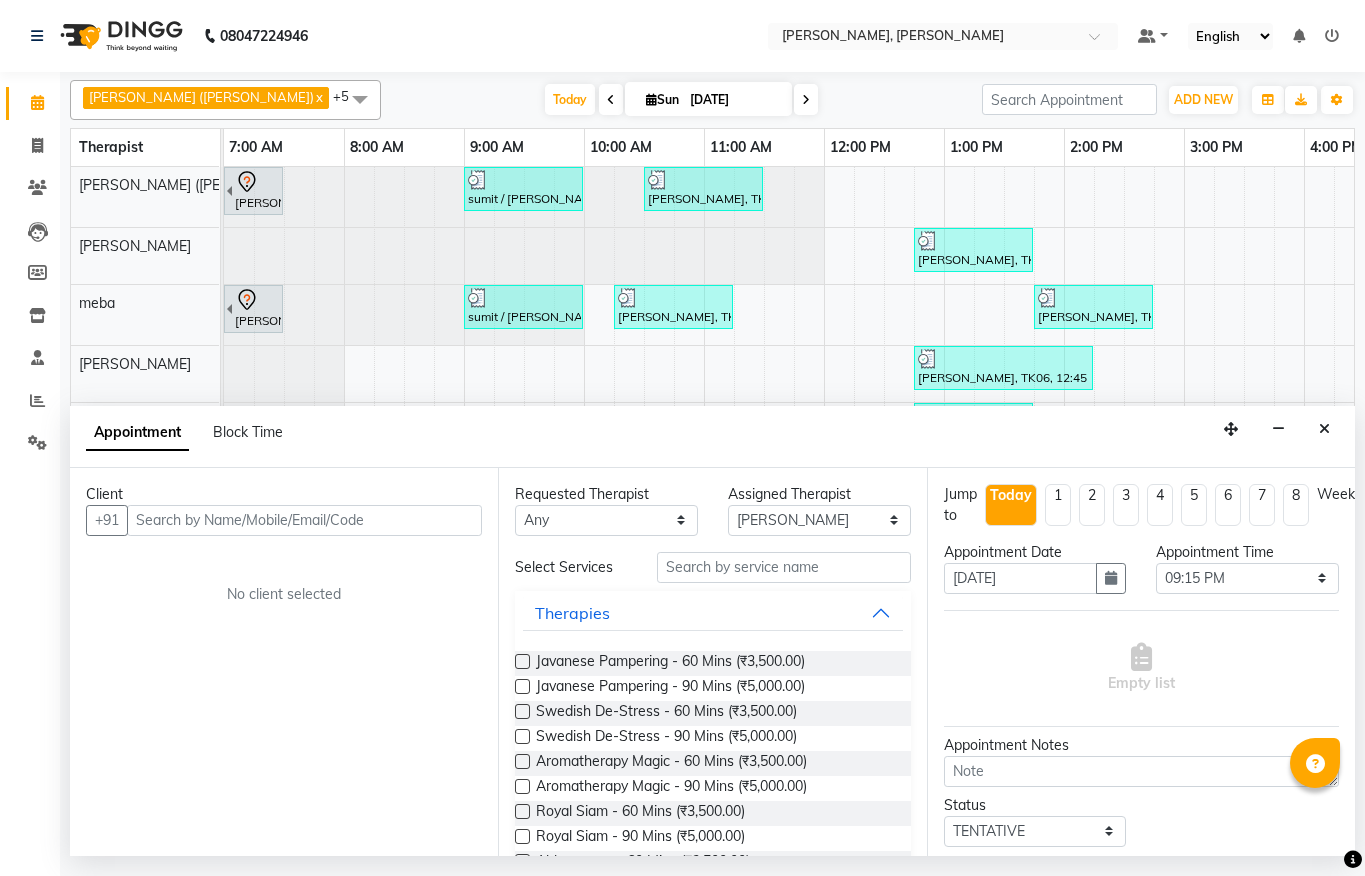 select on "62270" 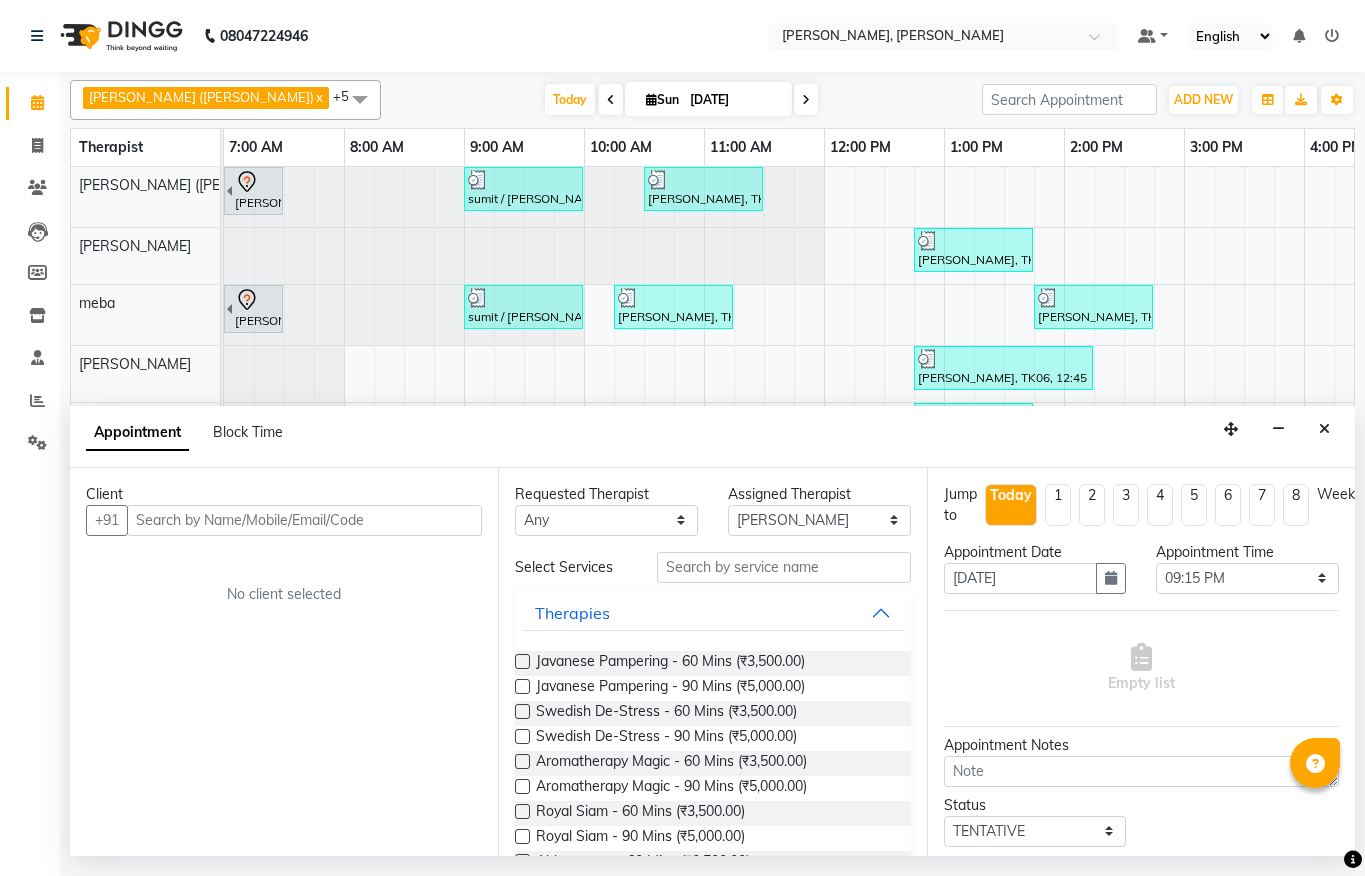 scroll, scrollTop: 0, scrollLeft: 0, axis: both 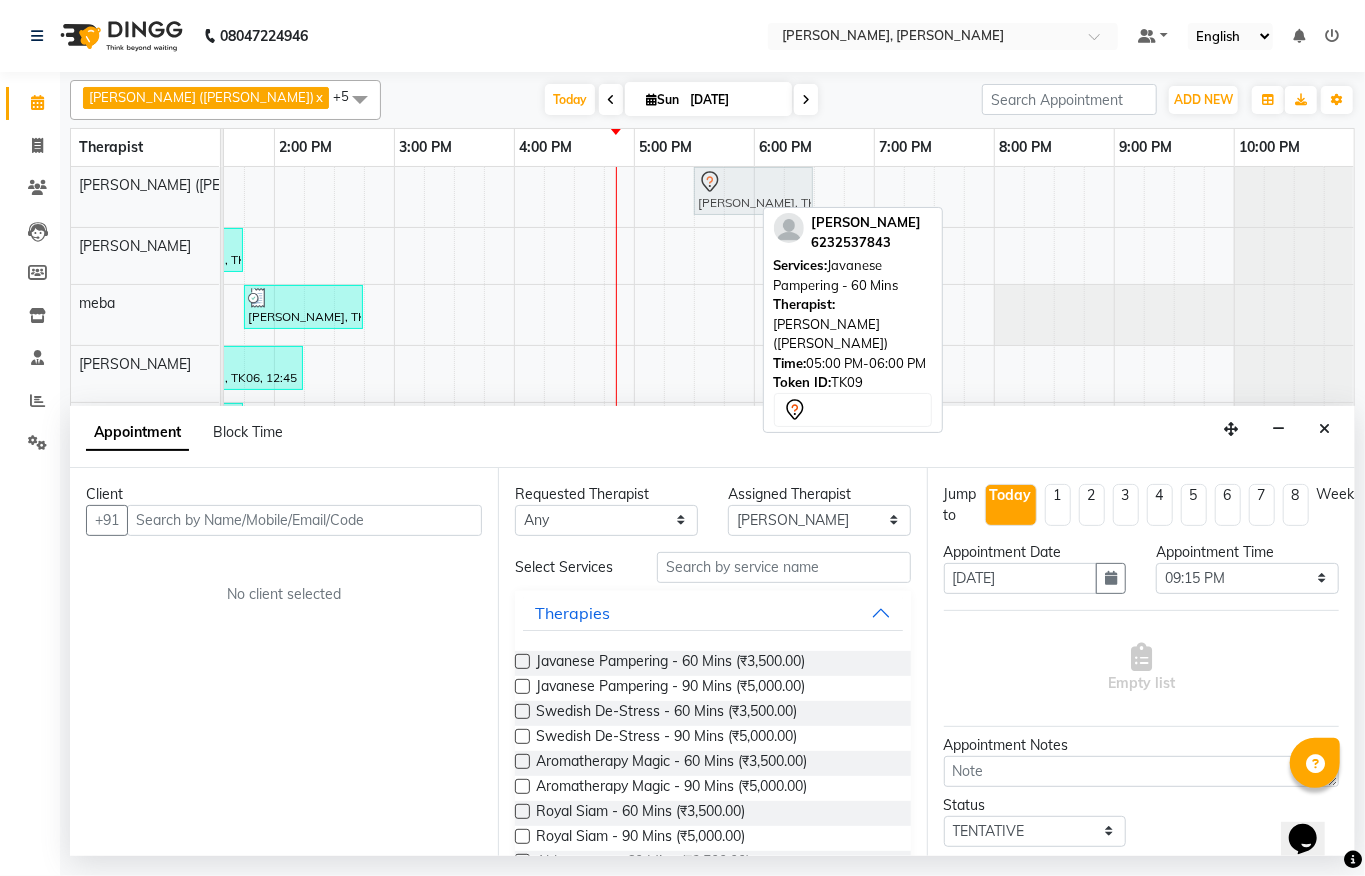 drag, startPoint x: 693, startPoint y: 172, endPoint x: 746, endPoint y: 201, distance: 60.41523 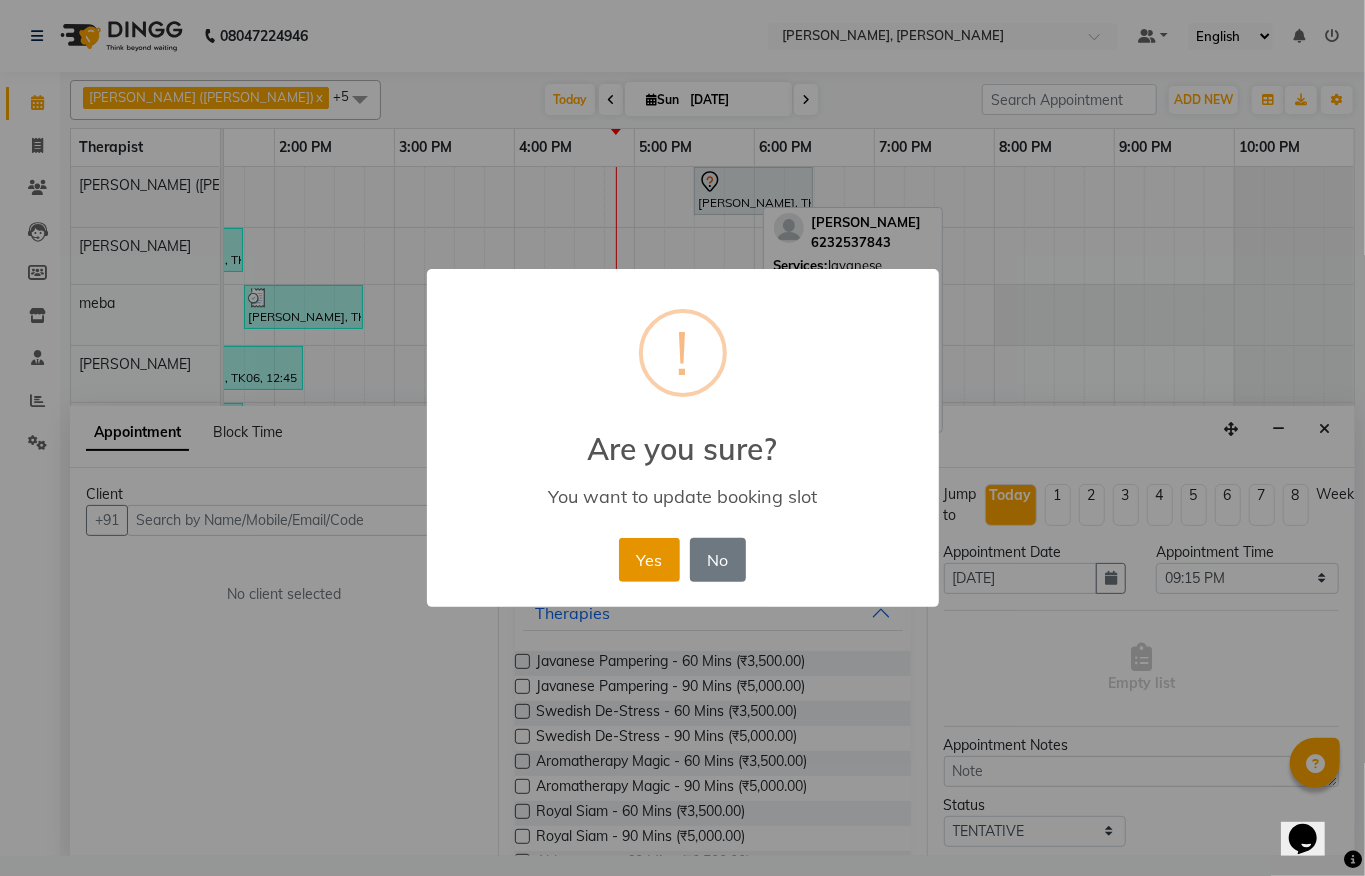 click on "Yes" at bounding box center (649, 560) 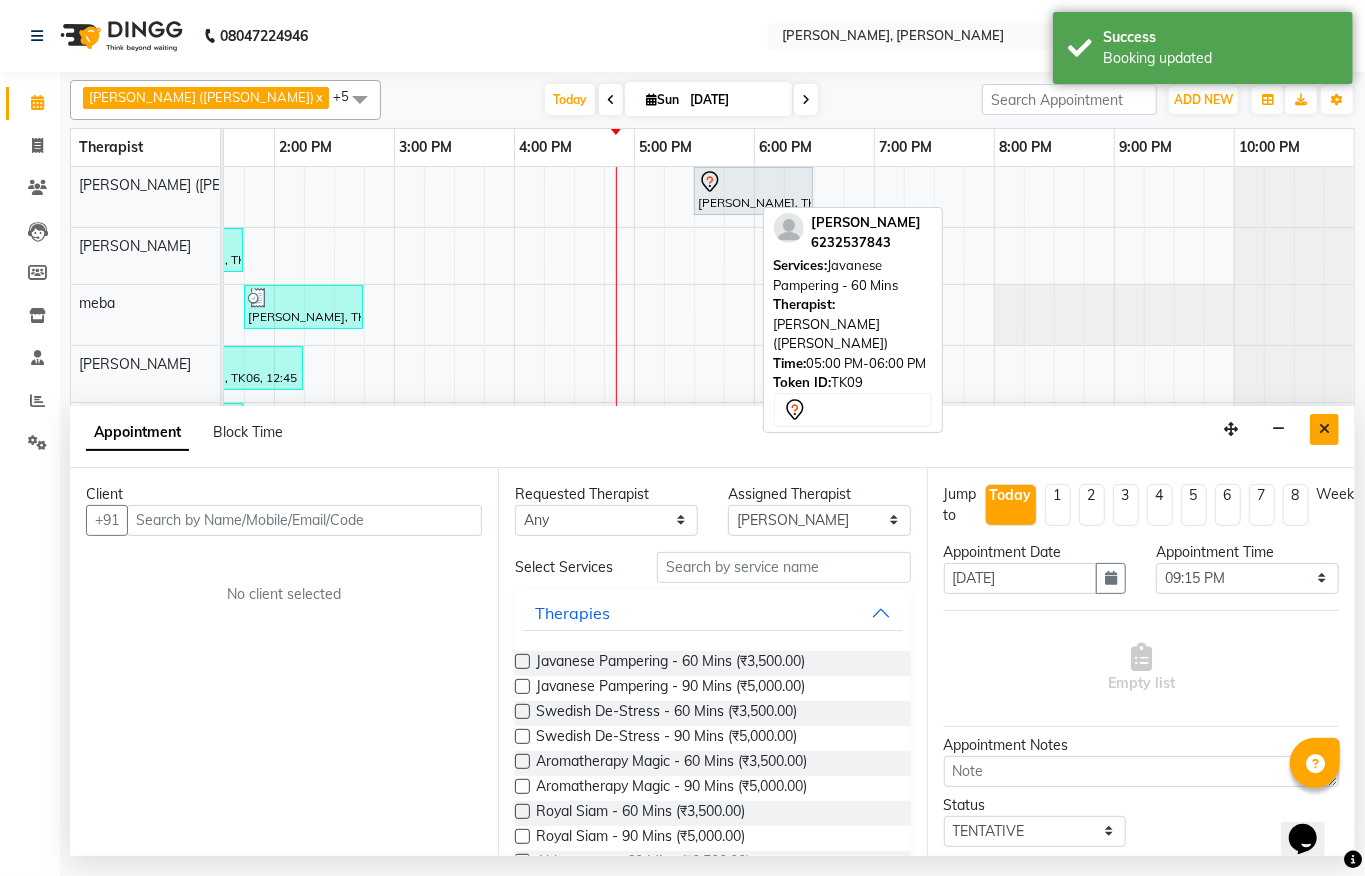 click at bounding box center [1324, 429] 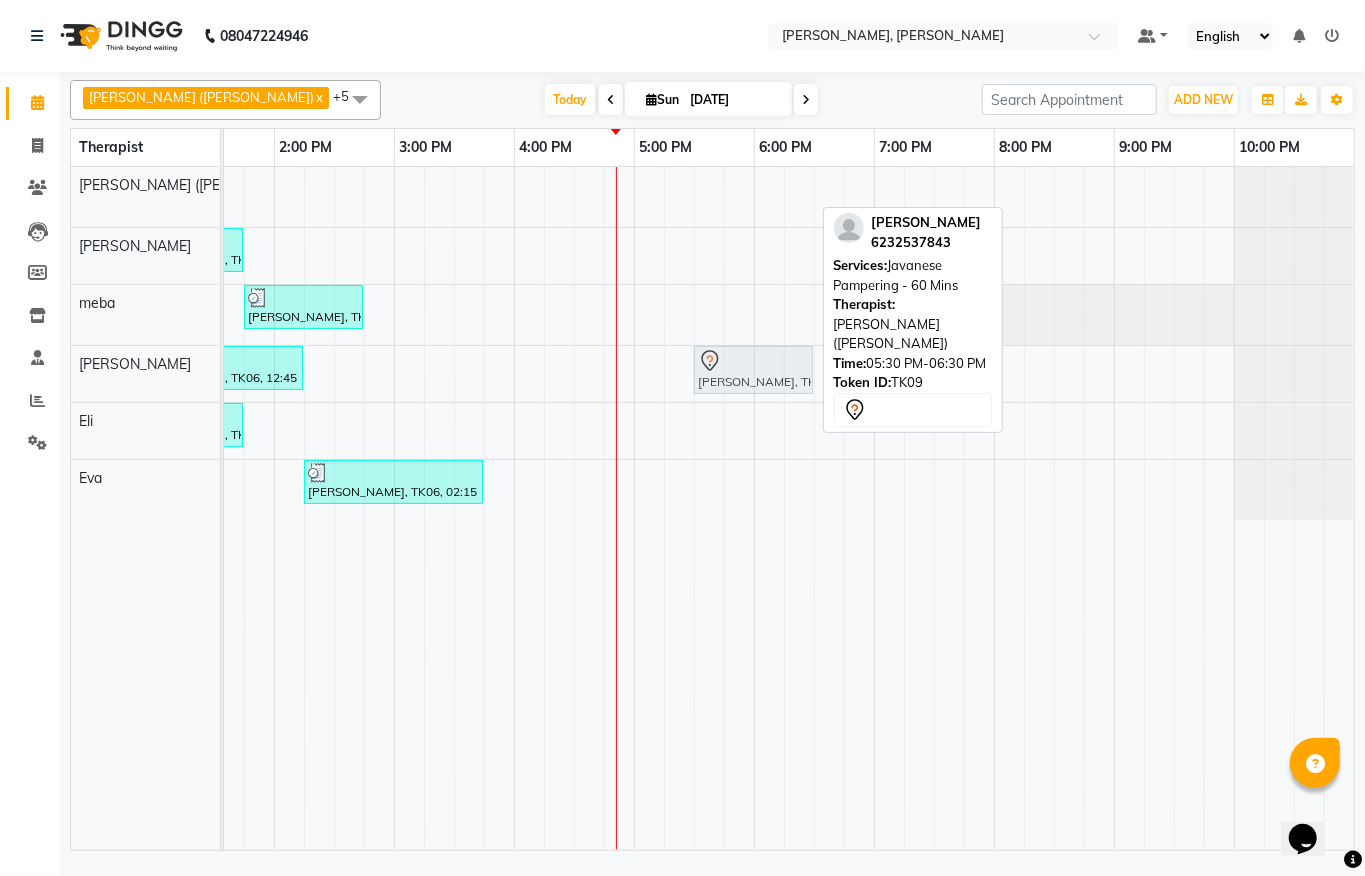 drag, startPoint x: 713, startPoint y: 201, endPoint x: 713, endPoint y: 388, distance: 187 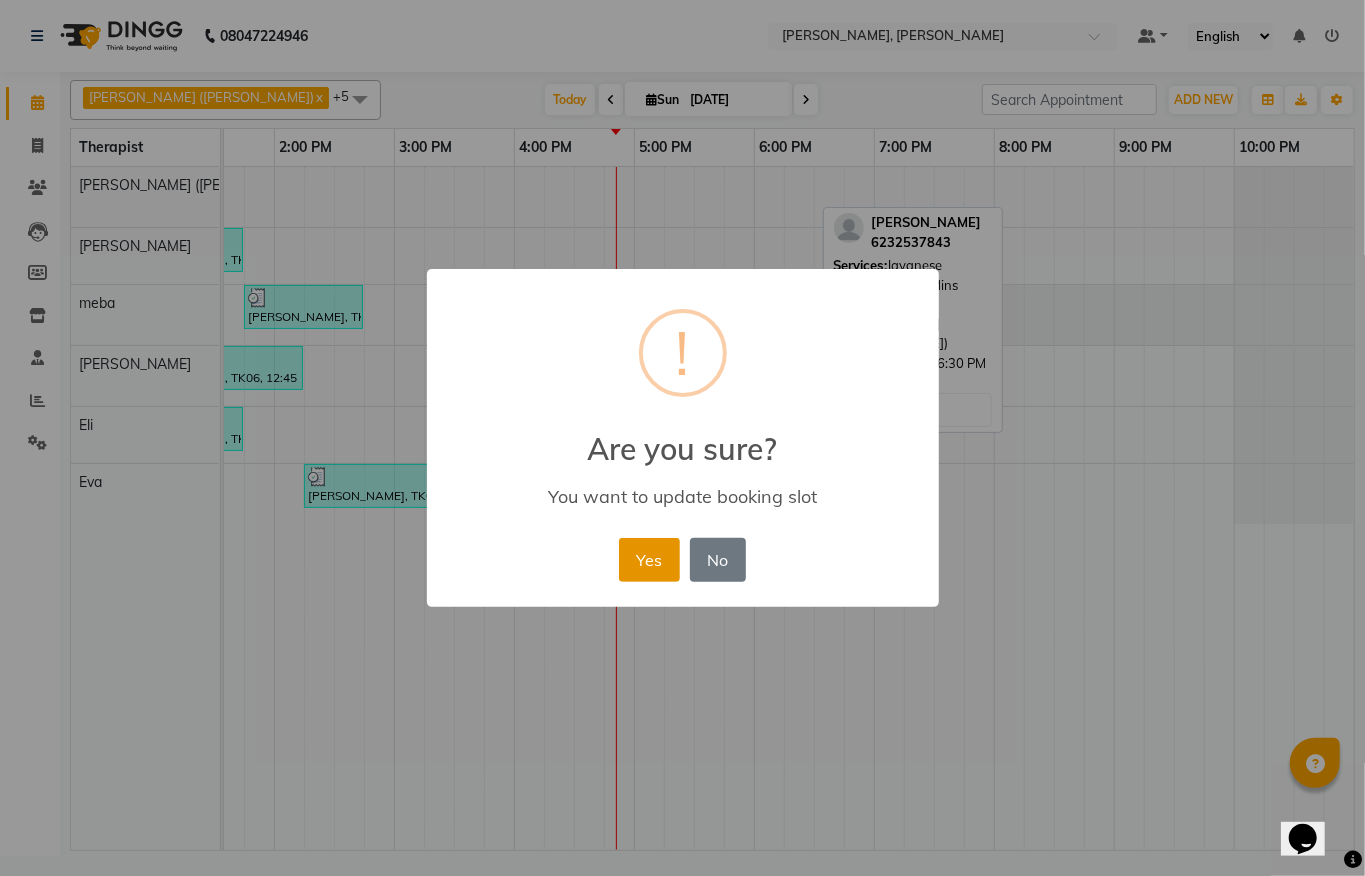 click on "Yes" at bounding box center [649, 560] 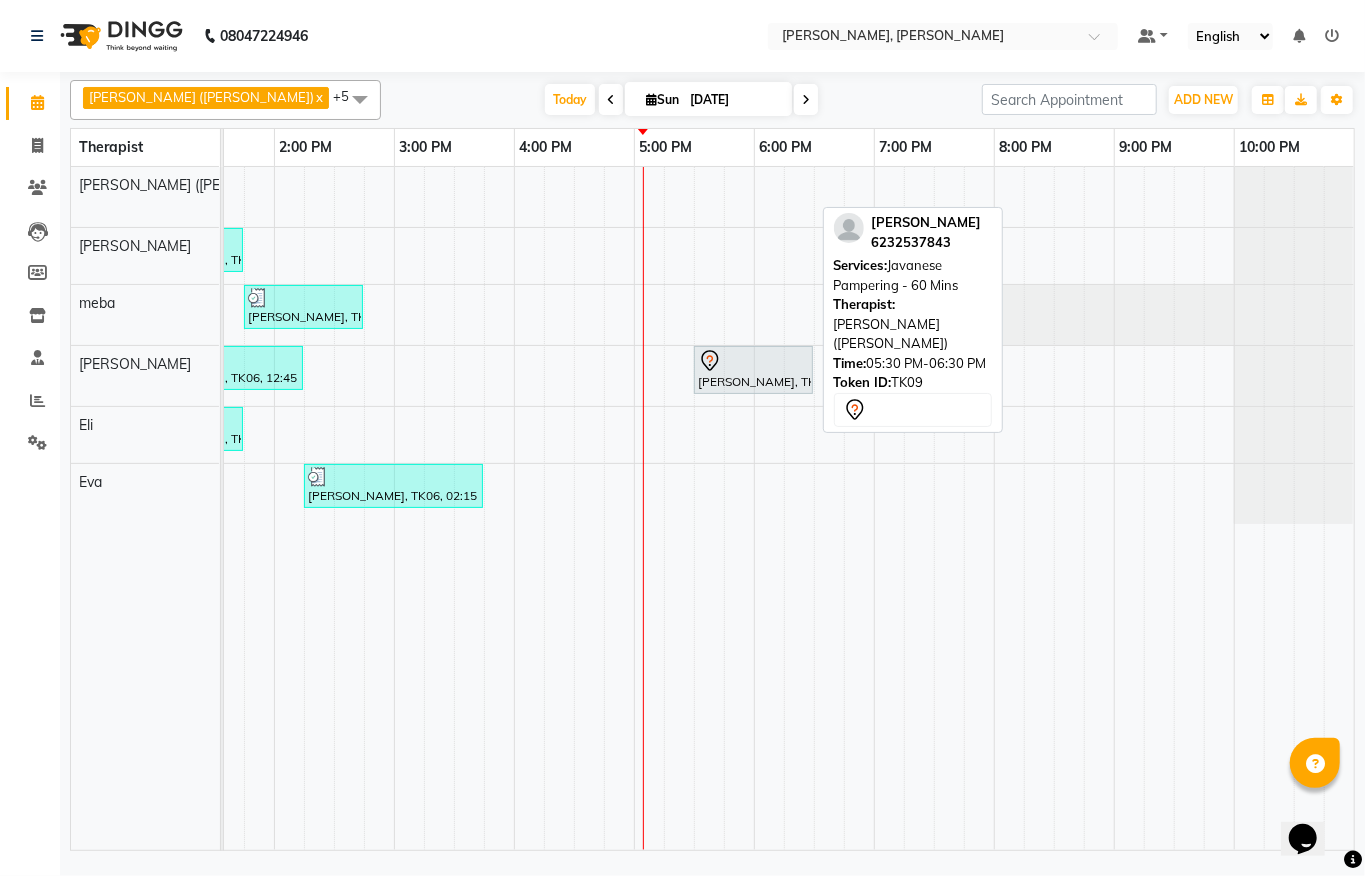 click on "08047224946 Select Location × Sayaji Zivaya, Vijay Nagar Default Panel My Panel English ENGLISH Español العربية मराठी हिंदी ગુજરાતી தமிழ் 中文 Notifications nothing to show" 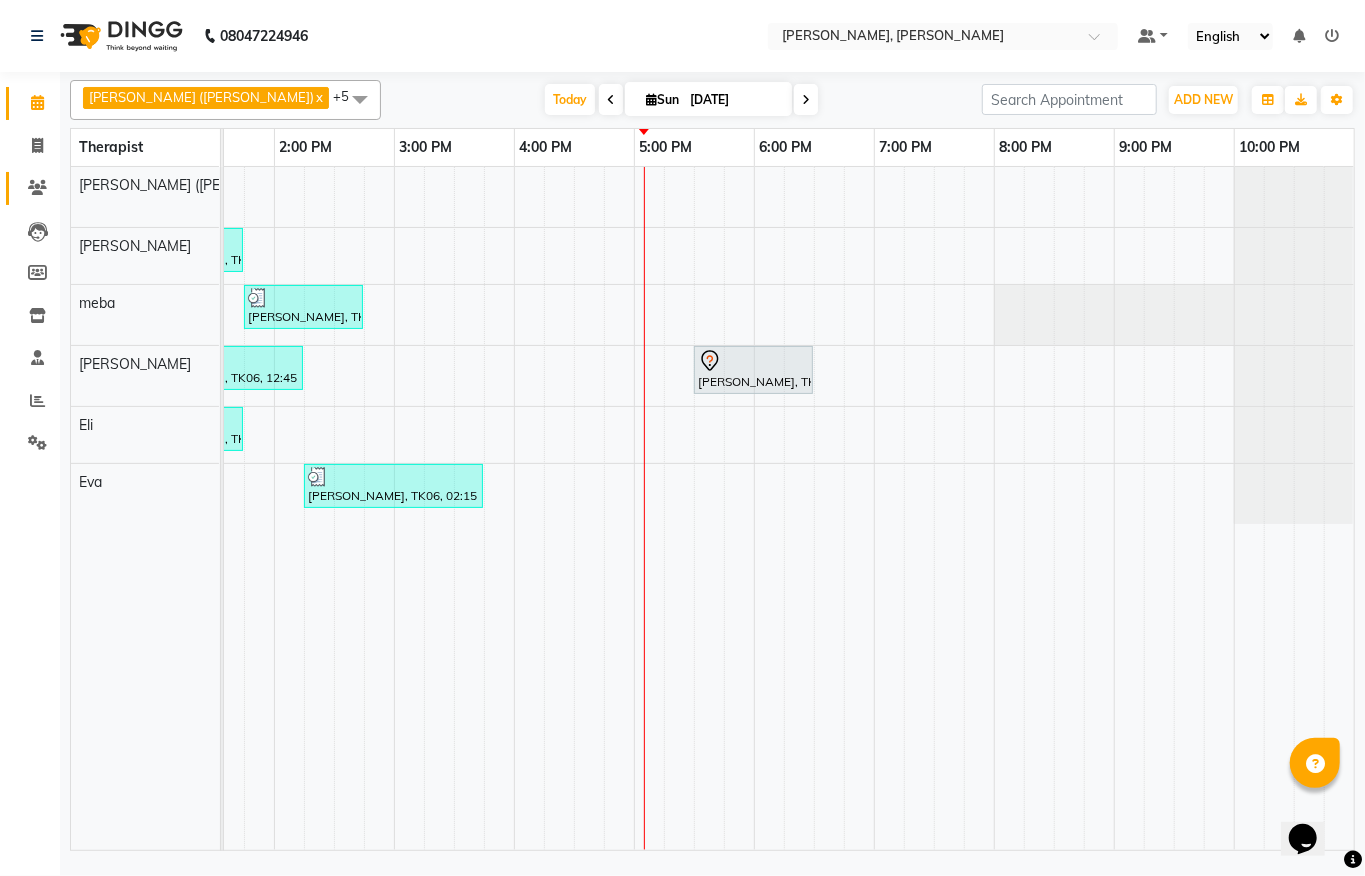 click on "Clients" 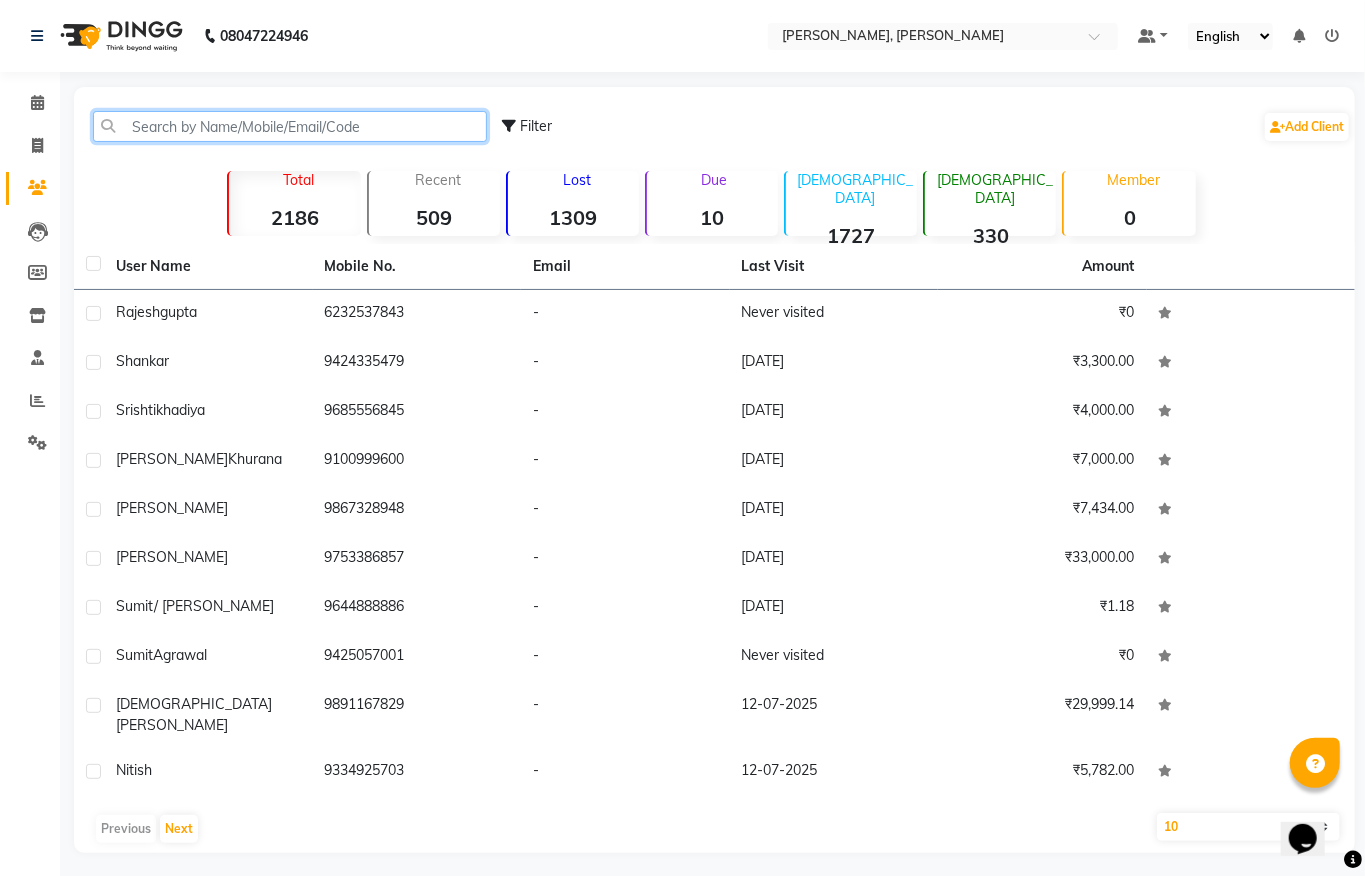 click 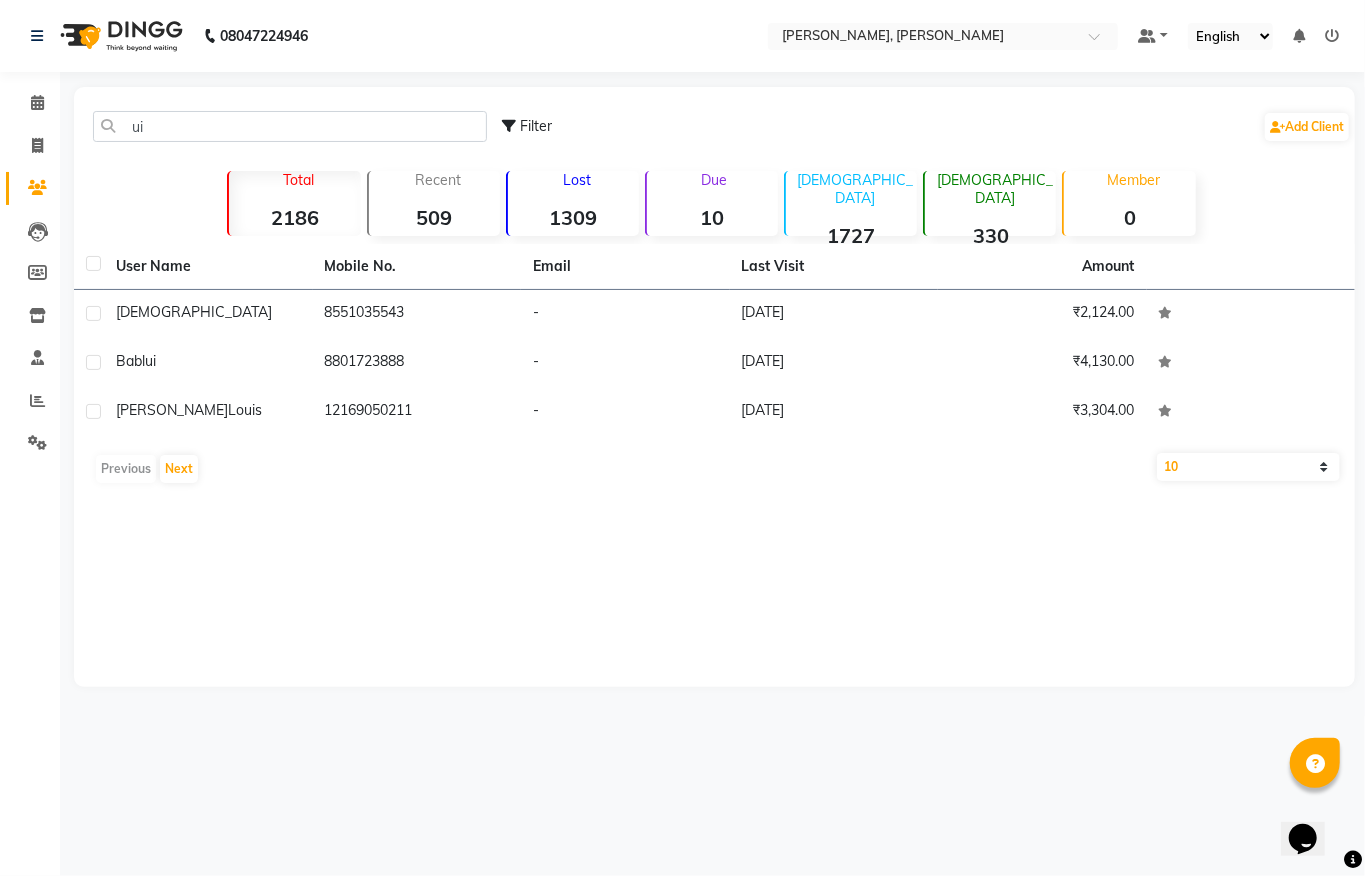 click on "ui Filter  Add Client" 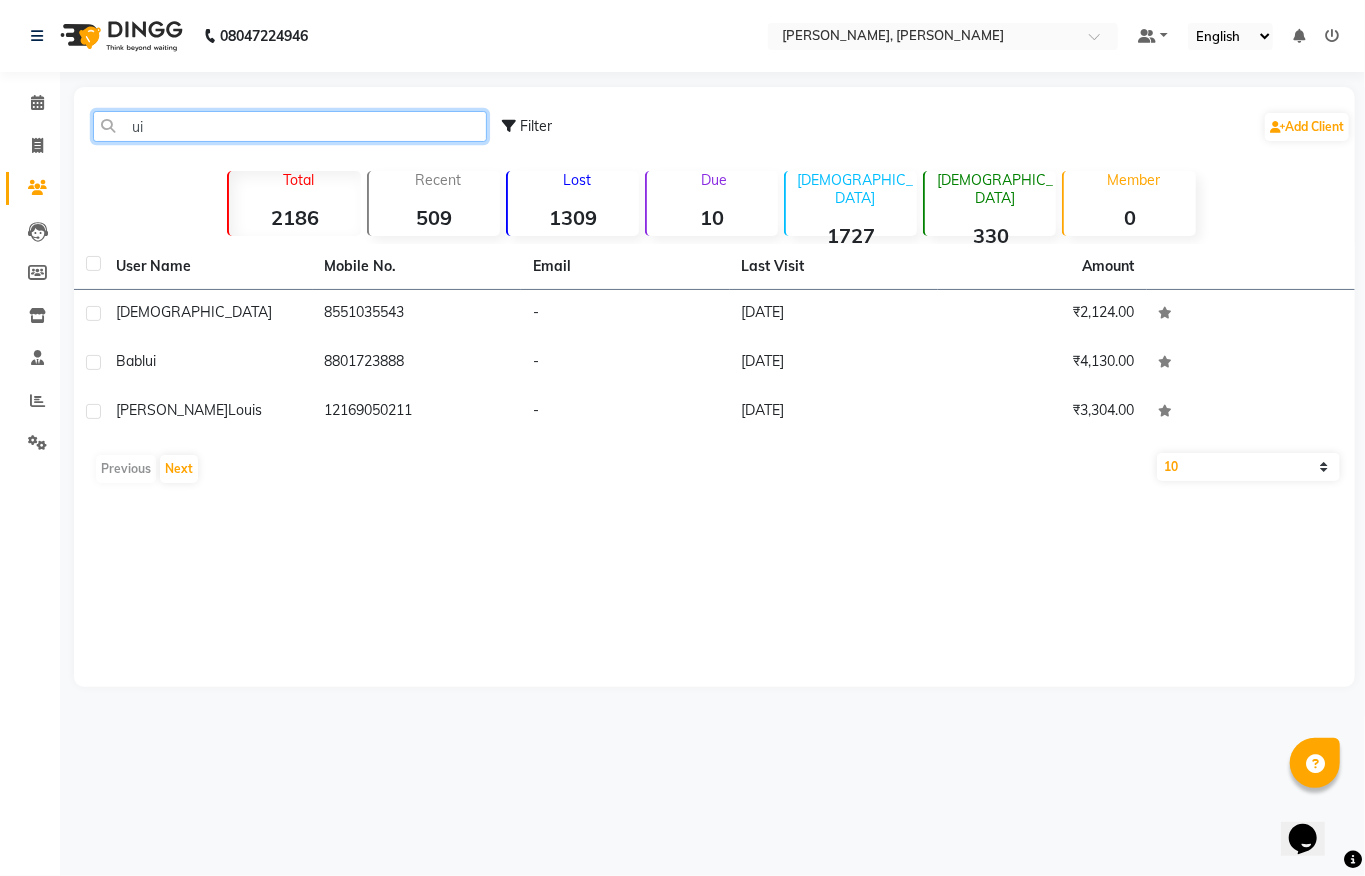 click on "ui" 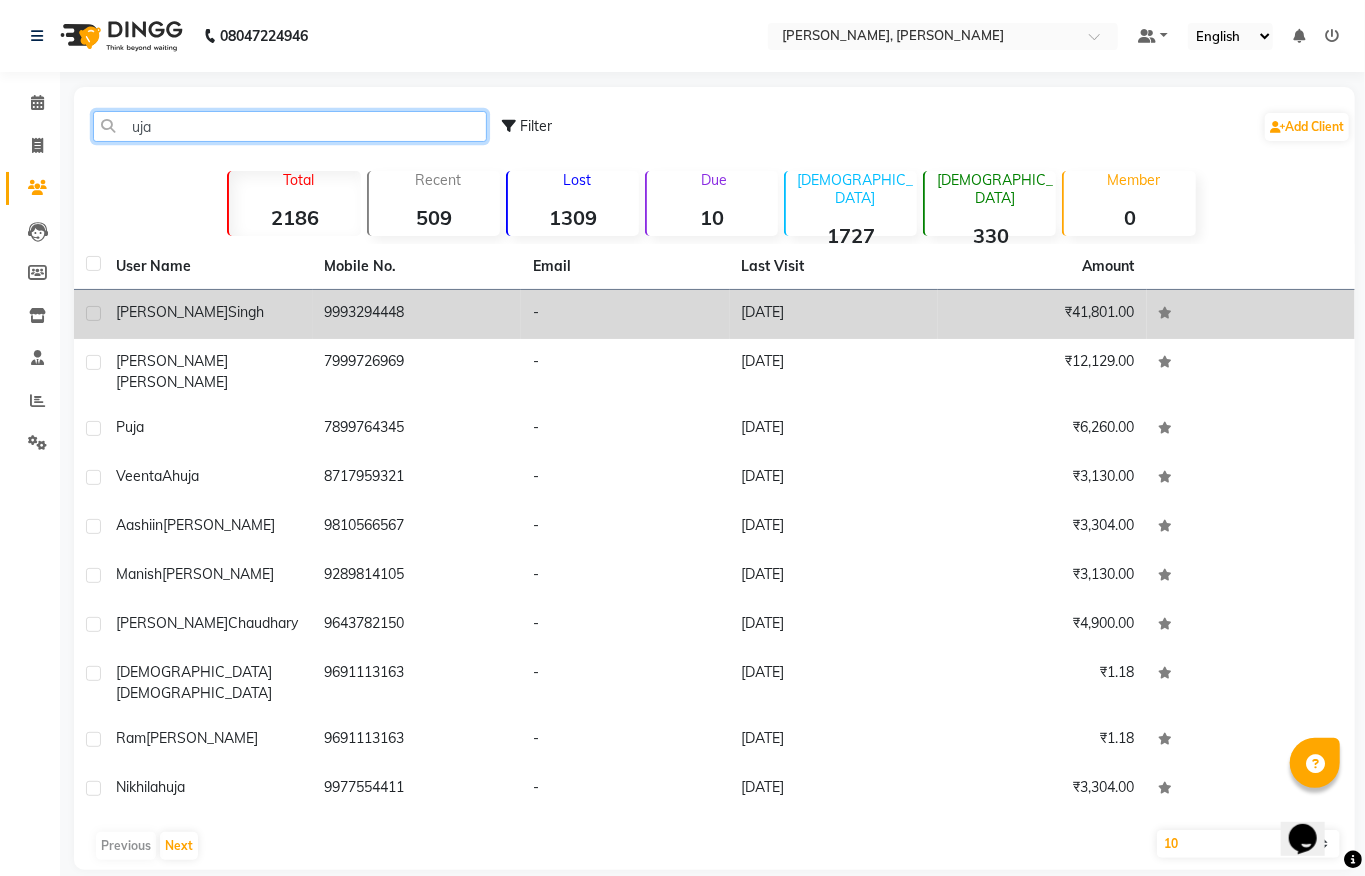 type on "uja" 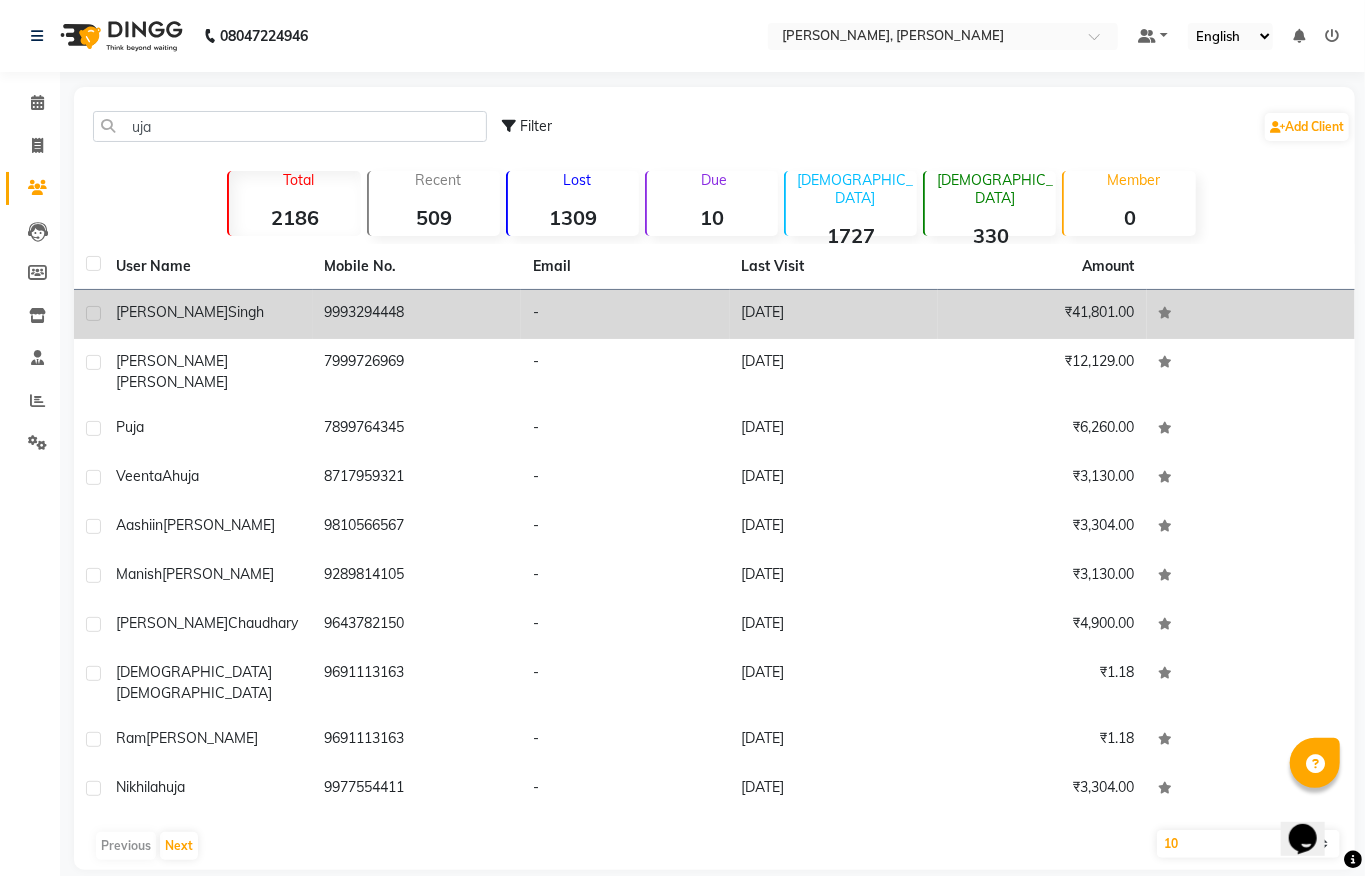 click on "9993294448" 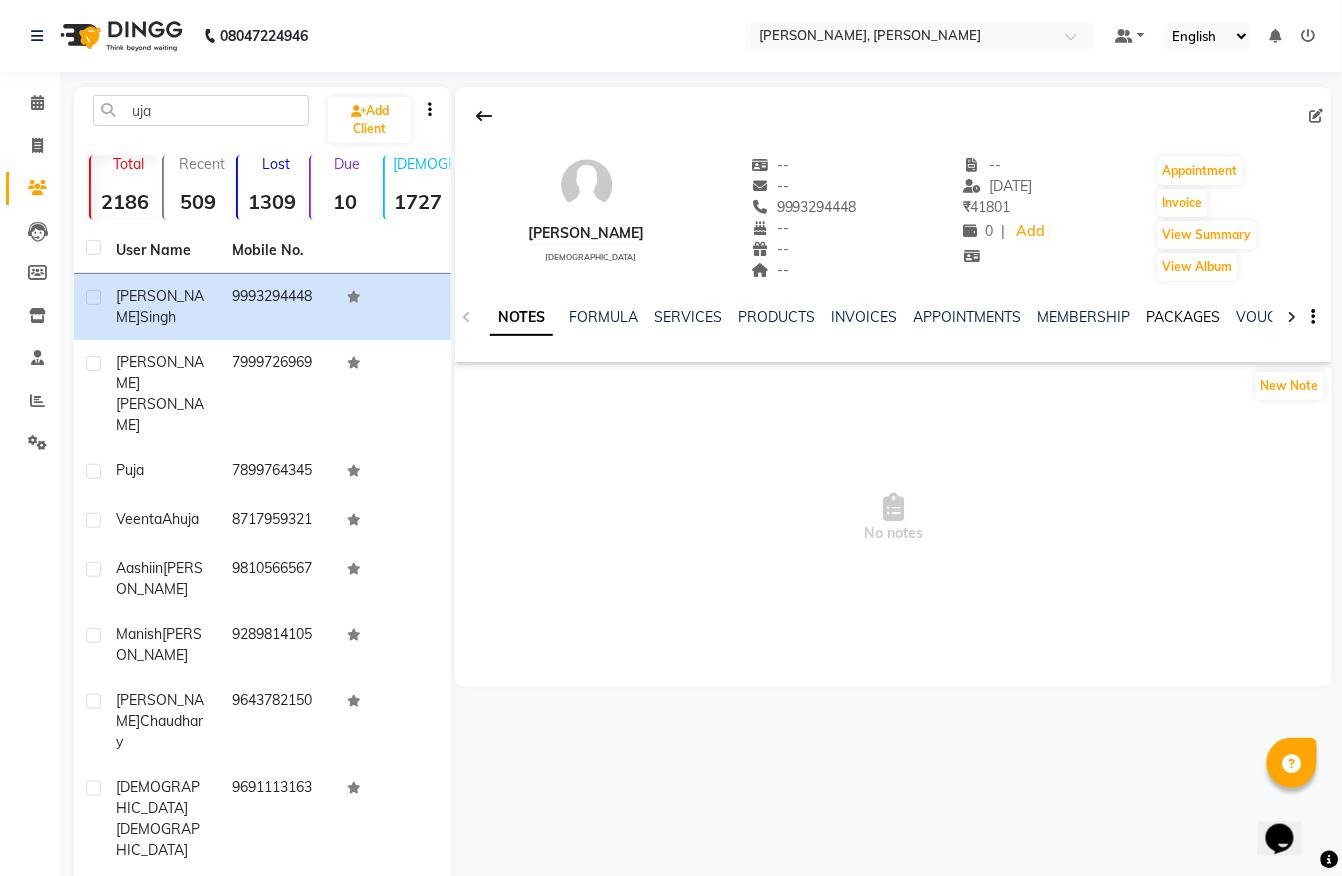 click on "PACKAGES" 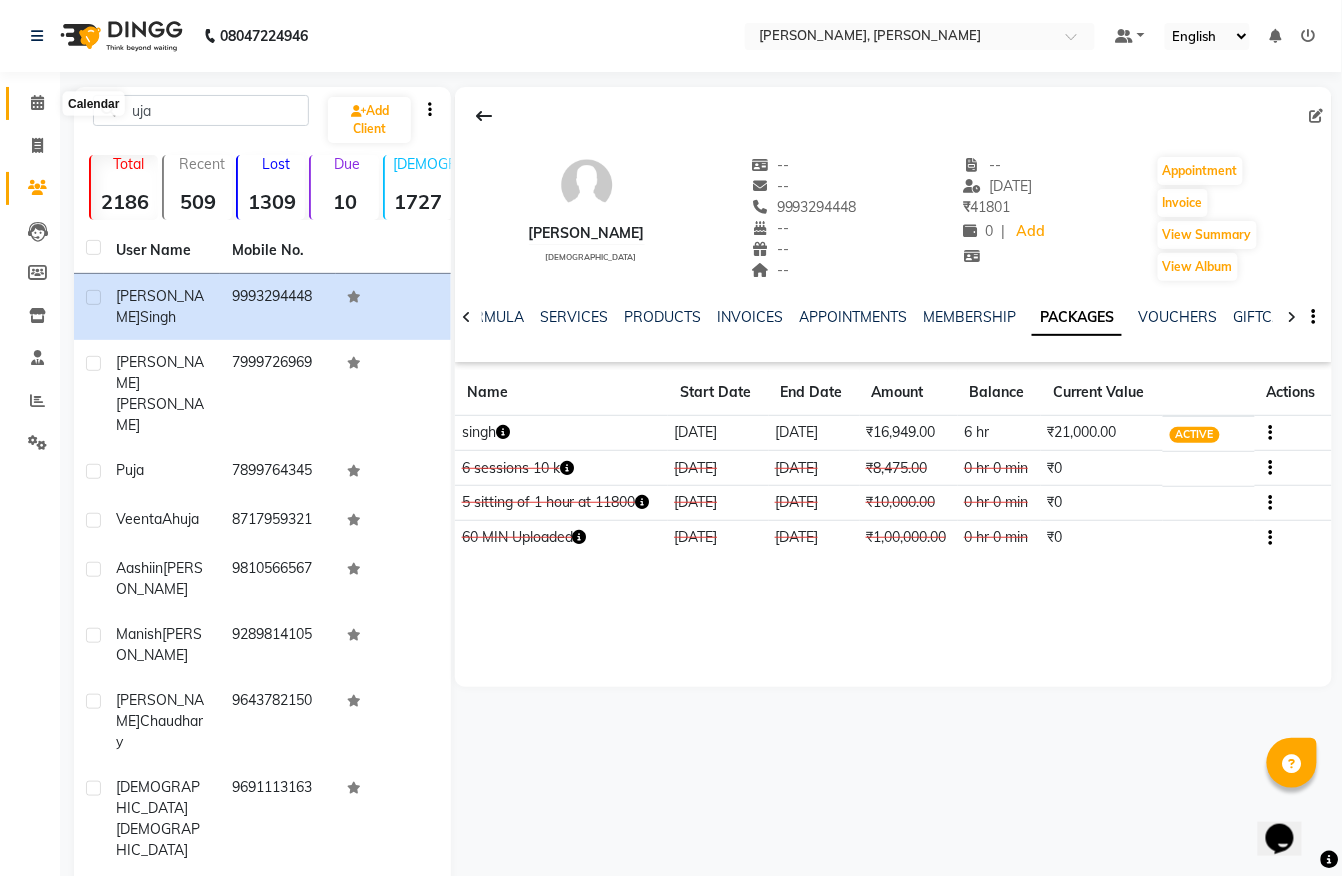 click 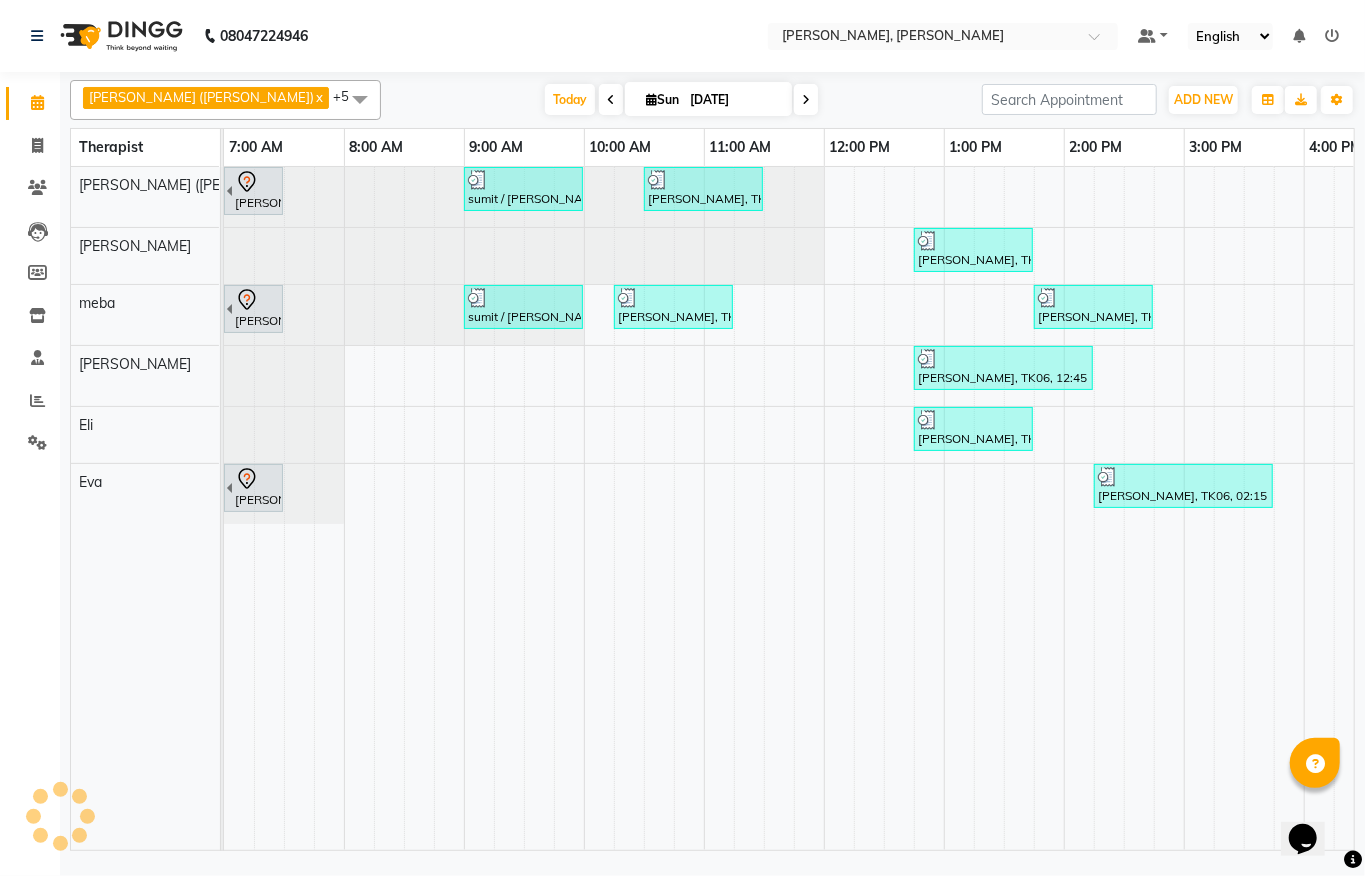 scroll, scrollTop: 0, scrollLeft: 0, axis: both 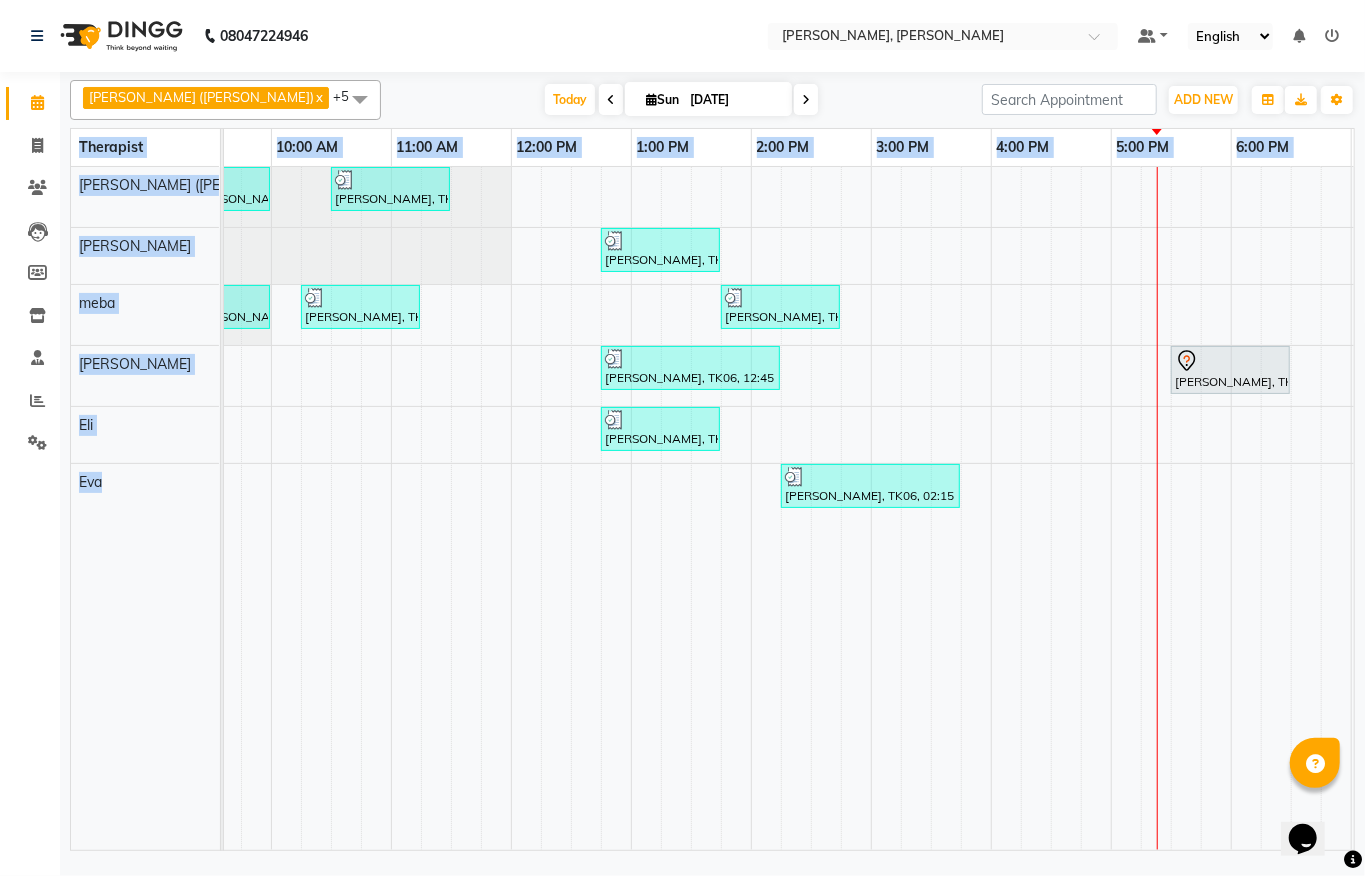 drag, startPoint x: 1034, startPoint y: 853, endPoint x: 1054, endPoint y: 845, distance: 21.540659 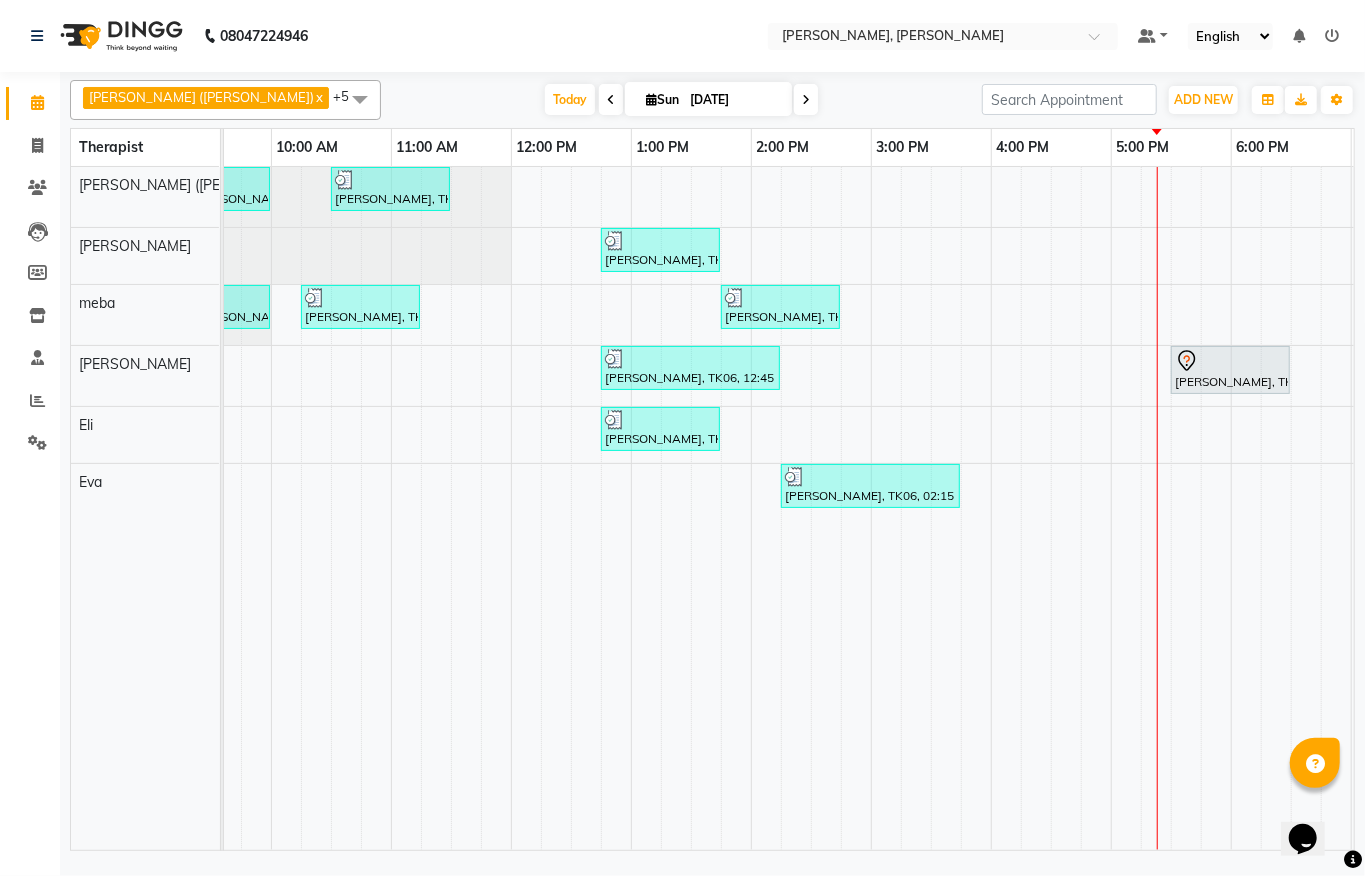 click at bounding box center [1006, 508] 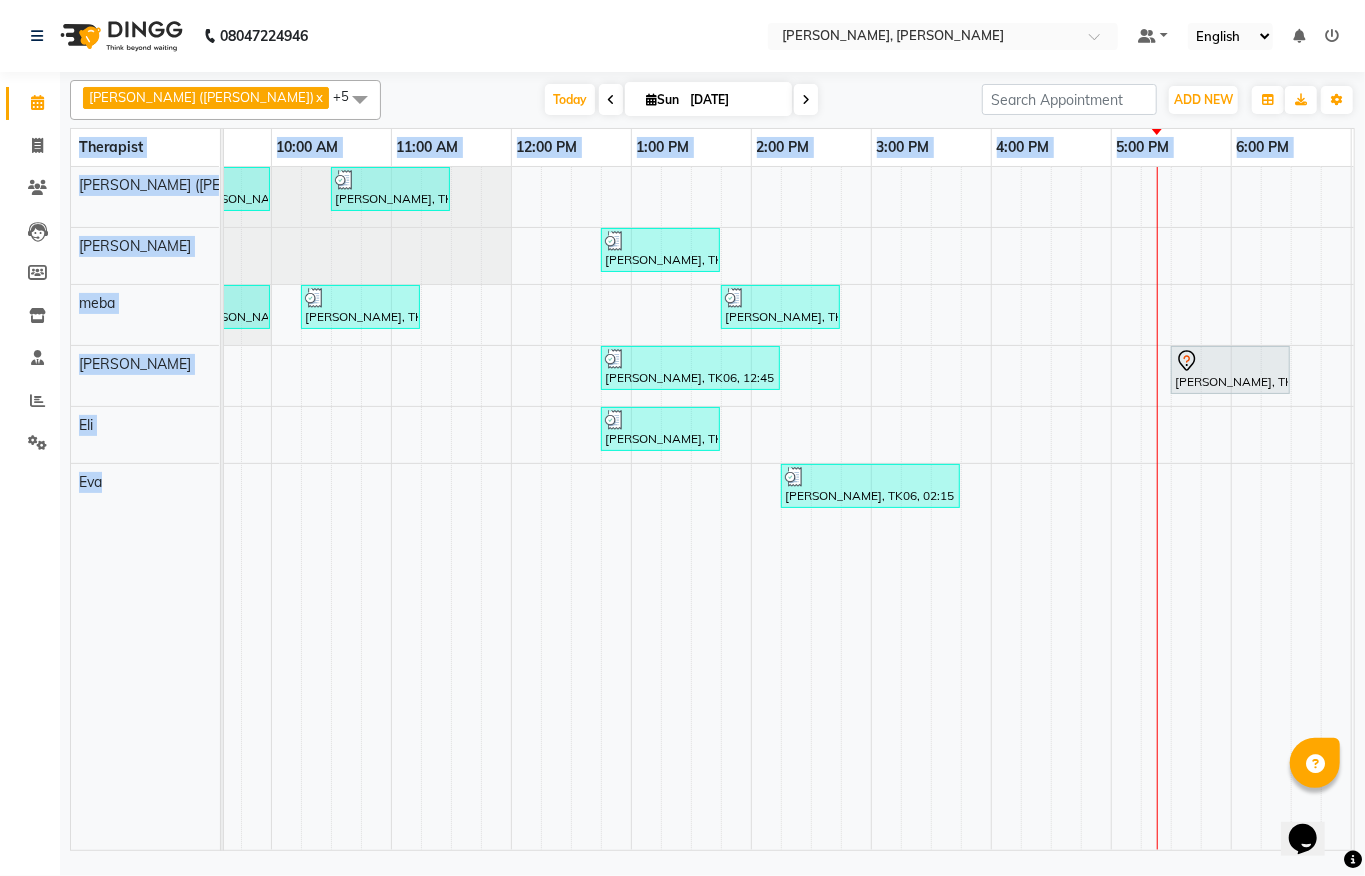 click at bounding box center [1006, 508] 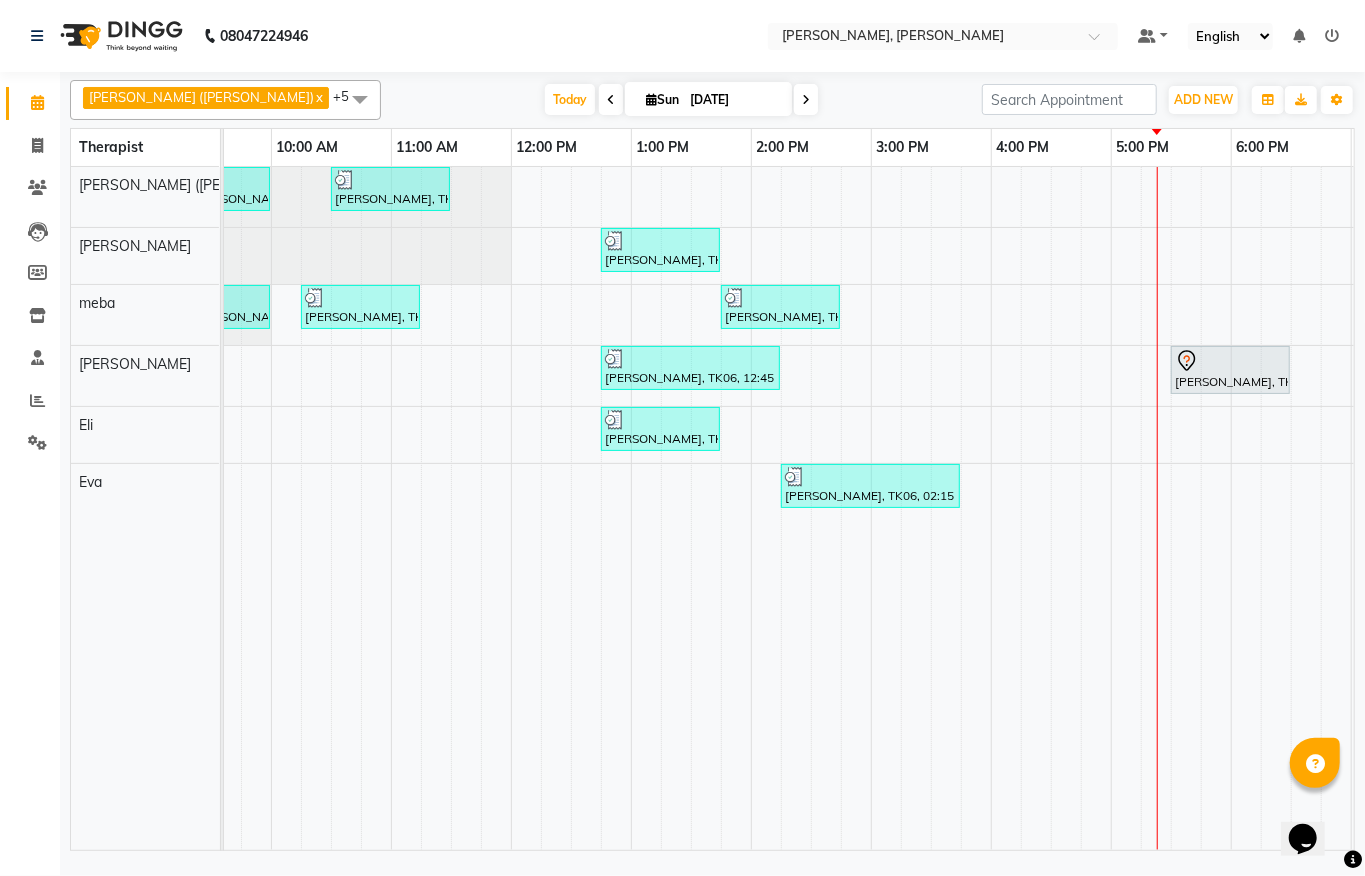 click at bounding box center (1006, 508) 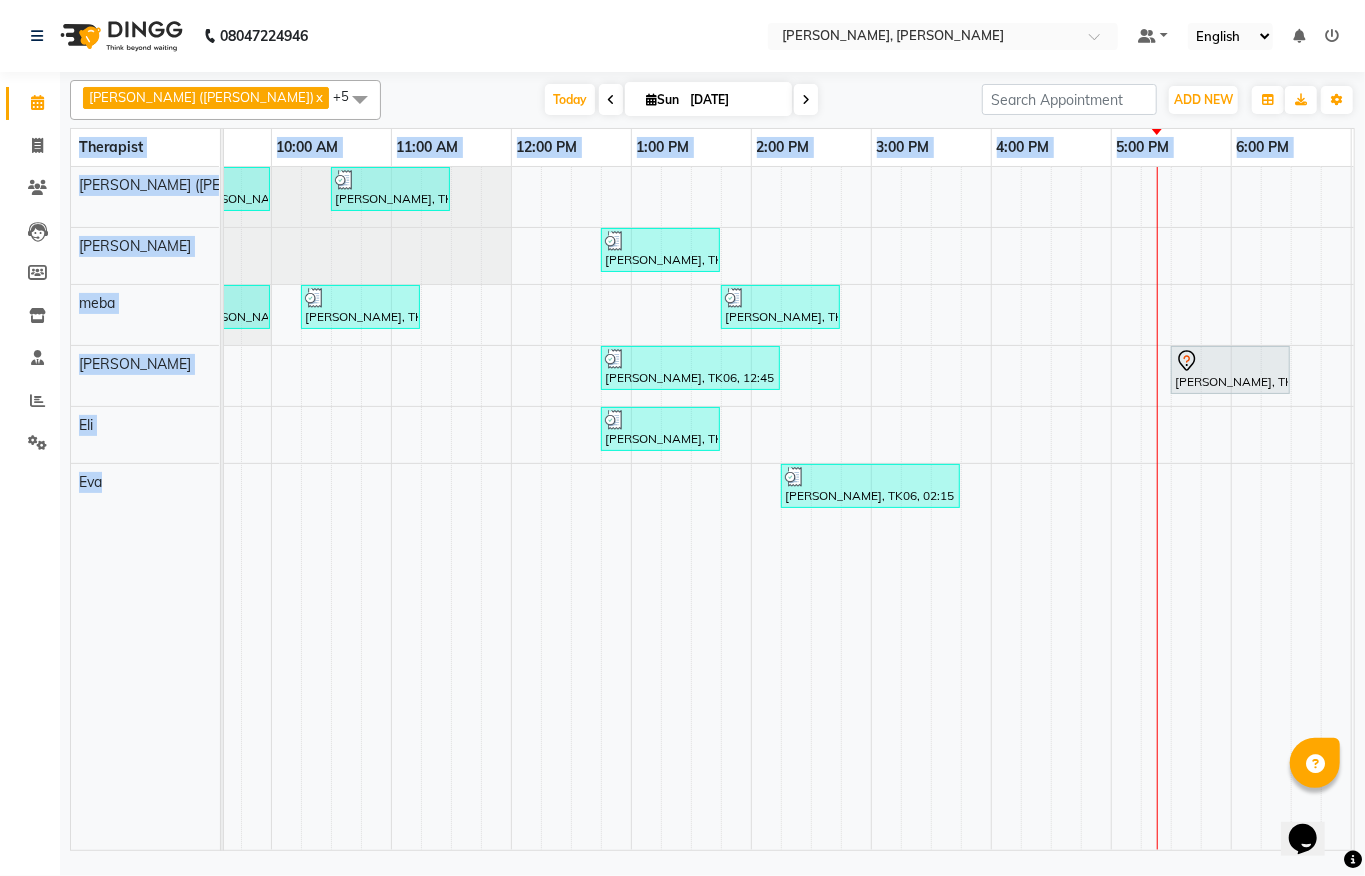click at bounding box center [1006, 508] 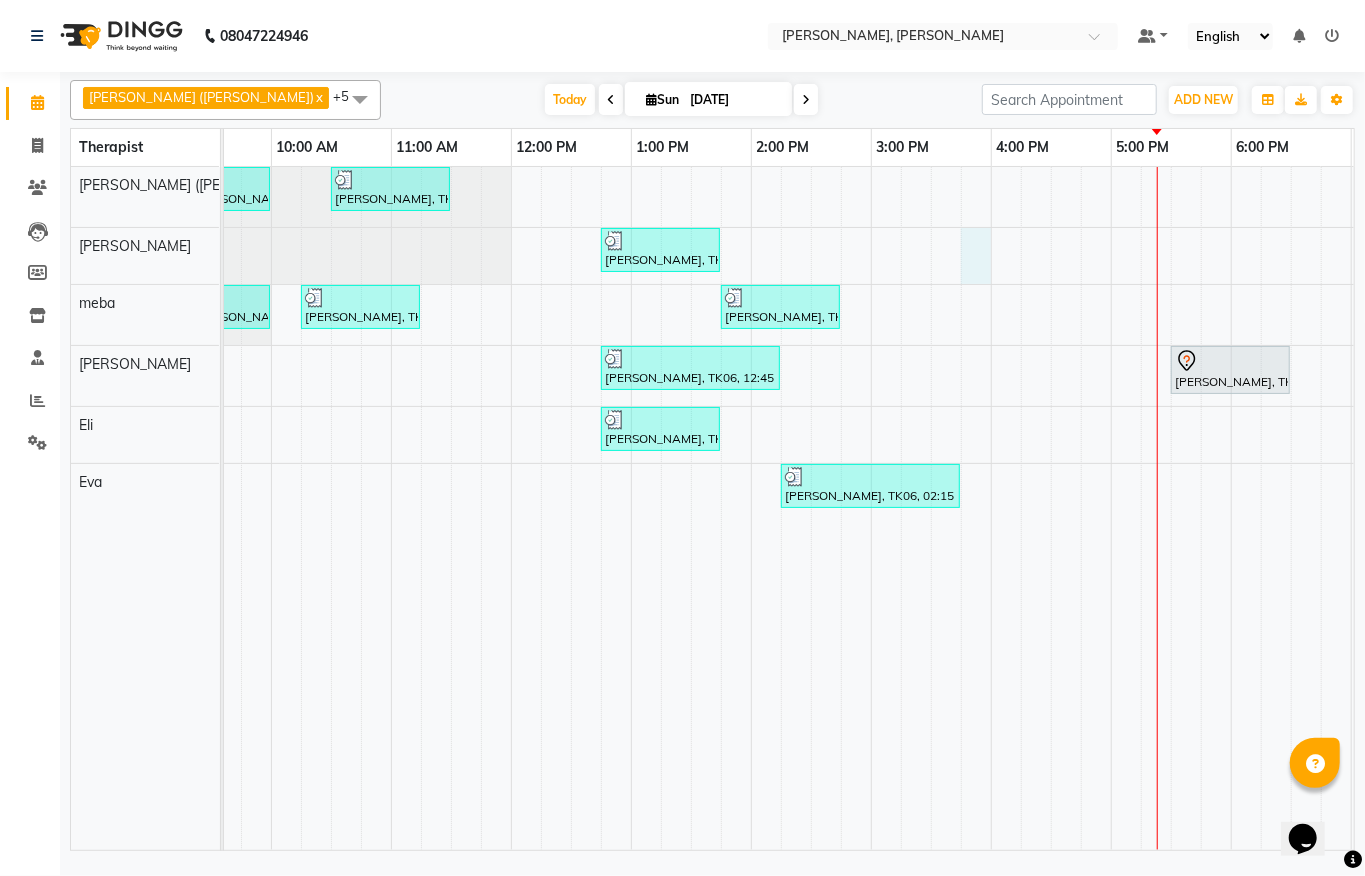click on "Sumit Agrawal, TK02, 06:30 AM-07:30 AM, Javanese Pampering - 60 Mins     sumit / sajal, TK04, 09:00 AM-10:00 AM, Javanese Pampering - 60 Mins     Anuj Kadam, TK05, 10:30 AM-11:30 AM, Javanese Pampering - 60 Mins     srishti khadiya, TK07, 12:45 PM-01:45 PM, Javanese Pampering - 60 Mins             jayesh, TK03, 06:30 AM-07:30 AM, Javanese Pampering - 60 Mins     sumit / sajal, TK04, 09:00 AM-10:00 AM, Javanese Pampering - 60 Mins     Payal, TK01, 10:15 AM-11:15 AM, Javanese Pampering - 60 Mins     Shankar, TK08, 01:45 PM-02:45 PM, Javanese Pampering - 60 Mins     Shaksham Khurana, TK06, 12:45 PM-02:15 PM, Javanese Pampering - 90 Mins             rajesh gupta, TK09, 05:30 PM-06:30 PM, Javanese Pampering - 60 Mins     srishti khadiya, TK07, 12:45 PM-01:45 PM, Javanese Pampering - 60 Mins             Sumit Agrawal, TK02, 06:30 AM-07:30 AM, Javanese Pampering - 60 Mins     Shaksham Khurana, TK06, 02:15 PM-03:45 PM, Javanese Pampering - 90 Mins" at bounding box center [871, 508] 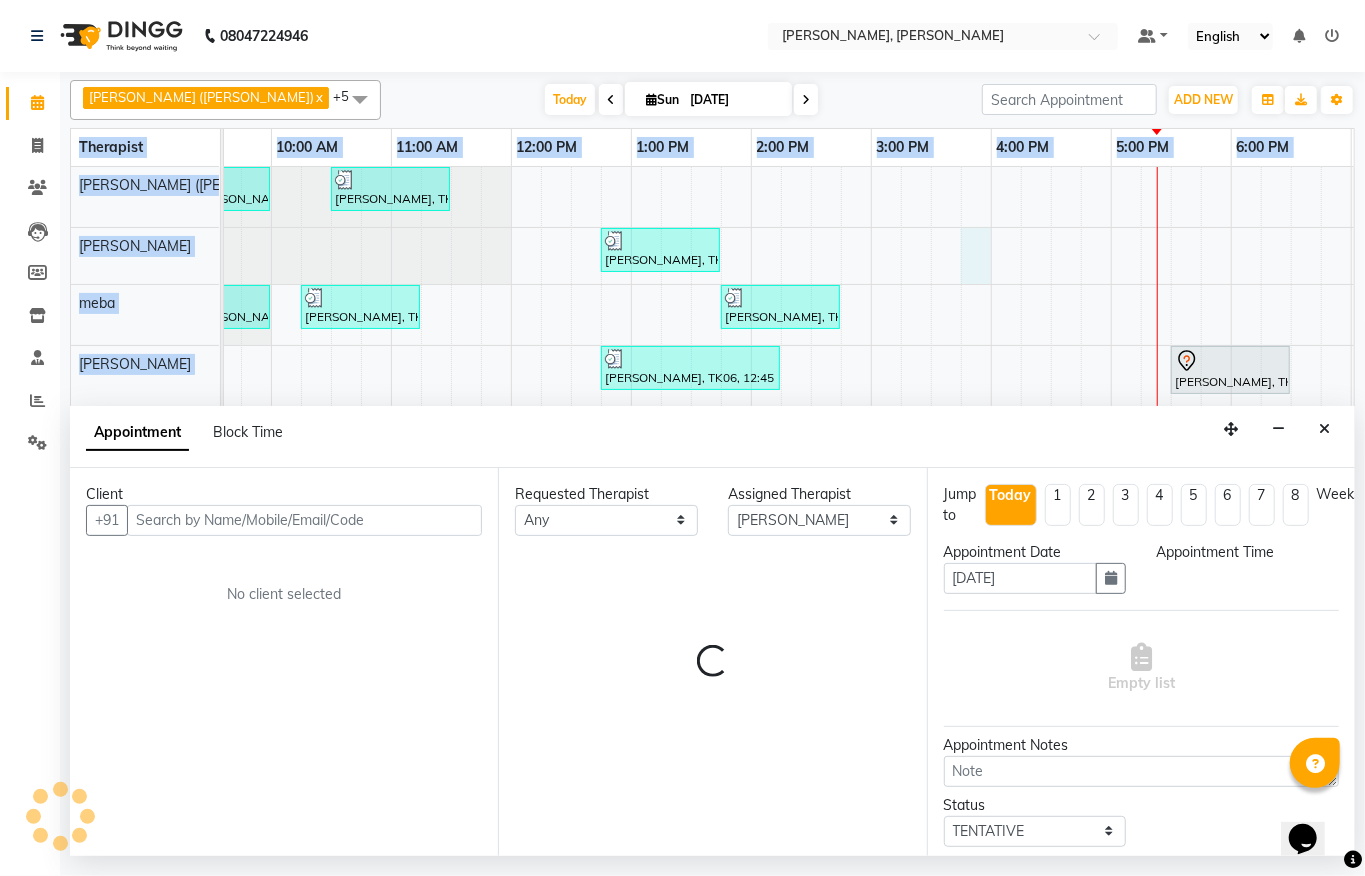 select on "945" 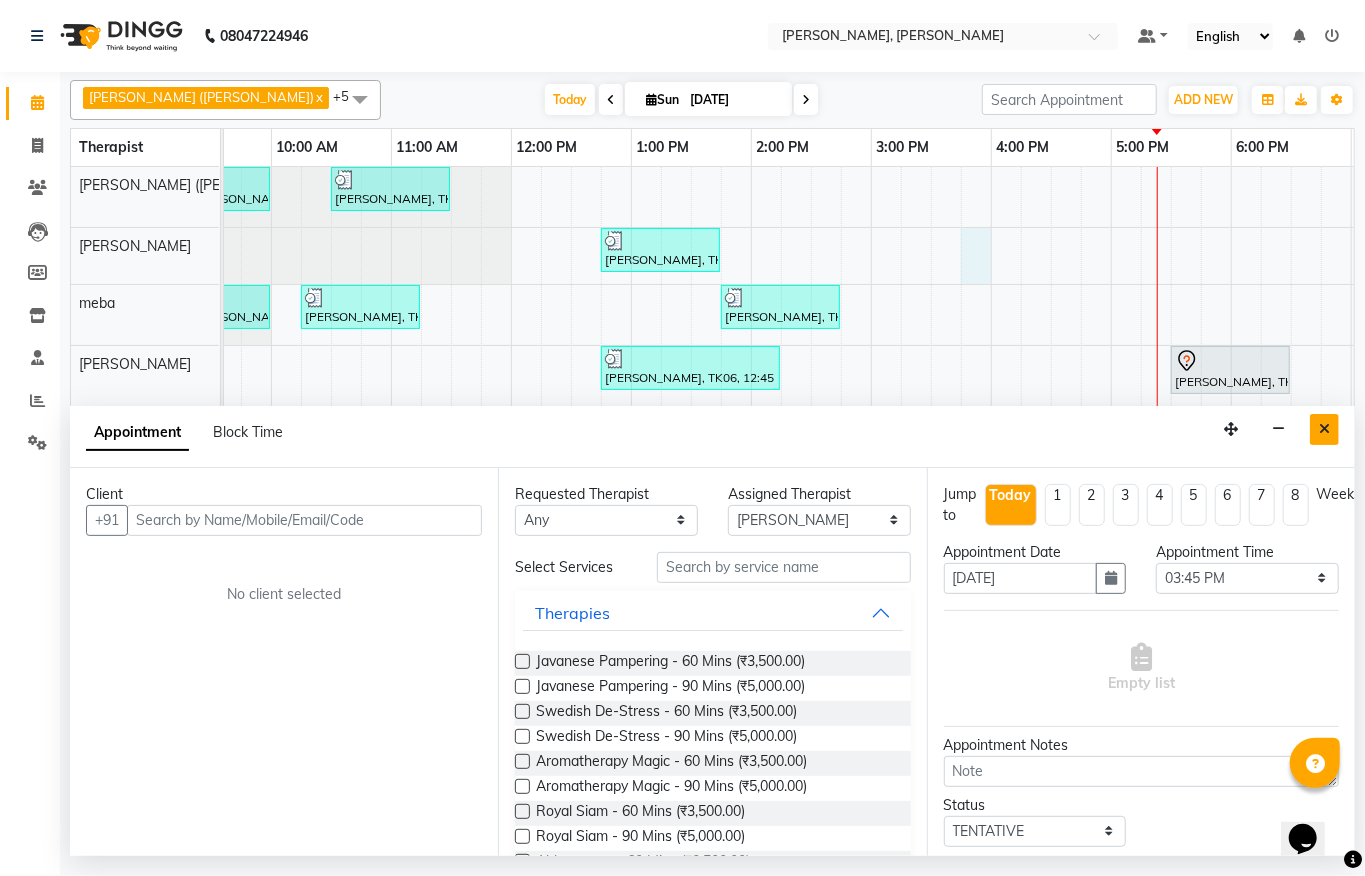 click at bounding box center [1324, 429] 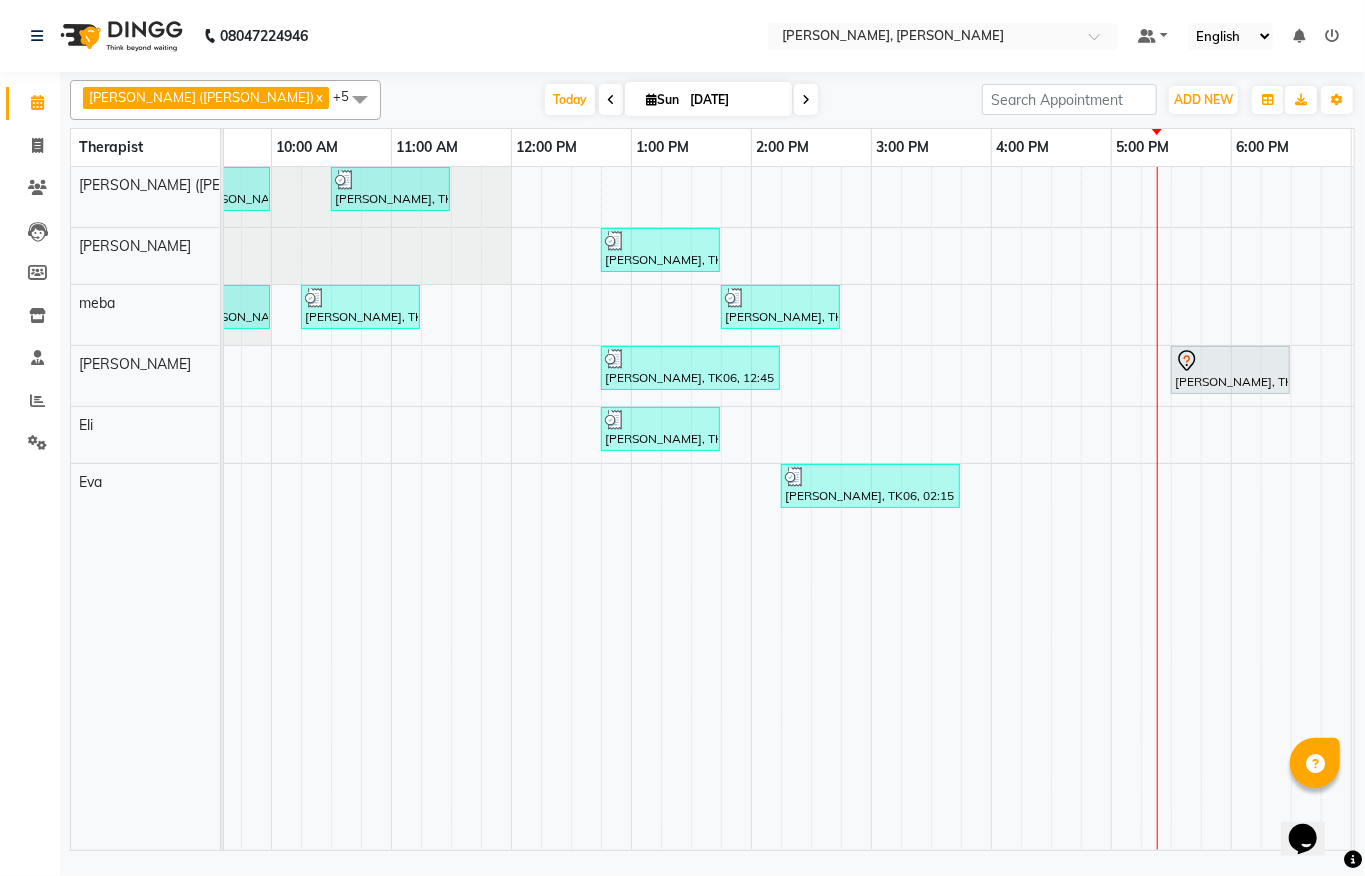 scroll, scrollTop: 0, scrollLeft: 528, axis: horizontal 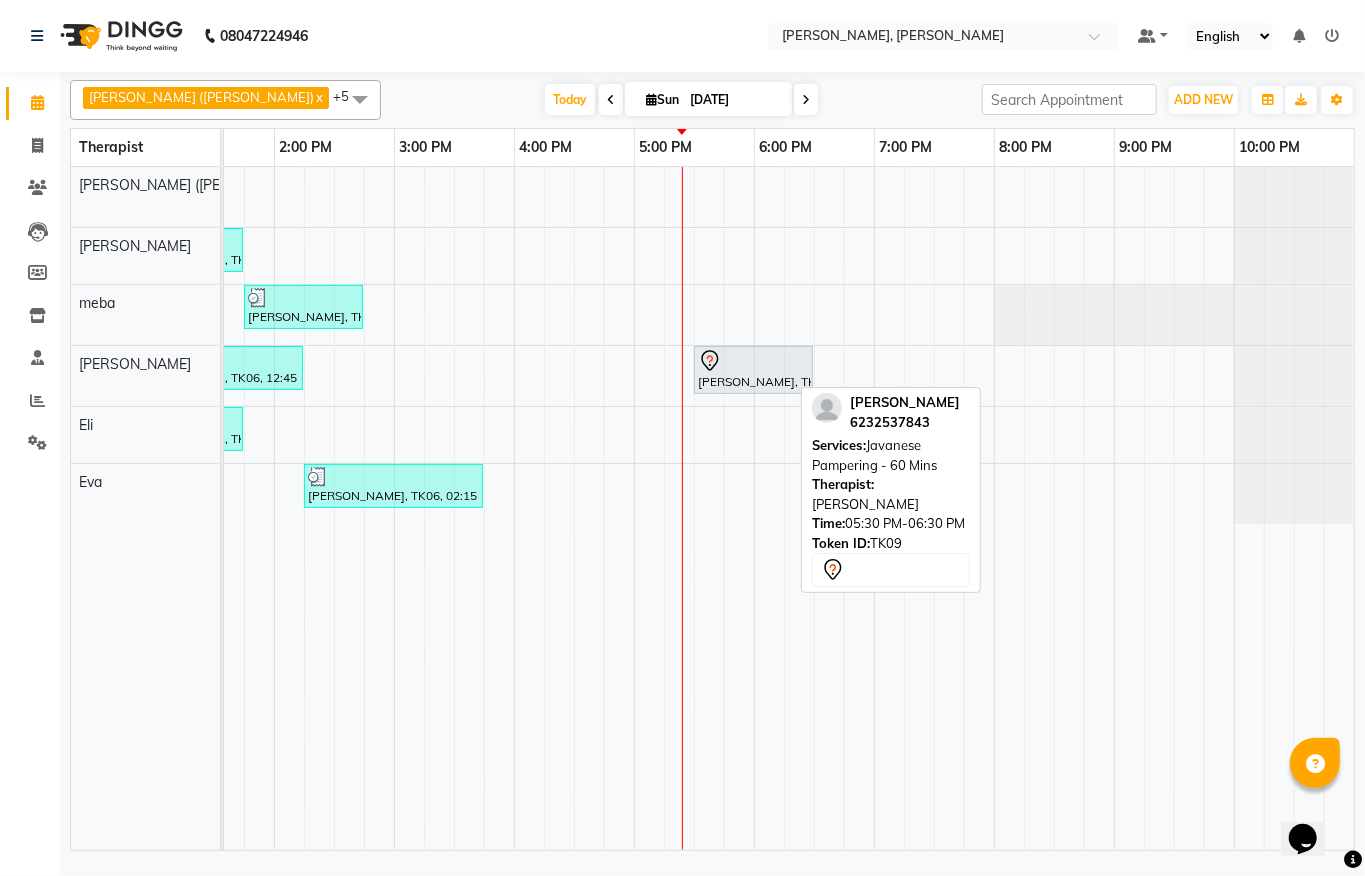 click at bounding box center (753, 361) 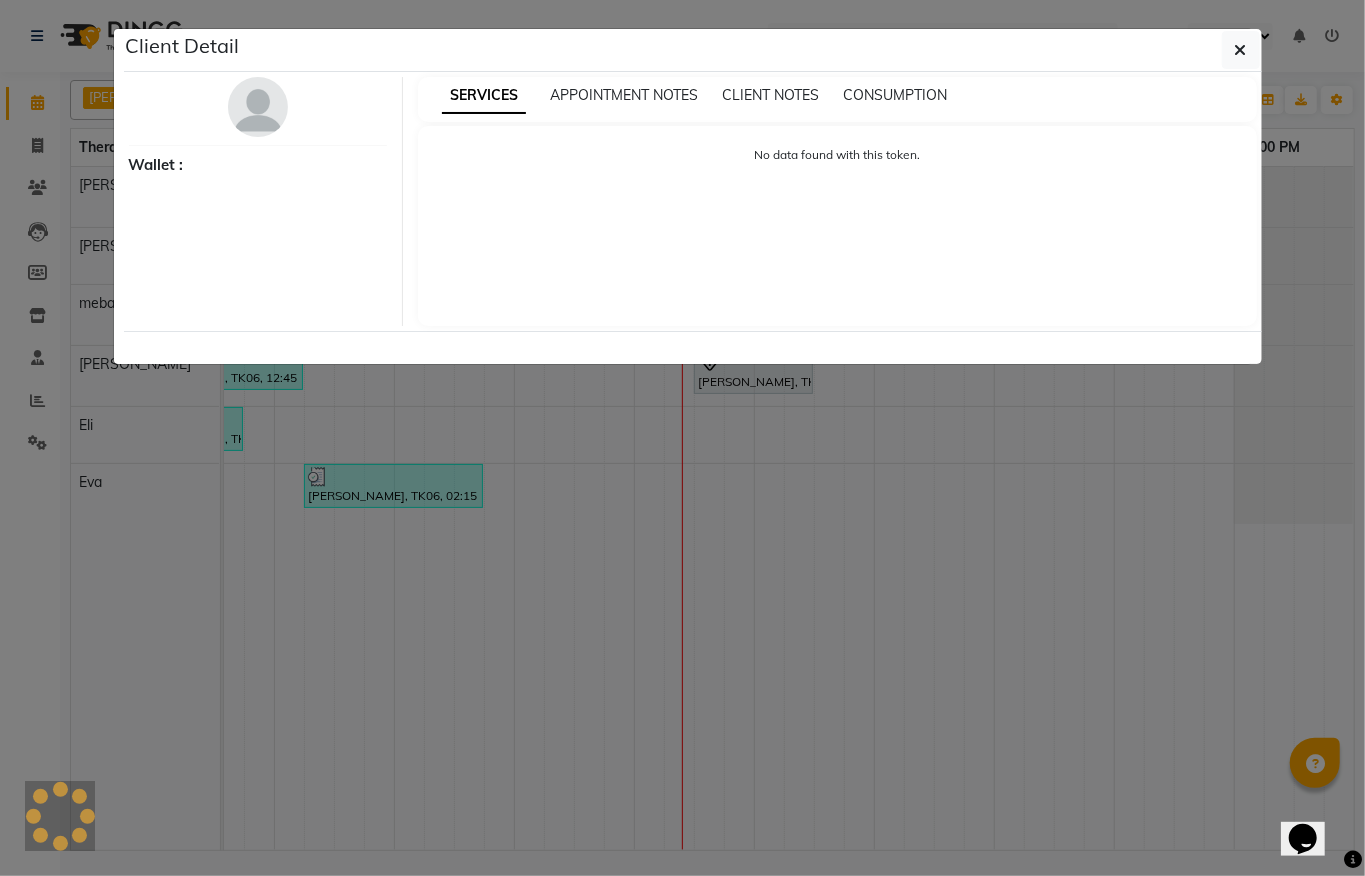 select on "7" 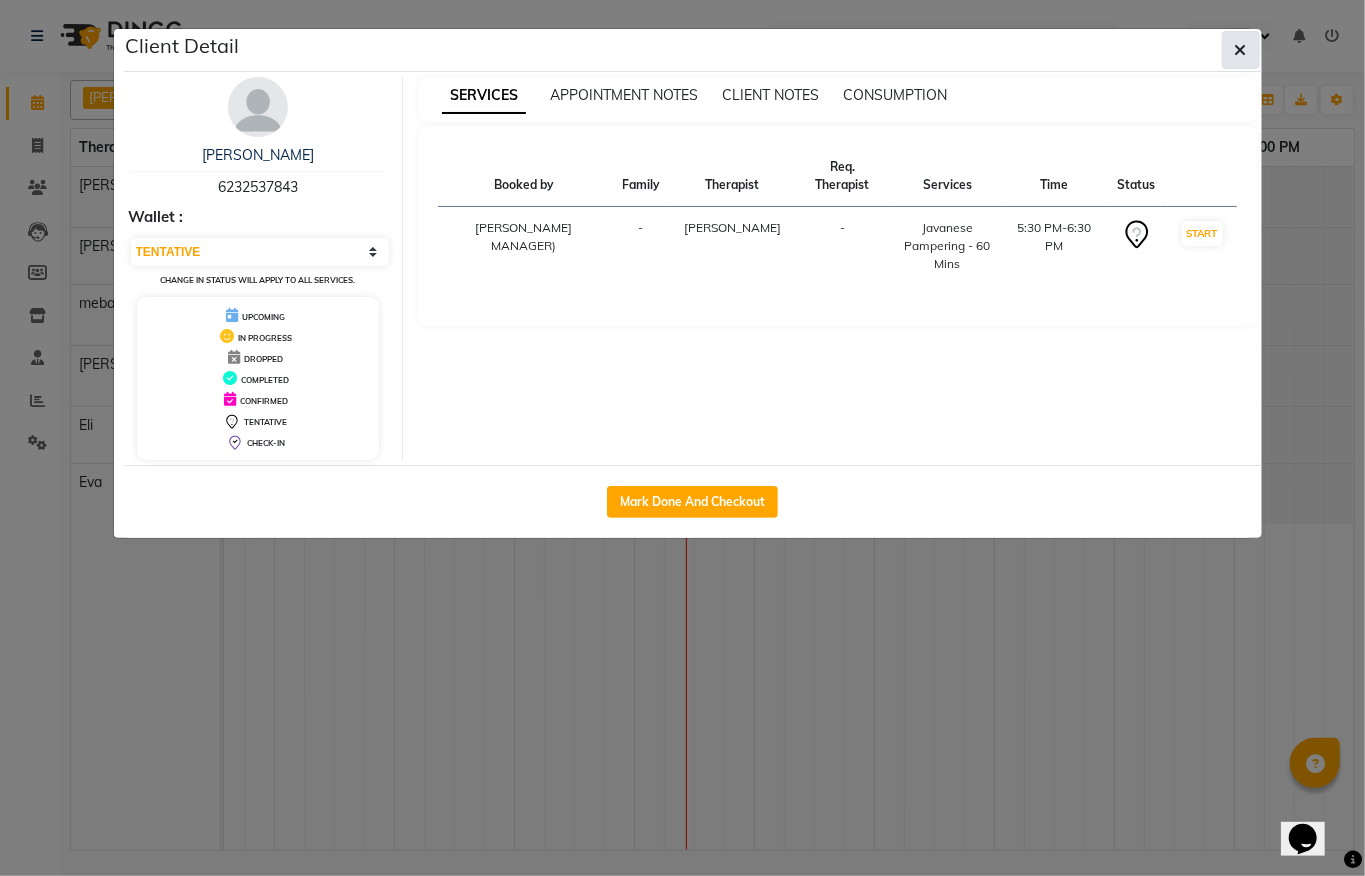 click 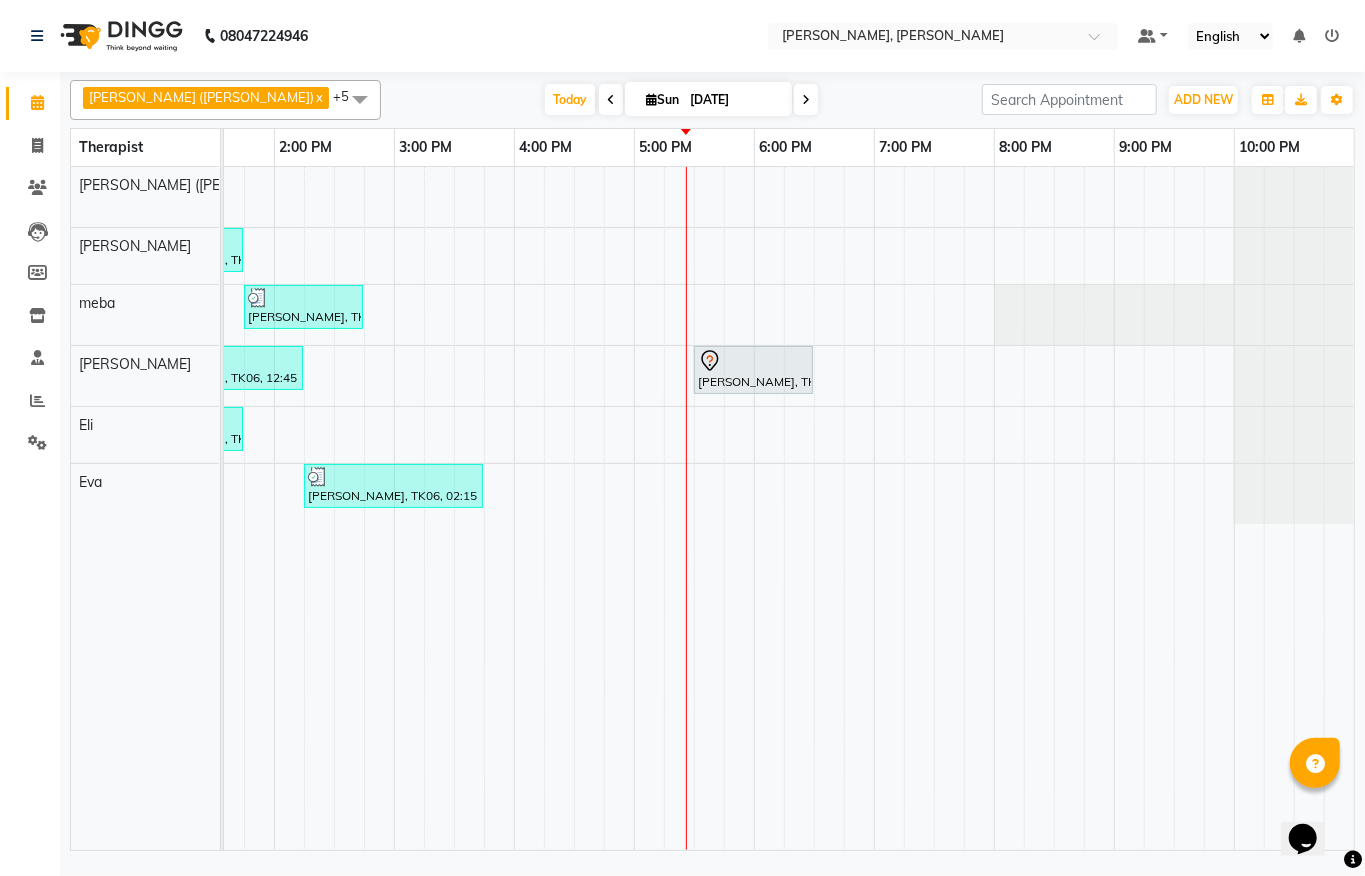 scroll, scrollTop: 0, scrollLeft: 602, axis: horizontal 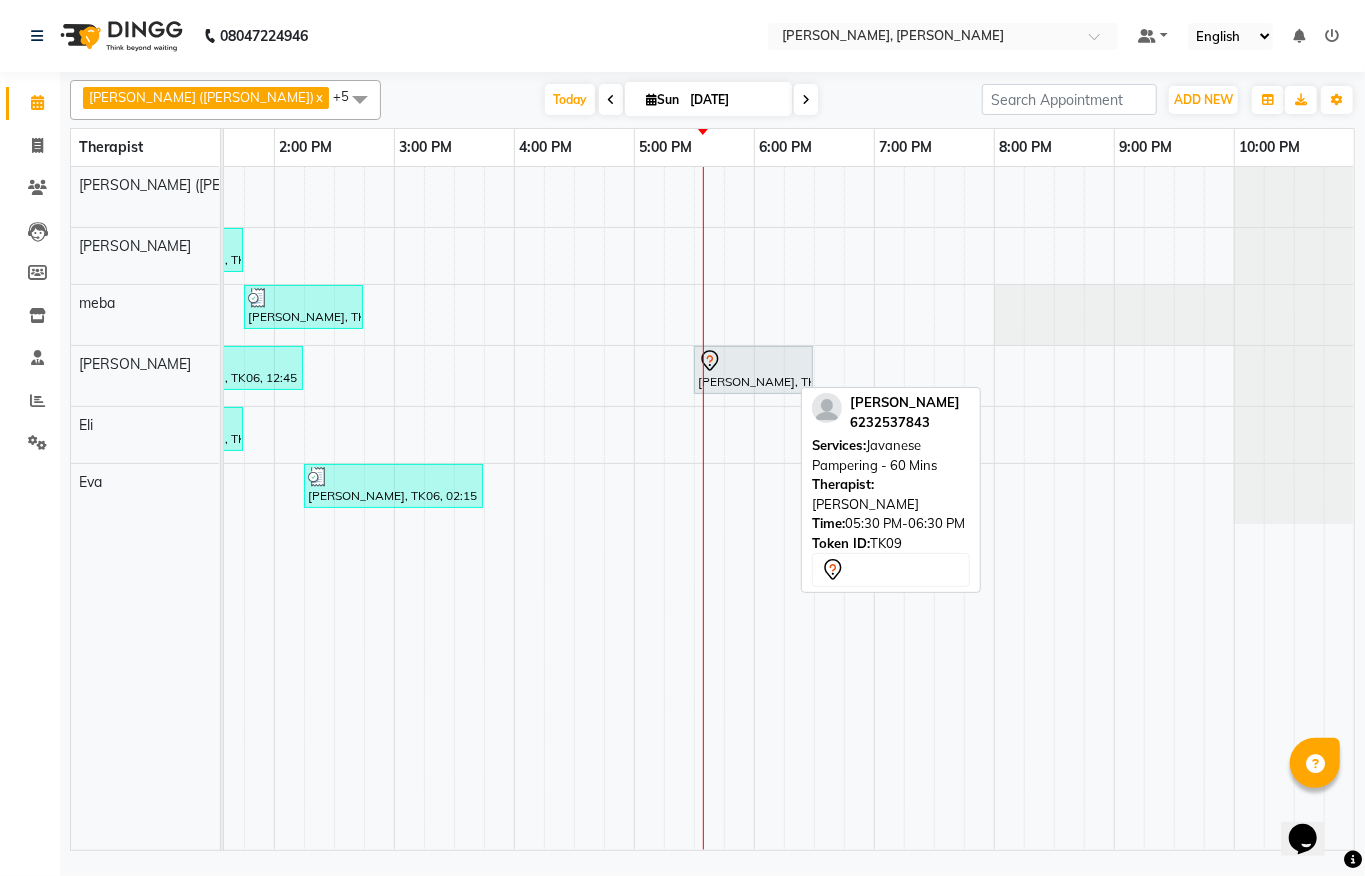 click on "[PERSON_NAME], TK09, 05:30 PM-06:30 PM, Javanese Pampering - 60 Mins" at bounding box center (753, 370) 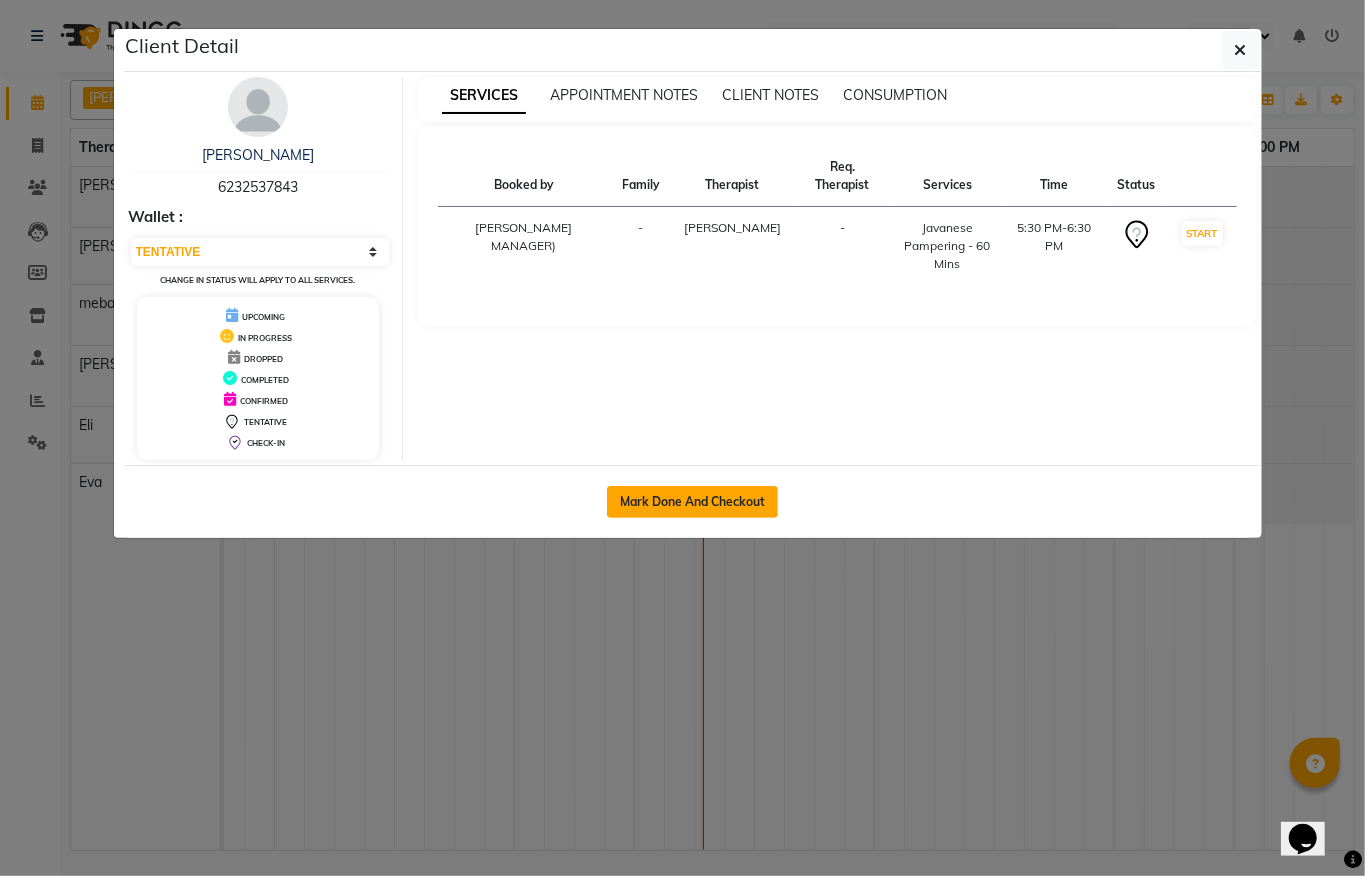 click on "Mark Done And Checkout" 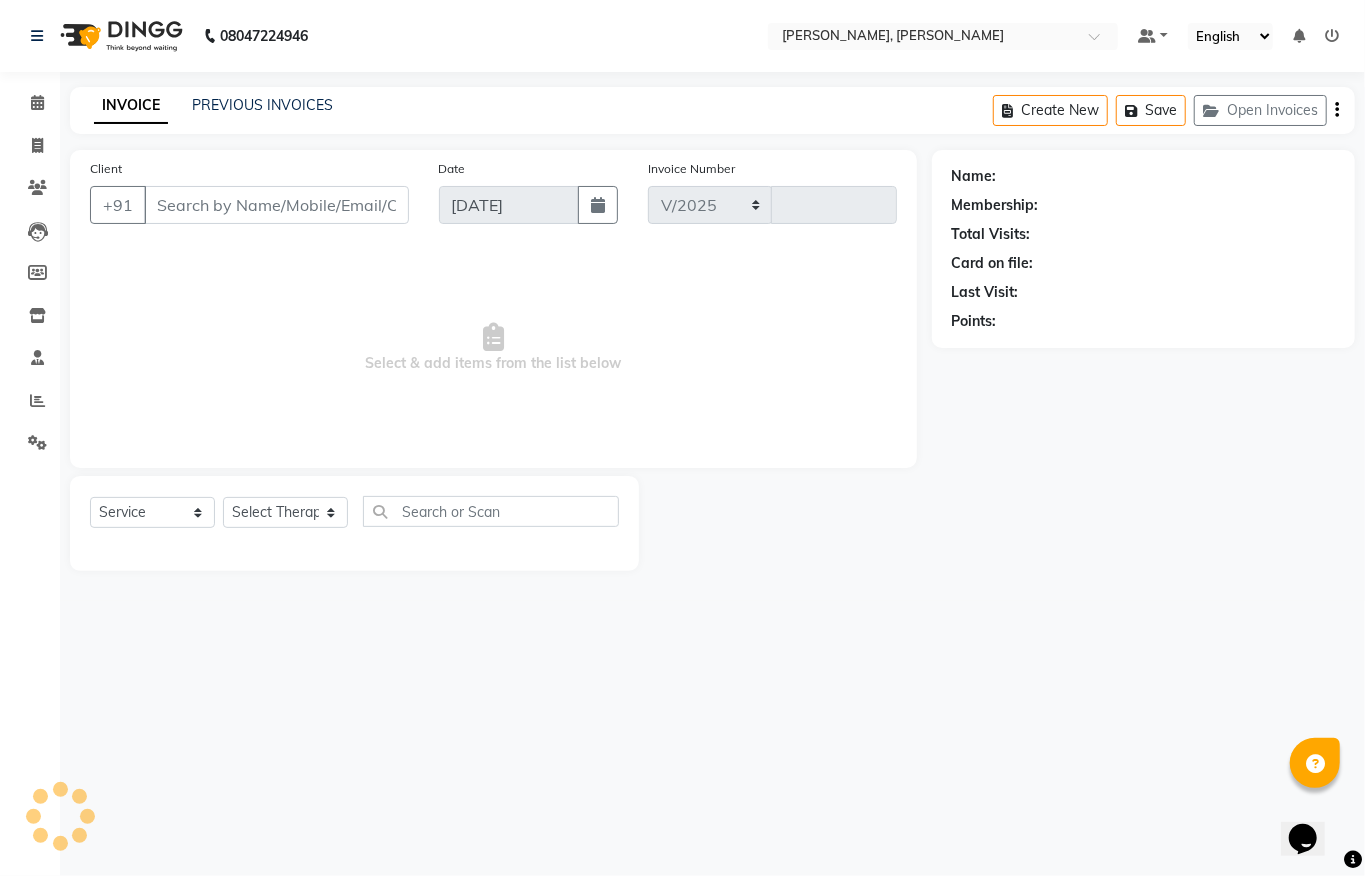 select on "6399" 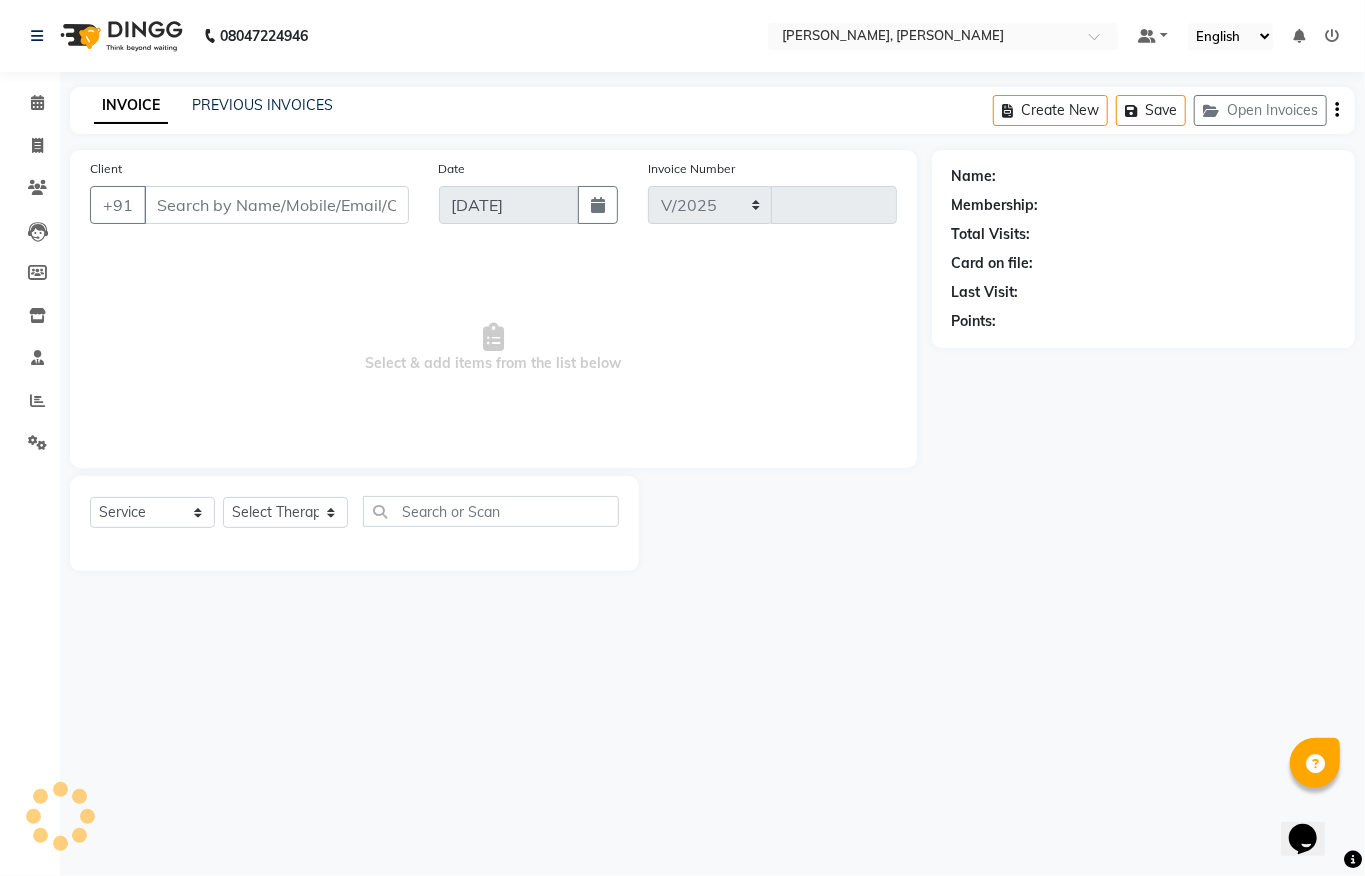 type on "0852" 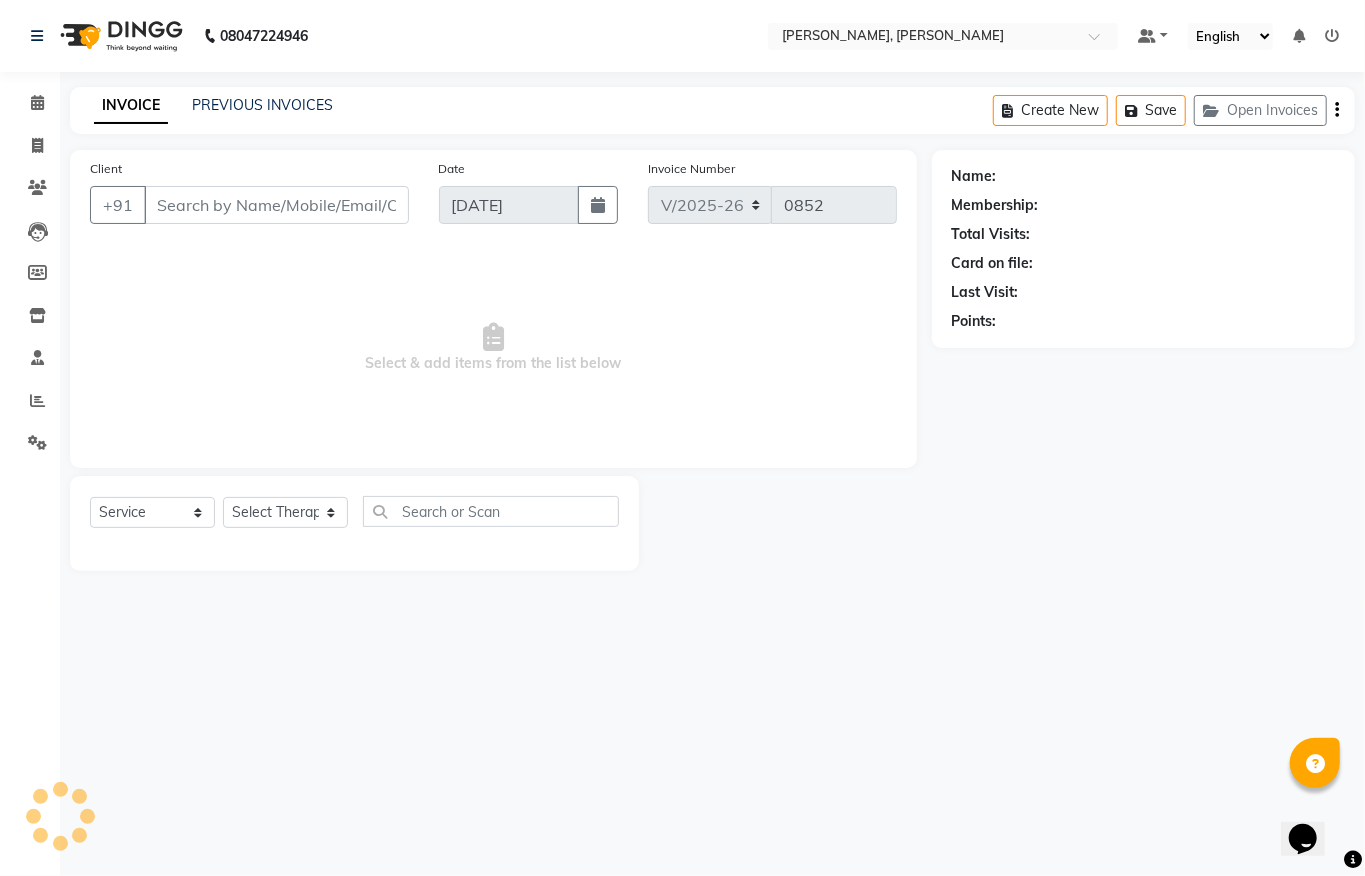 type on "6232537843" 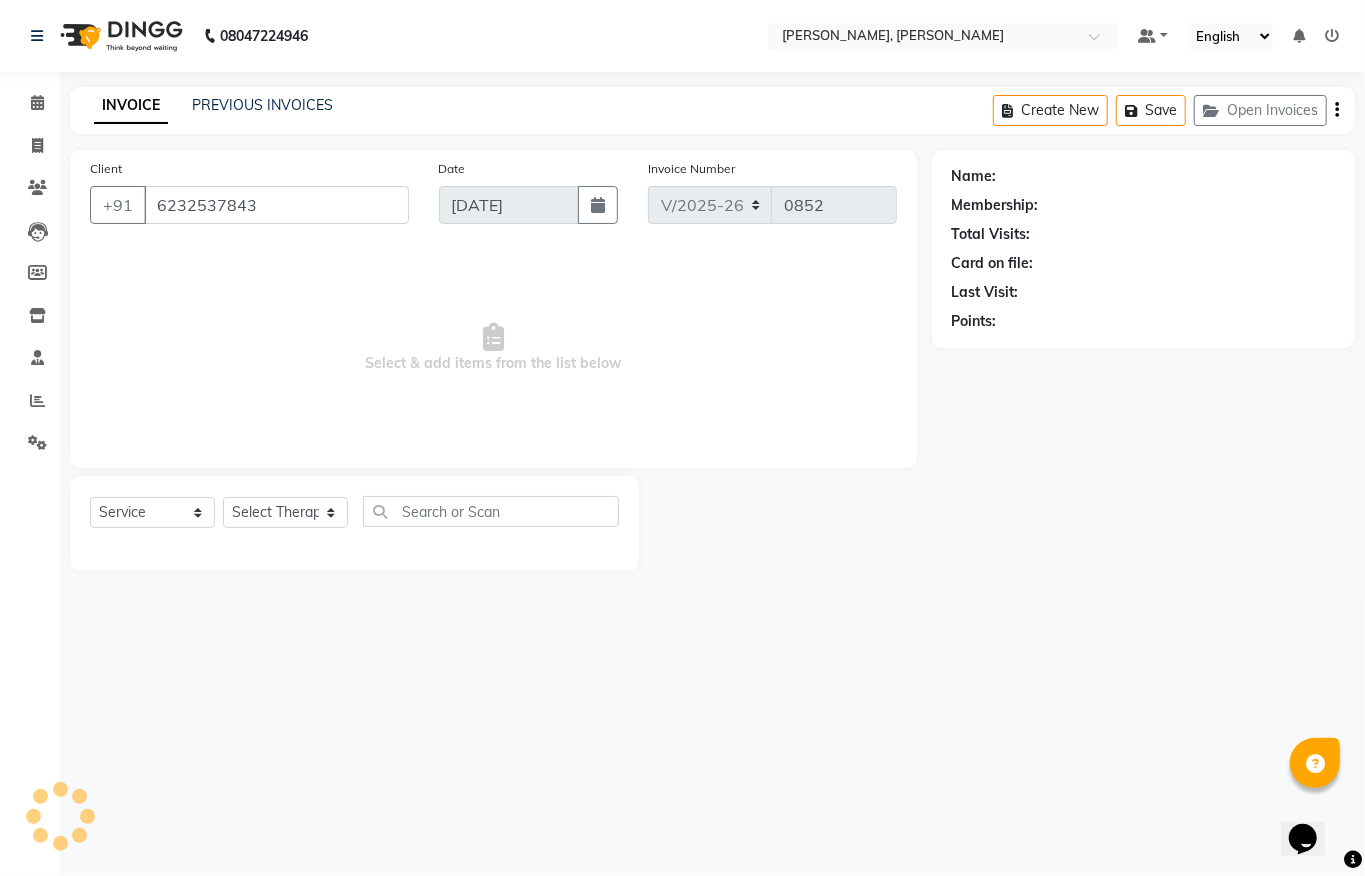 select on "80574" 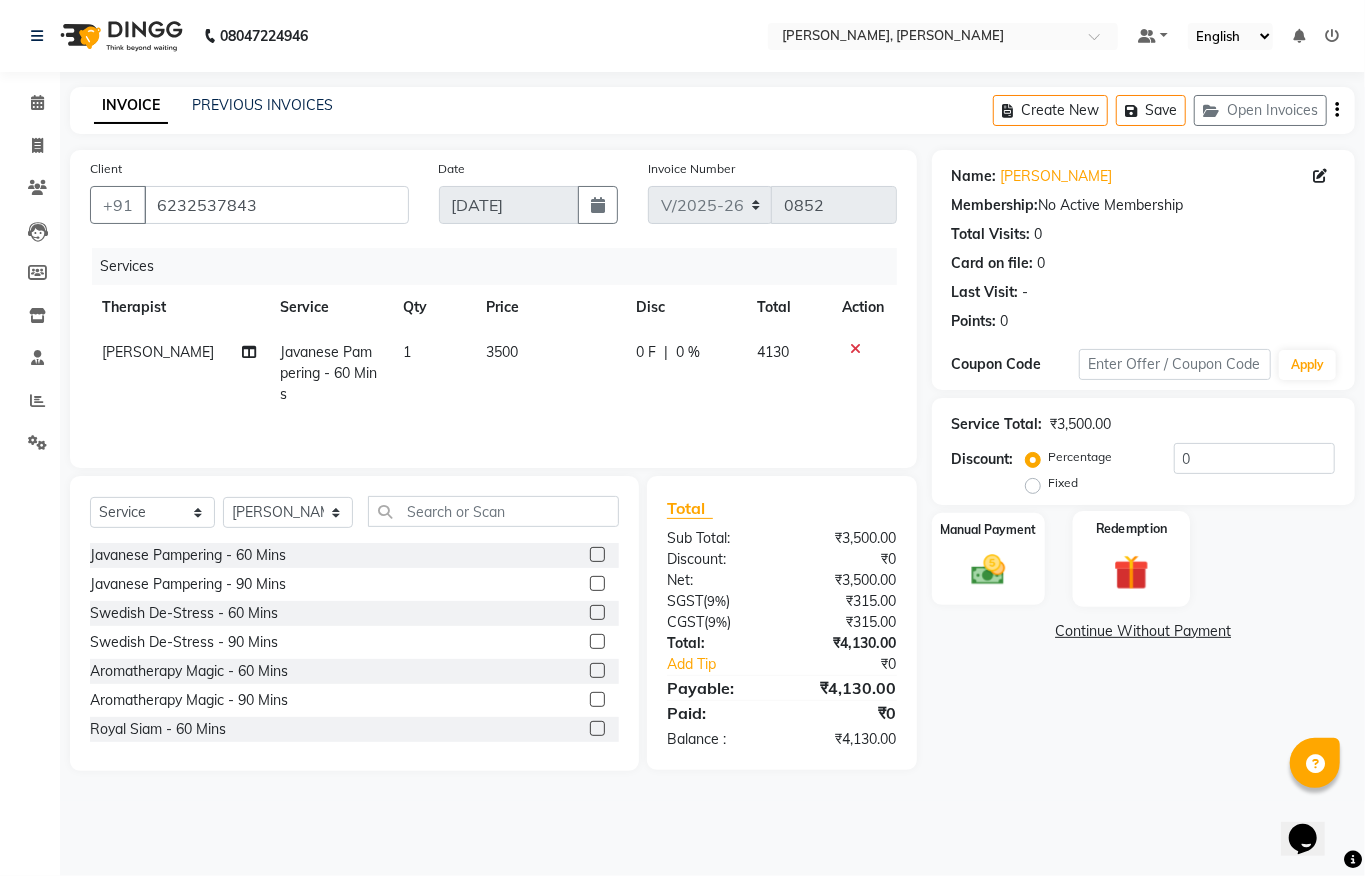 click on "Redemption" 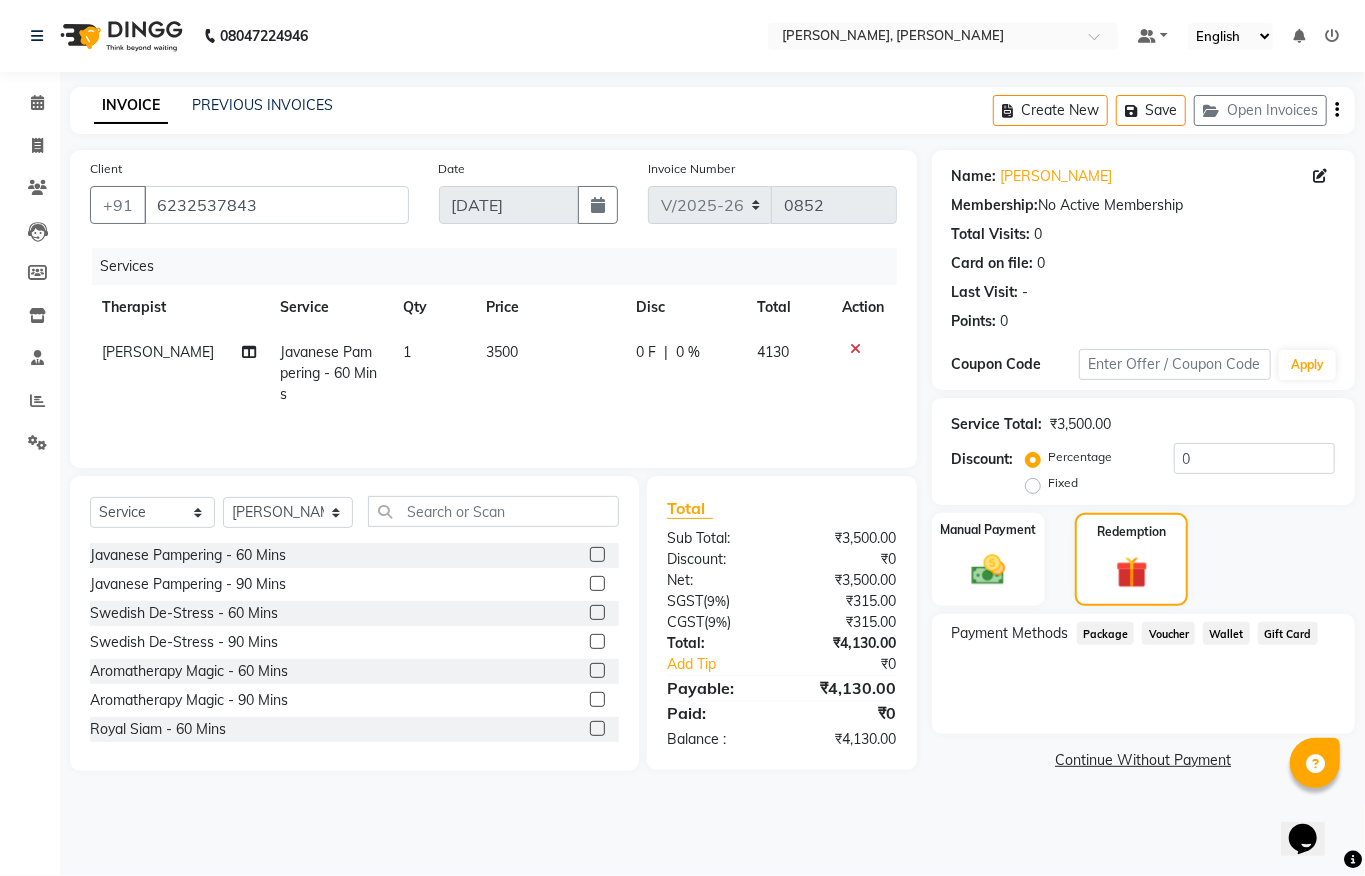 click on "Package" 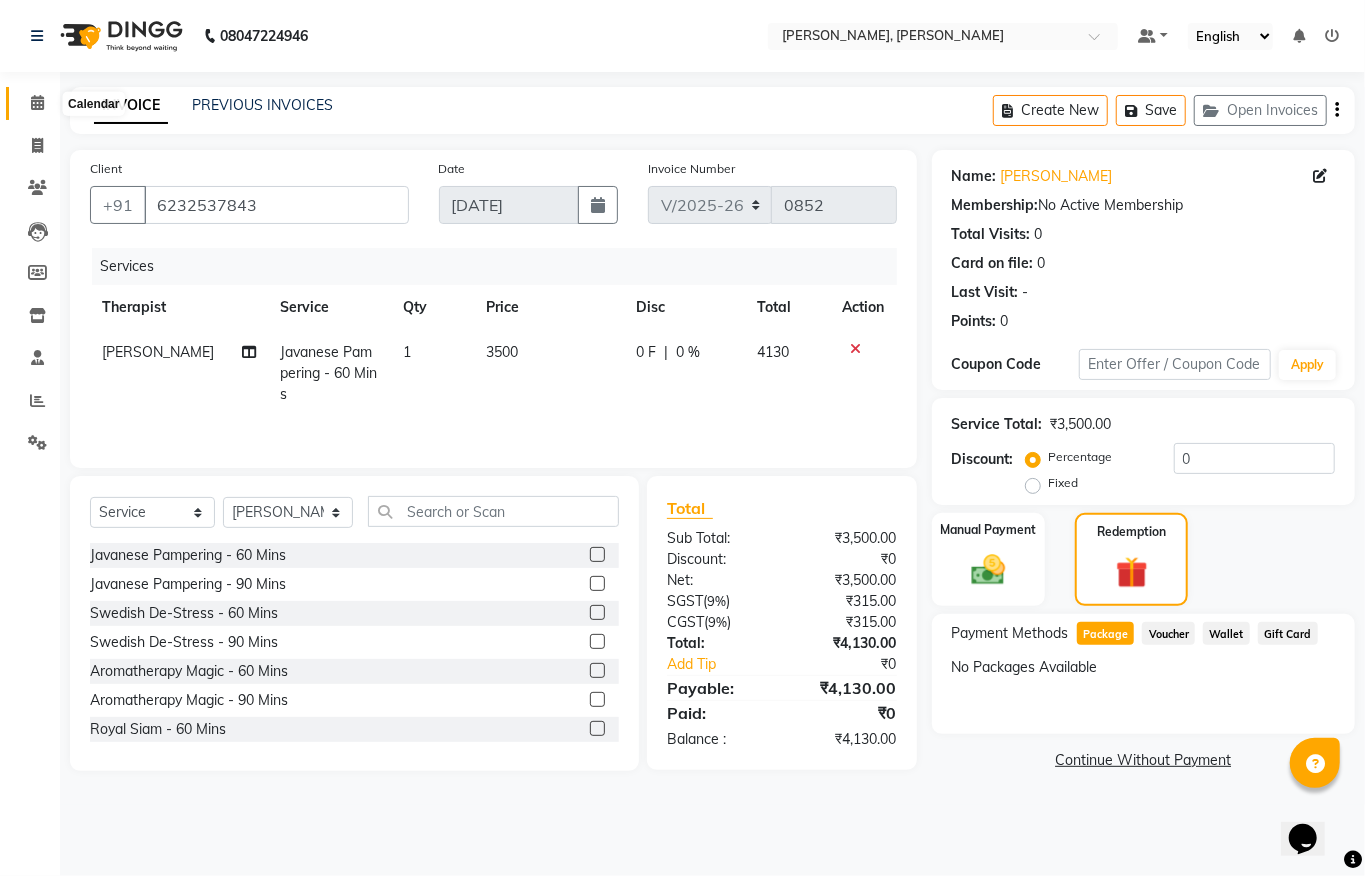 click 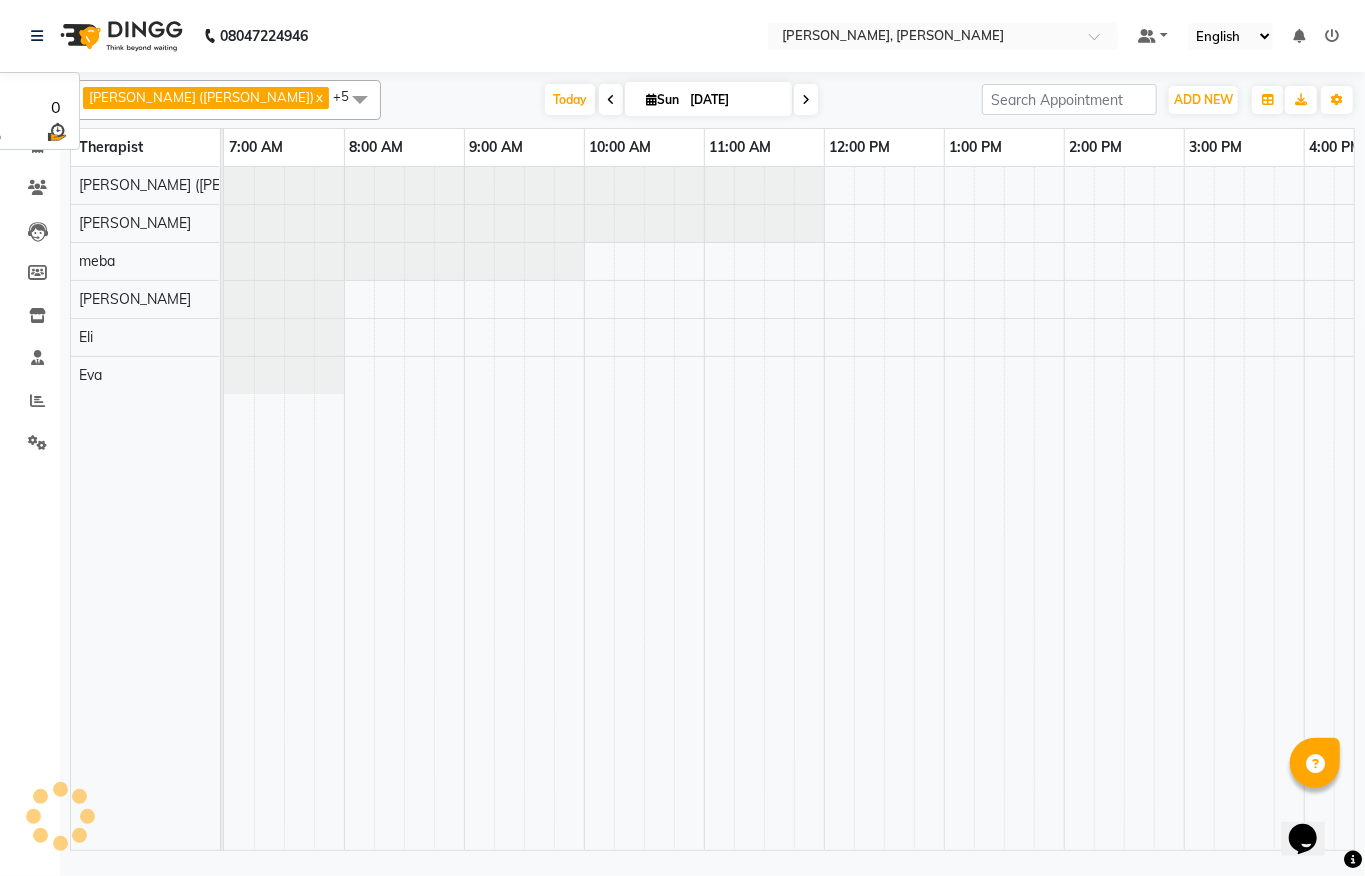 scroll, scrollTop: 0, scrollLeft: 0, axis: both 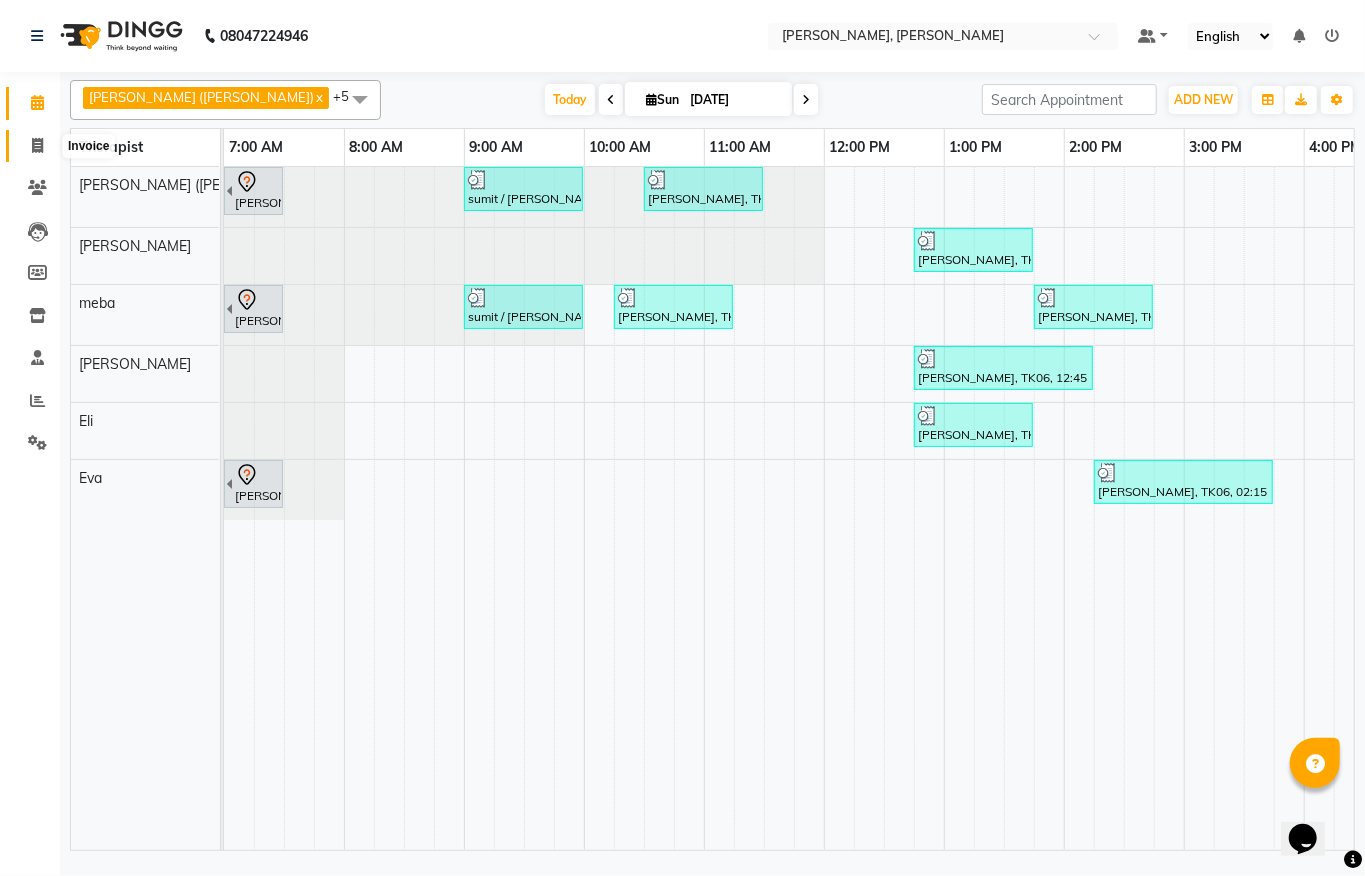 click 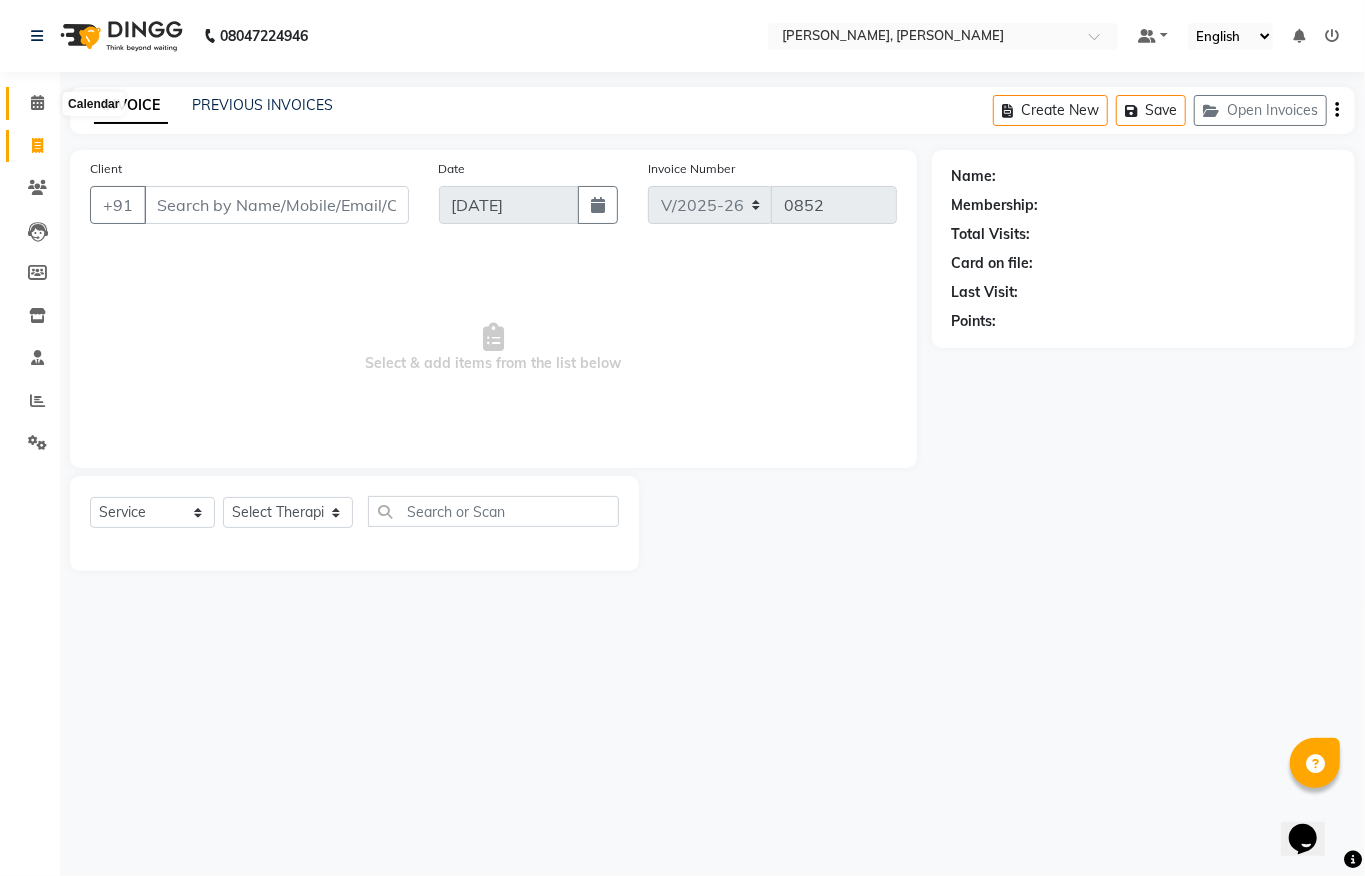 click 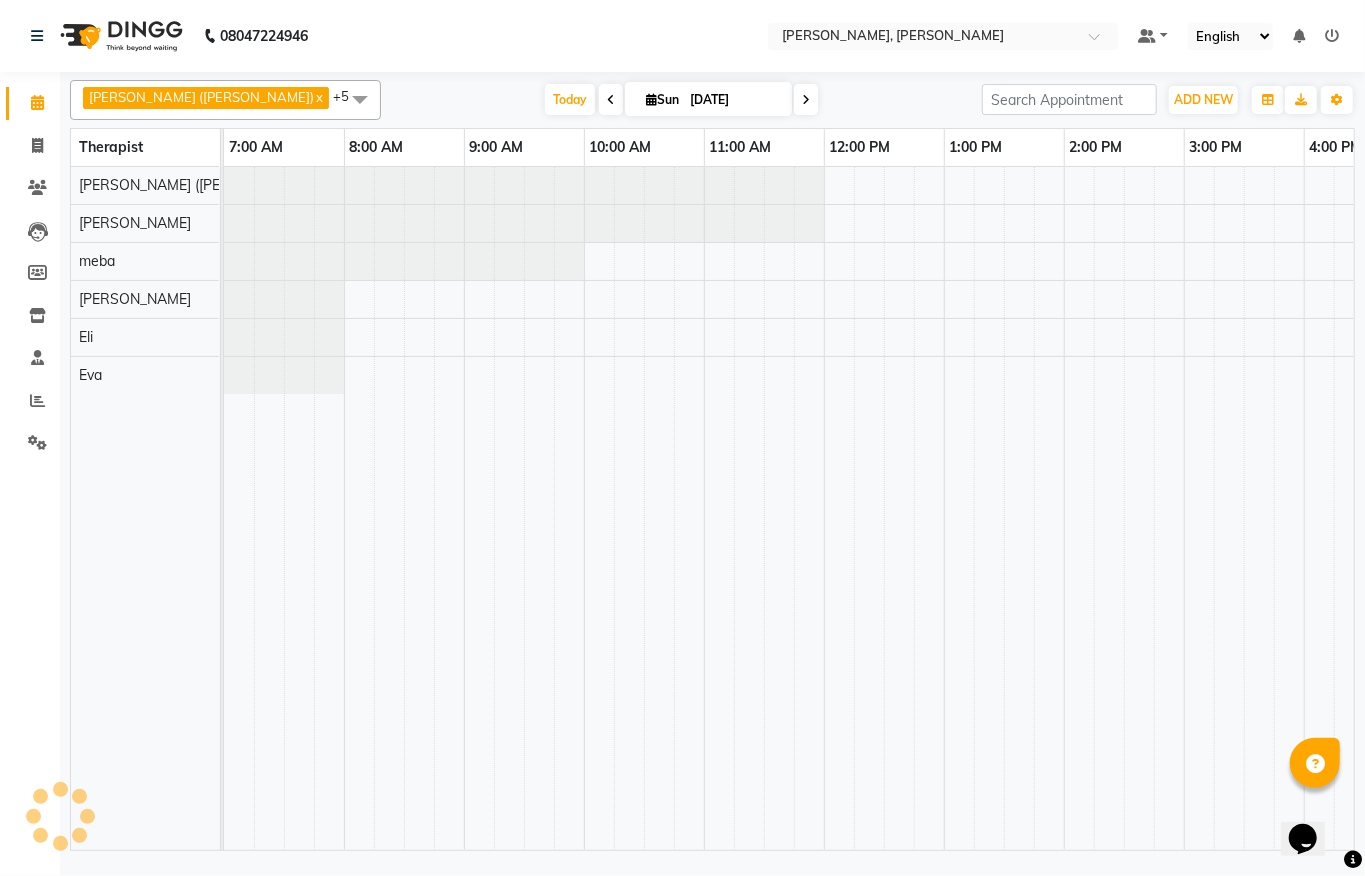scroll, scrollTop: 0, scrollLeft: 0, axis: both 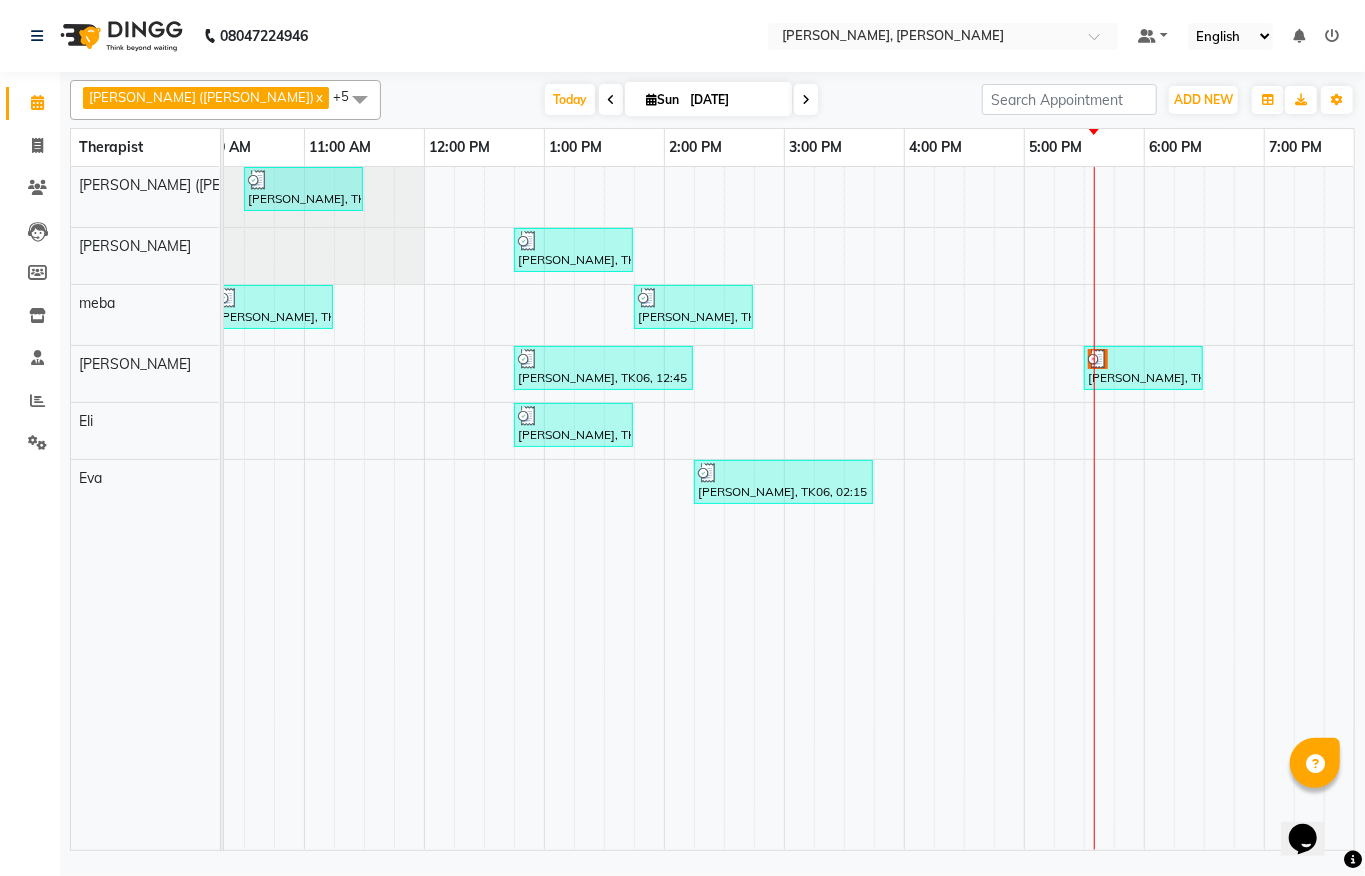 click on "Sumit Agrawal, TK02, 06:30 AM-07:30 AM, Javanese Pampering - 60 Mins     sumit / sajal, TK04, 09:00 AM-10:00 AM, Javanese Pampering - 60 Mins     Anuj Kadam, TK05, 10:30 AM-11:30 AM, Javanese Pampering - 60 Mins     srishti khadiya, TK07, 12:45 PM-01:45 PM, Javanese Pampering - 60 Mins             jayesh, TK03, 06:30 AM-07:30 AM, Javanese Pampering - 60 Mins     sumit / sajal, TK04, 09:00 AM-10:00 AM, Javanese Pampering - 60 Mins     Payal, TK01, 10:15 AM-11:15 AM, Javanese Pampering - 60 Mins     Shankar, TK08, 01:45 PM-02:45 PM, Javanese Pampering - 60 Mins     Shaksham Khurana, TK06, 12:45 PM-02:15 PM, Javanese Pampering - 90 Mins     rajesh gupta, TK09, 05:30 PM-06:30 PM, Javanese Pampering - 60 Mins     srishti khadiya, TK07, 12:45 PM-01:45 PM, Javanese Pampering - 60 Mins             Sumit Agrawal, TK02, 06:30 AM-07:30 AM, Javanese Pampering - 60 Mins     Shaksham Khurana, TK06, 02:15 PM-03:45 PM, Javanese Pampering - 90 Mins" at bounding box center [784, 508] 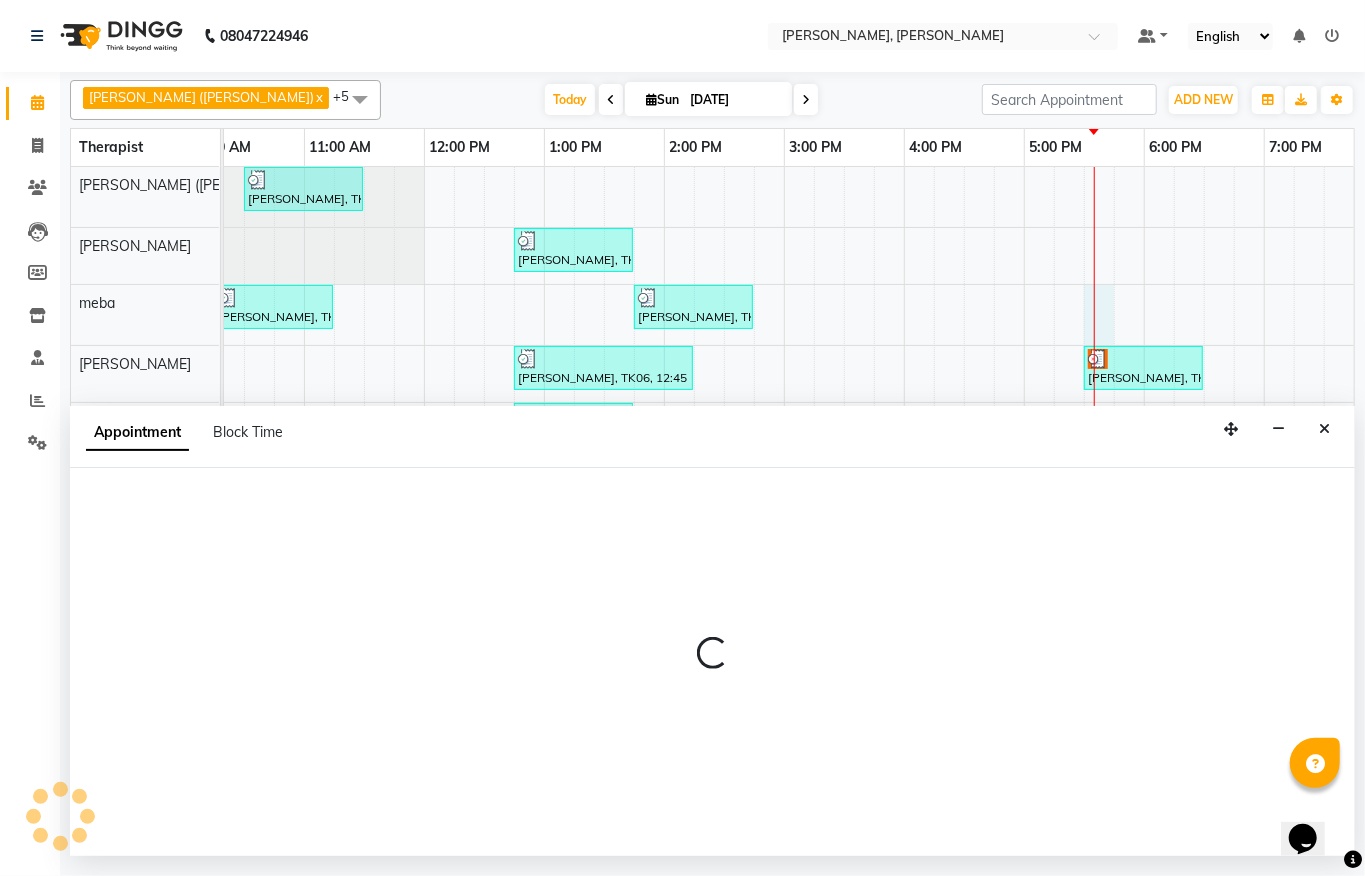 select on "65646" 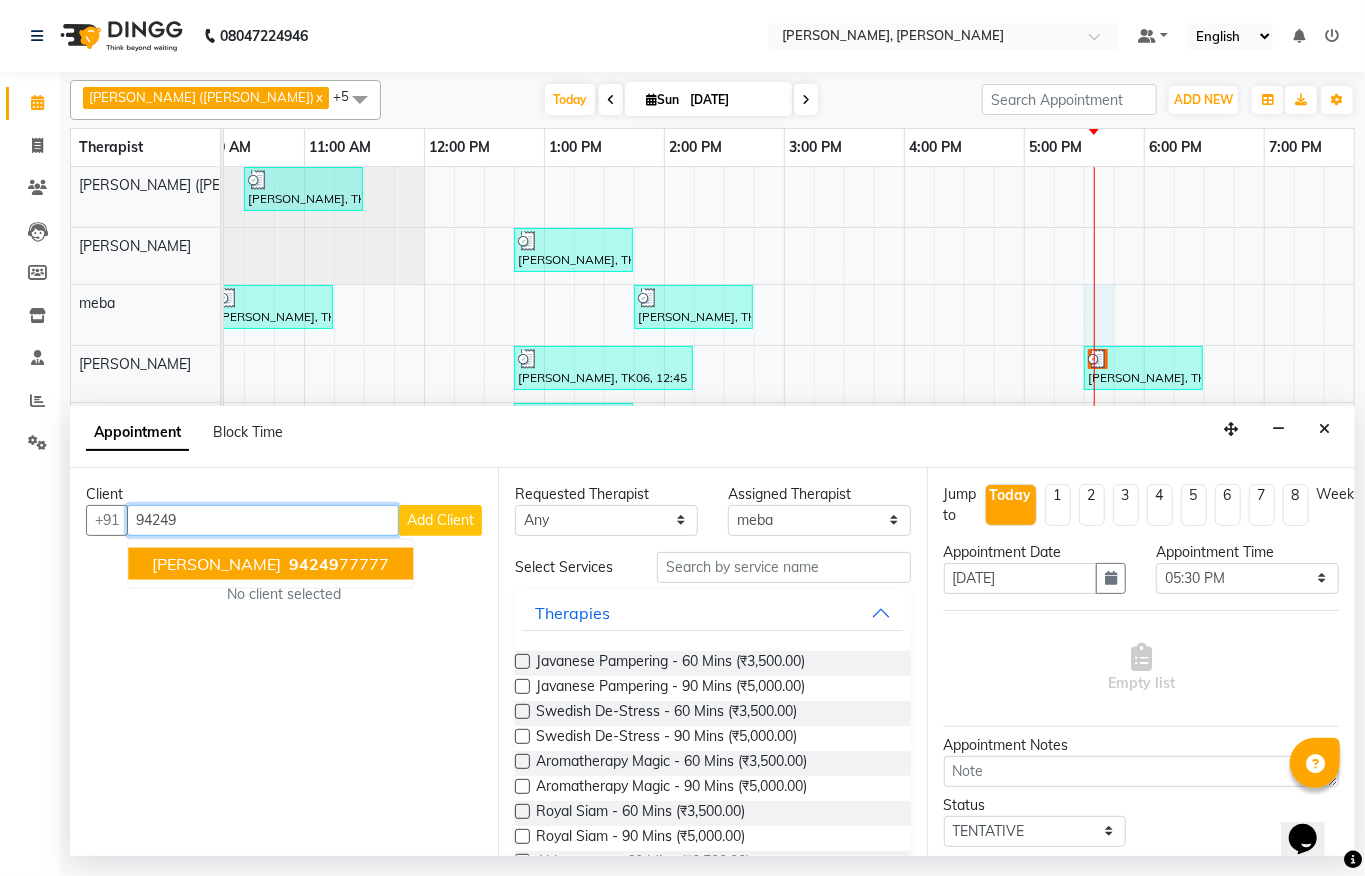 click on "94249" at bounding box center (314, 563) 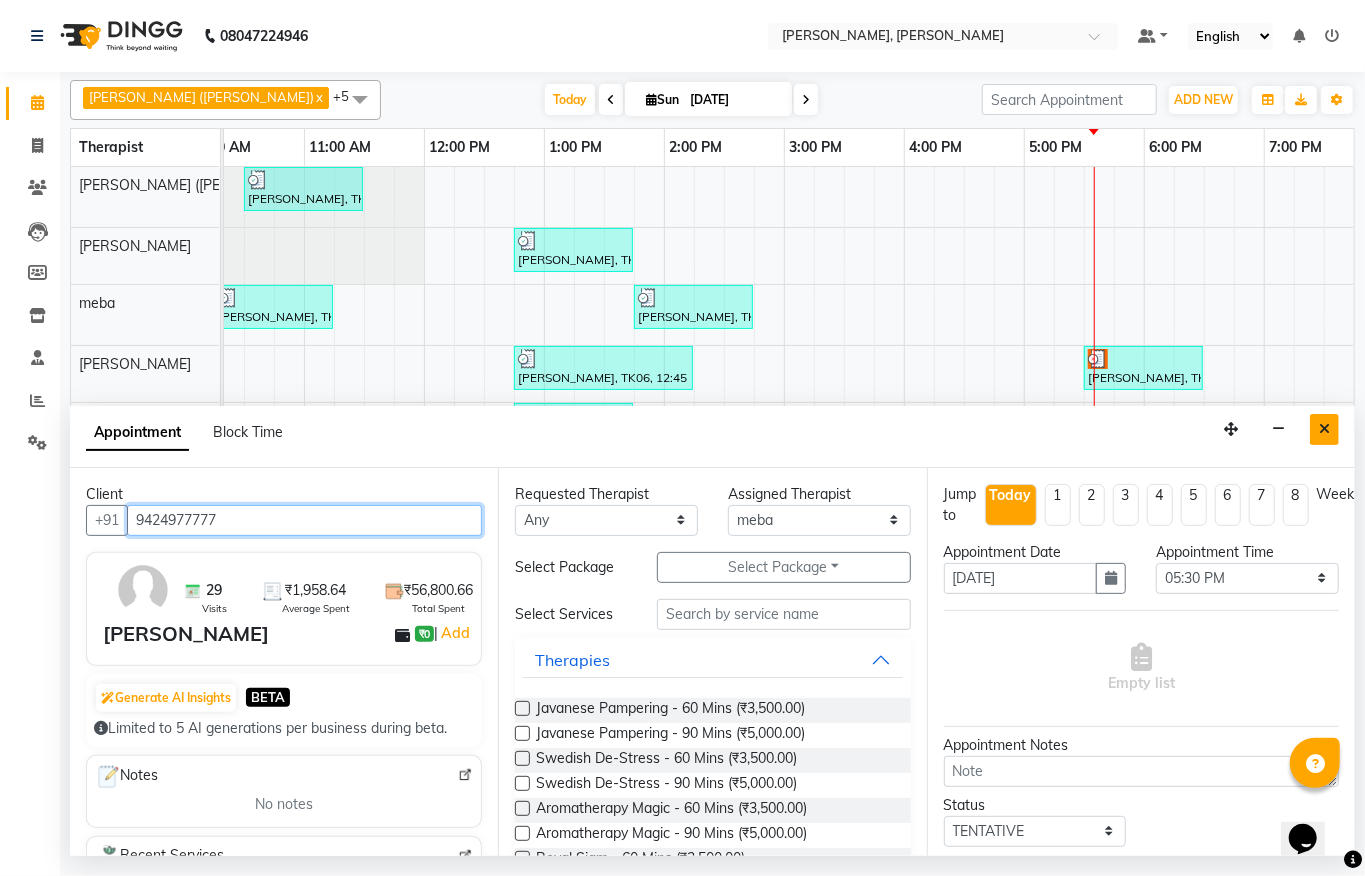 type on "9424977777" 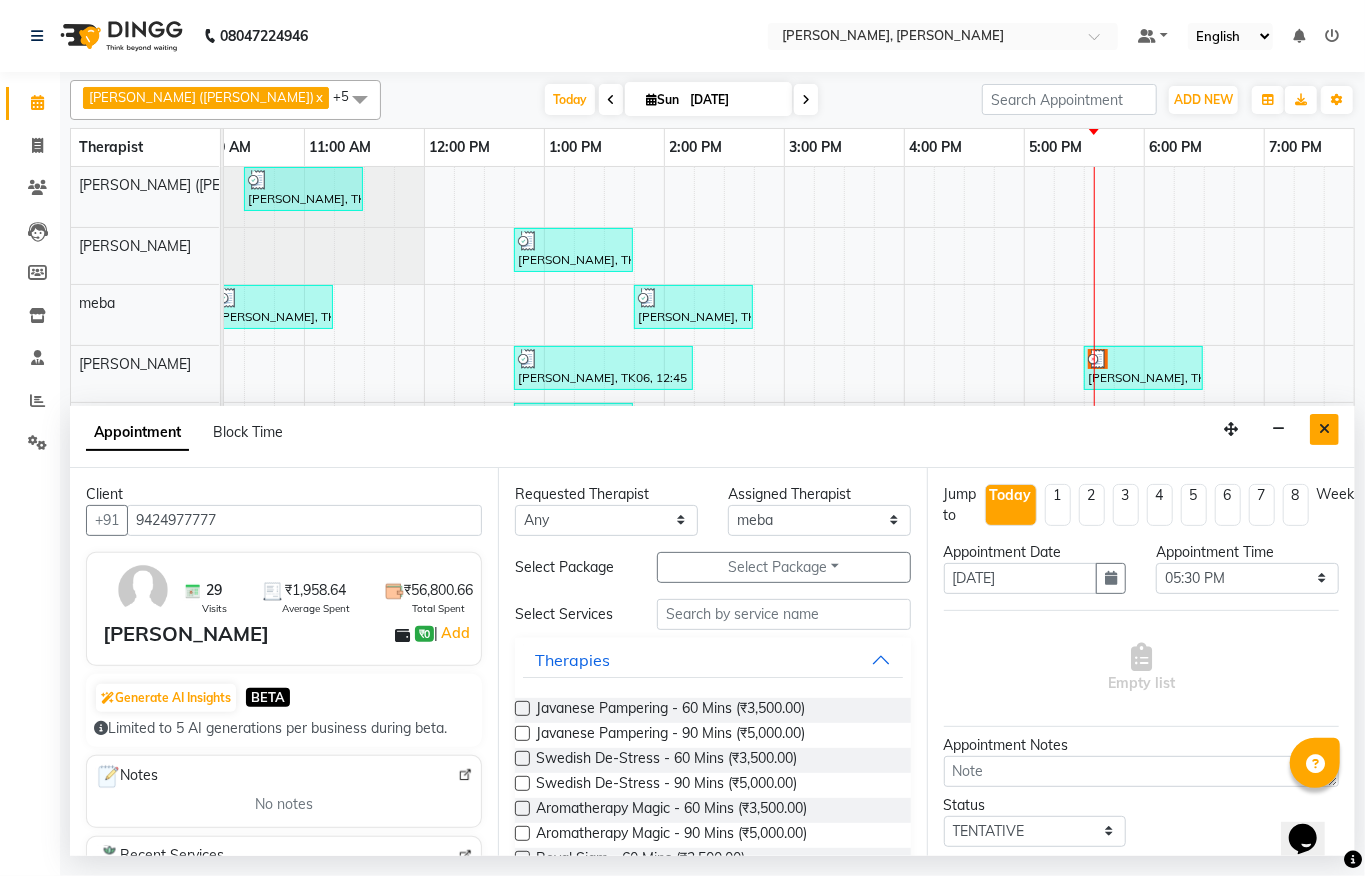 click at bounding box center (1324, 429) 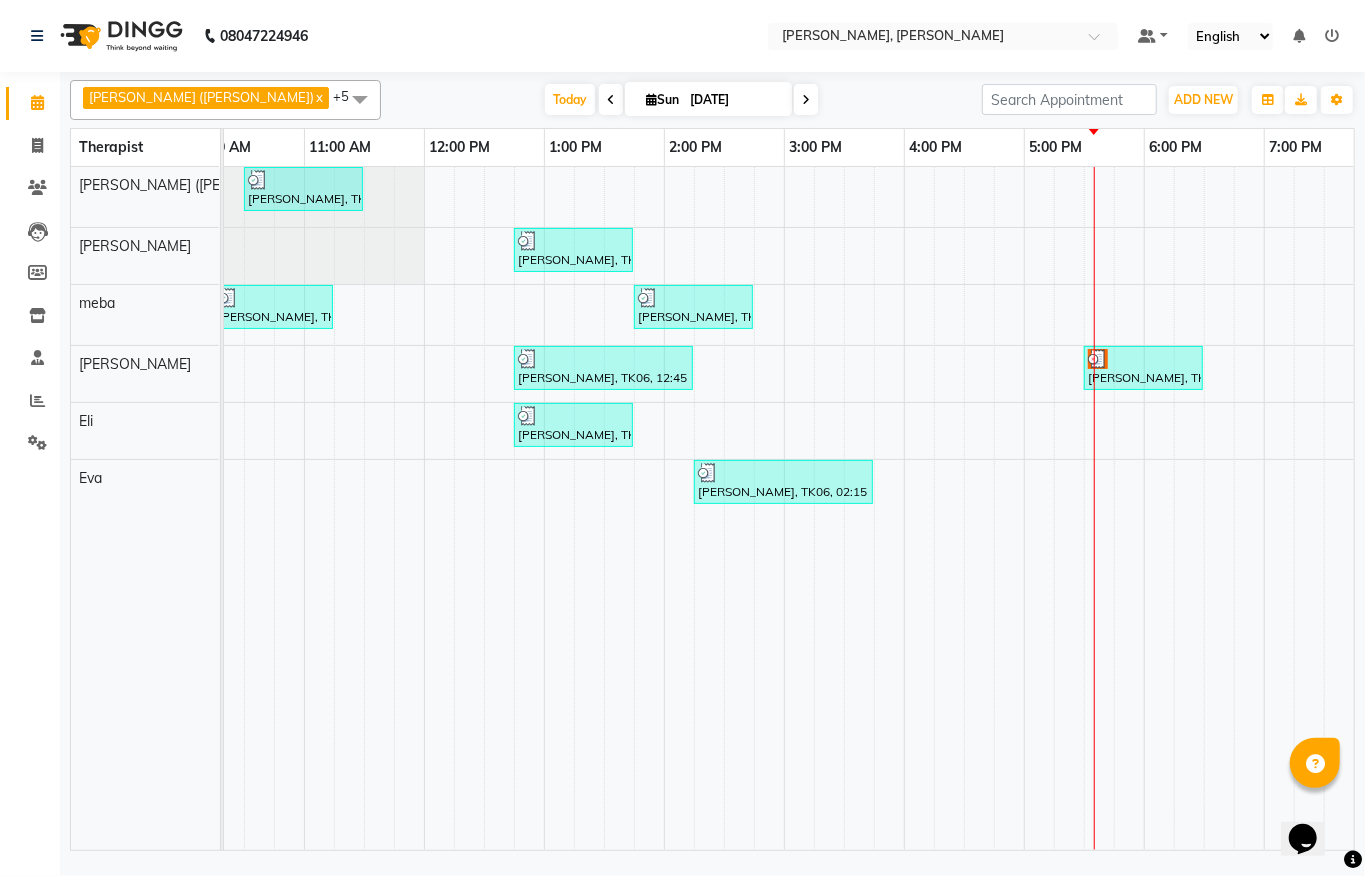 click on "Sumit Agrawal, TK02, 06:30 AM-07:30 AM, Javanese Pampering - 60 Mins     sumit / sajal, TK04, 09:00 AM-10:00 AM, Javanese Pampering - 60 Mins     Anuj Kadam, TK05, 10:30 AM-11:30 AM, Javanese Pampering - 60 Mins     srishti khadiya, TK07, 12:45 PM-01:45 PM, Javanese Pampering - 60 Mins             jayesh, TK03, 06:30 AM-07:30 AM, Javanese Pampering - 60 Mins     sumit / sajal, TK04, 09:00 AM-10:00 AM, Javanese Pampering - 60 Mins     Payal, TK01, 10:15 AM-11:15 AM, Javanese Pampering - 60 Mins     Shankar, TK08, 01:45 PM-02:45 PM, Javanese Pampering - 60 Mins     Shaksham Khurana, TK06, 12:45 PM-02:15 PM, Javanese Pampering - 90 Mins     rajesh gupta, TK09, 05:30 PM-06:30 PM, Javanese Pampering - 60 Mins     srishti khadiya, TK07, 12:45 PM-01:45 PM, Javanese Pampering - 60 Mins             Sumit Agrawal, TK02, 06:30 AM-07:30 AM, Javanese Pampering - 60 Mins     Shaksham Khurana, TK06, 02:15 PM-03:45 PM, Javanese Pampering - 90 Mins" at bounding box center [784, 508] 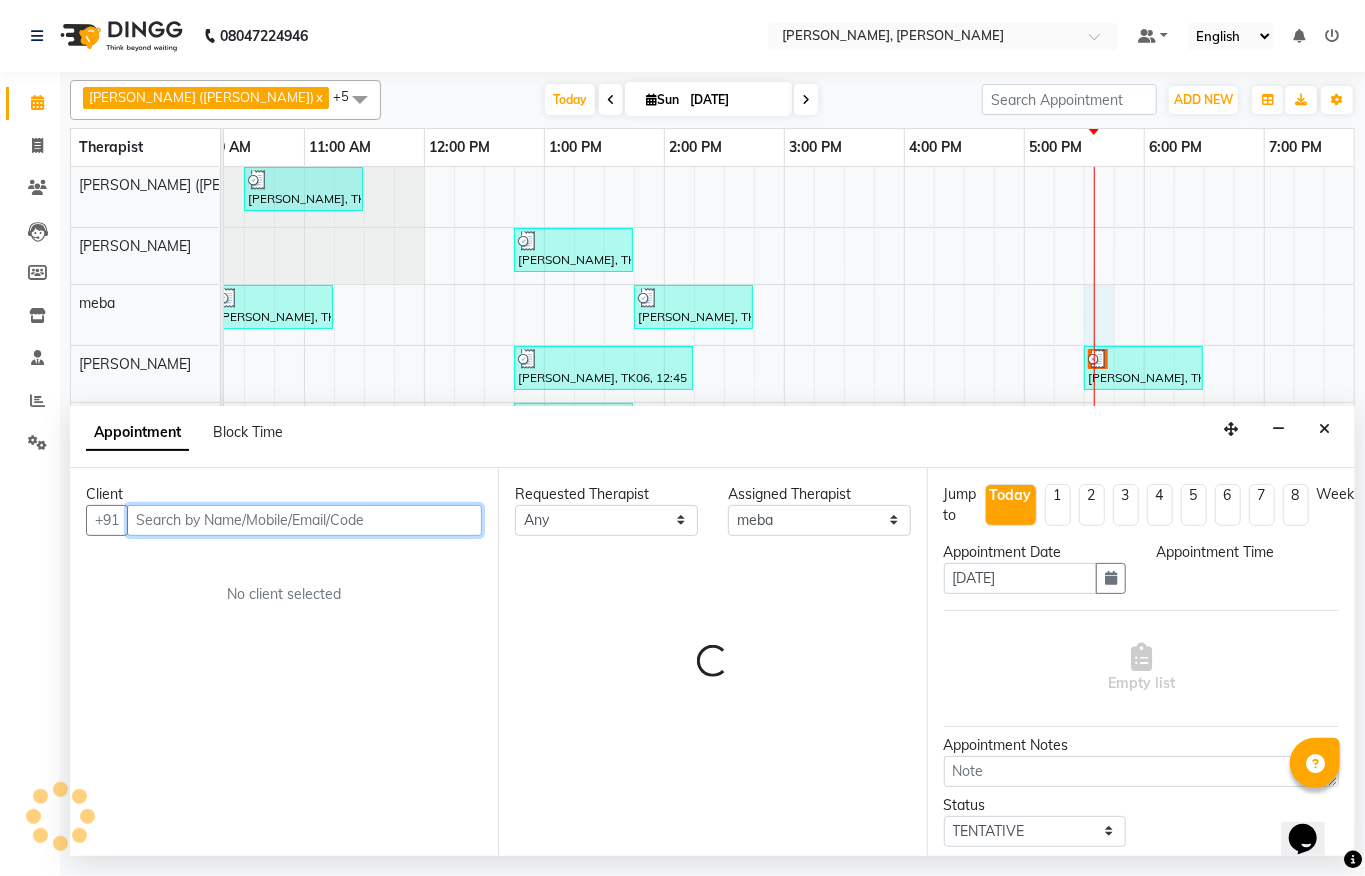 select on "1050" 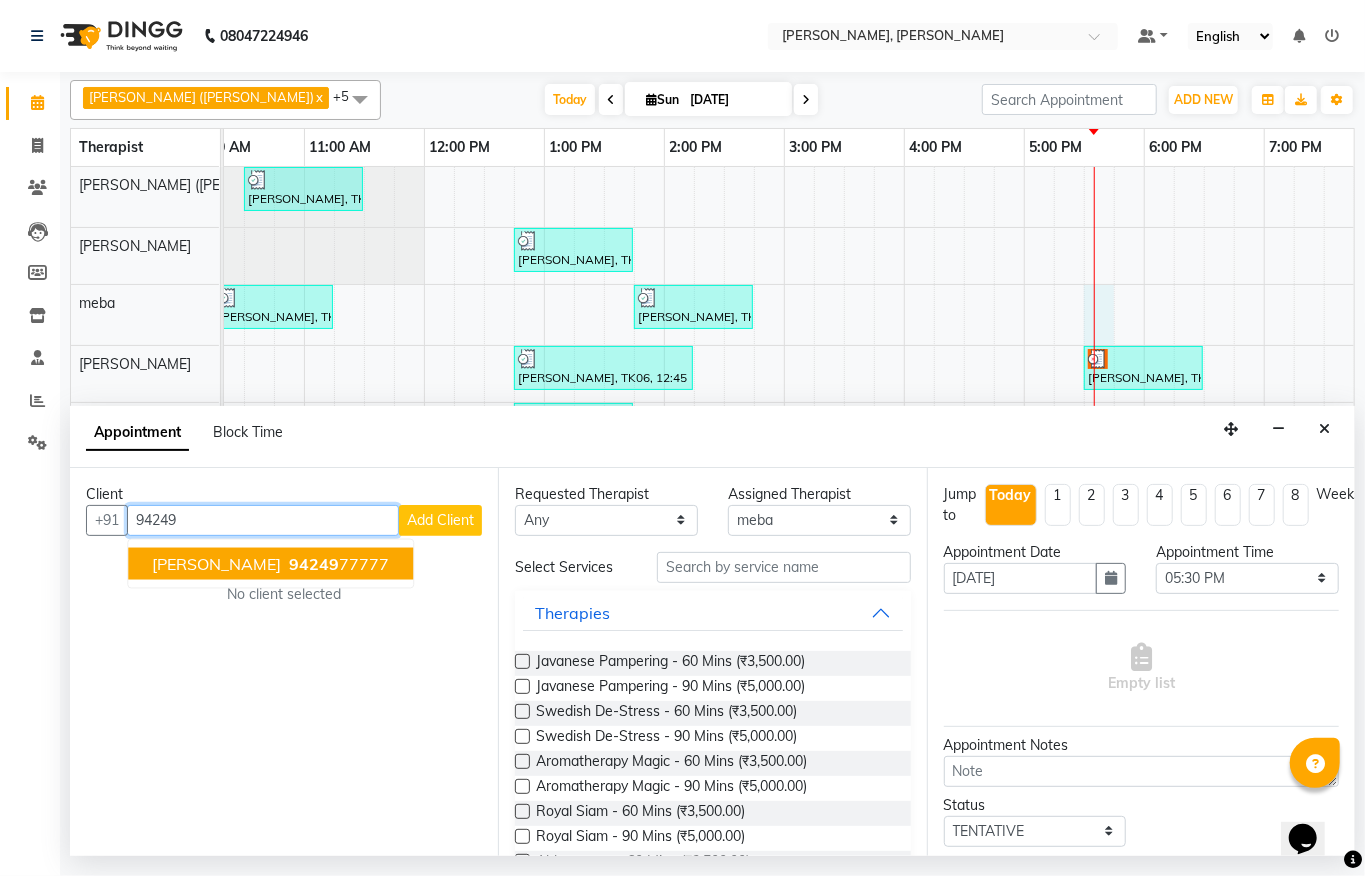 click on "94249" at bounding box center [314, 563] 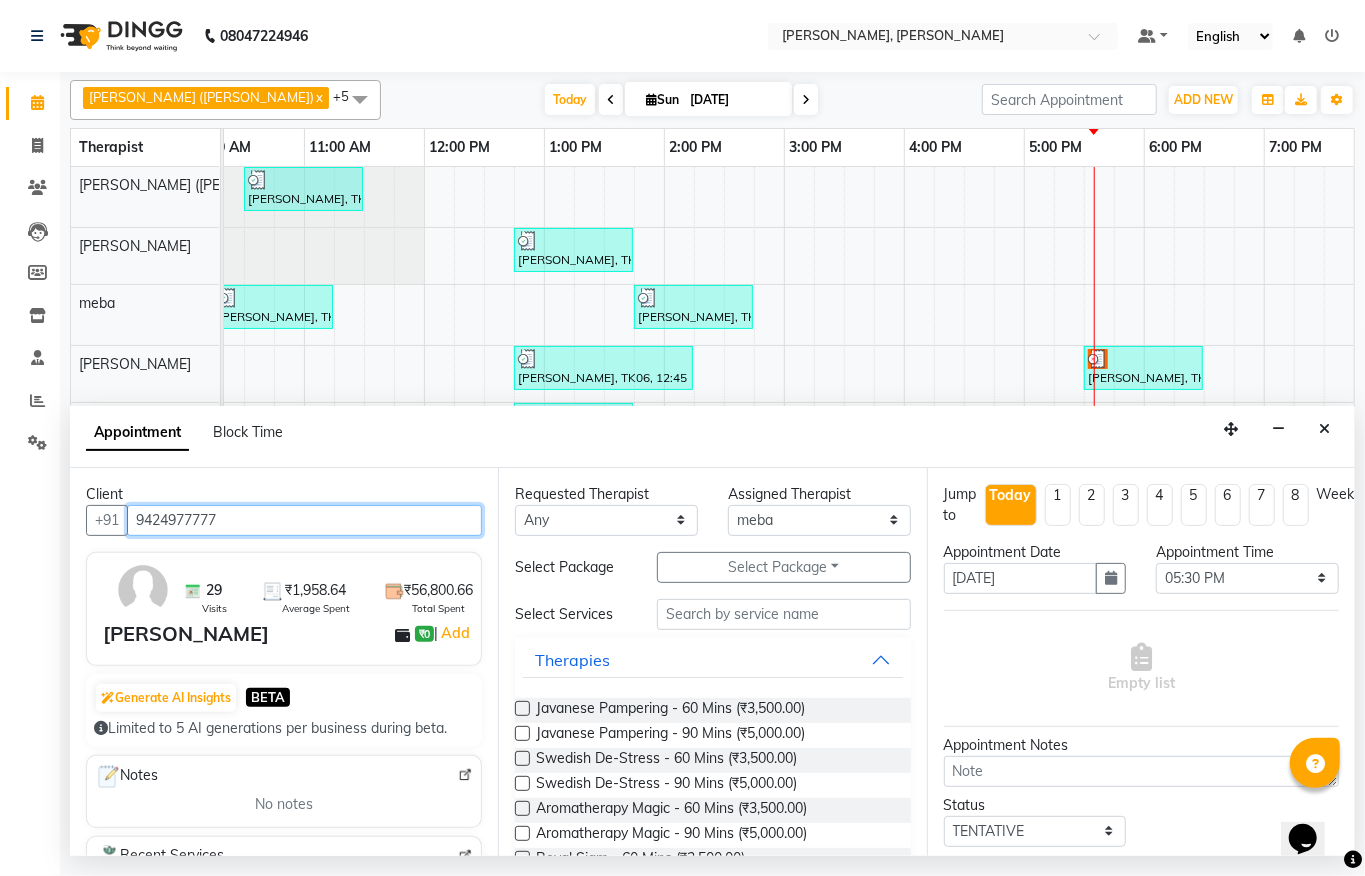 type on "9424977777" 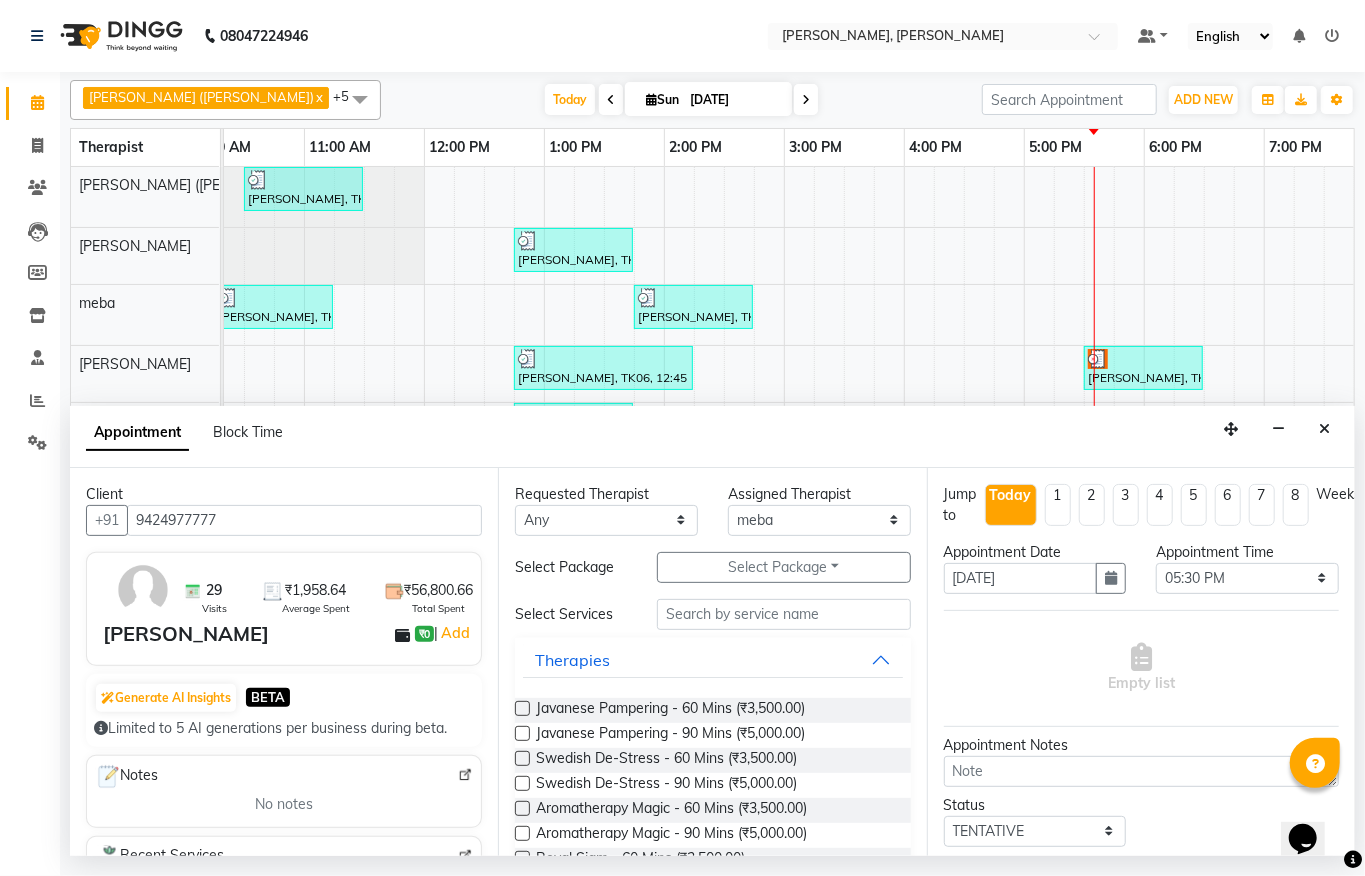 click at bounding box center (522, 708) 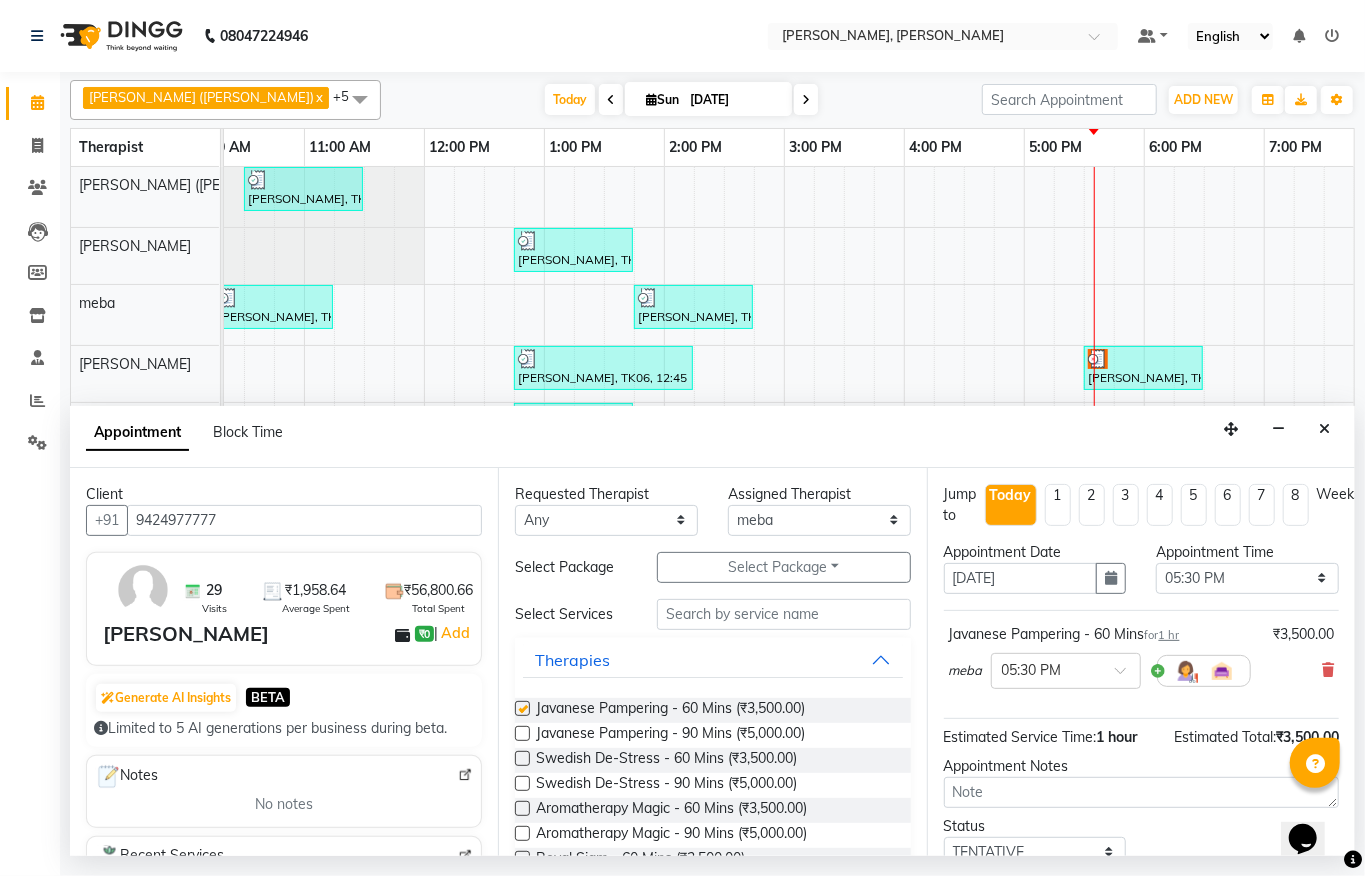 checkbox on "false" 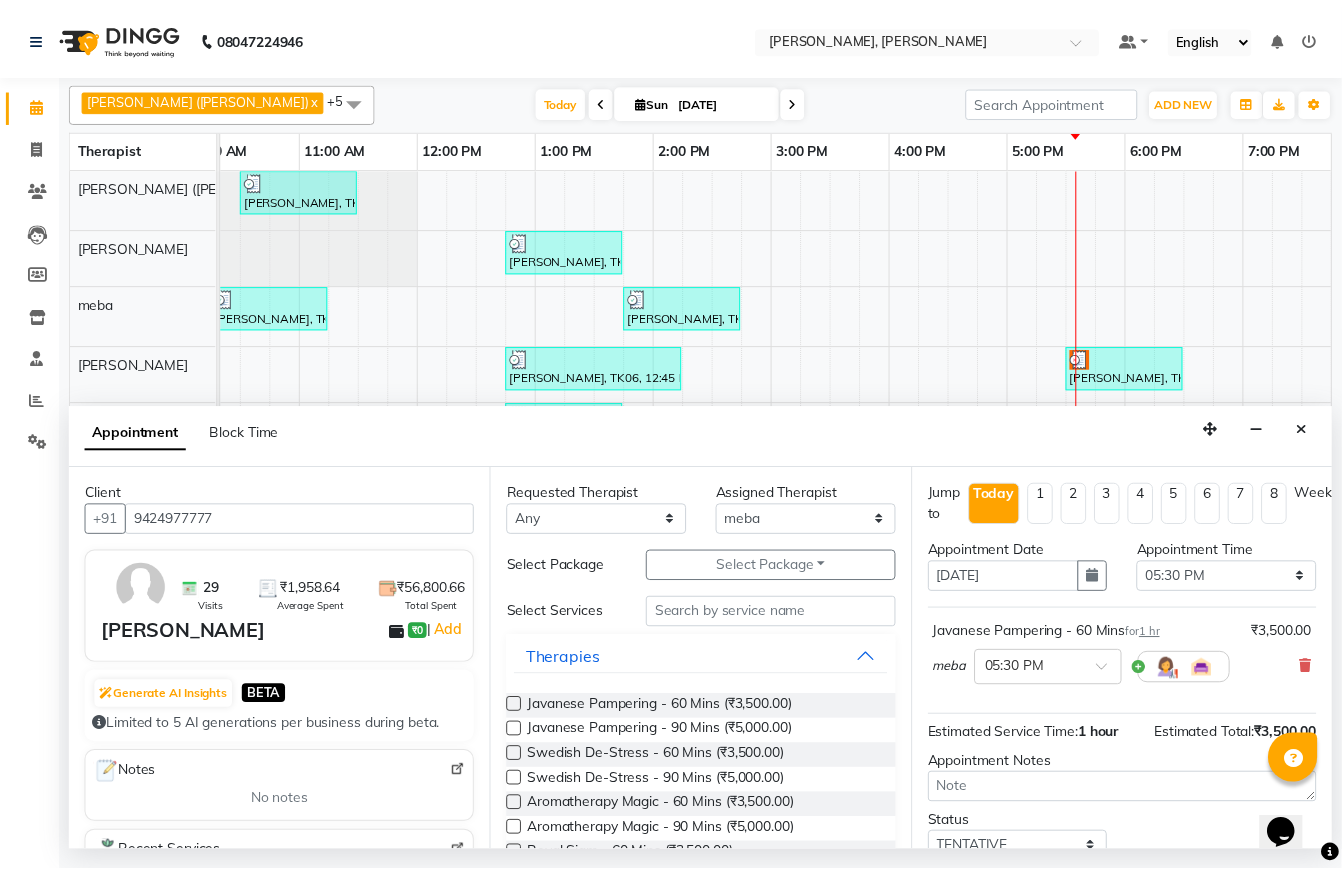 scroll, scrollTop: 184, scrollLeft: 0, axis: vertical 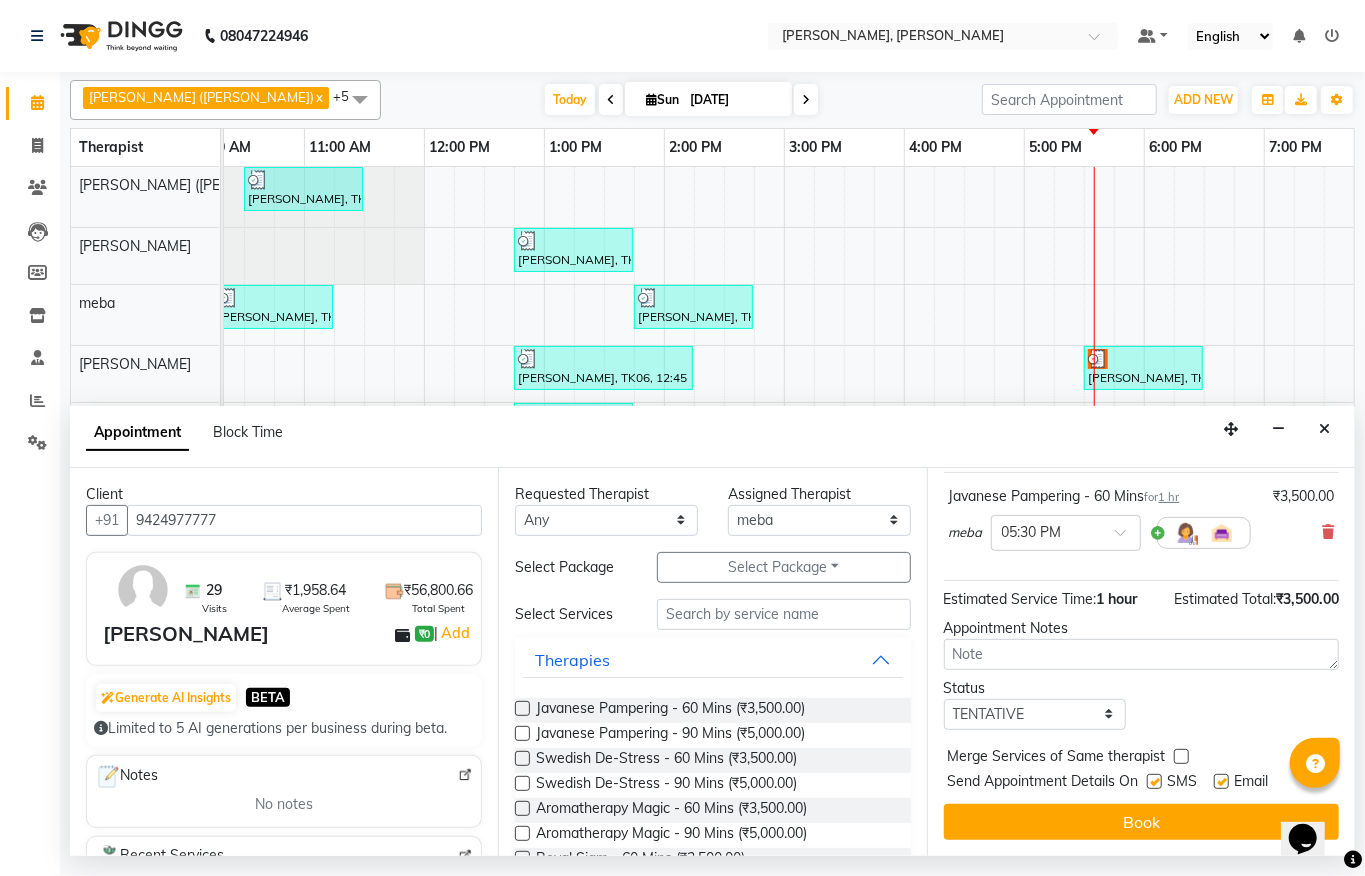 drag, startPoint x: 1341, startPoint y: 614, endPoint x: 1, endPoint y: 25, distance: 1463.7352 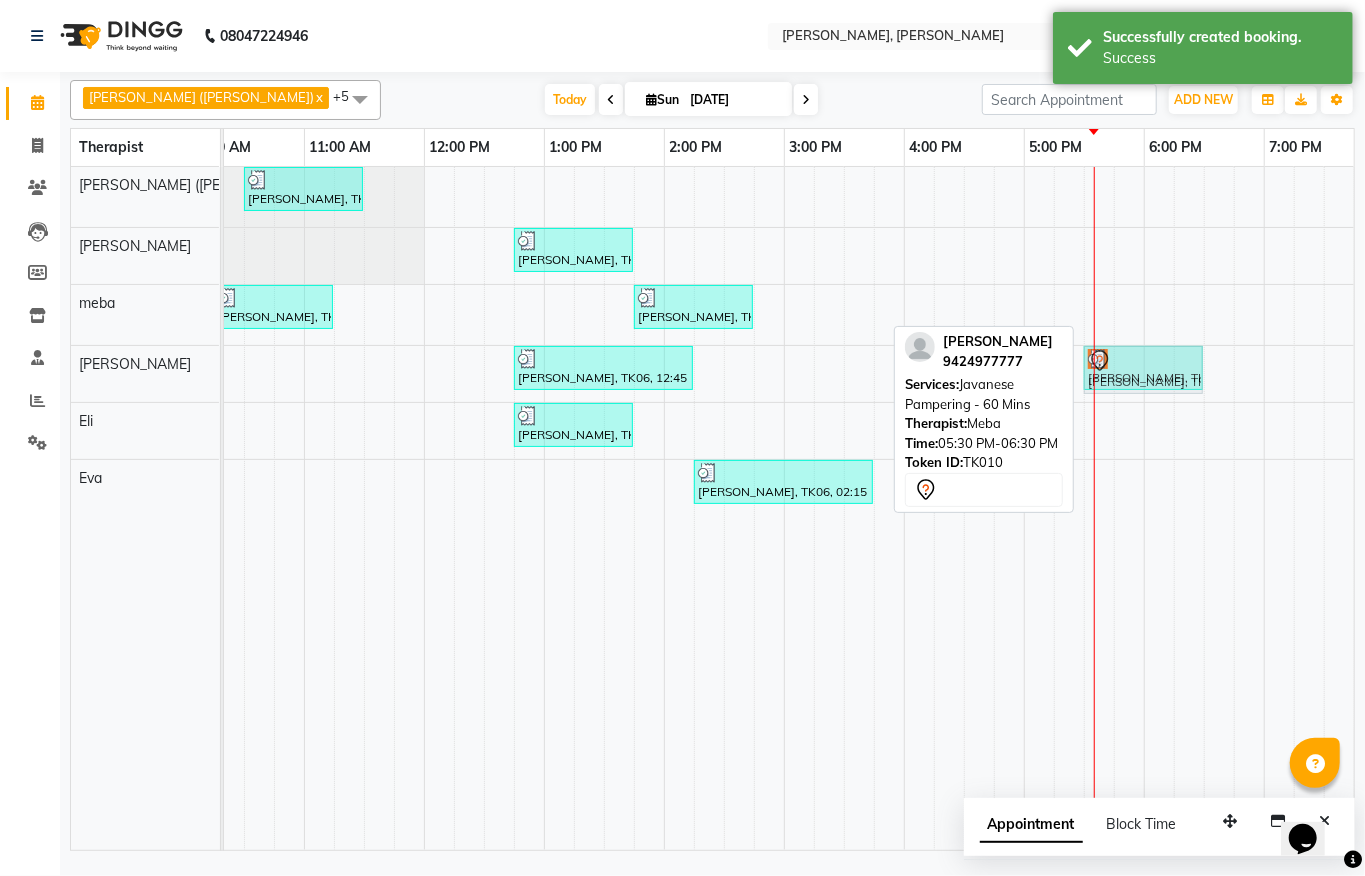 drag, startPoint x: 1148, startPoint y: 314, endPoint x: 1145, endPoint y: 388, distance: 74.06078 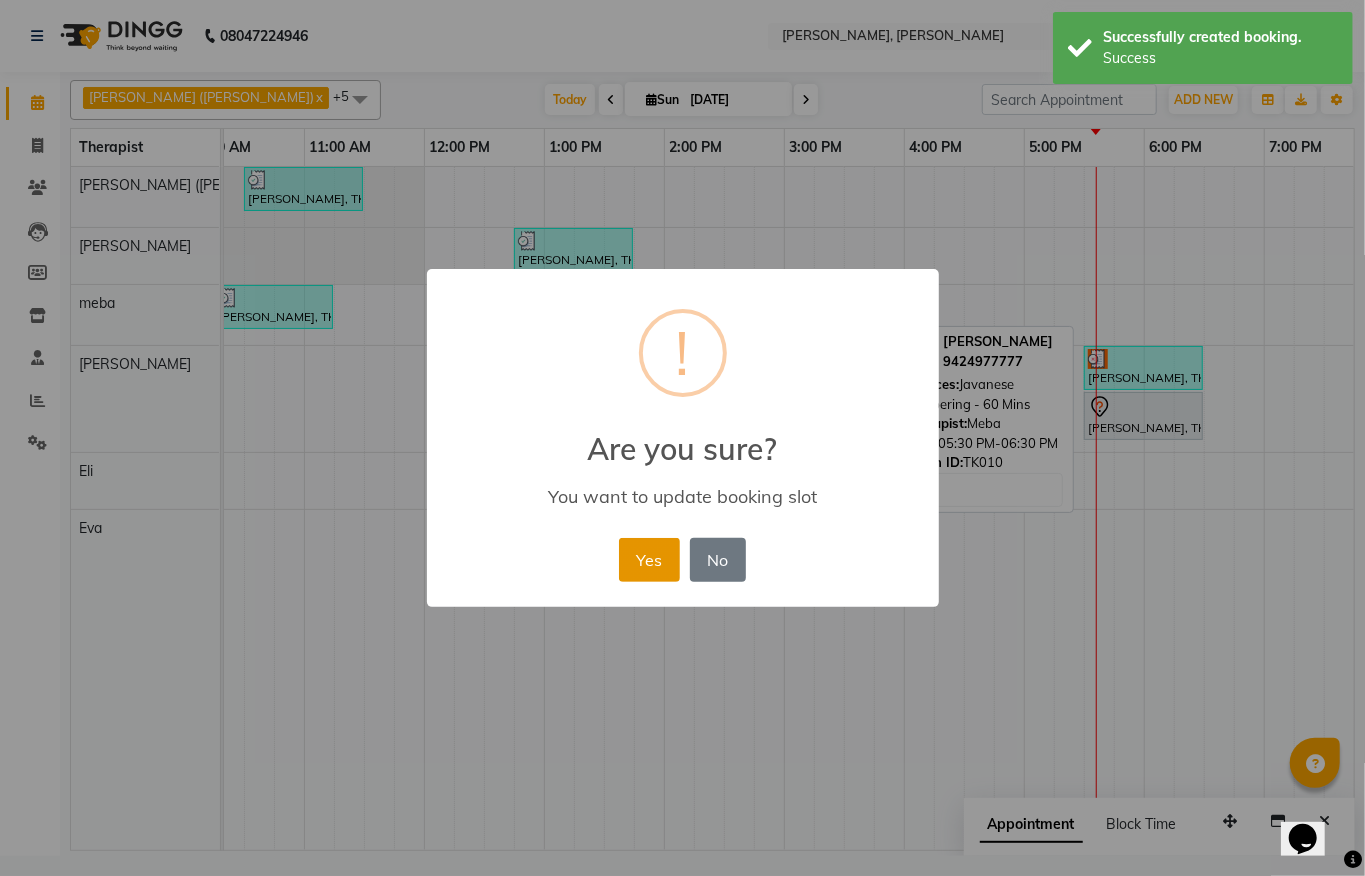 click on "Yes" at bounding box center (649, 560) 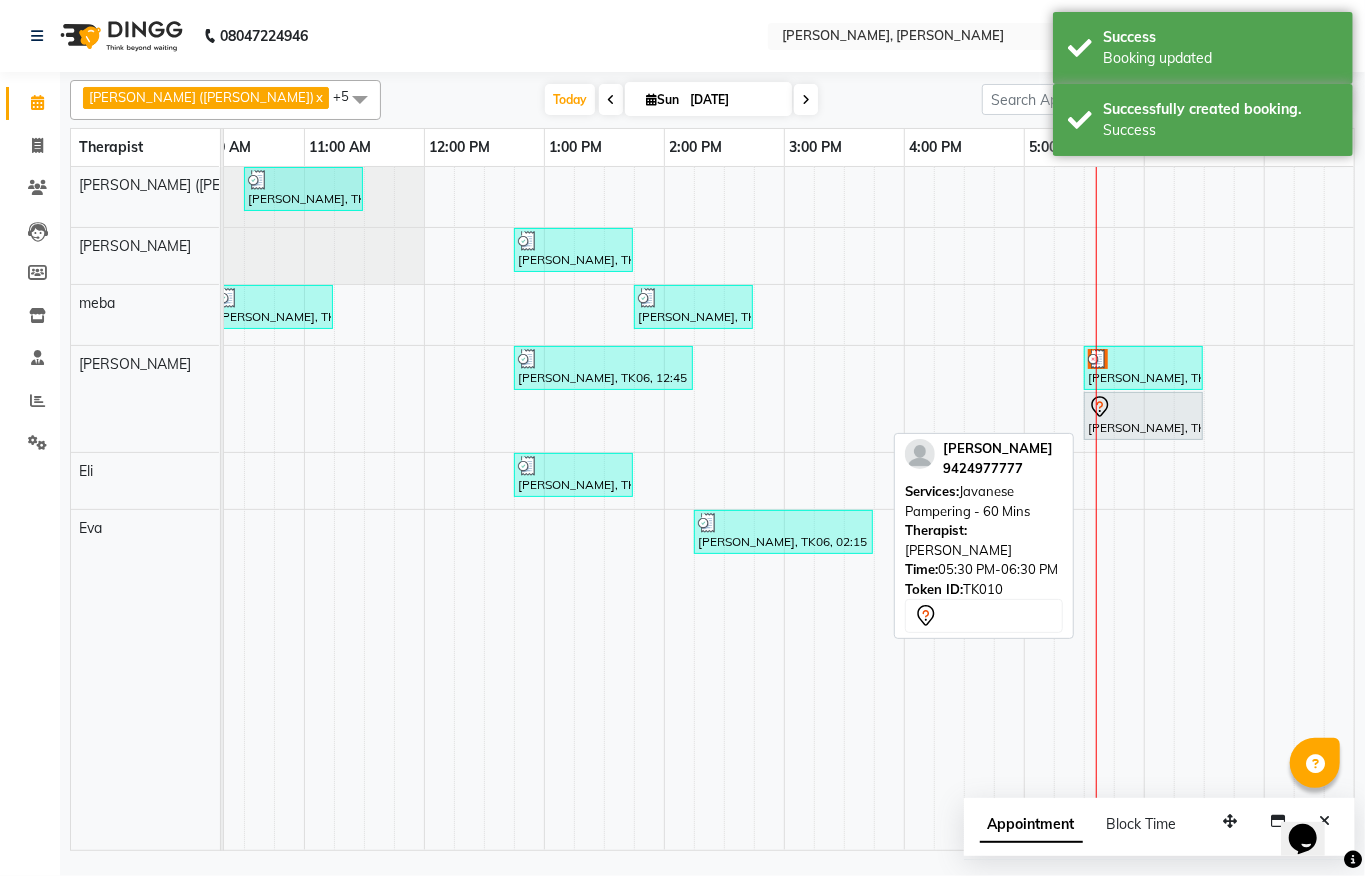 click at bounding box center [1143, 407] 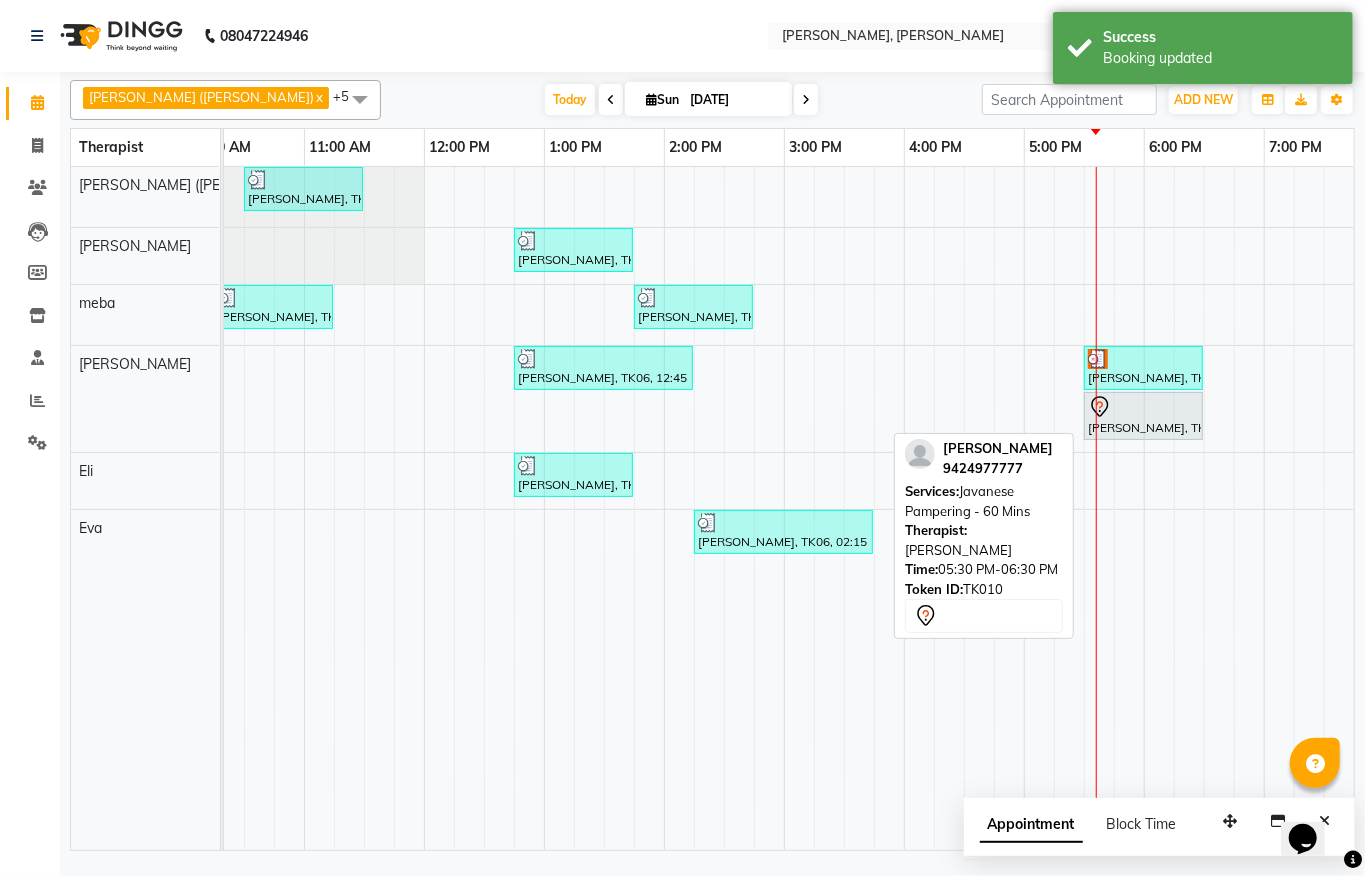 select on "7" 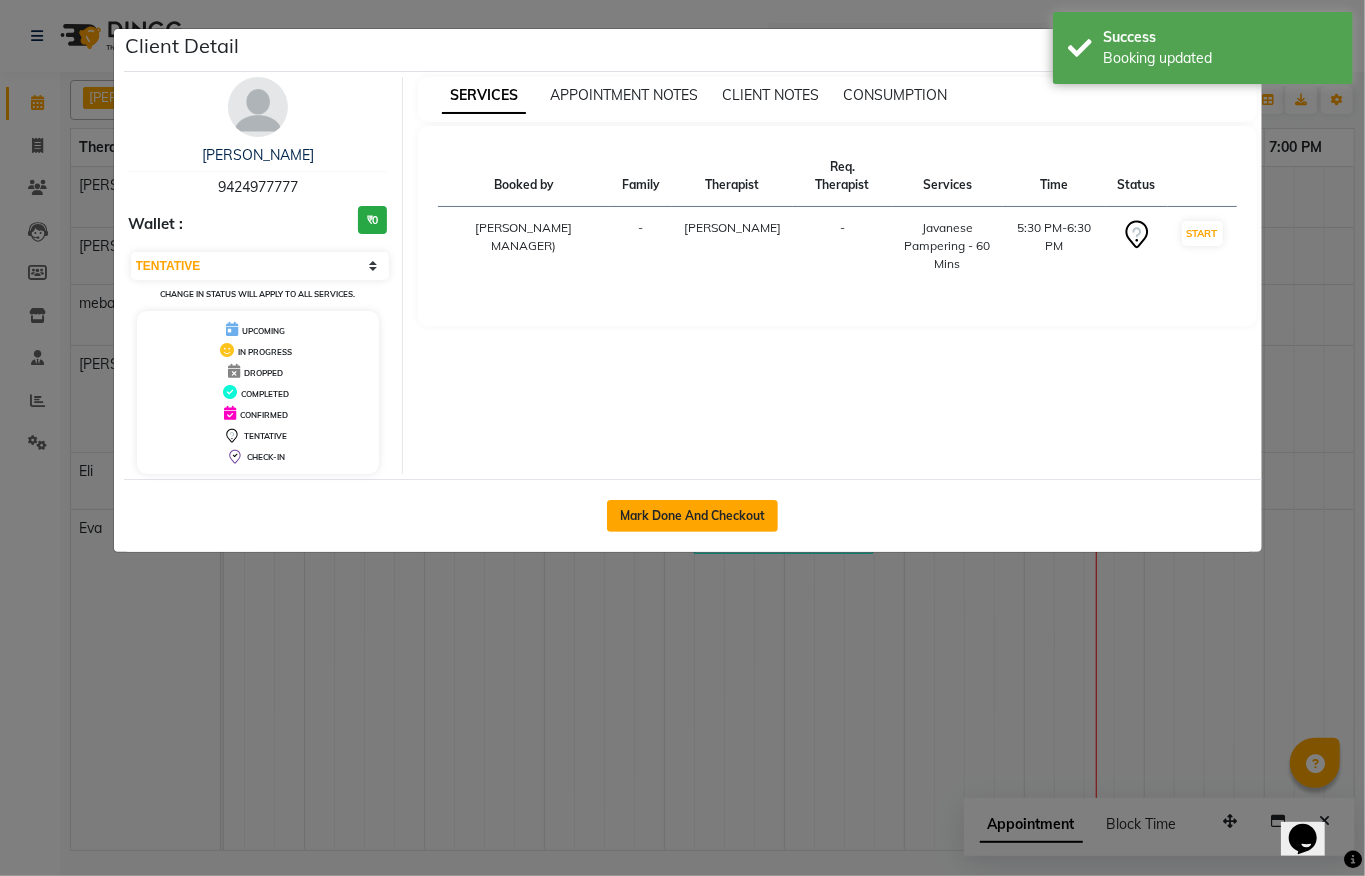 click on "Mark Done And Checkout" 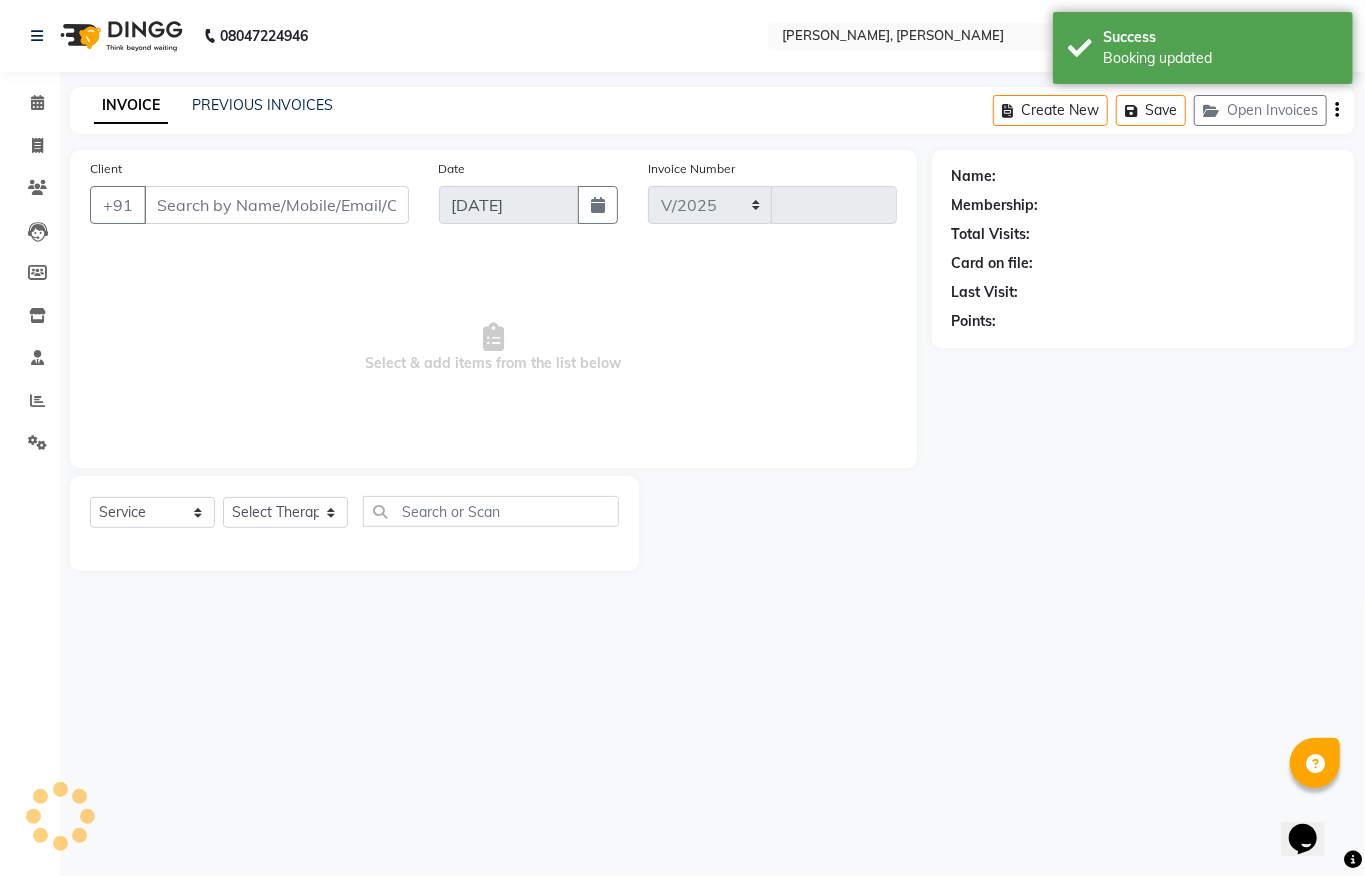 select on "6399" 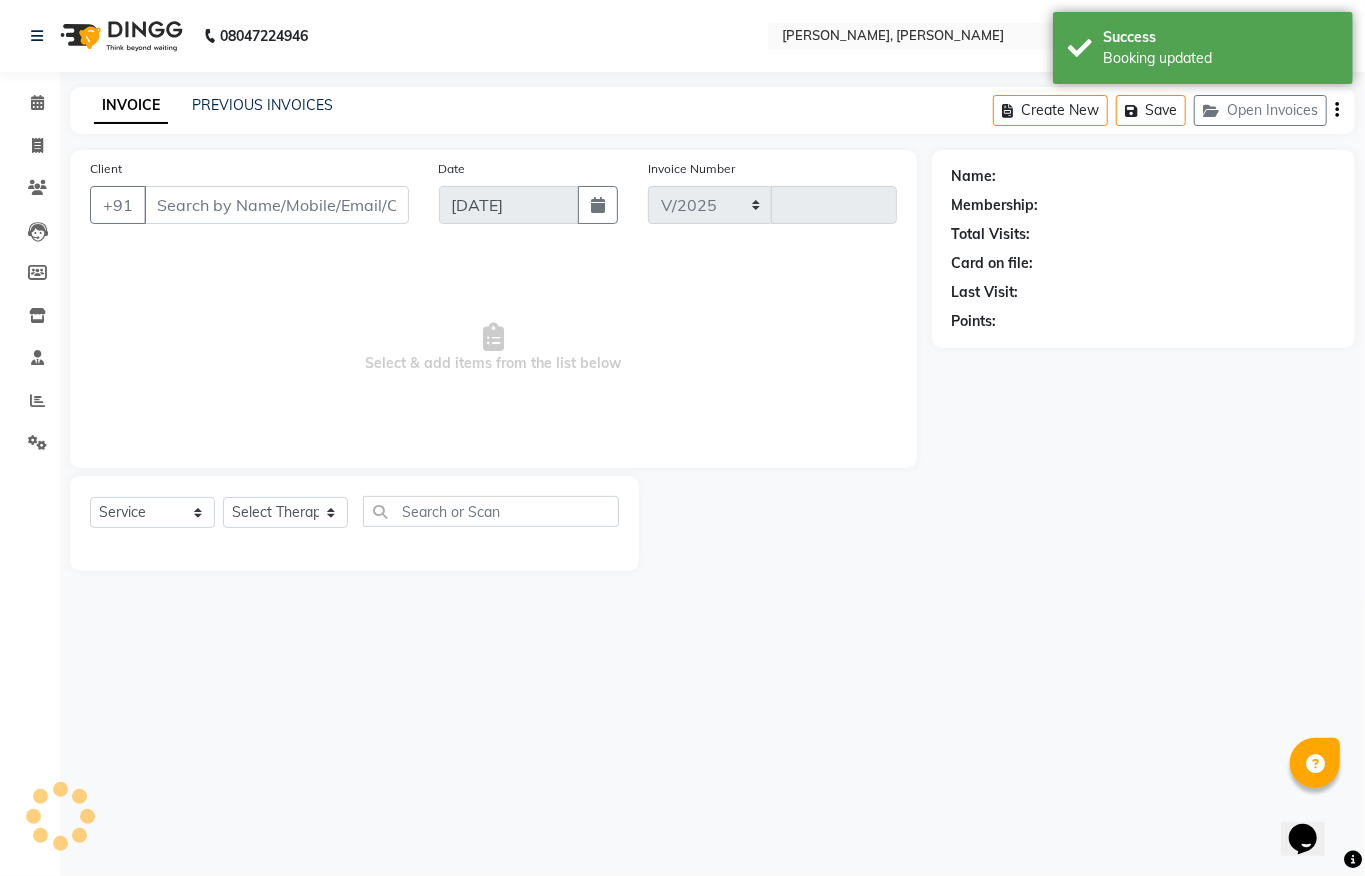 type on "0852" 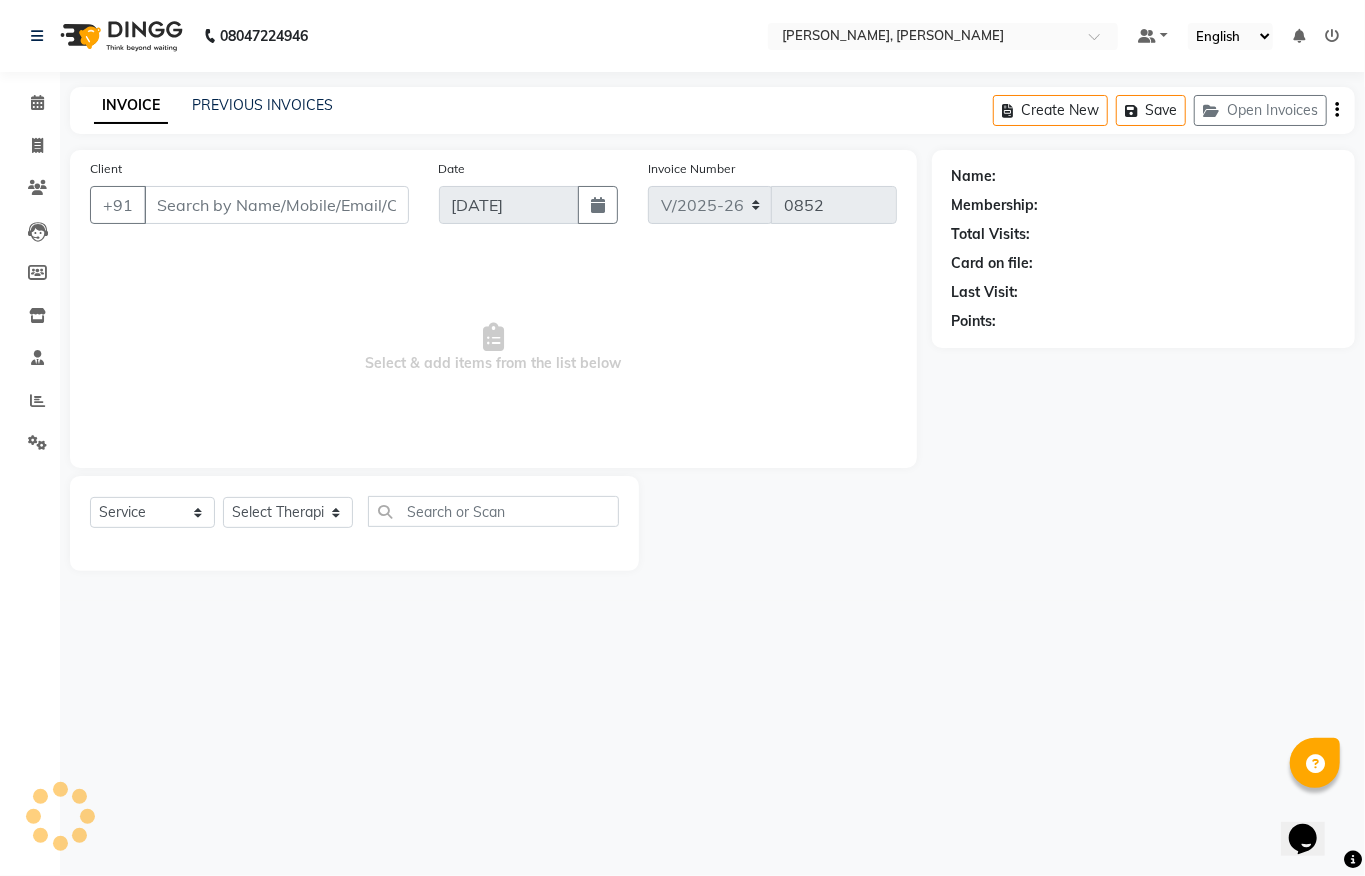 type on "9424977777" 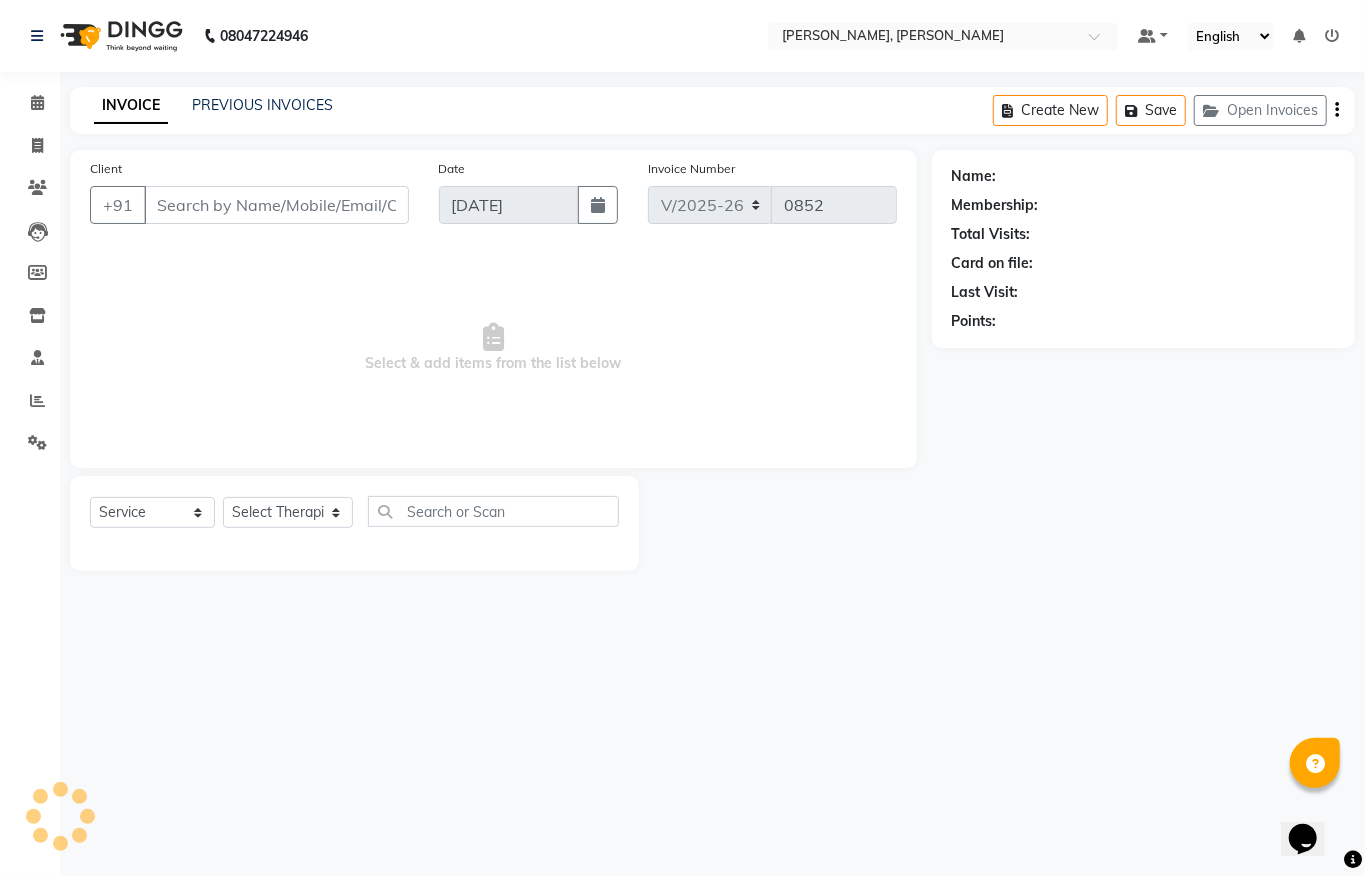 select on "80574" 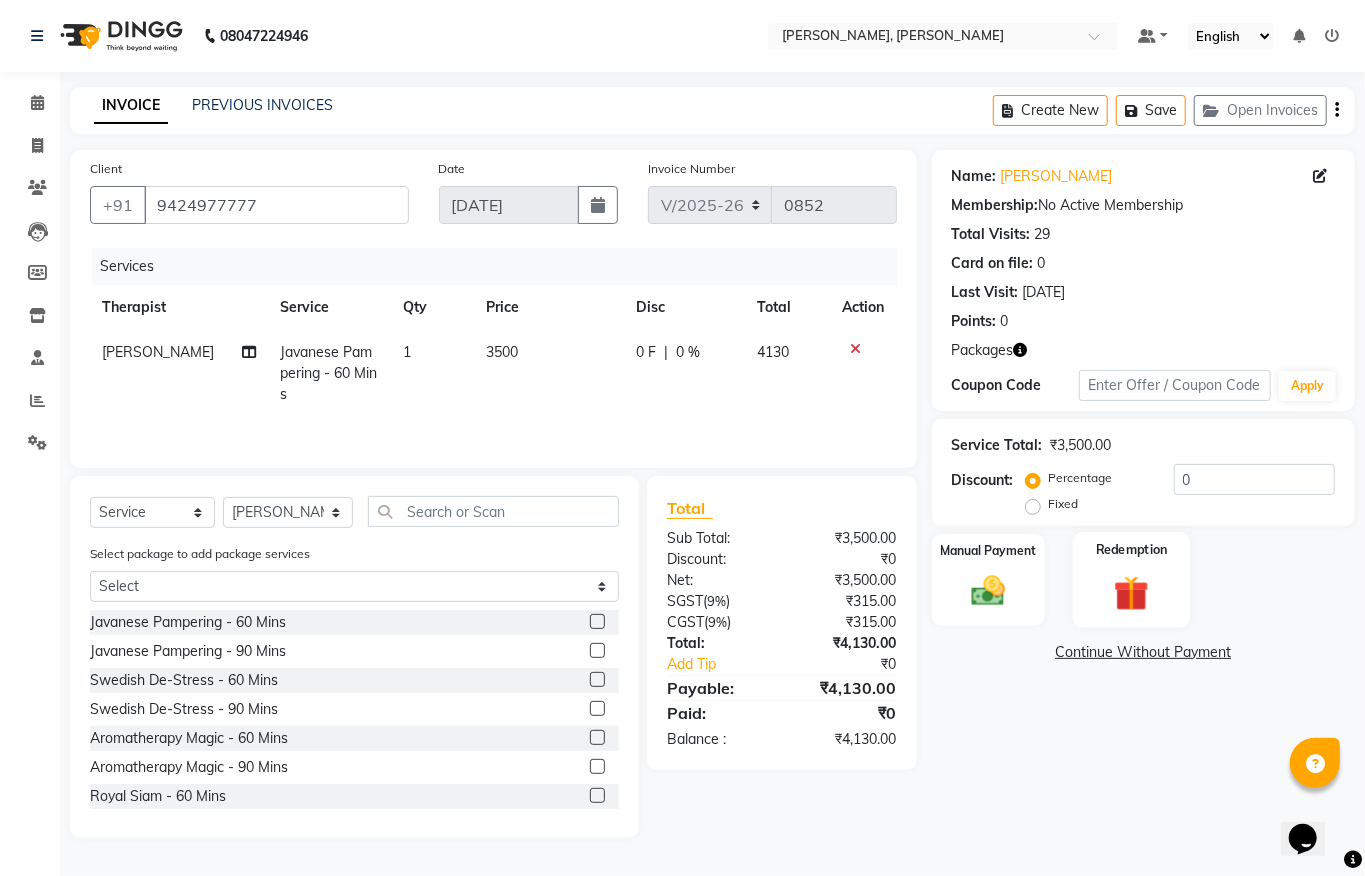 click on "Redemption" 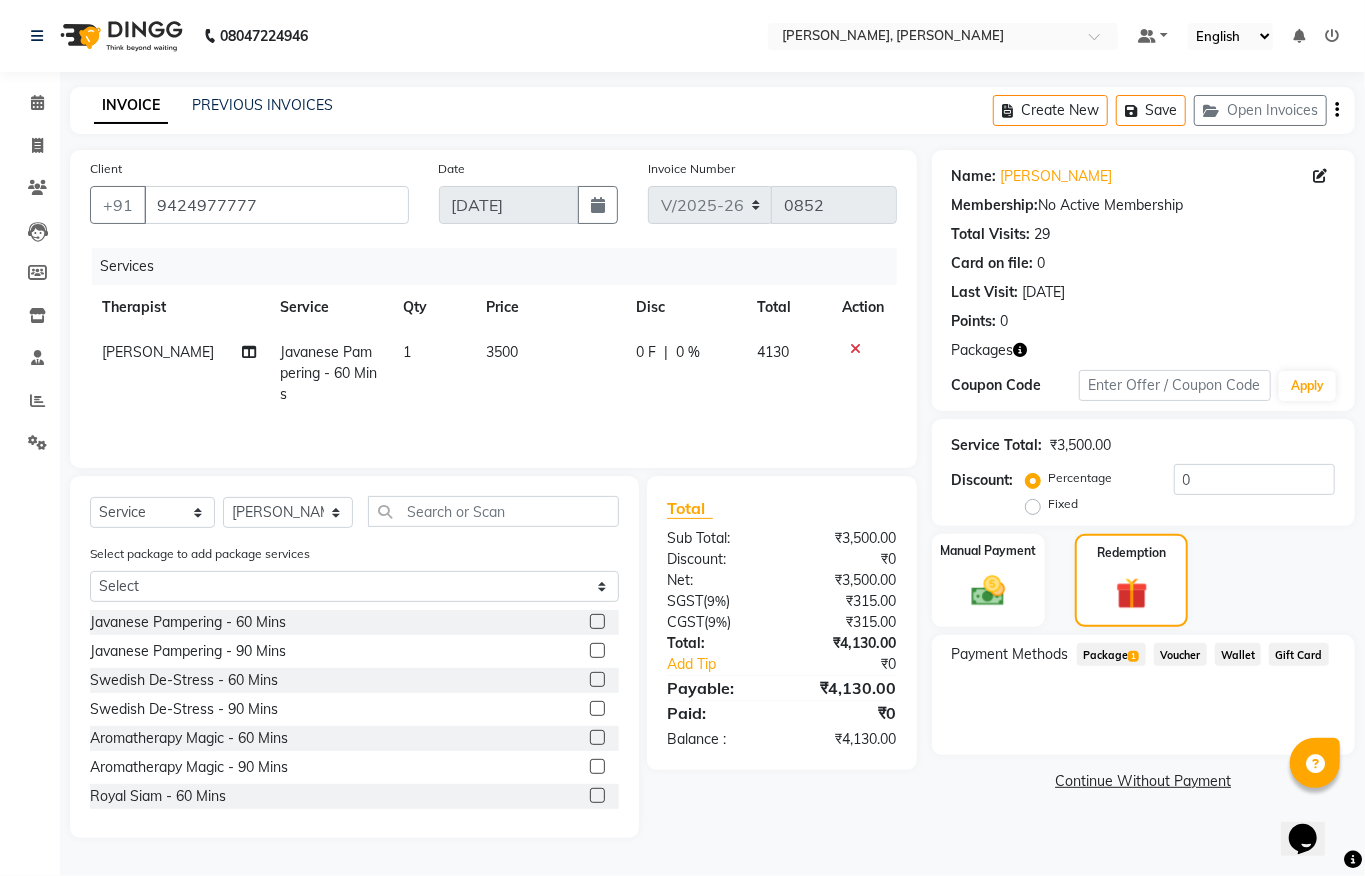 click on "Package  1" 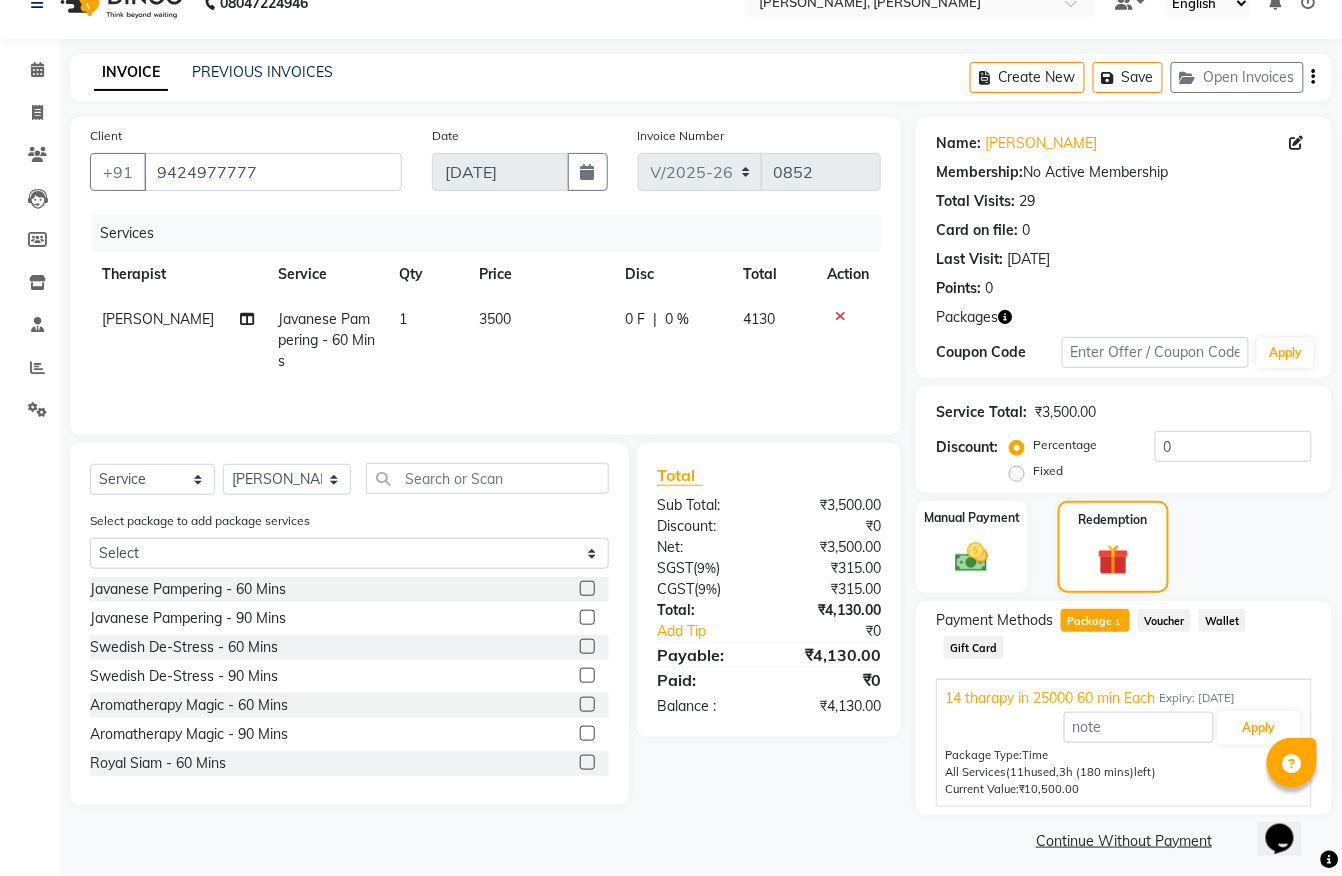 scroll, scrollTop: 44, scrollLeft: 0, axis: vertical 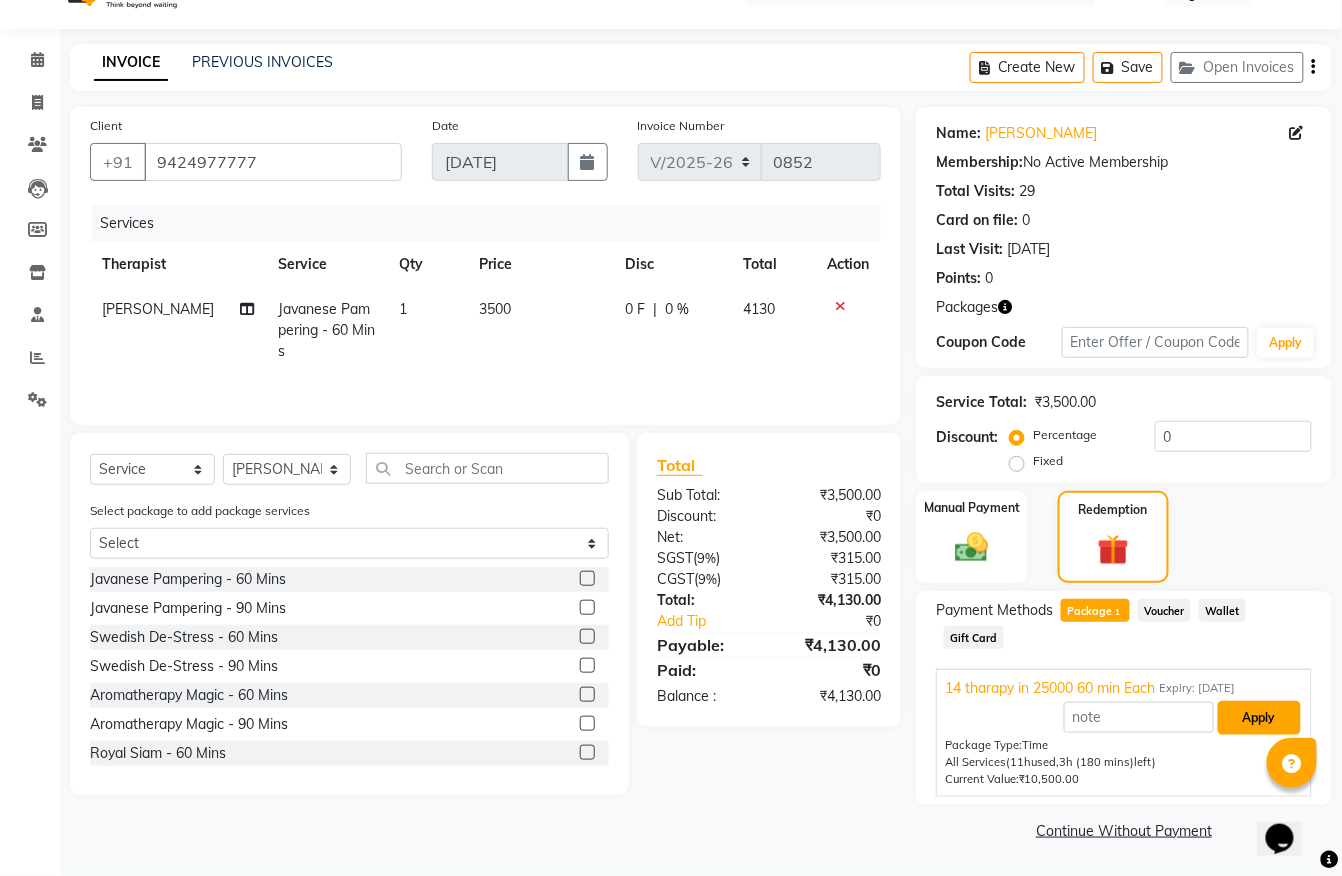 click on "Apply" at bounding box center (1259, 718) 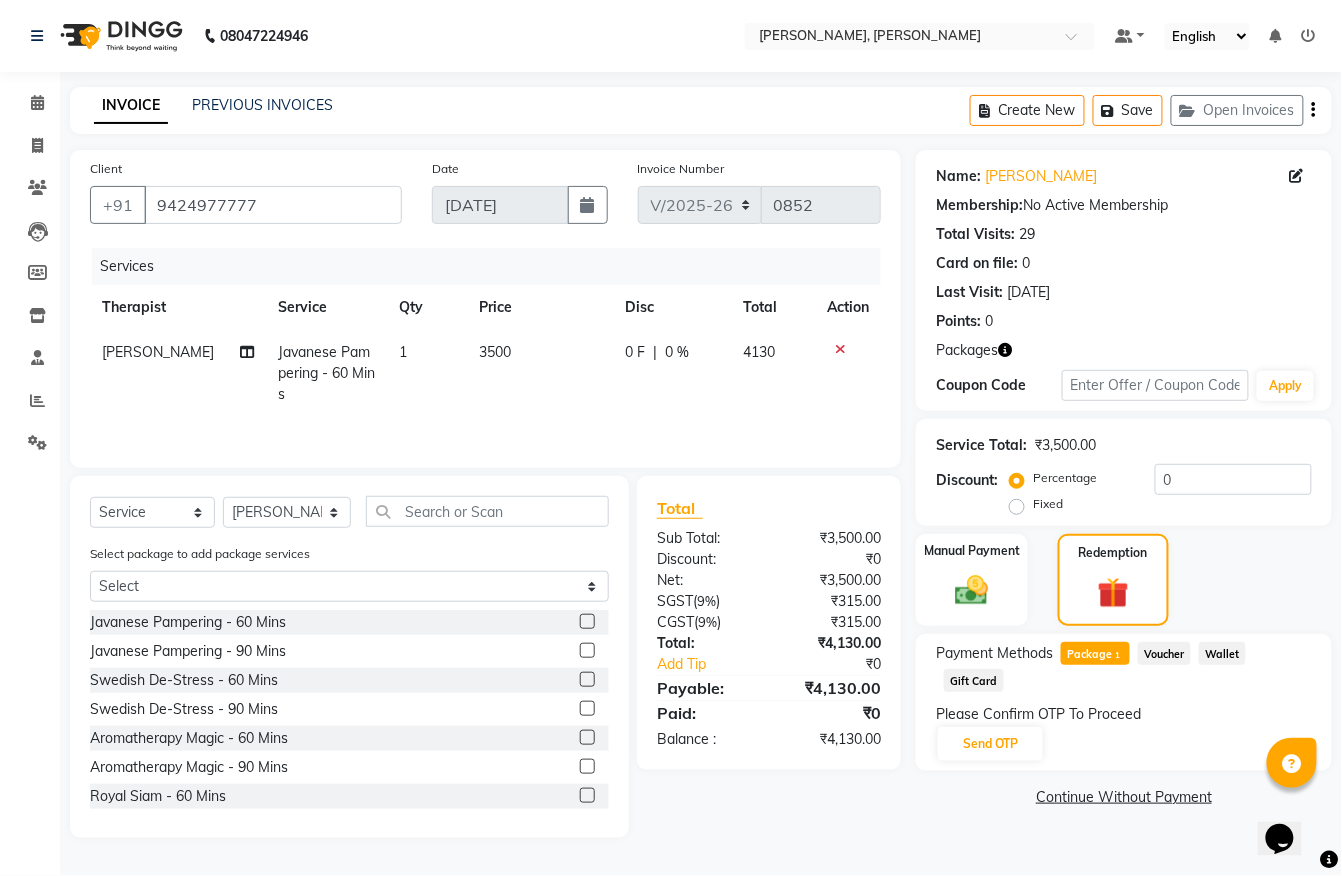 scroll, scrollTop: 0, scrollLeft: 0, axis: both 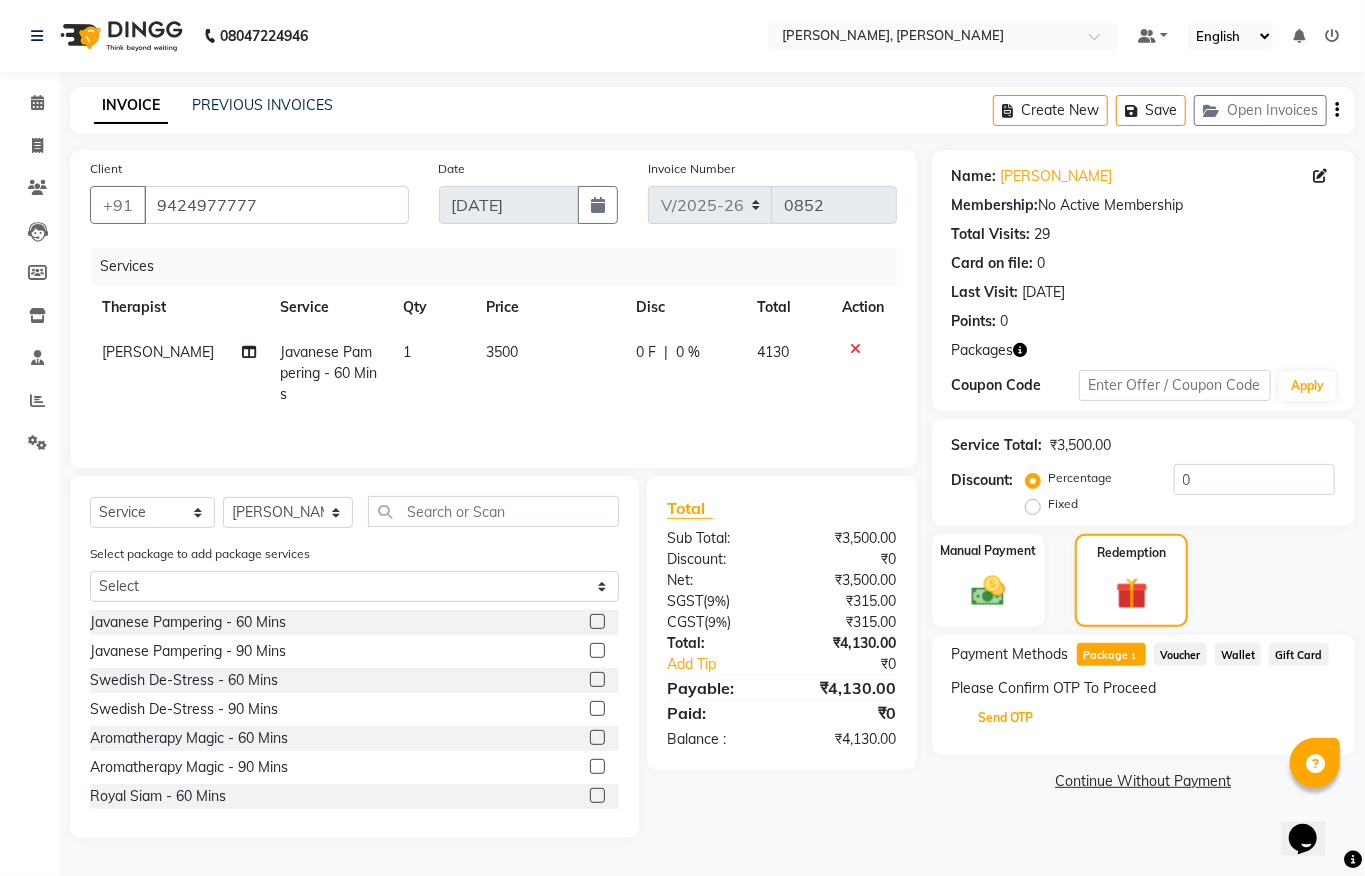 click on "Send OTP" 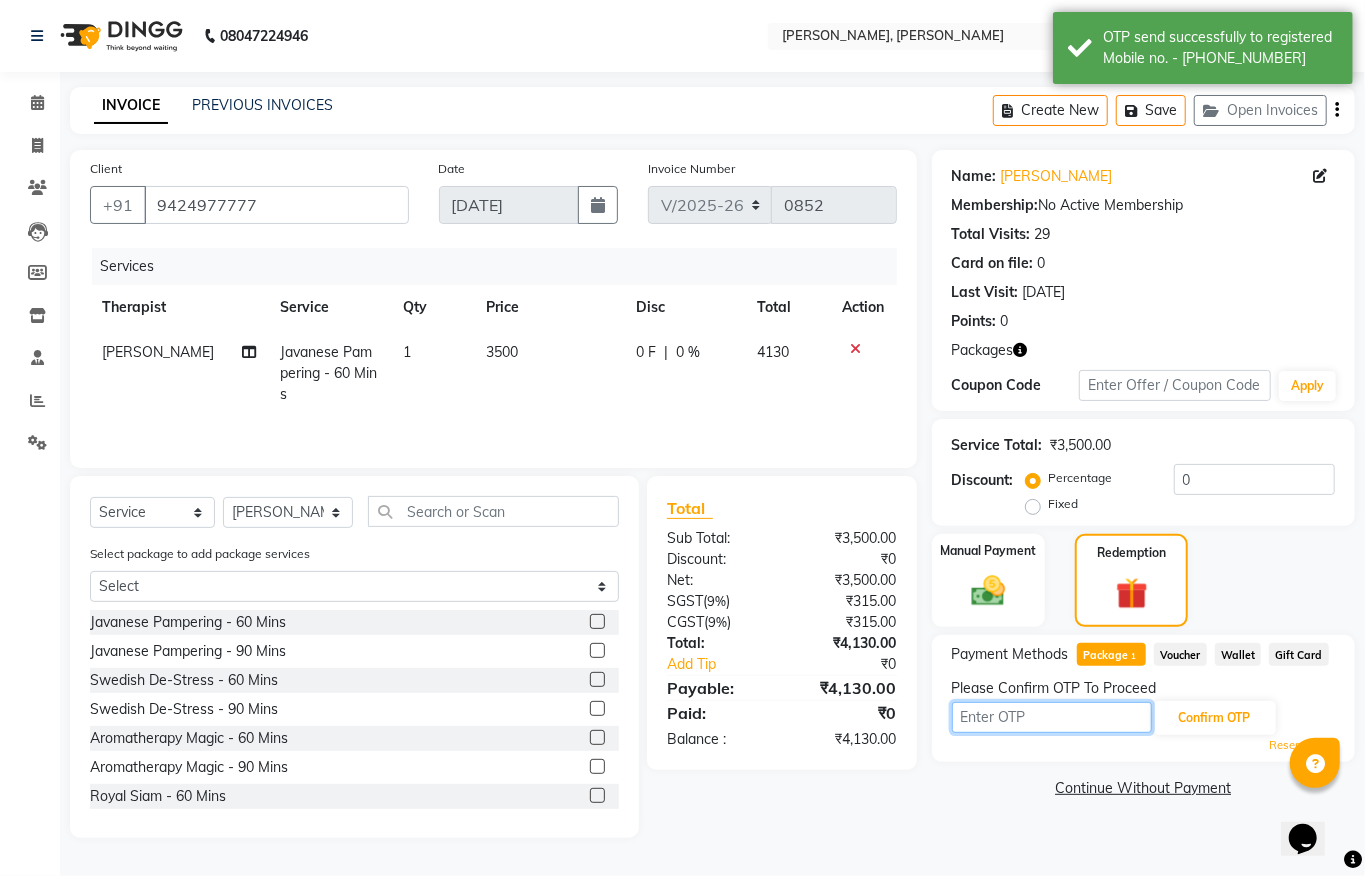 click at bounding box center [1052, 717] 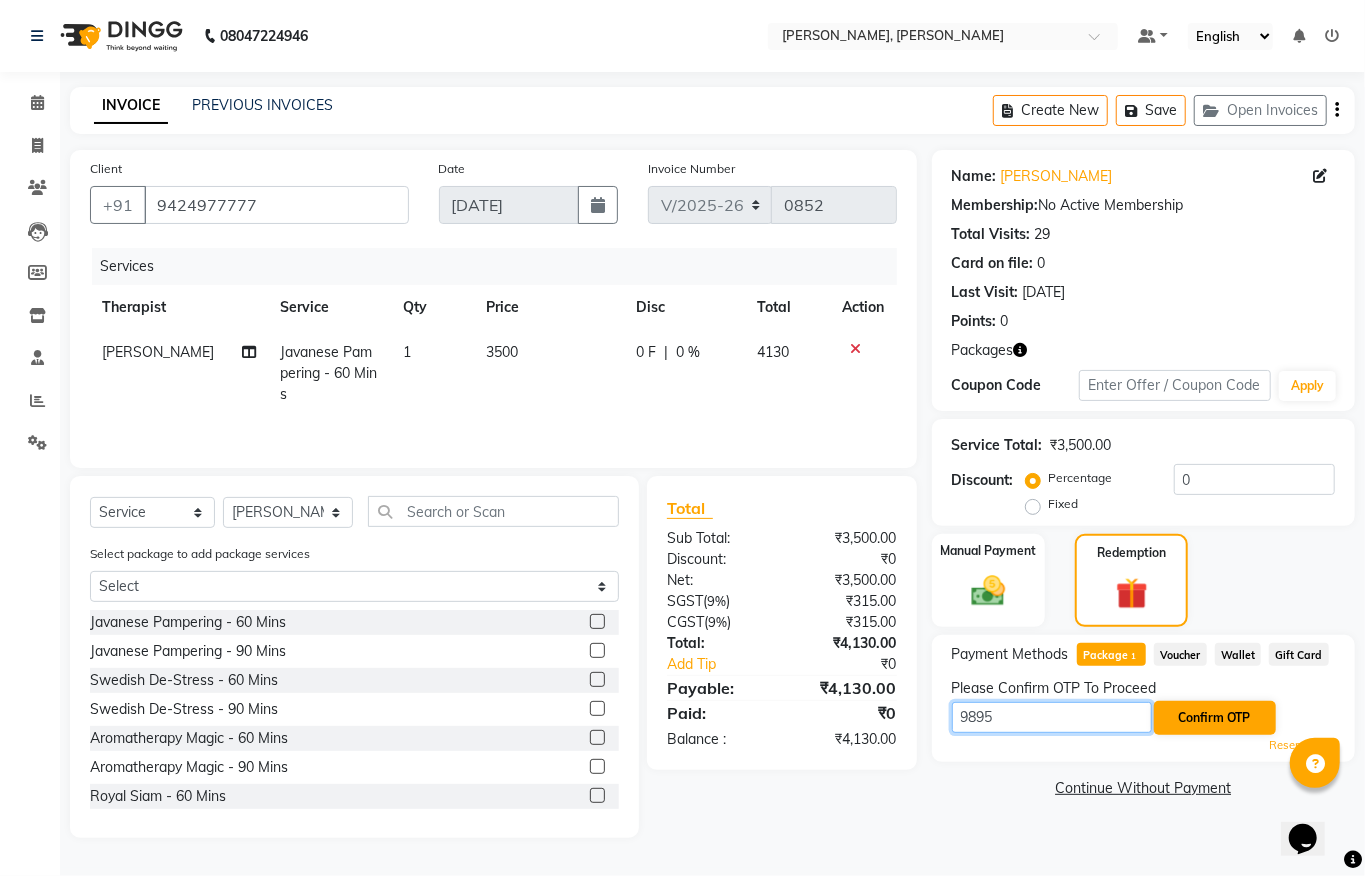 type on "9895" 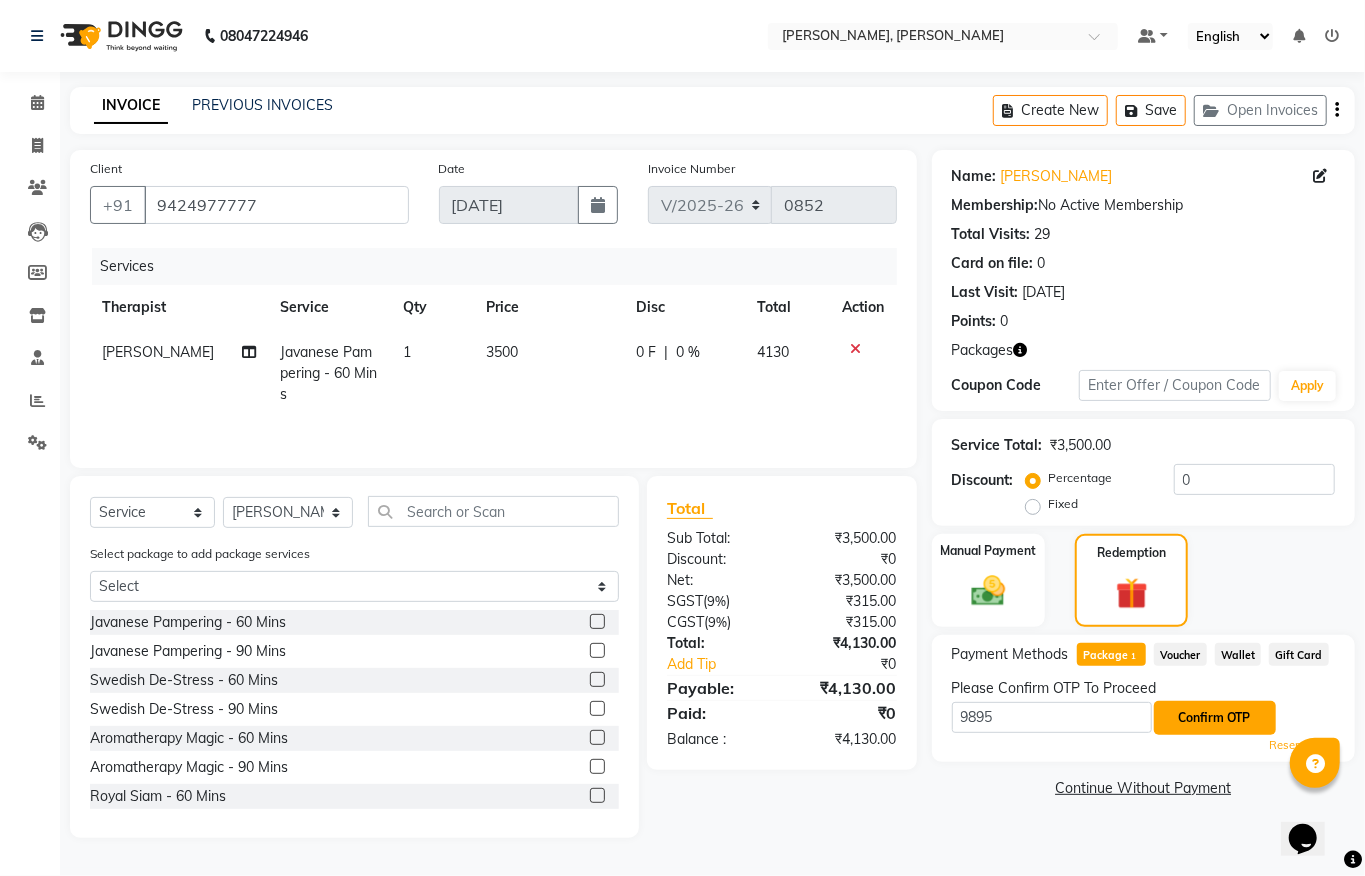 click on "Confirm OTP" 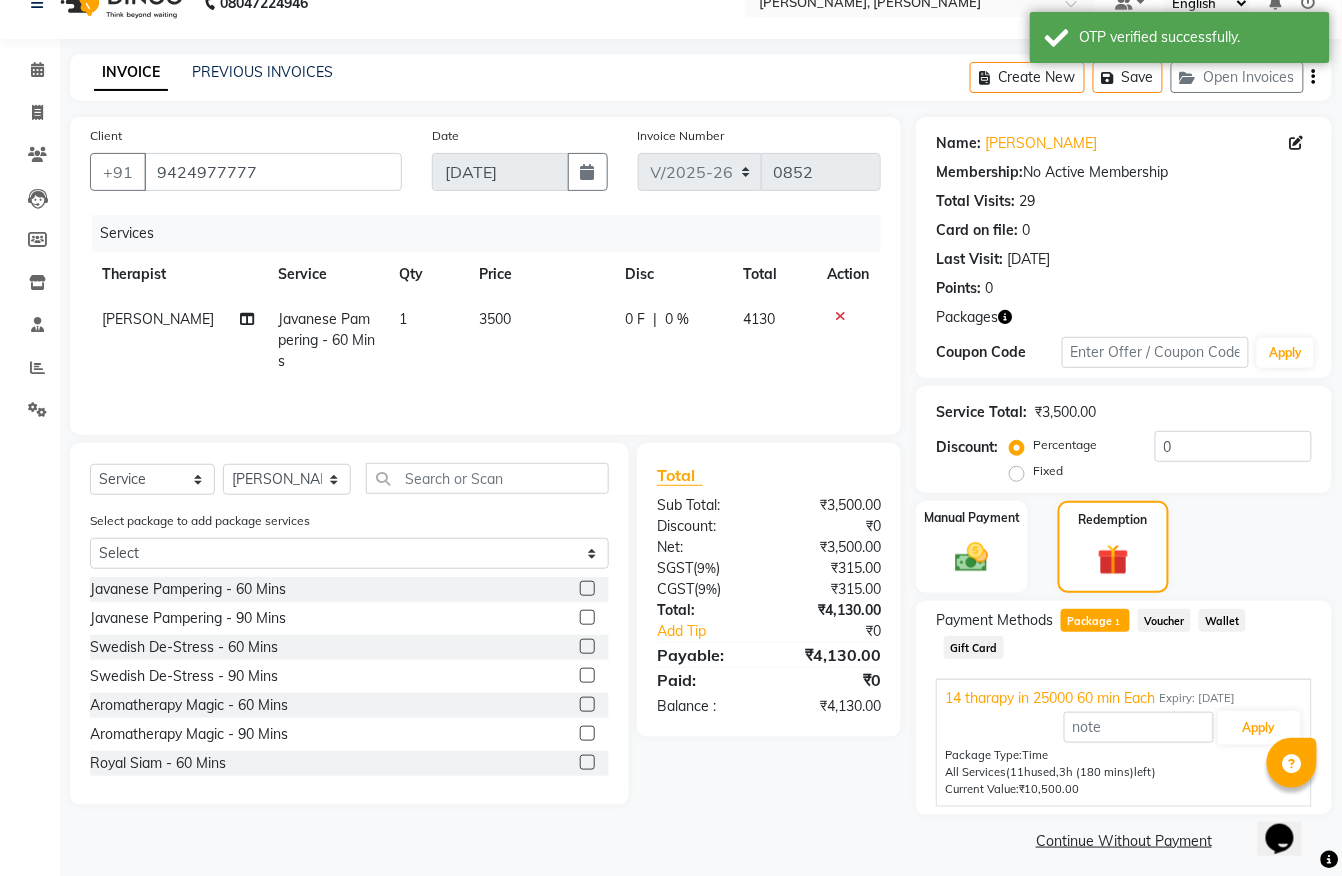 scroll, scrollTop: 44, scrollLeft: 0, axis: vertical 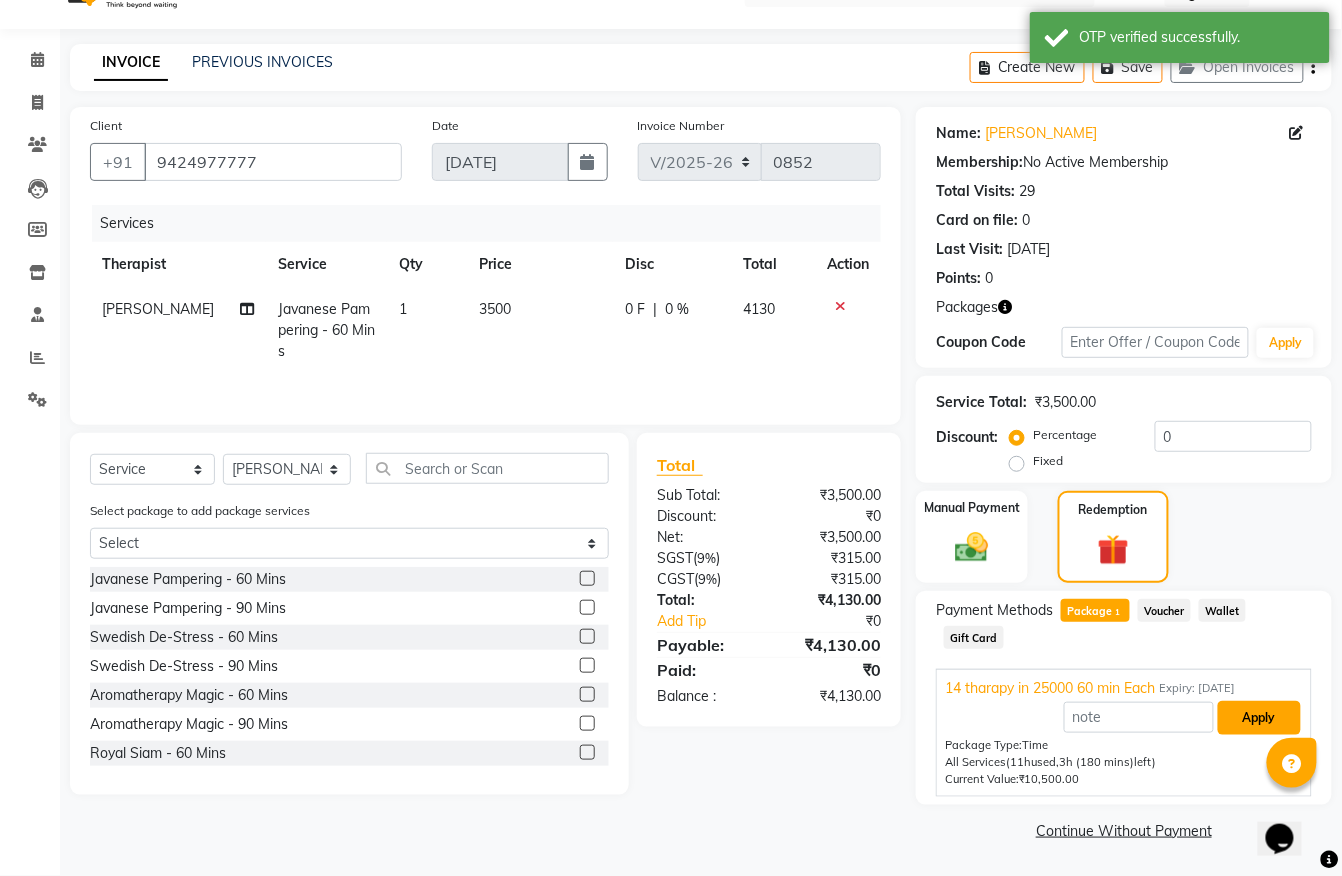 click on "Apply" at bounding box center (1259, 718) 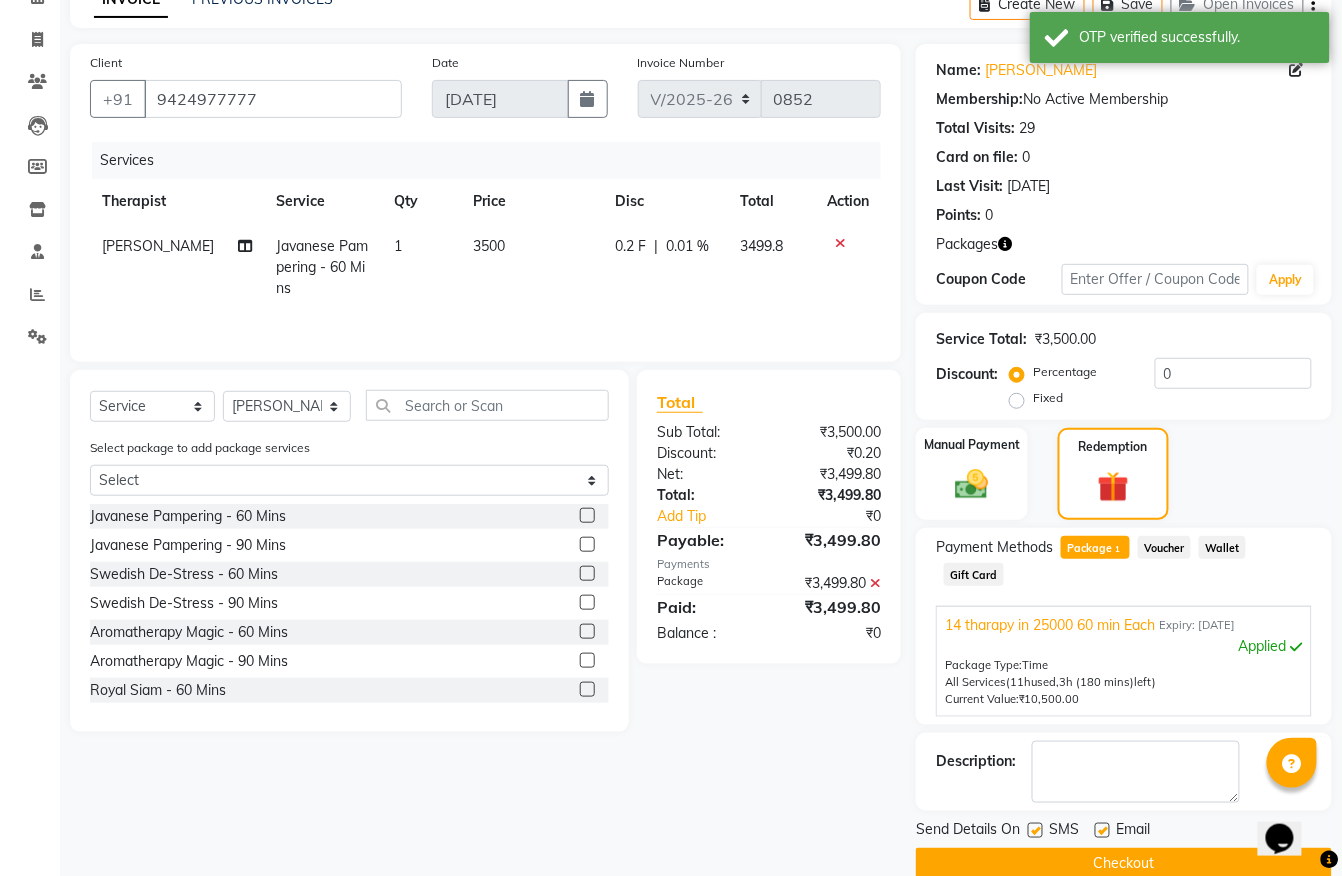 scroll, scrollTop: 141, scrollLeft: 0, axis: vertical 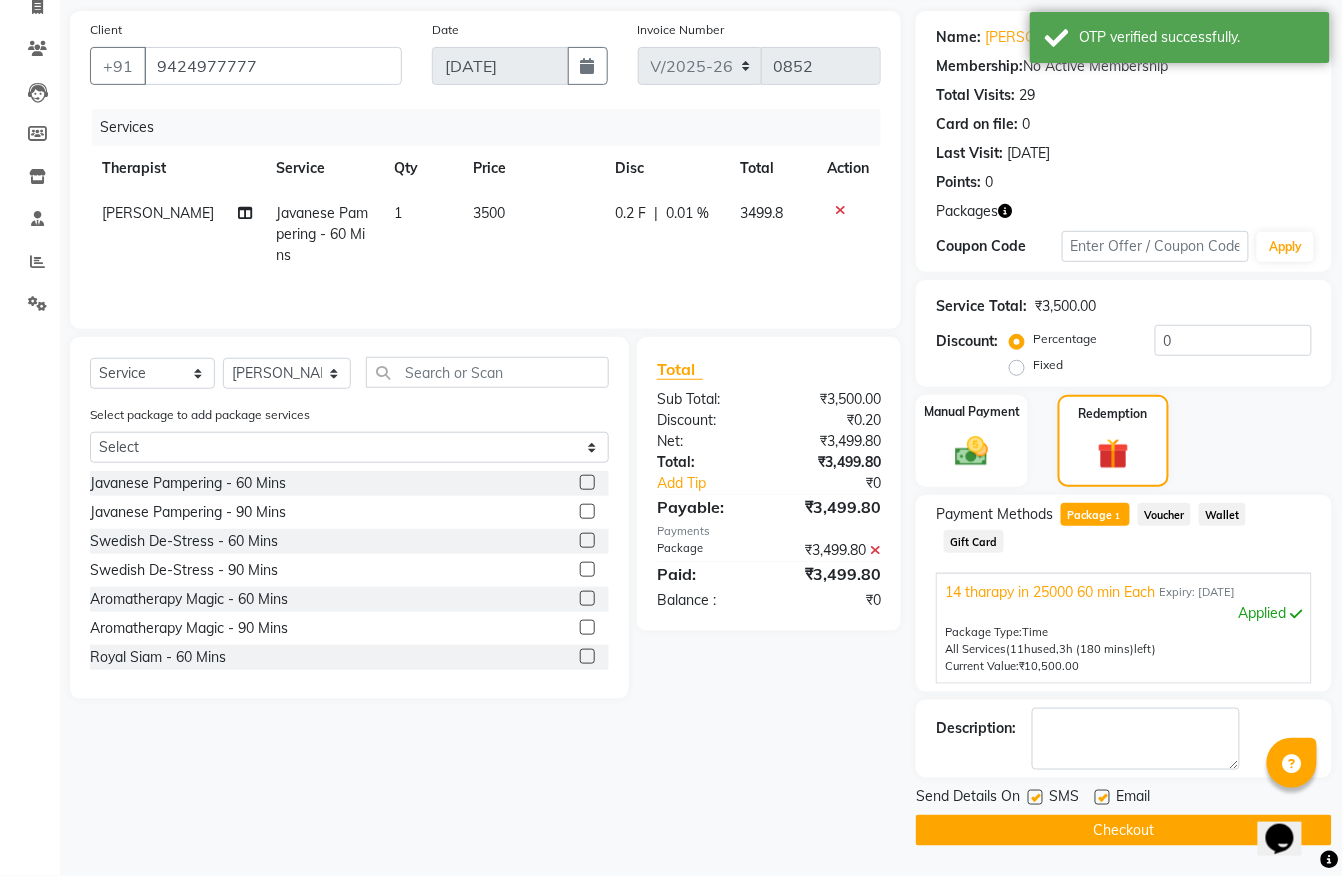 click on "Checkout" 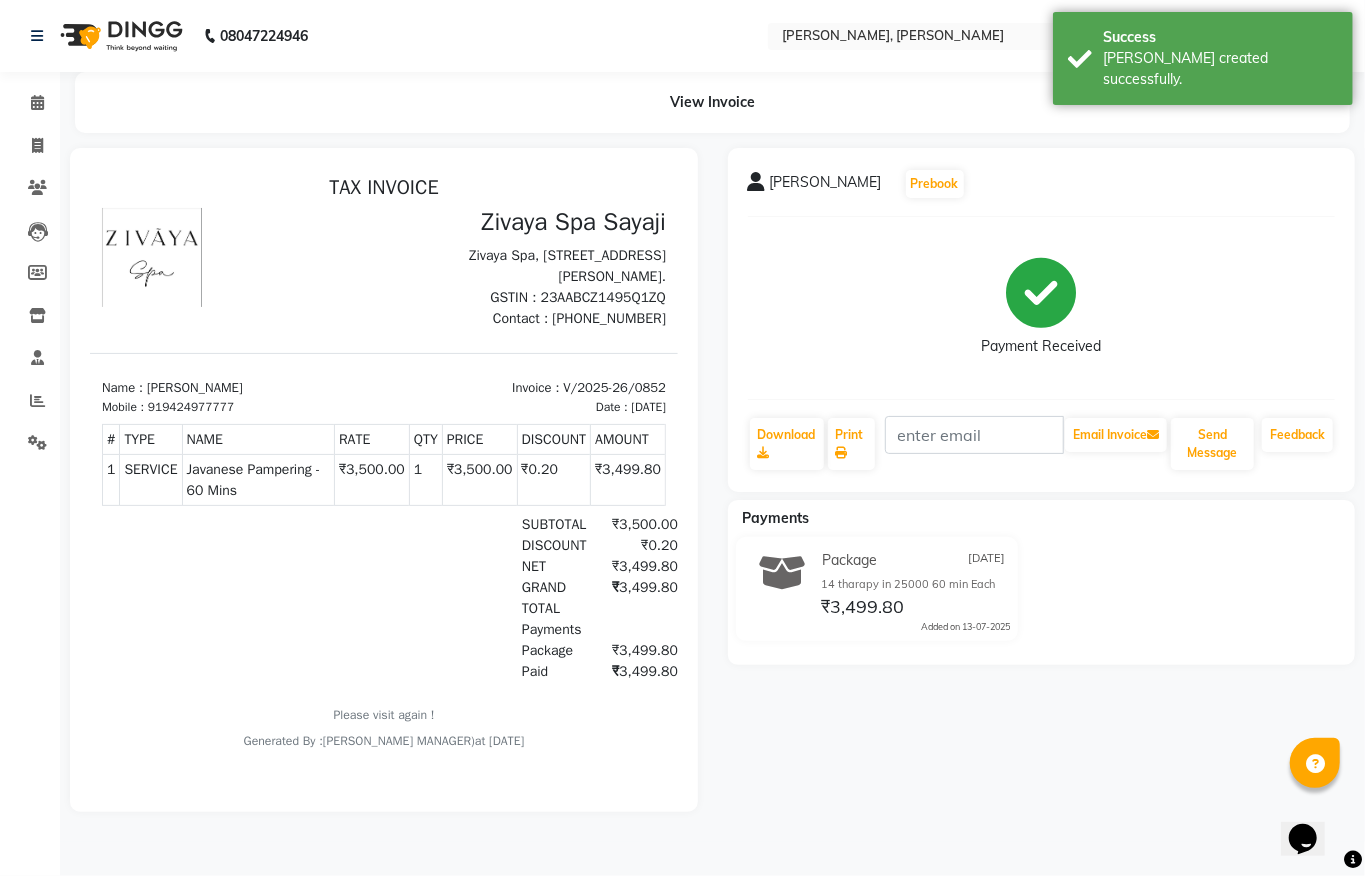 scroll, scrollTop: 0, scrollLeft: 0, axis: both 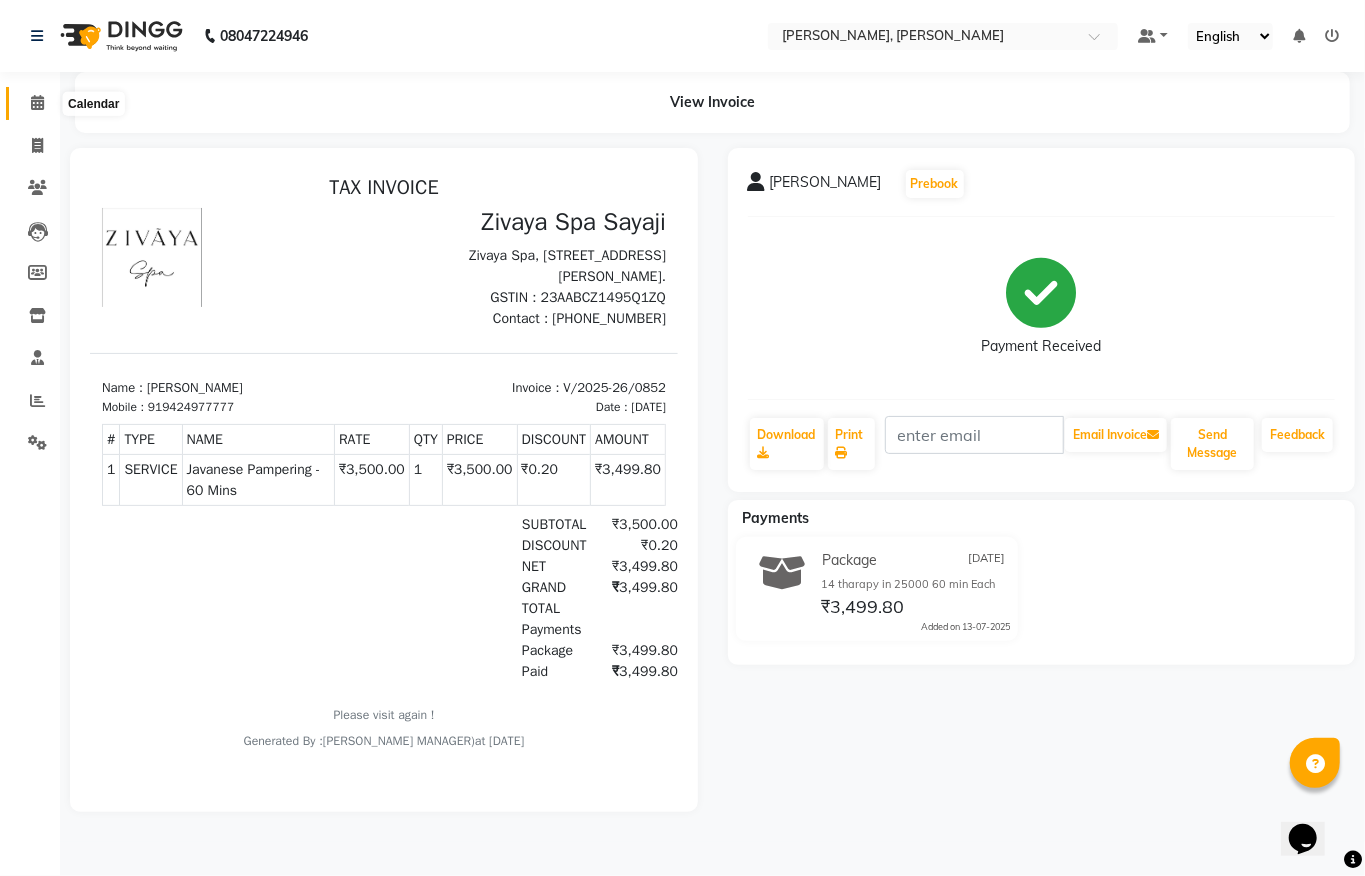 click 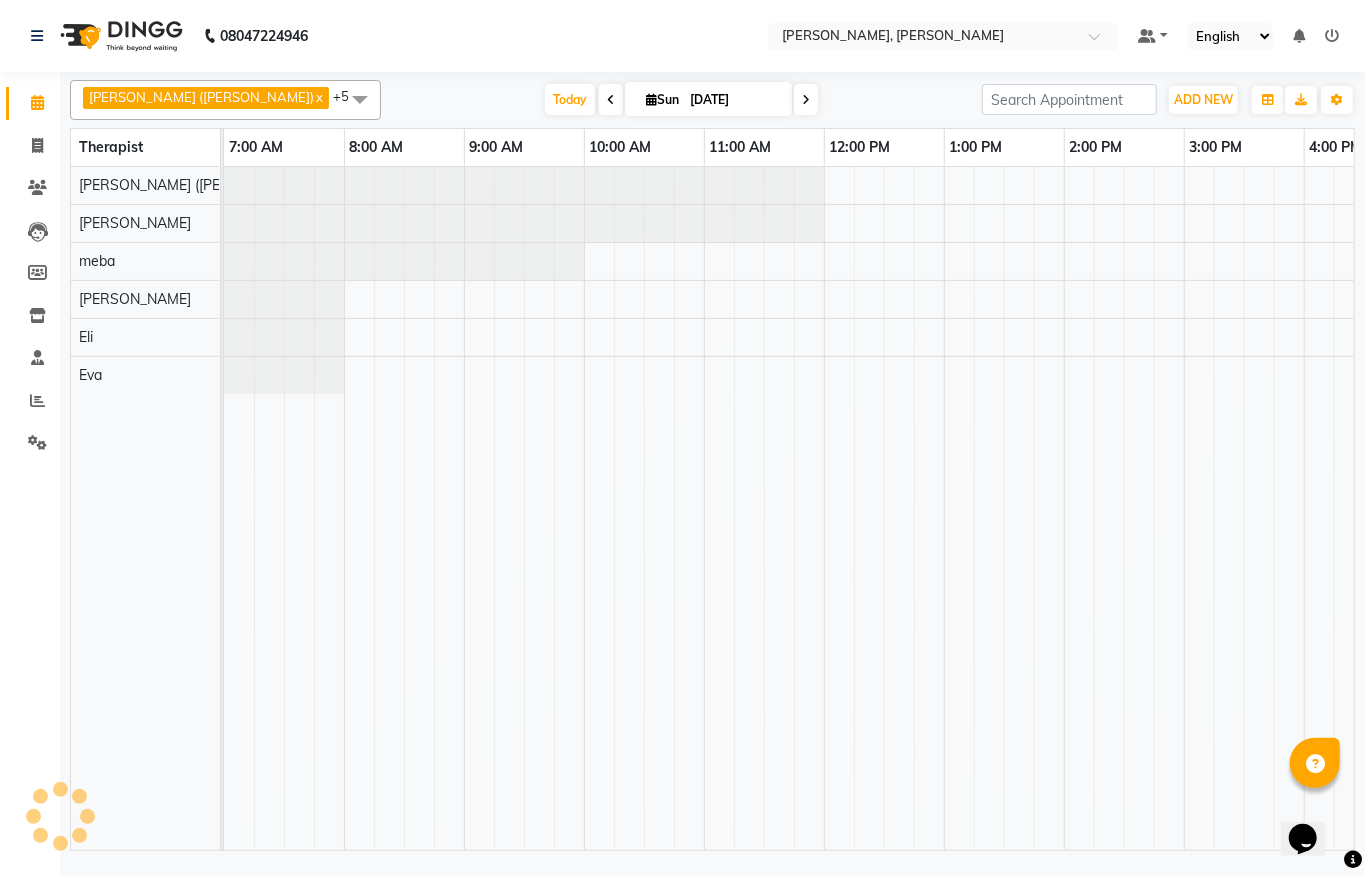 scroll, scrollTop: 0, scrollLeft: 0, axis: both 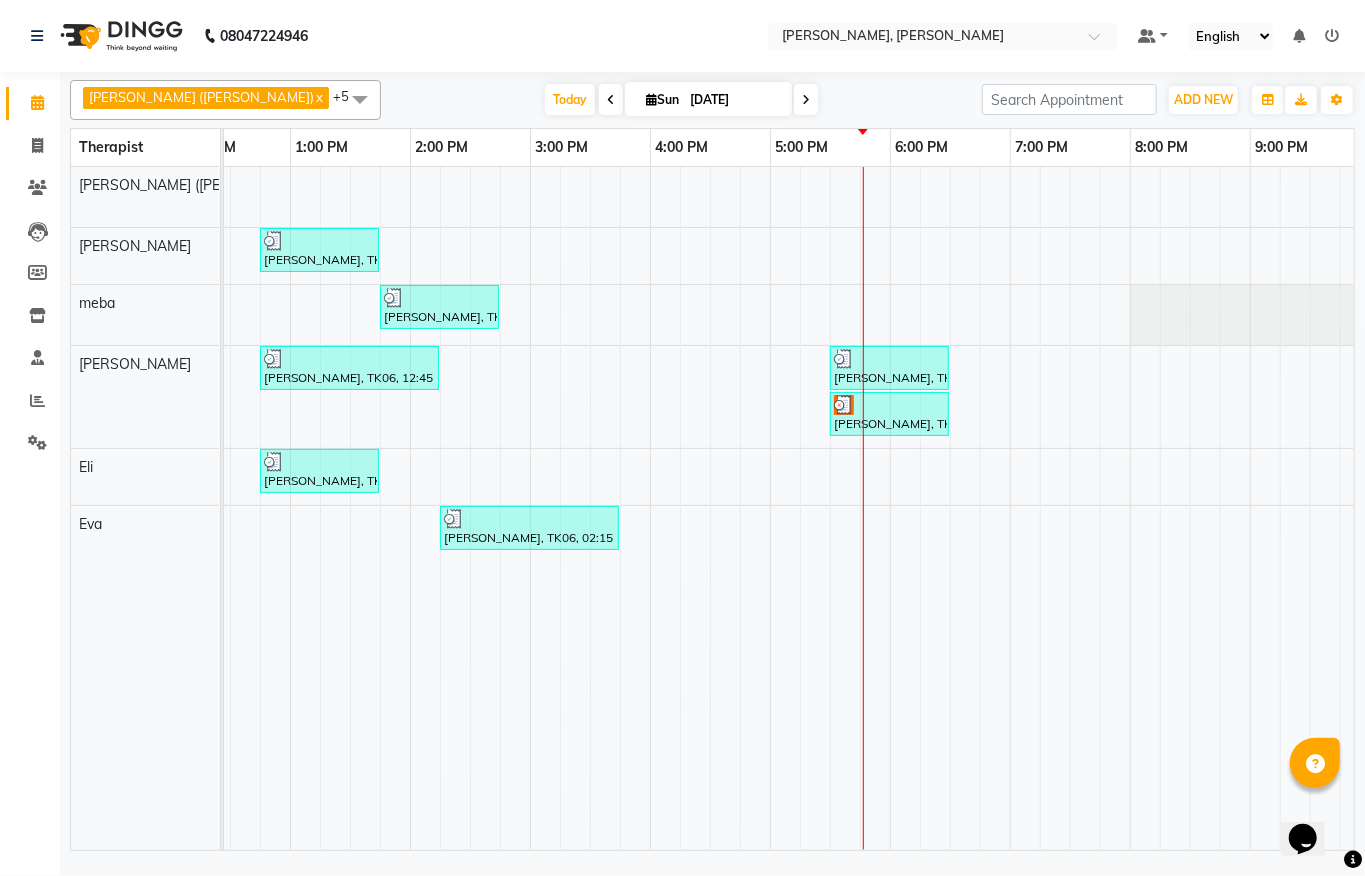click on "Sumit Agrawal, TK02, 06:30 AM-07:30 AM, Javanese Pampering - 60 Mins     sumit / sajal, TK04, 09:00 AM-10:00 AM, Javanese Pampering - 60 Mins     Anuj Kadam, TK05, 10:30 AM-11:30 AM, Javanese Pampering - 60 Mins     srishti khadiya, TK07, 12:45 PM-01:45 PM, Javanese Pampering - 60 Mins             jayesh, TK03, 06:30 AM-07:30 AM, Javanese Pampering - 60 Mins     sumit / sajal, TK04, 09:00 AM-10:00 AM, Javanese Pampering - 60 Mins     Payal, TK01, 10:15 AM-11:15 AM, Javanese Pampering - 60 Mins     Shankar, TK08, 01:45 PM-02:45 PM, Javanese Pampering - 60 Mins     Shaksham Khurana, TK06, 12:45 PM-02:15 PM, Javanese Pampering - 90 Mins     rajesh gupta, TK10, 05:30 PM-06:30 PM, Javanese Pampering - 60 Mins     rajesh gupta, TK09, 05:30 PM-06:30 PM, Javanese Pampering - 60 Mins     srishti khadiya, TK07, 12:45 PM-01:45 PM, Javanese Pampering - 60 Mins             Sumit Agrawal, TK02, 06:30 AM-07:30 AM, Javanese Pampering - 60 Mins" at bounding box center [530, 508] 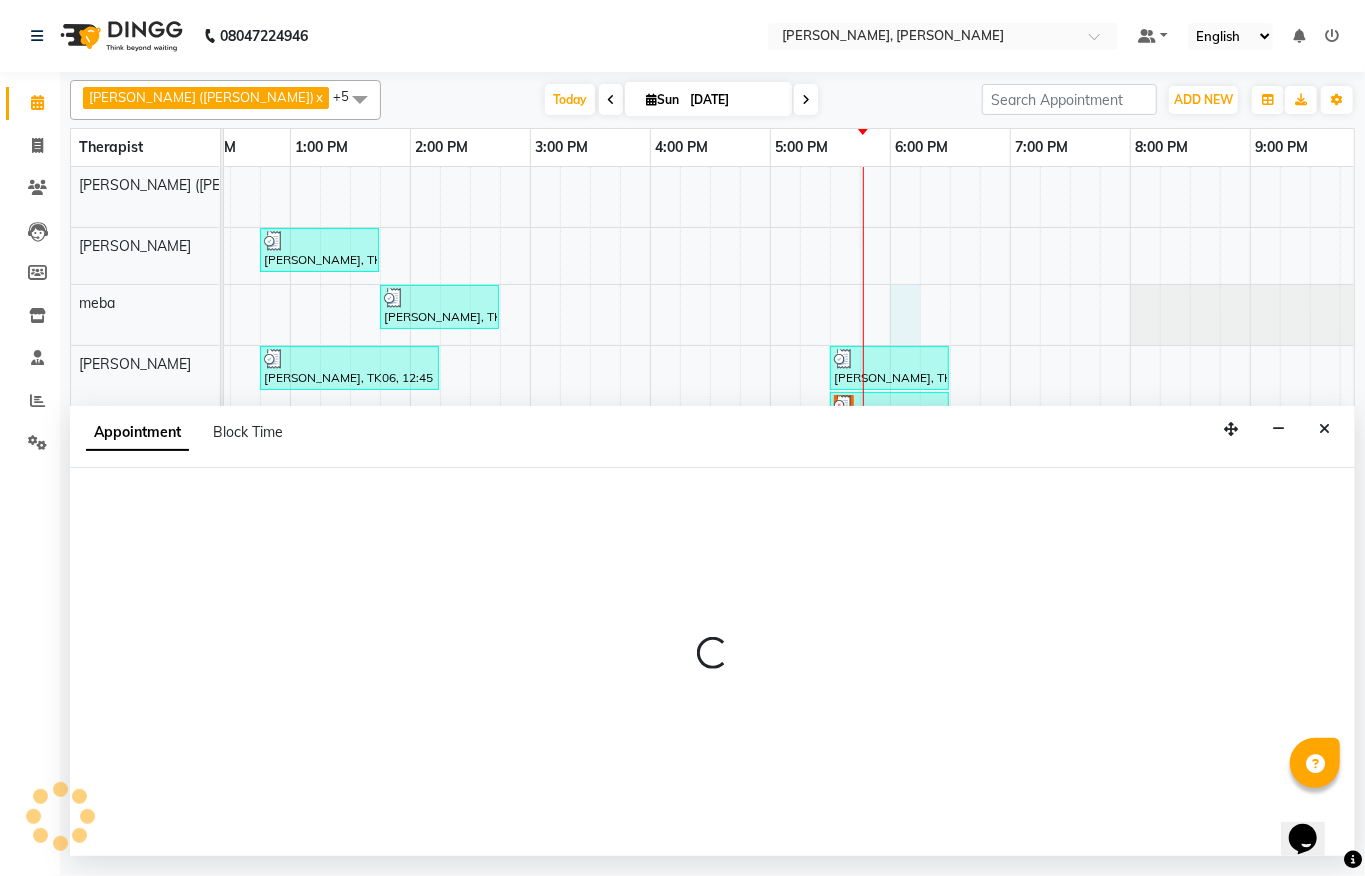 select on "65646" 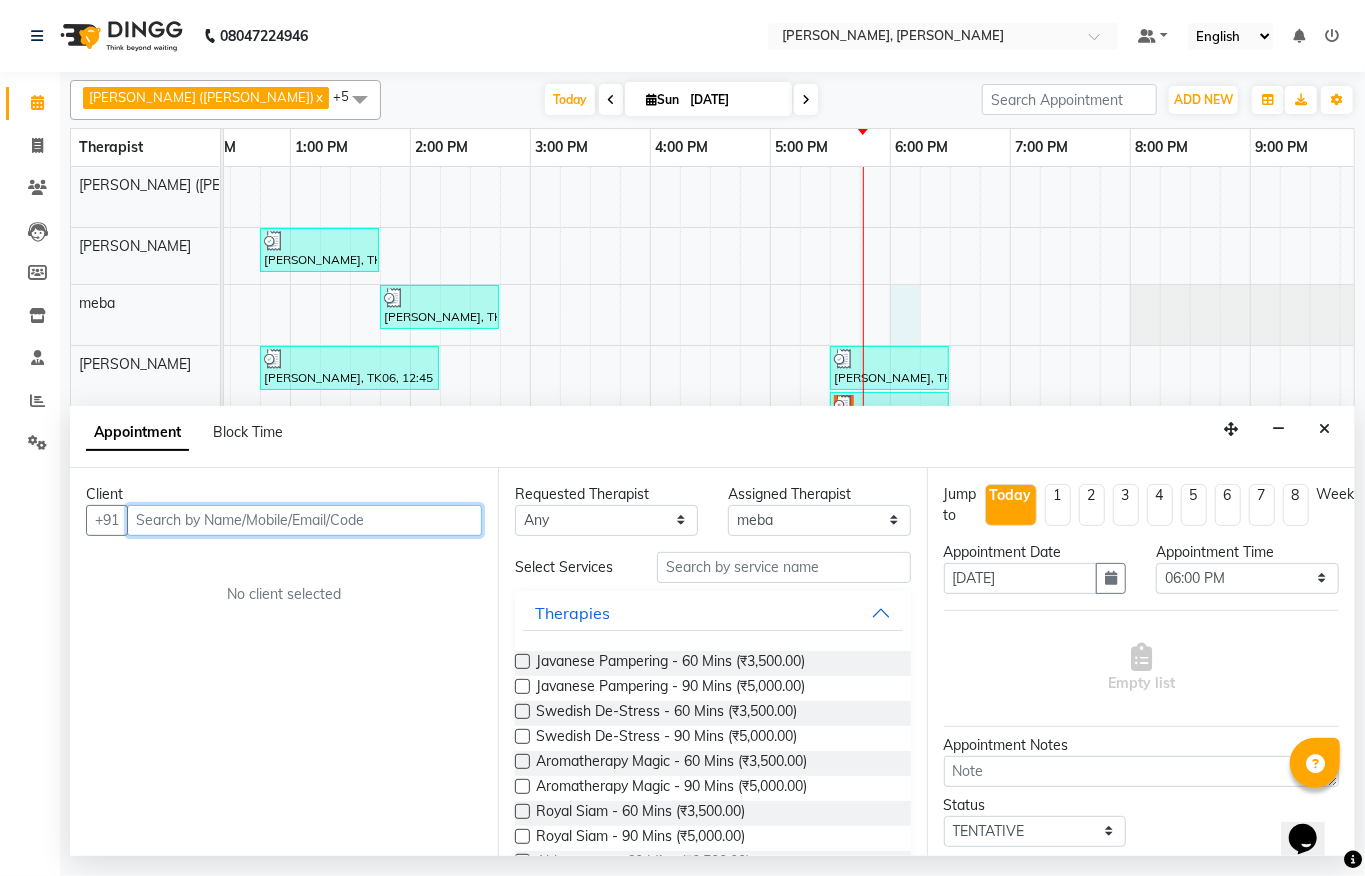 click at bounding box center (304, 520) 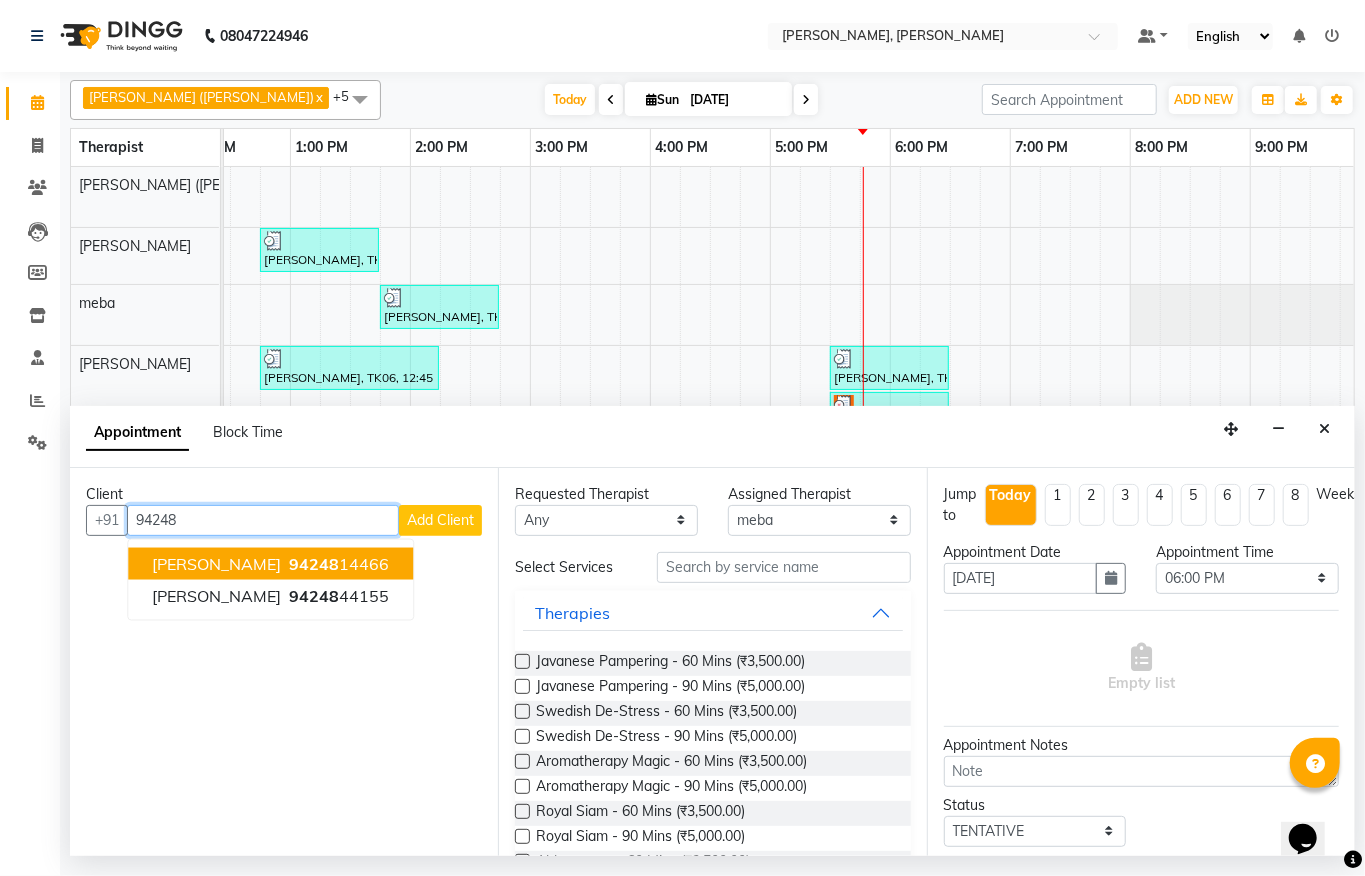 click on "94248" at bounding box center (314, 563) 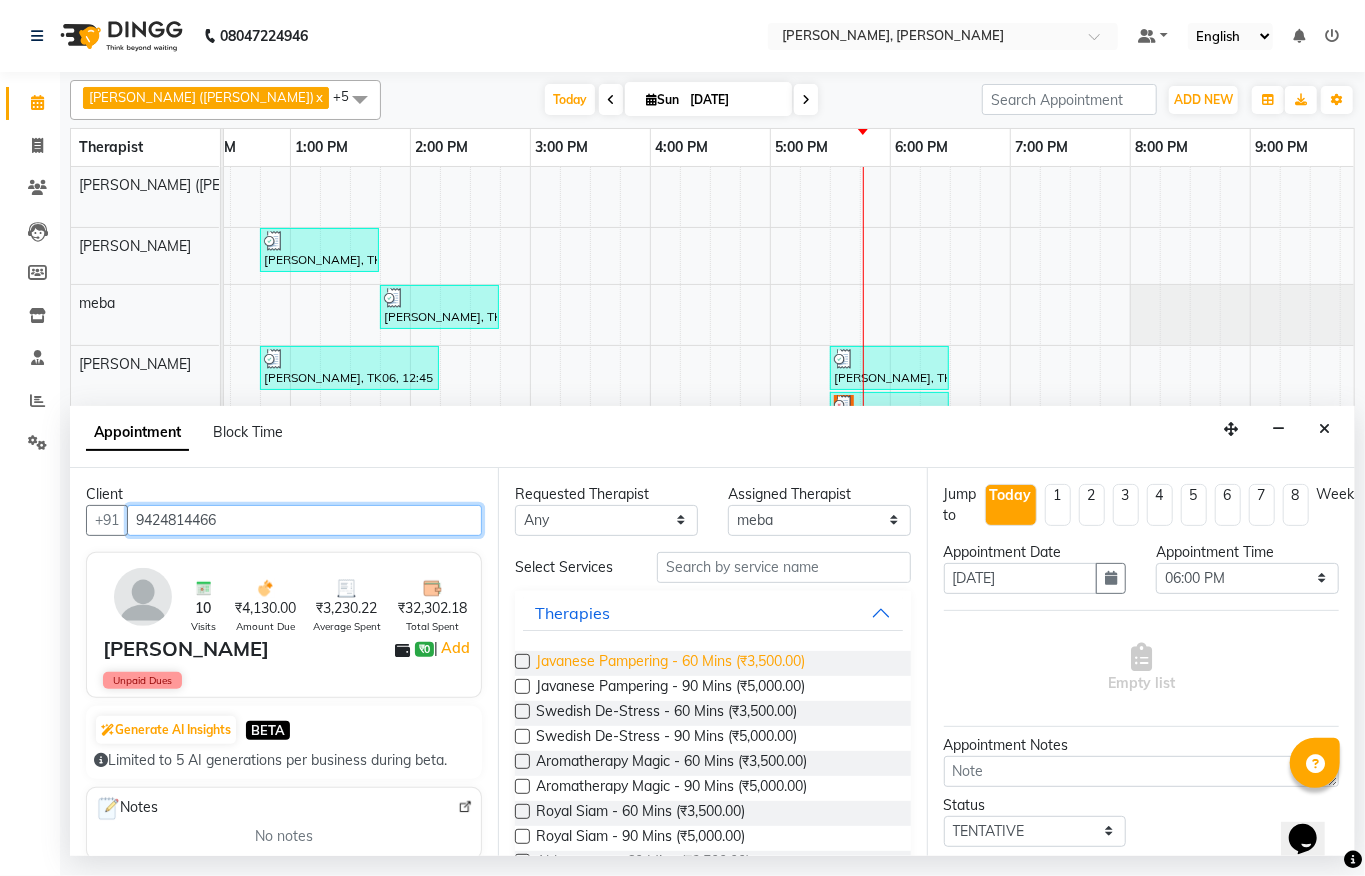 type on "9424814466" 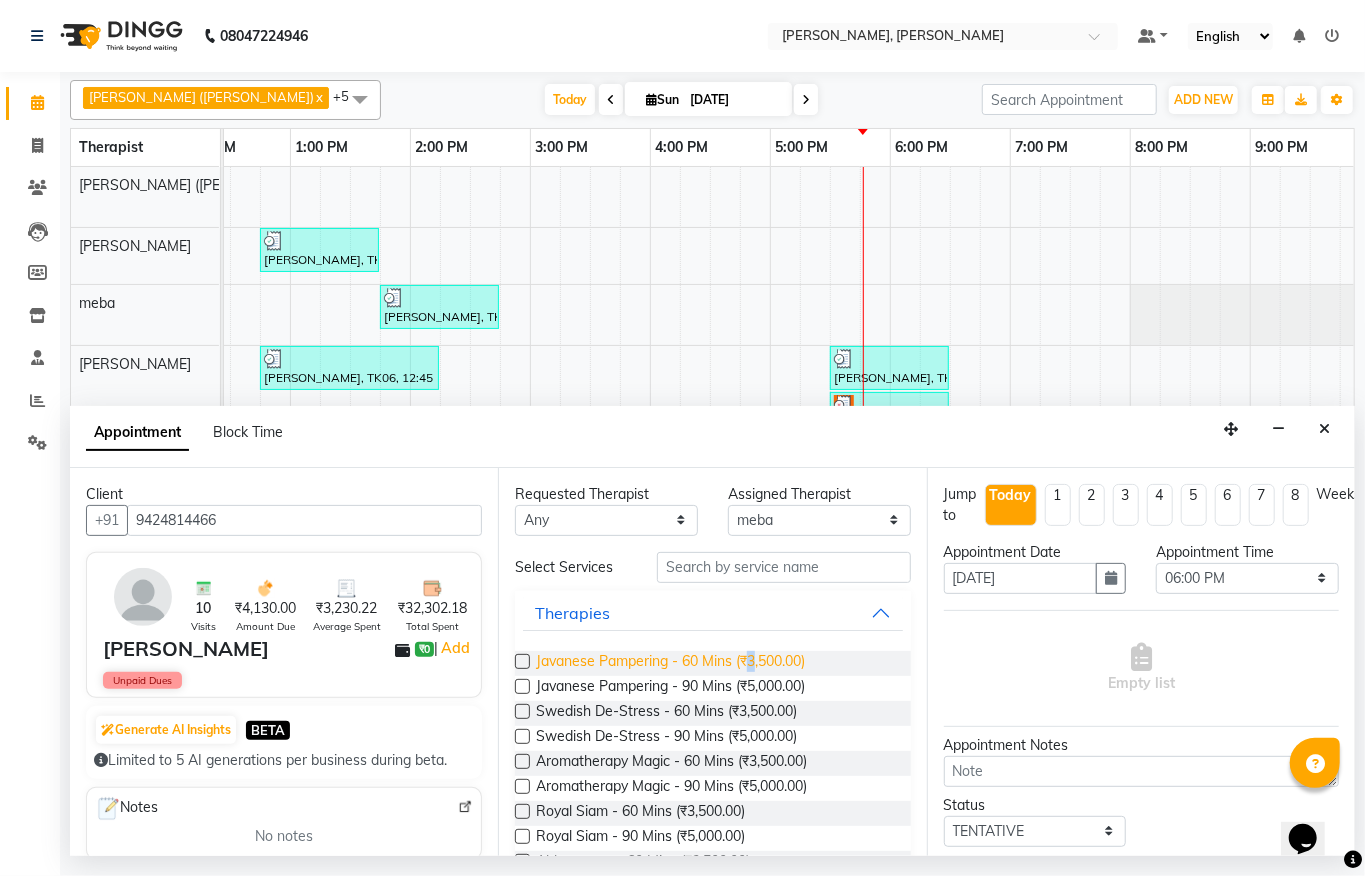 click on "Javanese Pampering - 60 Mins (₹3,500.00)" at bounding box center [670, 663] 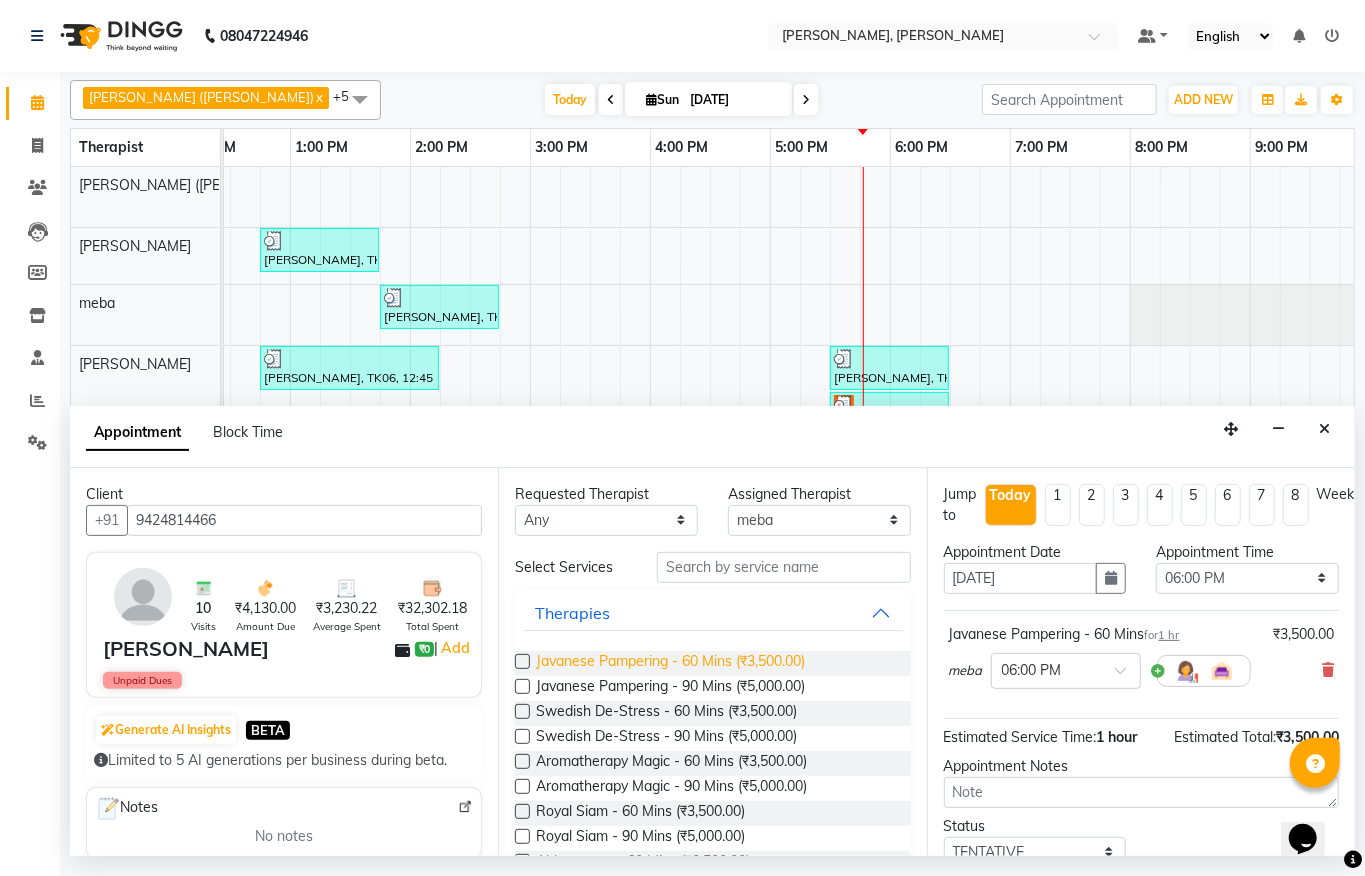 click on "Javanese Pampering - 60 Mins (₹3,500.00)" at bounding box center [670, 663] 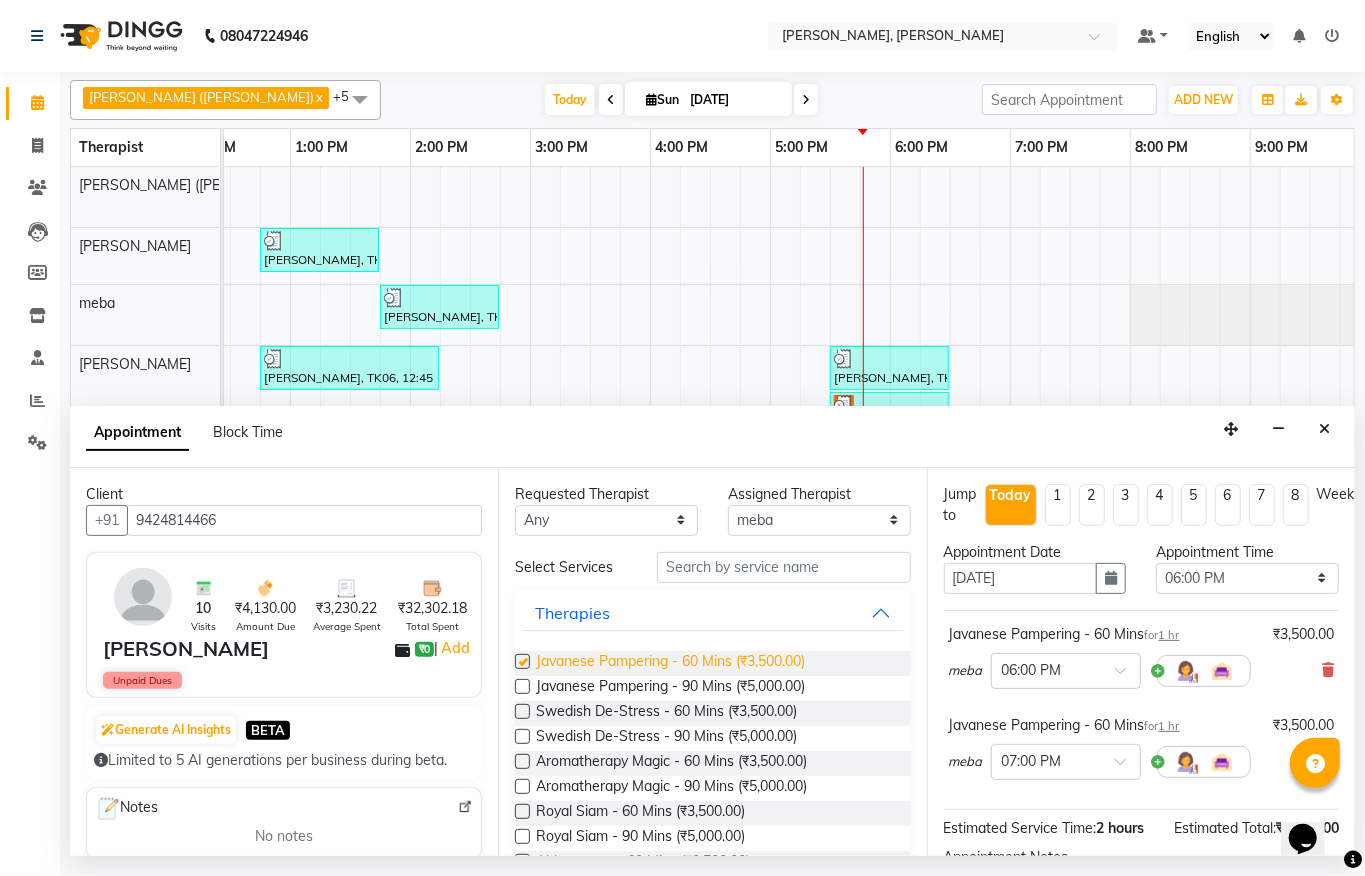 checkbox on "false" 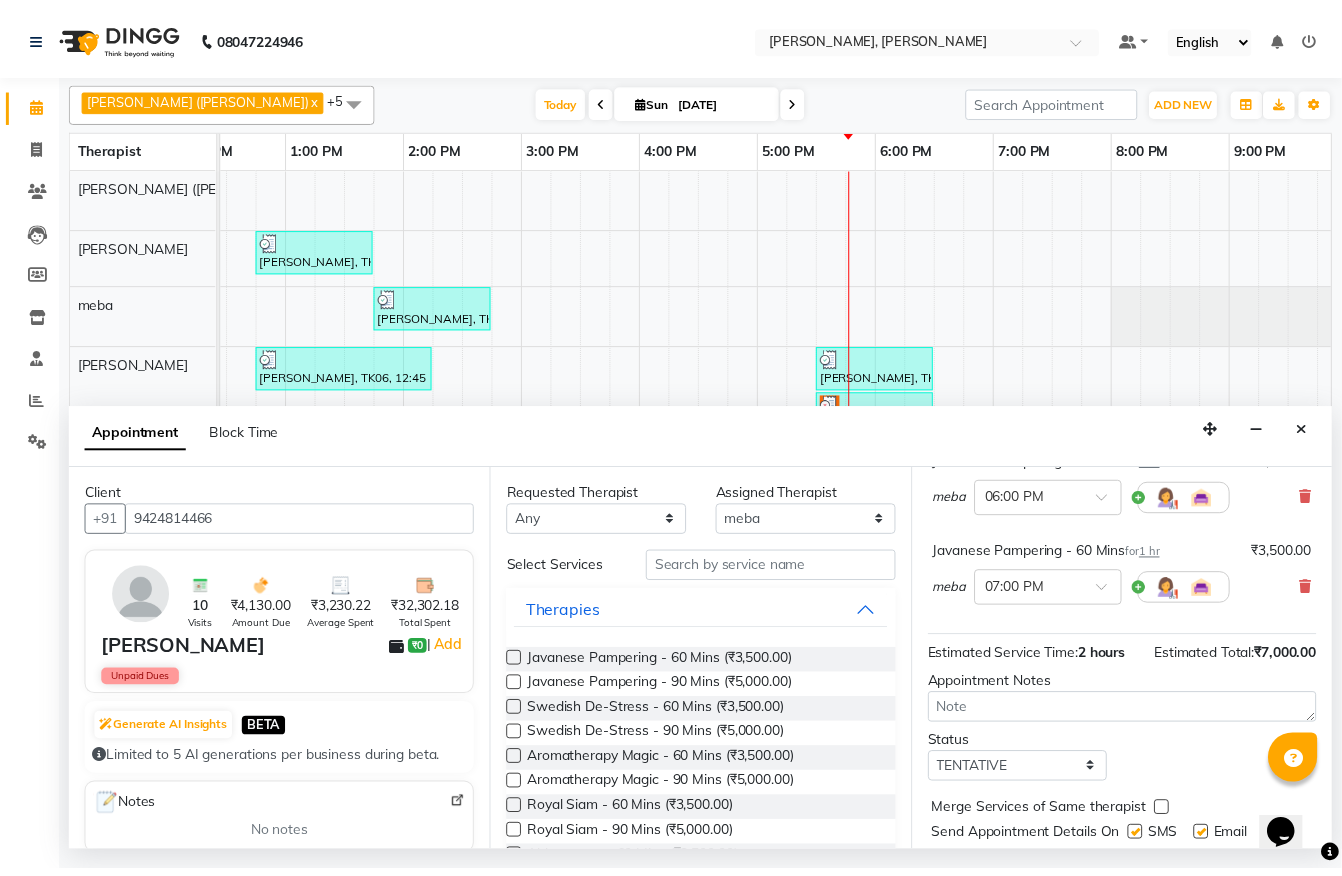 scroll, scrollTop: 274, scrollLeft: 0, axis: vertical 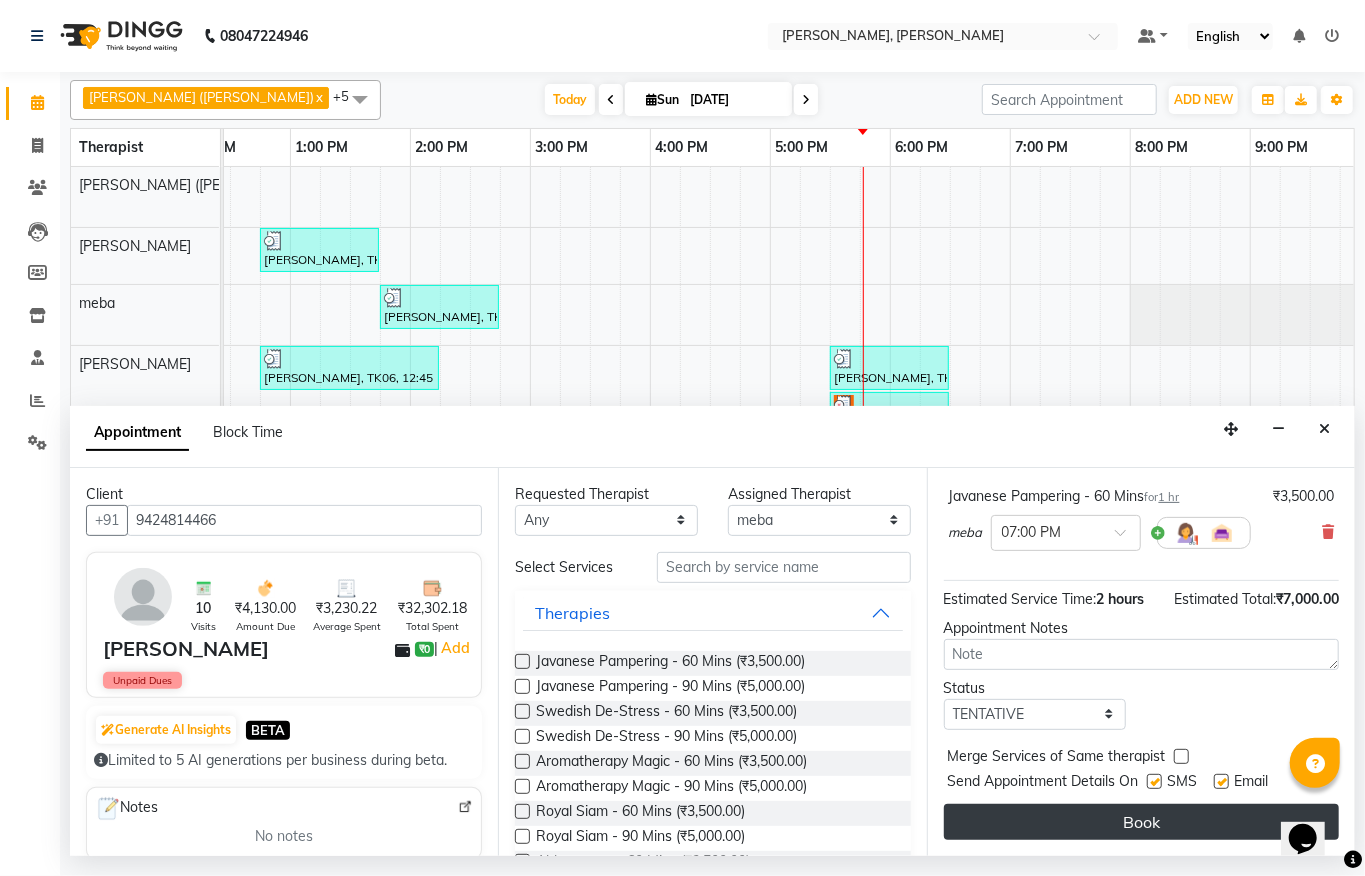click on "Book" at bounding box center (1141, 822) 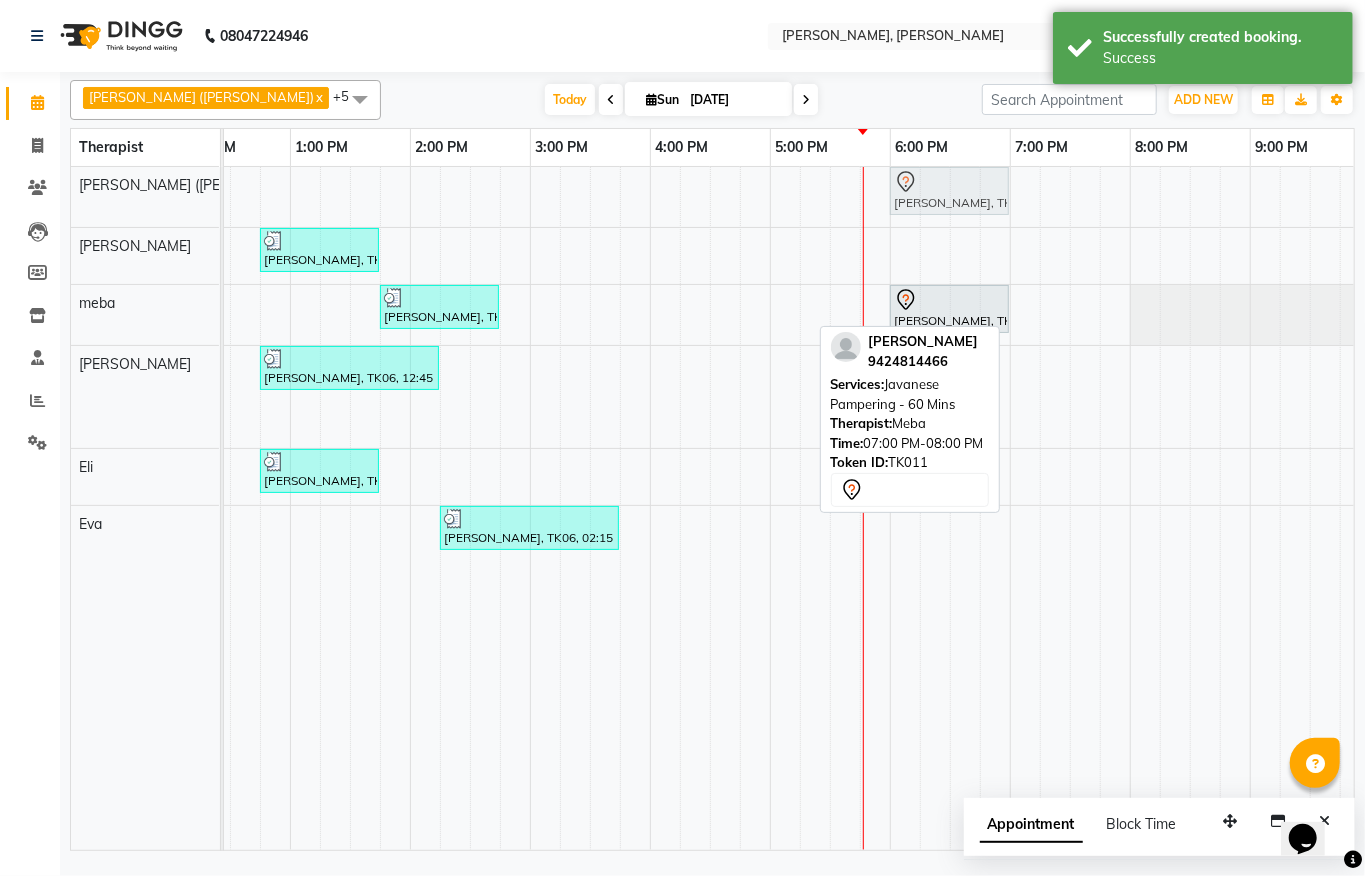 drag, startPoint x: 1061, startPoint y: 304, endPoint x: 944, endPoint y: 186, distance: 166.1716 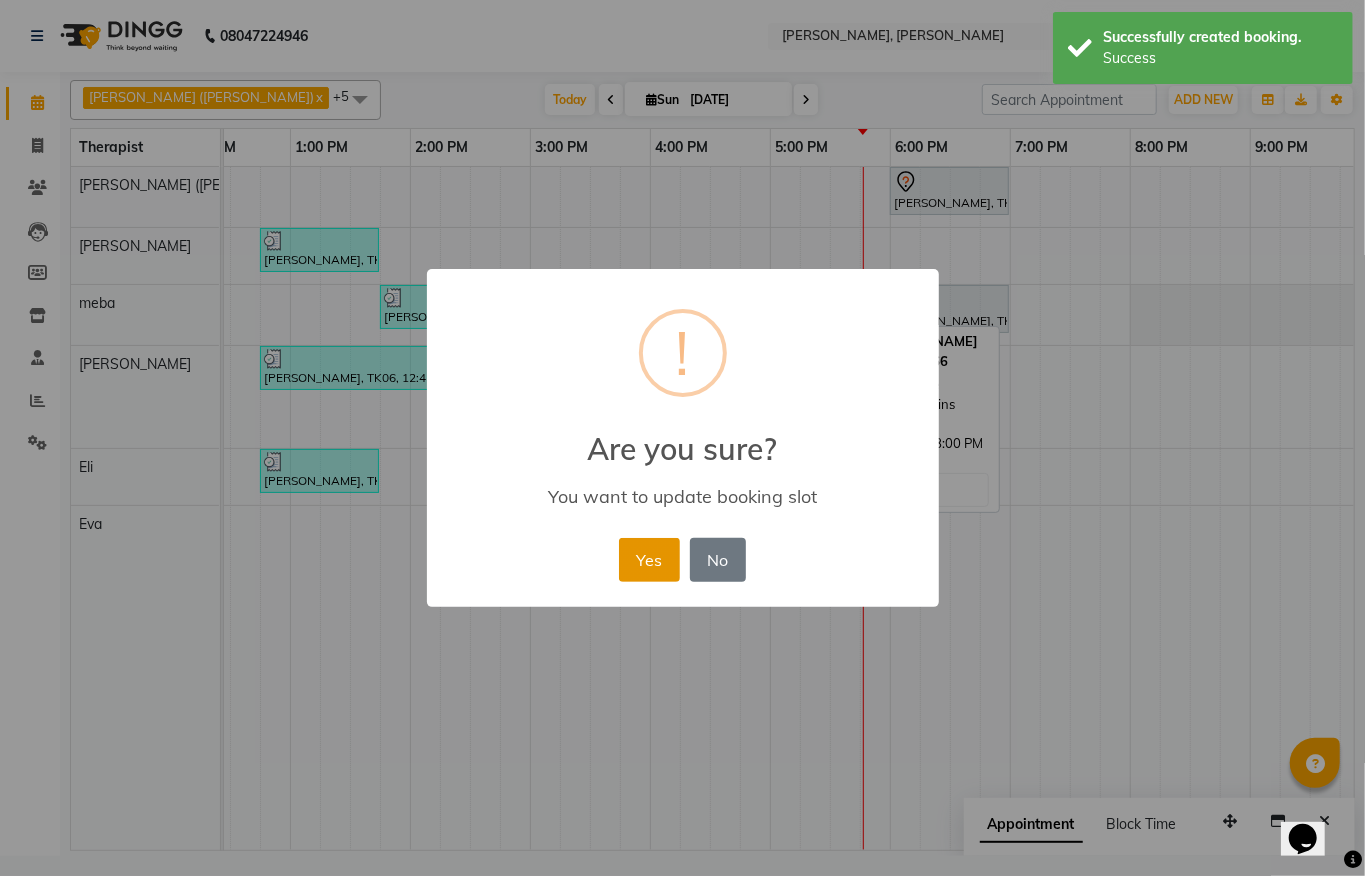 click on "Yes" at bounding box center [649, 560] 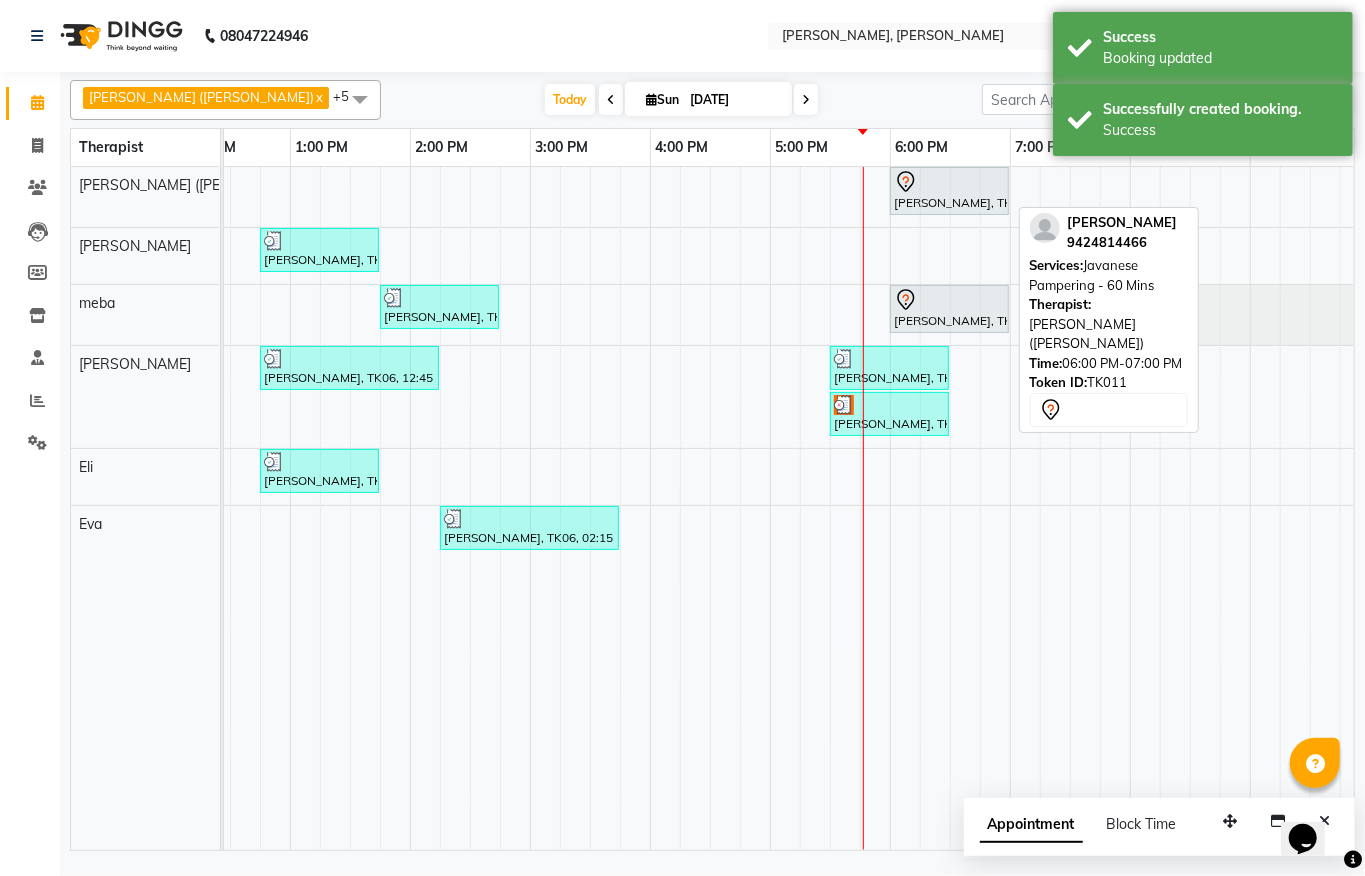 click at bounding box center [949, 182] 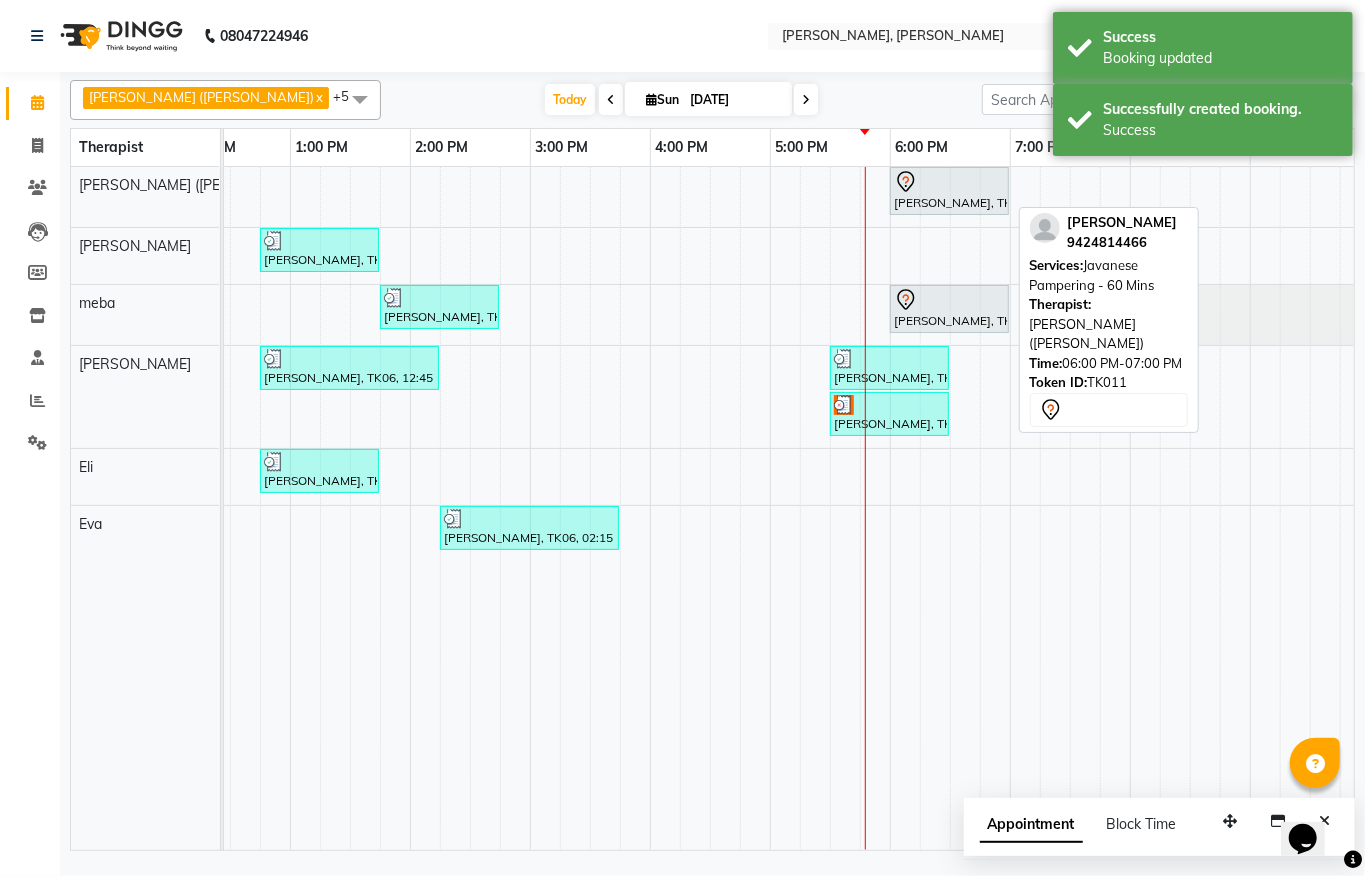 click at bounding box center (949, 182) 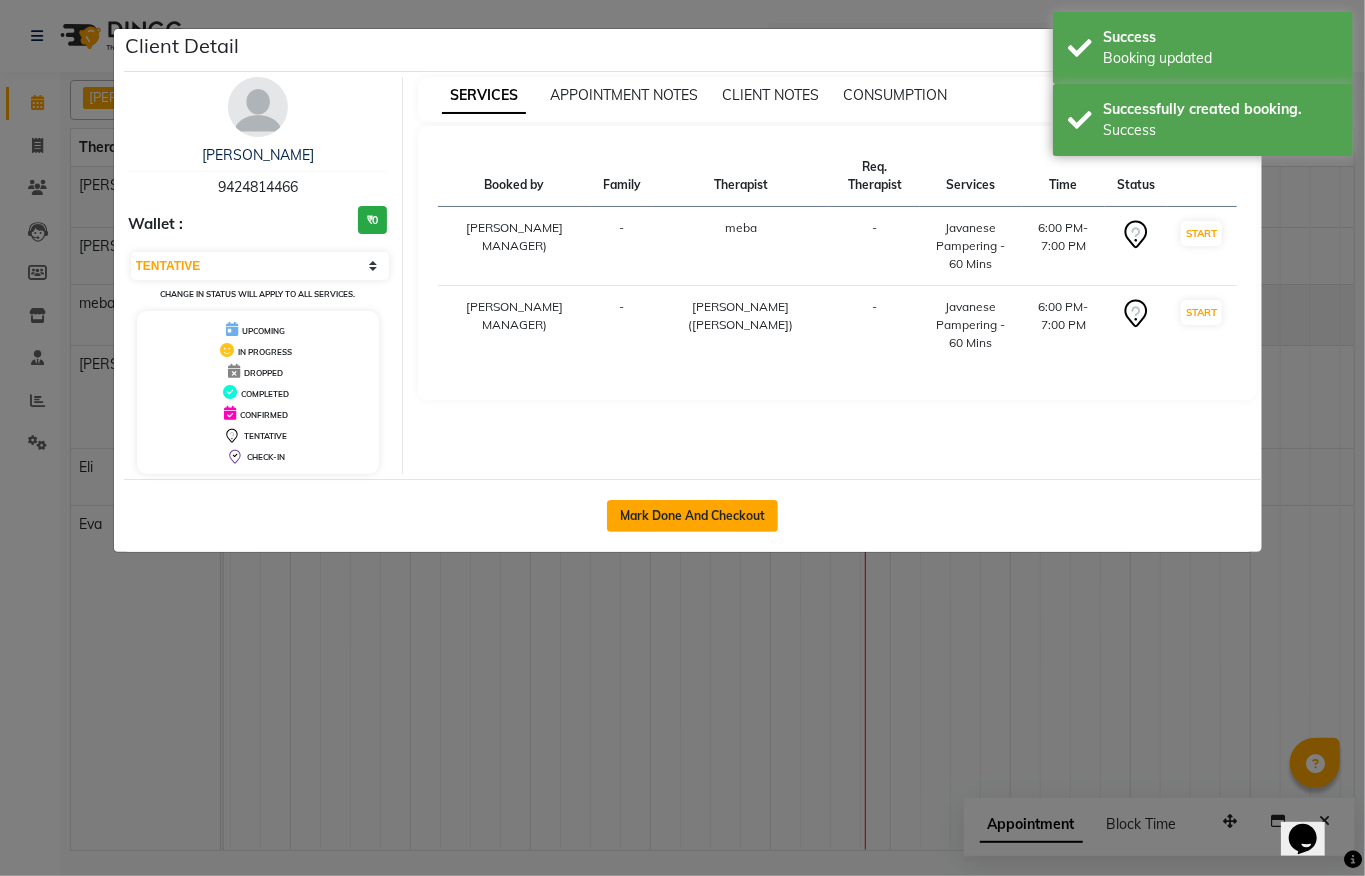 click on "Mark Done And Checkout" 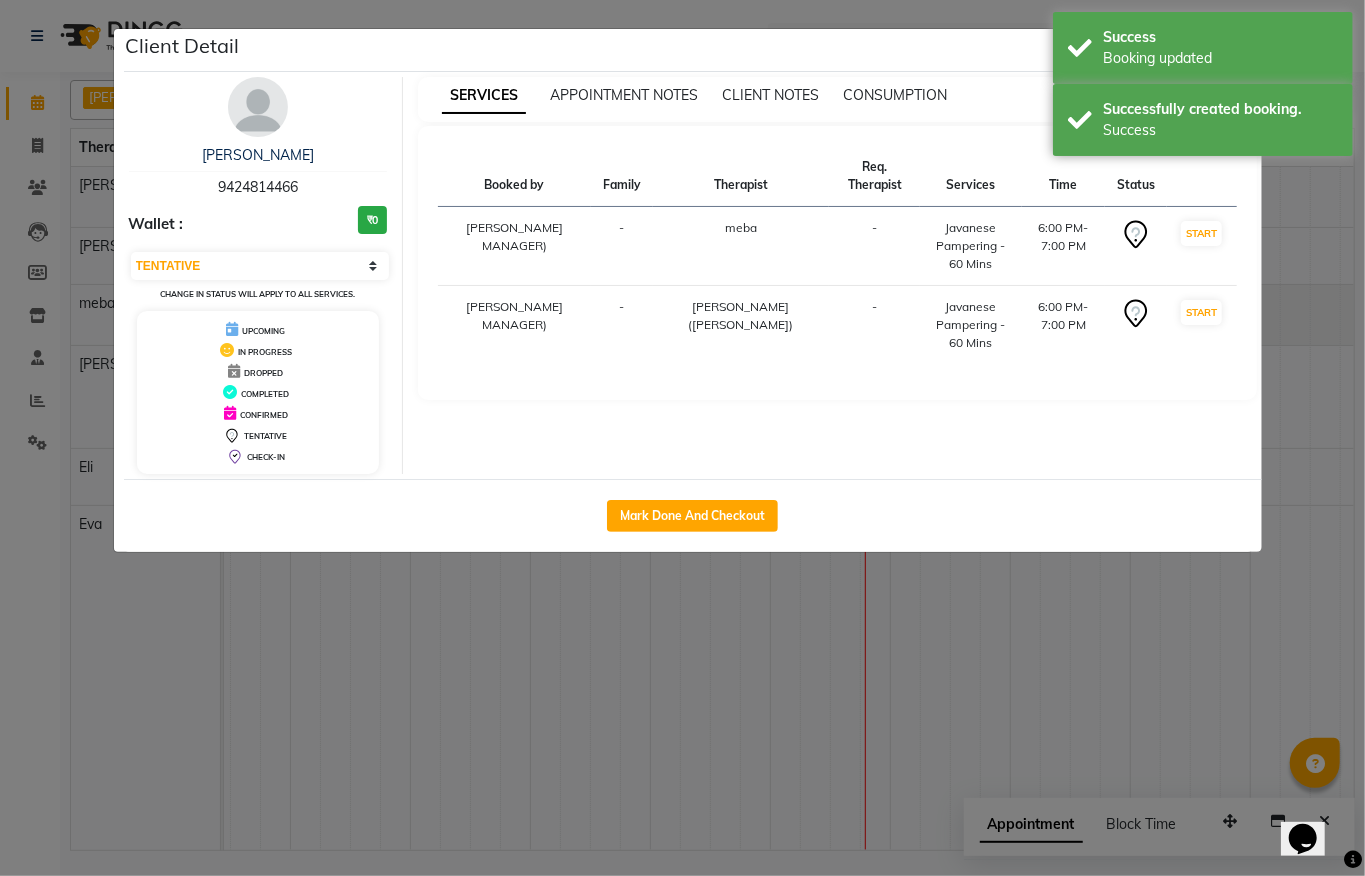 select on "service" 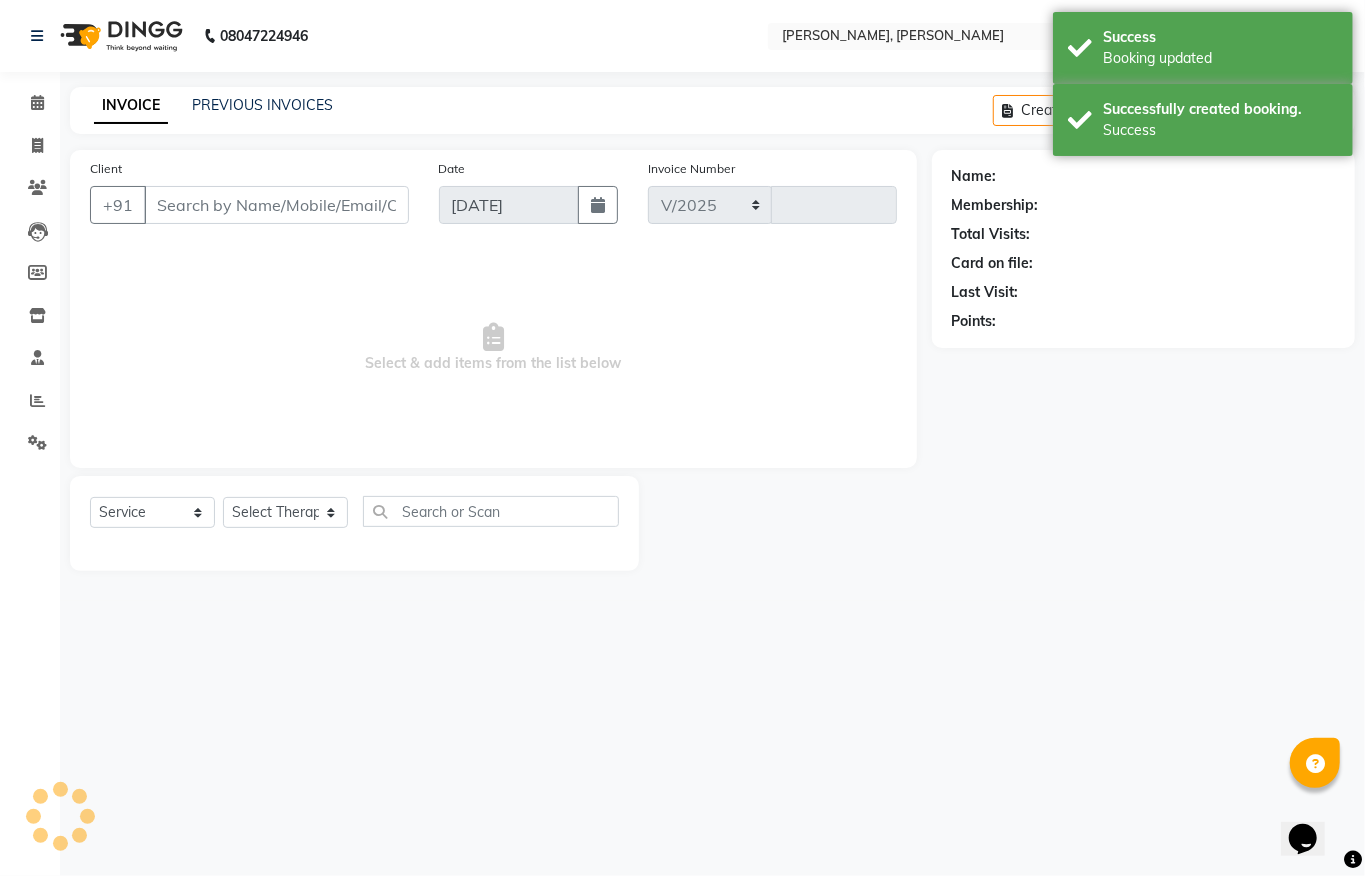 select on "6399" 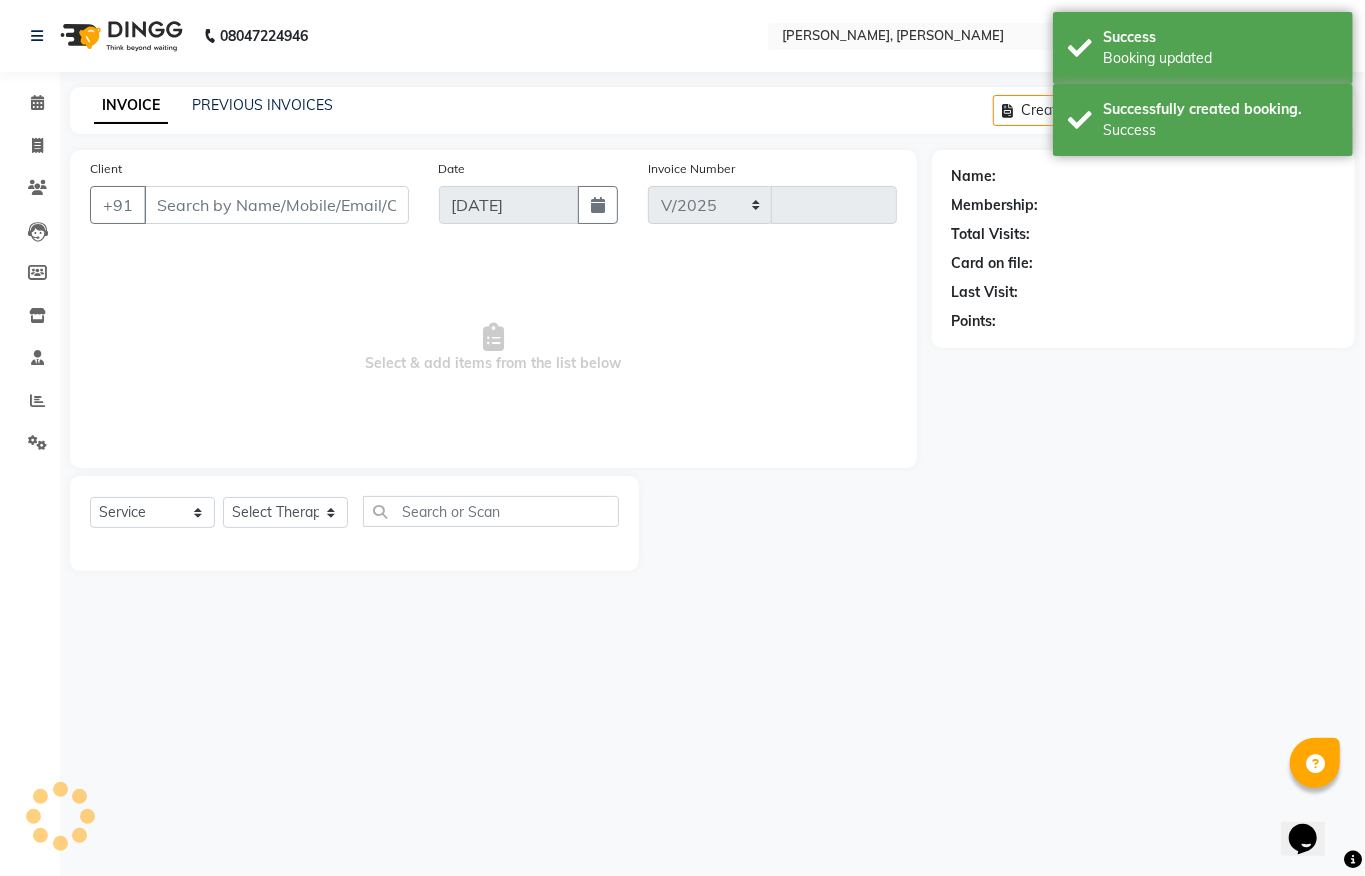 type on "0853" 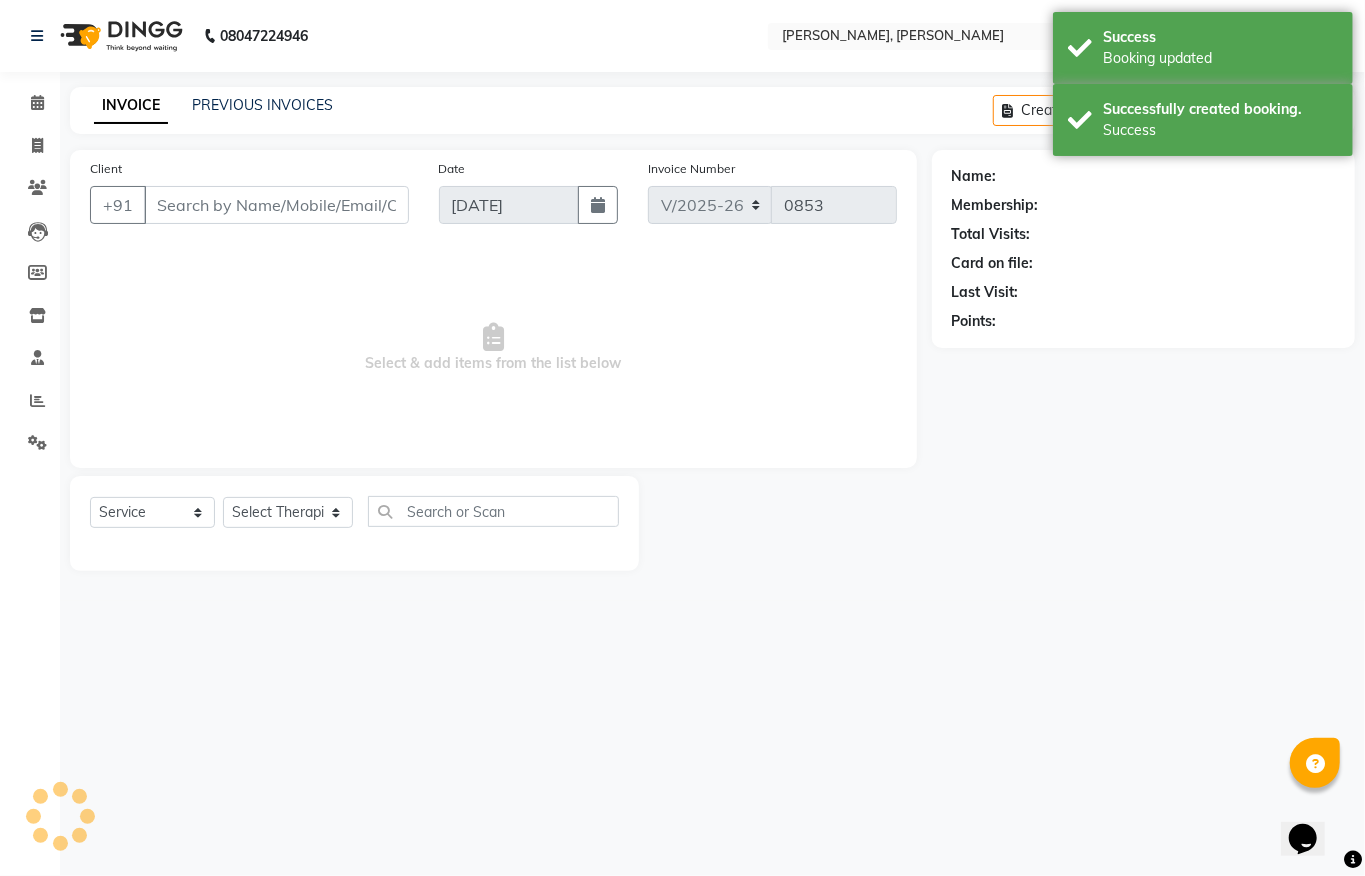 type on "9424814466" 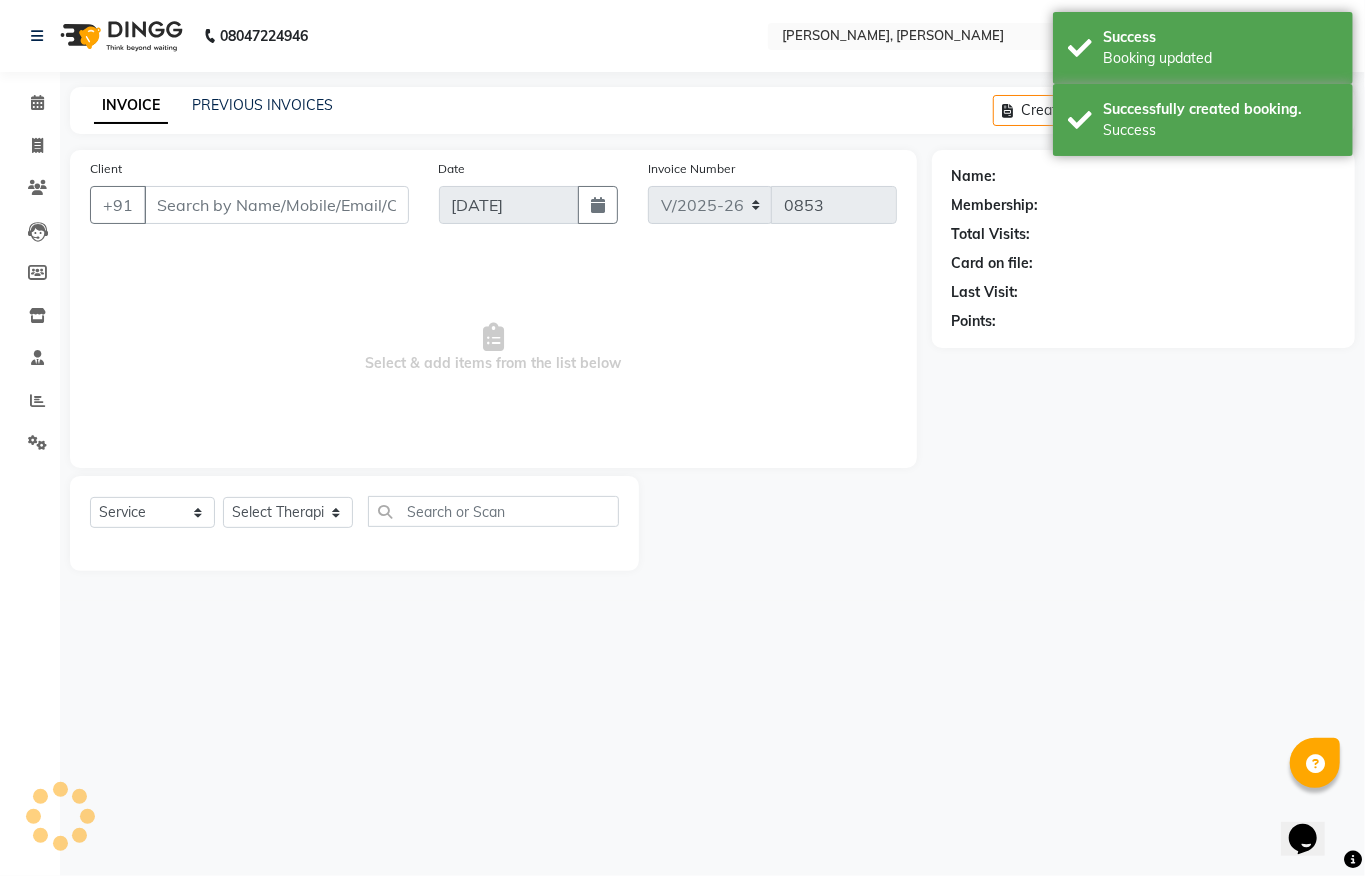 select on "65646" 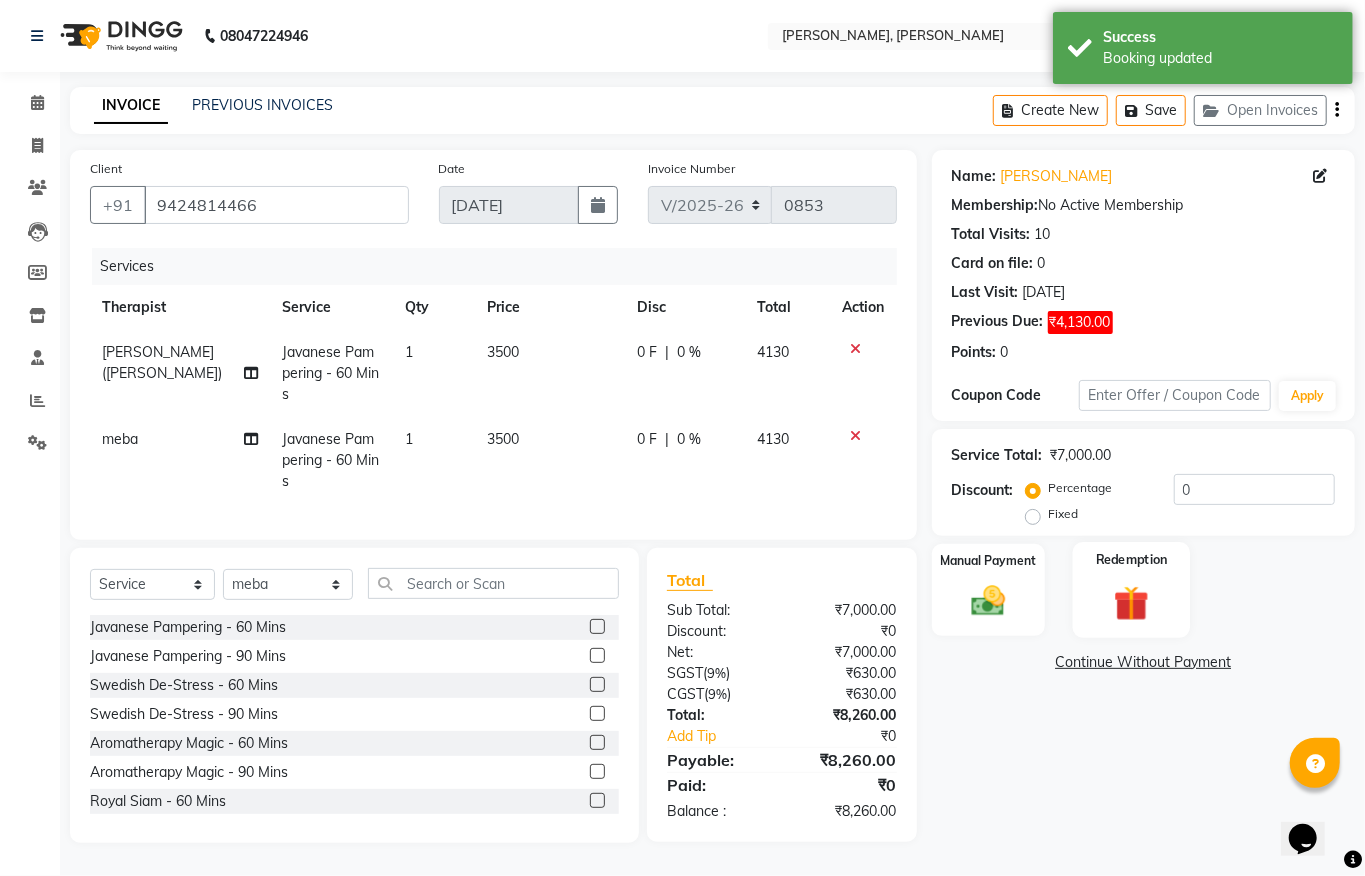 click on "Redemption" 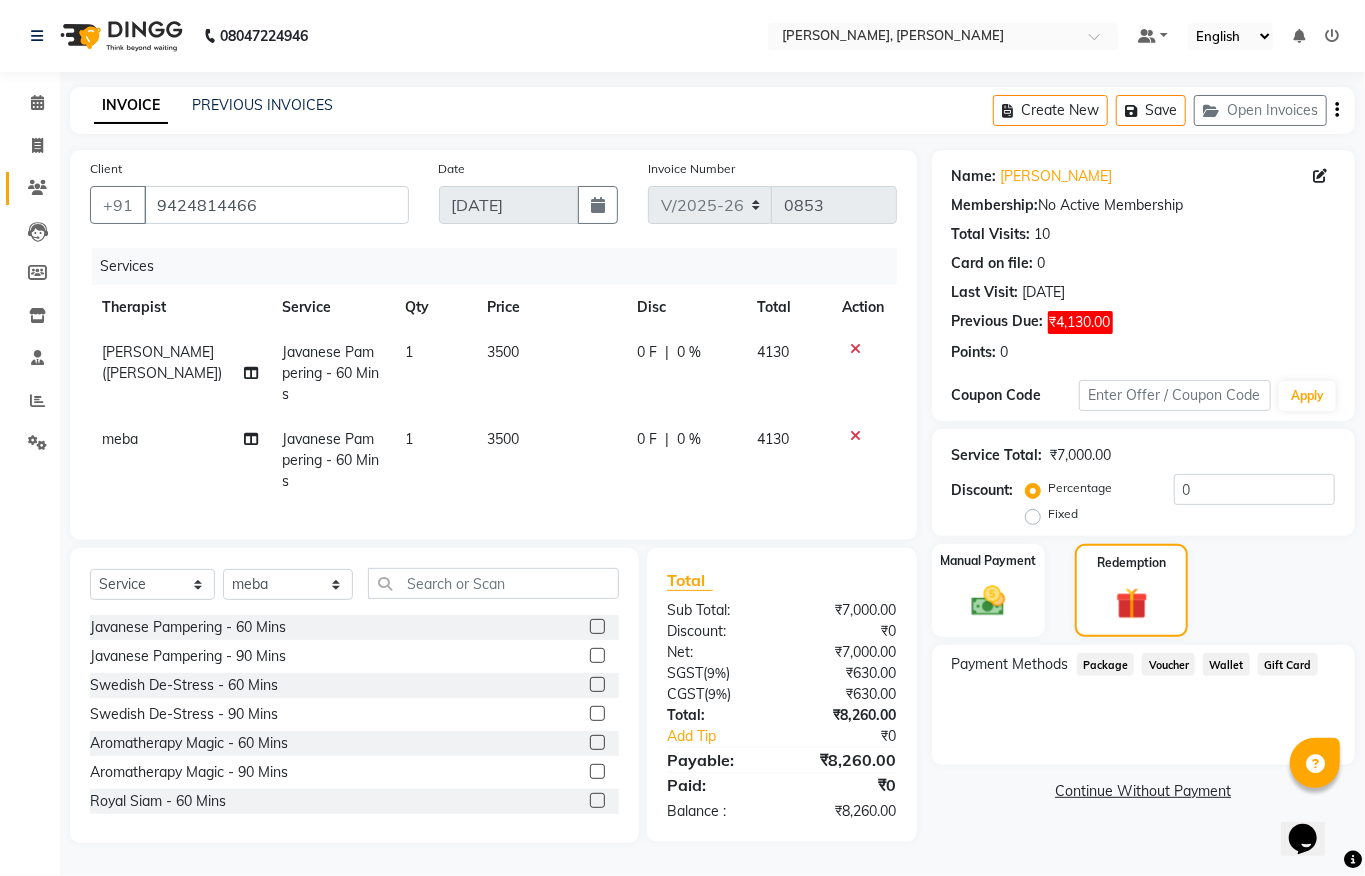 click 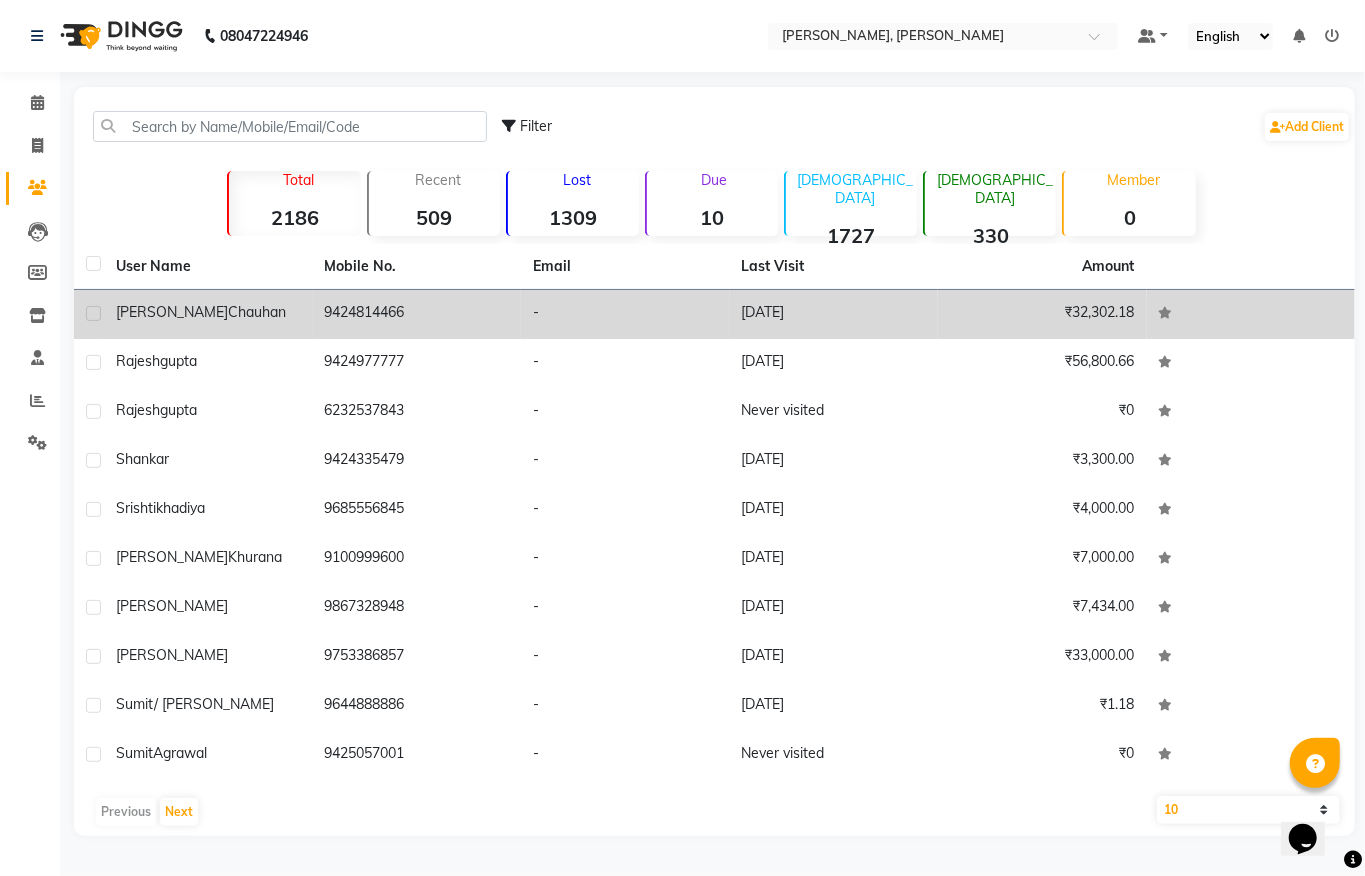 click on "9424814466" 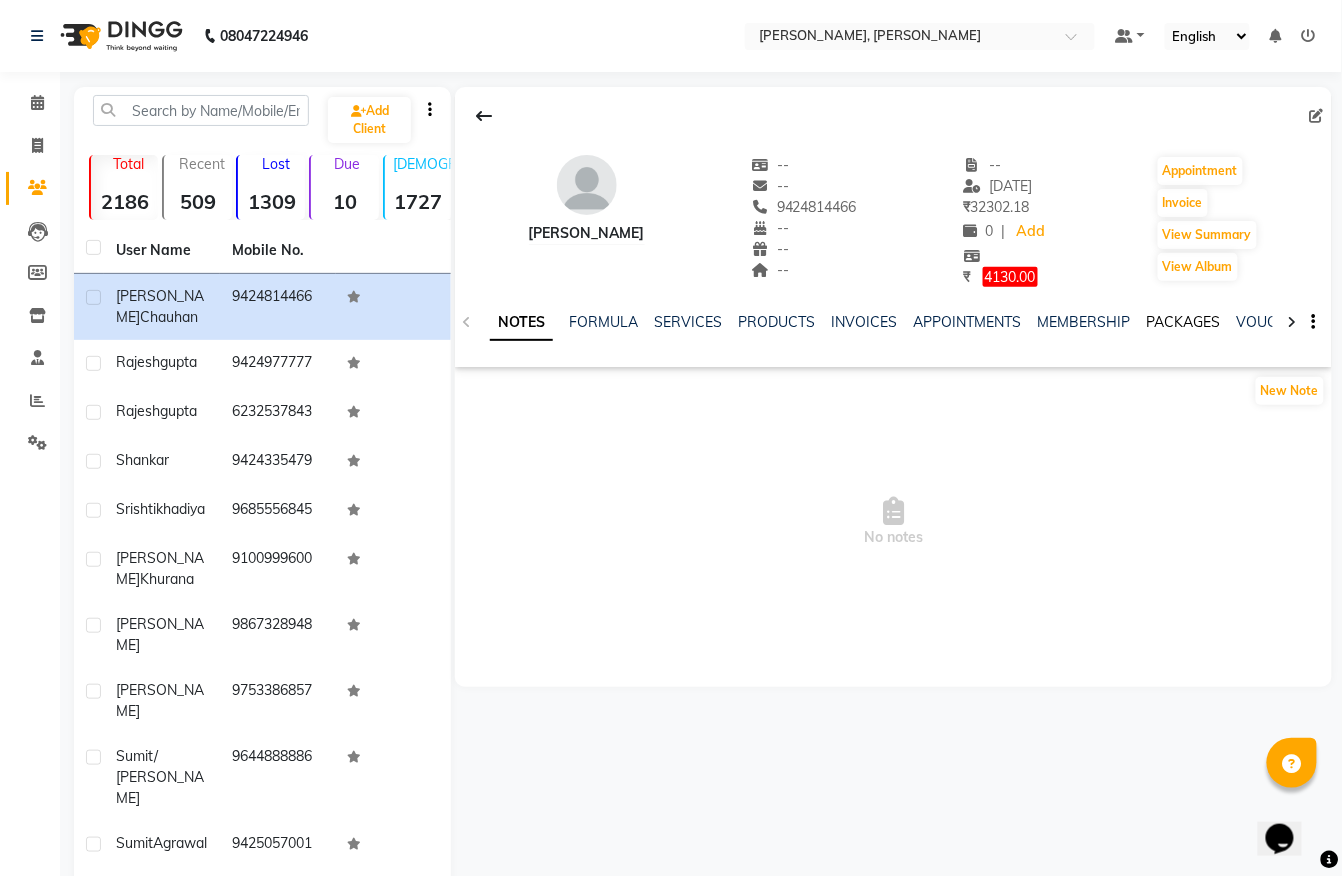 click on "PACKAGES" 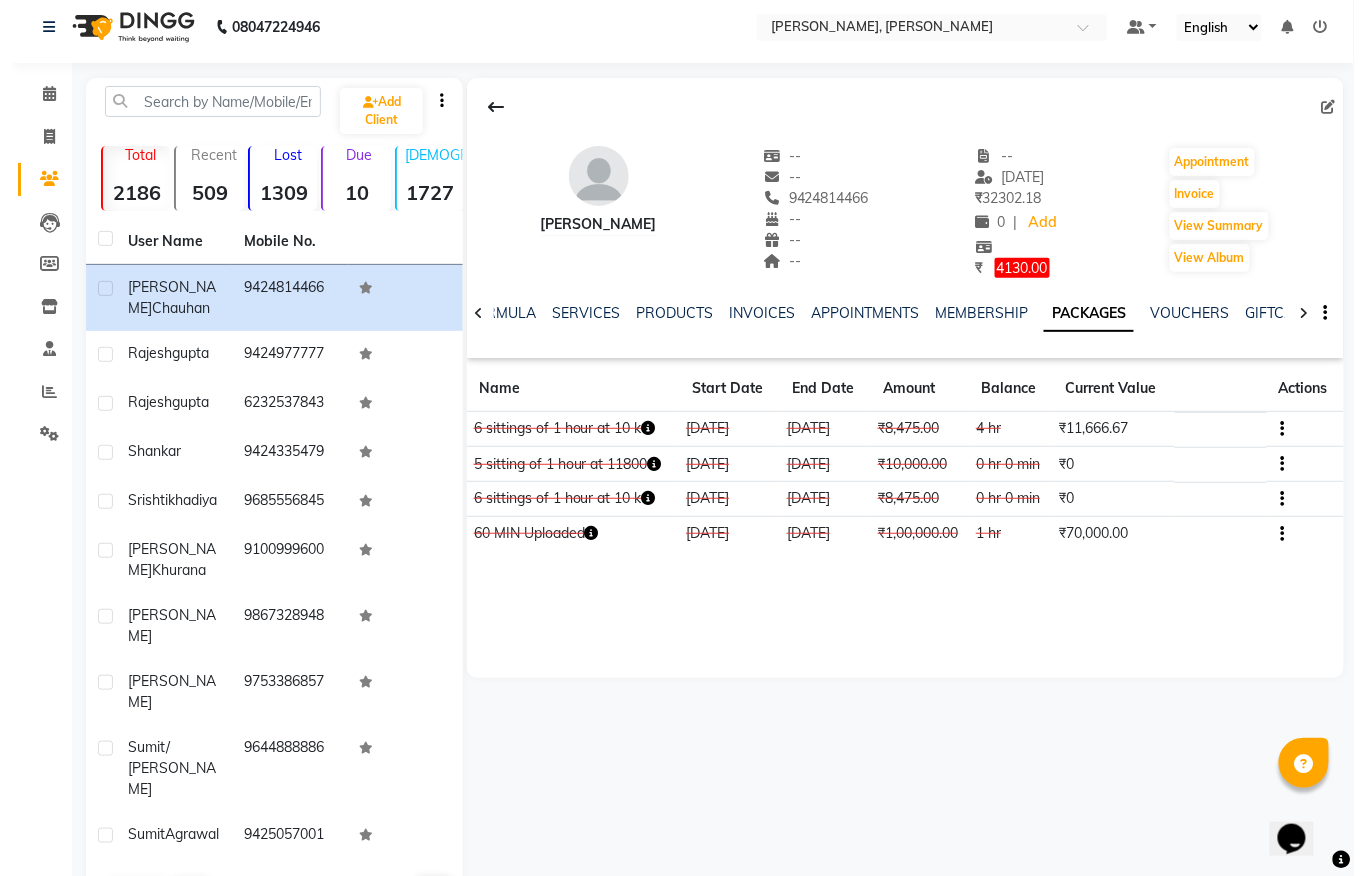 scroll, scrollTop: 0, scrollLeft: 0, axis: both 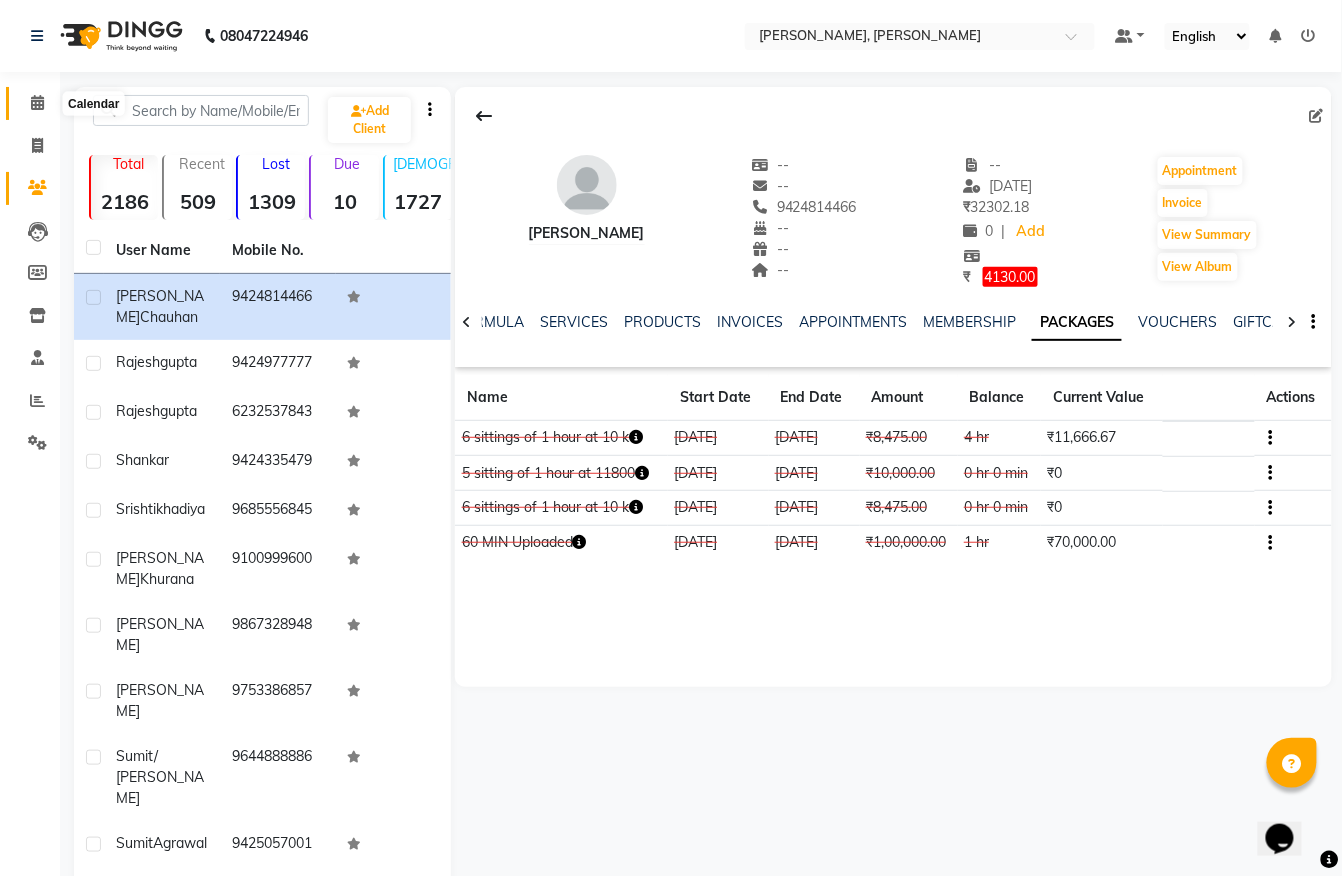 click 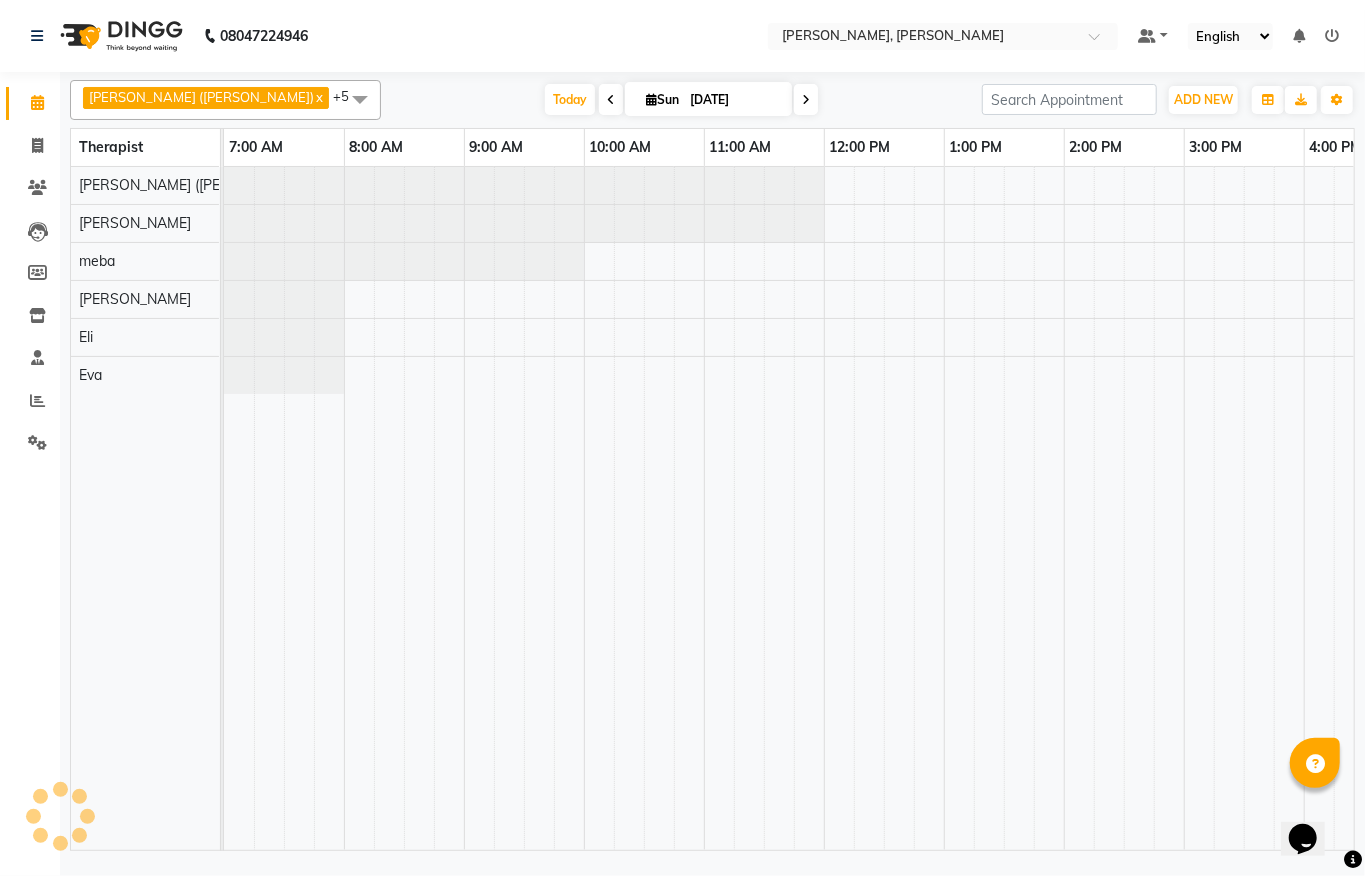 scroll, scrollTop: 0, scrollLeft: 0, axis: both 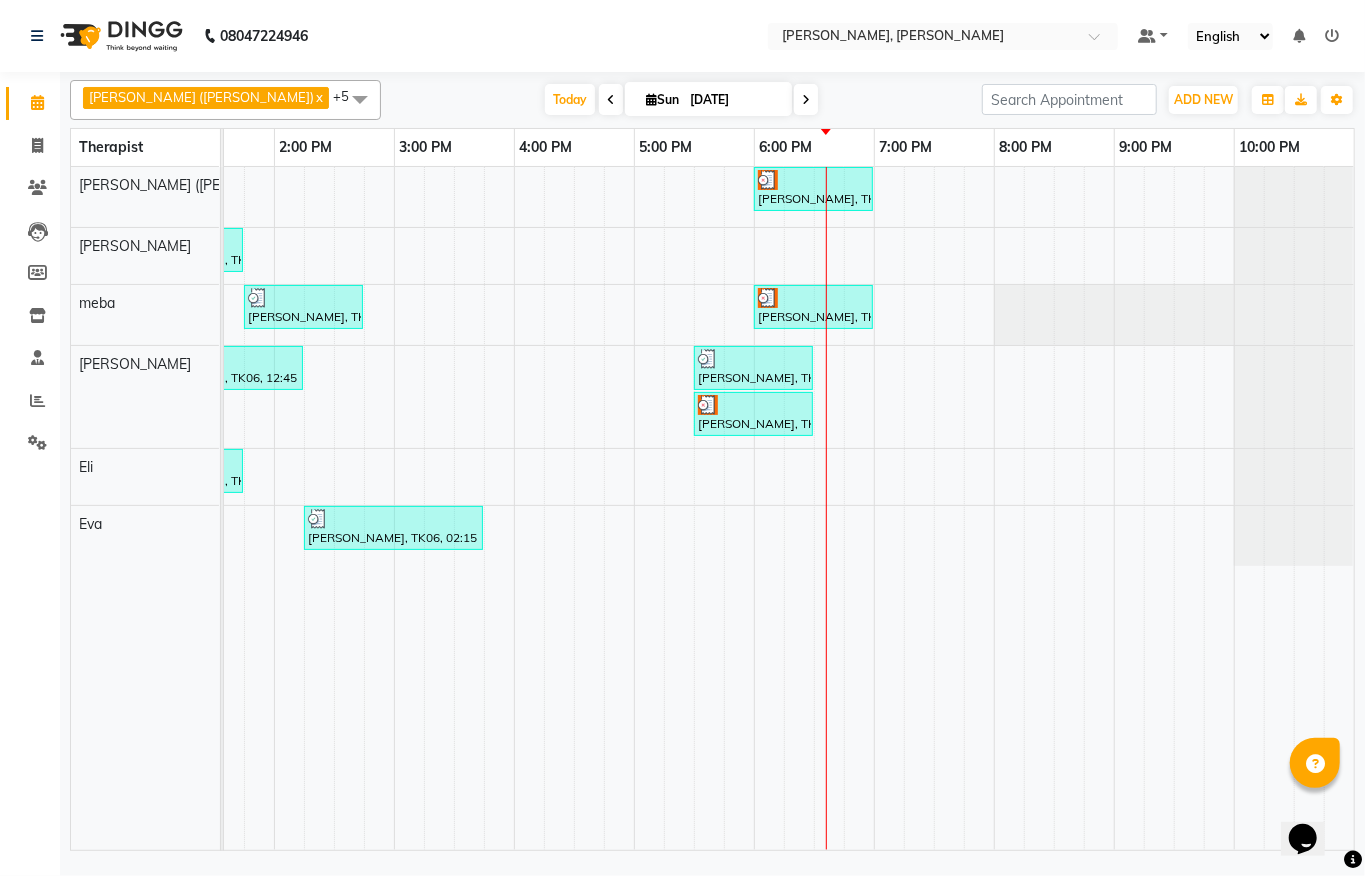 click on "Sumit Agrawal, TK02, 06:30 AM-07:30 AM, Javanese Pampering - 60 Mins     sumit / sajal, TK04, 09:00 AM-10:00 AM, Javanese Pampering - 60 Mins     Anuj Kadam, TK05, 10:30 AM-11:30 AM, Javanese Pampering - 60 Mins     kamal chauhan, TK11, 06:00 PM-07:00 PM, Javanese Pampering - 60 Mins     srishti khadiya, TK07, 12:45 PM-01:45 PM, Javanese Pampering - 60 Mins             jayesh, TK03, 06:30 AM-07:30 AM, Javanese Pampering - 60 Mins     sumit / sajal, TK04, 09:00 AM-10:00 AM, Javanese Pampering - 60 Mins     Payal, TK01, 10:15 AM-11:15 AM, Javanese Pampering - 60 Mins     Shankar, TK08, 01:45 PM-02:45 PM, Javanese Pampering - 60 Mins     kamal chauhan, TK11, 06:00 PM-07:00 PM, Javanese Pampering - 60 Mins     Shaksham Khurana, TK06, 12:45 PM-02:15 PM, Javanese Pampering - 90 Mins     rajesh gupta, TK10, 05:30 PM-06:30 PM, Javanese Pampering - 60 Mins     rajesh gupta, TK09, 05:30 PM-06:30 PM, Javanese Pampering - 60 Mins     srishti khadiya, TK07, 12:45 PM-01:45 PM, Javanese Pampering - 60 Mins" at bounding box center [394, 508] 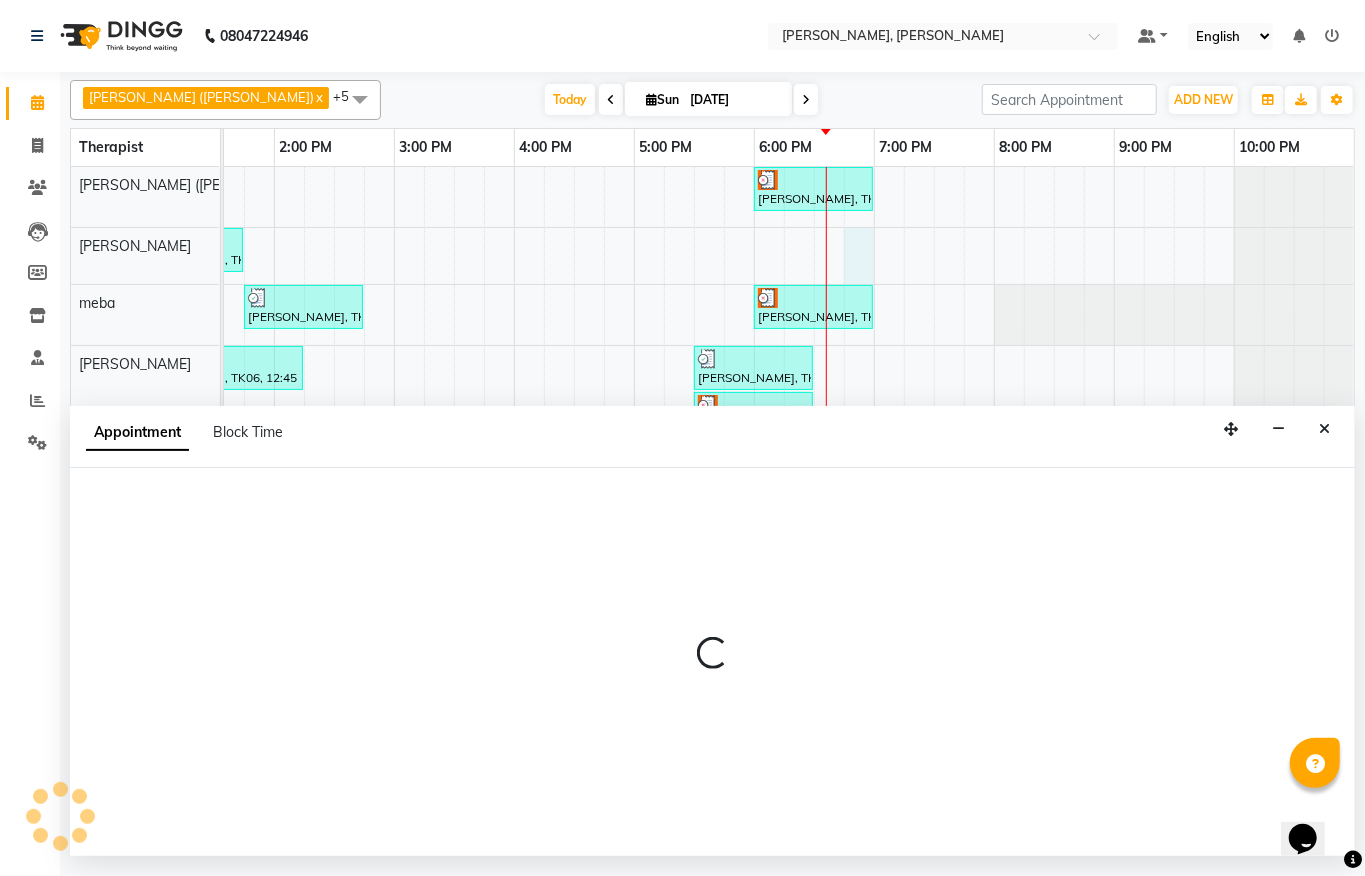 select on "62270" 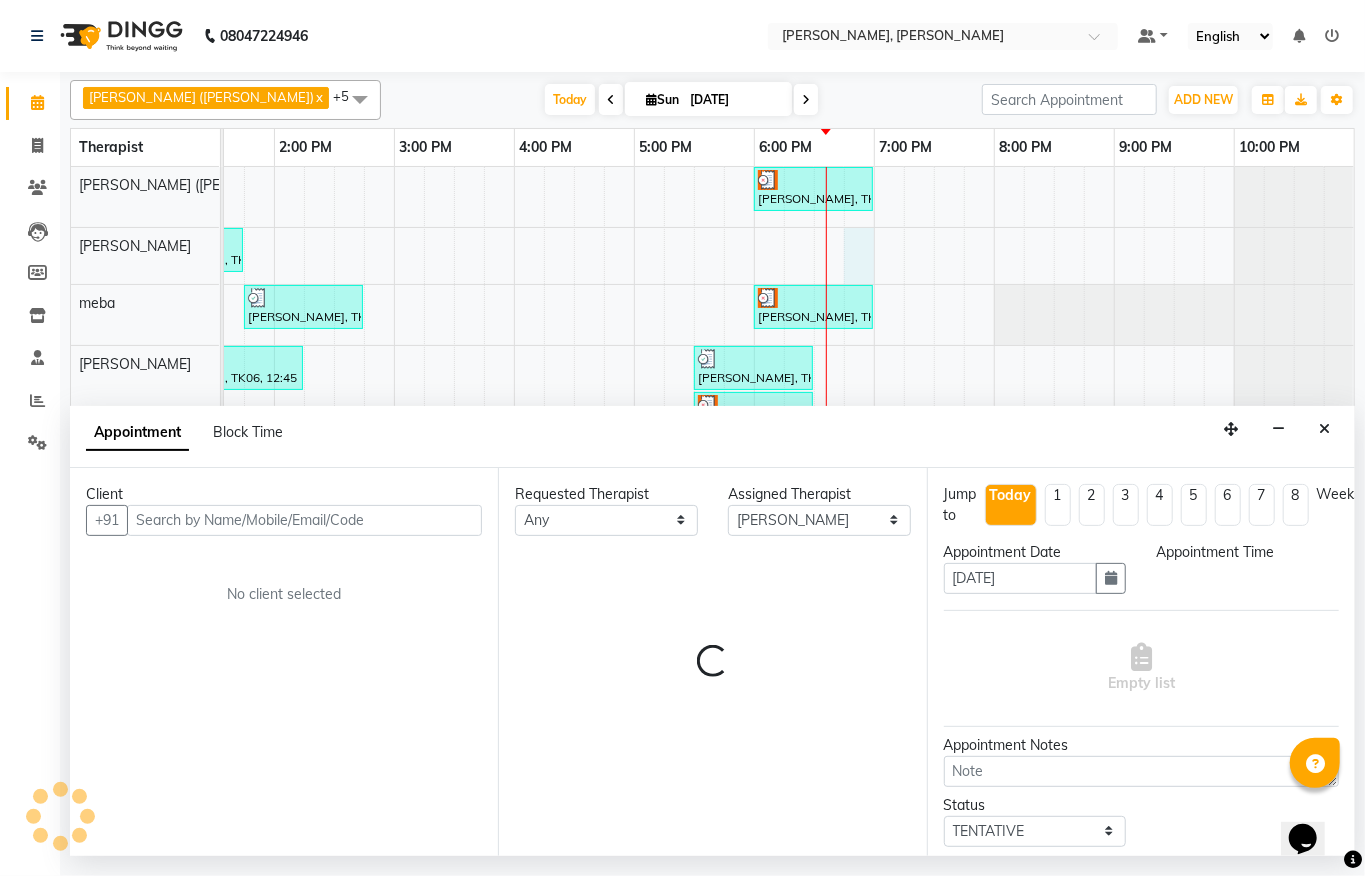 select on "1125" 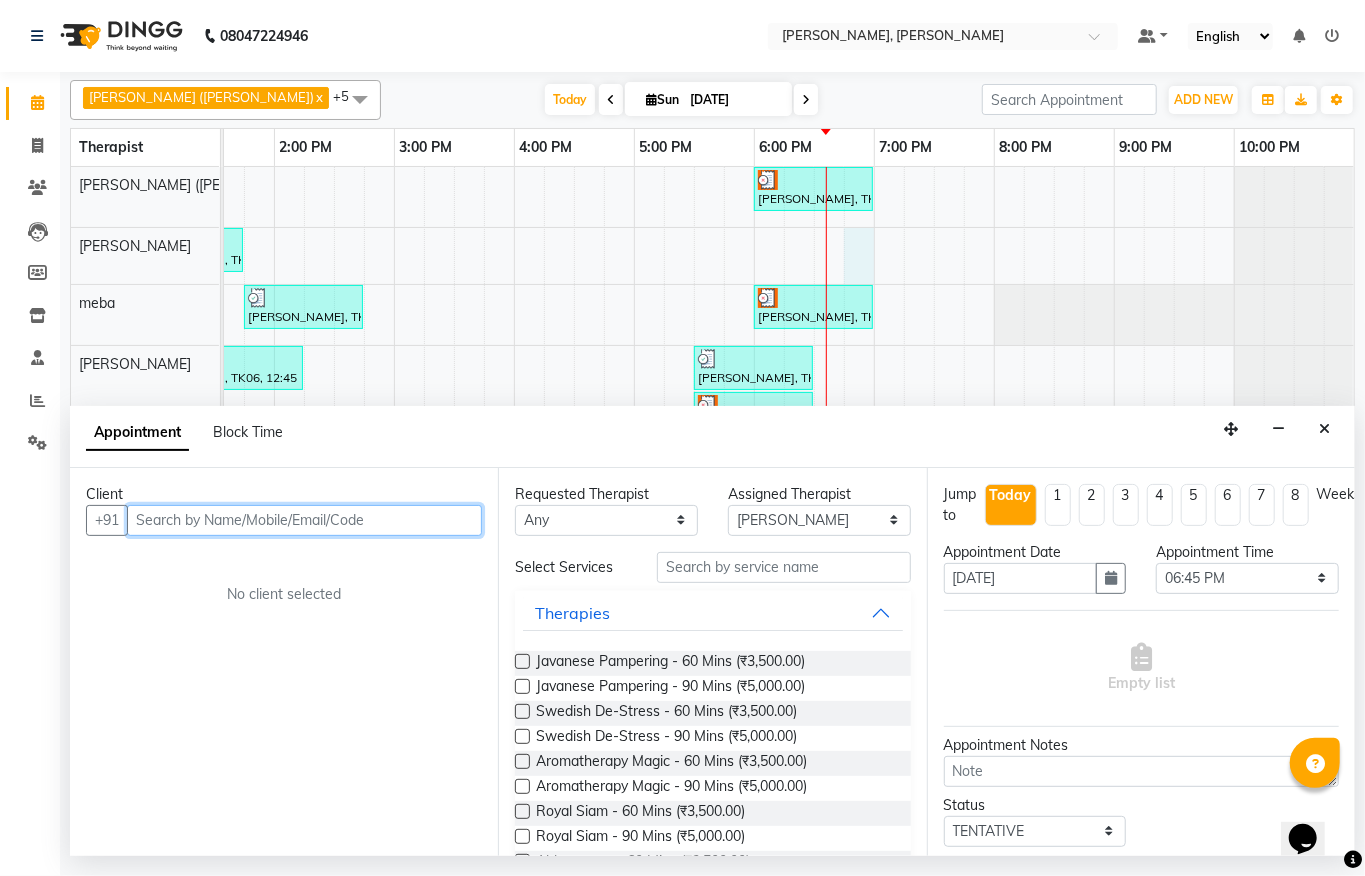 click at bounding box center [304, 520] 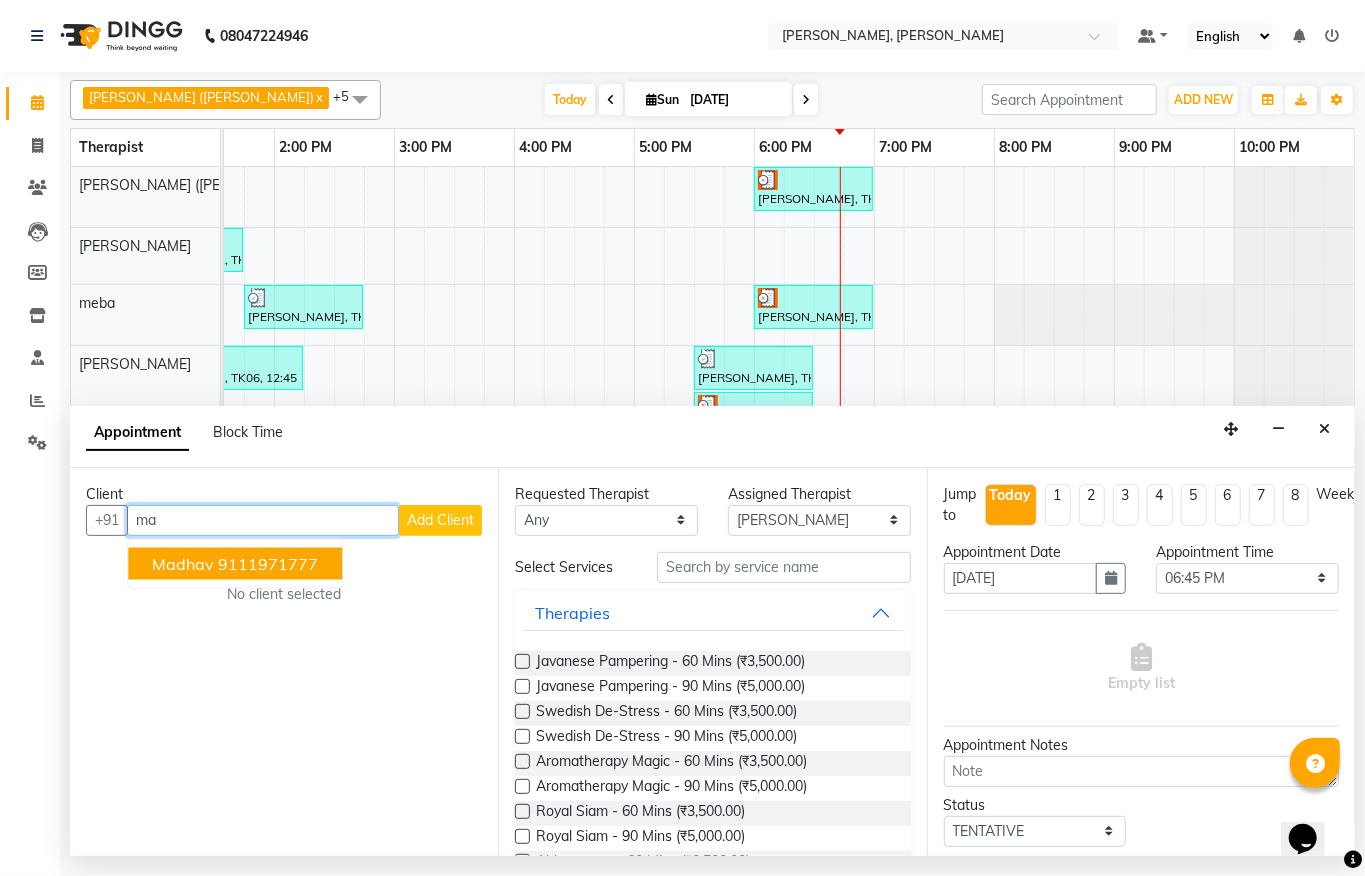 type on "m" 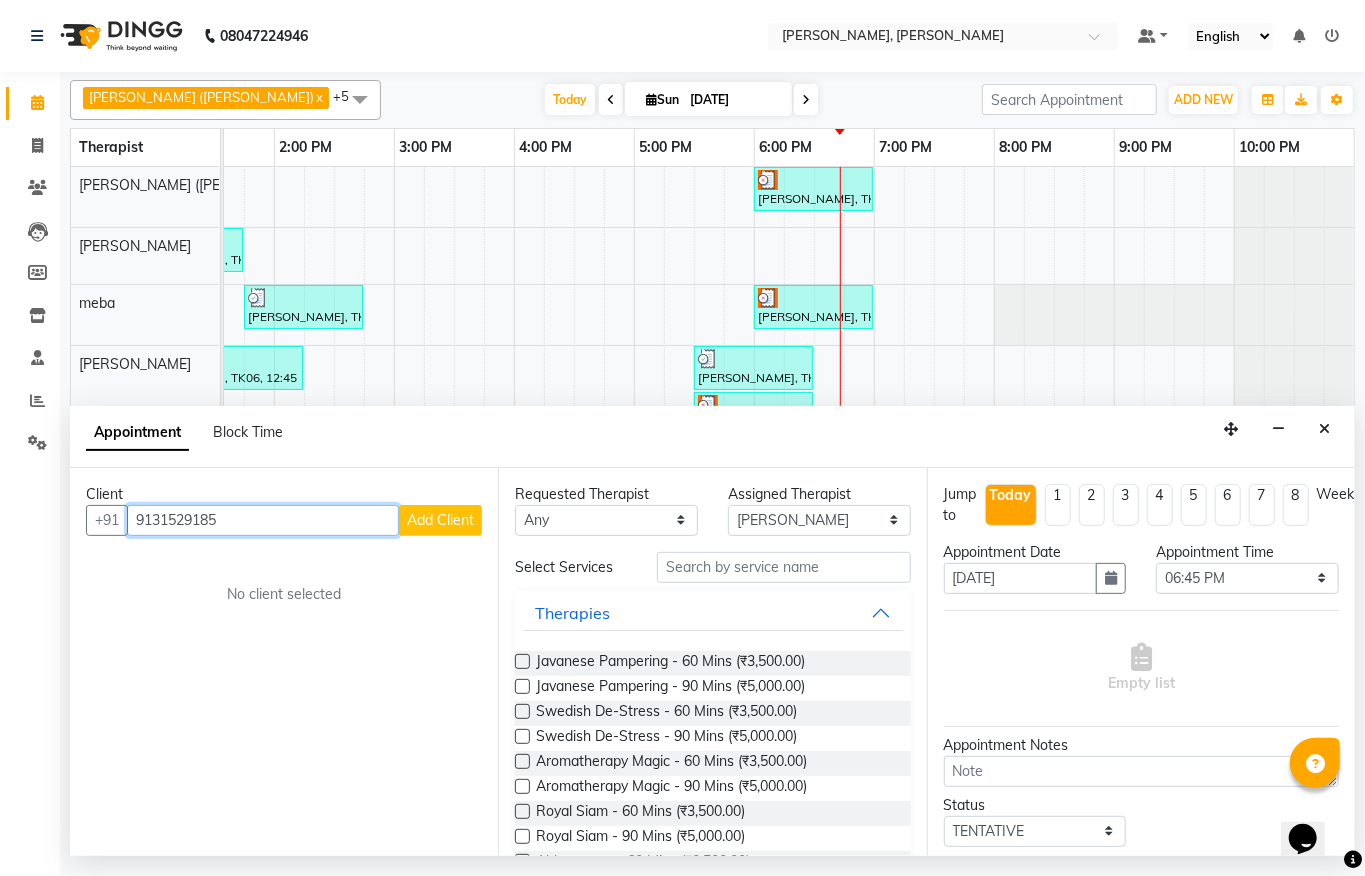 type on "9131529185" 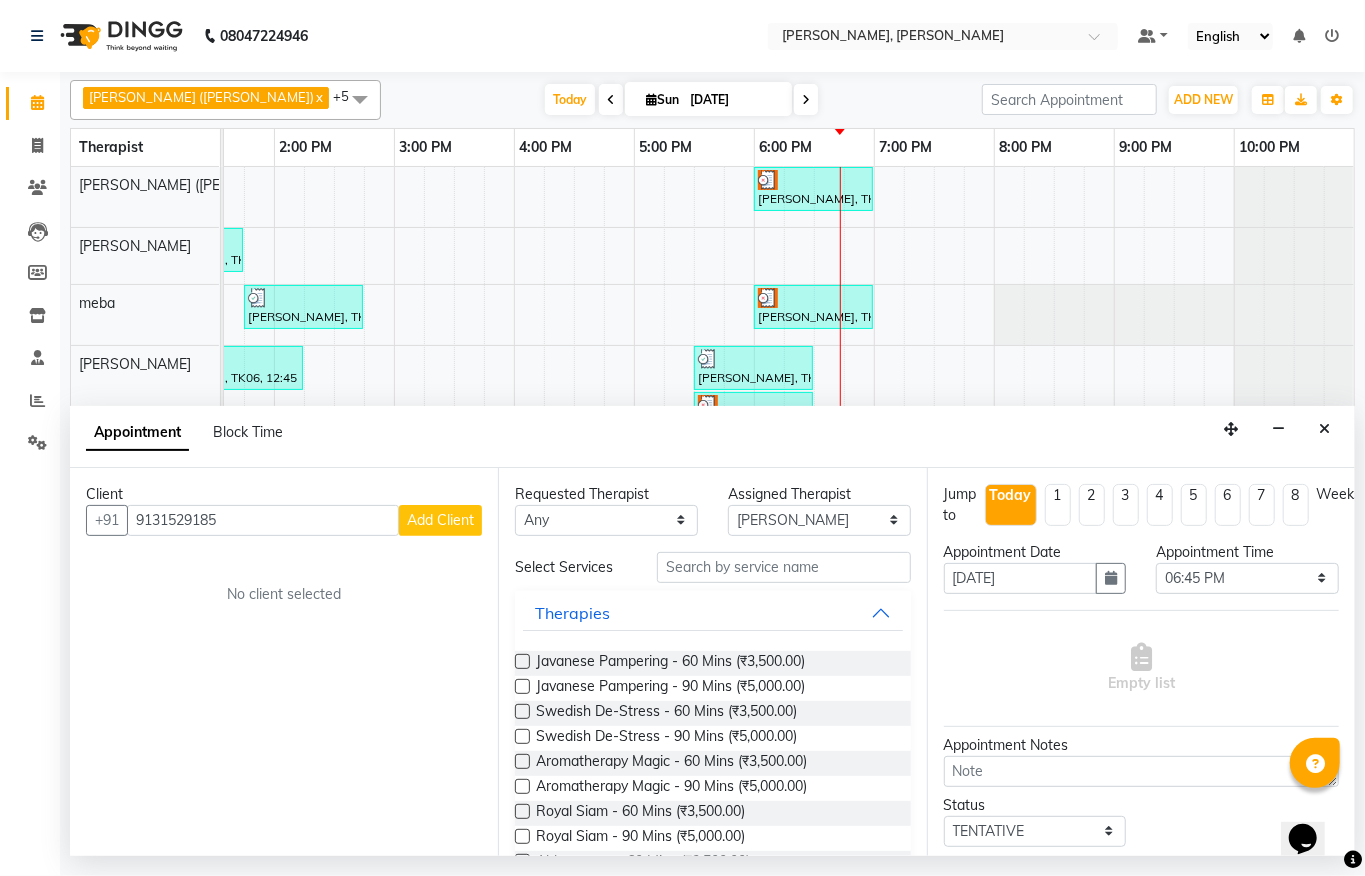 click on "Add Client" at bounding box center (440, 520) 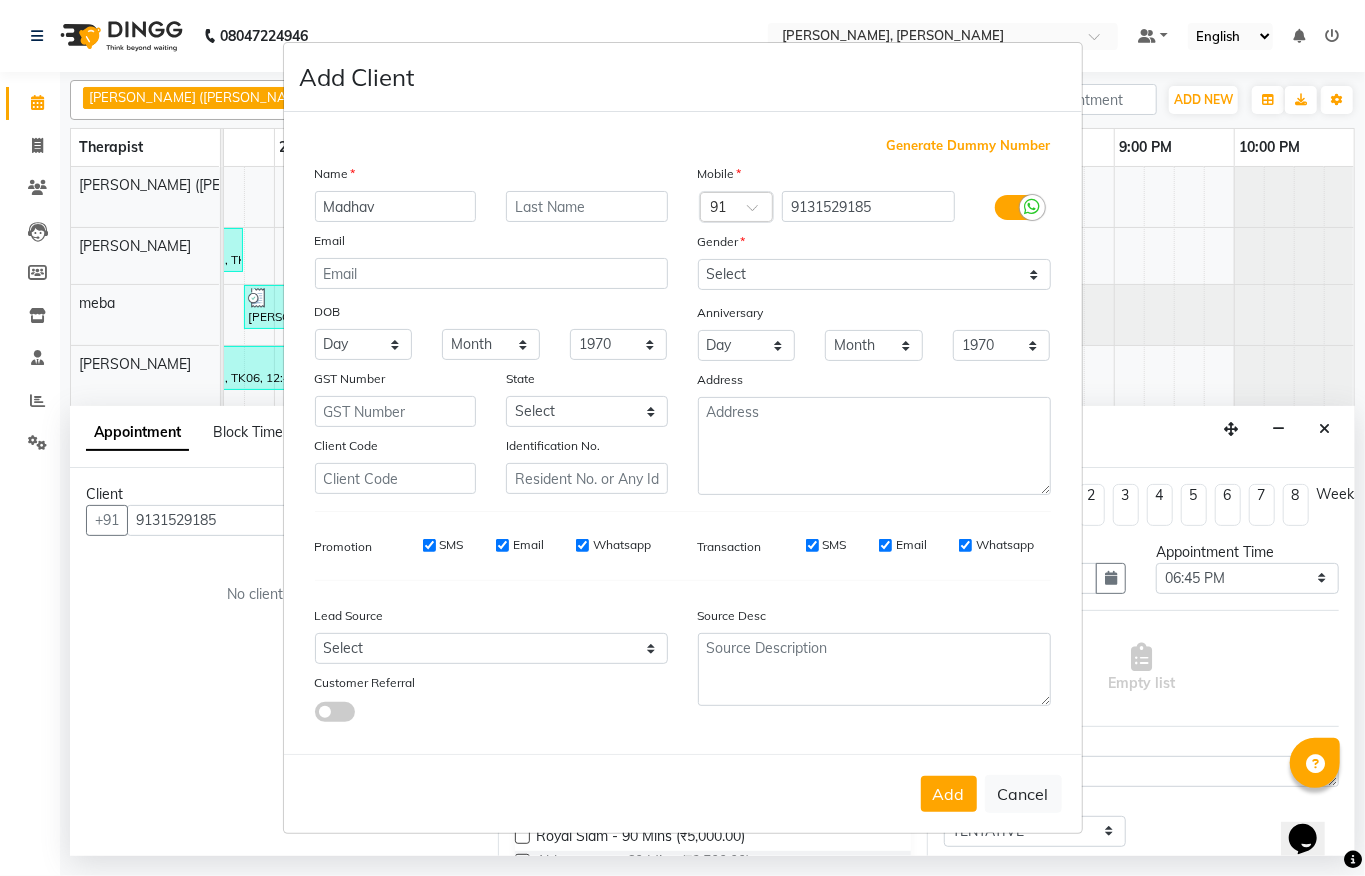 type on "Madhav" 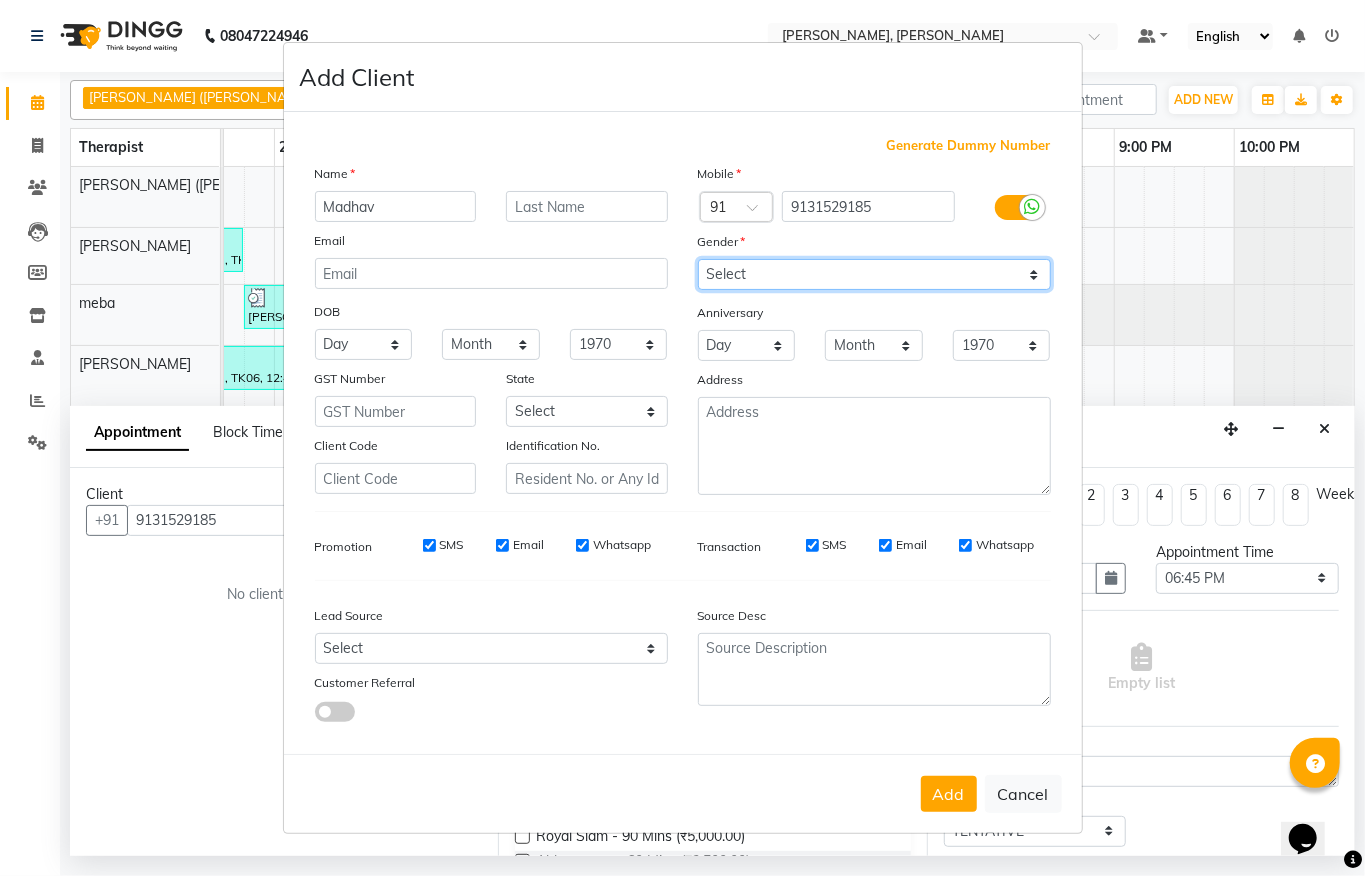 click on "Select Male Female Other Prefer Not To Say" at bounding box center (874, 274) 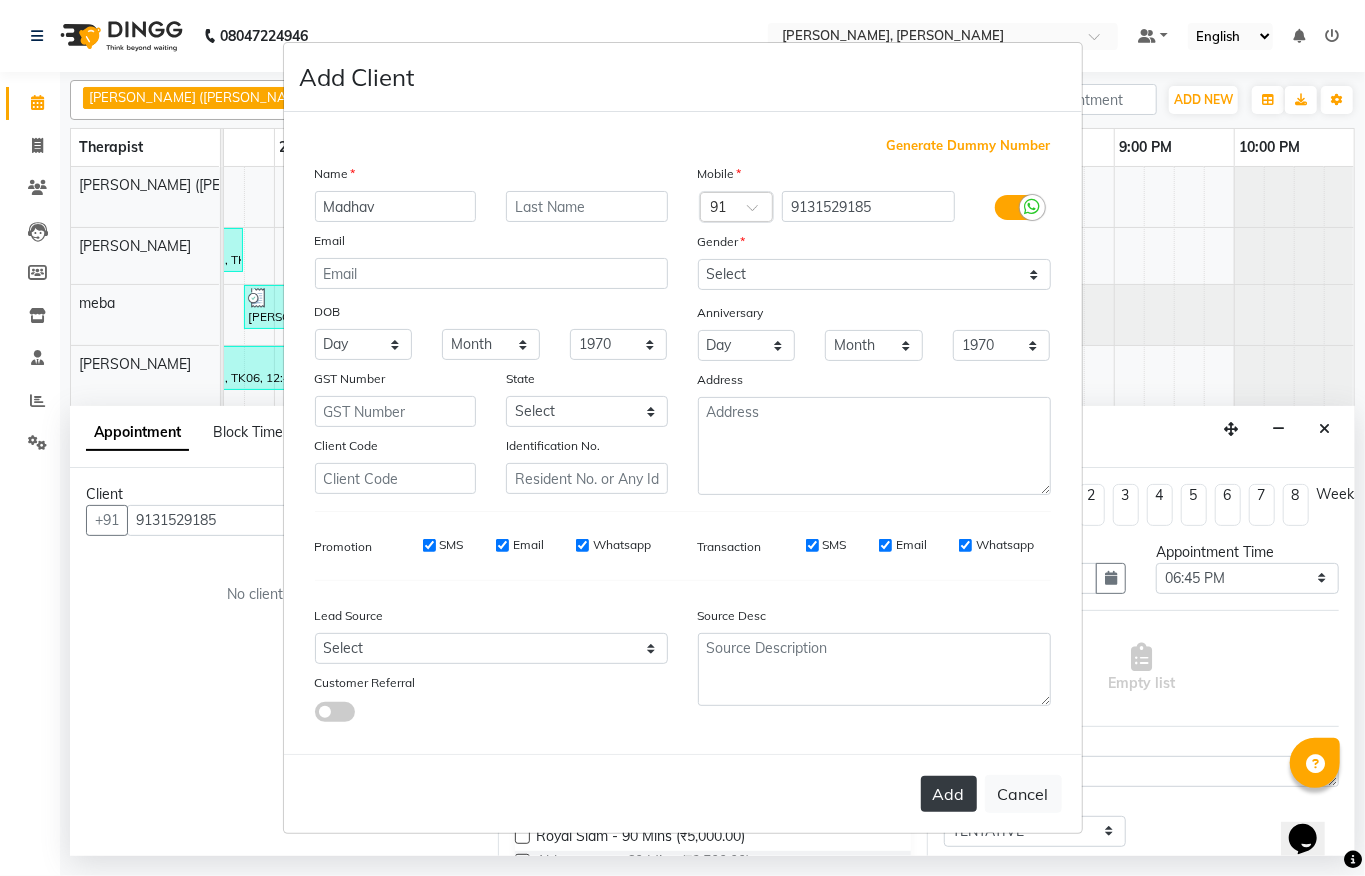 click on "Add" at bounding box center (949, 794) 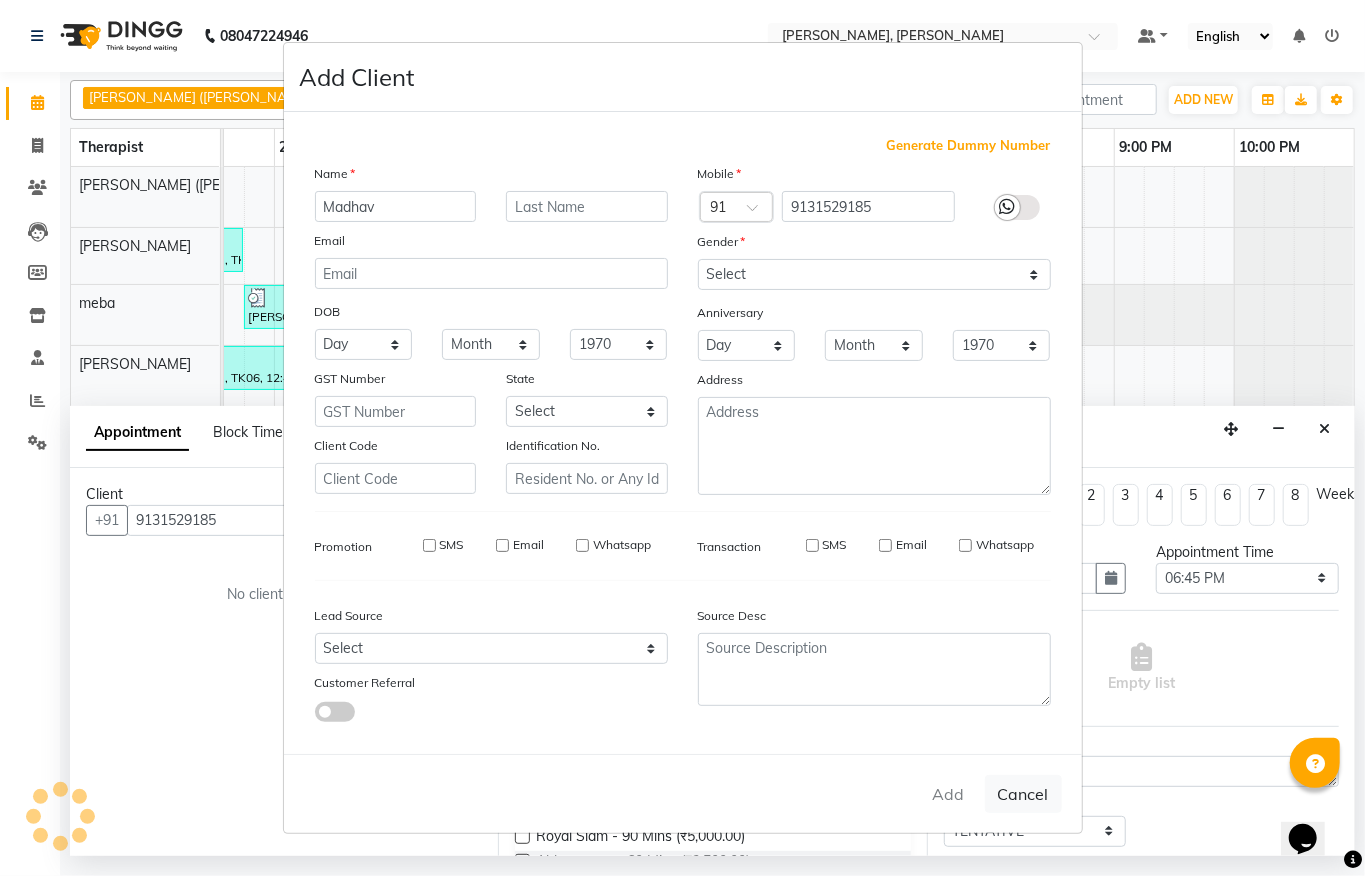 type 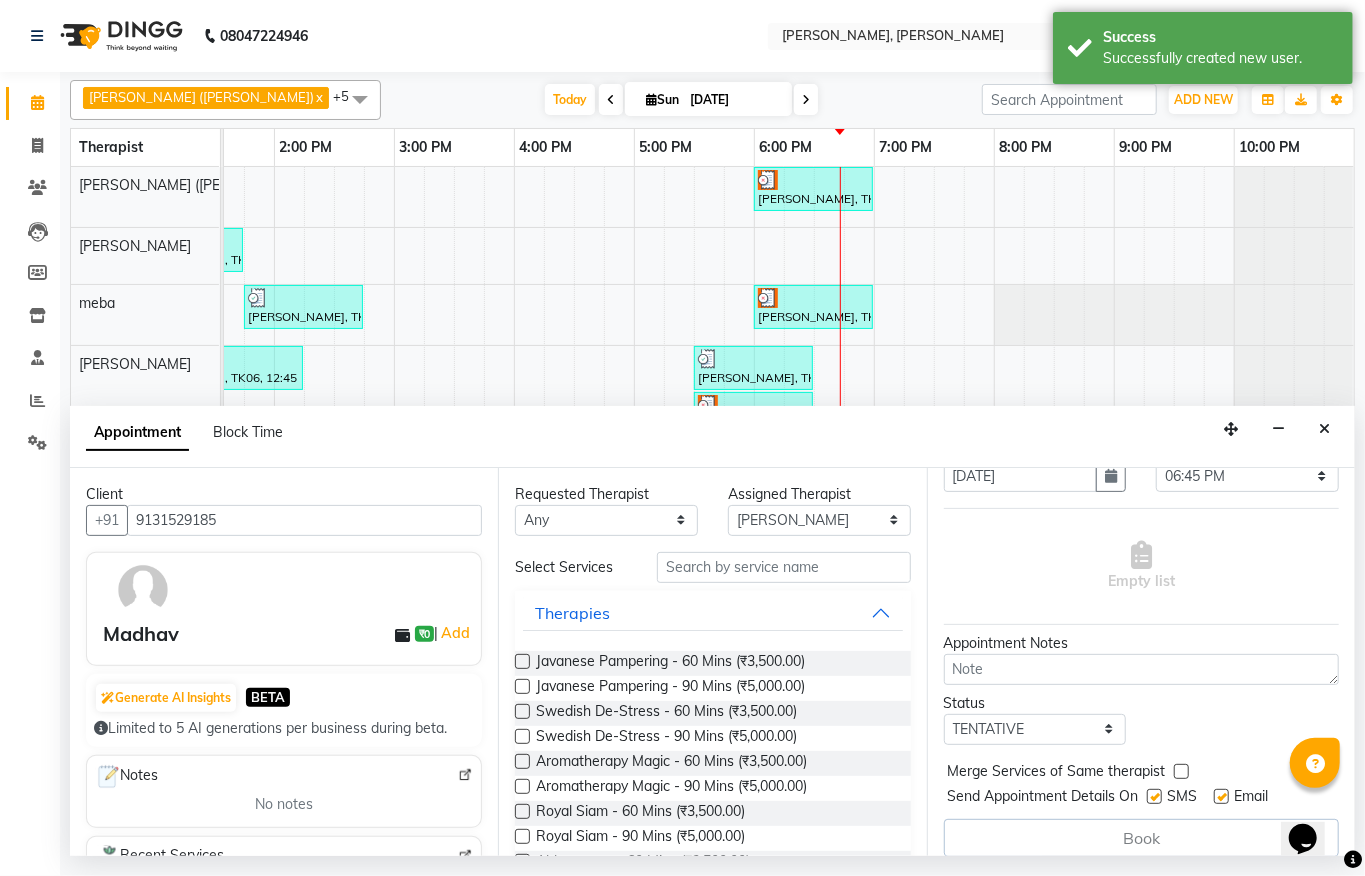 scroll, scrollTop: 145, scrollLeft: 0, axis: vertical 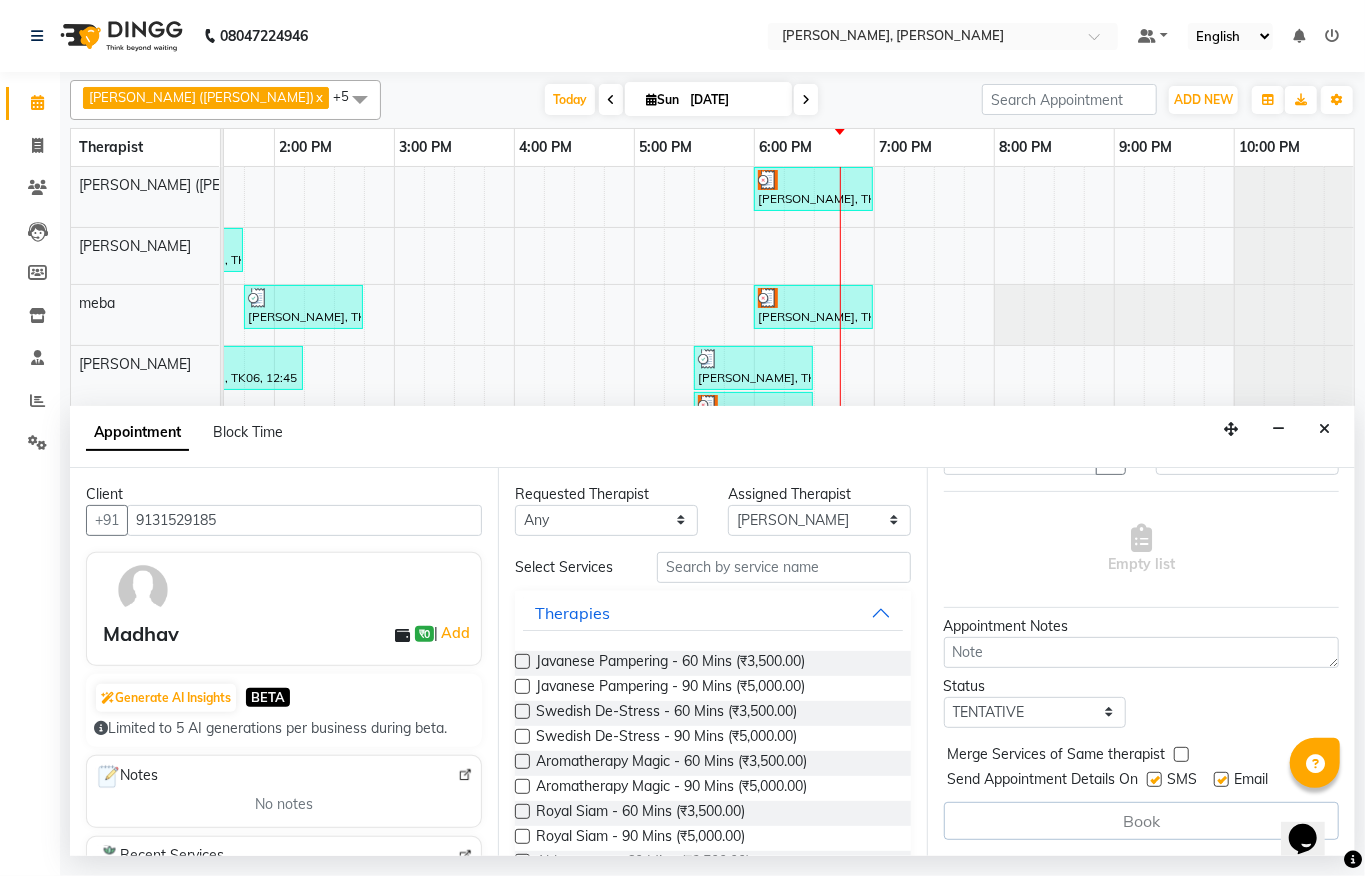 click at bounding box center (522, 661) 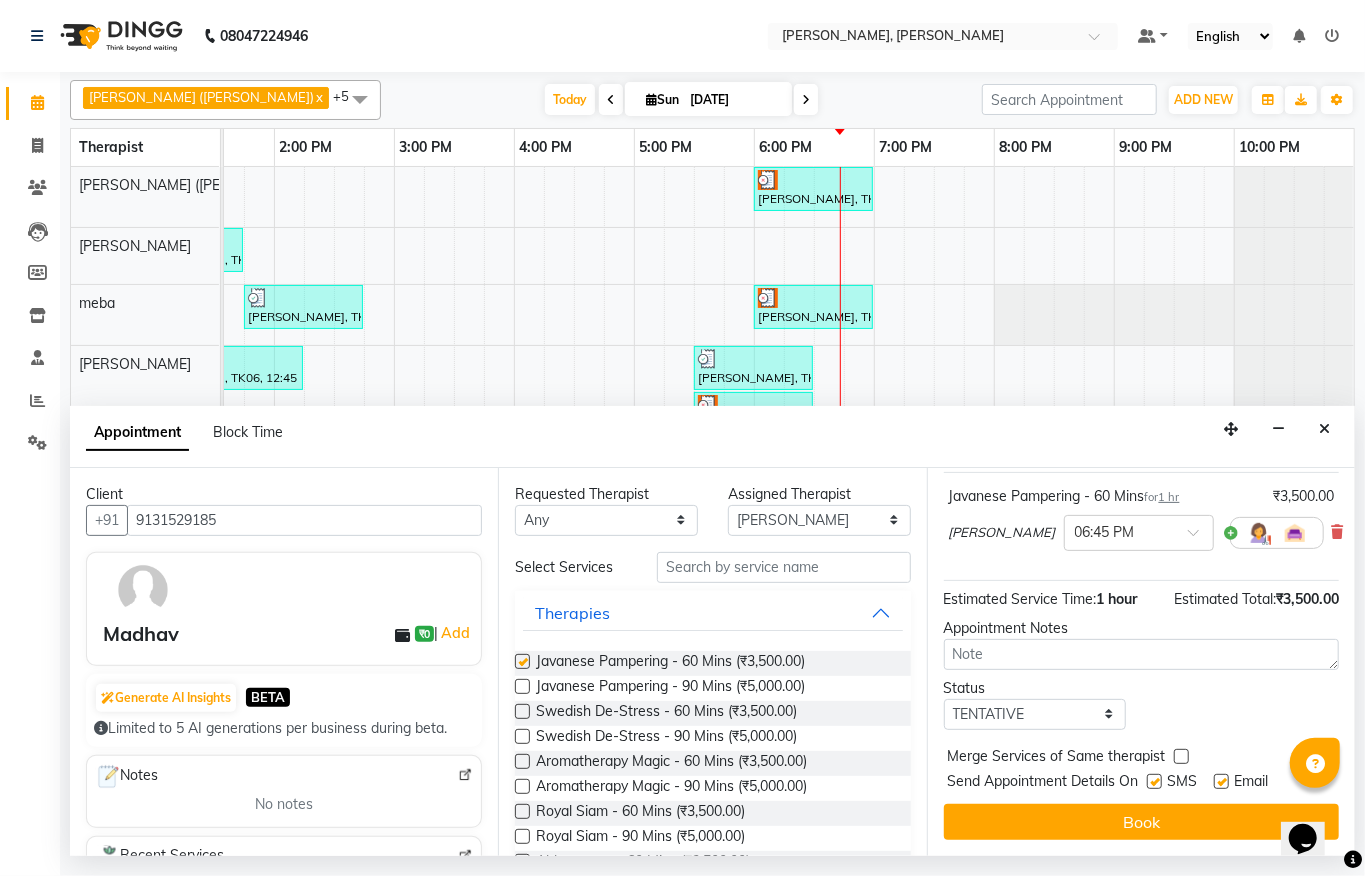 checkbox on "false" 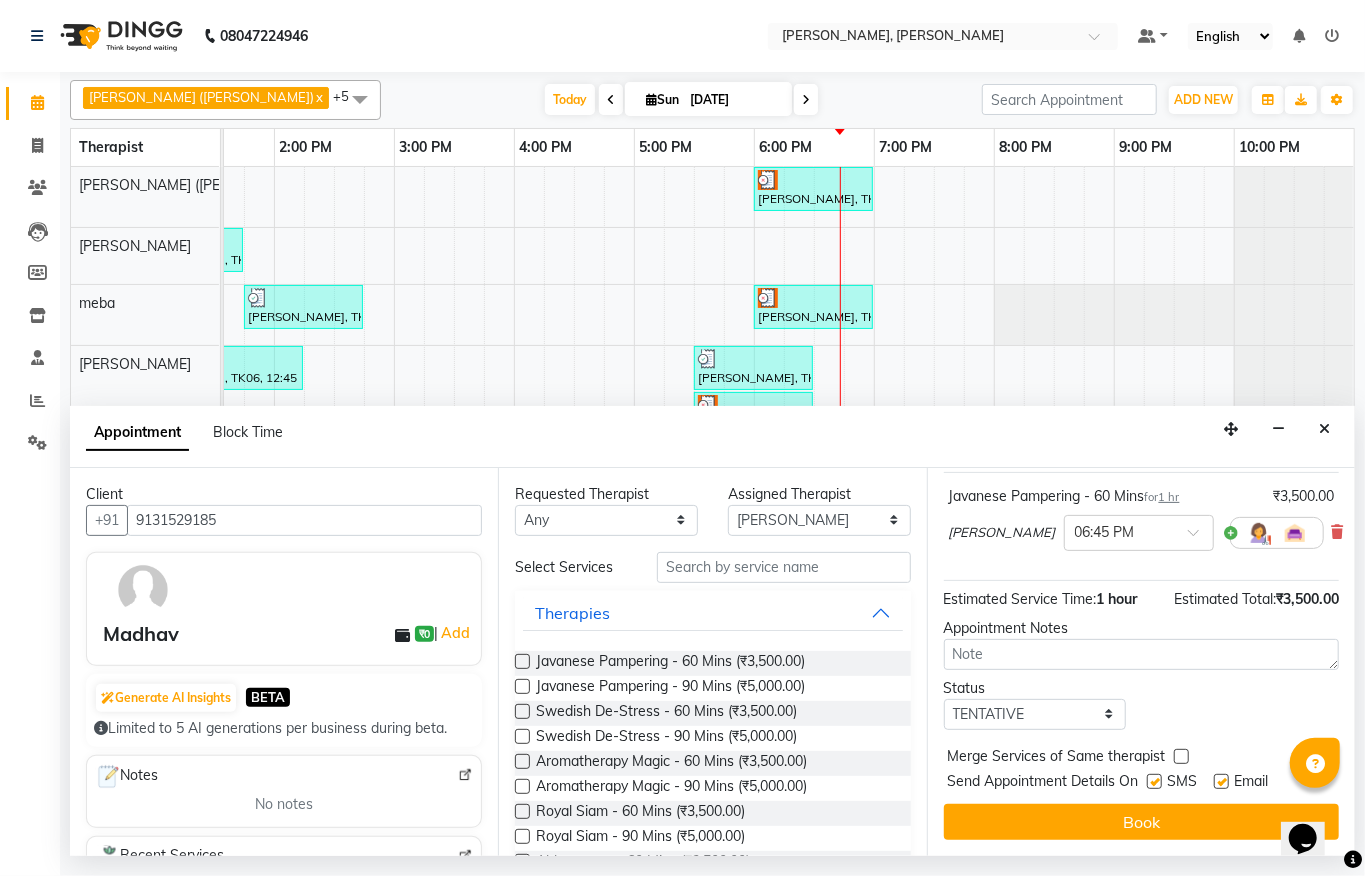 scroll, scrollTop: 184, scrollLeft: 0, axis: vertical 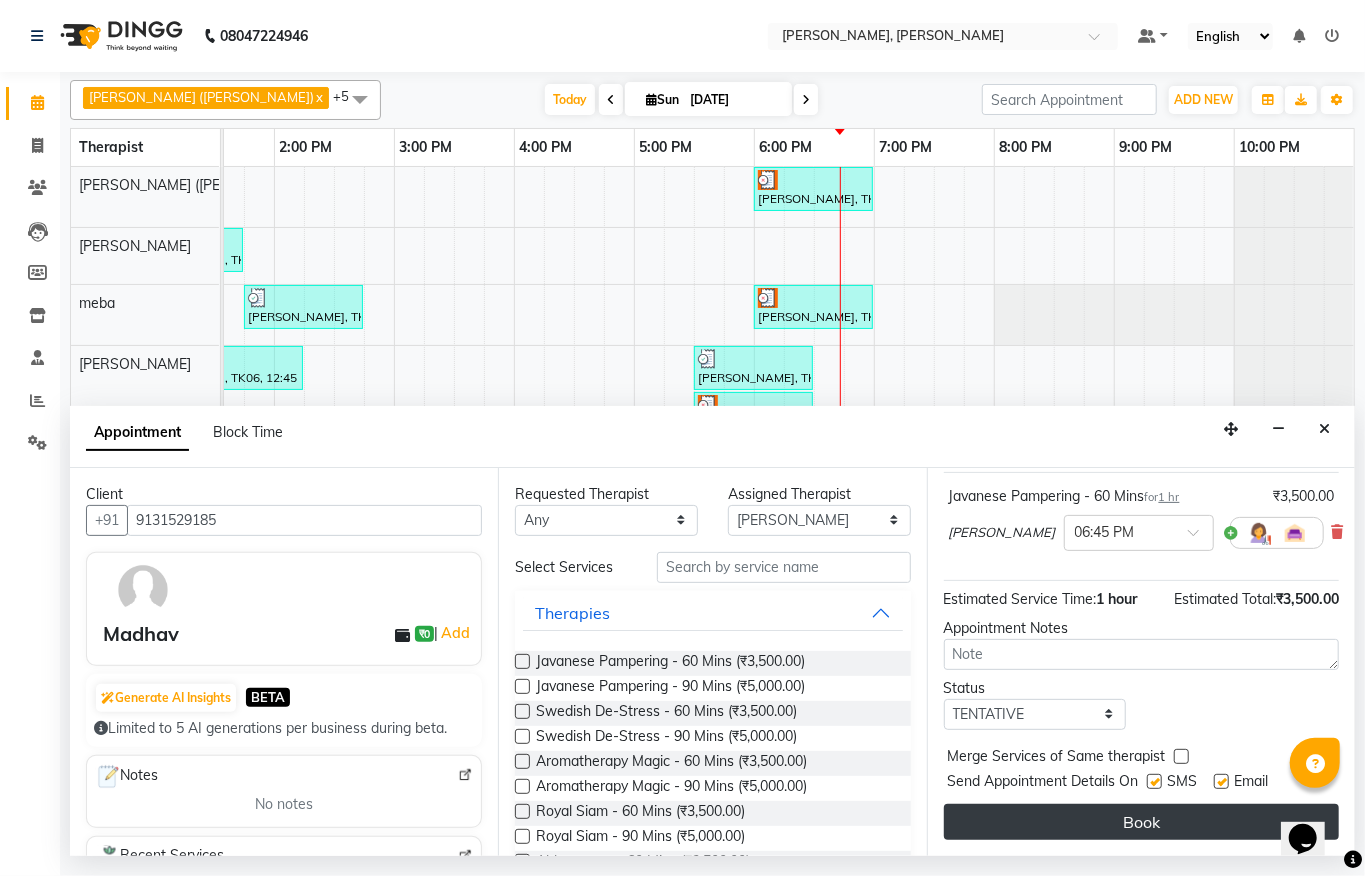 click on "Book" at bounding box center [1141, 822] 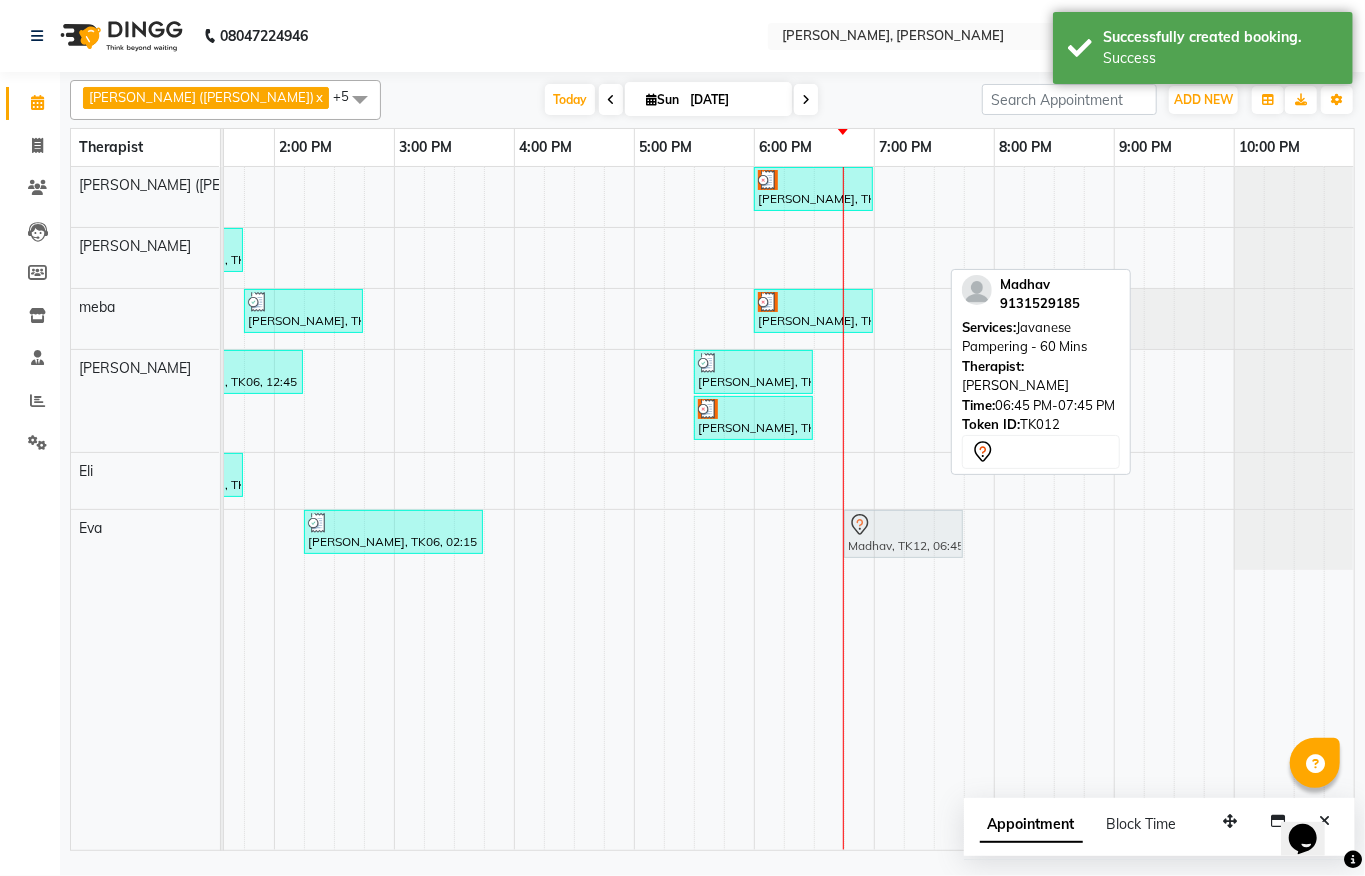 drag, startPoint x: 877, startPoint y: 256, endPoint x: 885, endPoint y: 548, distance: 292.10956 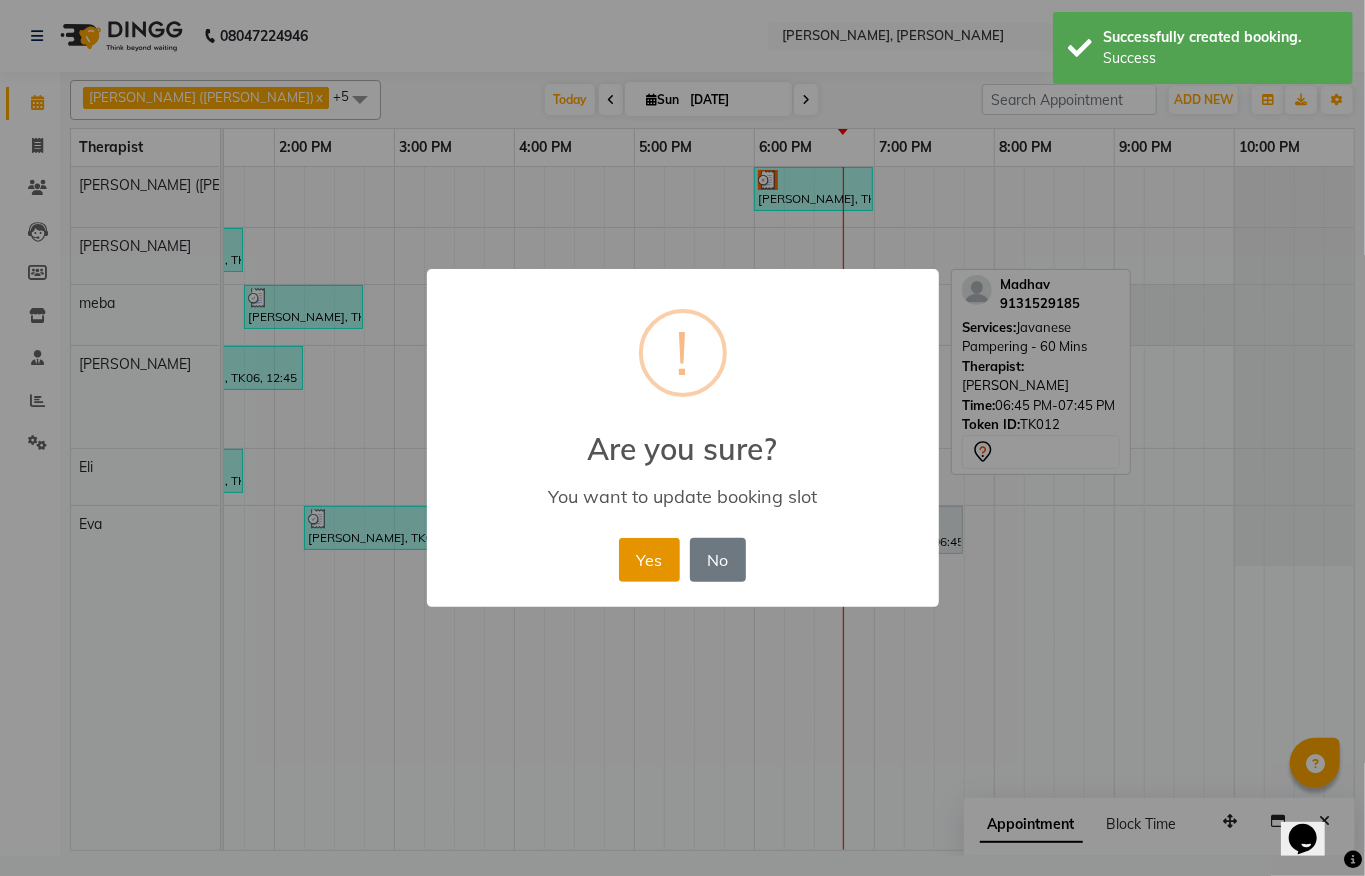 click on "Yes" at bounding box center [649, 560] 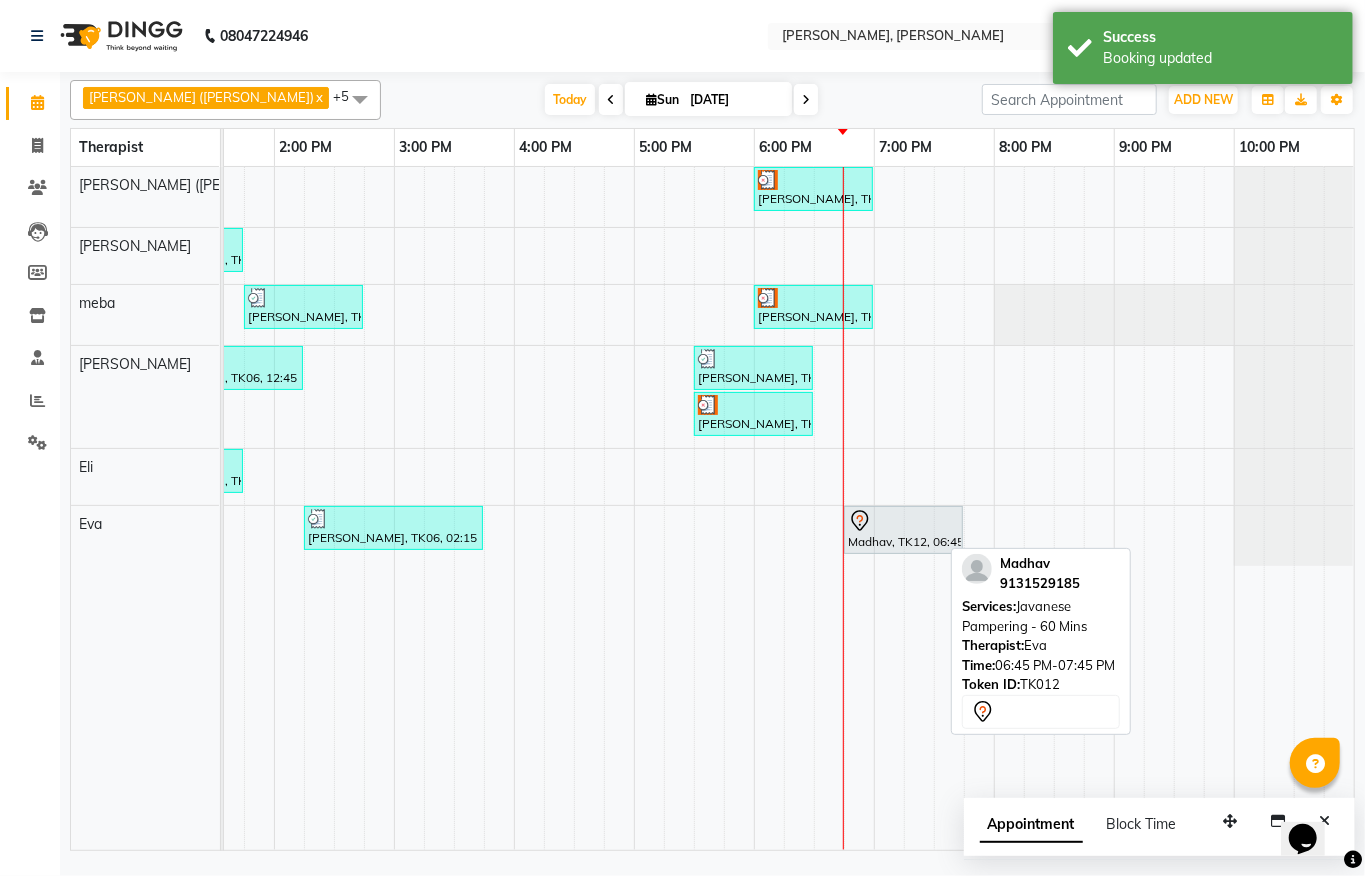 click at bounding box center (903, 521) 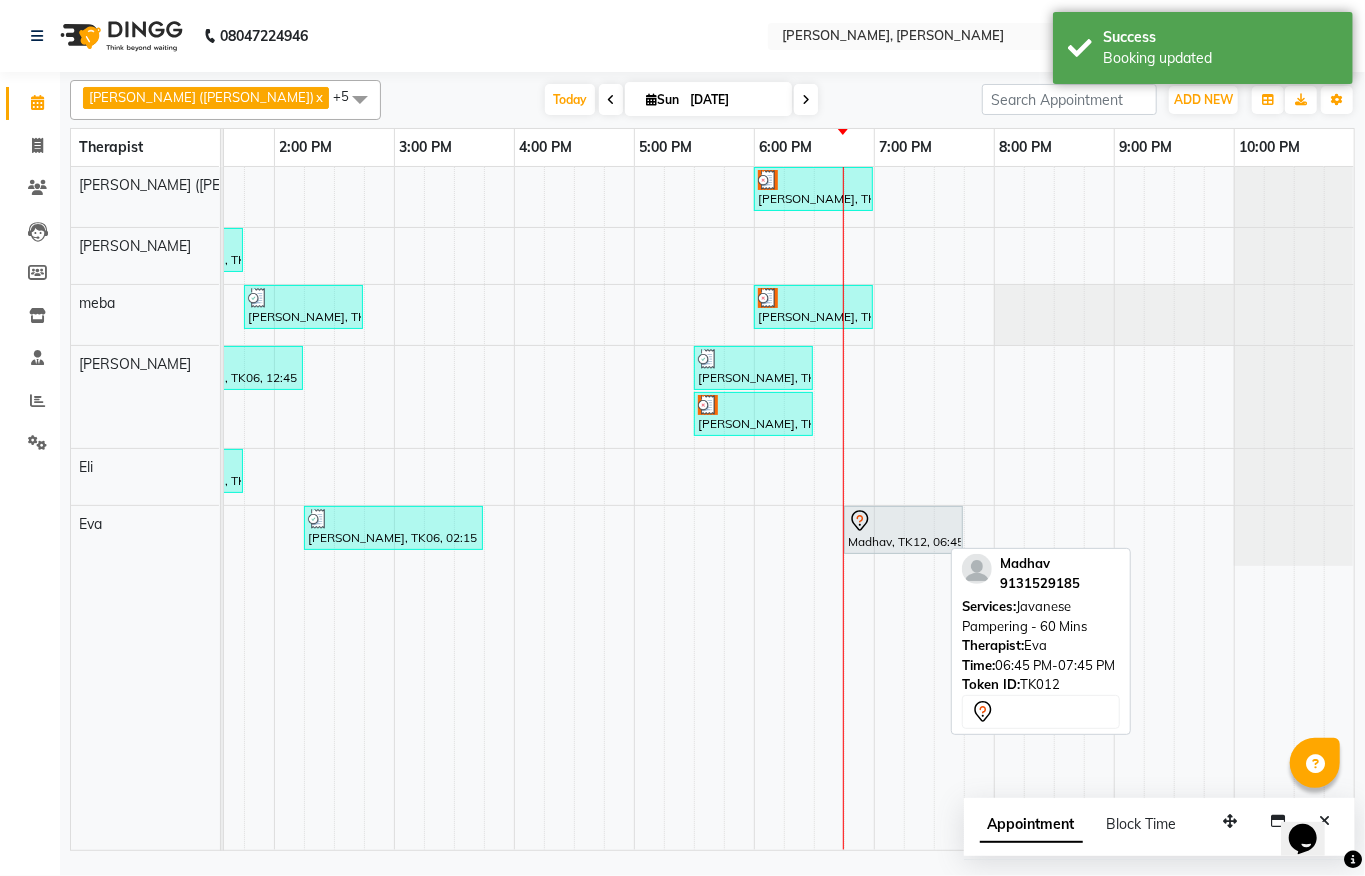 click at bounding box center (903, 521) 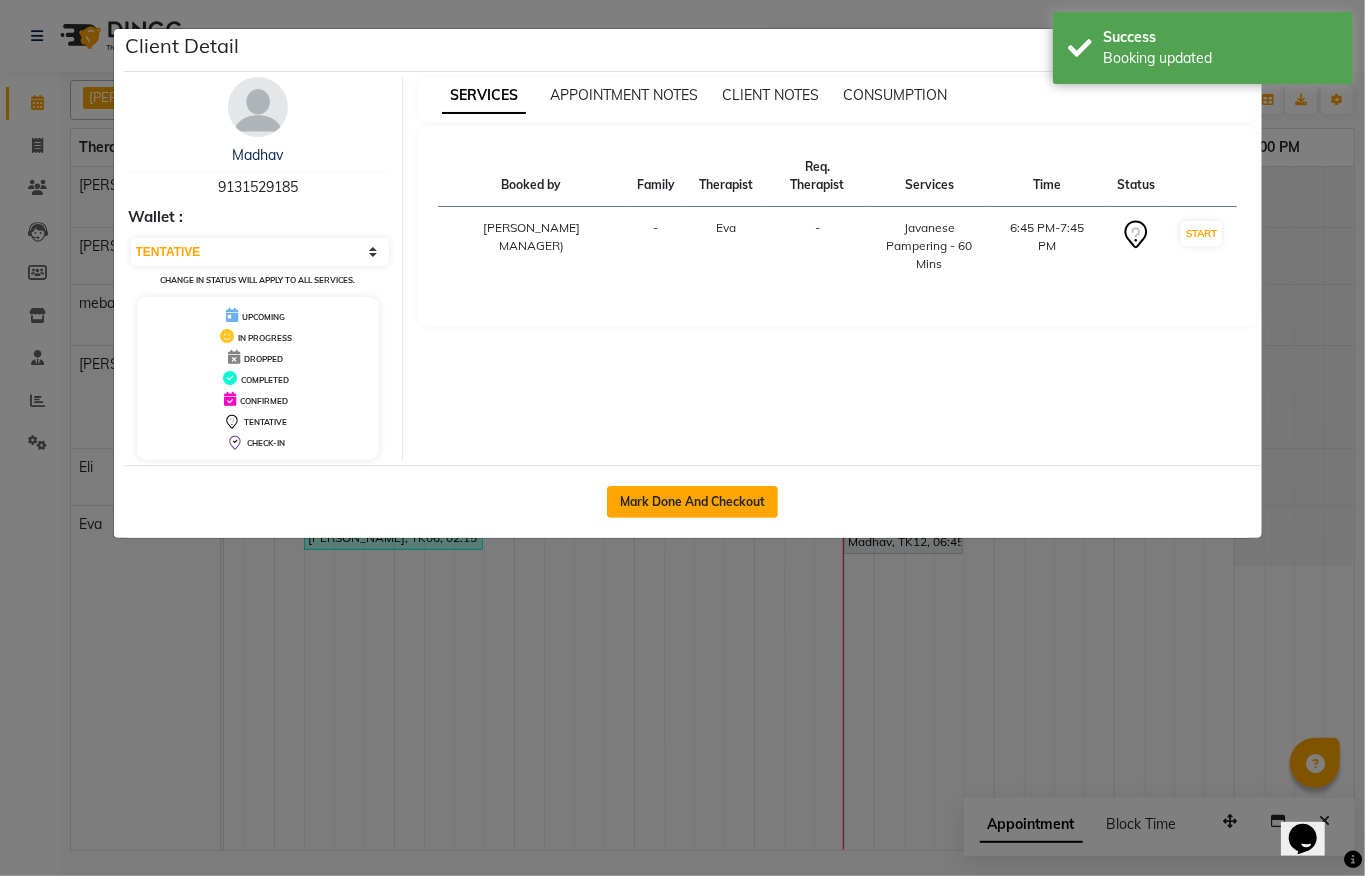 click on "Mark Done And Checkout" 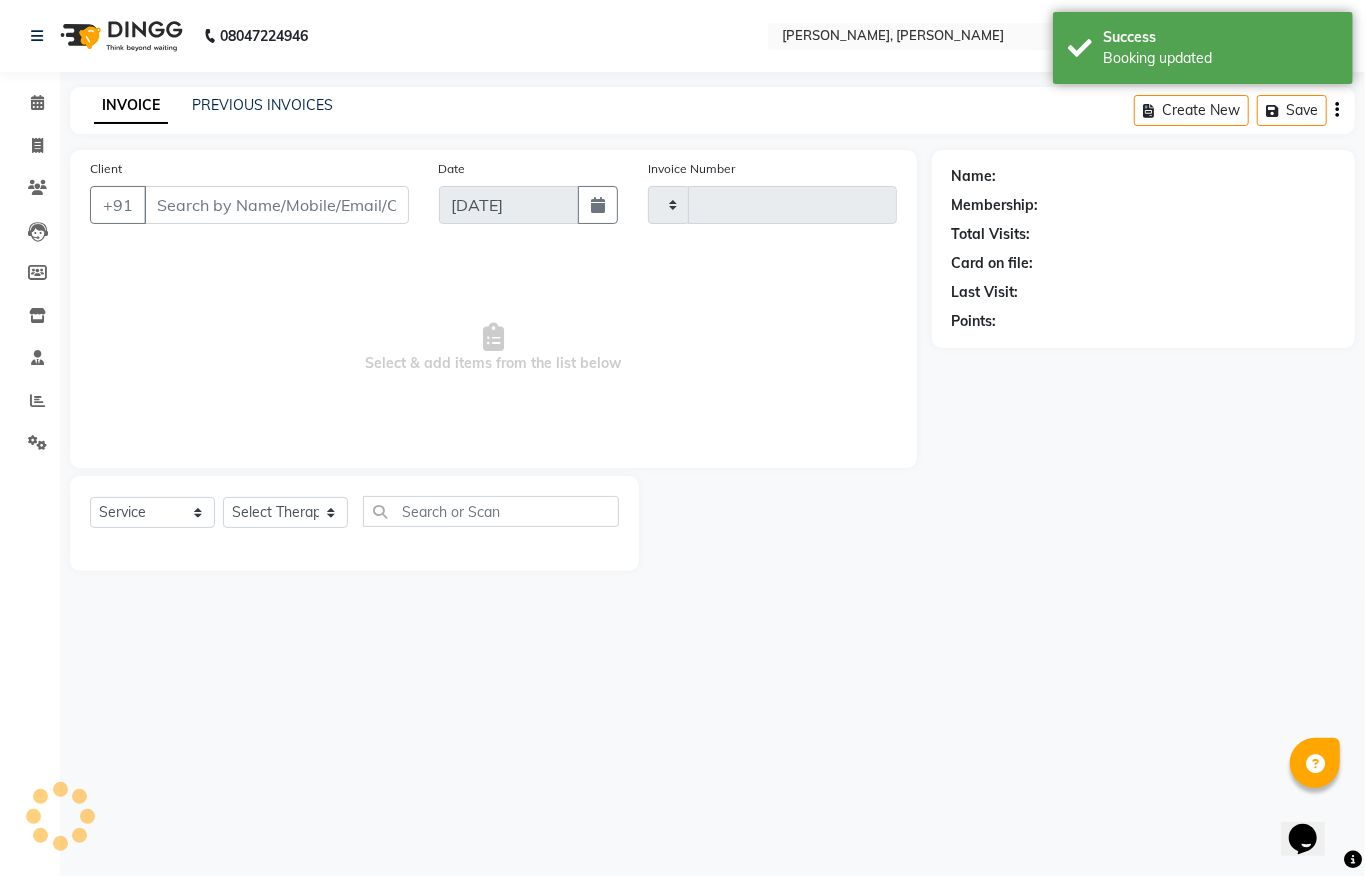 type on "0853" 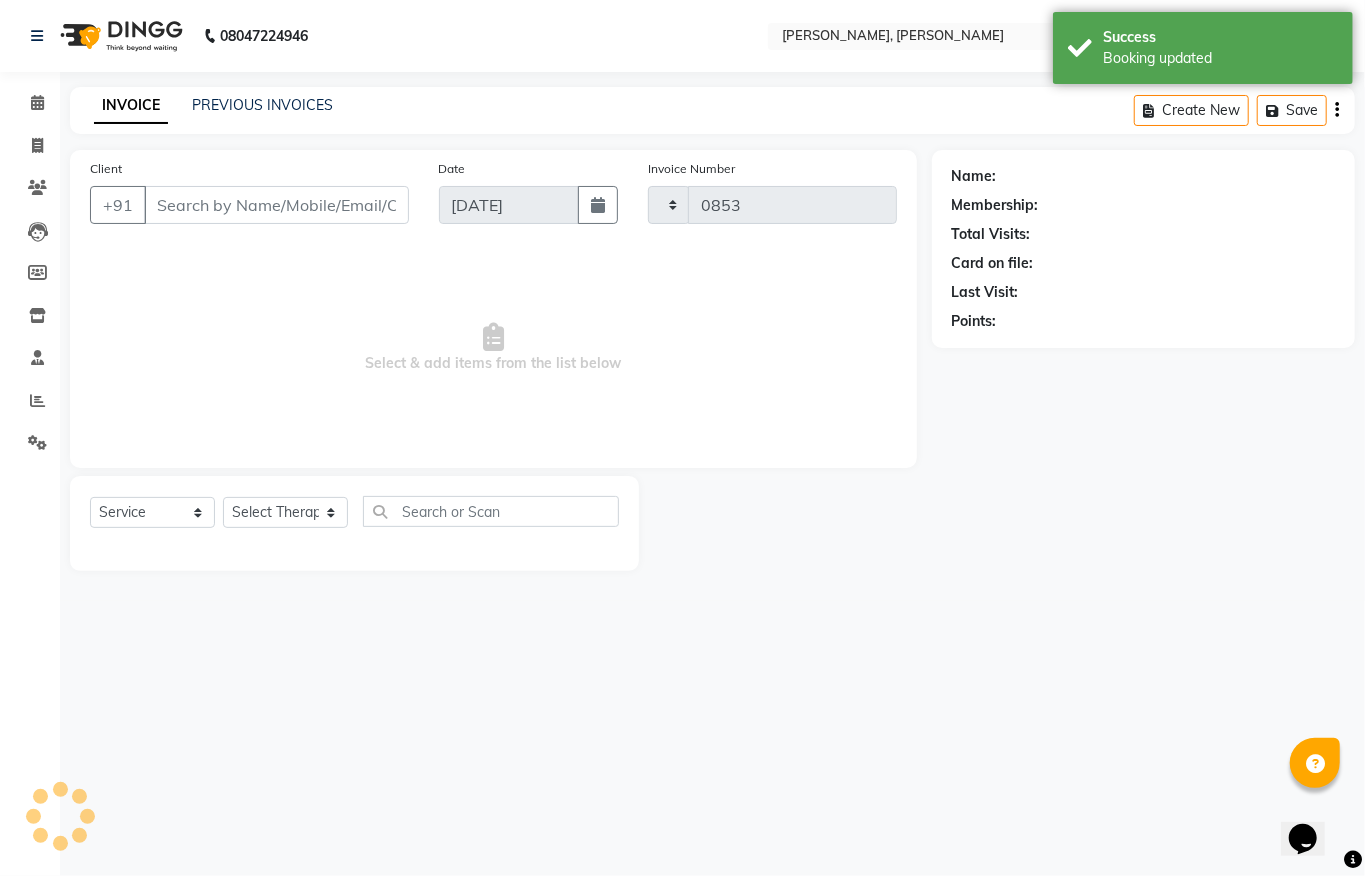 select on "6399" 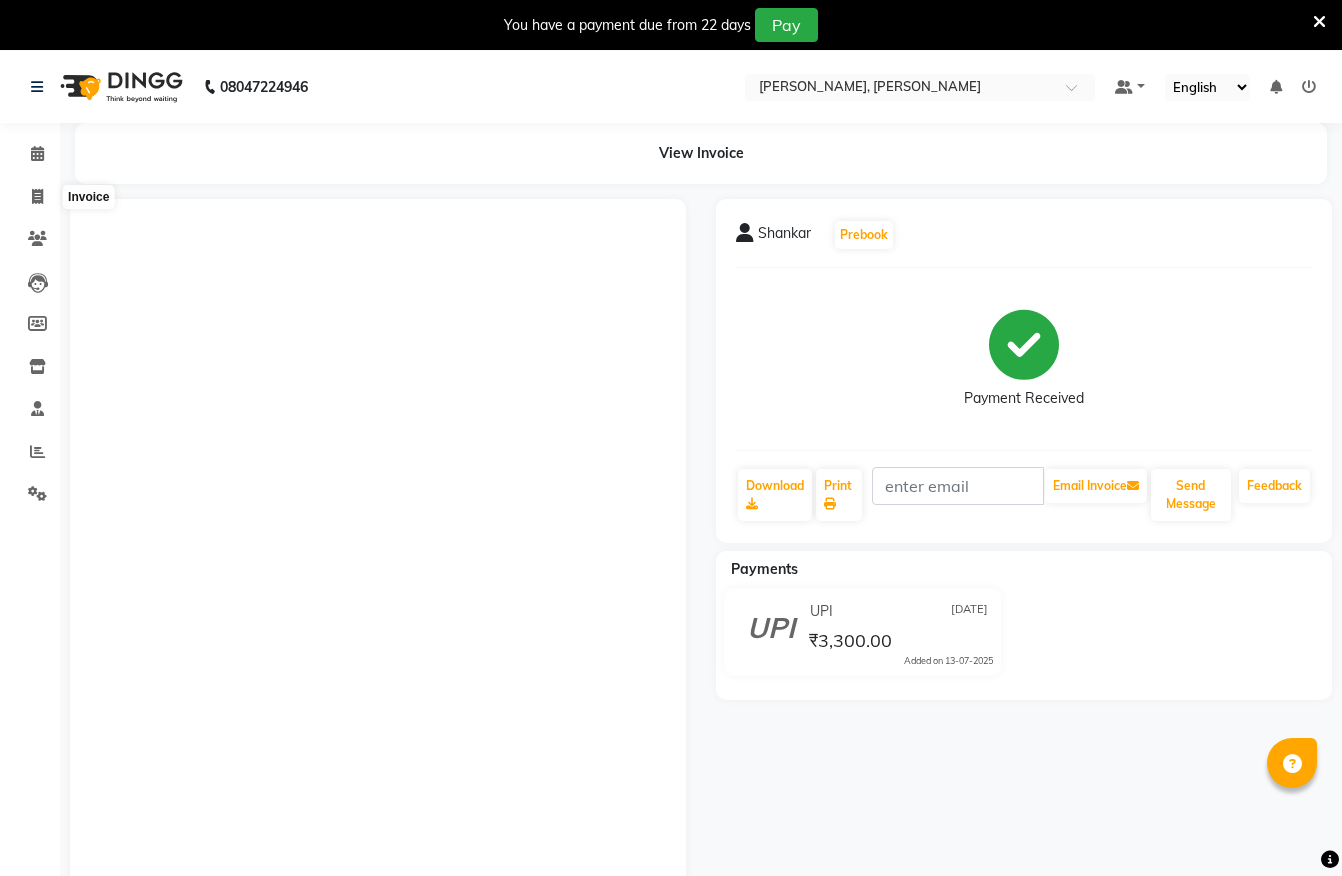 scroll, scrollTop: 0, scrollLeft: 0, axis: both 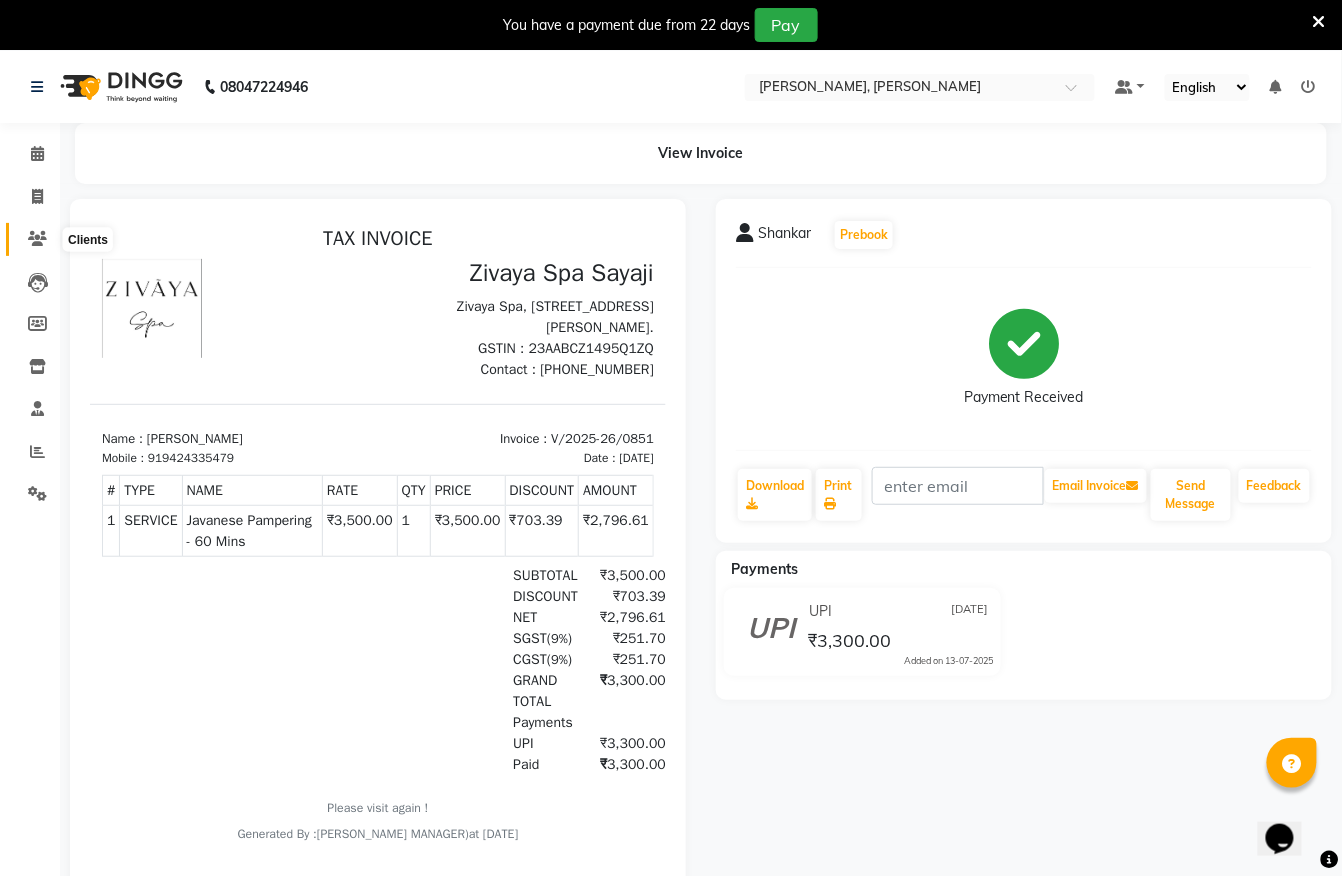 click 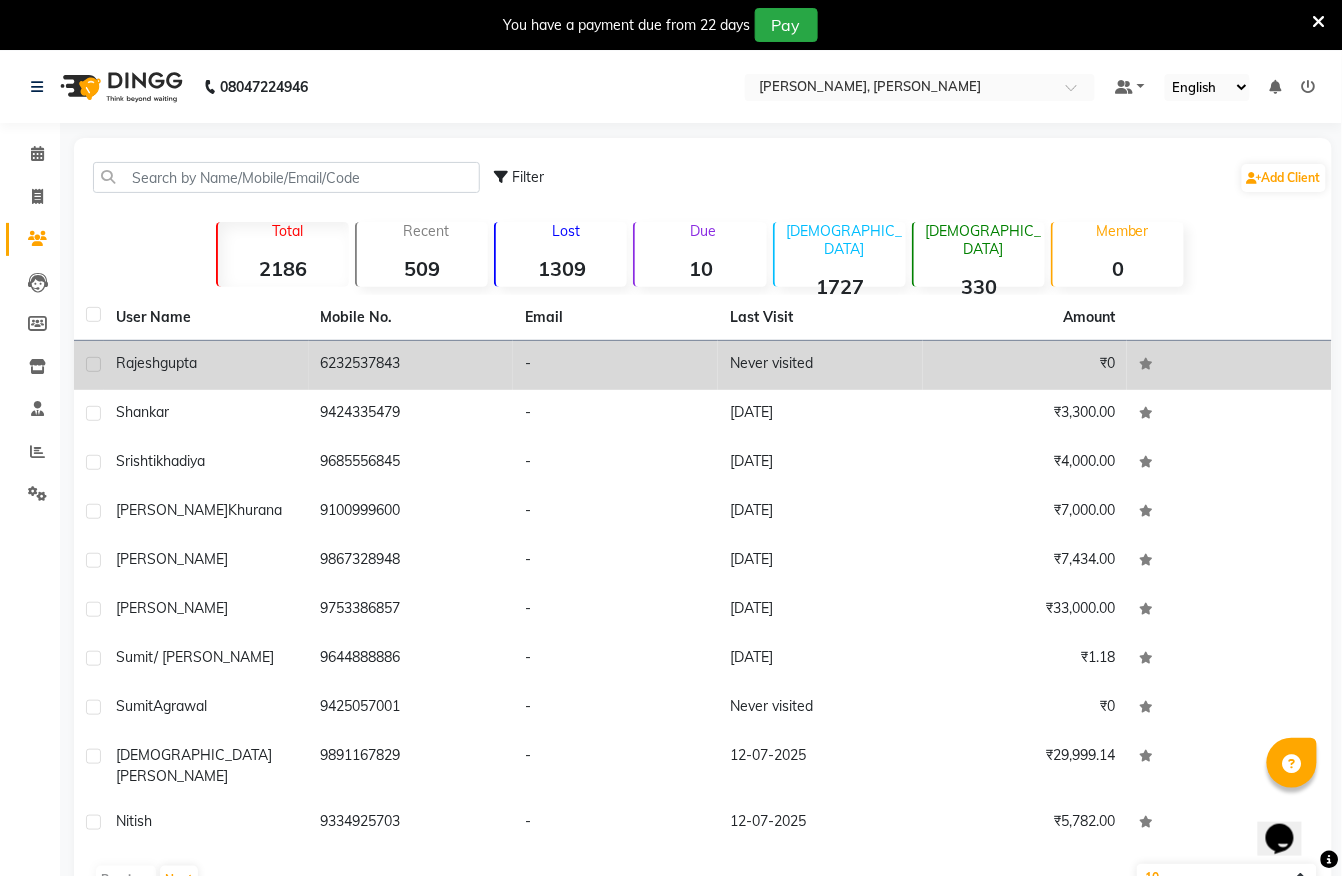 click on "6232537843" 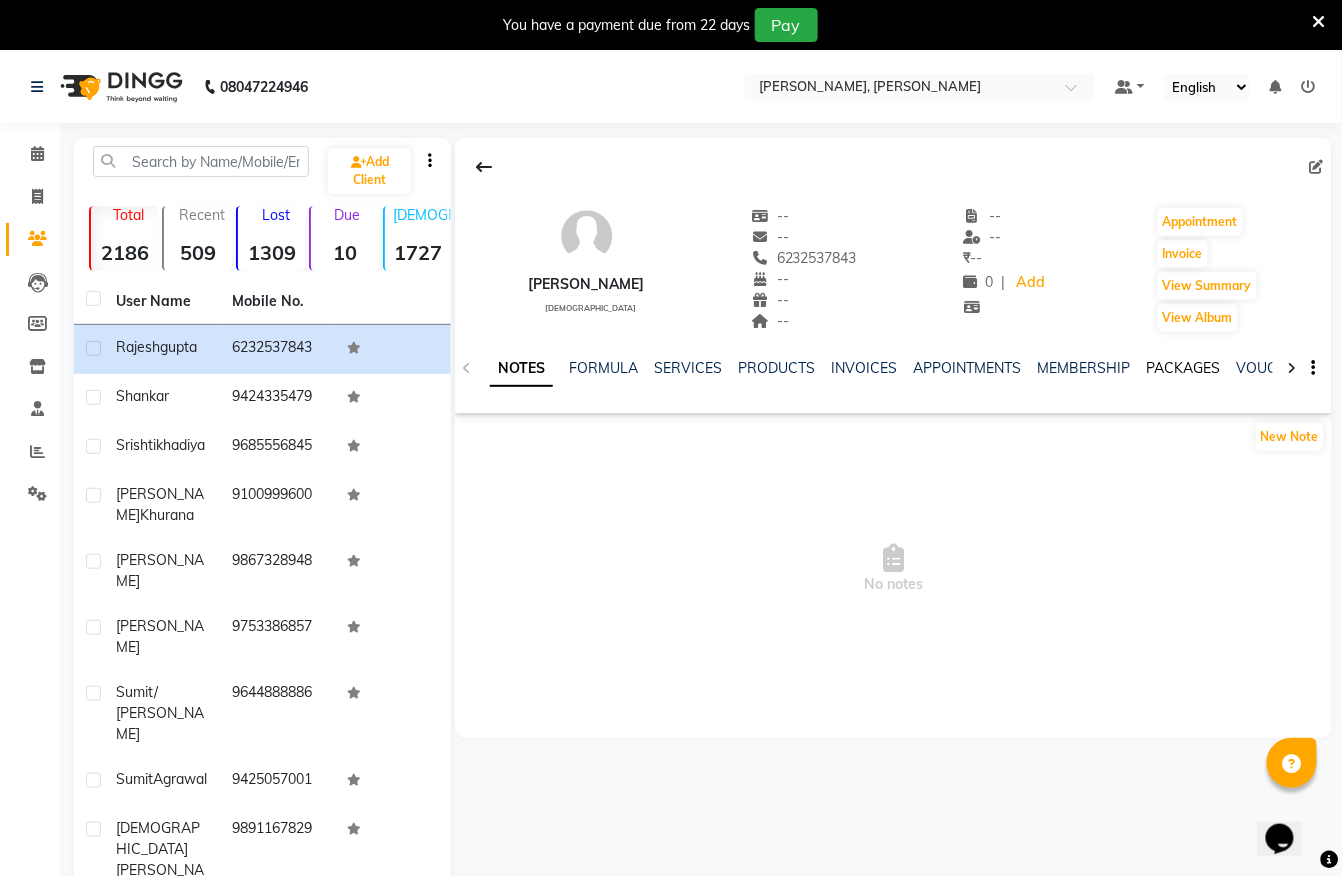 click on "PACKAGES" 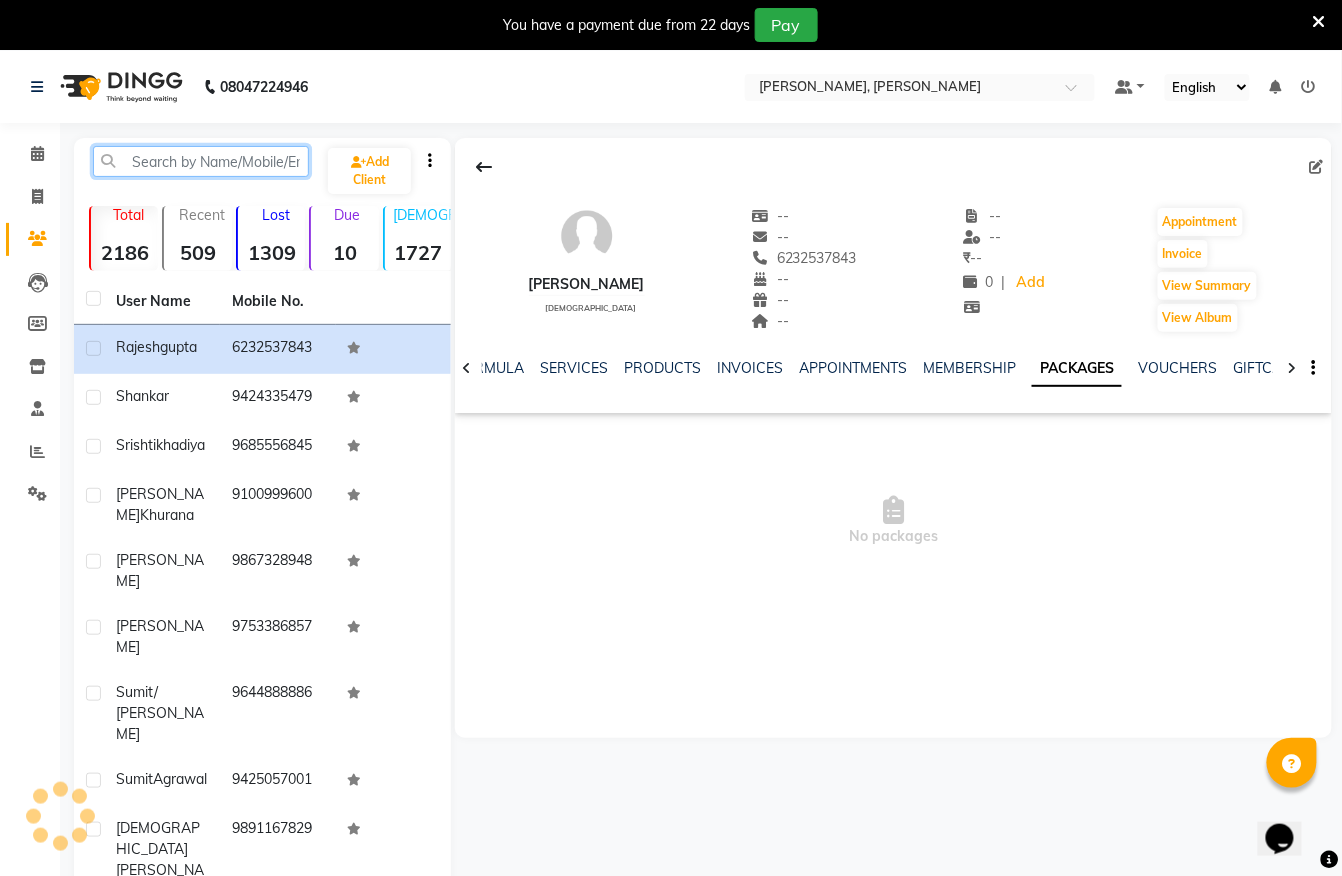 click 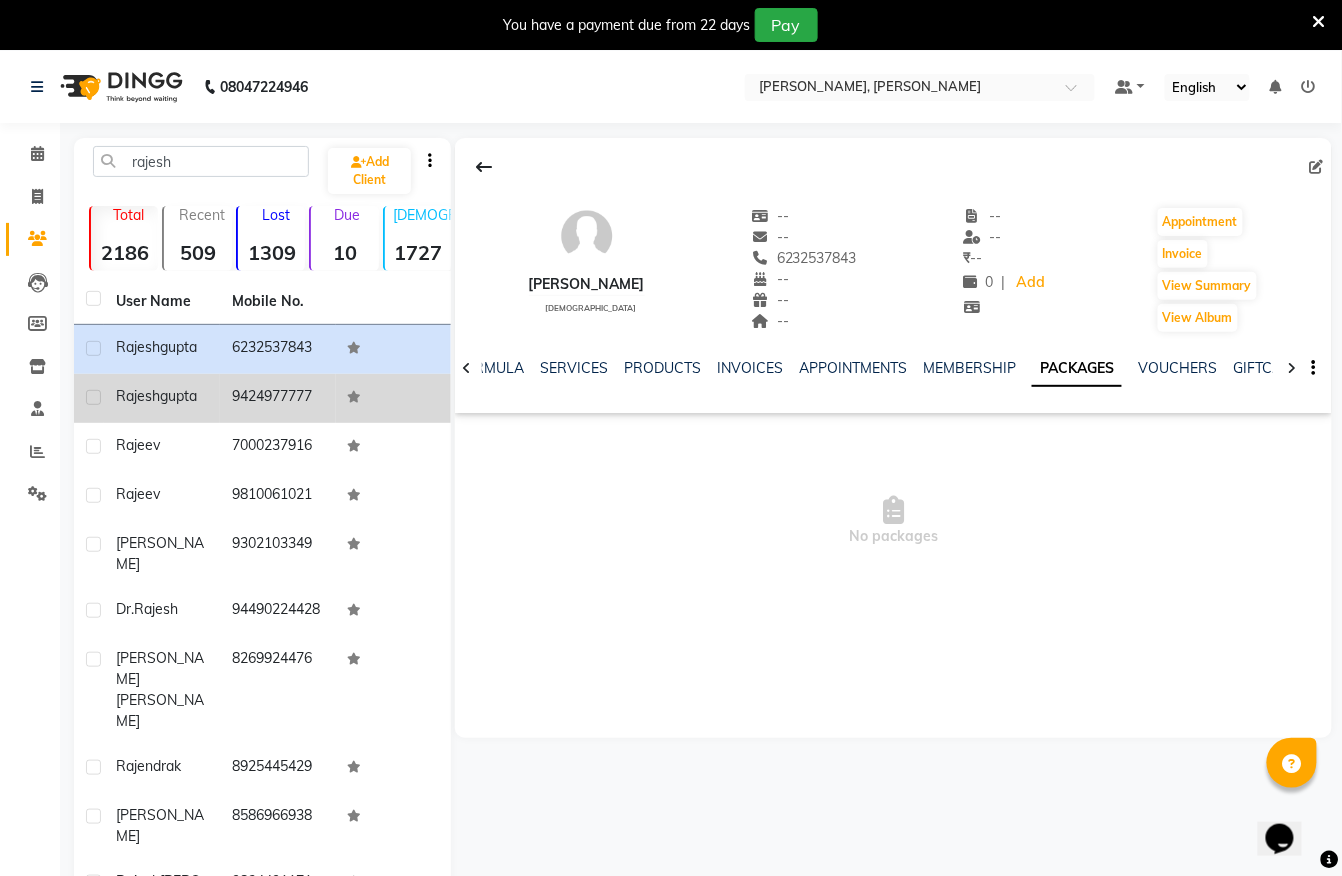 click on "9424977777" 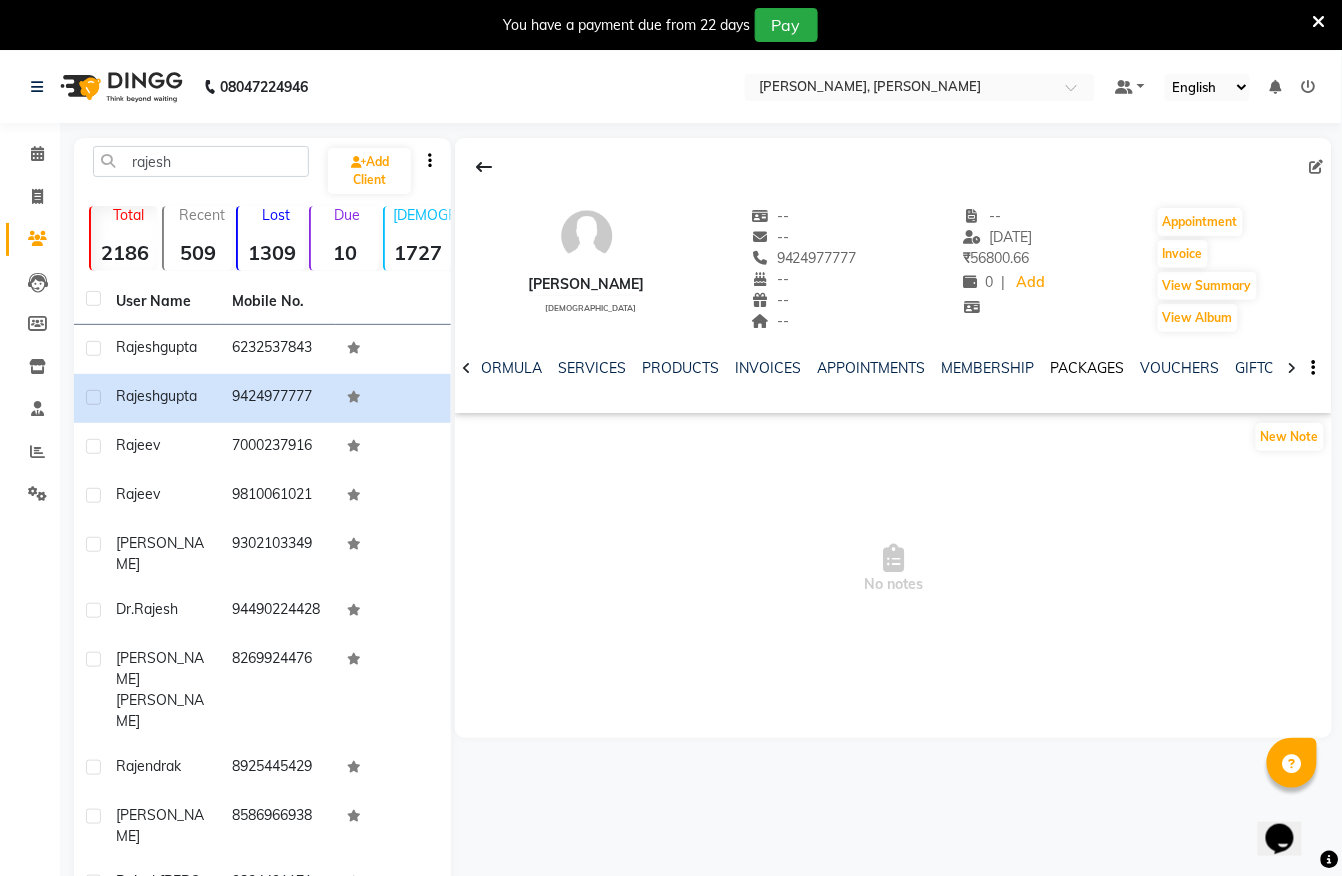 click on "PACKAGES" 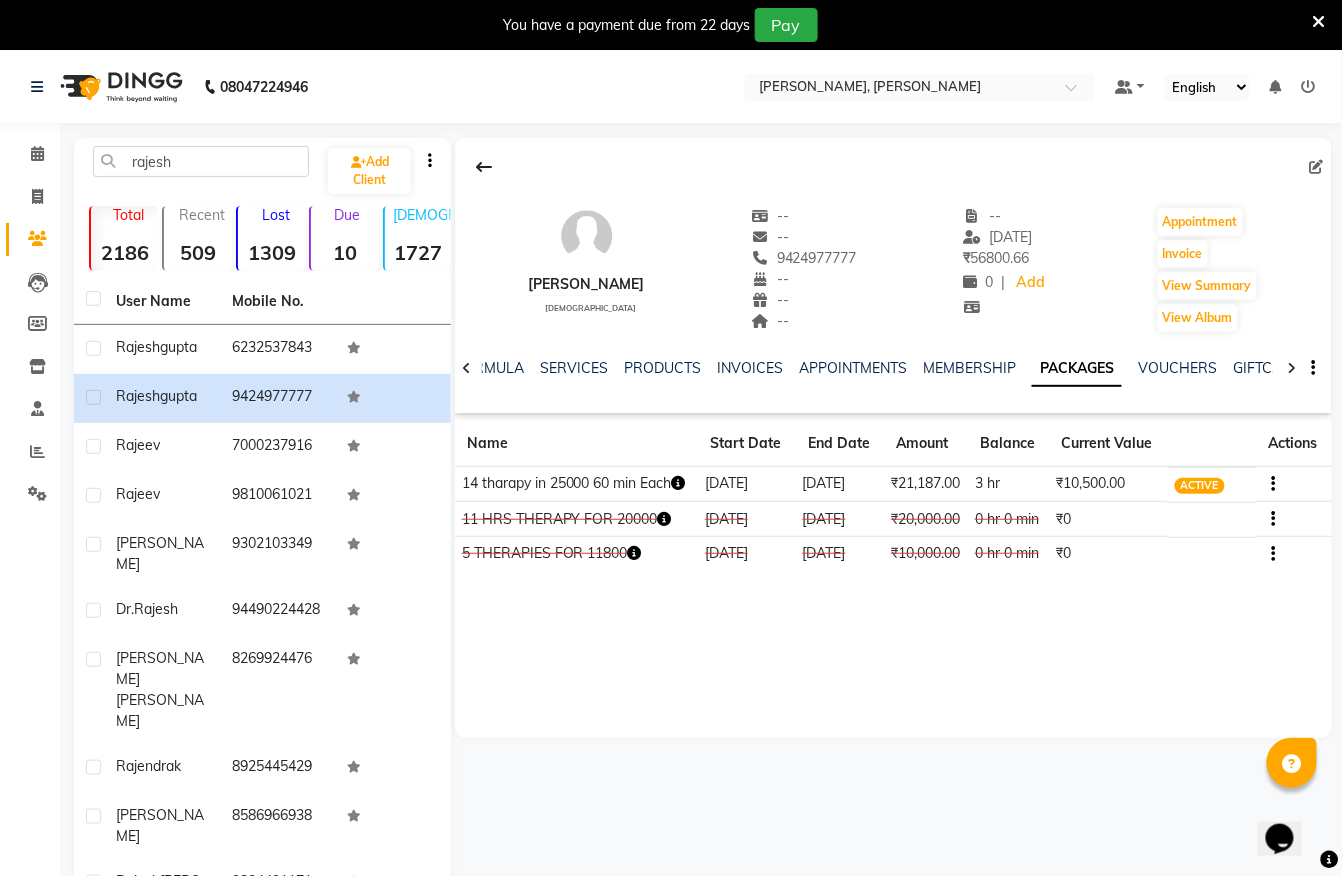 click 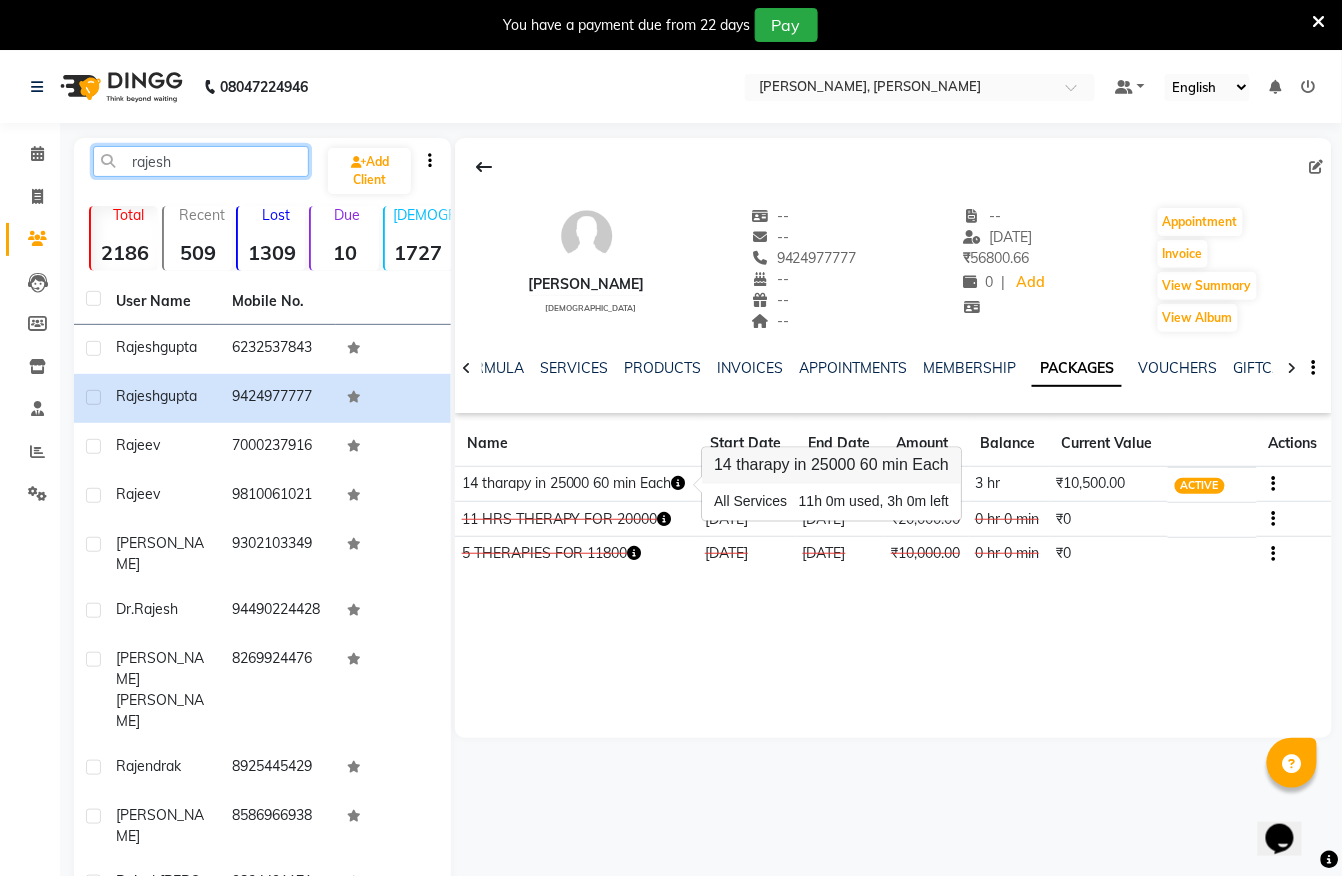 click on "rajesh" 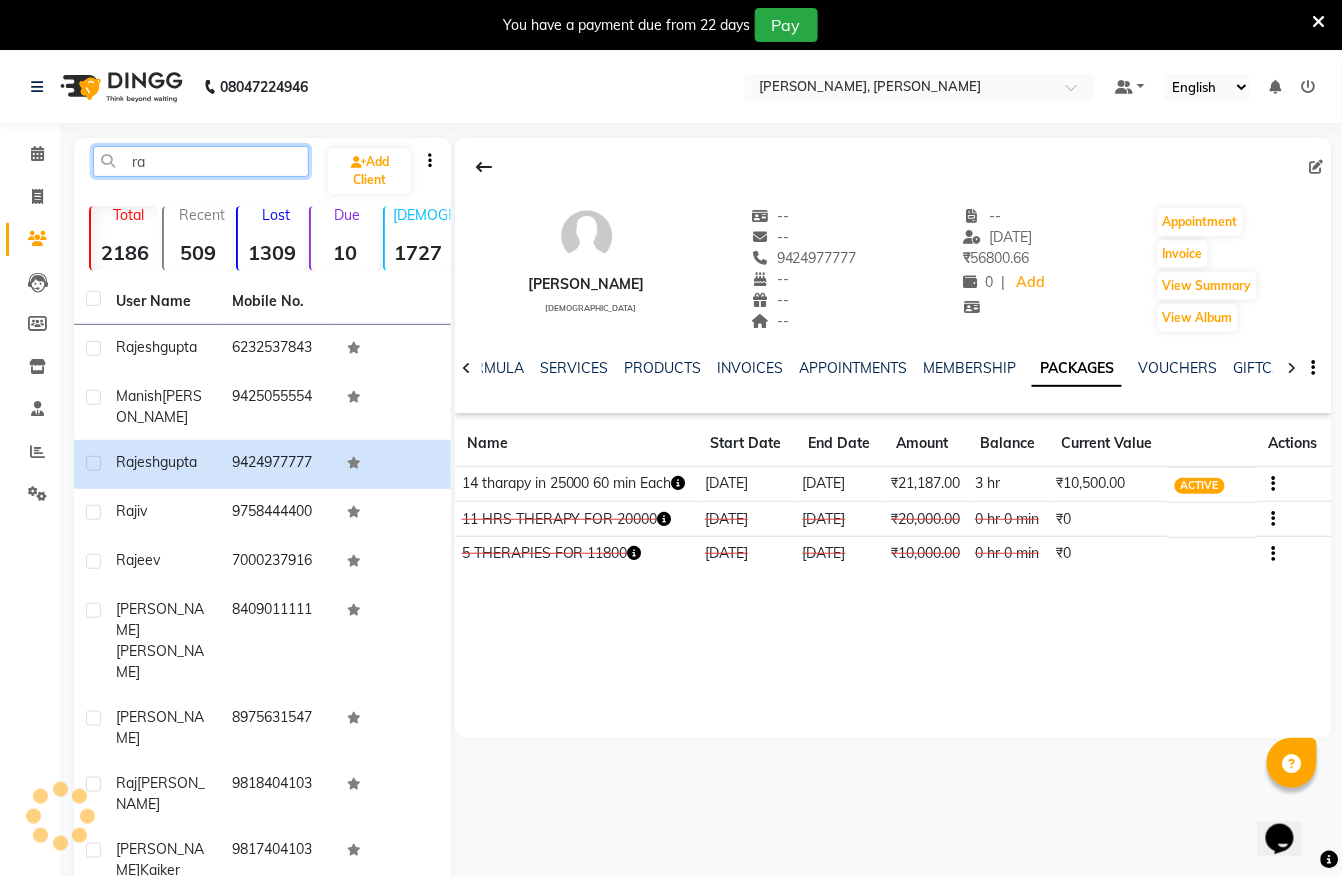 type on "r" 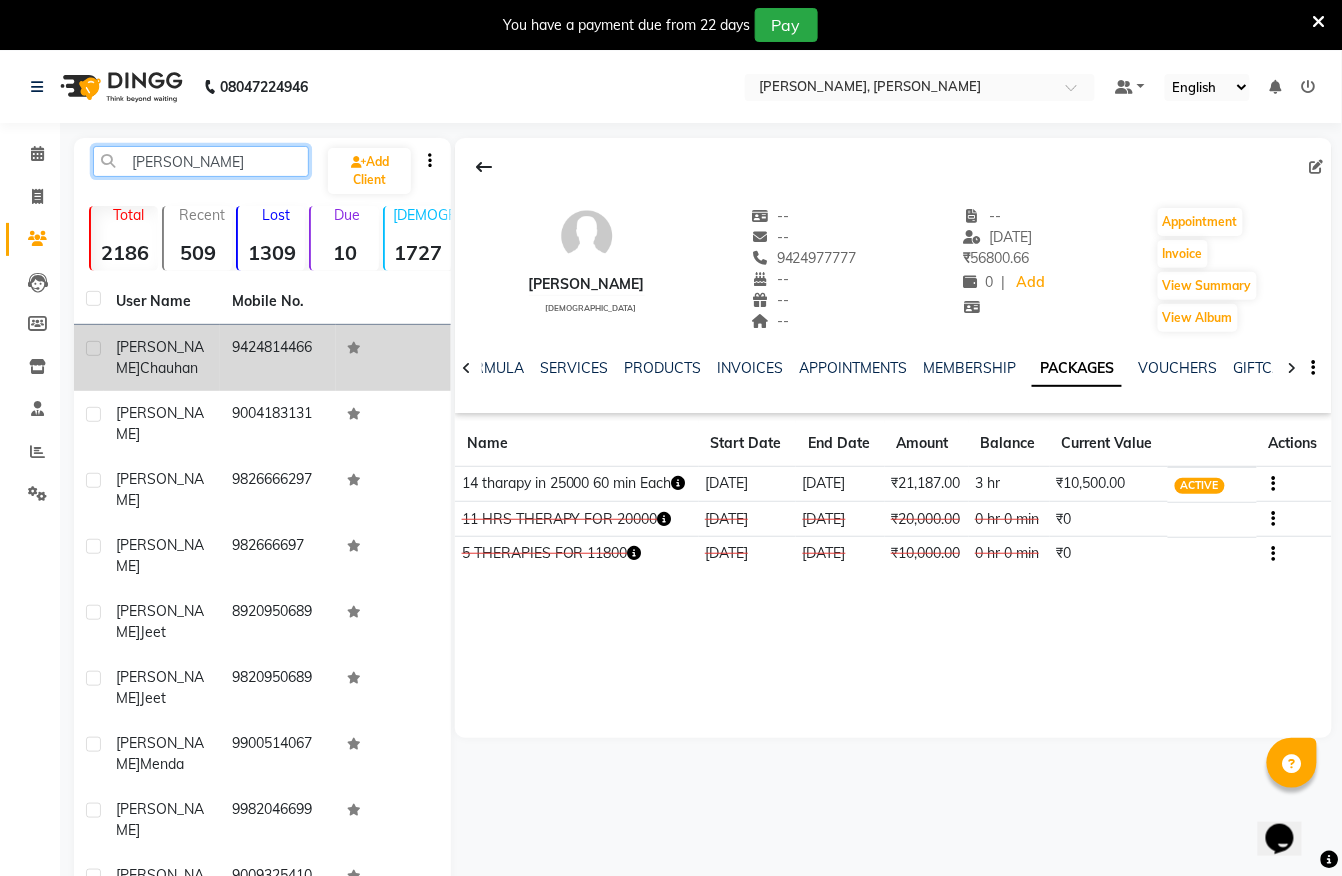 type on "kamal" 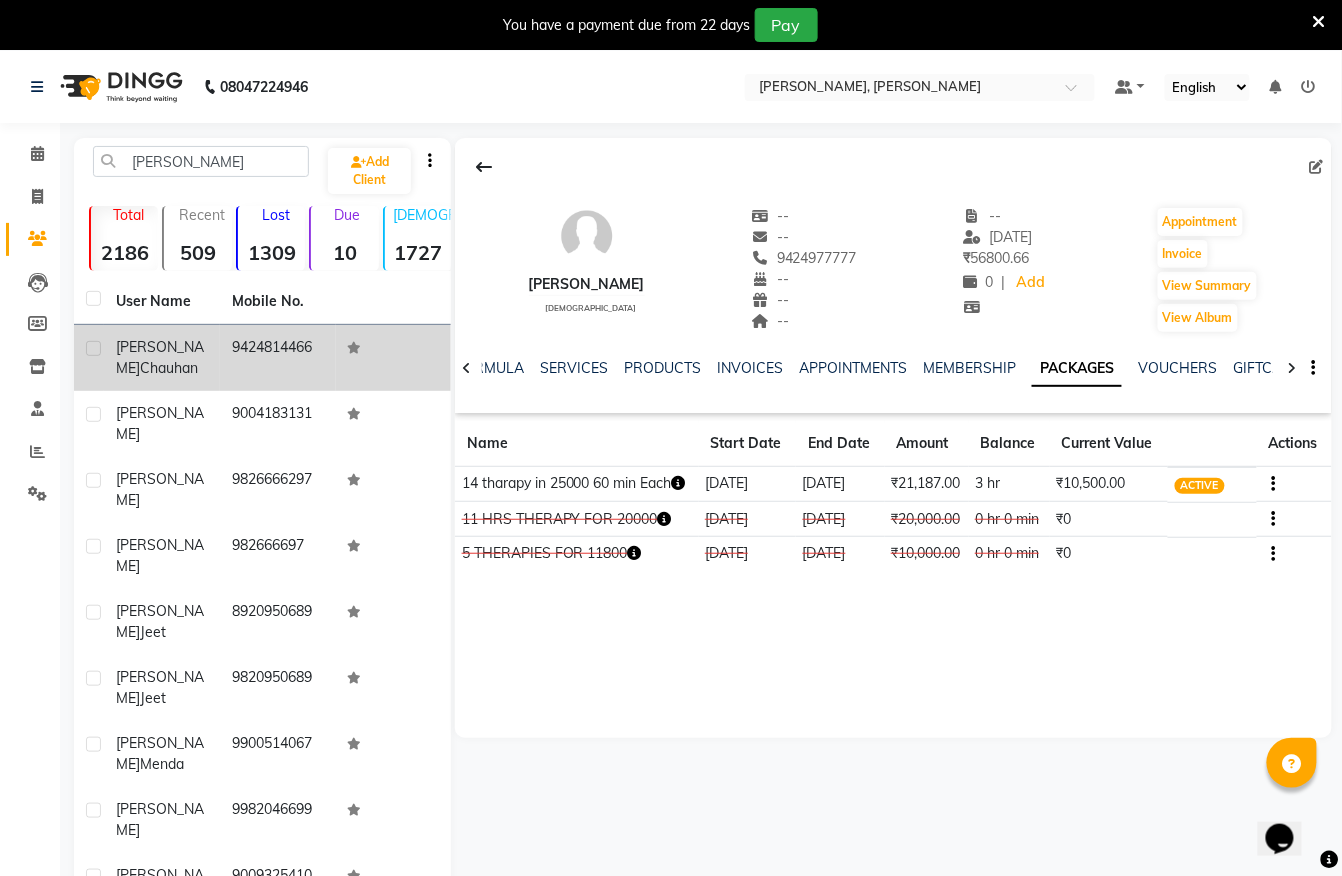 click on "kamal" 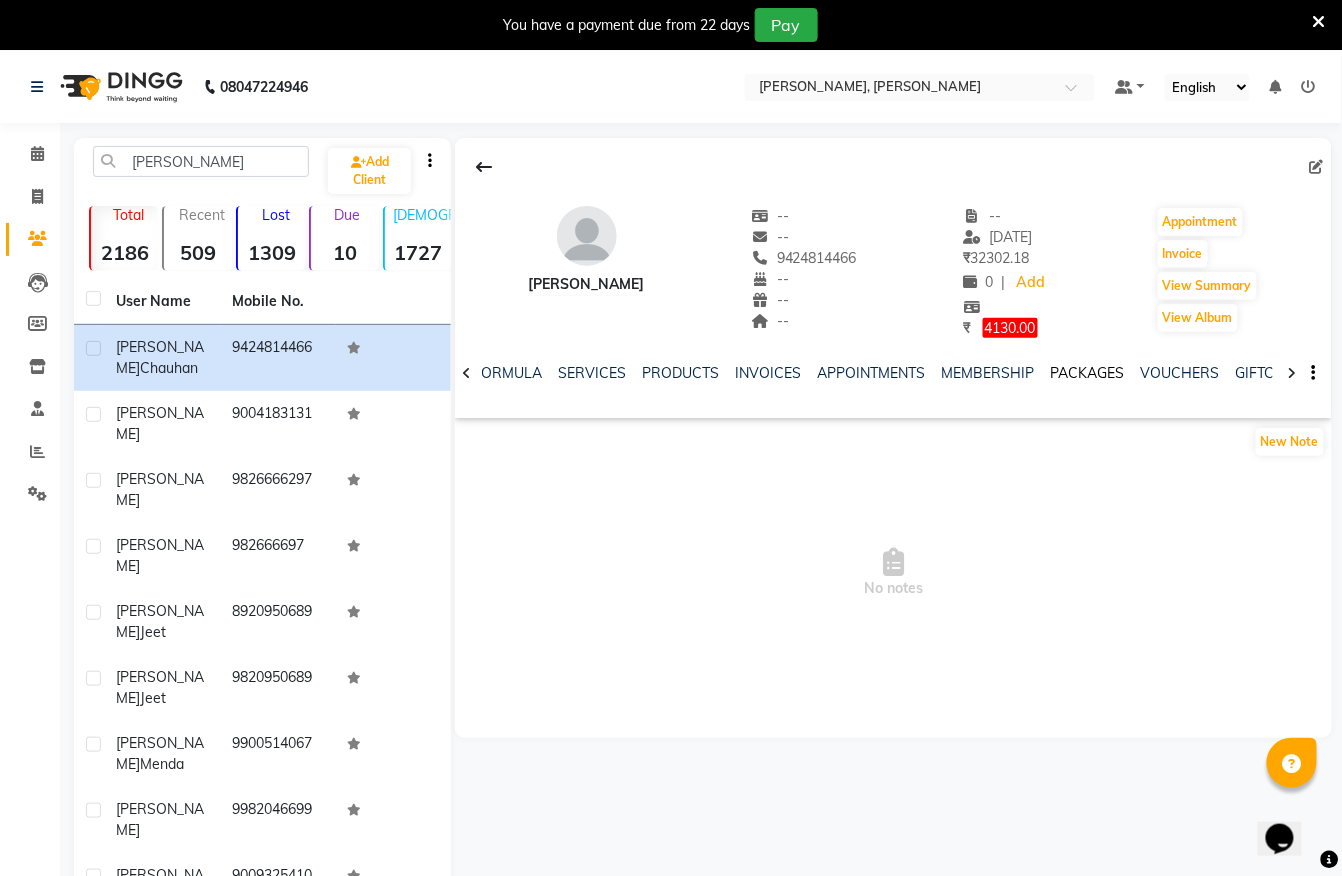 click on "PACKAGES" 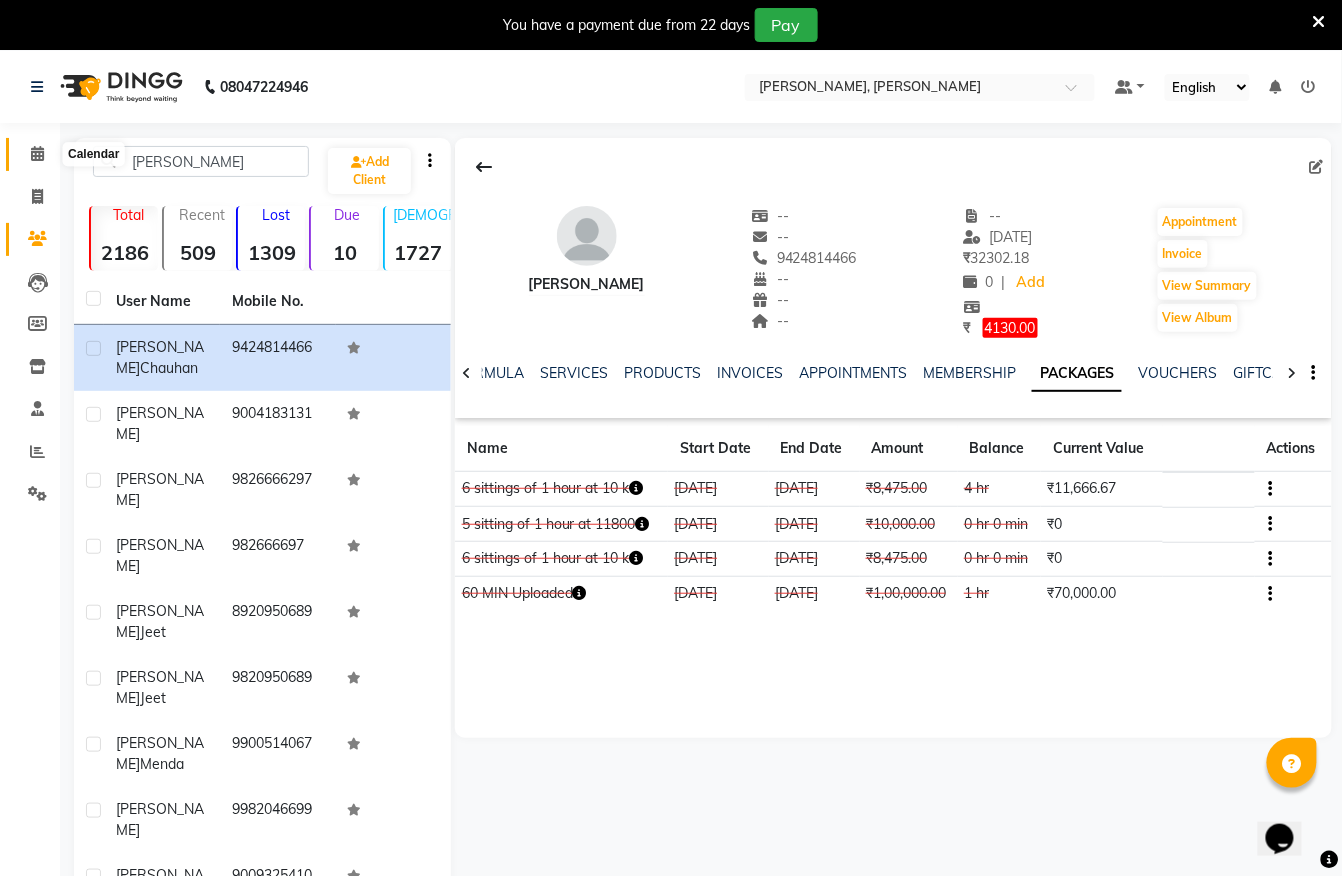 click 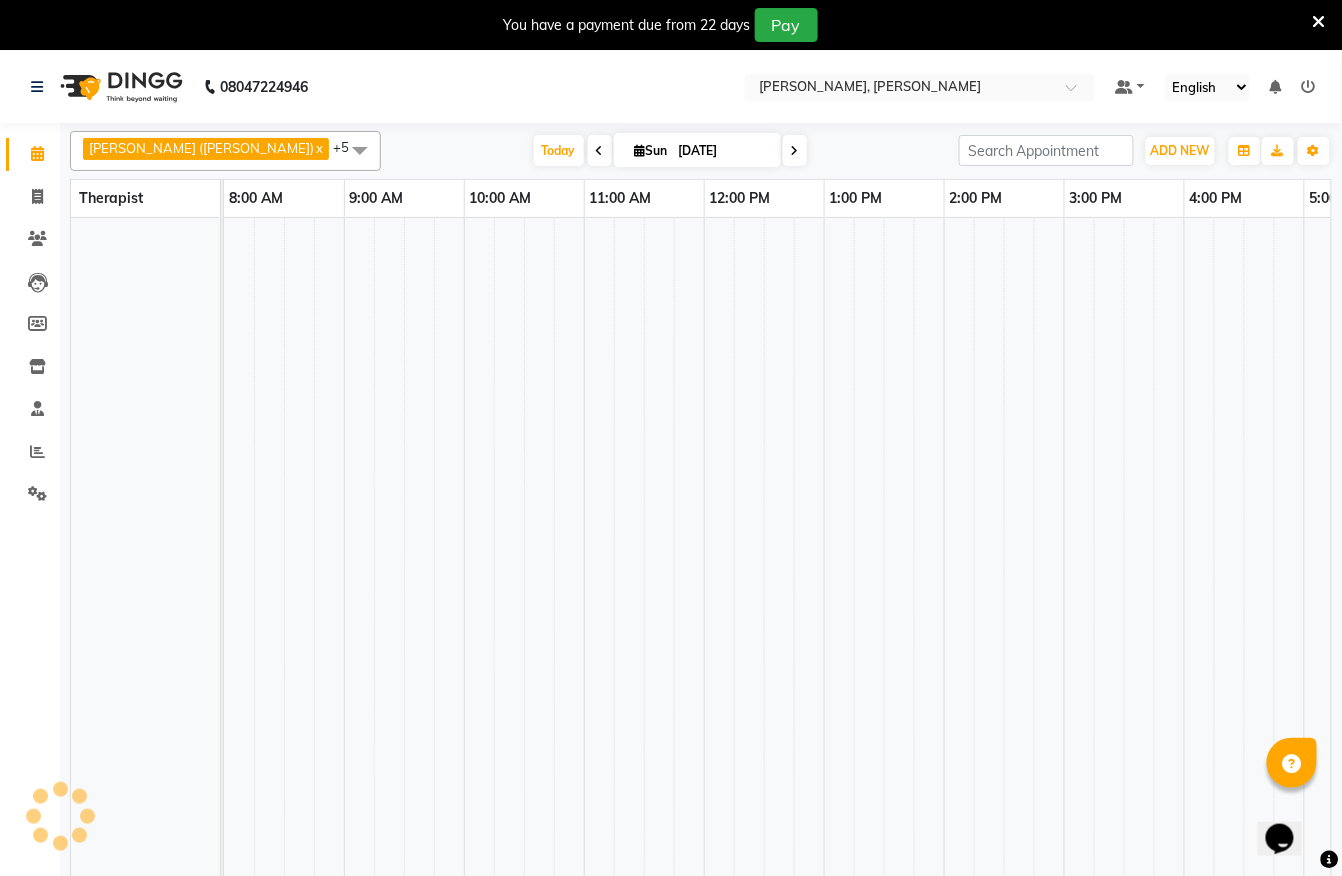 scroll, scrollTop: 0, scrollLeft: 0, axis: both 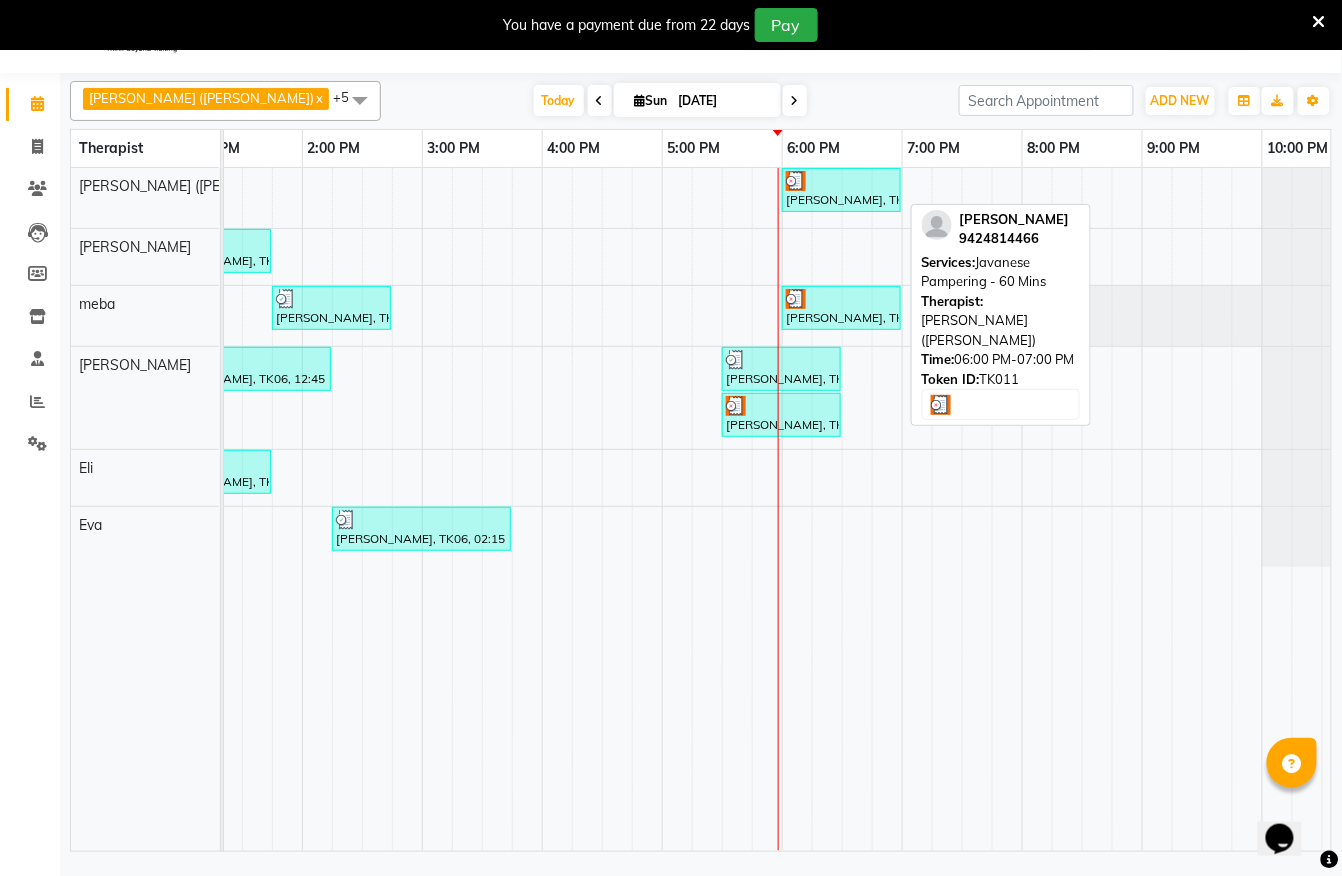 click at bounding box center [841, 181] 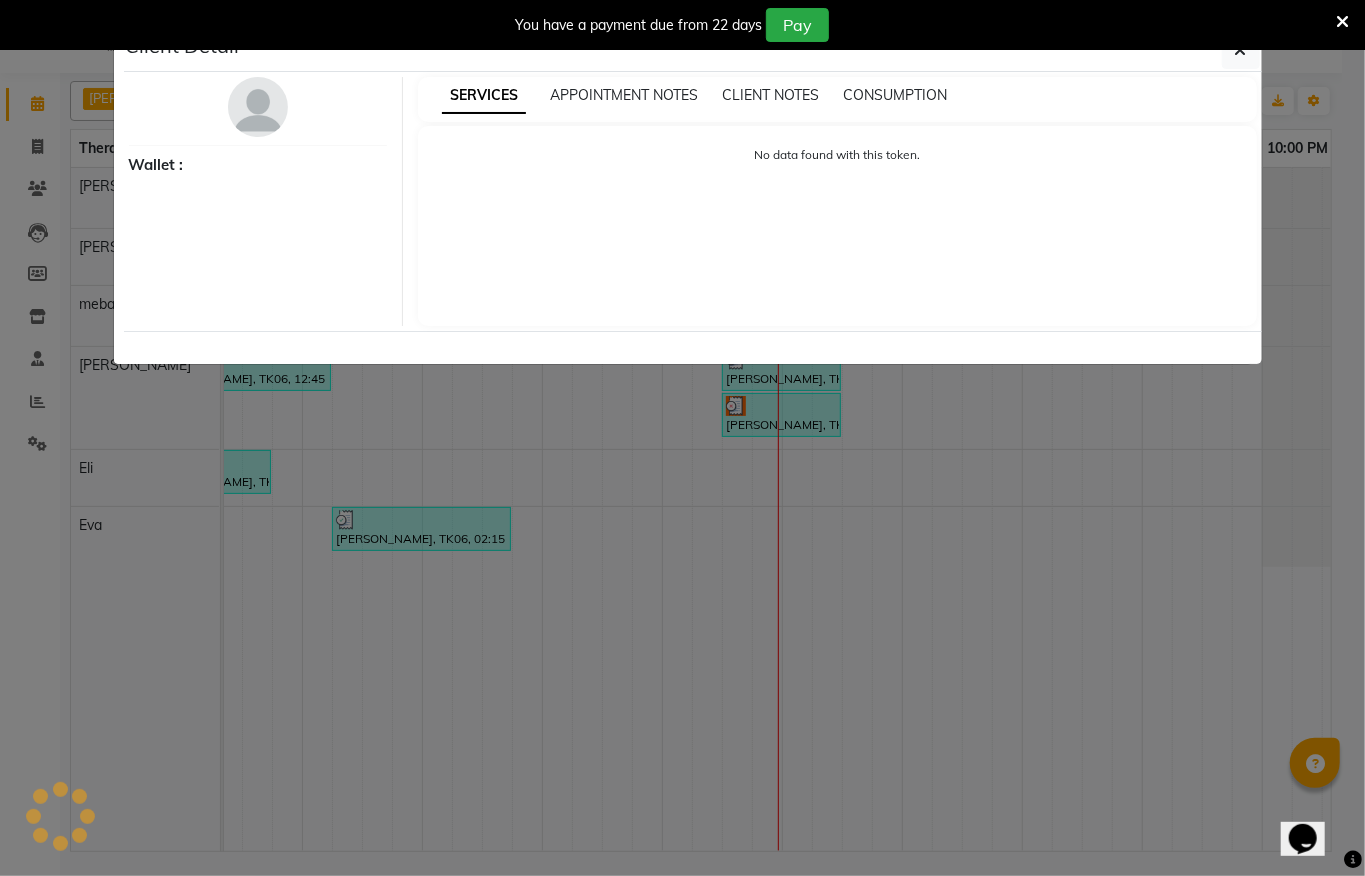 select on "3" 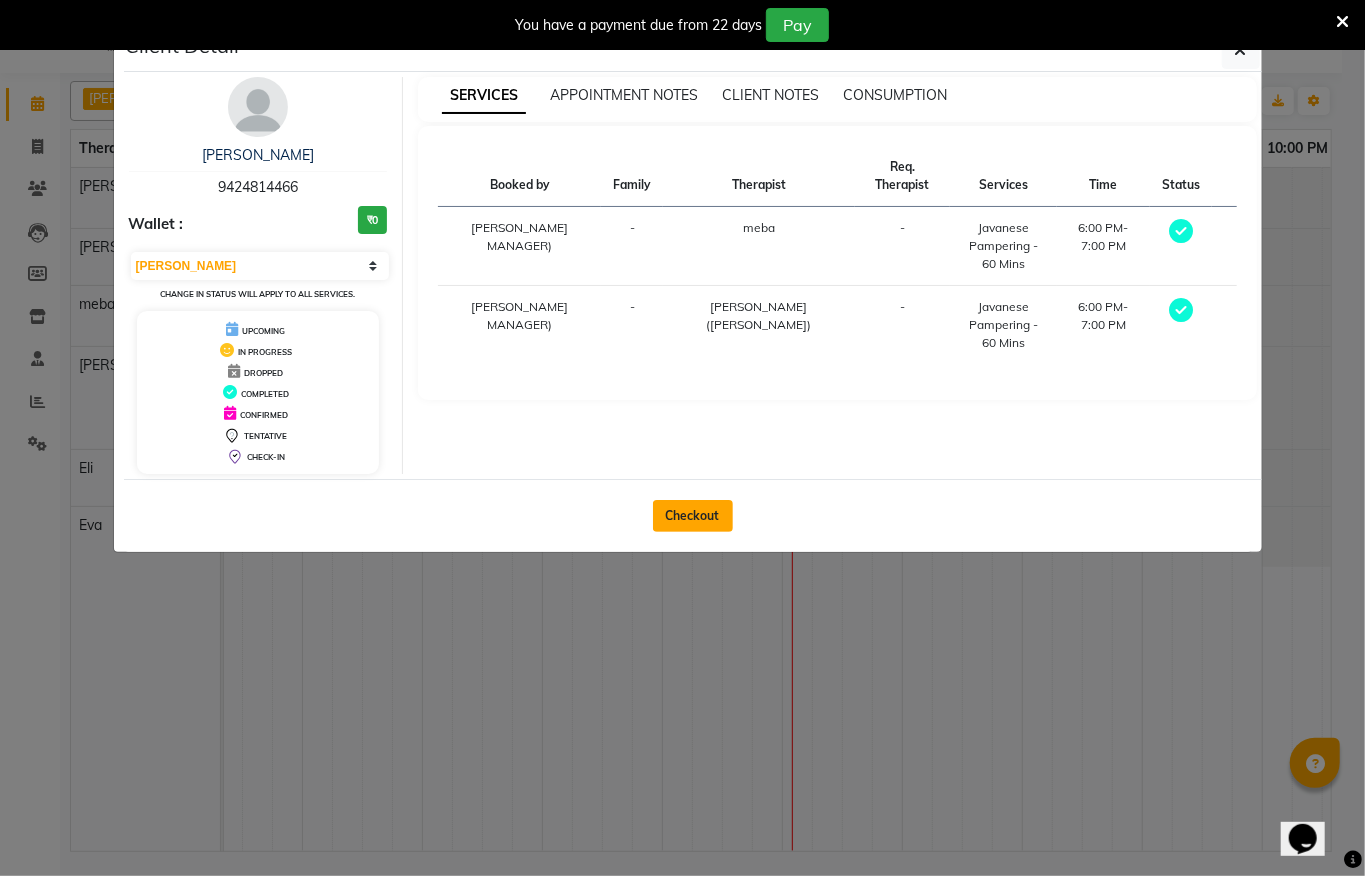 click on "Checkout" 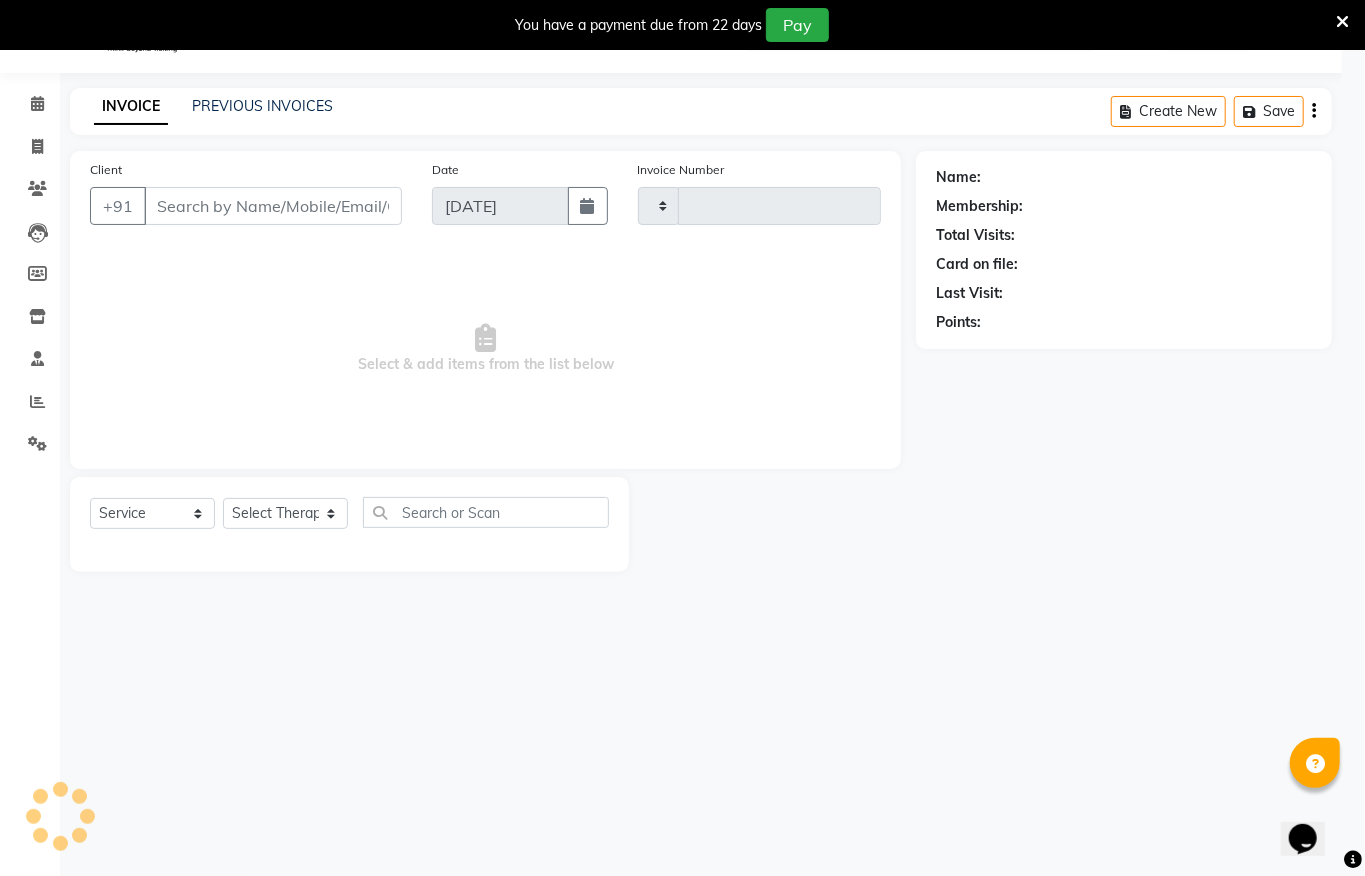 type on "0853" 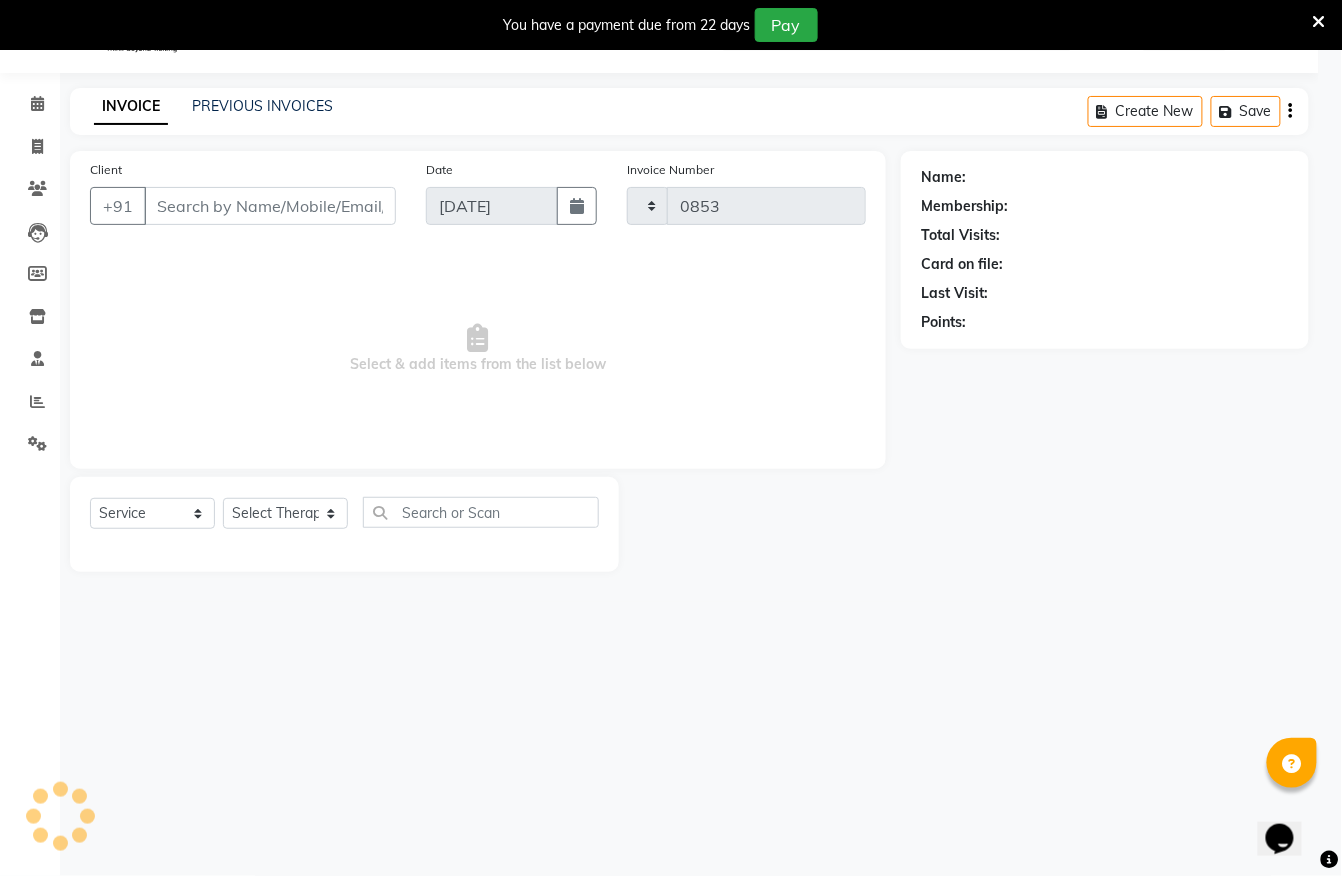 select on "6399" 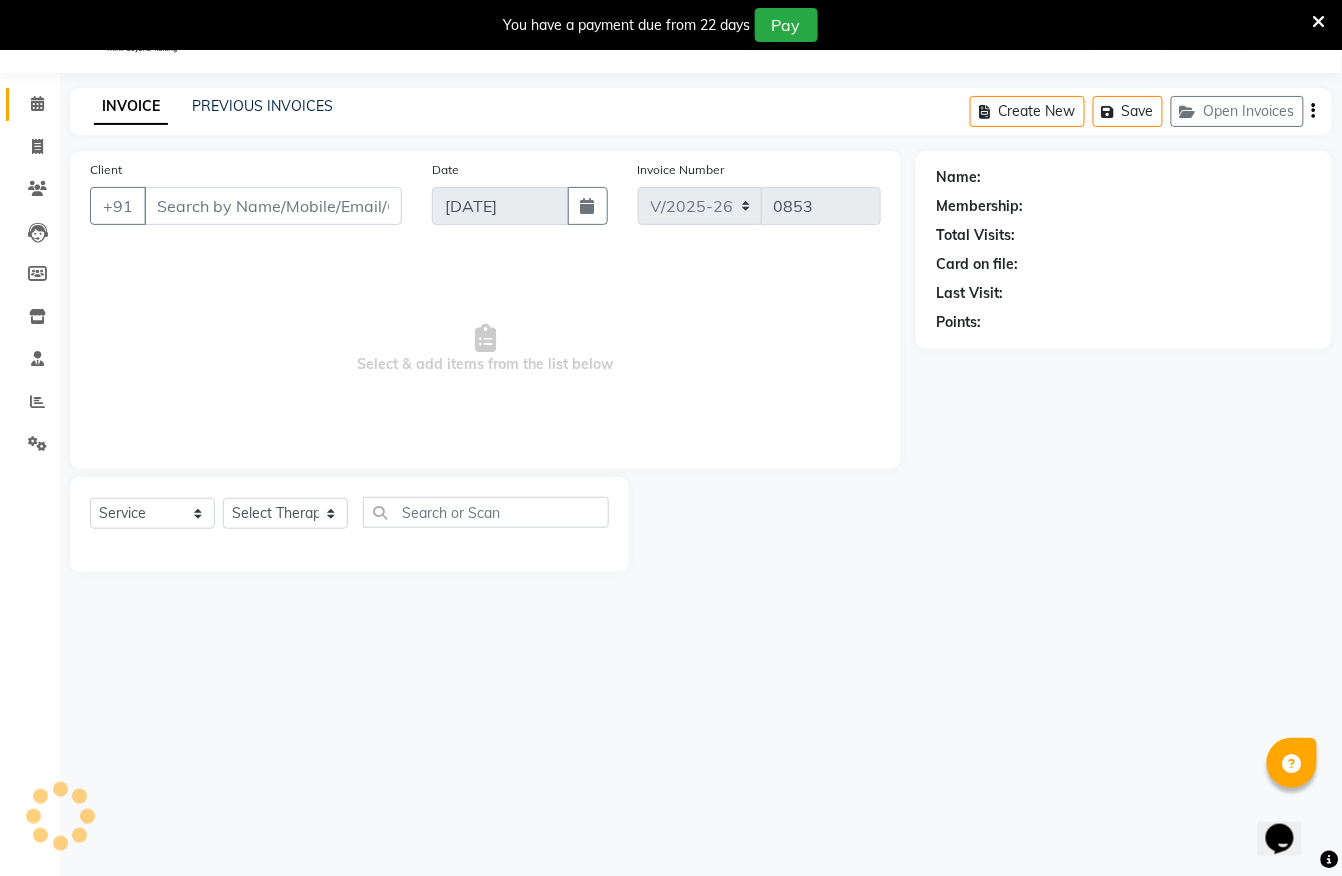 type on "9424814466" 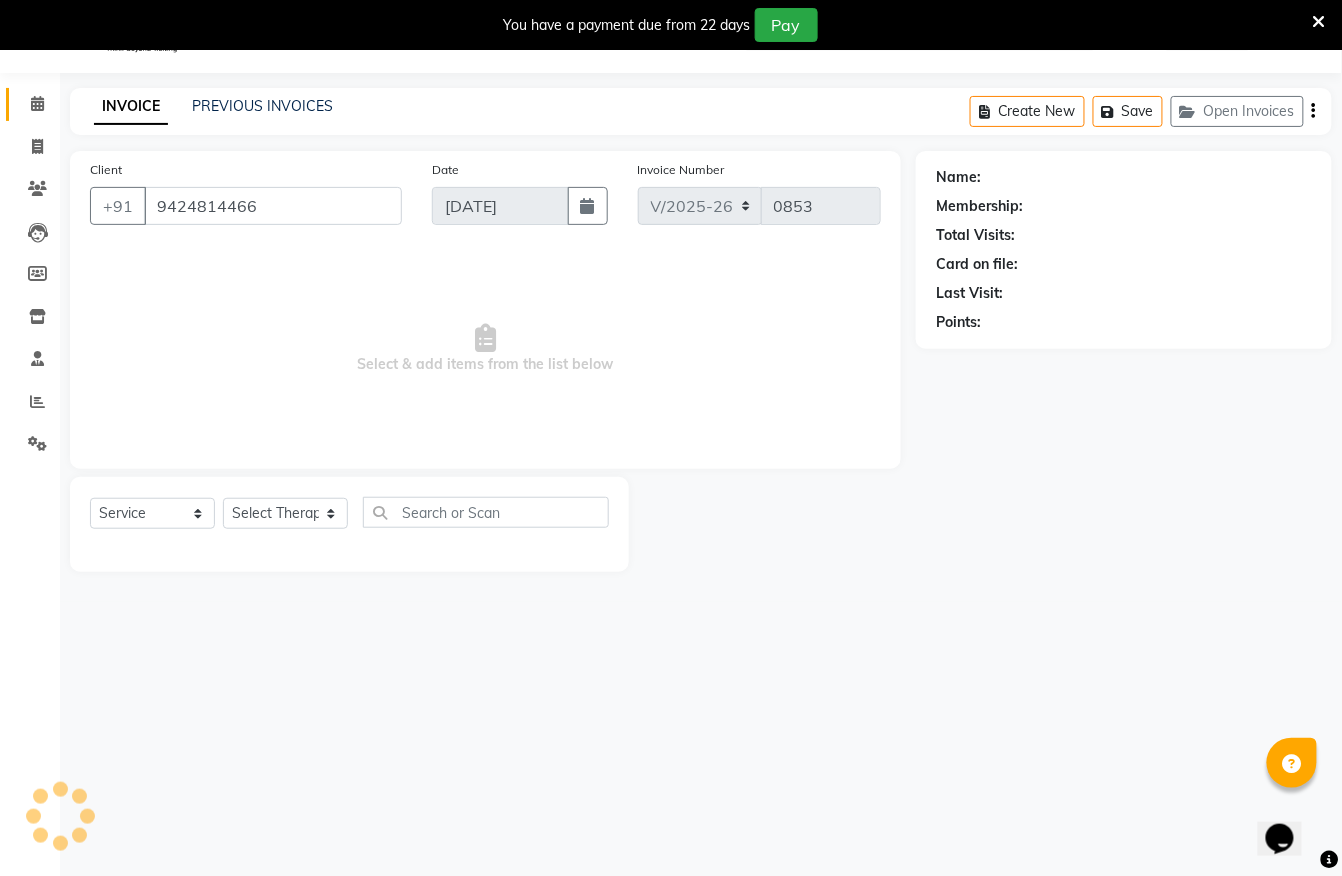 select on "65646" 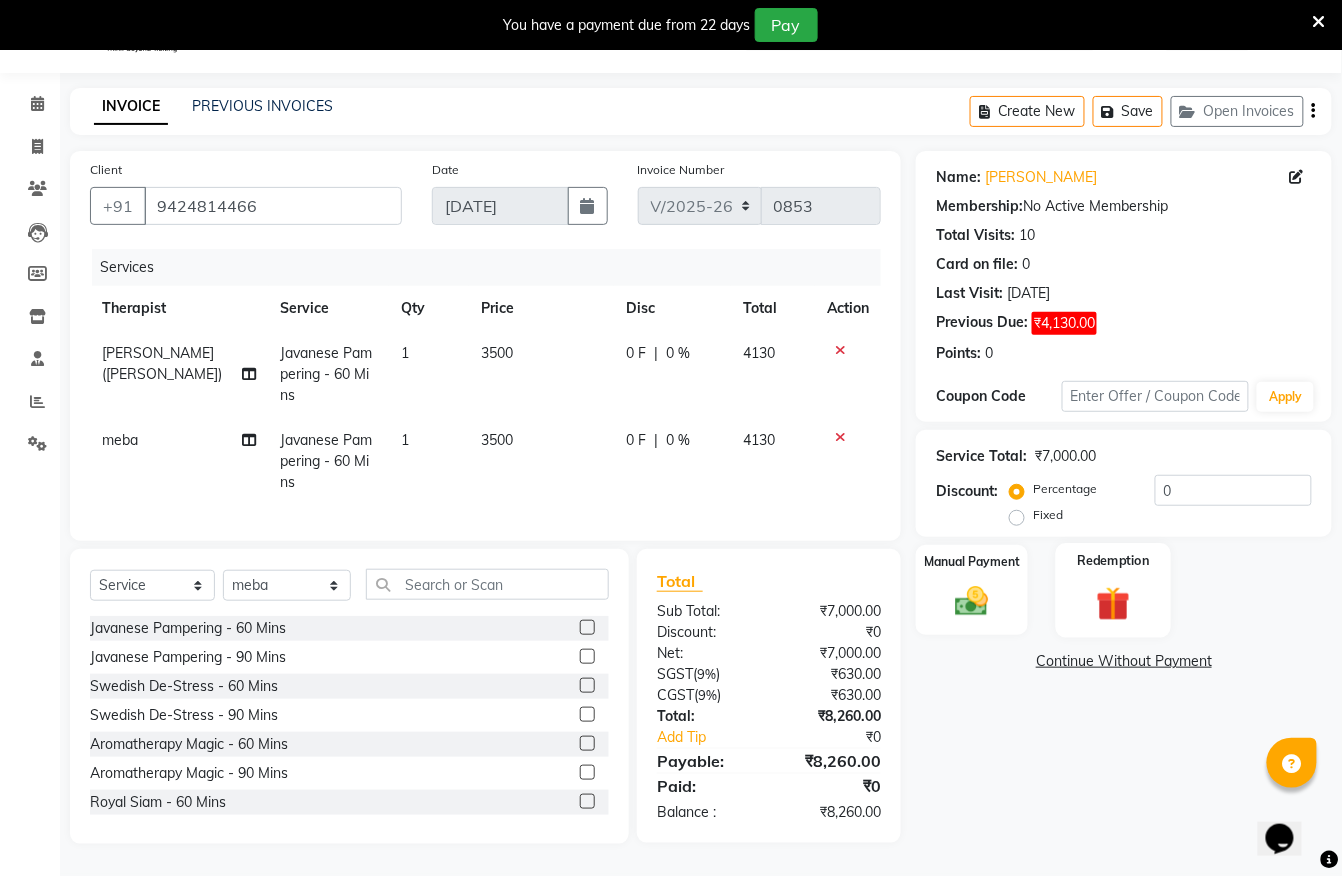 click on "Redemption" 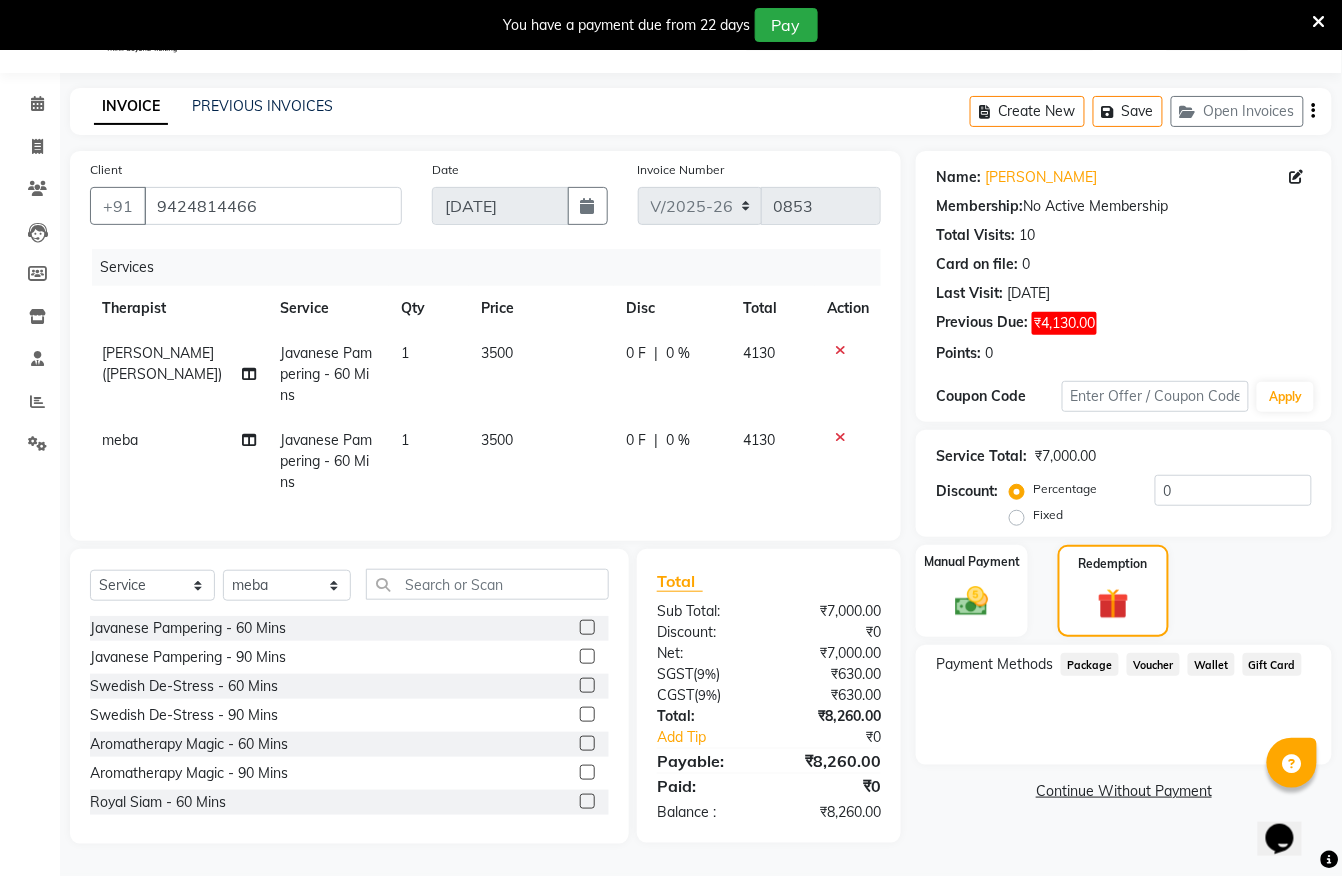 click on "Package" 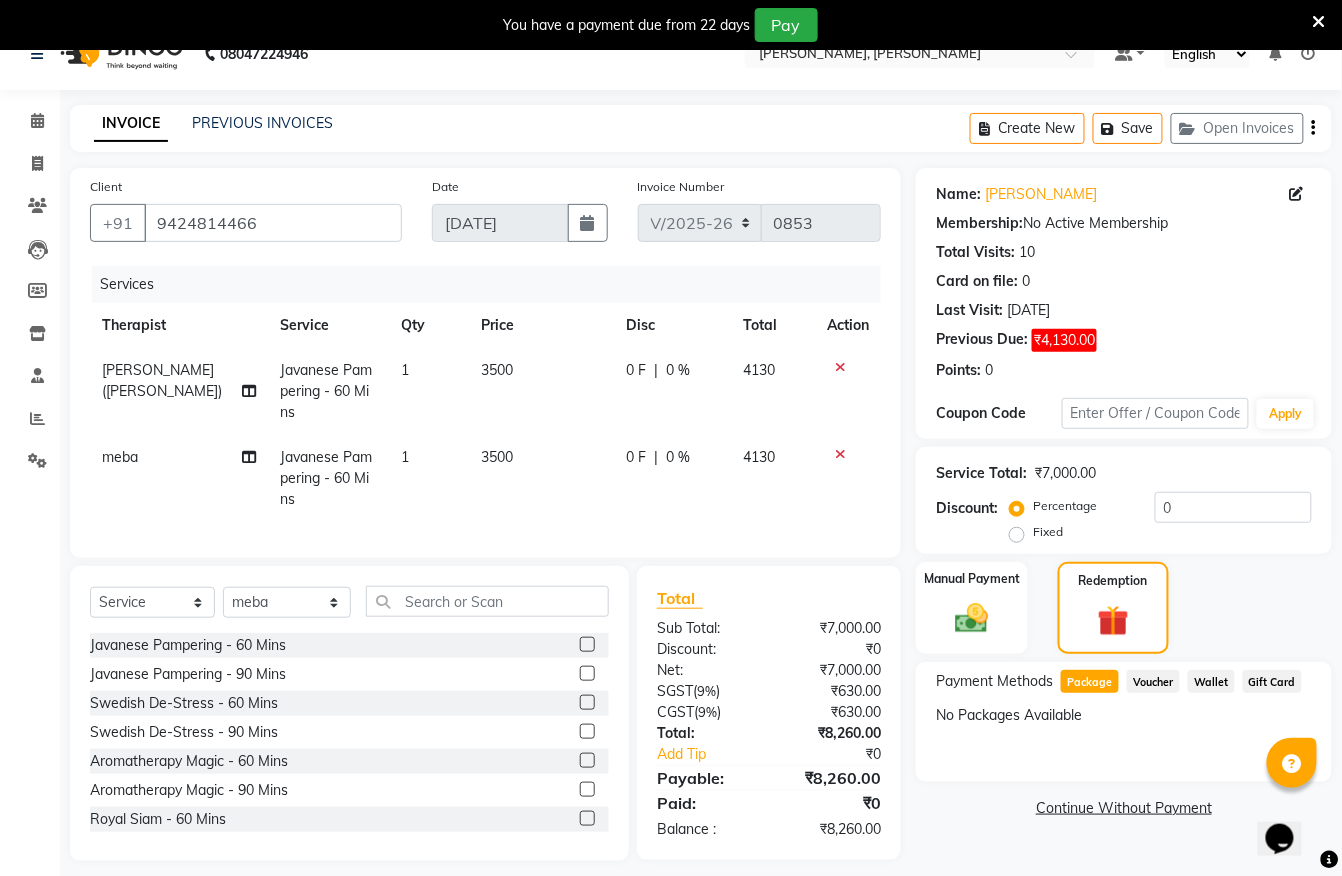 scroll, scrollTop: 50, scrollLeft: 0, axis: vertical 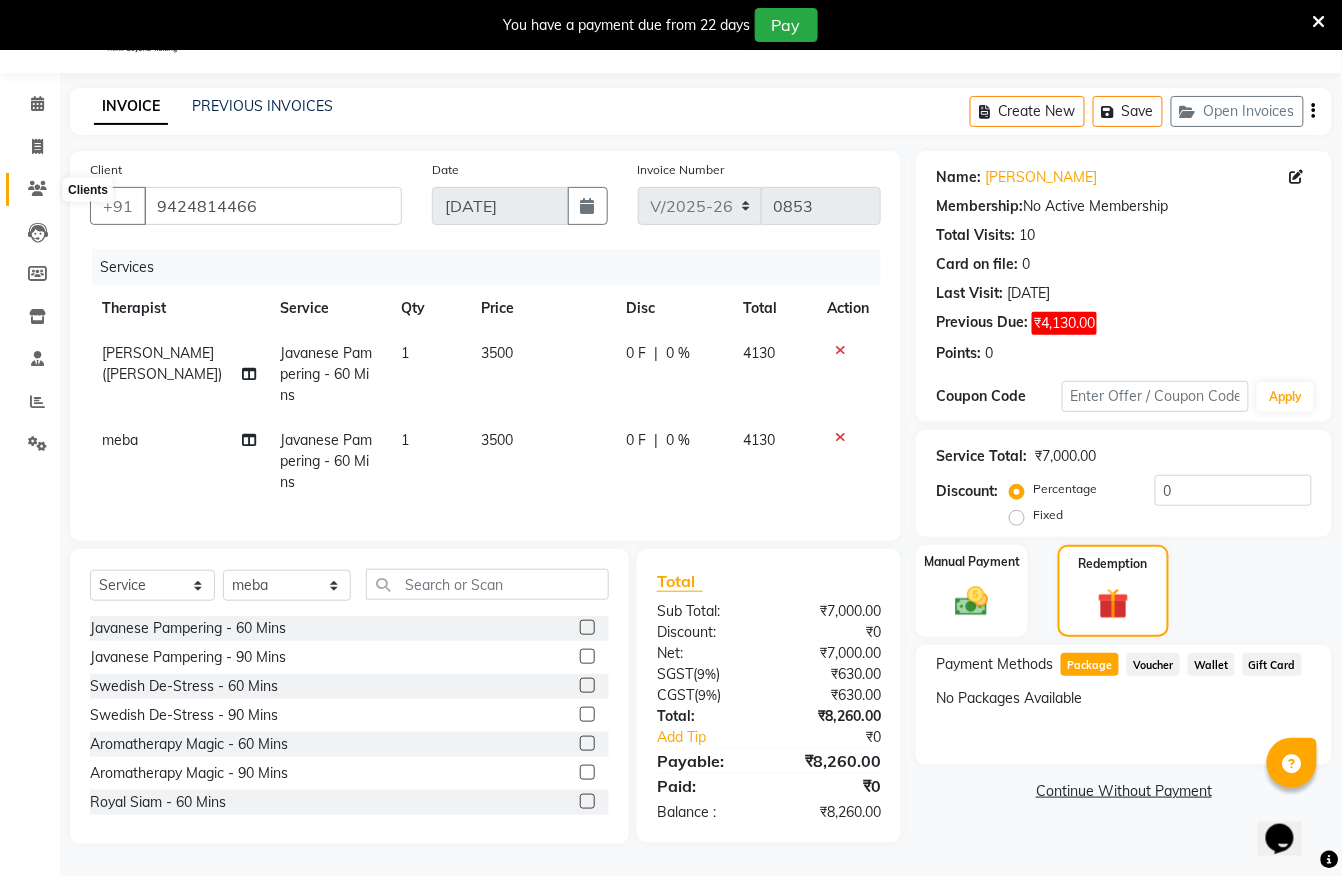 click 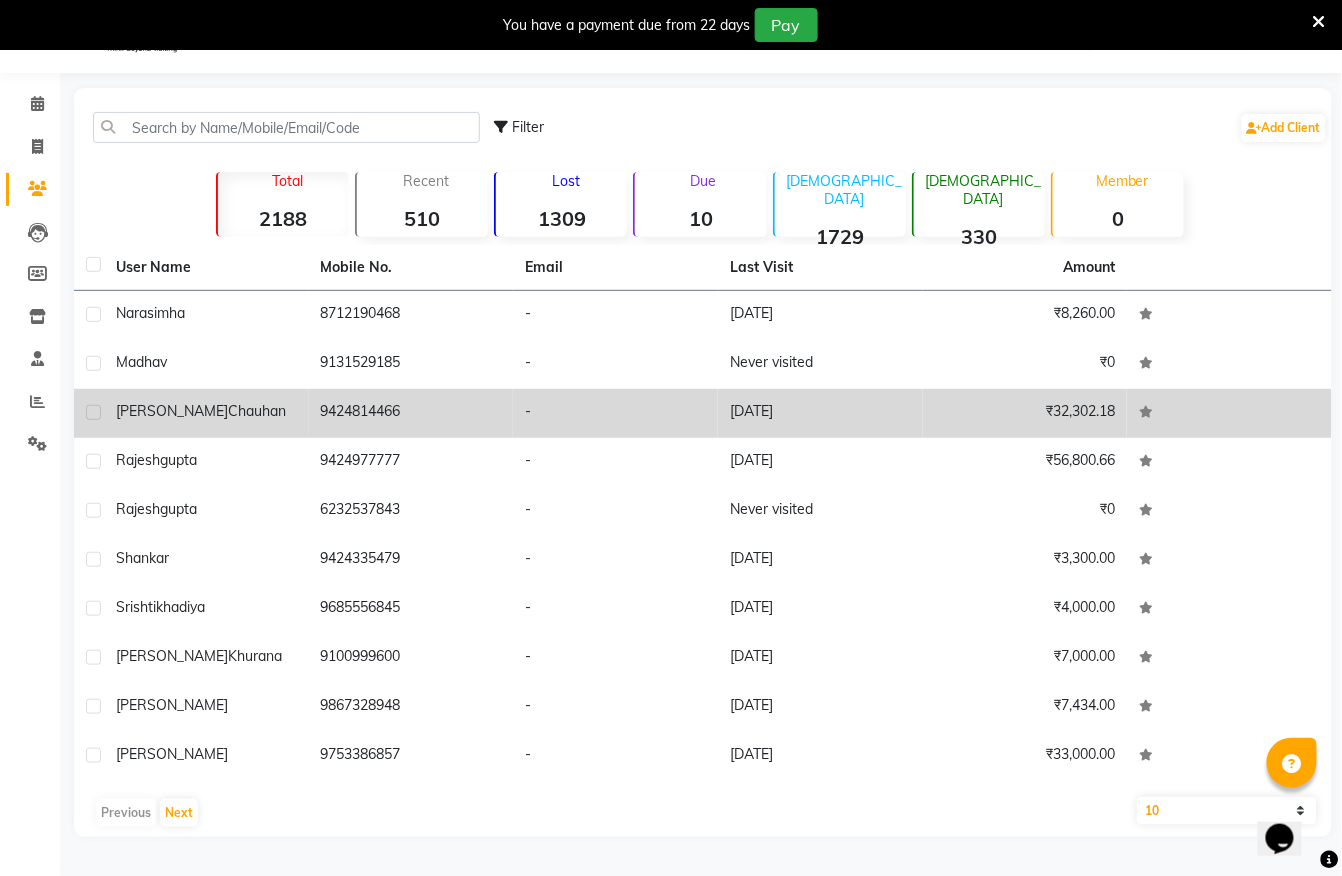 click on "9424814466" 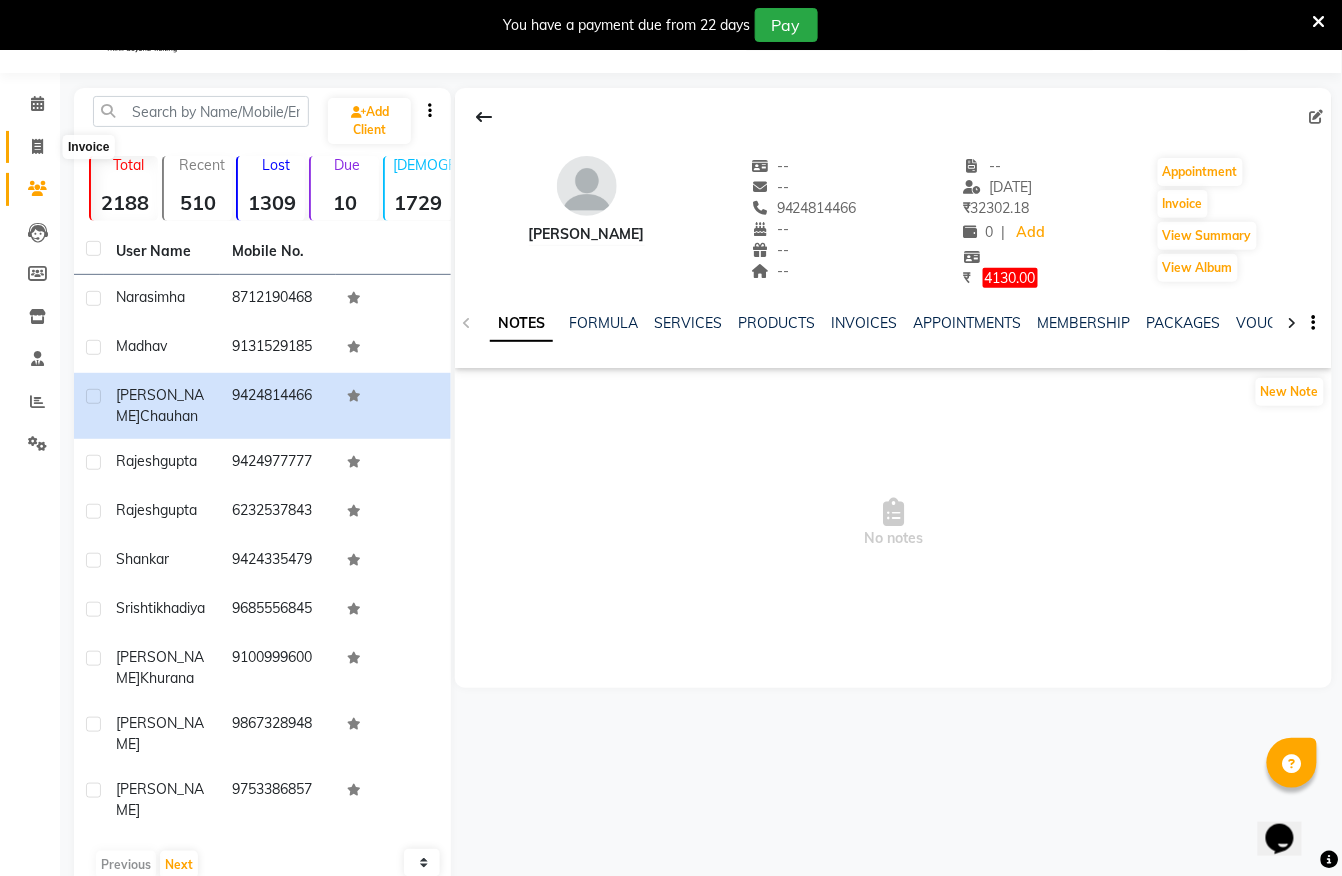 click 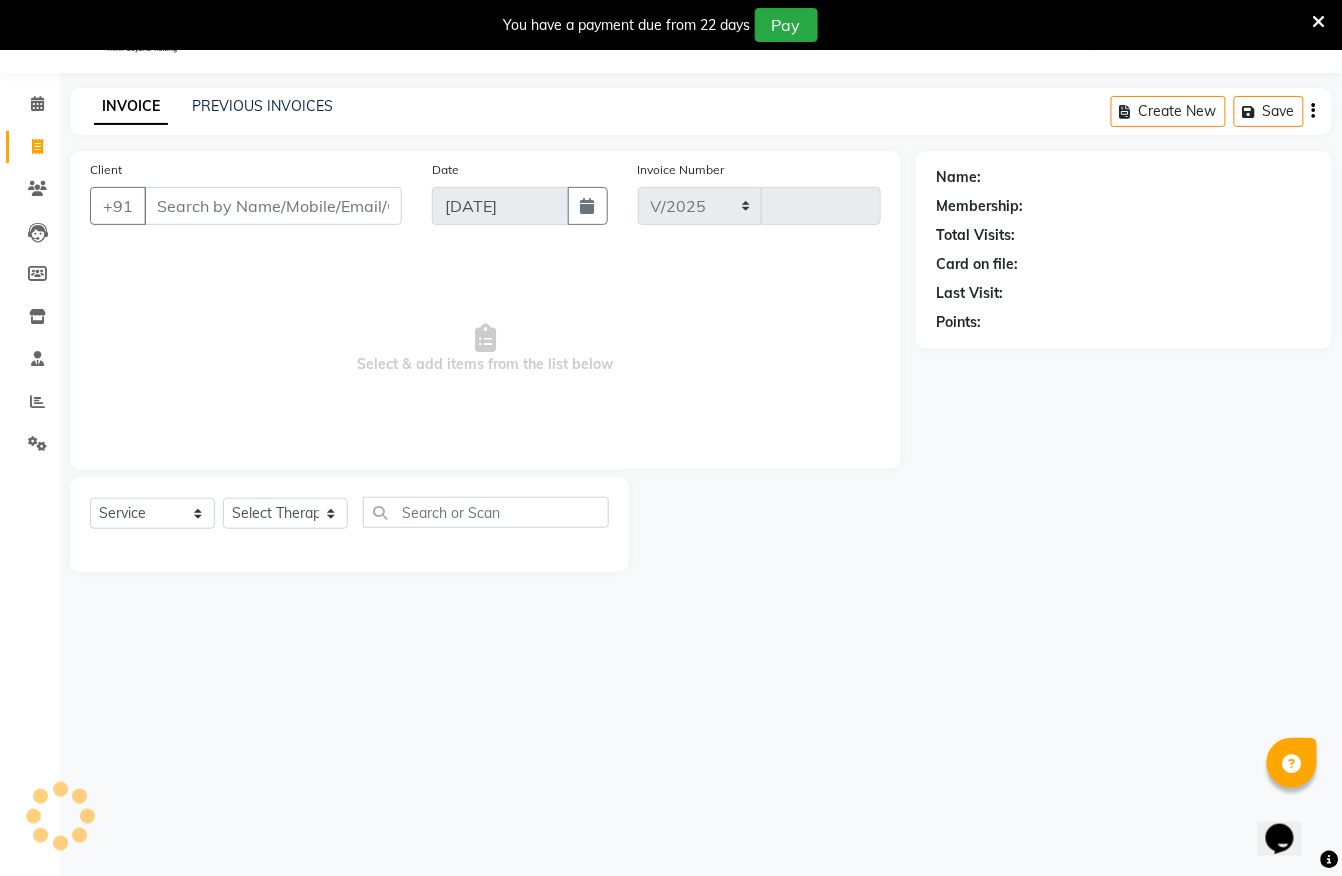 select on "6399" 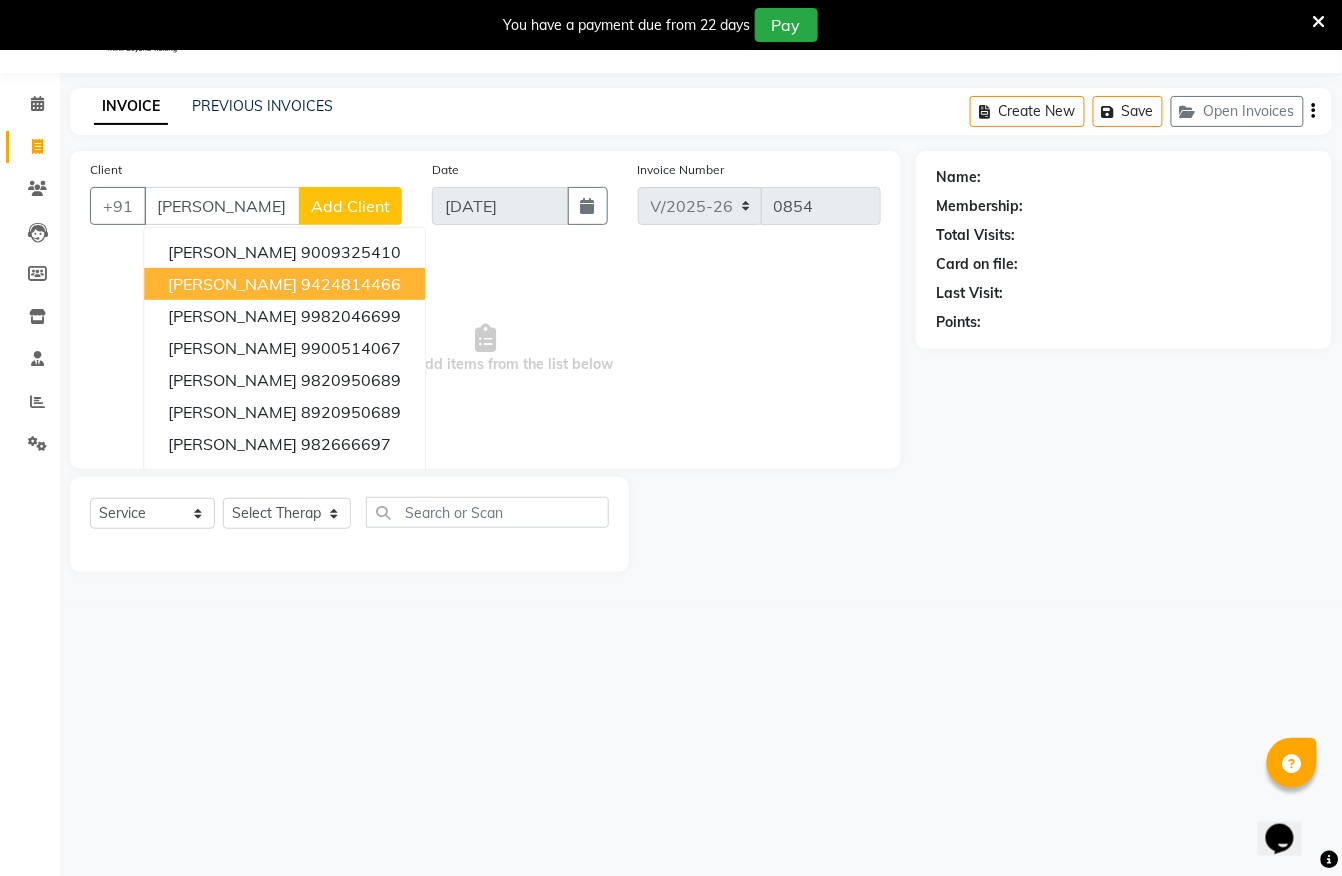 click on "[PERSON_NAME]" at bounding box center [232, 284] 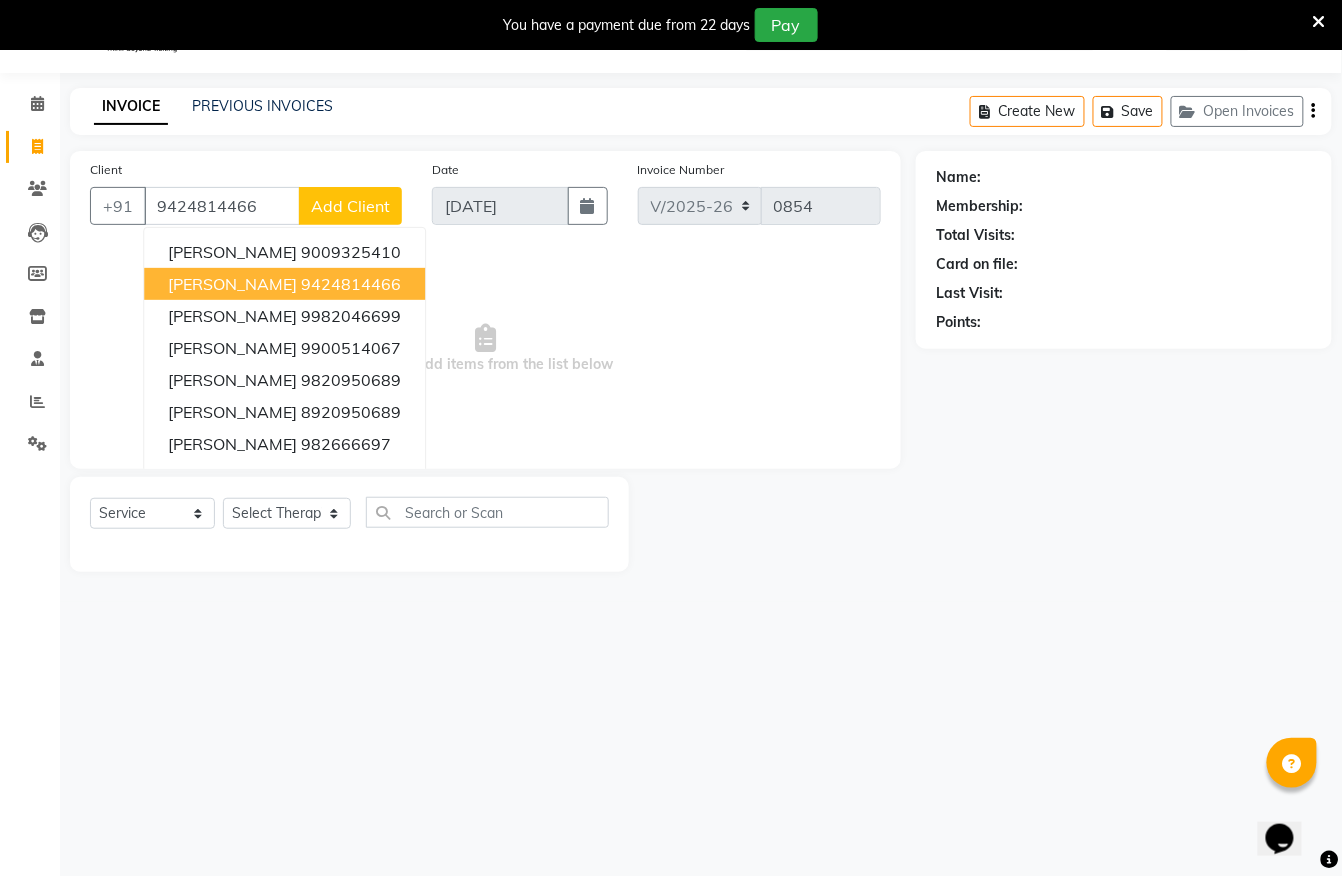 type on "9424814466" 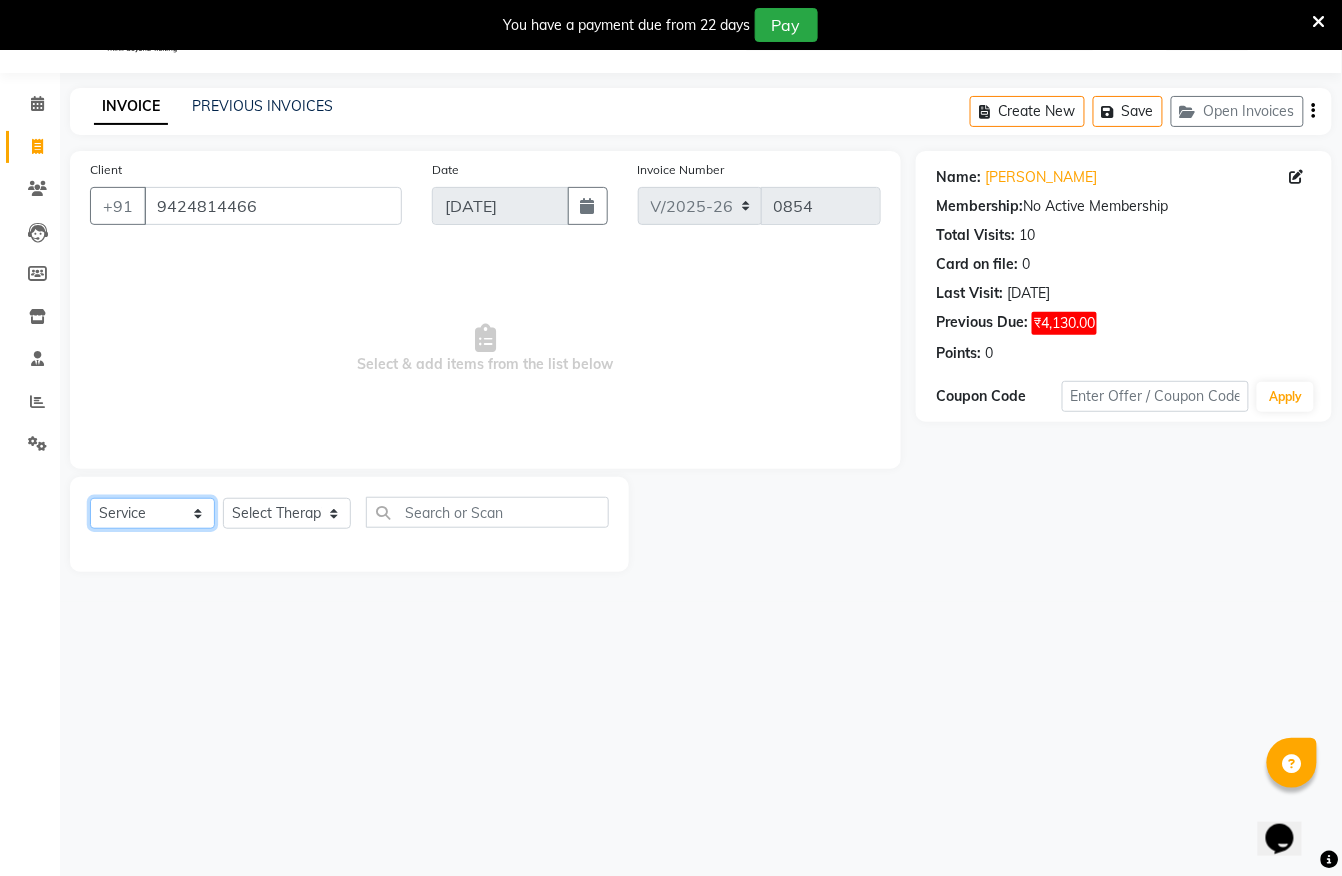 click on "Select  Service  Product  Membership  Package Voucher Prepaid Gift Card" 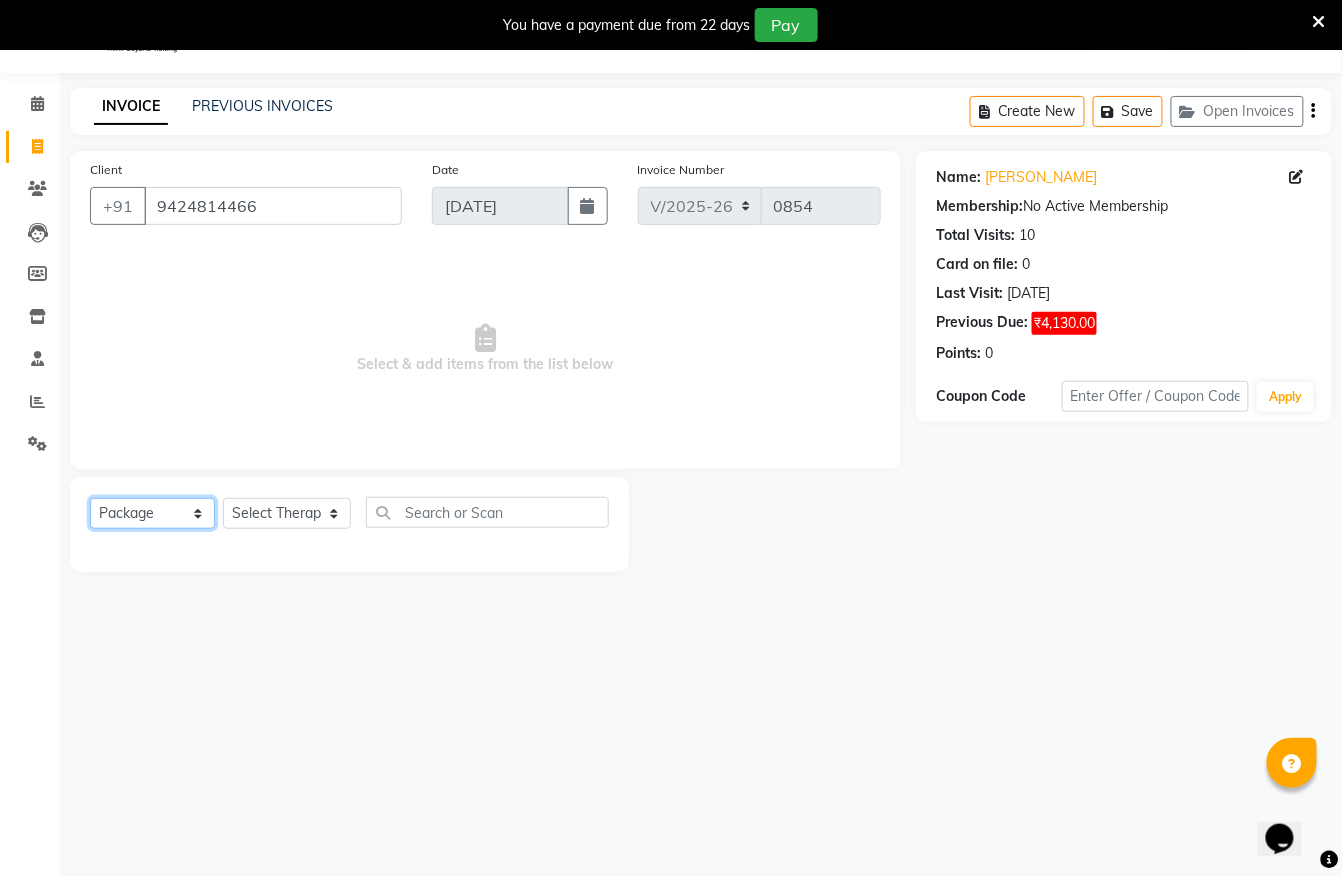 click on "Select  Service  Product  Membership  Package Voucher Prepaid Gift Card" 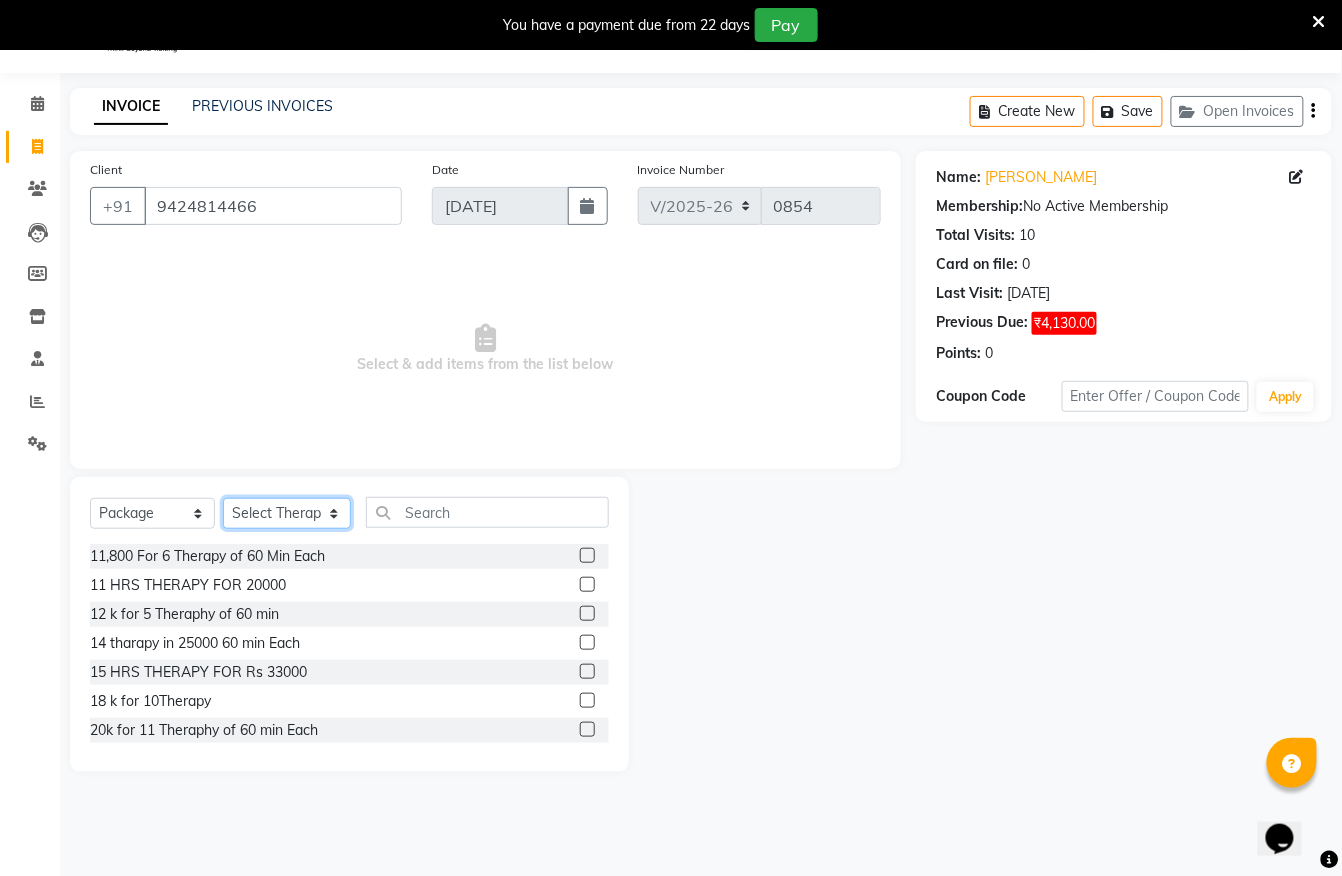 click on "Select Therapist [PERSON_NAME] [PERSON_NAME] [PERSON_NAME] [PERSON_NAME] Guayi Ibanroi [PERSON_NAME] [PERSON_NAME] [PERSON_NAME] [PERSON_NAME] [PERSON_NAME]  [PERSON_NAME] (simi) [PERSON_NAME] [PERSON_NAME] [PERSON_NAME]" 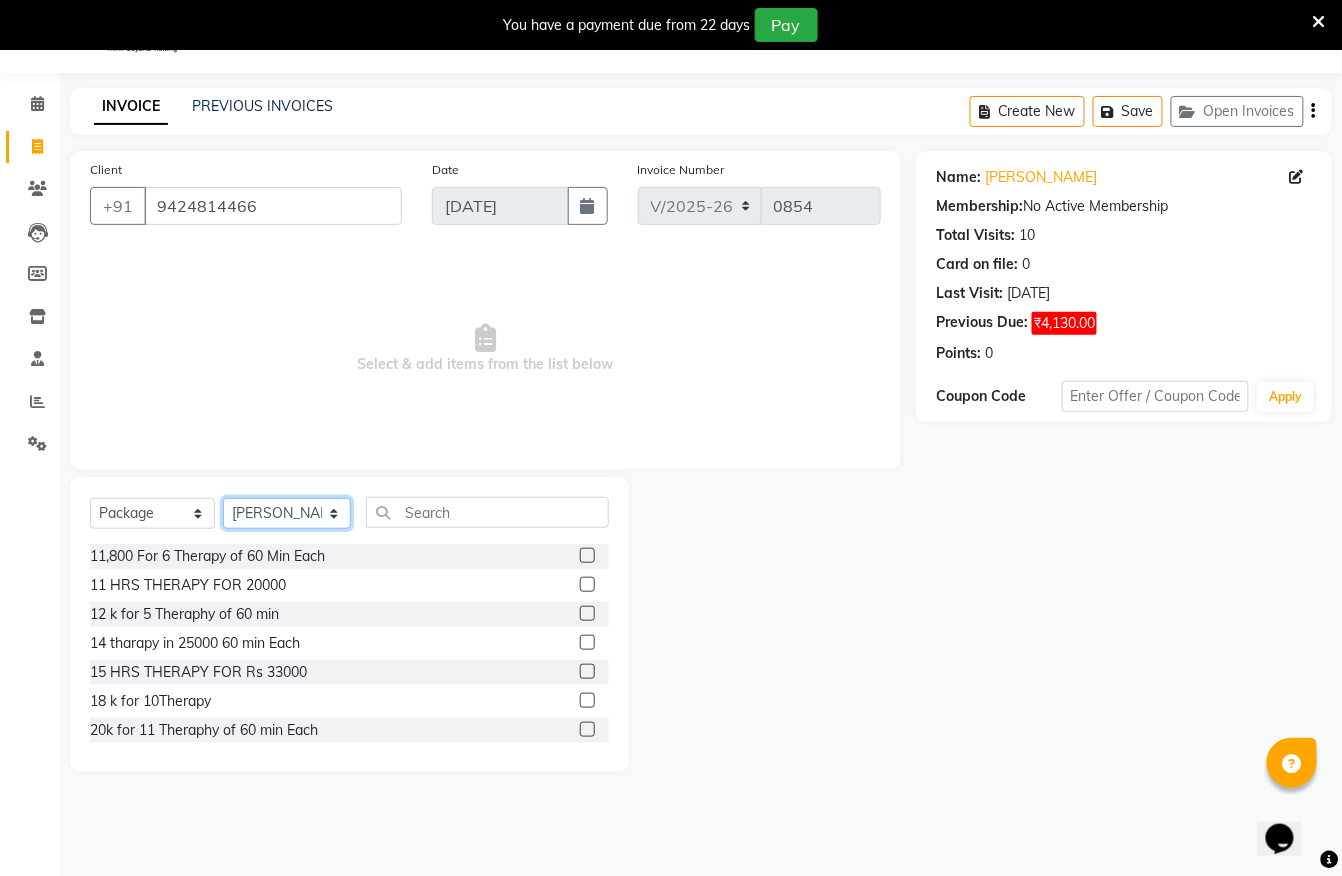 click on "Select Therapist [PERSON_NAME] [PERSON_NAME] [PERSON_NAME] [PERSON_NAME] Guayi Ibanroi [PERSON_NAME] [PERSON_NAME] [PERSON_NAME] [PERSON_NAME] [PERSON_NAME]  [PERSON_NAME] (simi) [PERSON_NAME] [PERSON_NAME] [PERSON_NAME]" 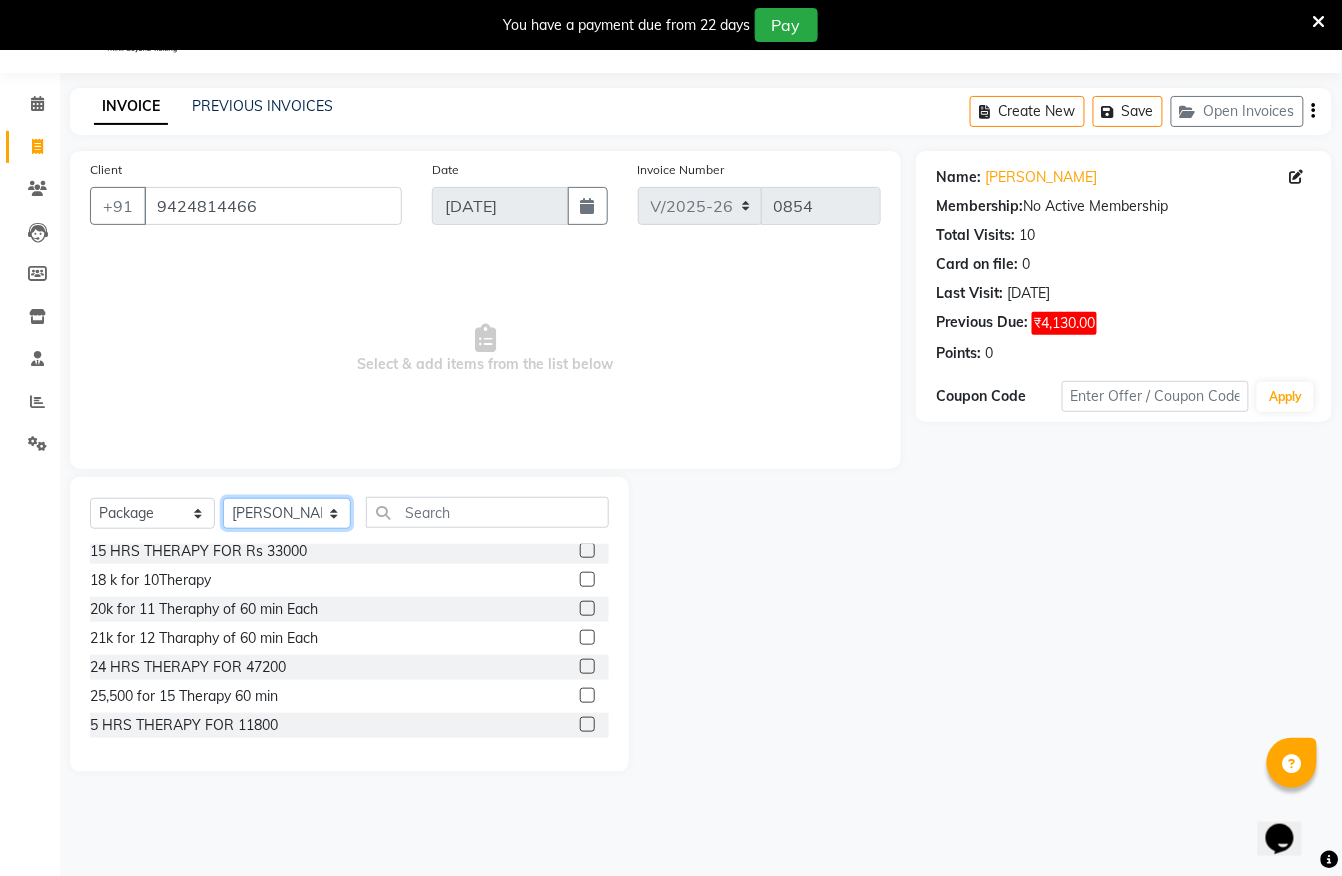 scroll, scrollTop: 174, scrollLeft: 0, axis: vertical 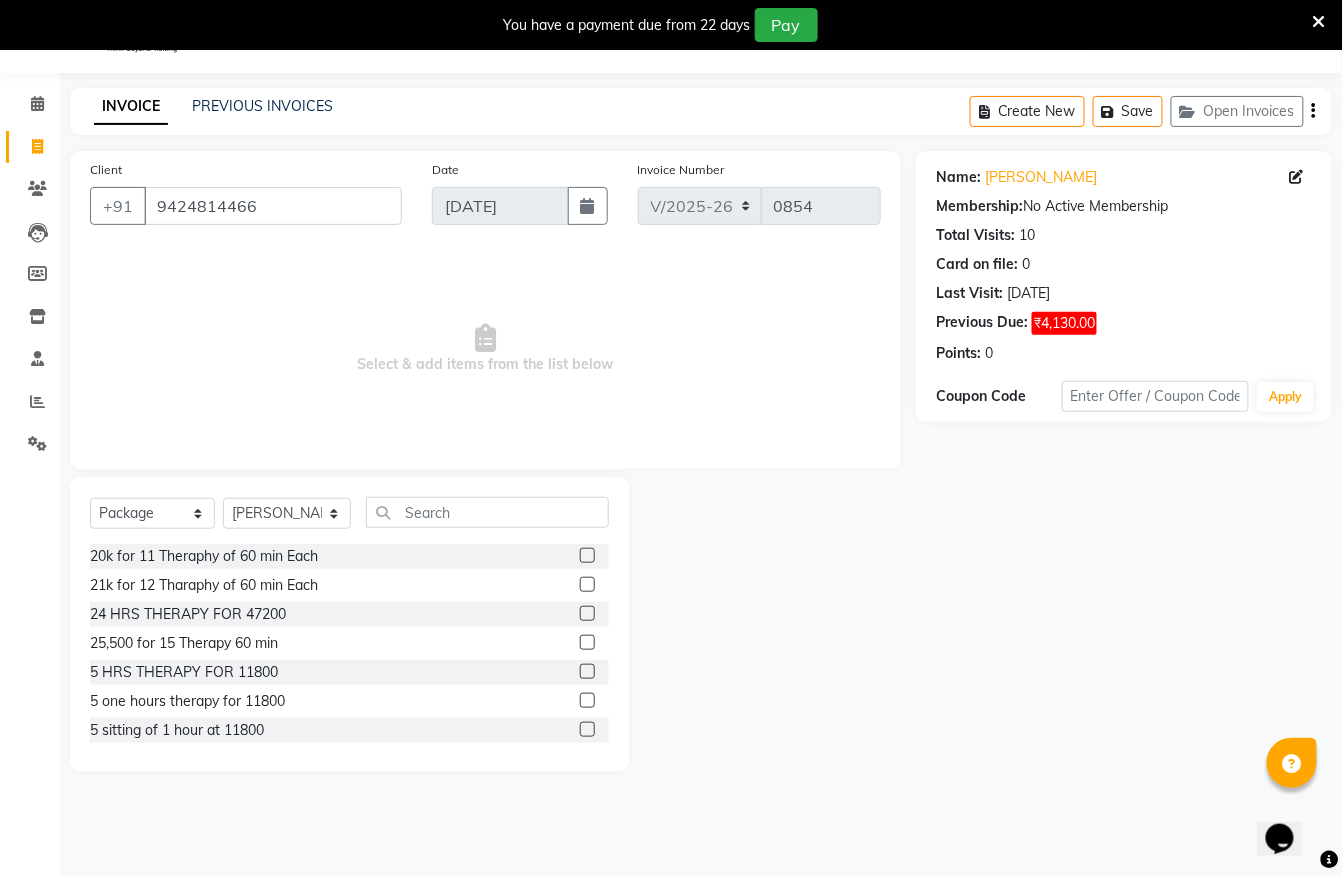click 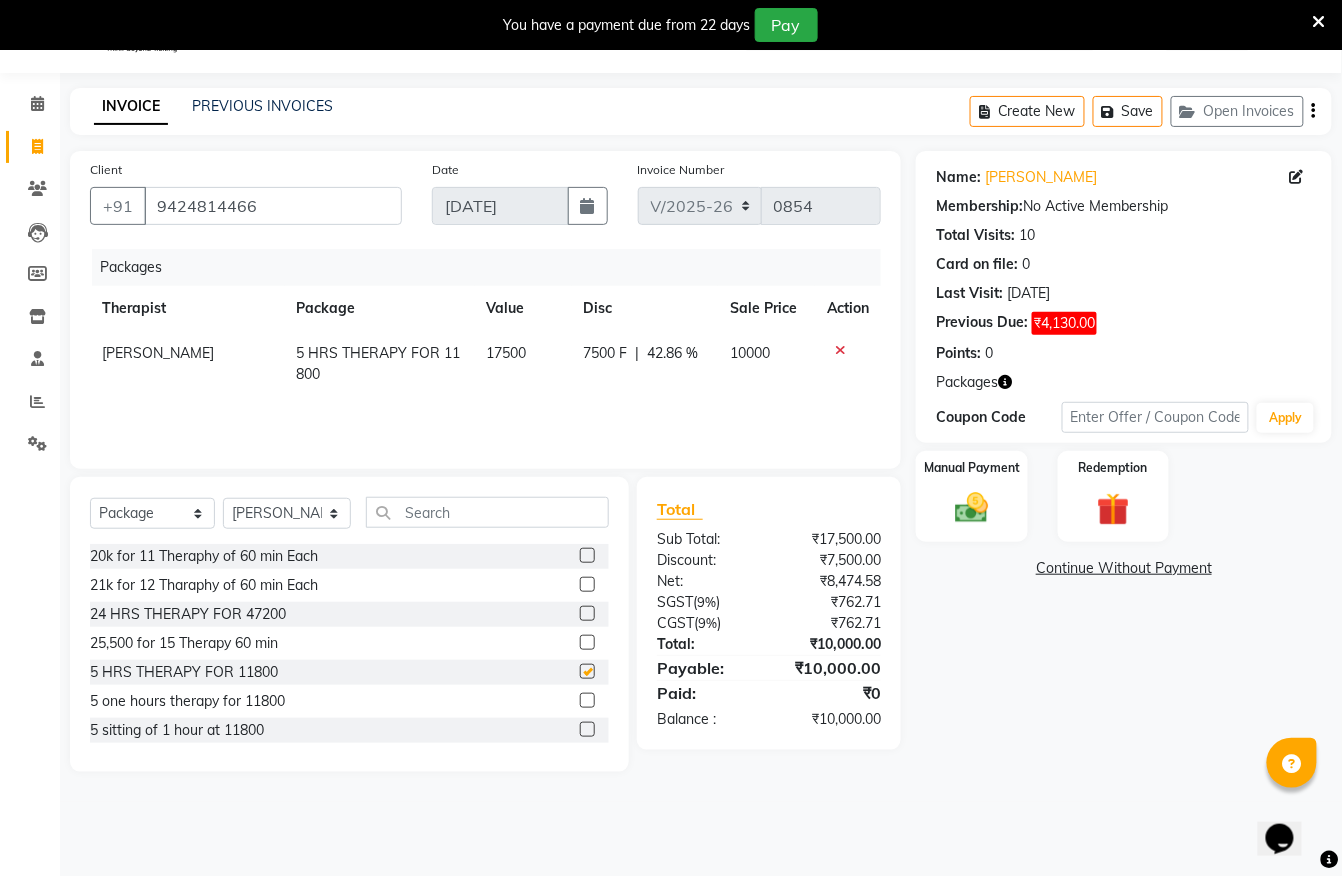 checkbox on "false" 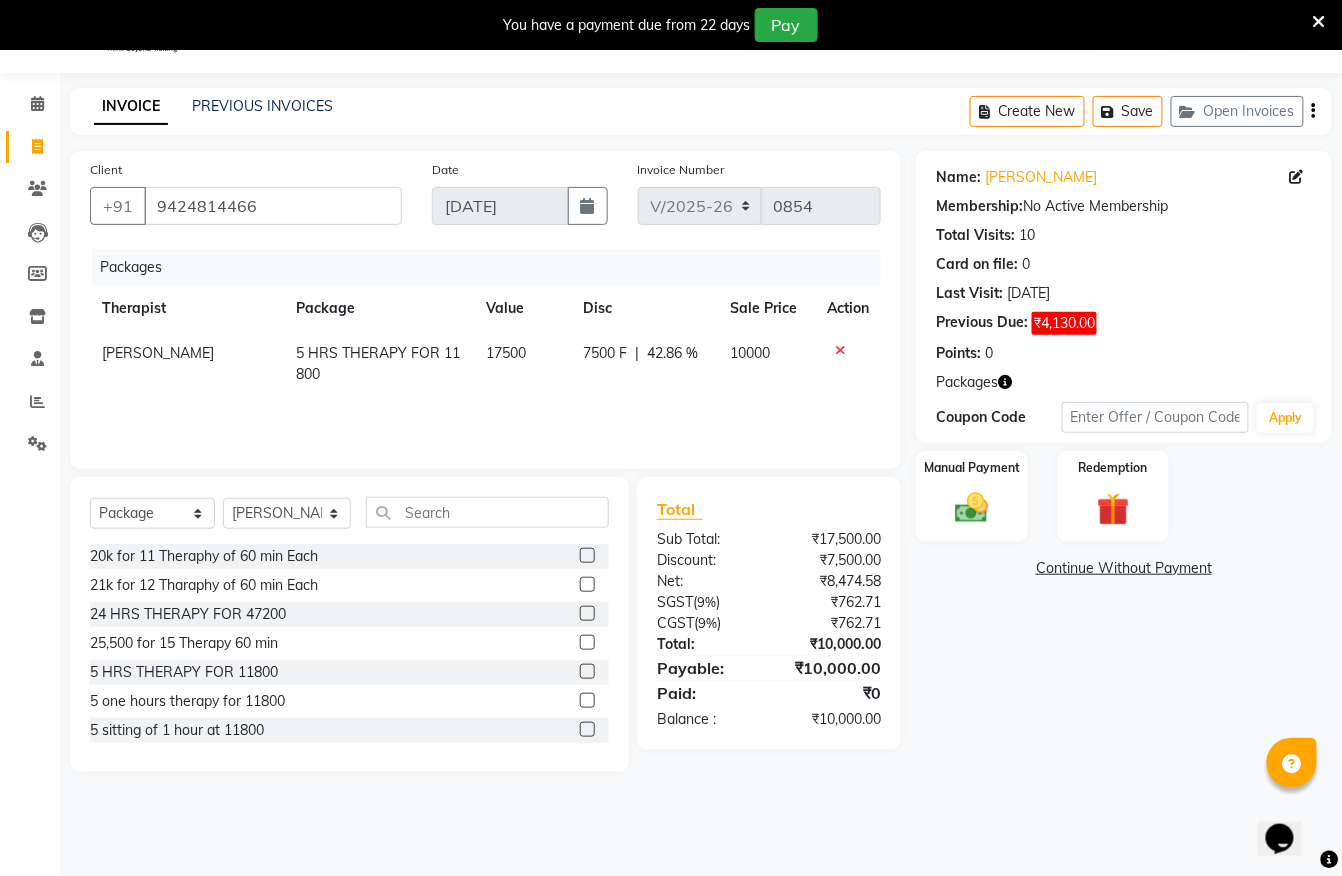 click 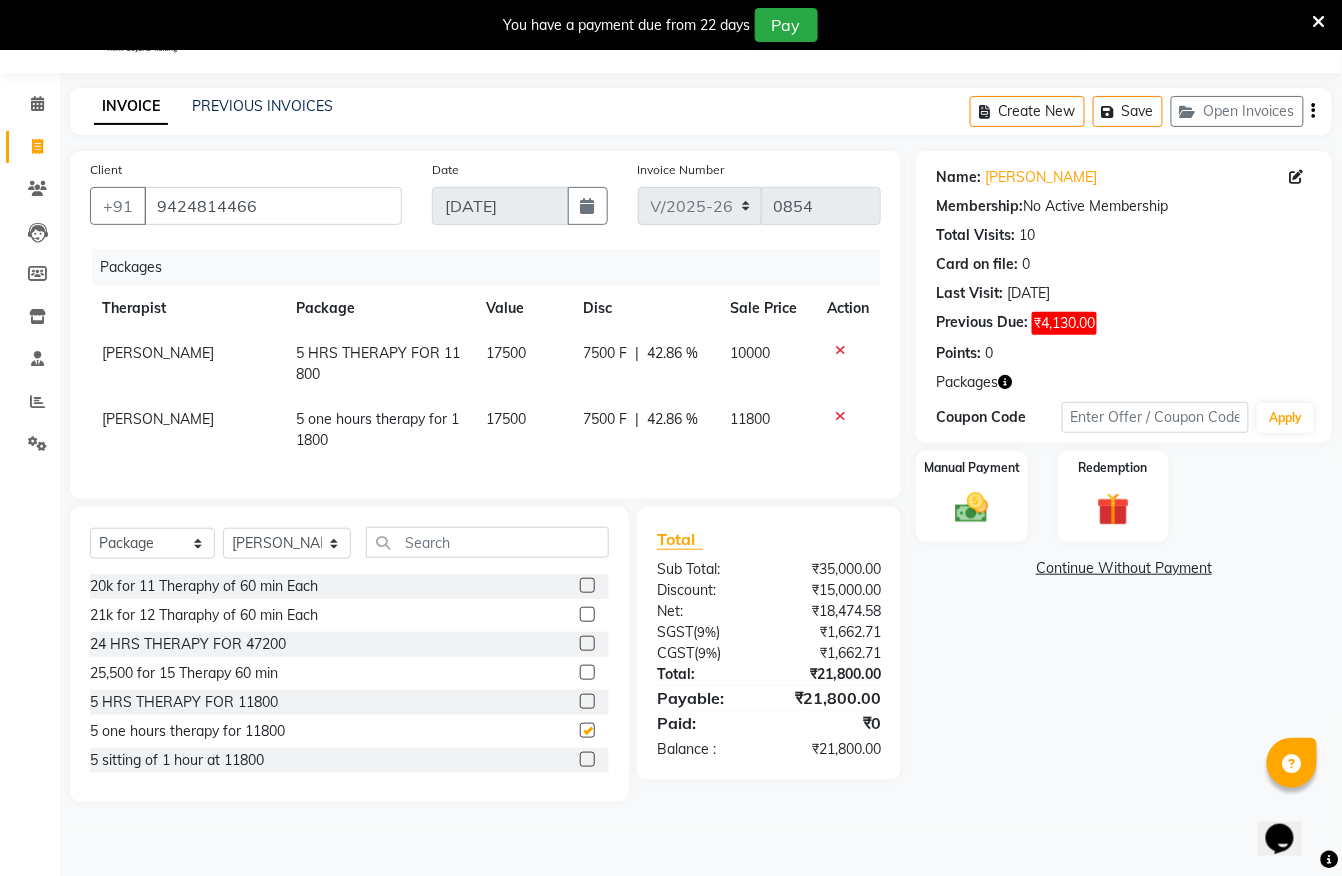 checkbox on "false" 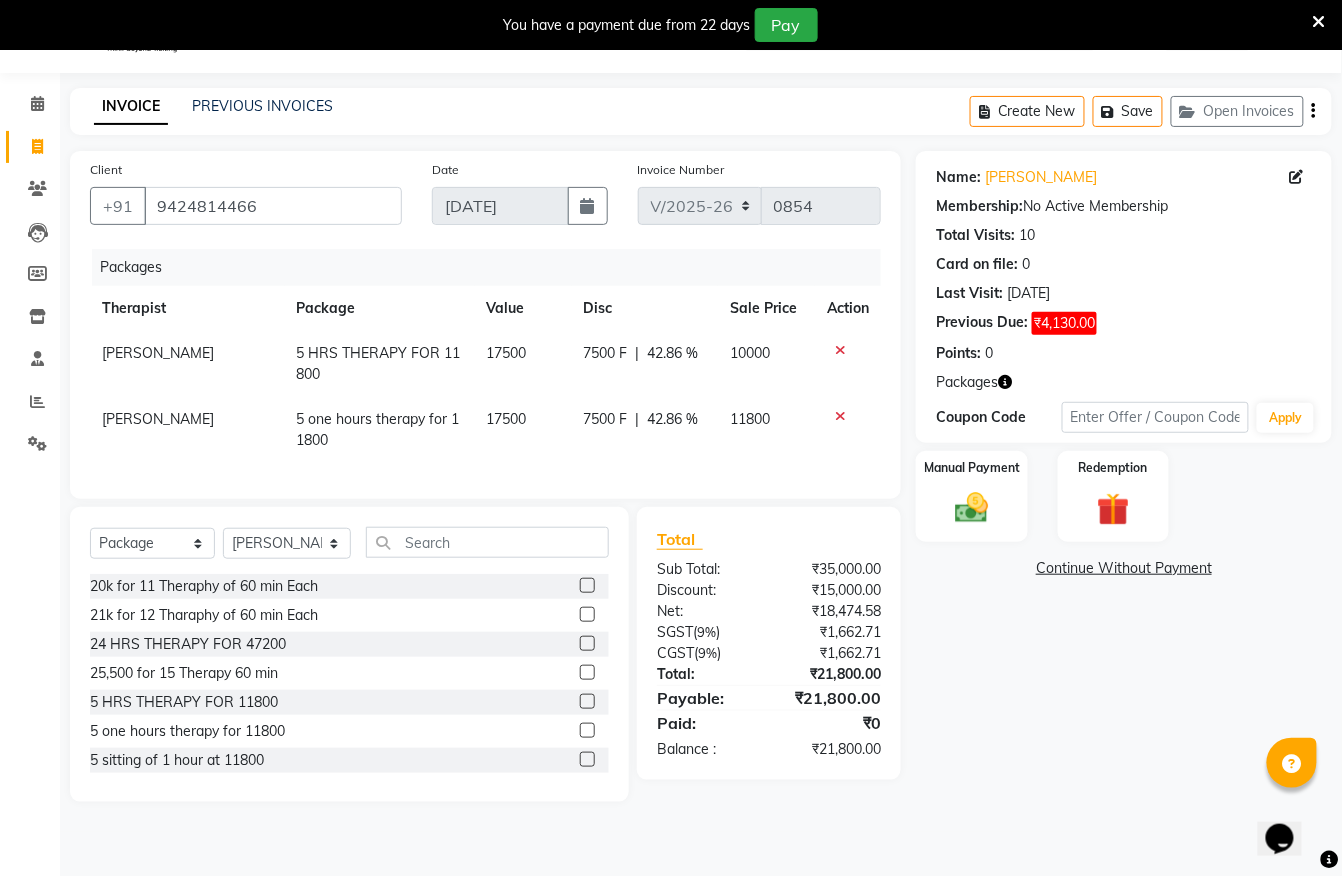 click 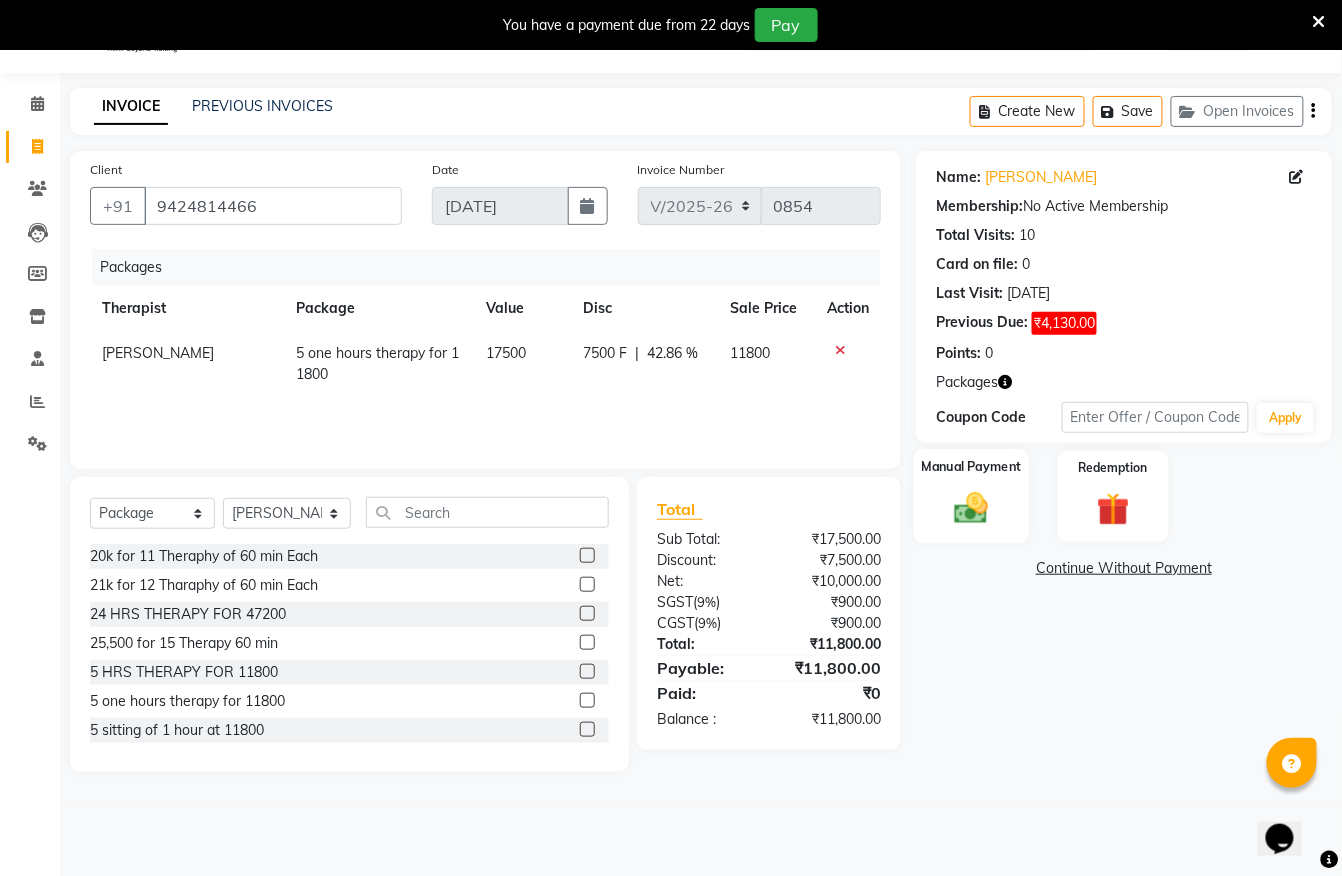 click 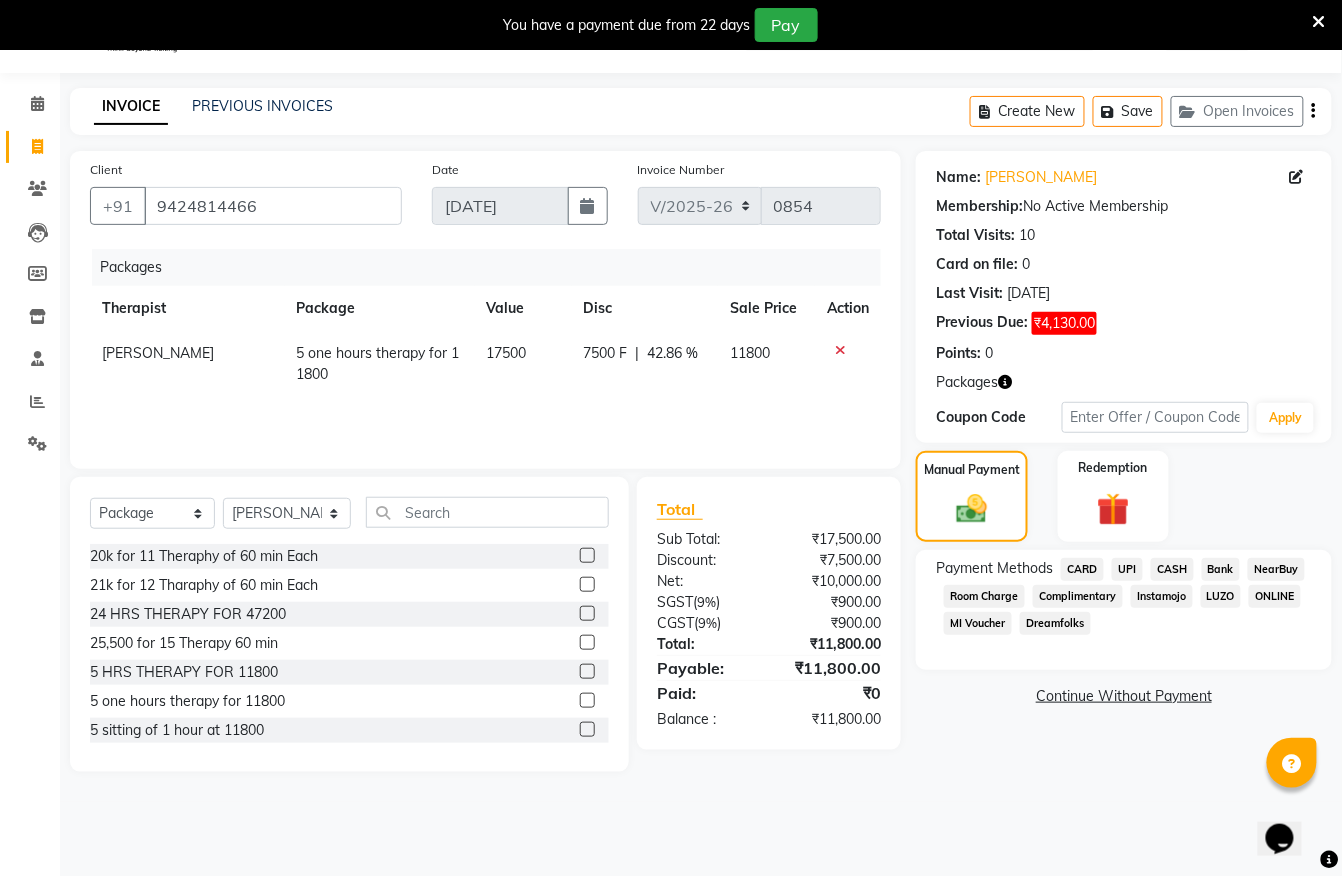 click on "CARD" 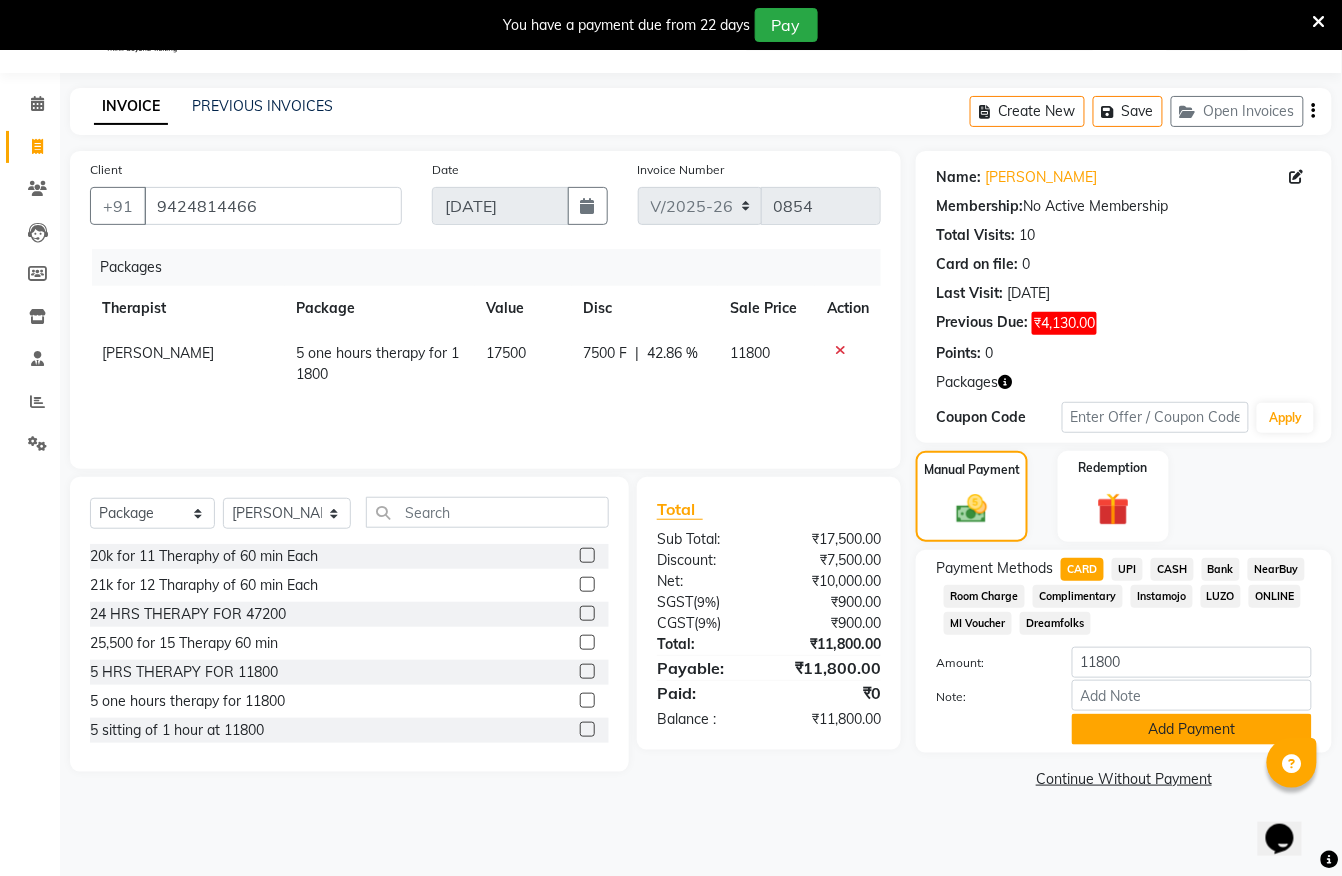 click on "Add Payment" 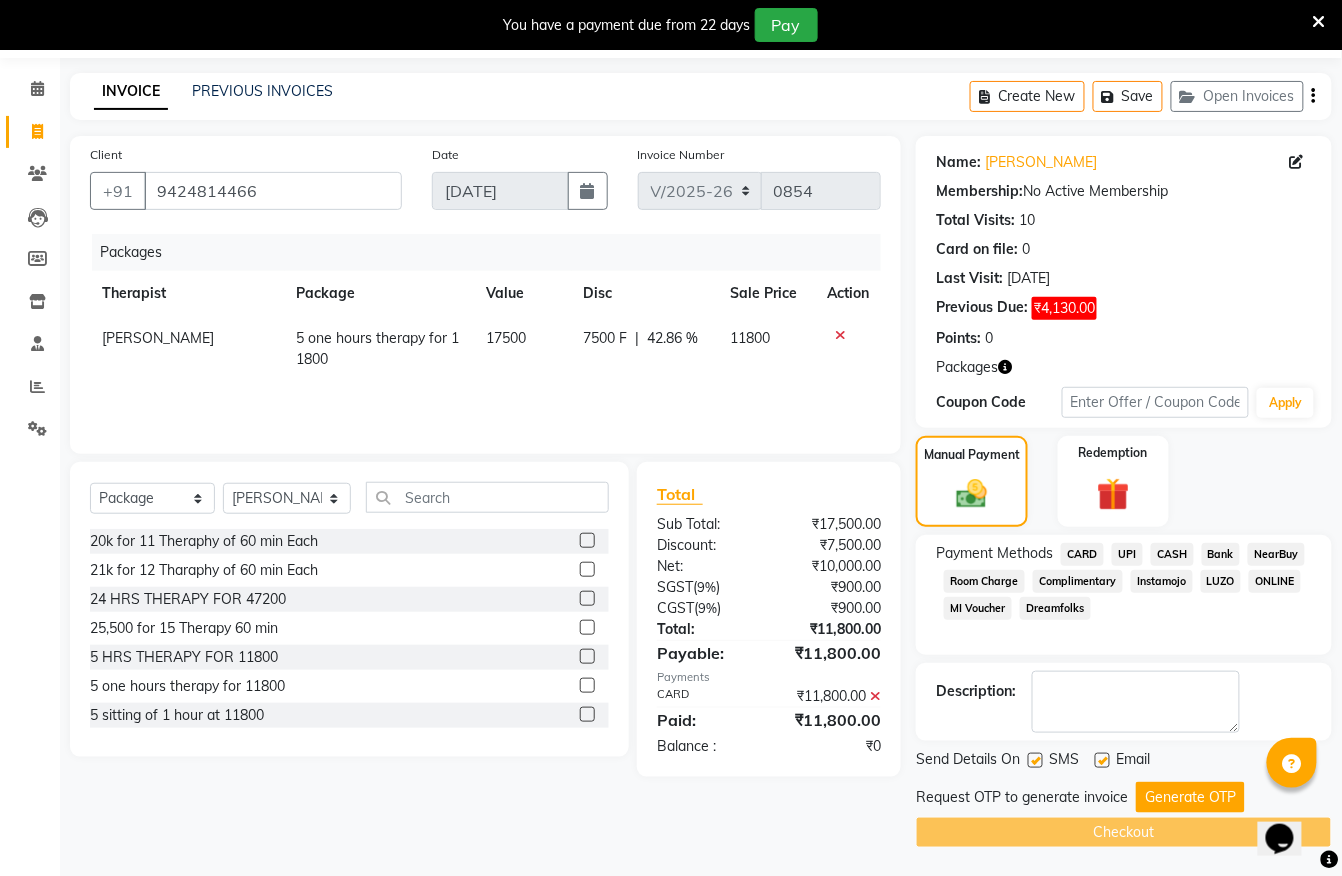 scroll, scrollTop: 69, scrollLeft: 0, axis: vertical 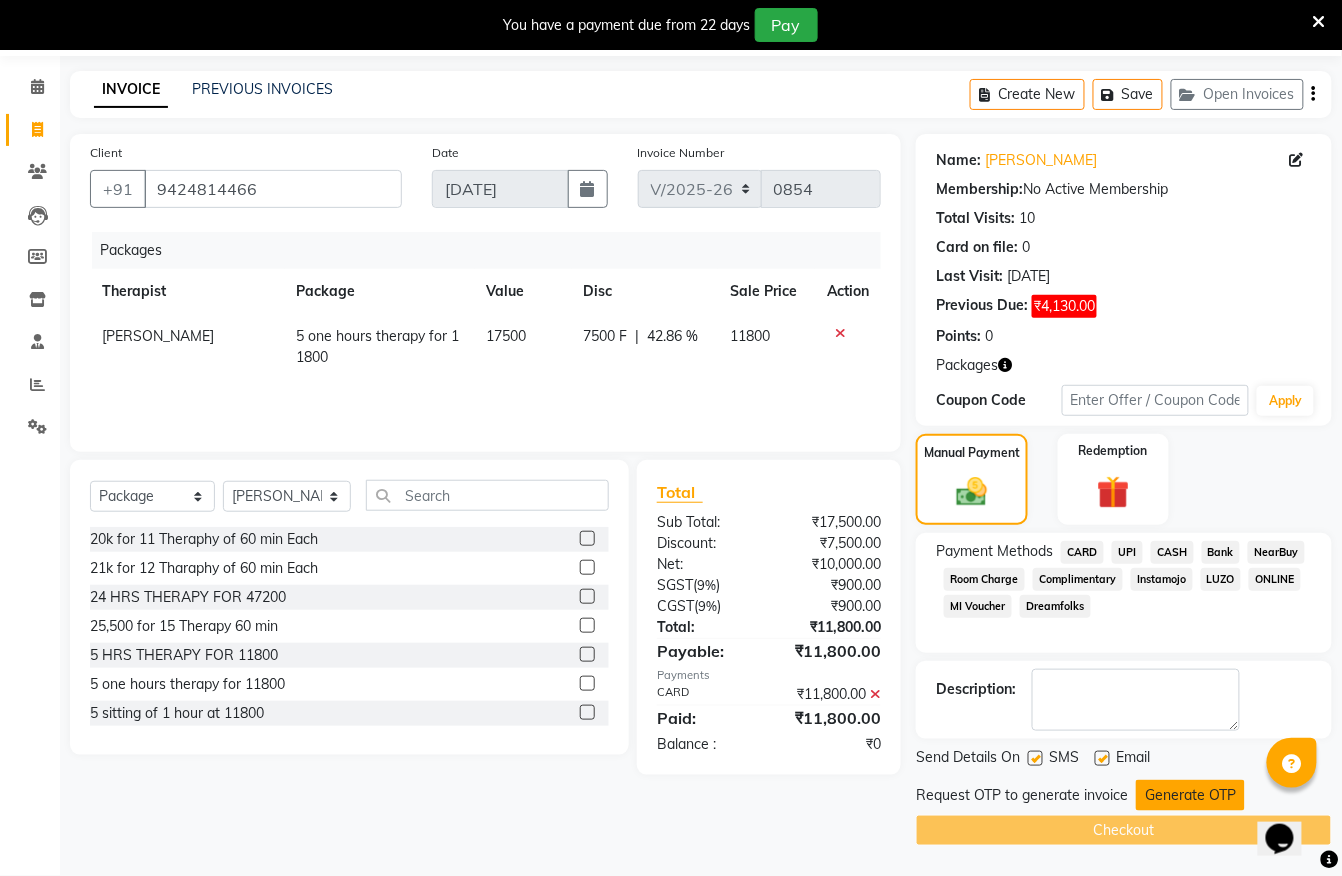 click on "Generate OTP" 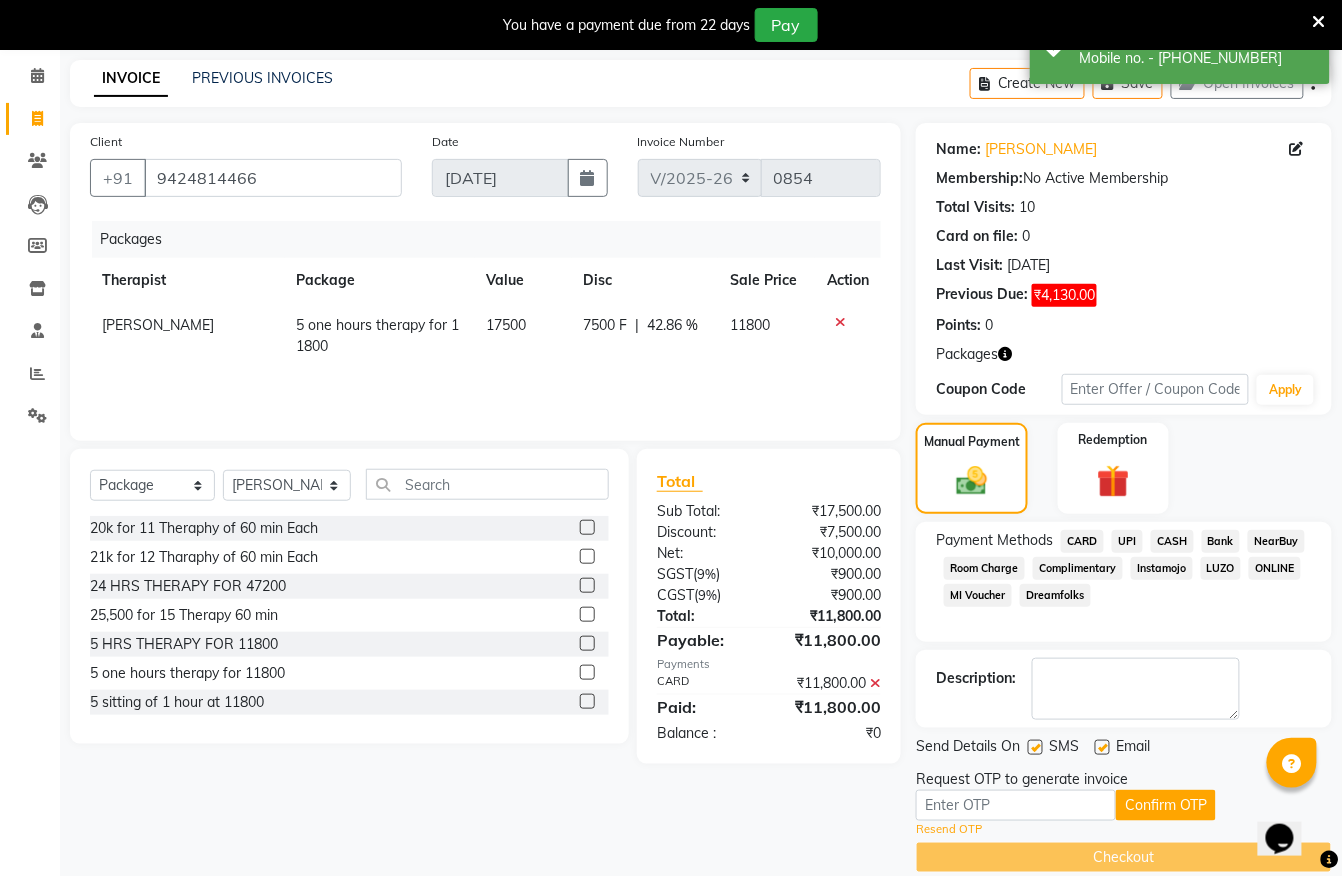 scroll, scrollTop: 108, scrollLeft: 0, axis: vertical 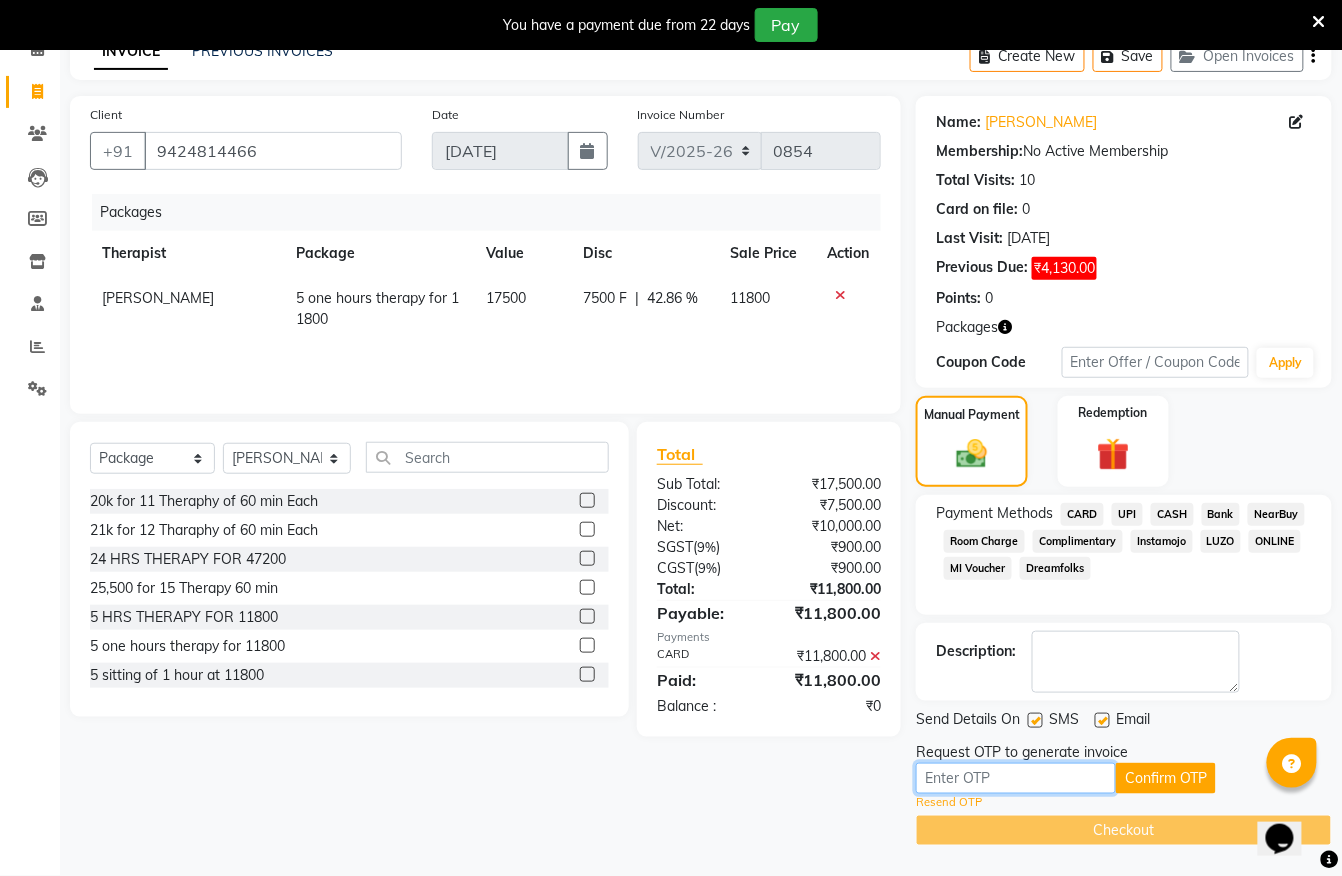 click at bounding box center (1016, 778) 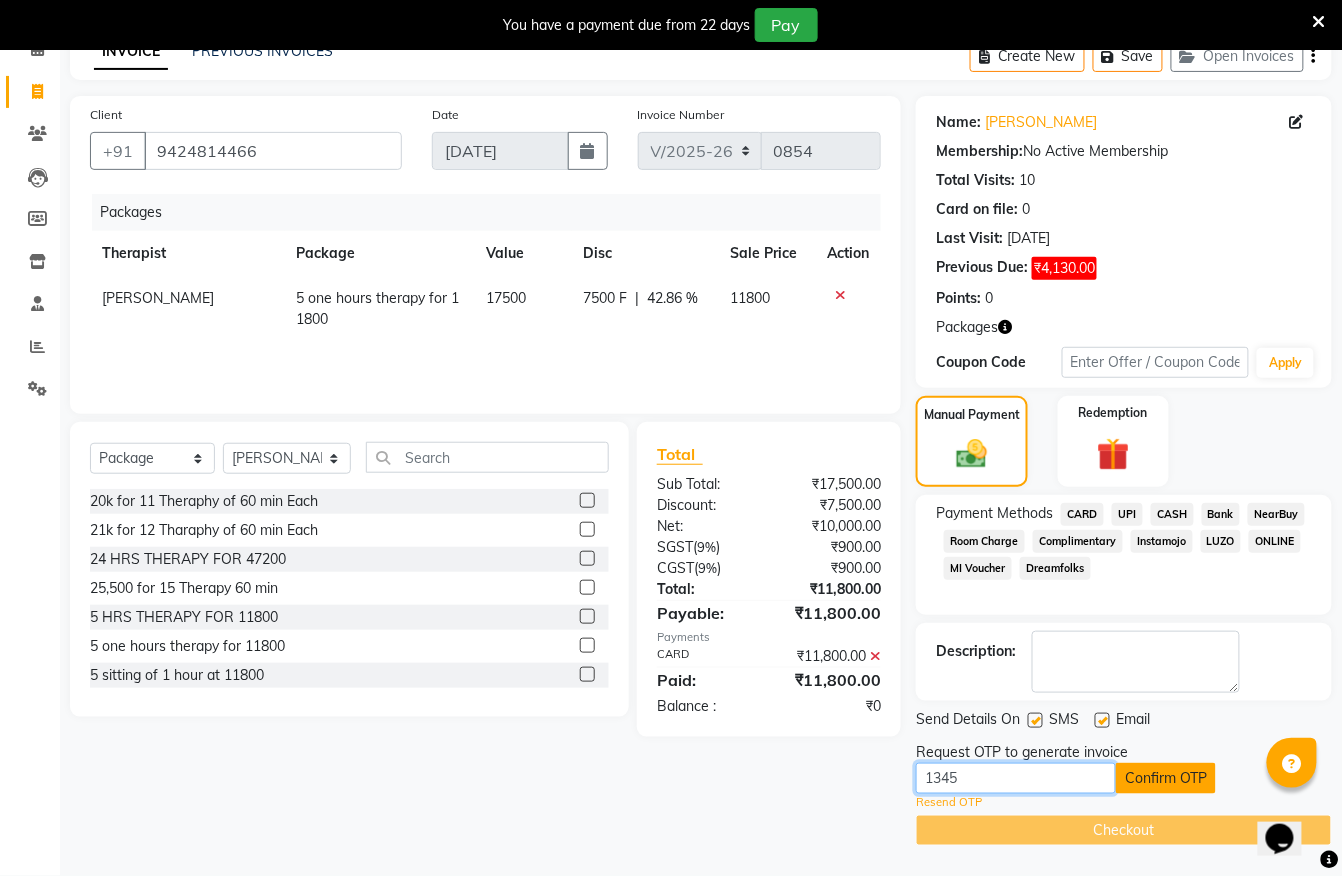 type on "1345" 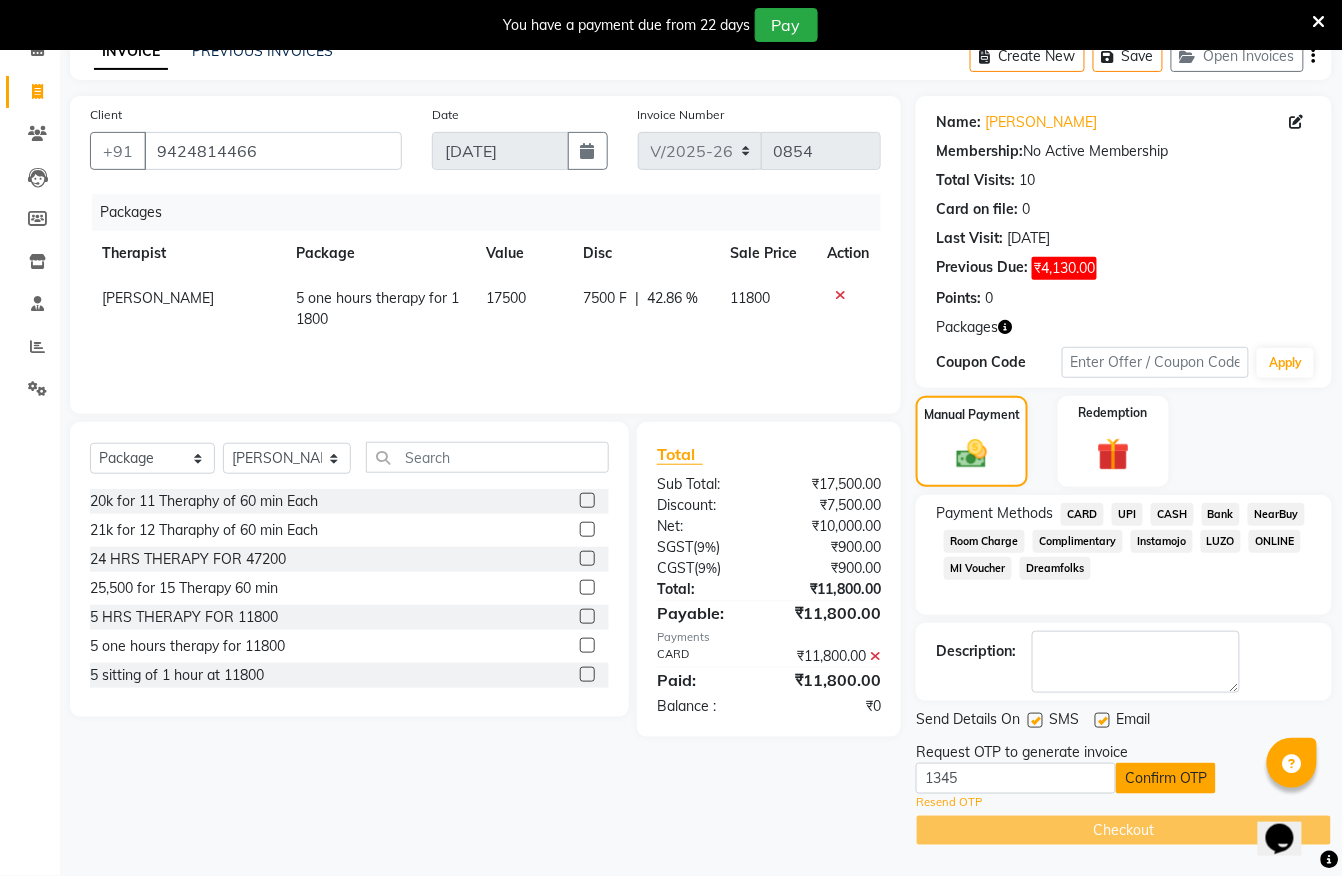 click on "Confirm OTP" 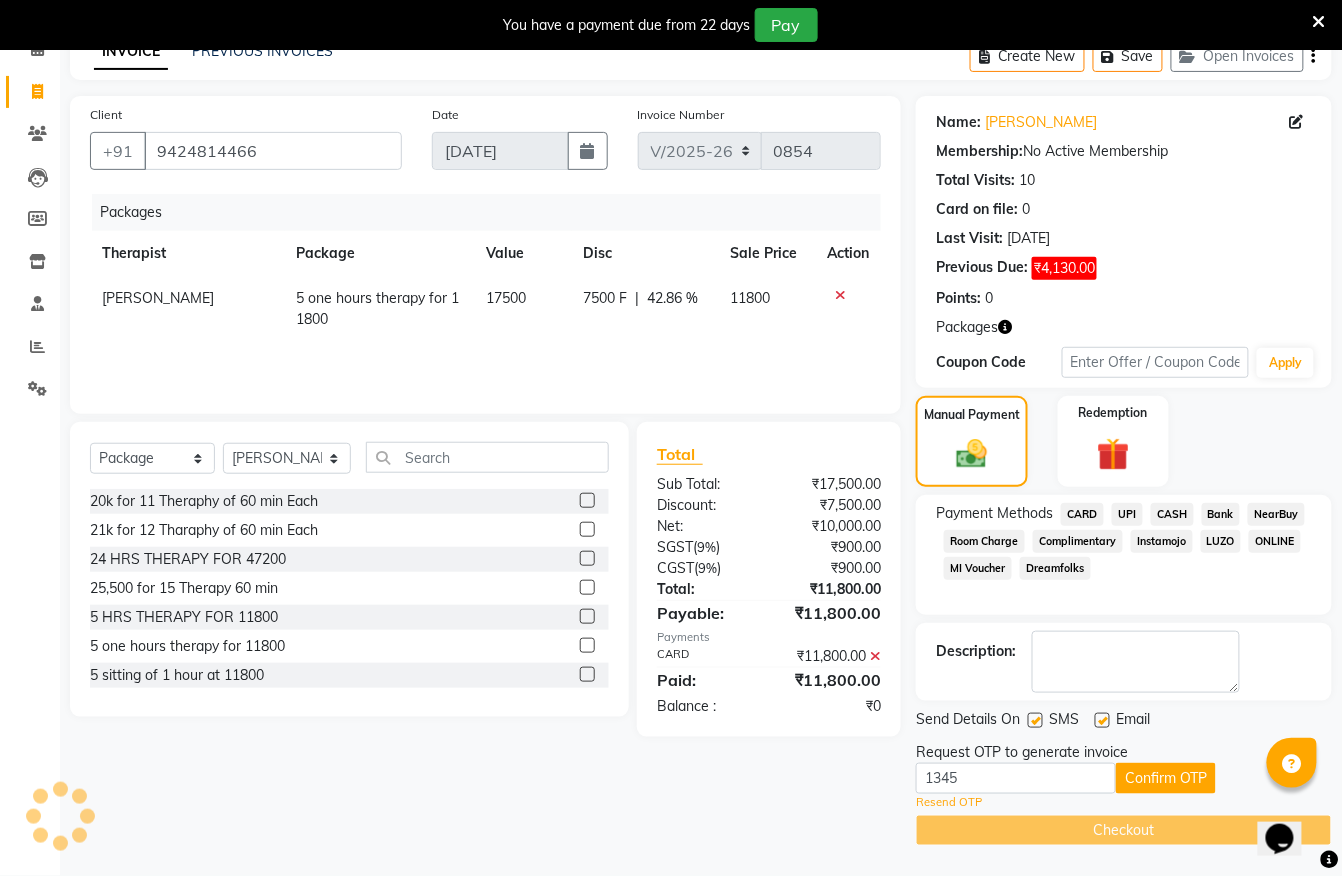 scroll, scrollTop: 50, scrollLeft: 0, axis: vertical 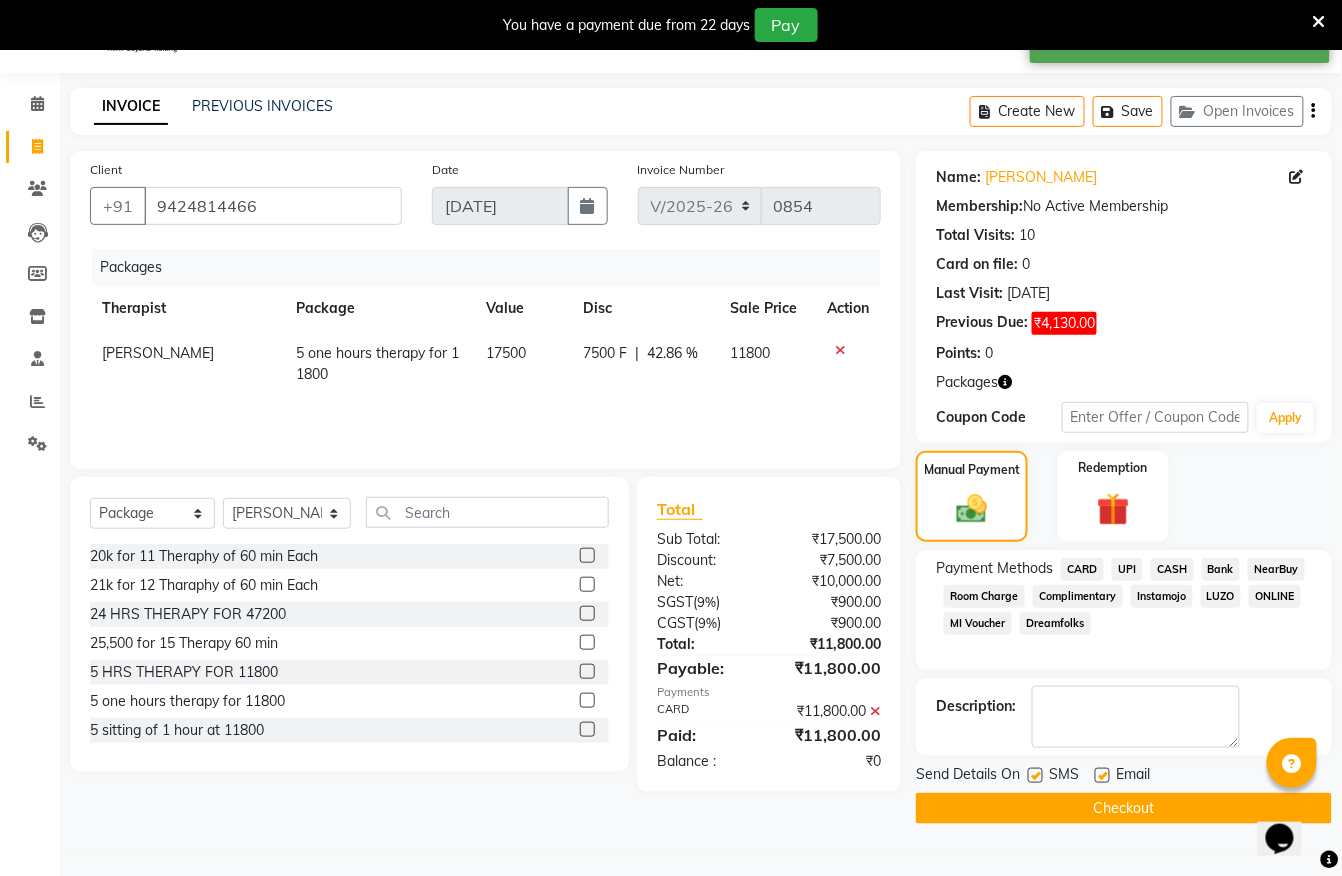 click on "Checkout" 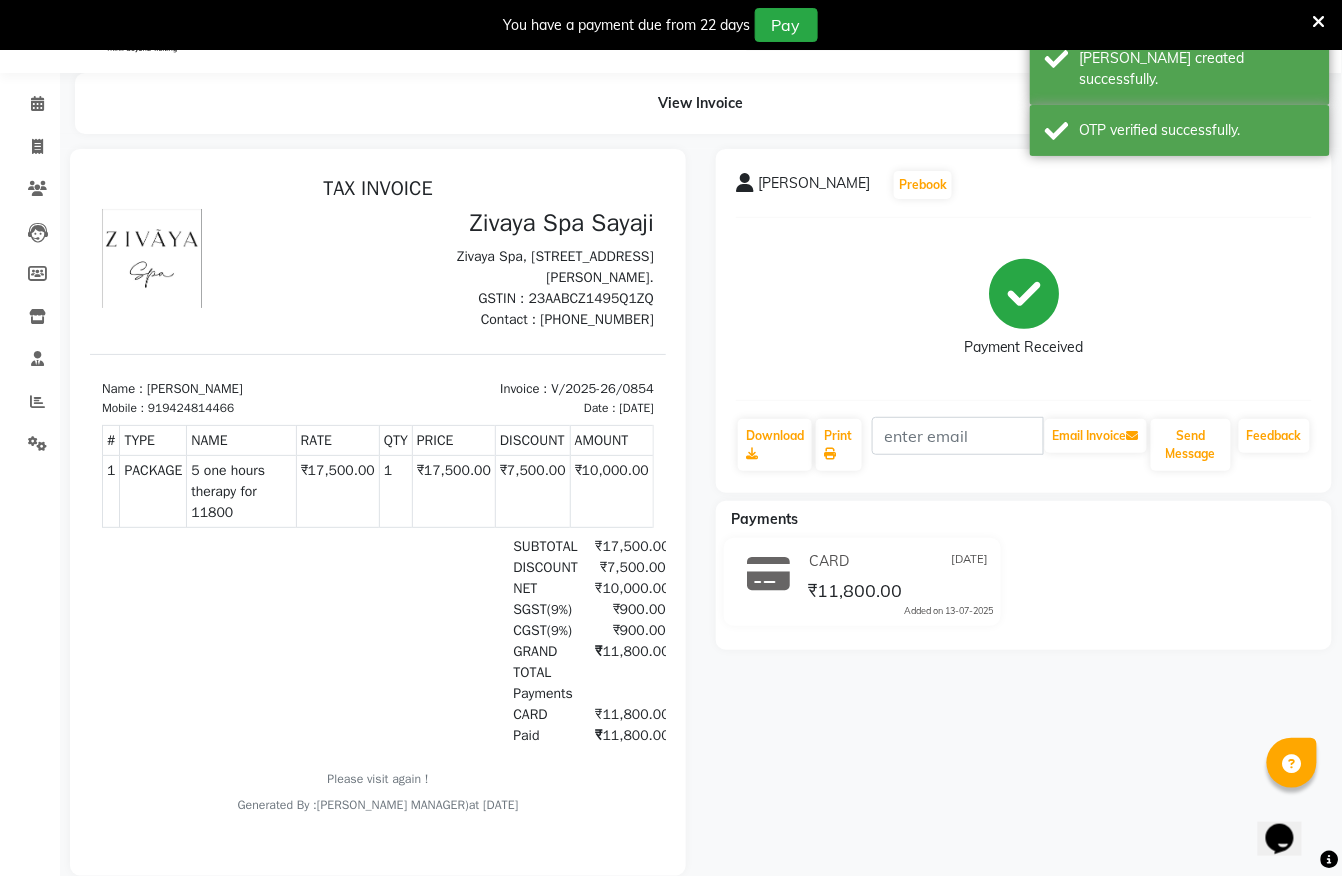 scroll, scrollTop: 0, scrollLeft: 0, axis: both 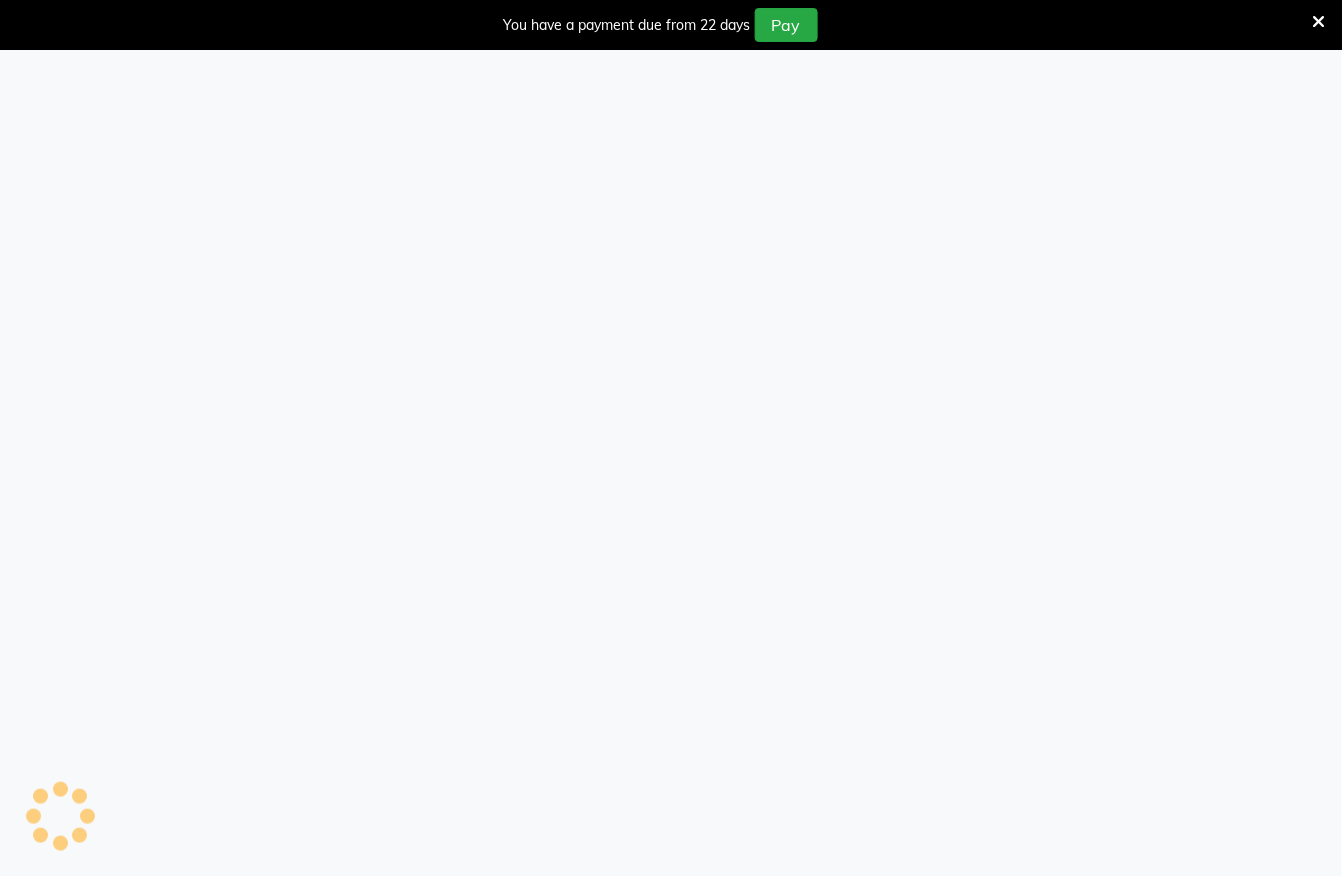 select on "service" 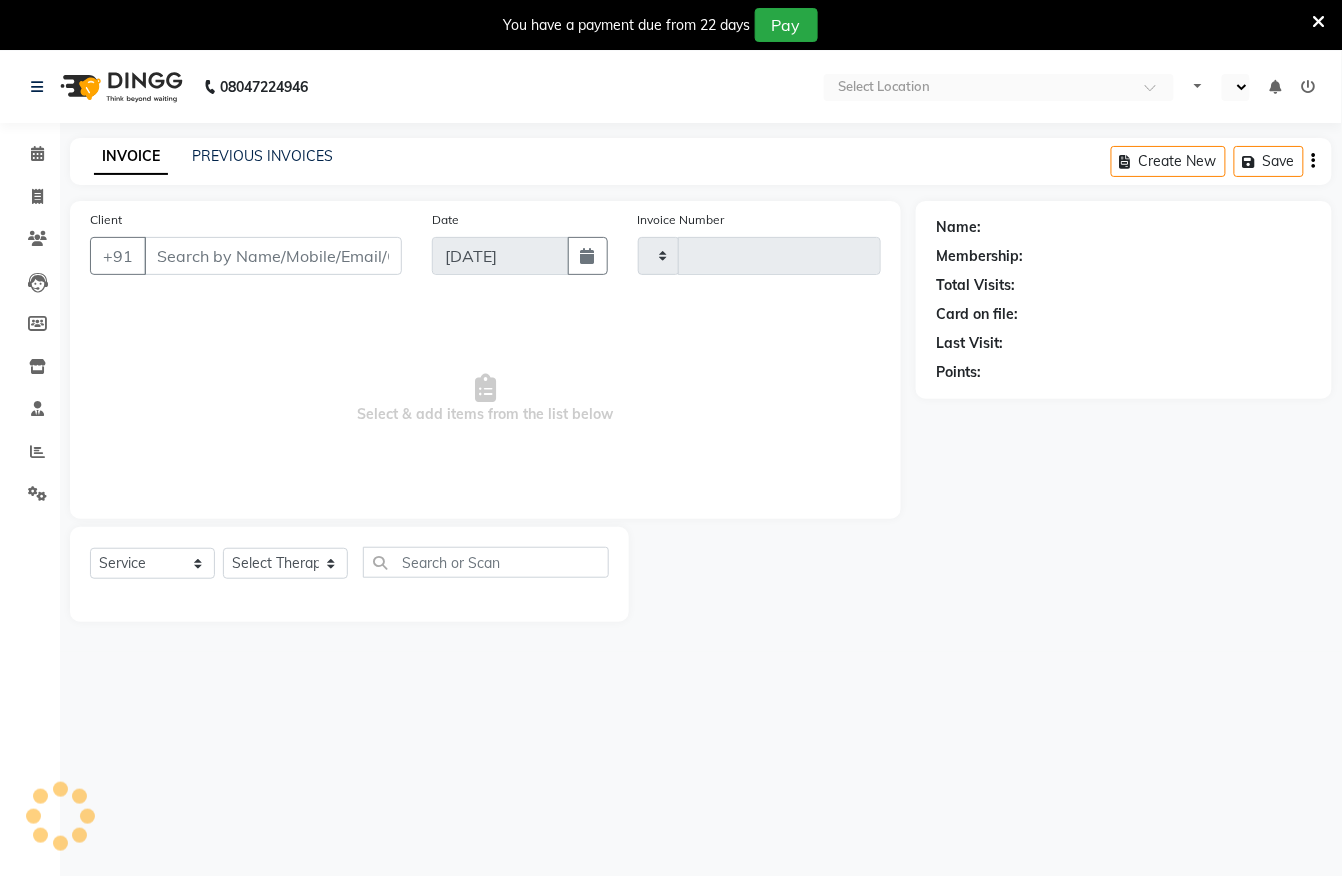 type on "0853" 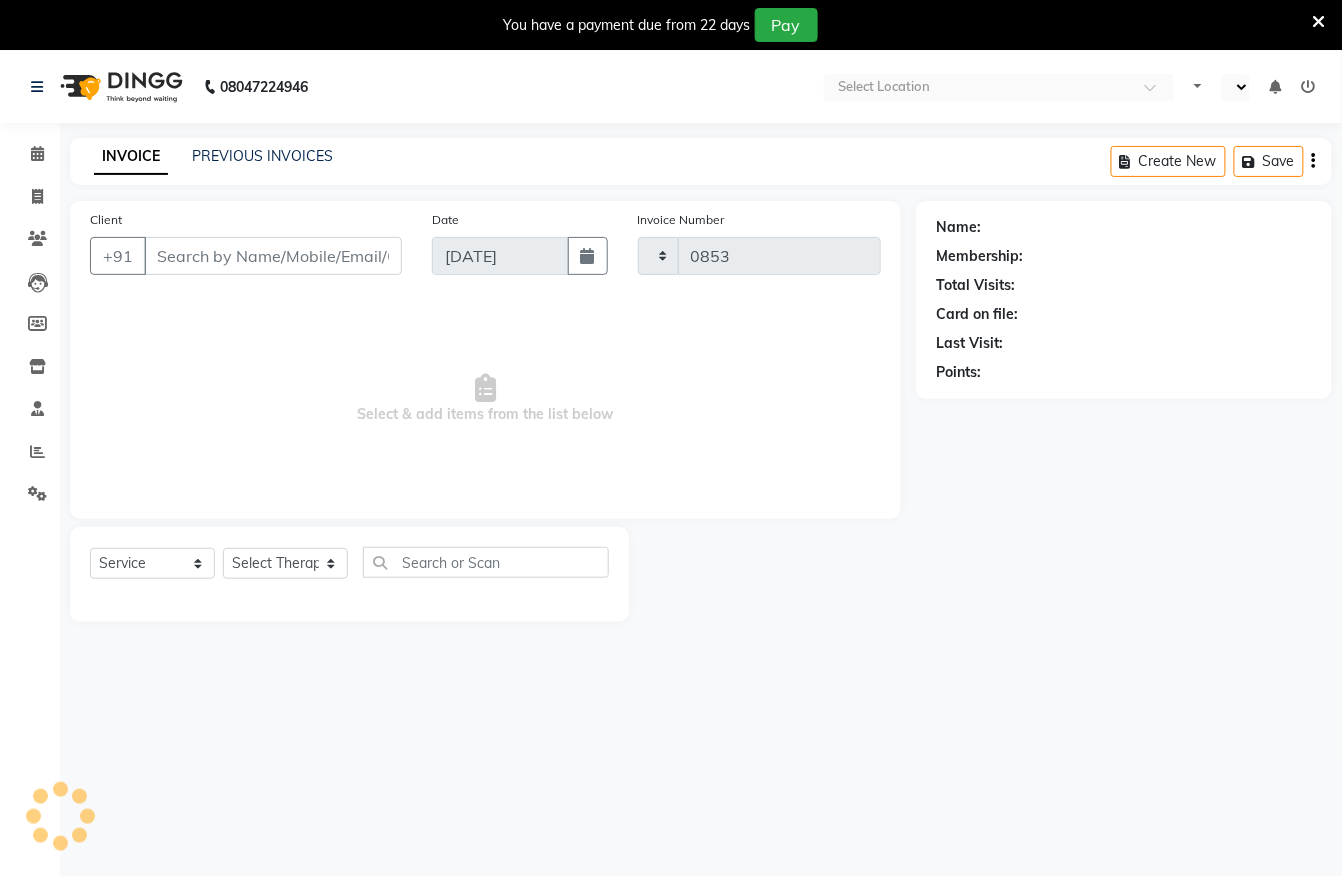 select on "en" 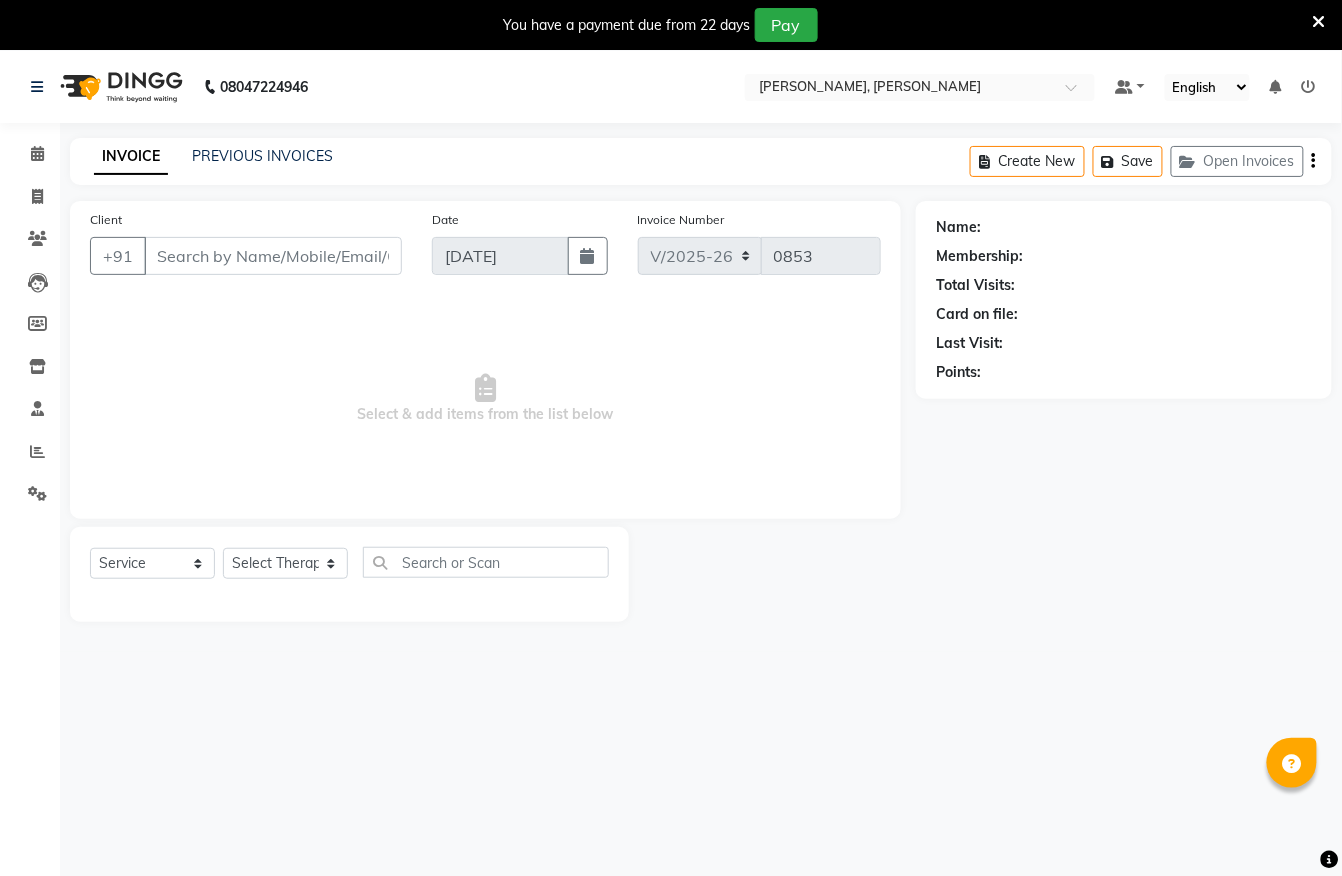 type on "9131529185" 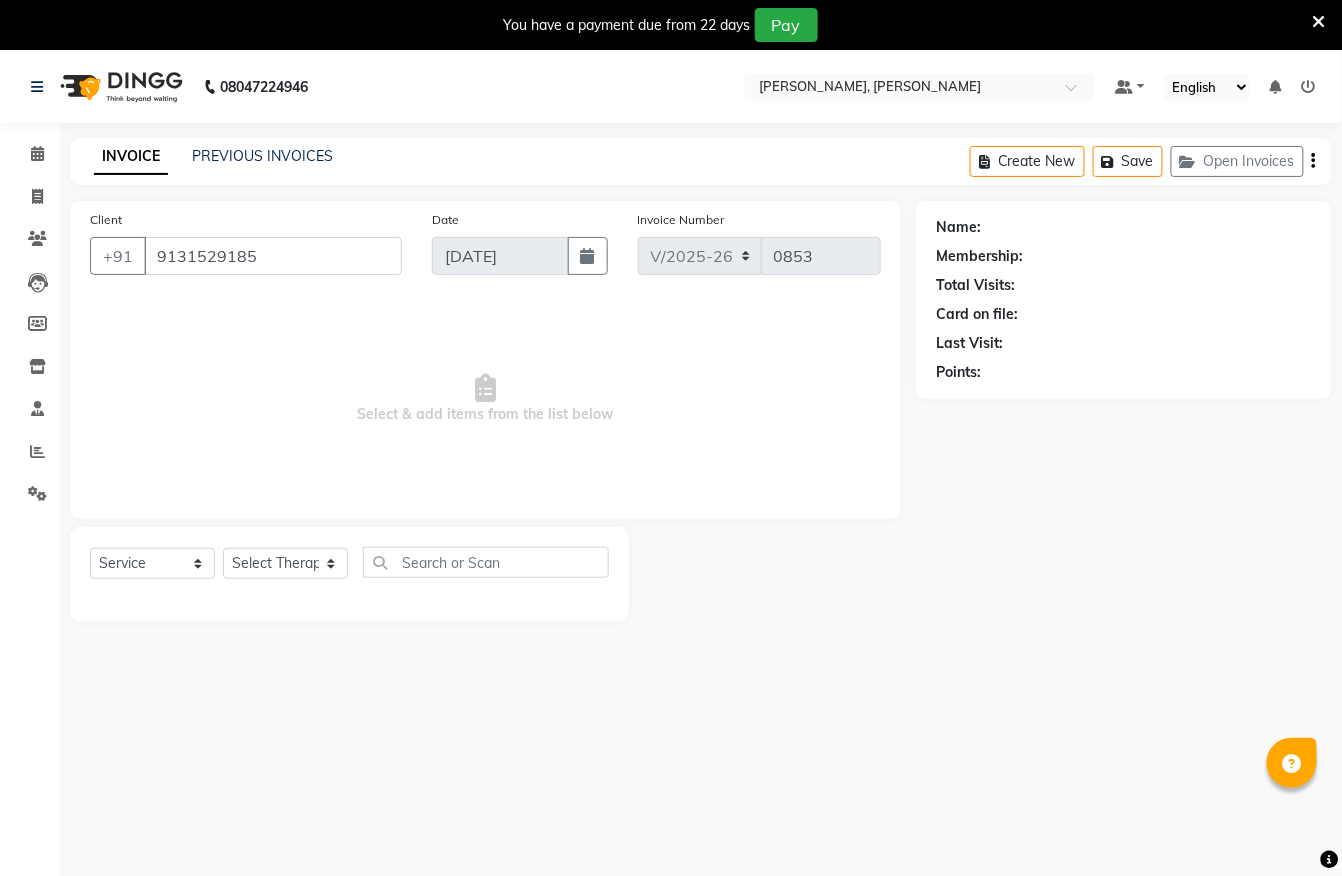 select on "83231" 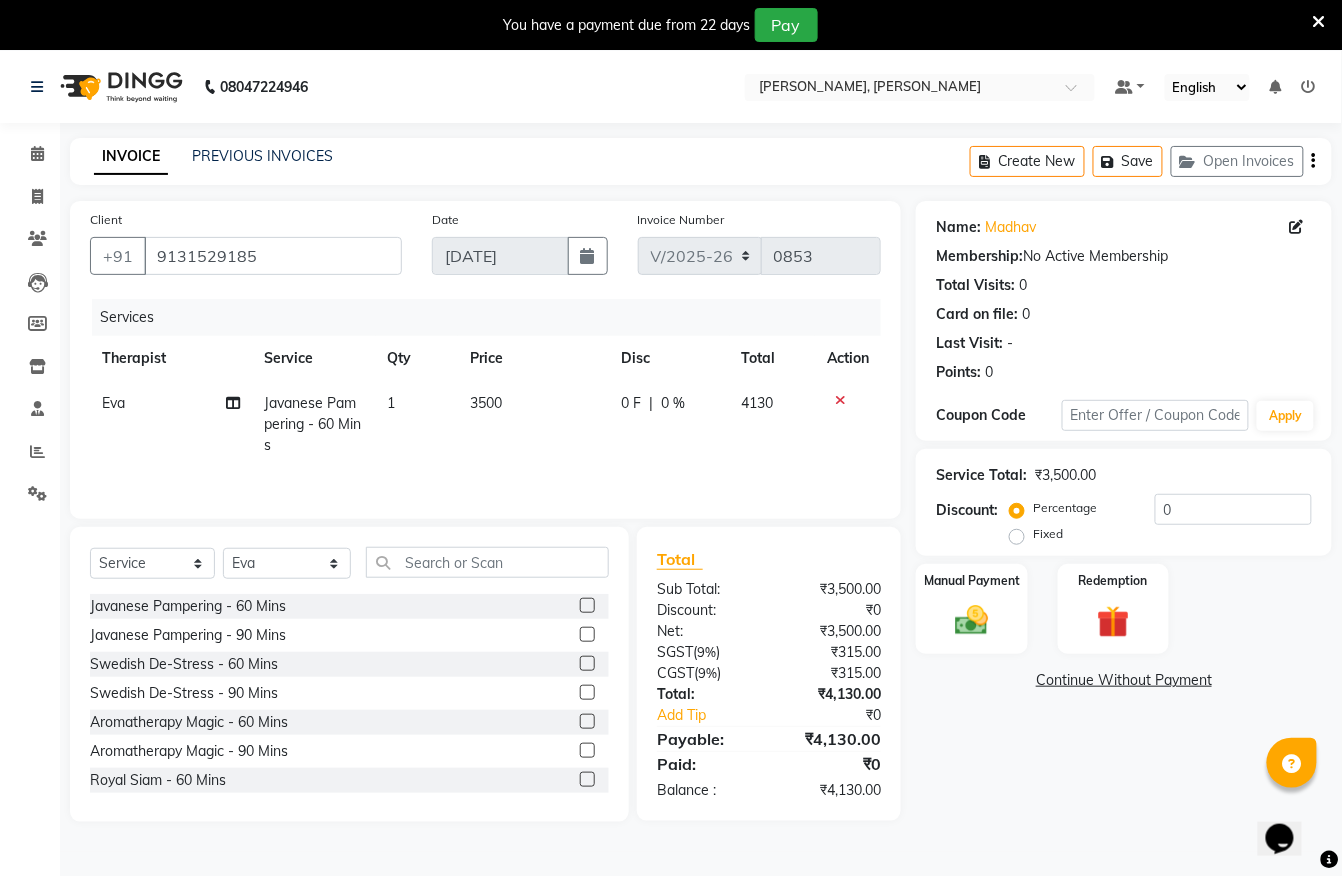 scroll, scrollTop: 0, scrollLeft: 0, axis: both 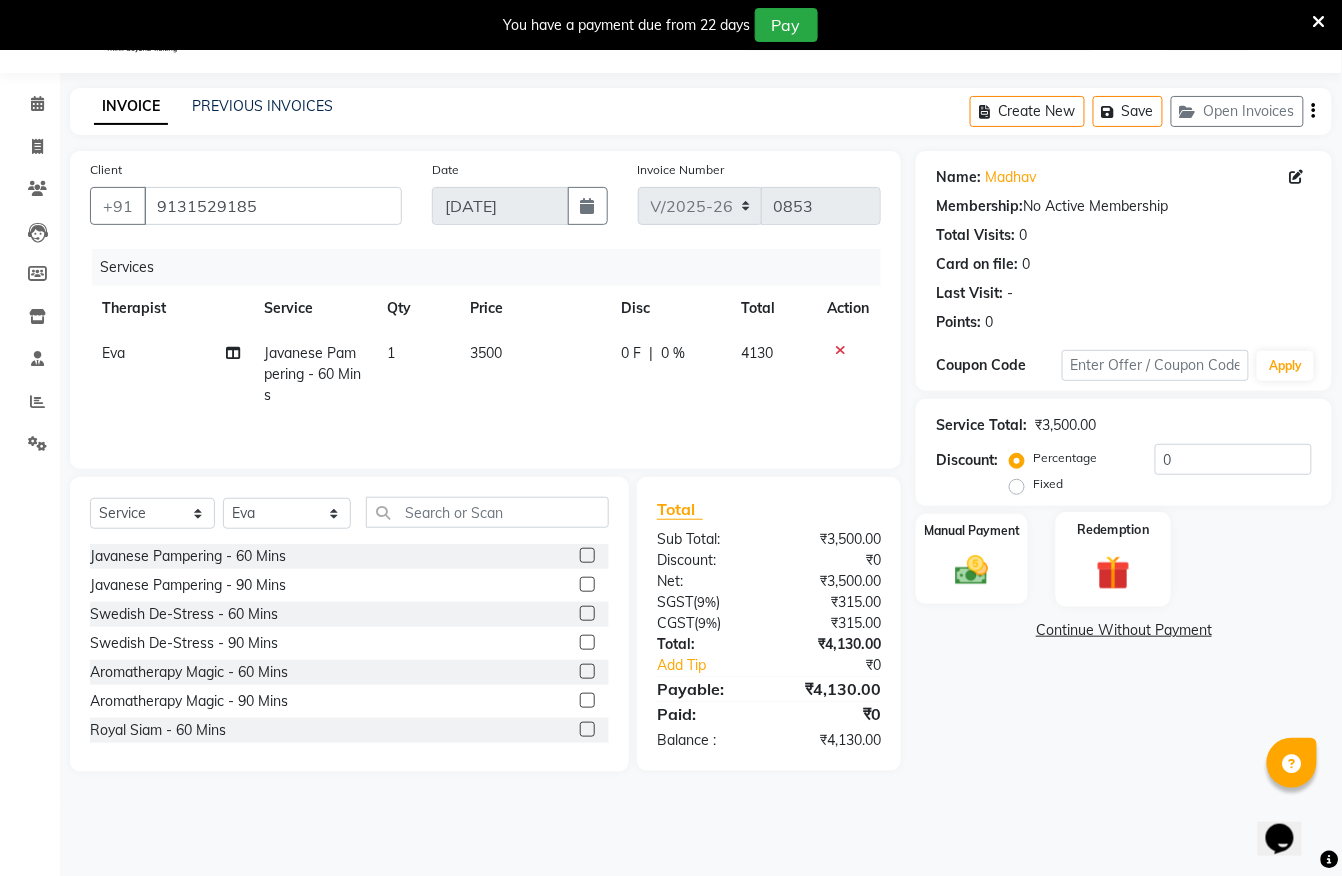 click 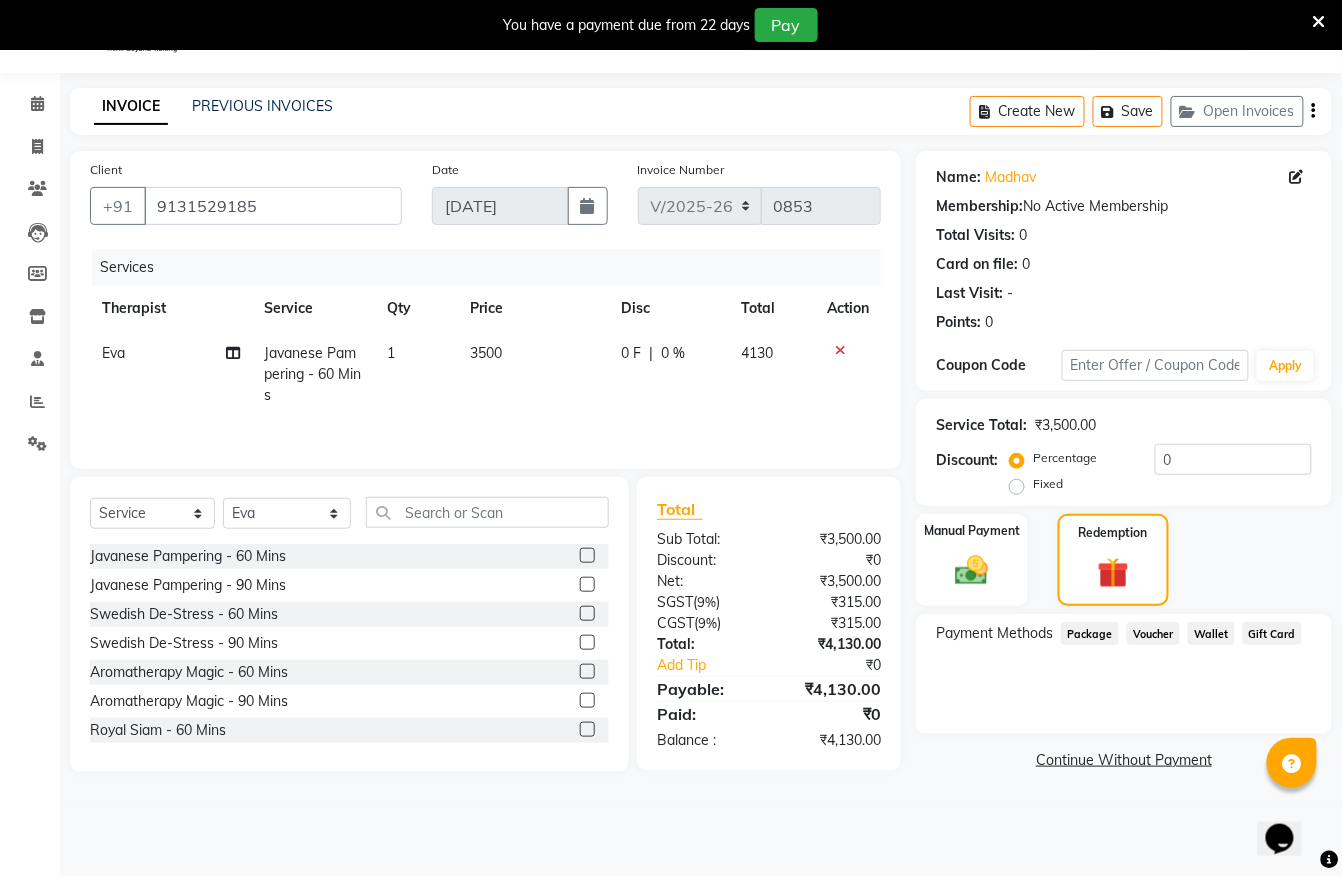 click on "Voucher" 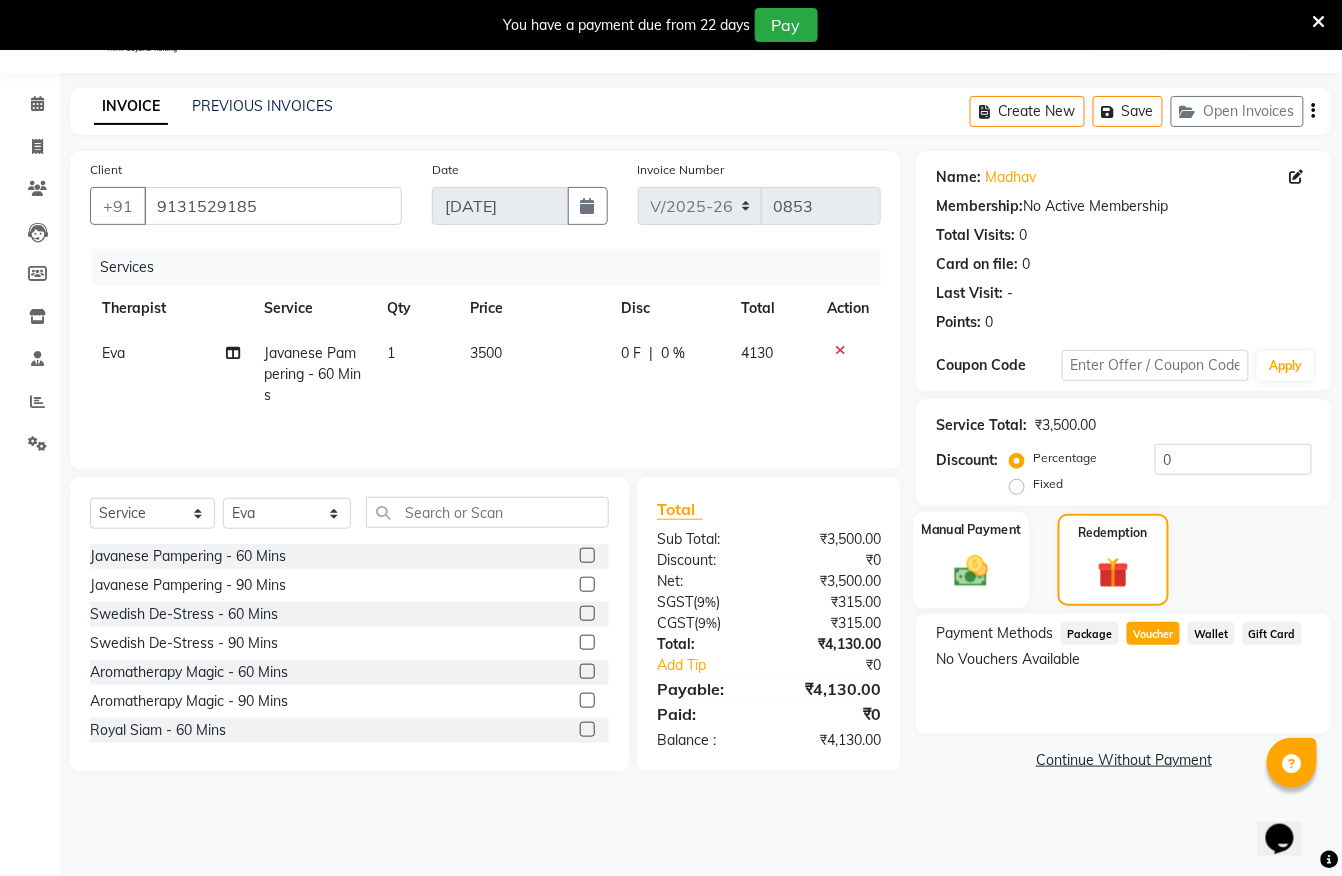click 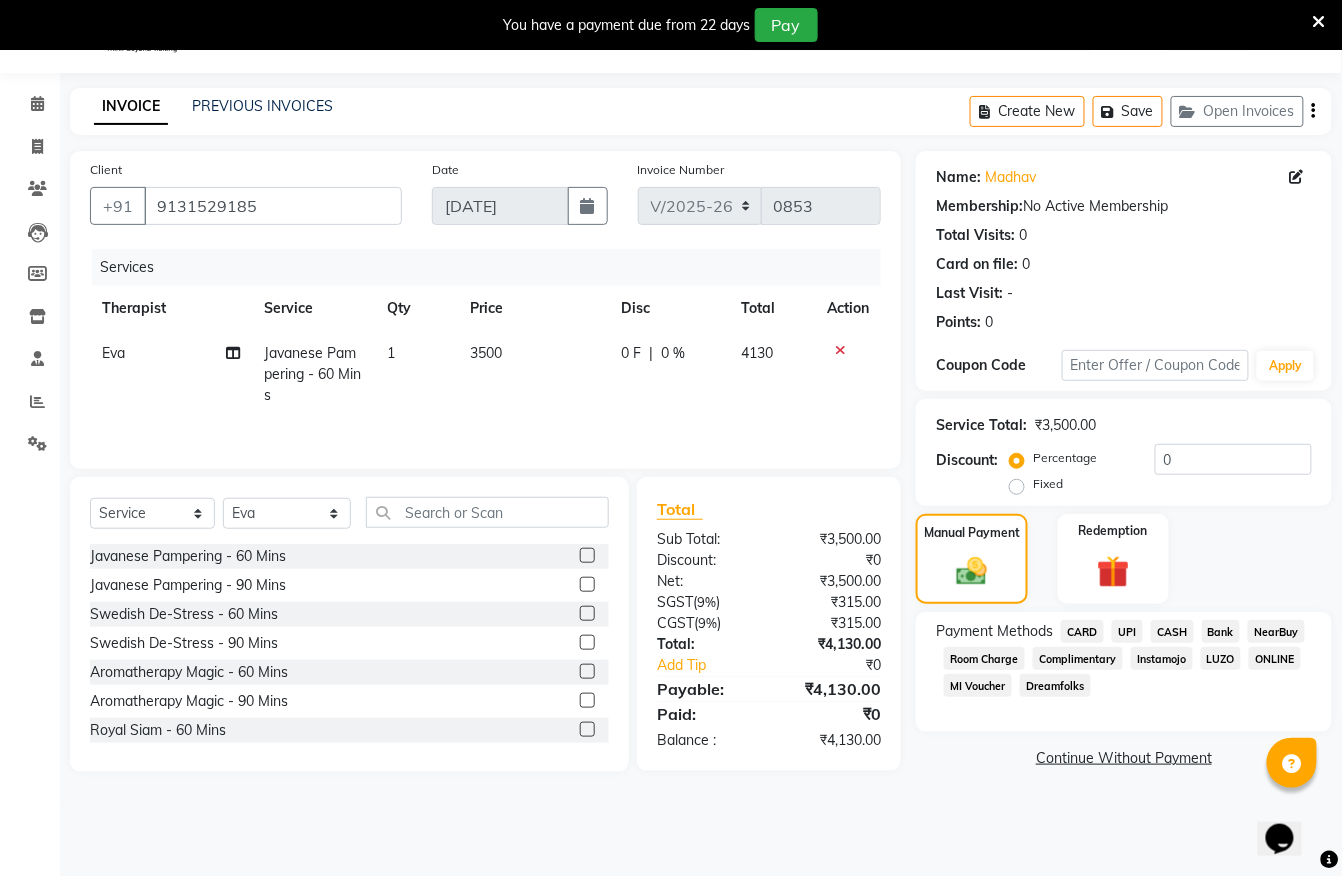 click on "NearBuy" 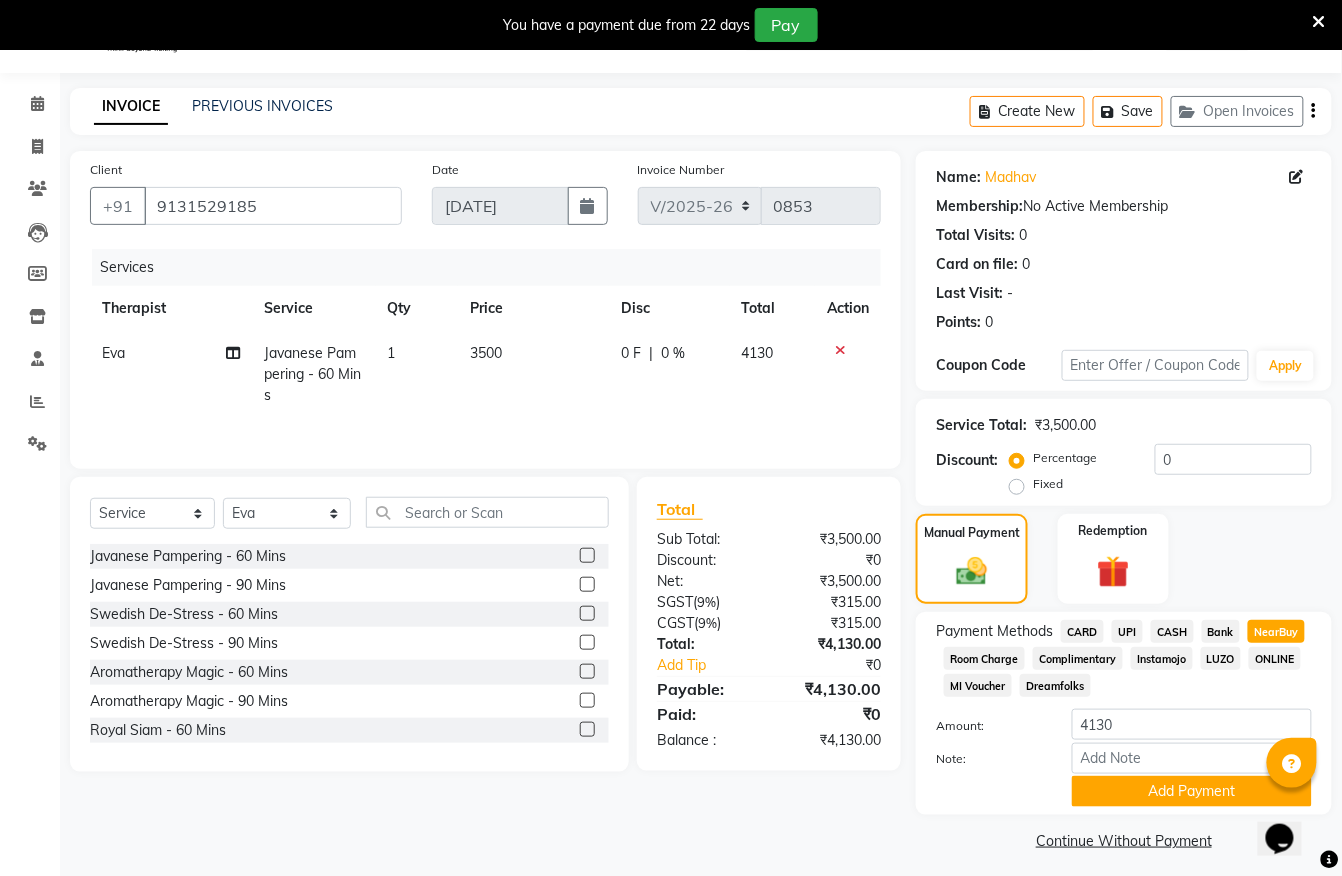 scroll, scrollTop: 62, scrollLeft: 0, axis: vertical 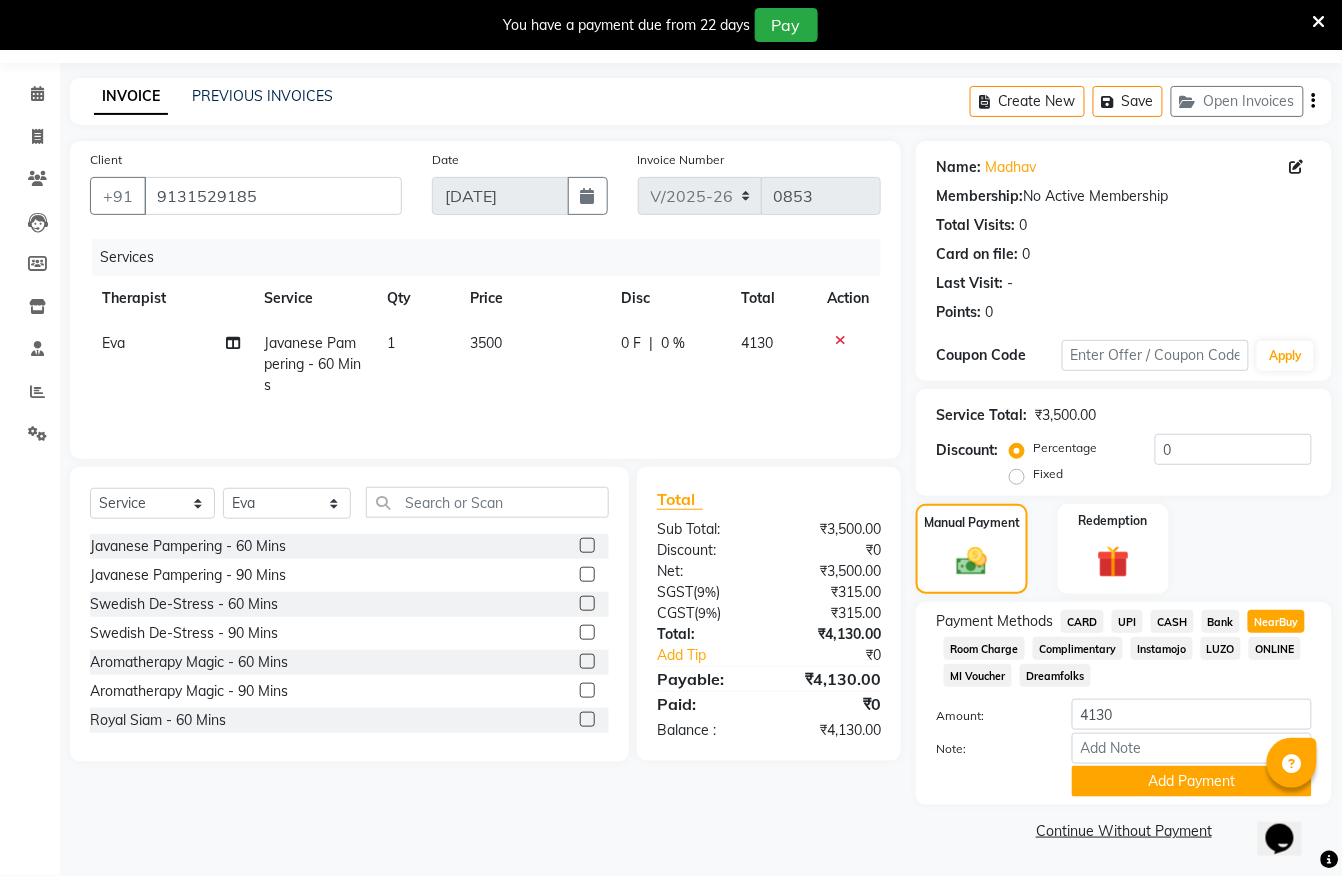 click on "Fixed" 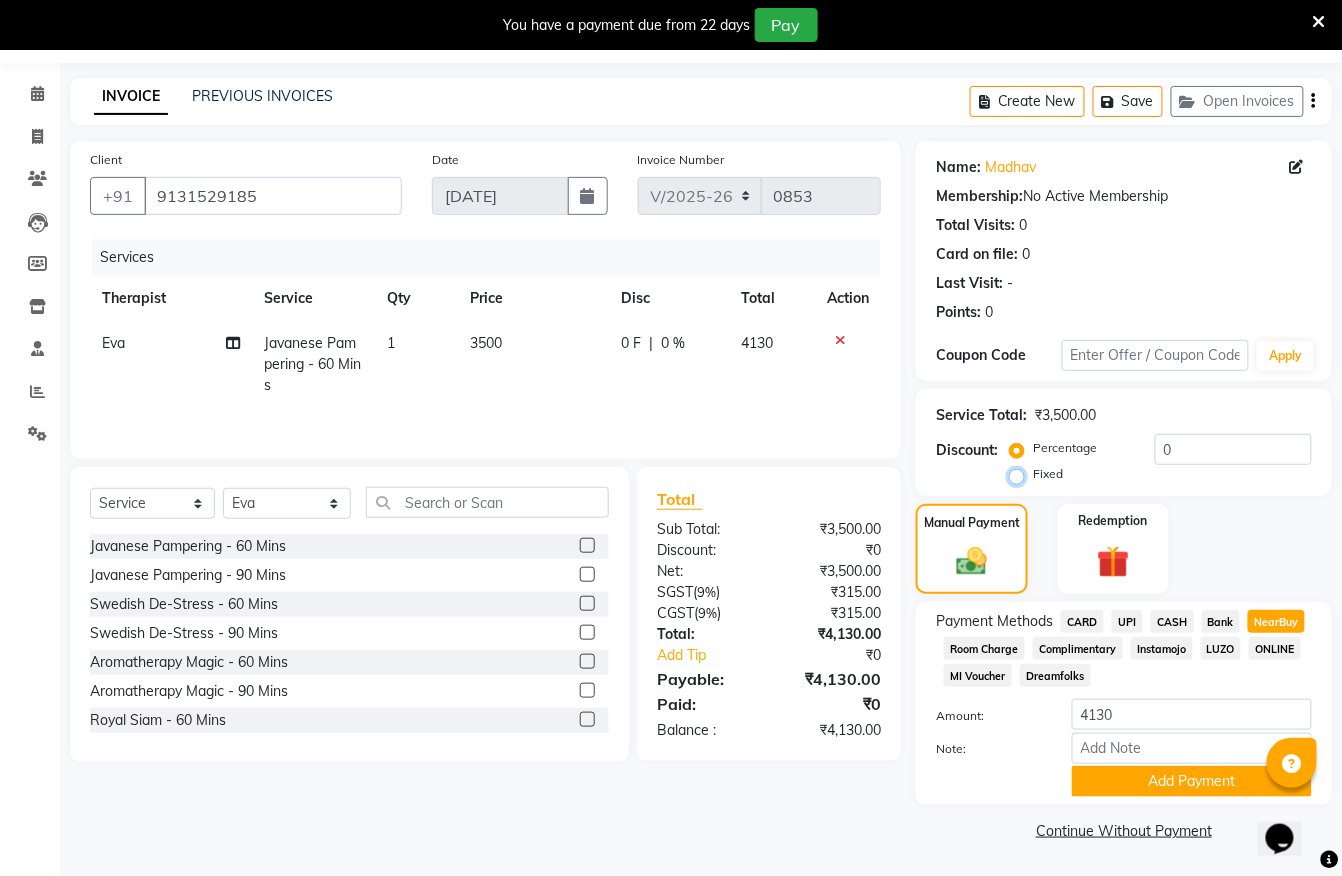click on "Fixed" at bounding box center (1021, 474) 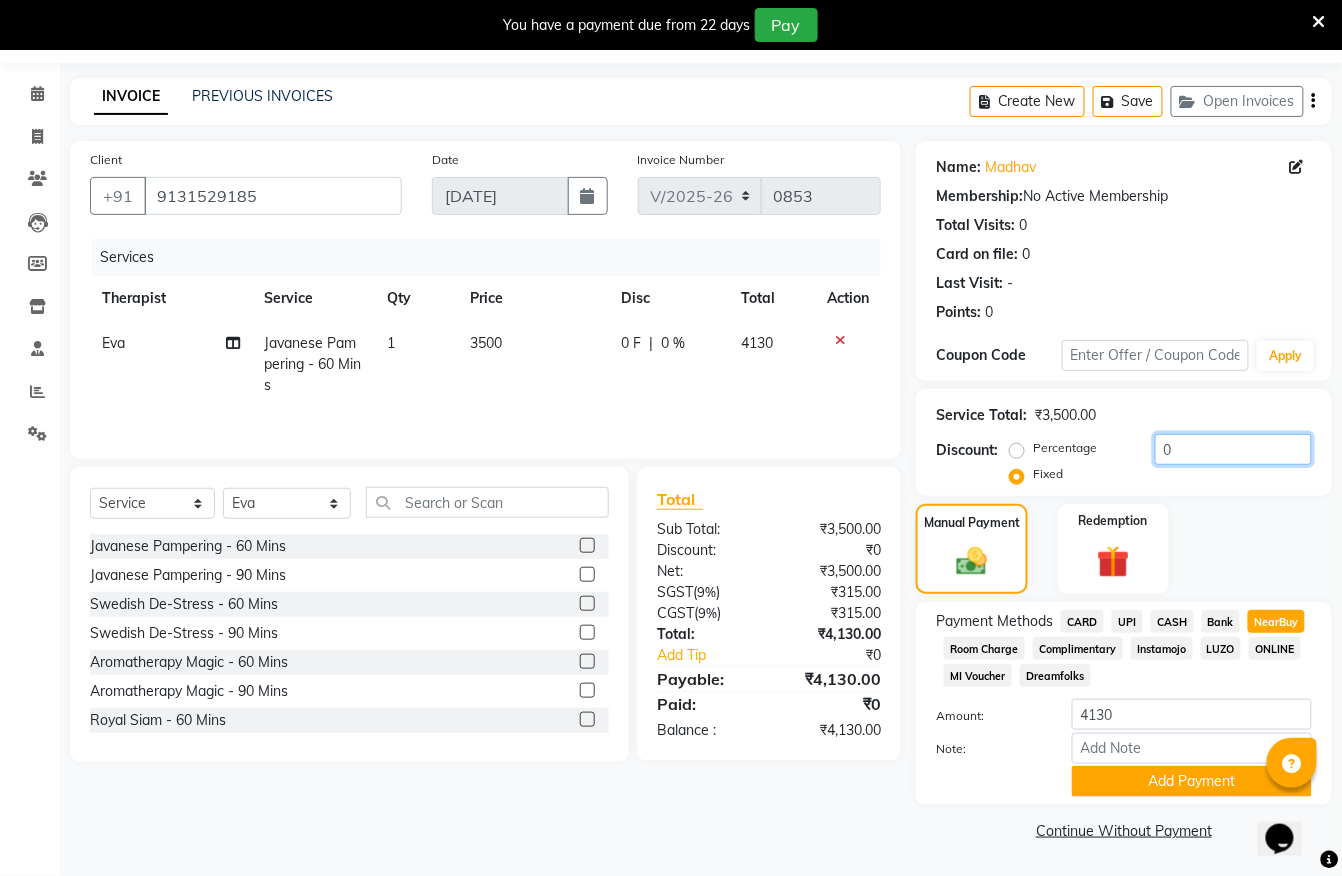 click on "0" 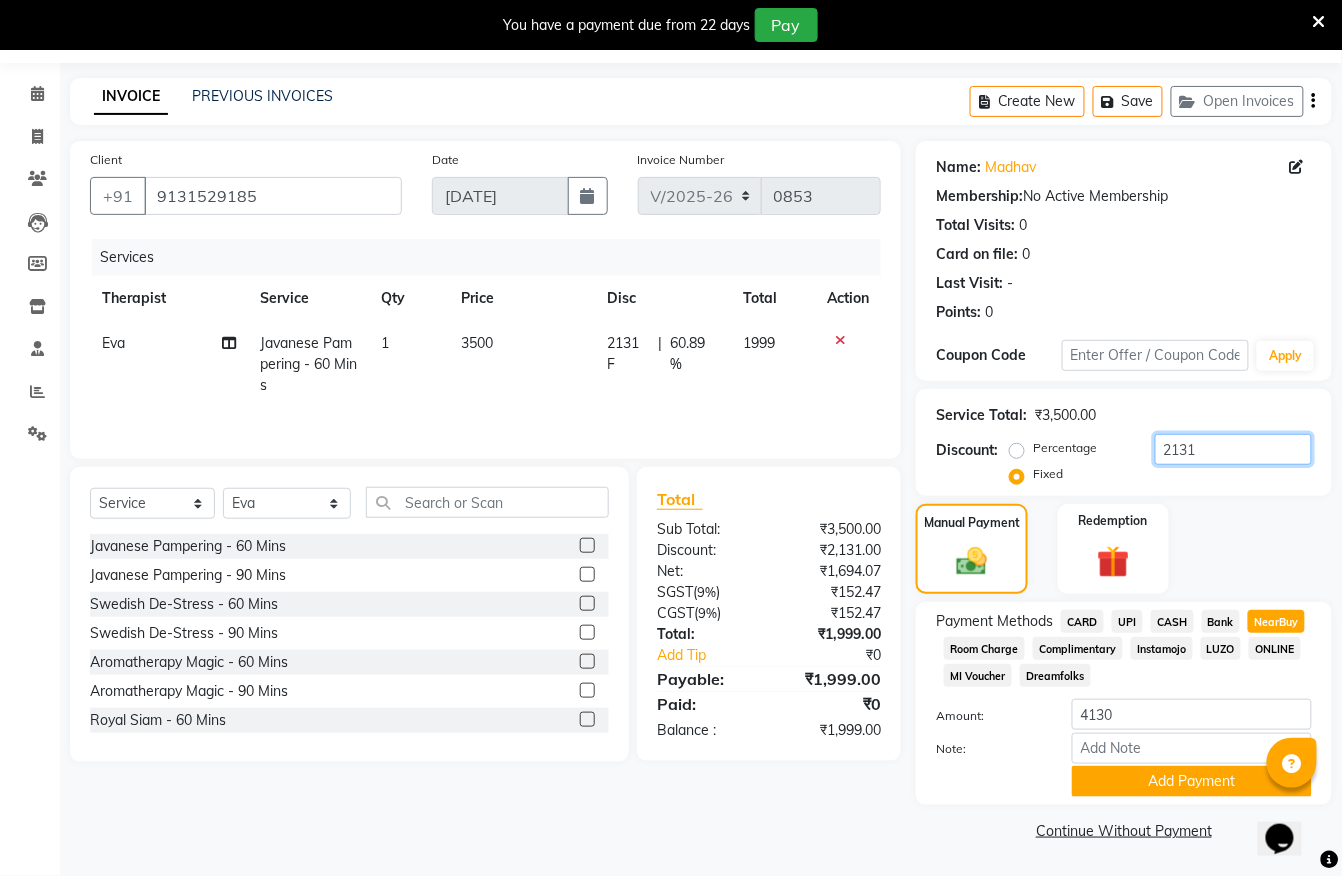 type on "2131" 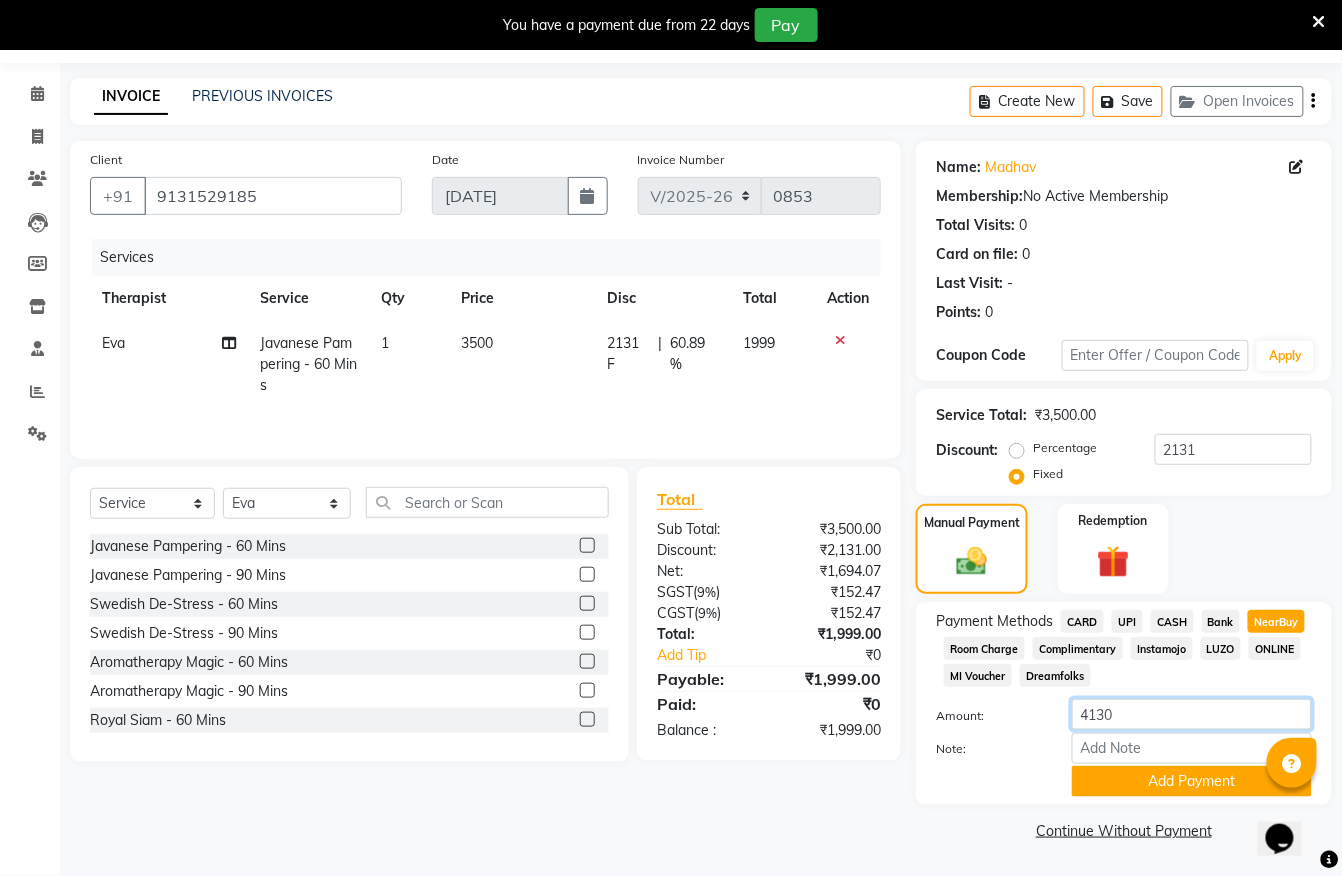 click on "4130" 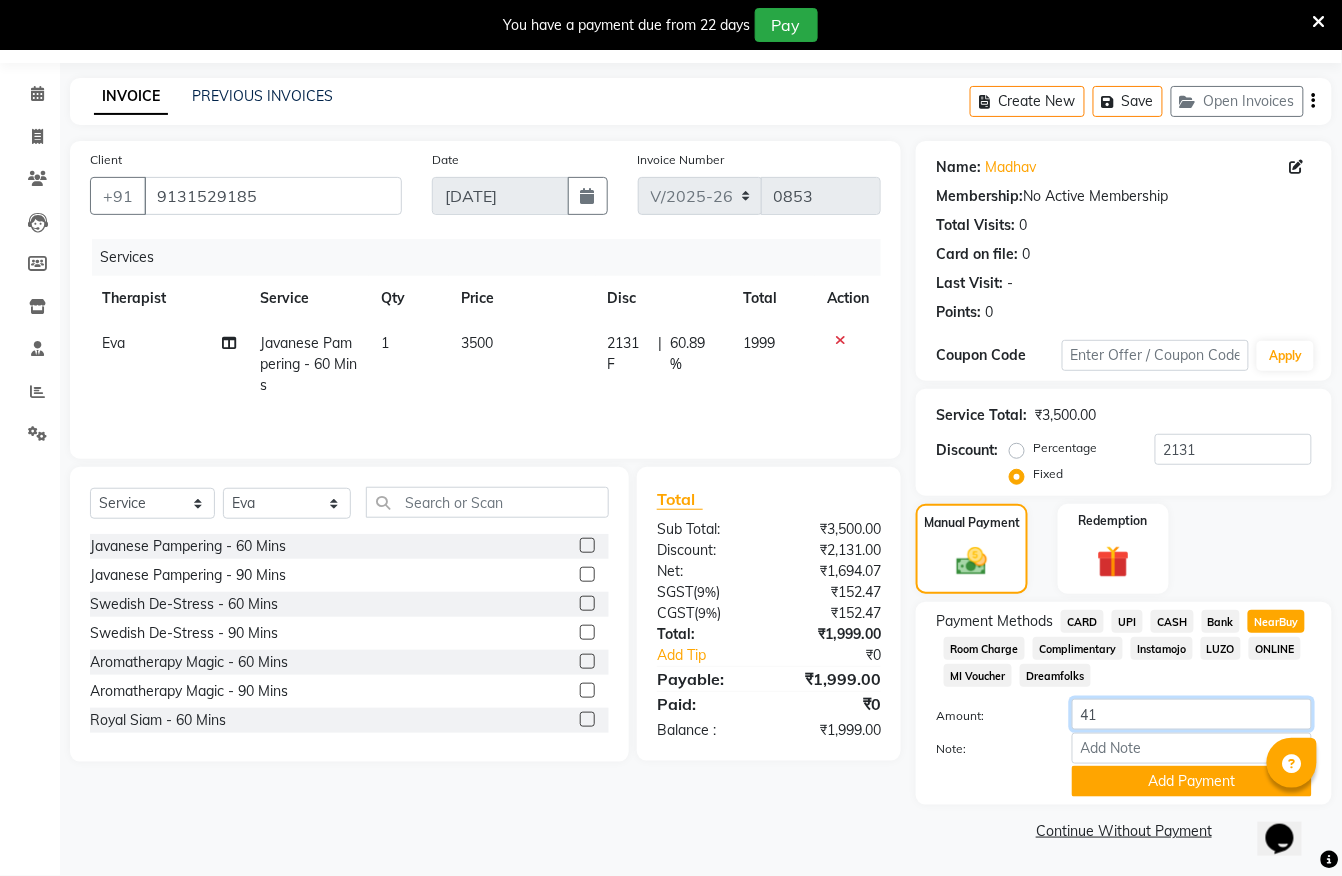 type on "4" 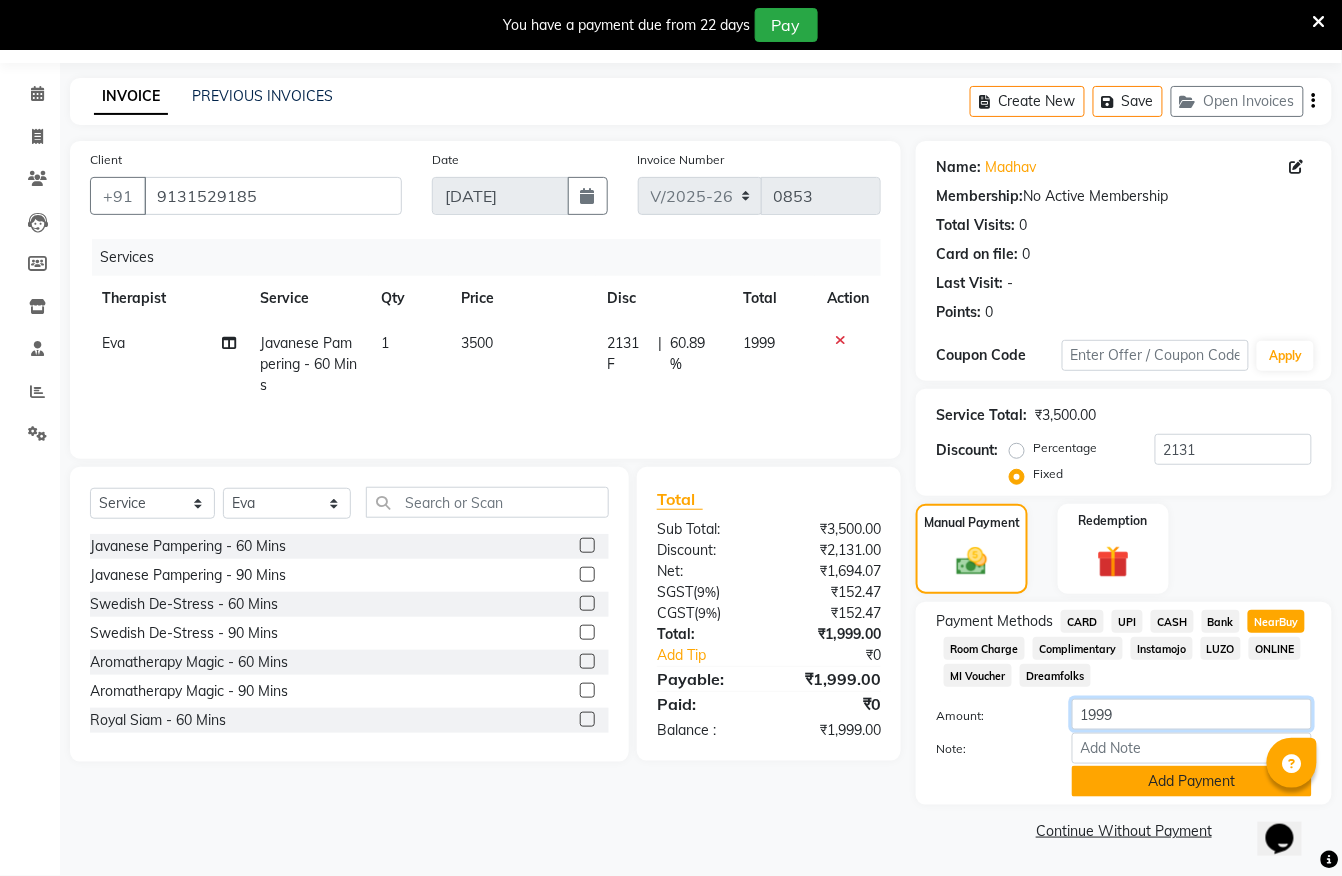 type on "1999" 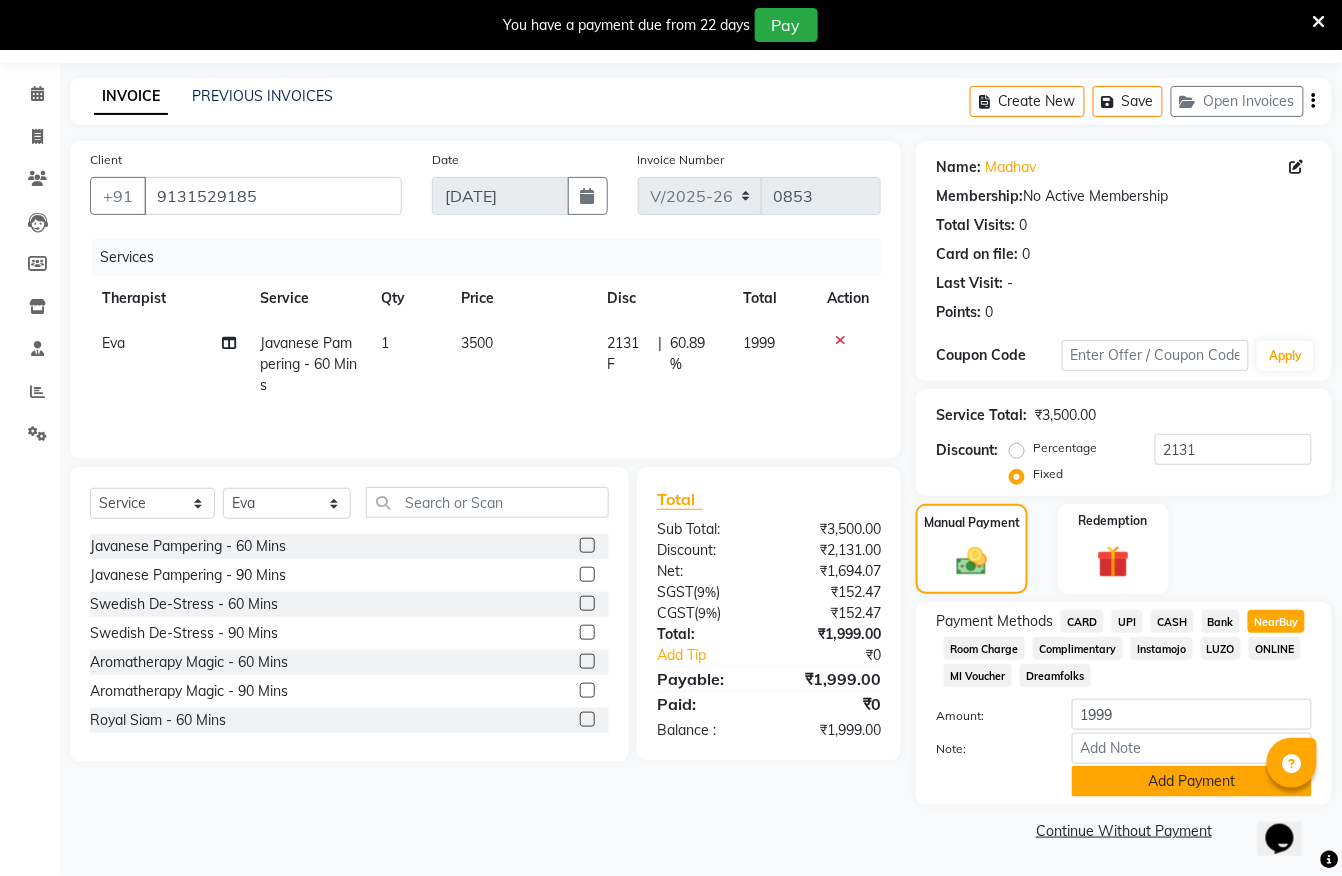click on "Add Payment" 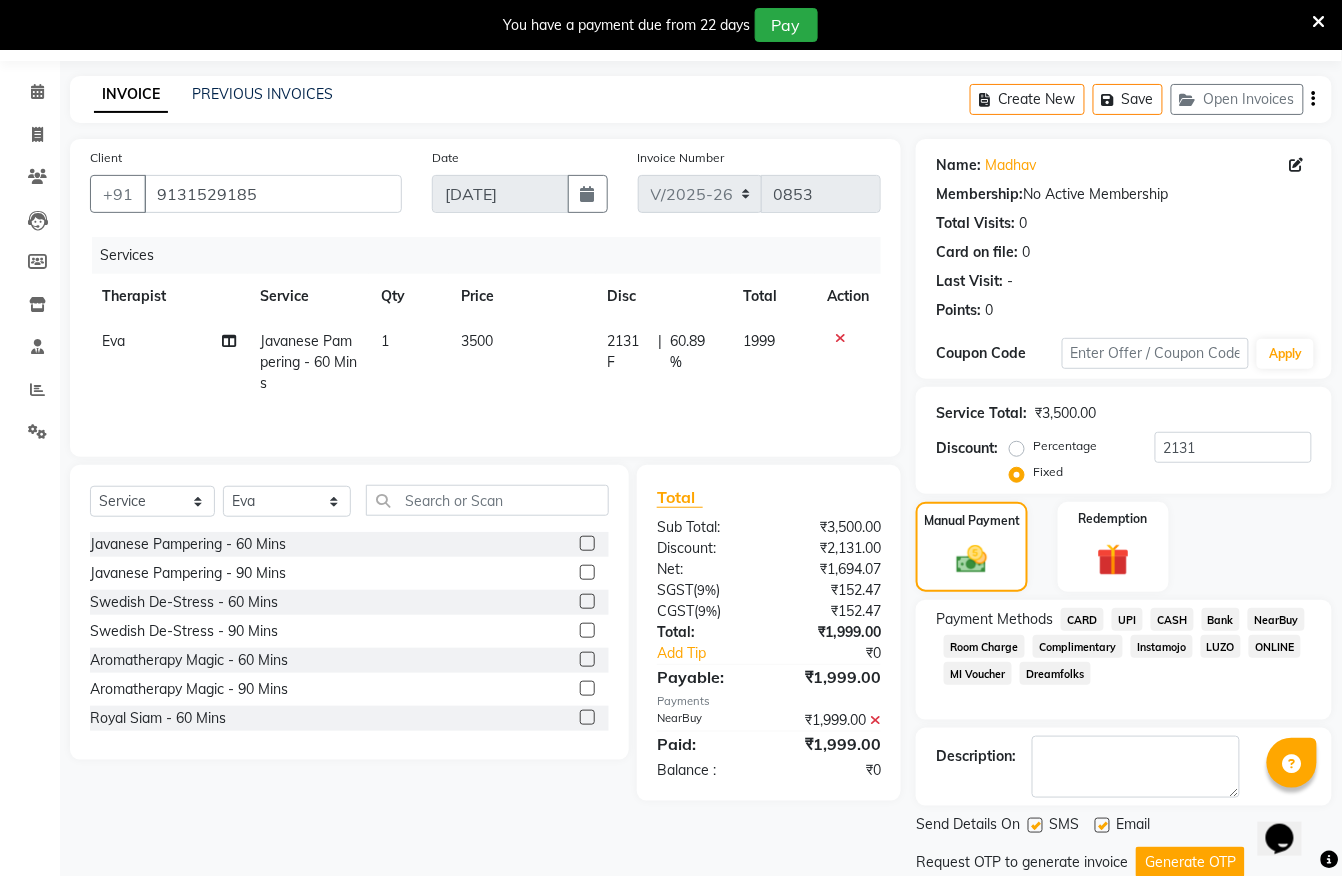 scroll, scrollTop: 132, scrollLeft: 0, axis: vertical 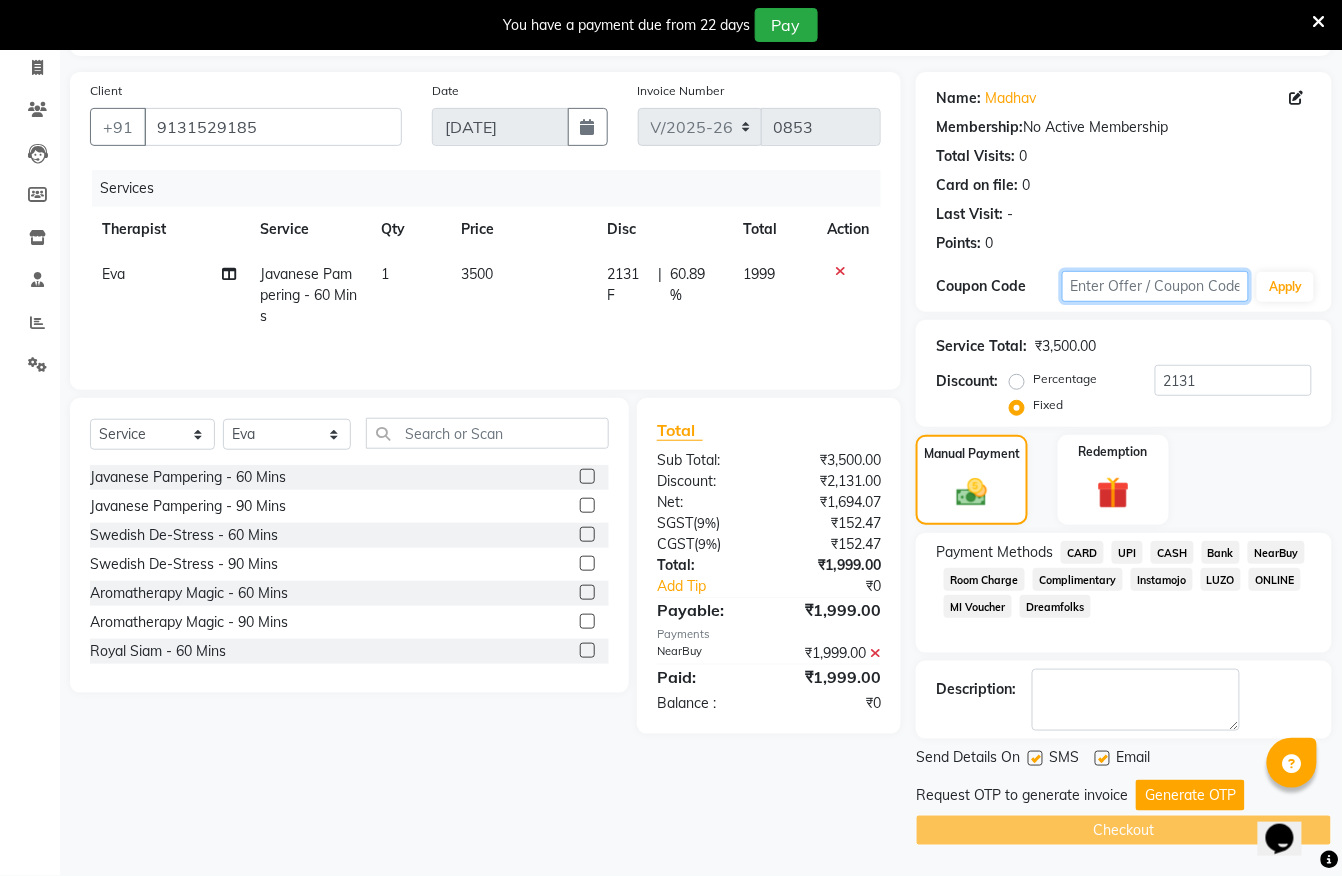 click 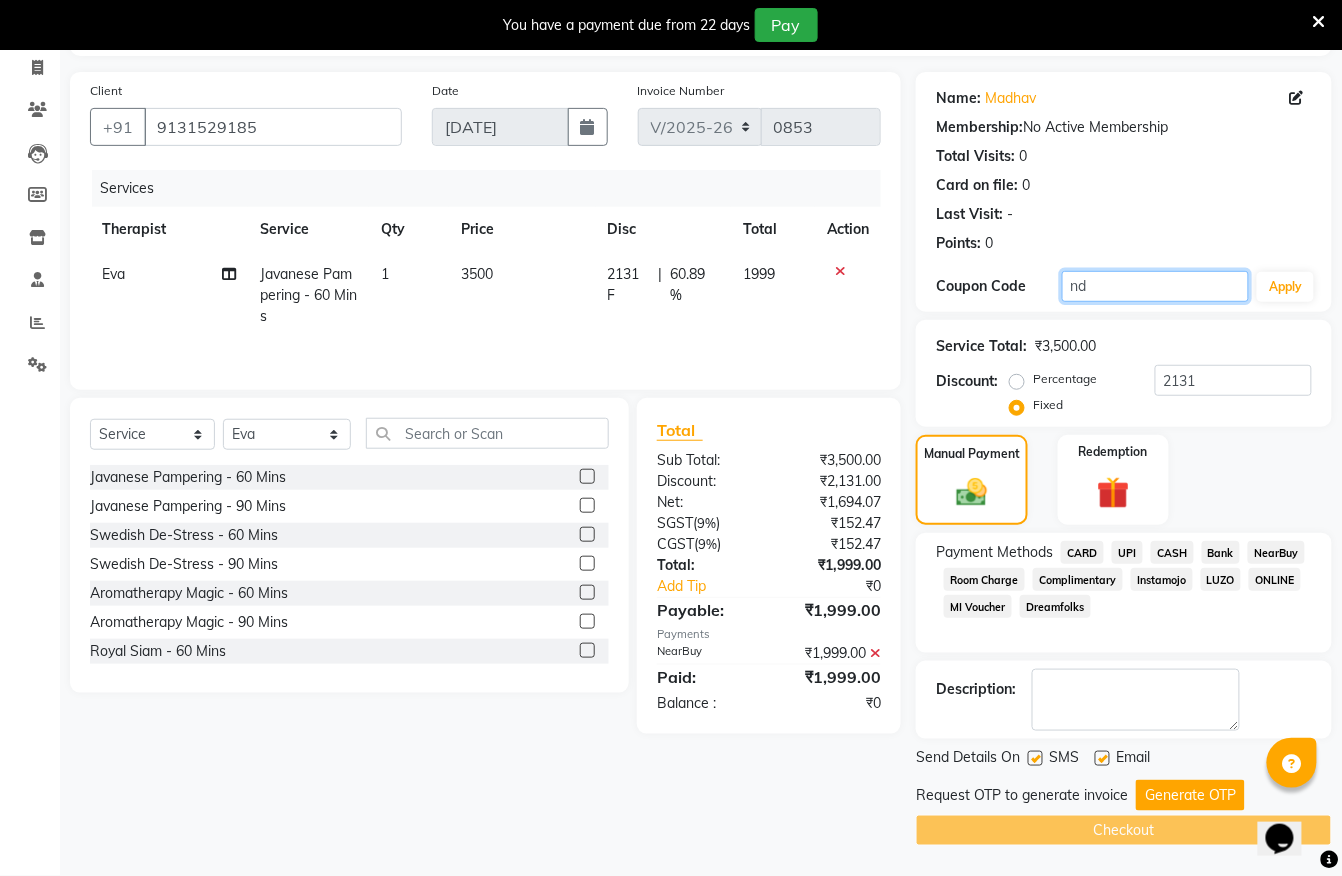 type on "n" 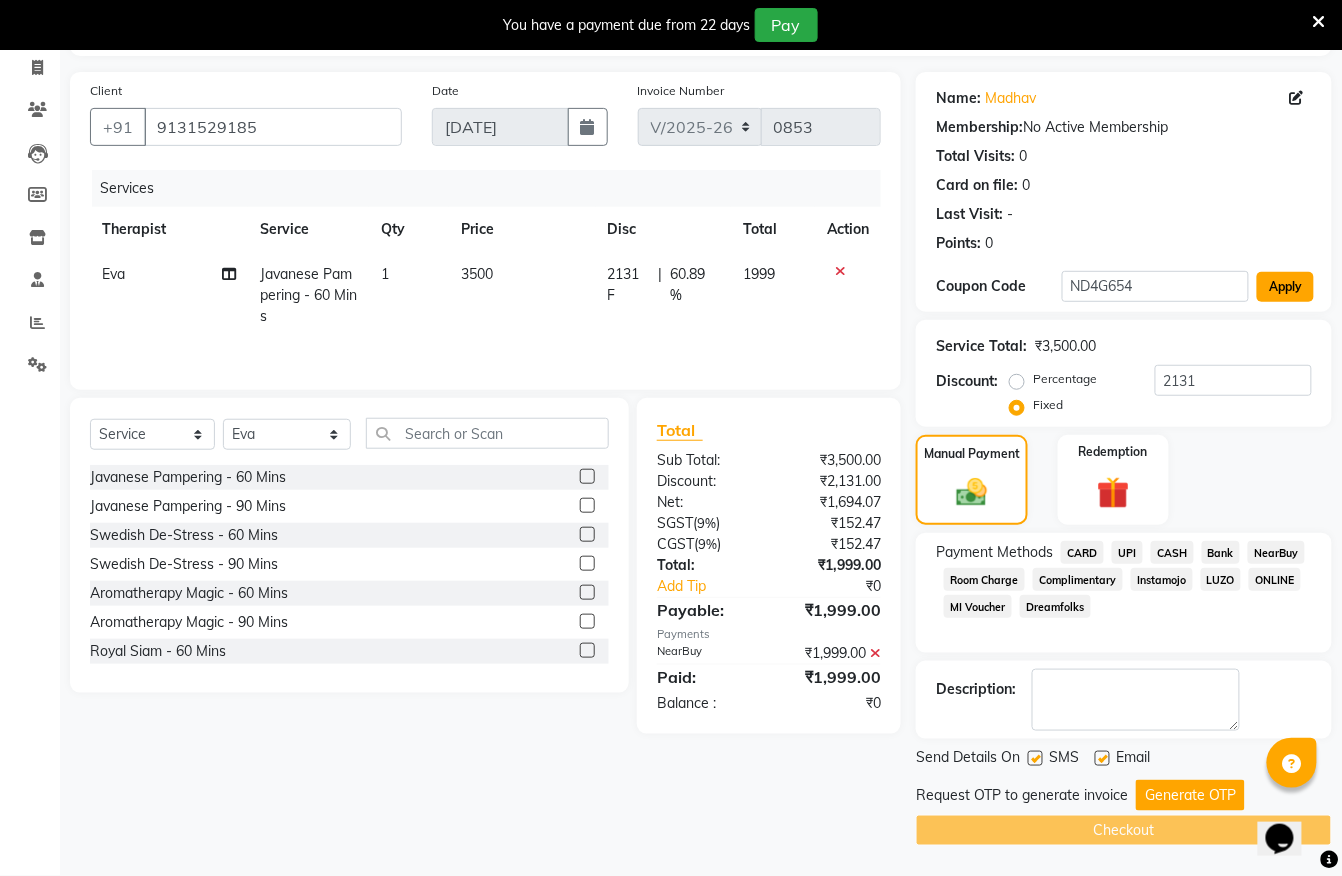 click on "Apply" 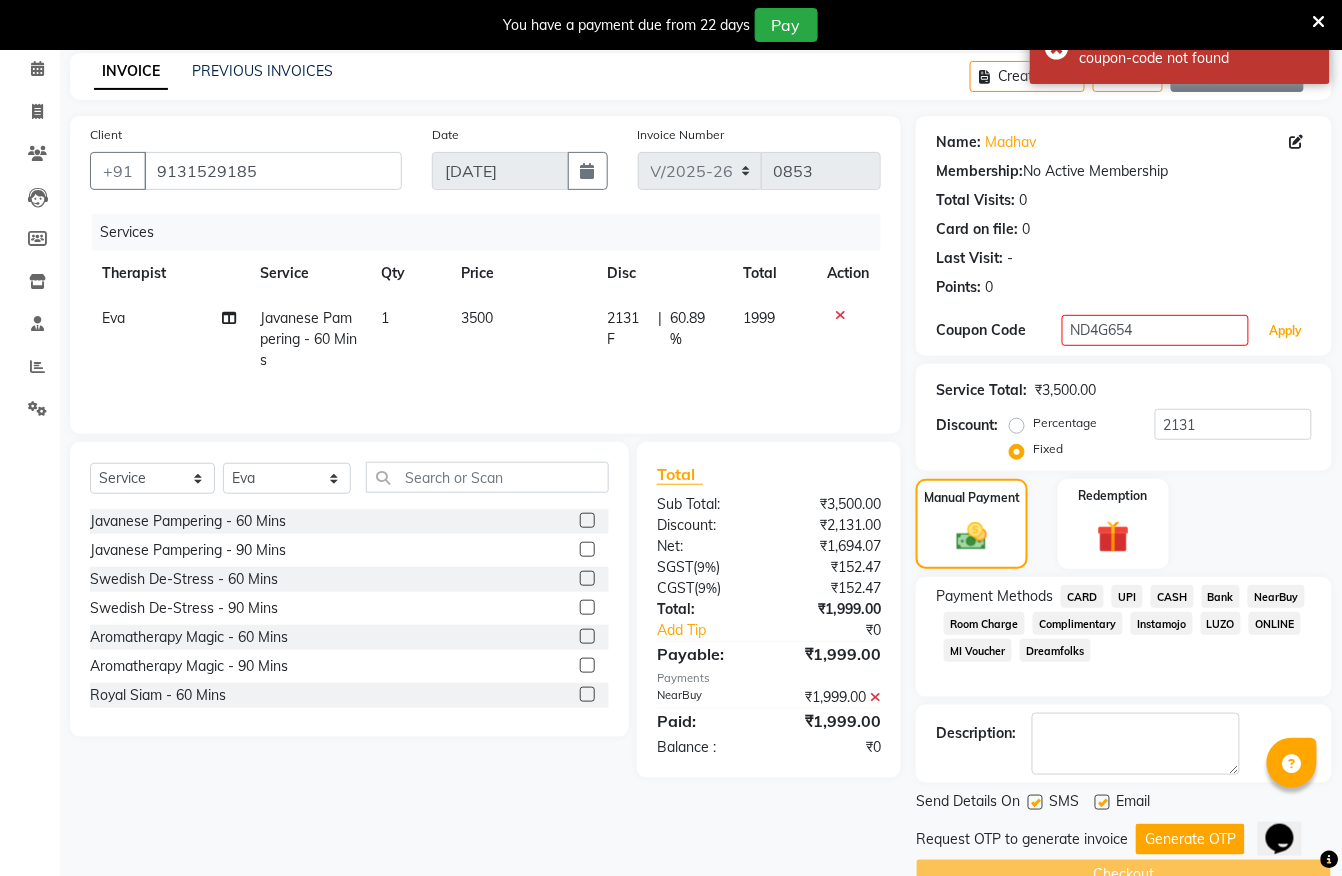 scroll, scrollTop: 132, scrollLeft: 0, axis: vertical 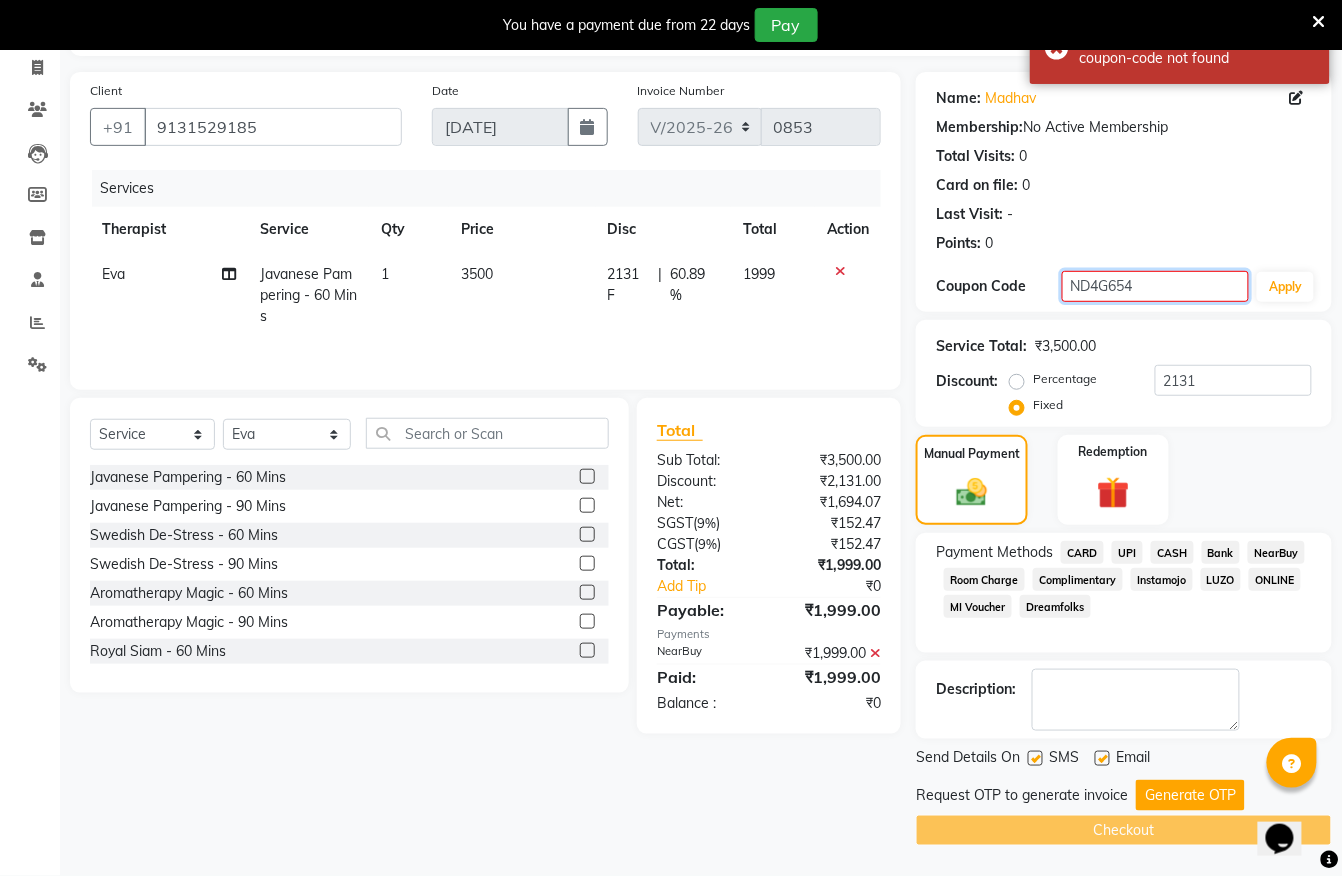 click on "ND4G654" 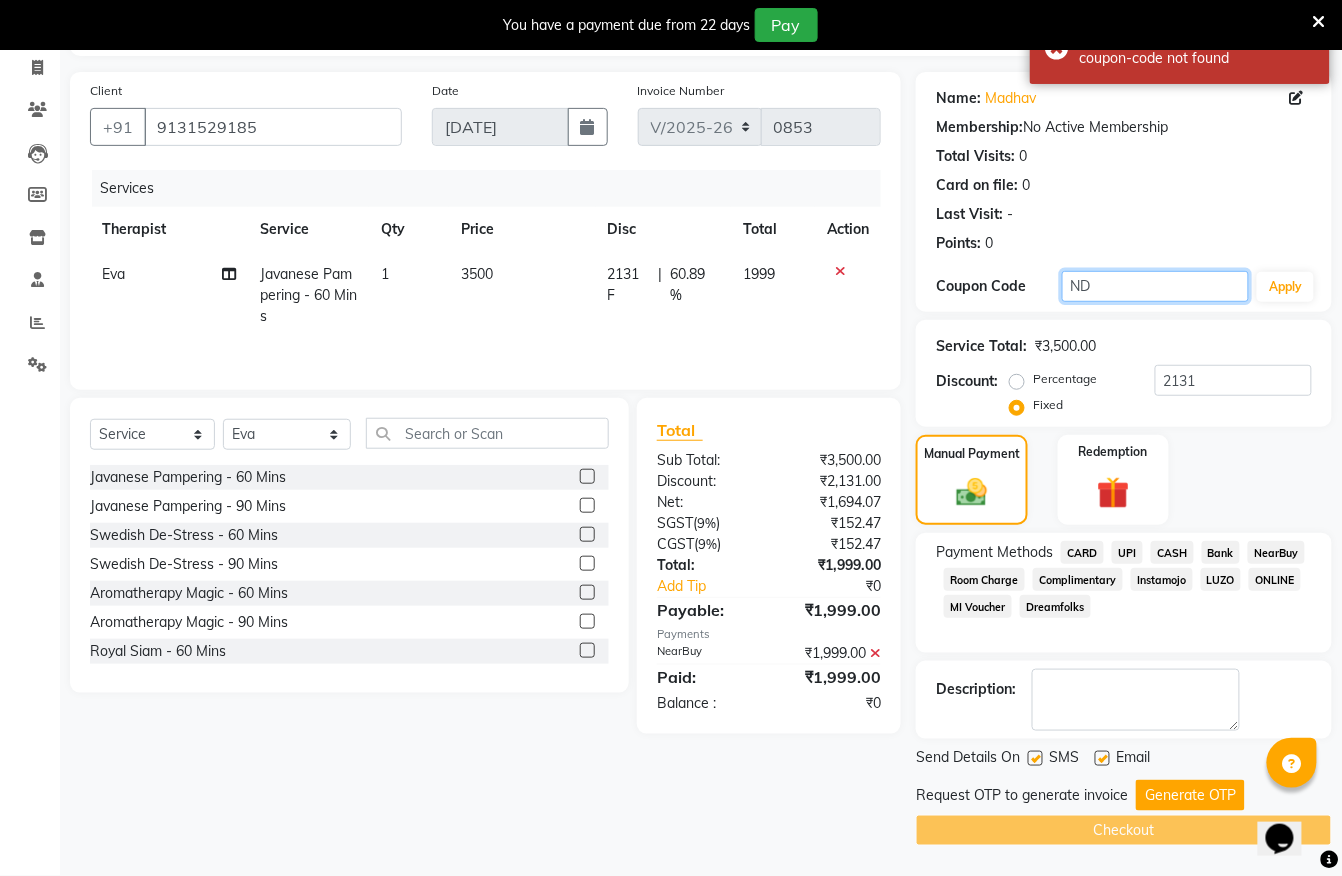 type on "N" 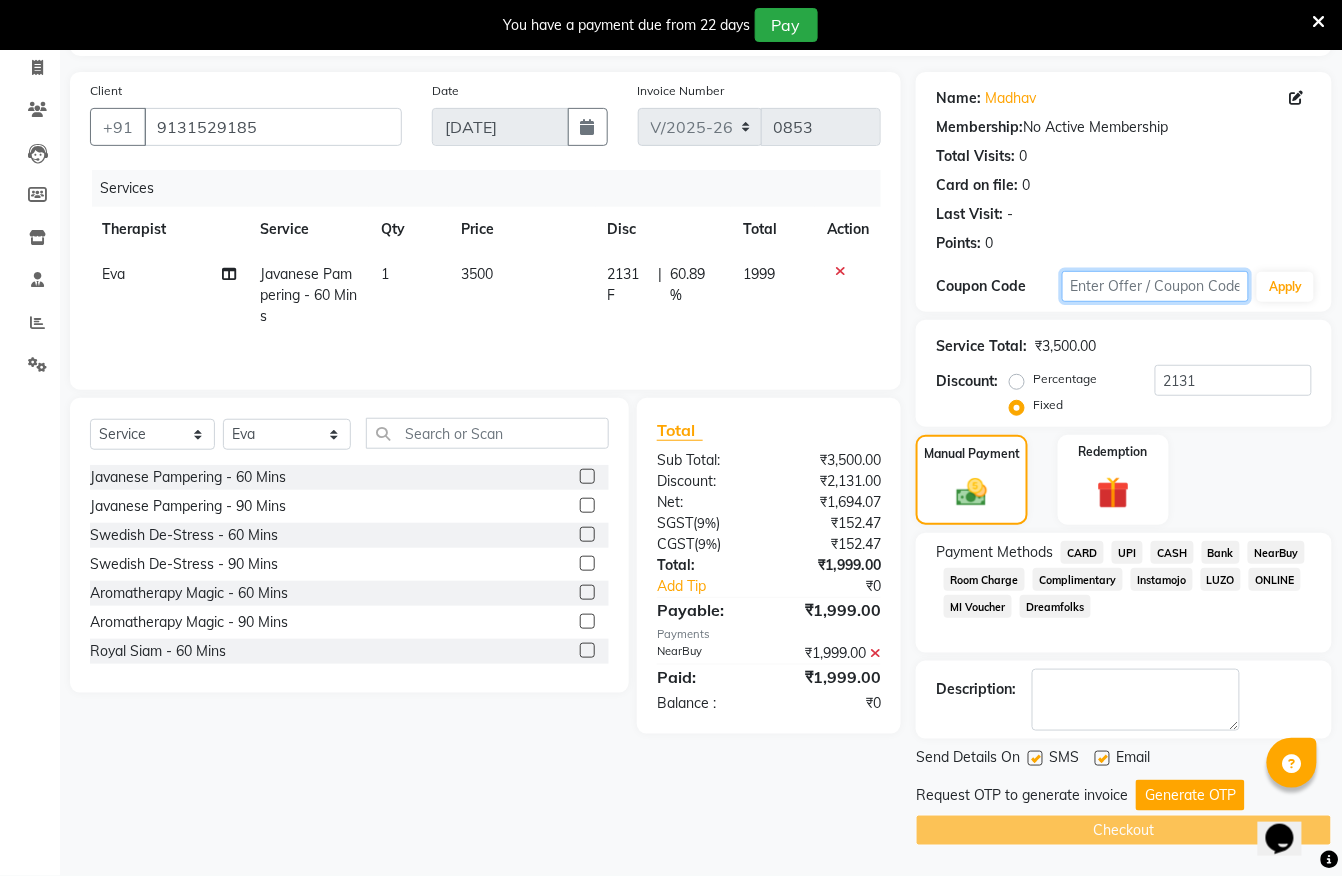 type 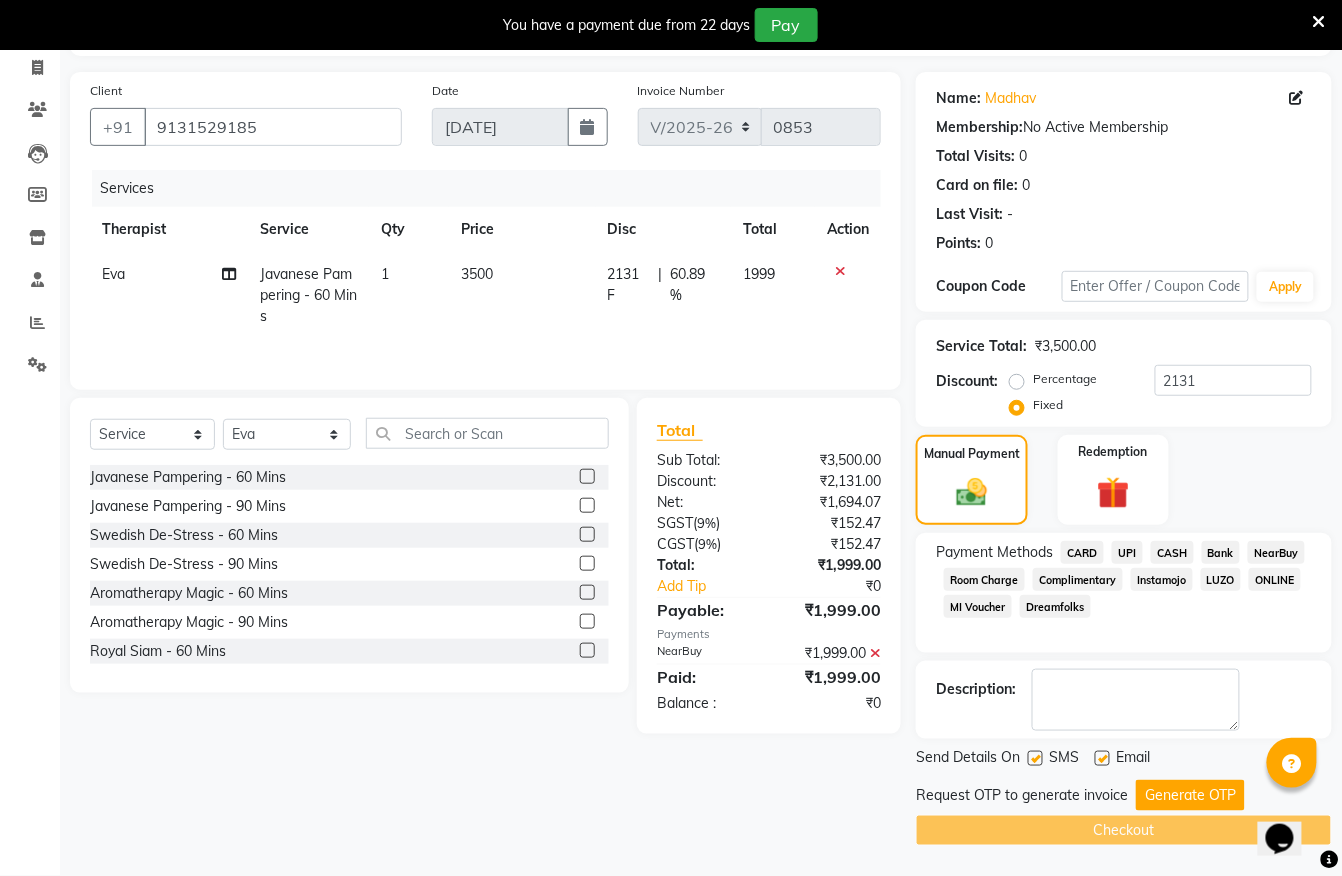 click on "NearBuy" 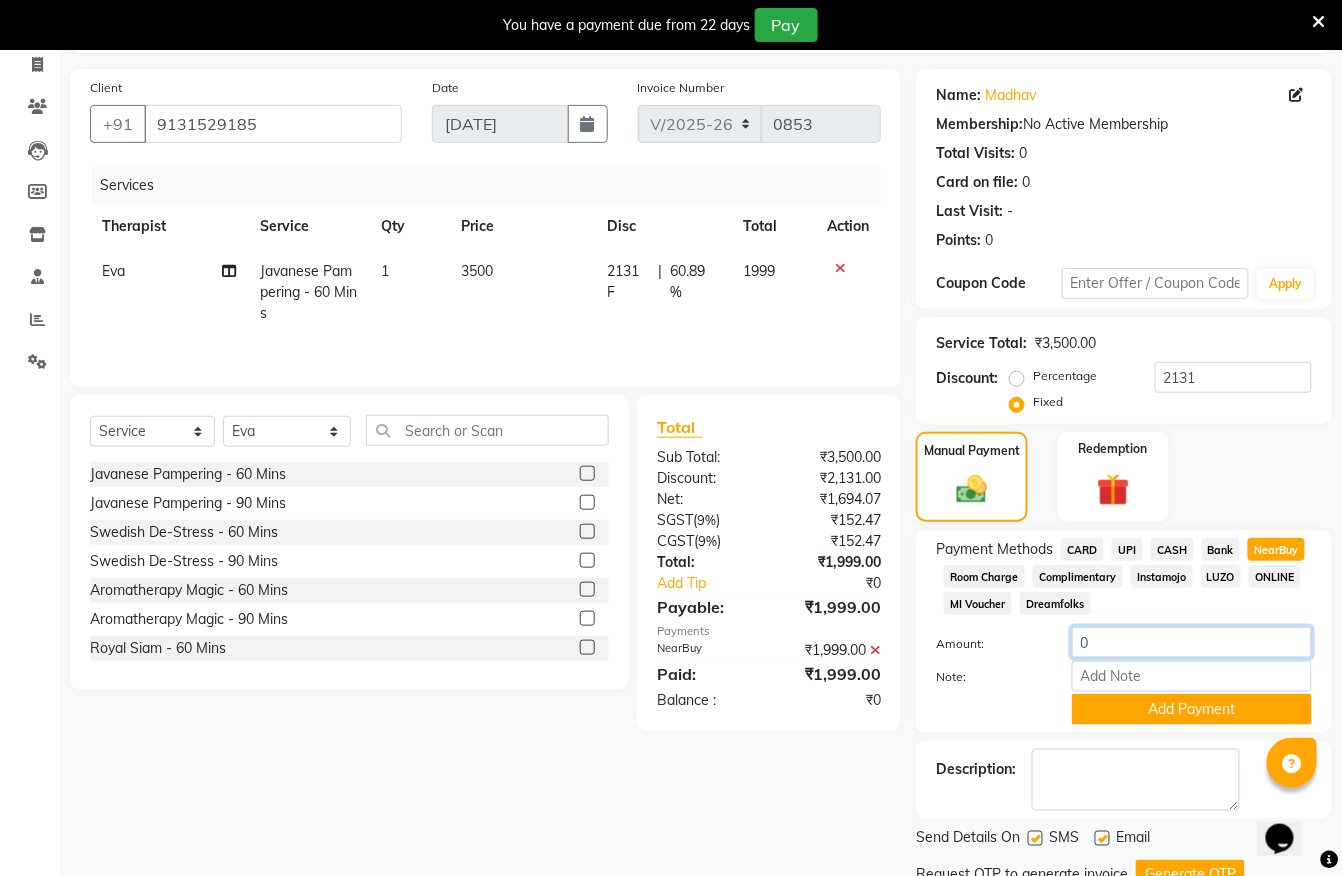 click on "0" 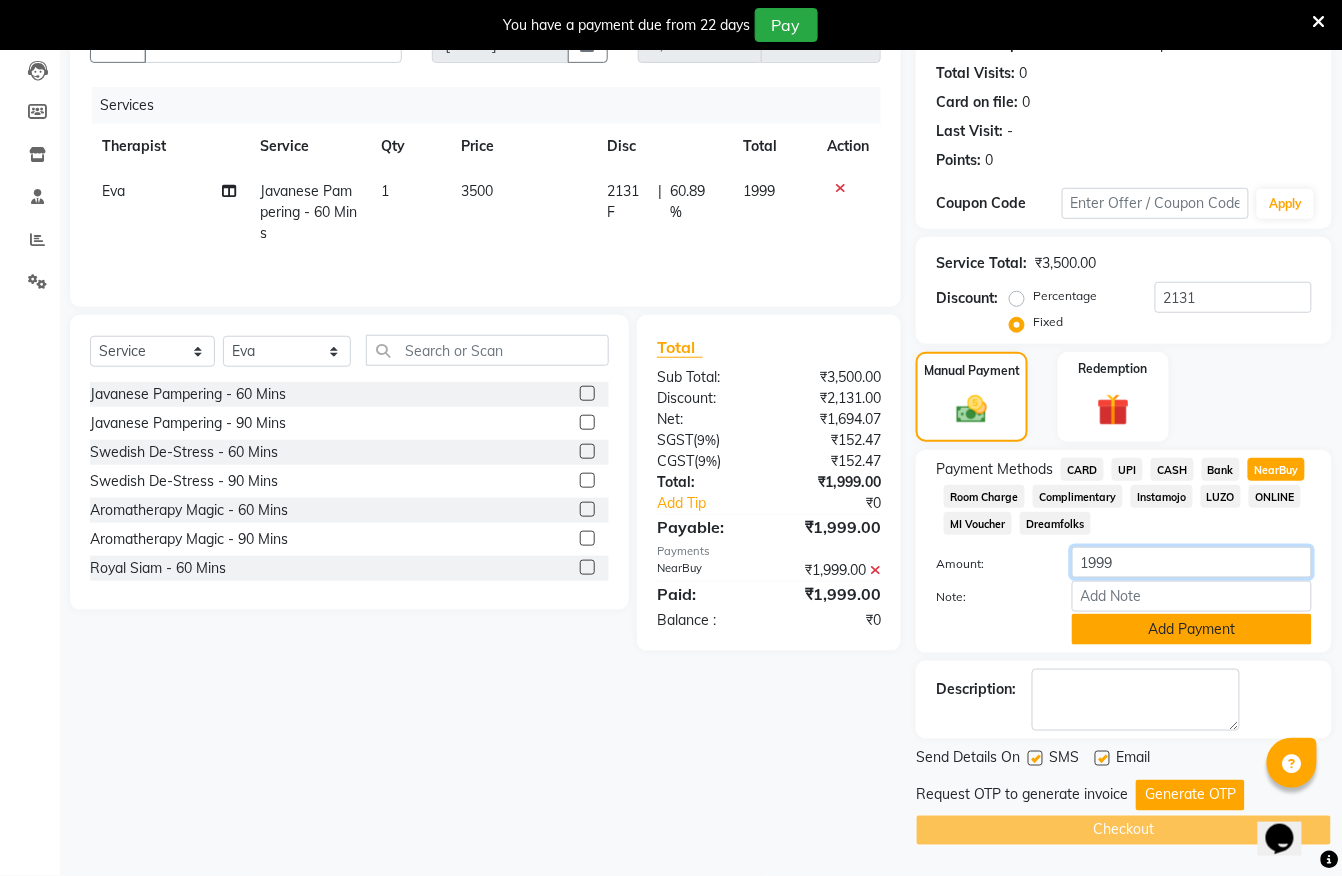type on "1999" 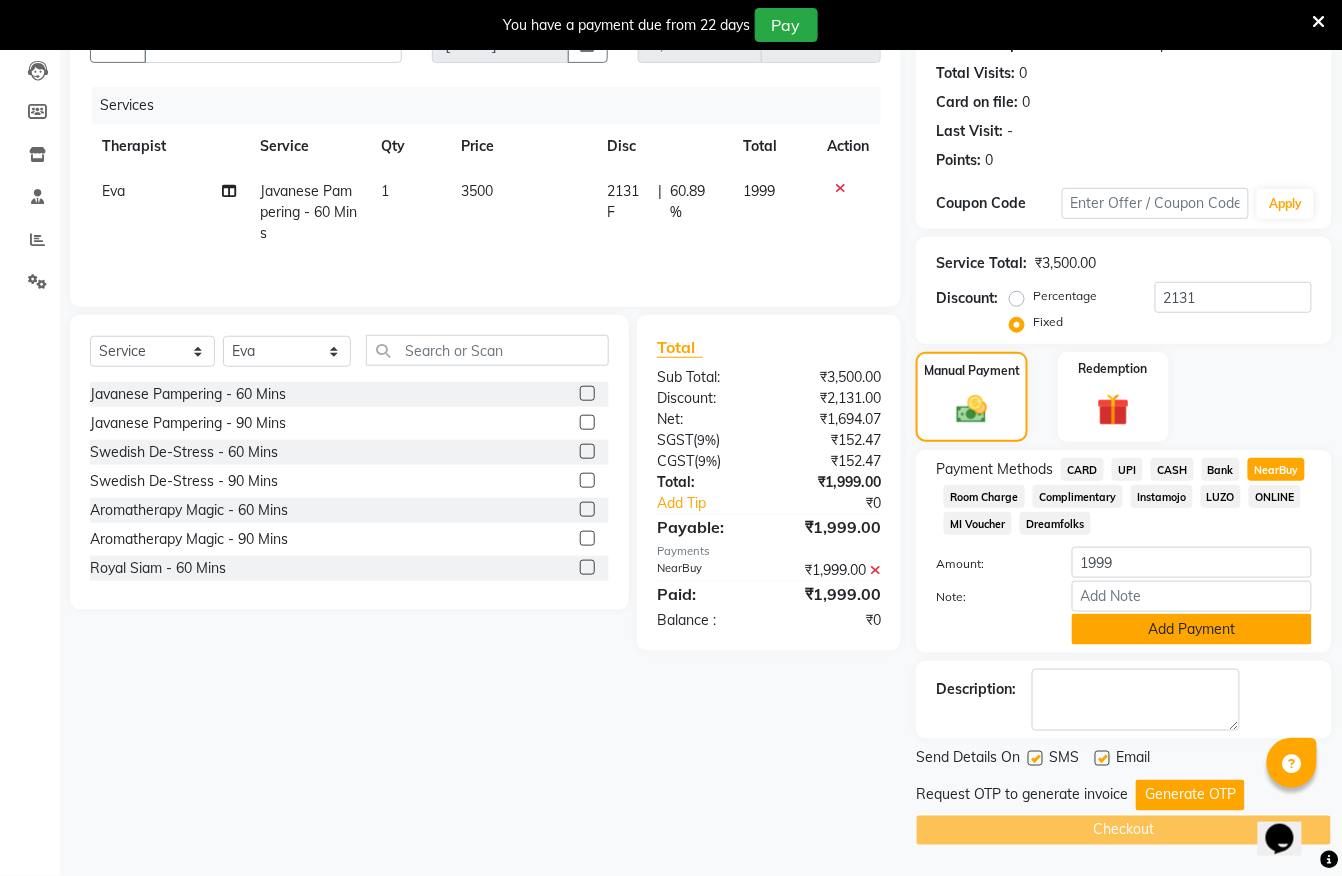 click on "Add Payment" 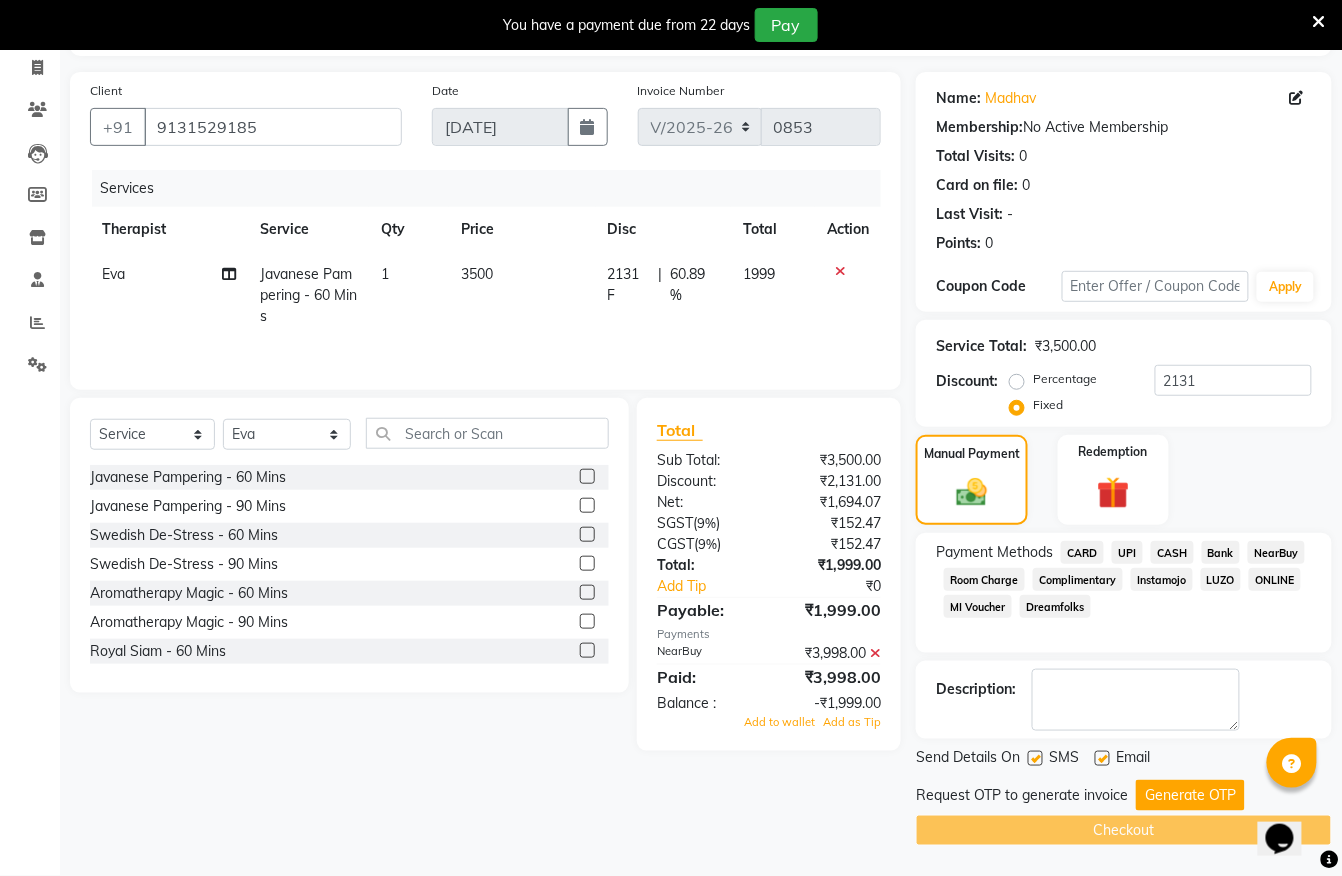 scroll, scrollTop: 132, scrollLeft: 0, axis: vertical 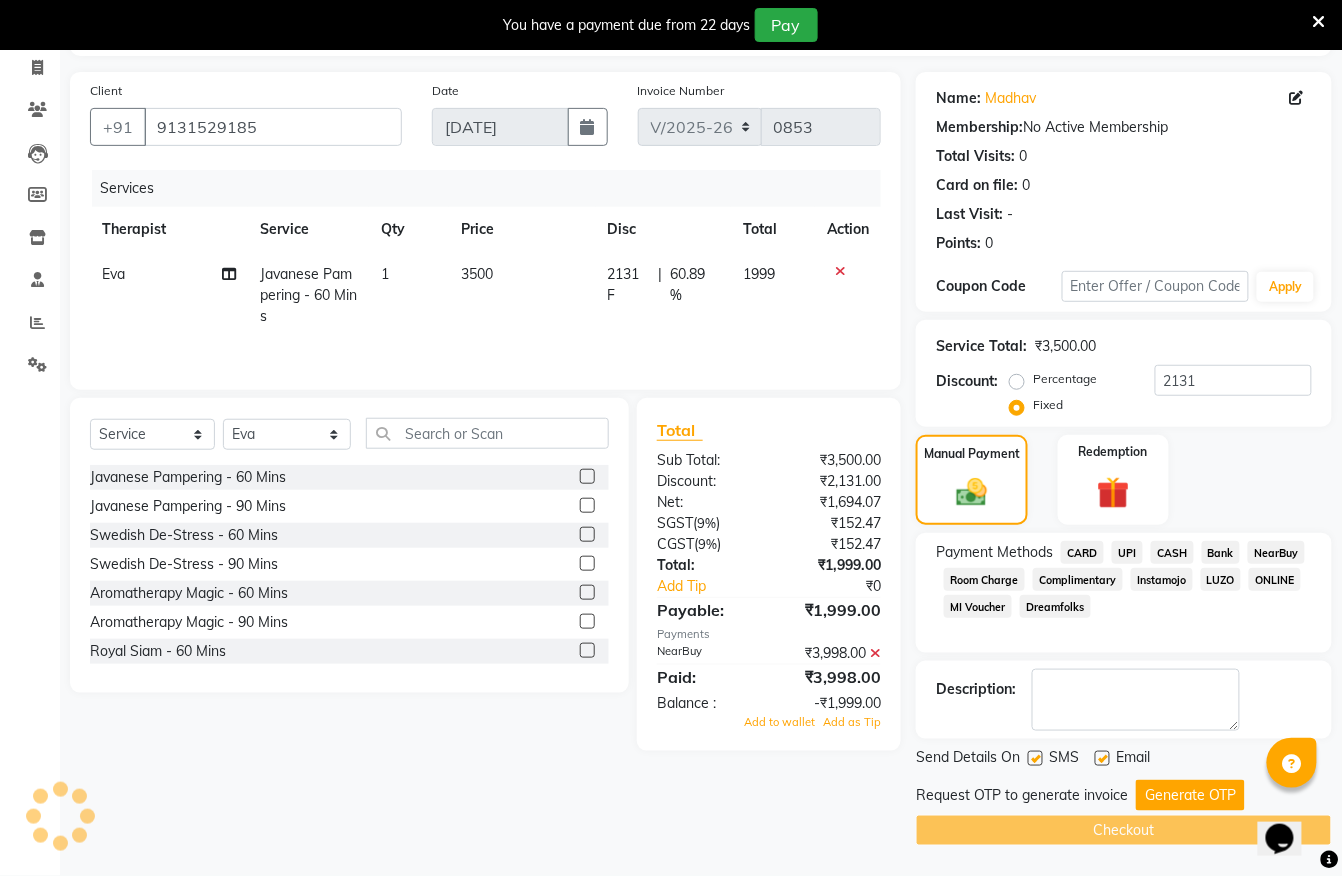 click 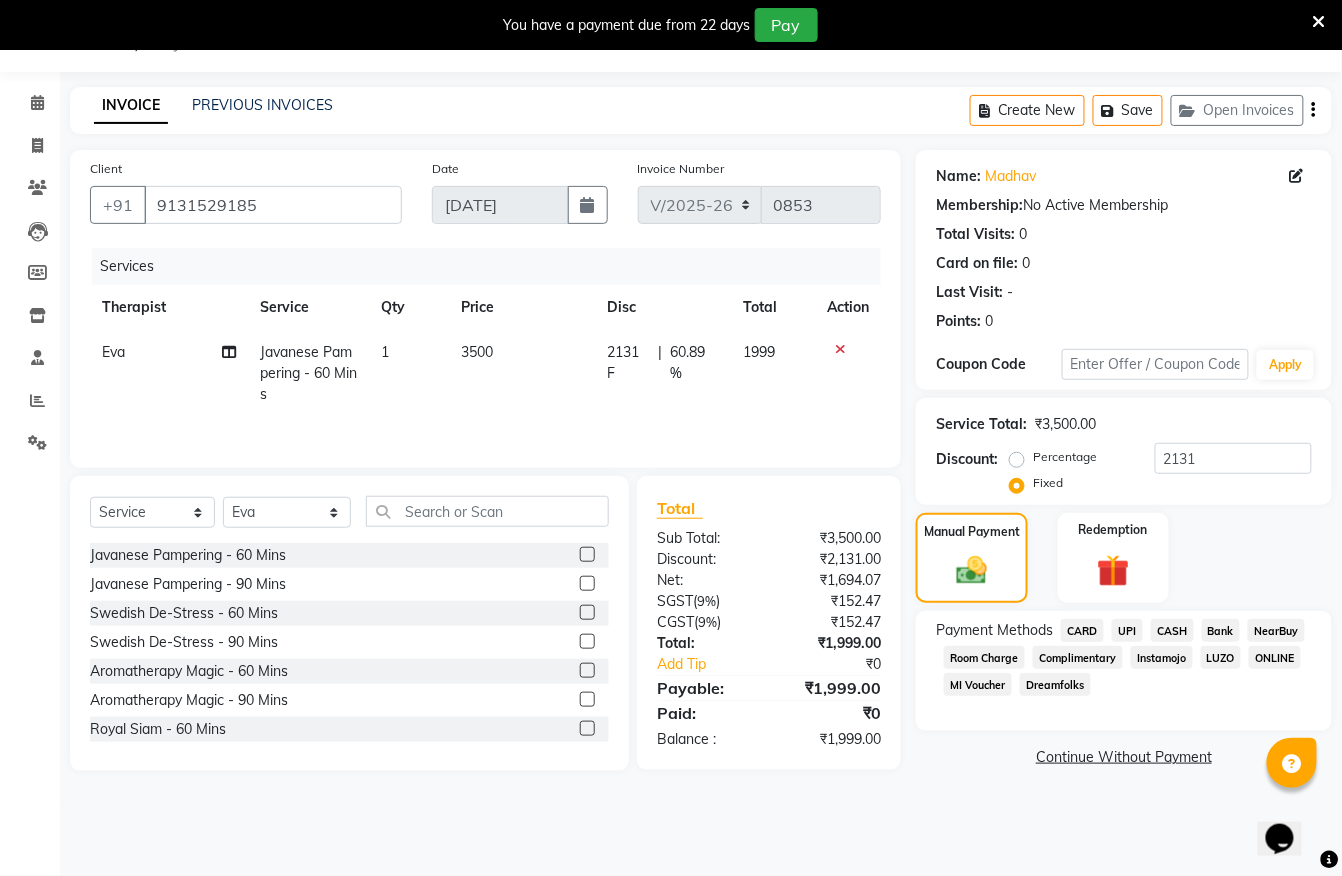 scroll, scrollTop: 50, scrollLeft: 0, axis: vertical 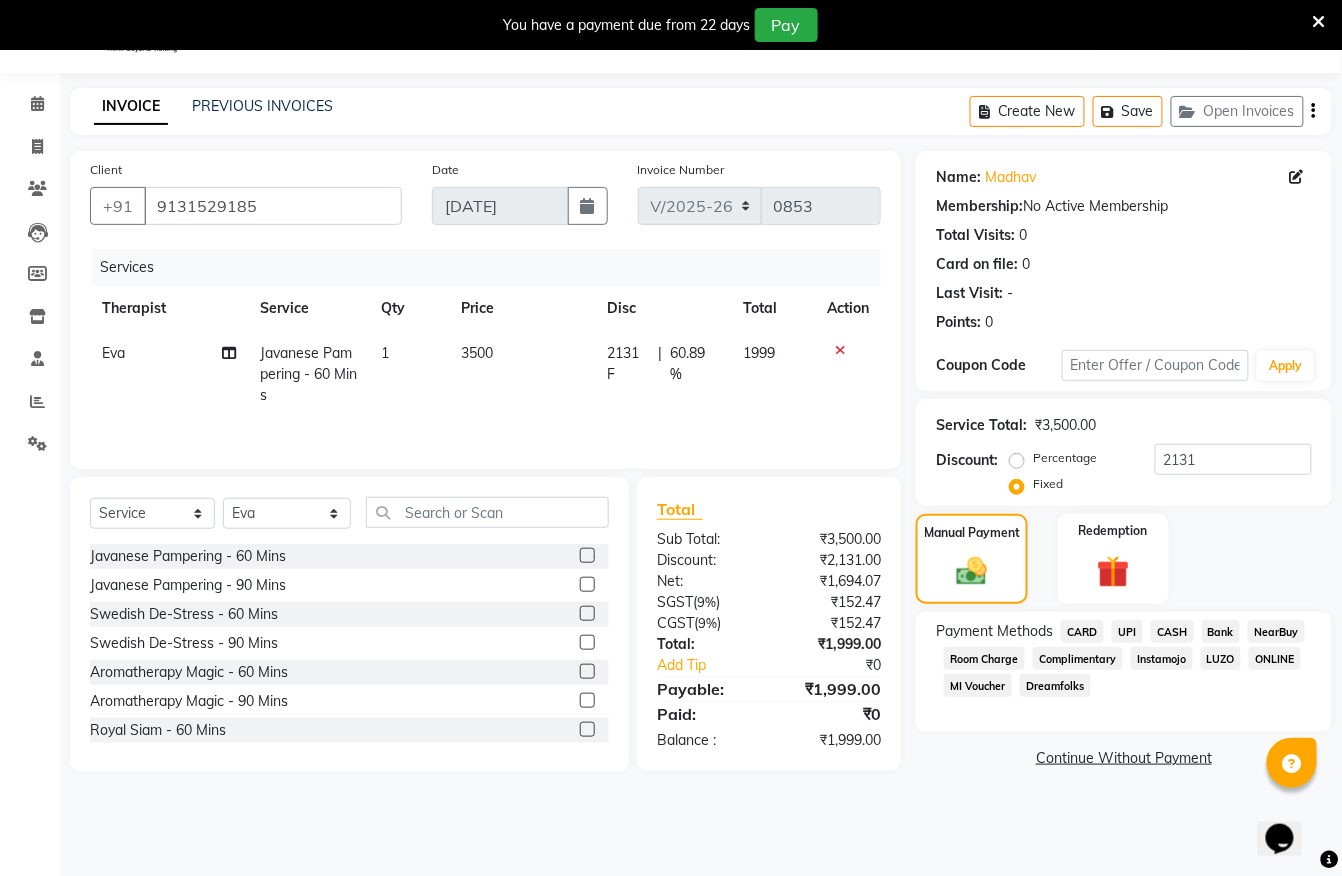 click on "NearBuy" 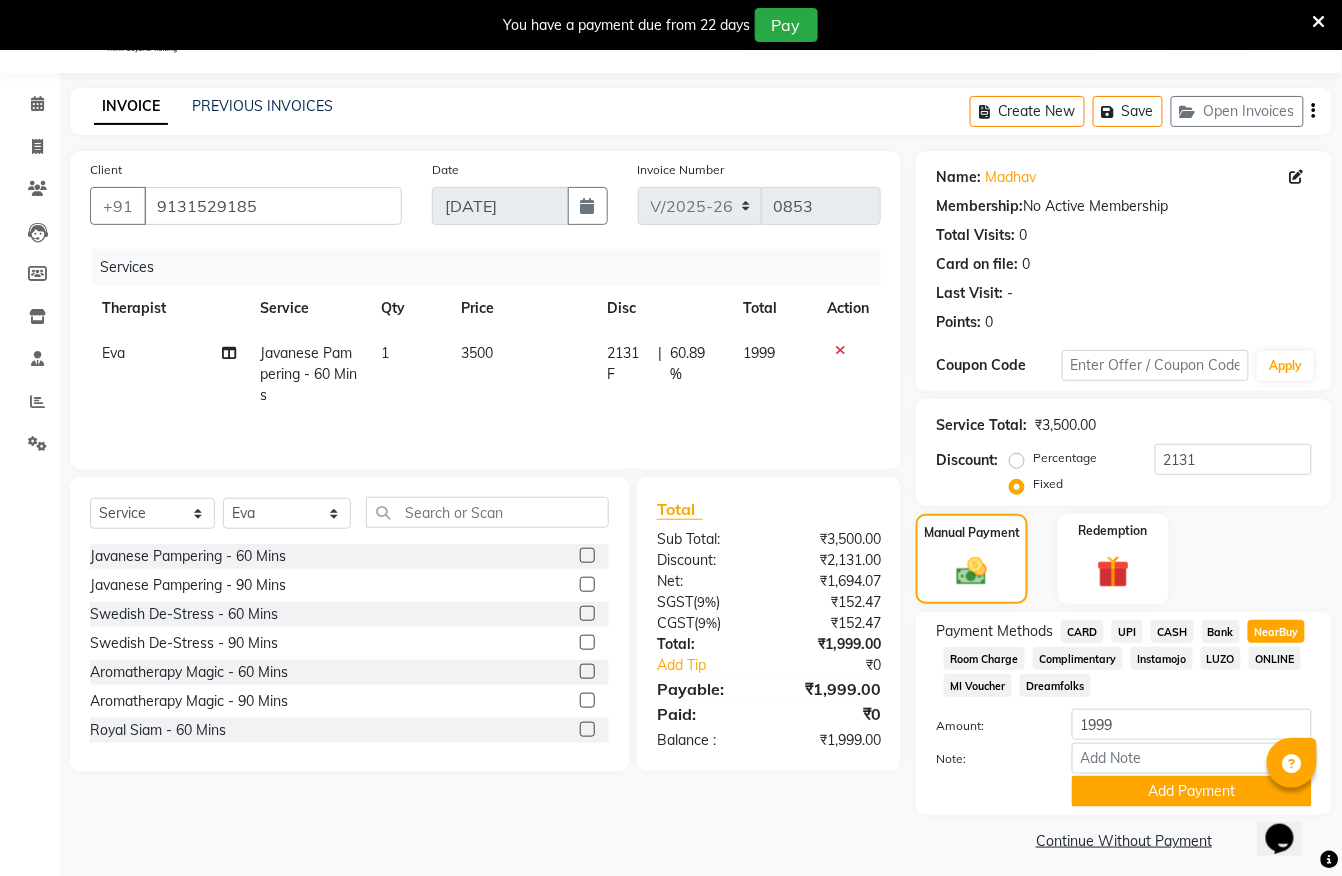 scroll, scrollTop: 62, scrollLeft: 0, axis: vertical 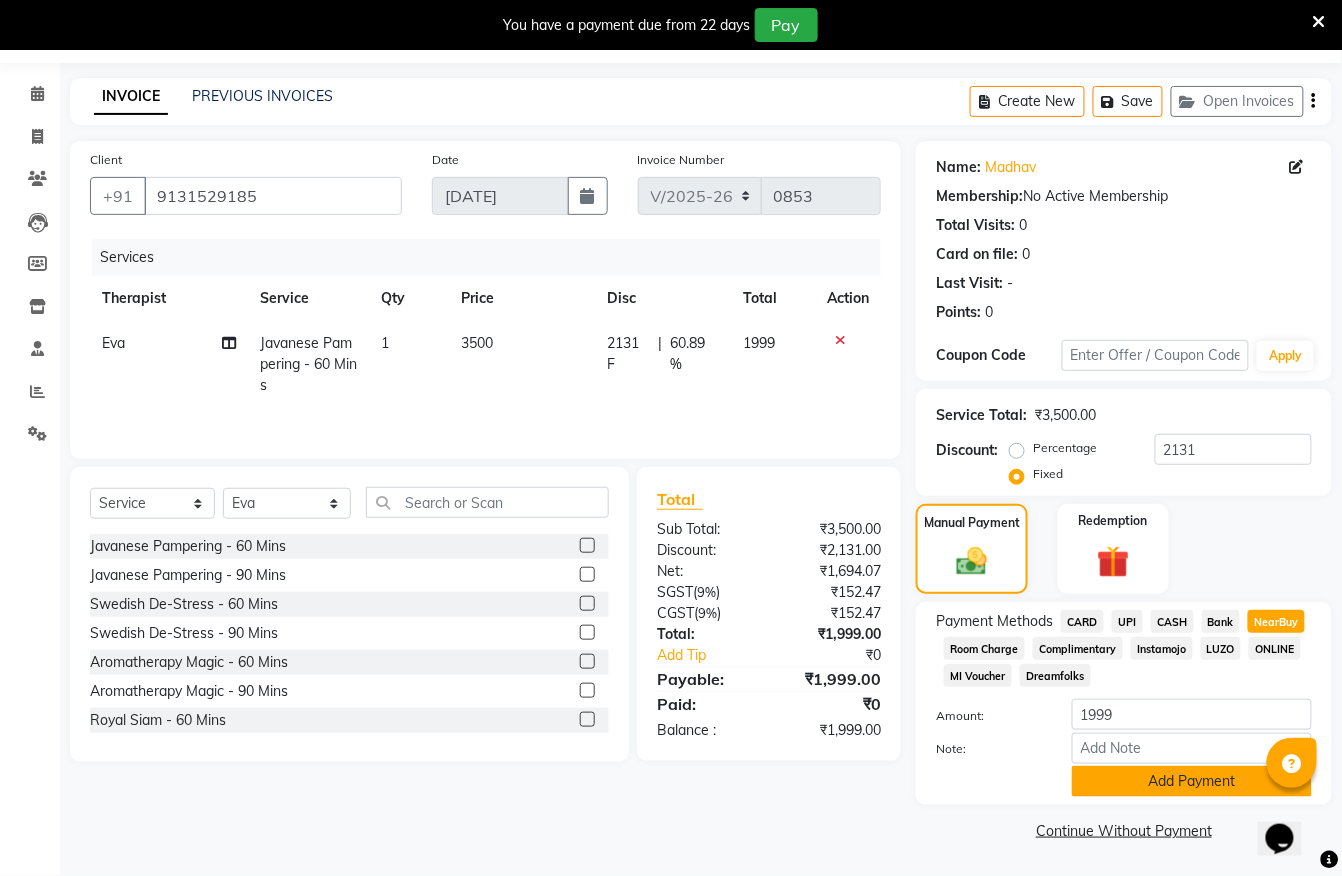 click on "Add Payment" 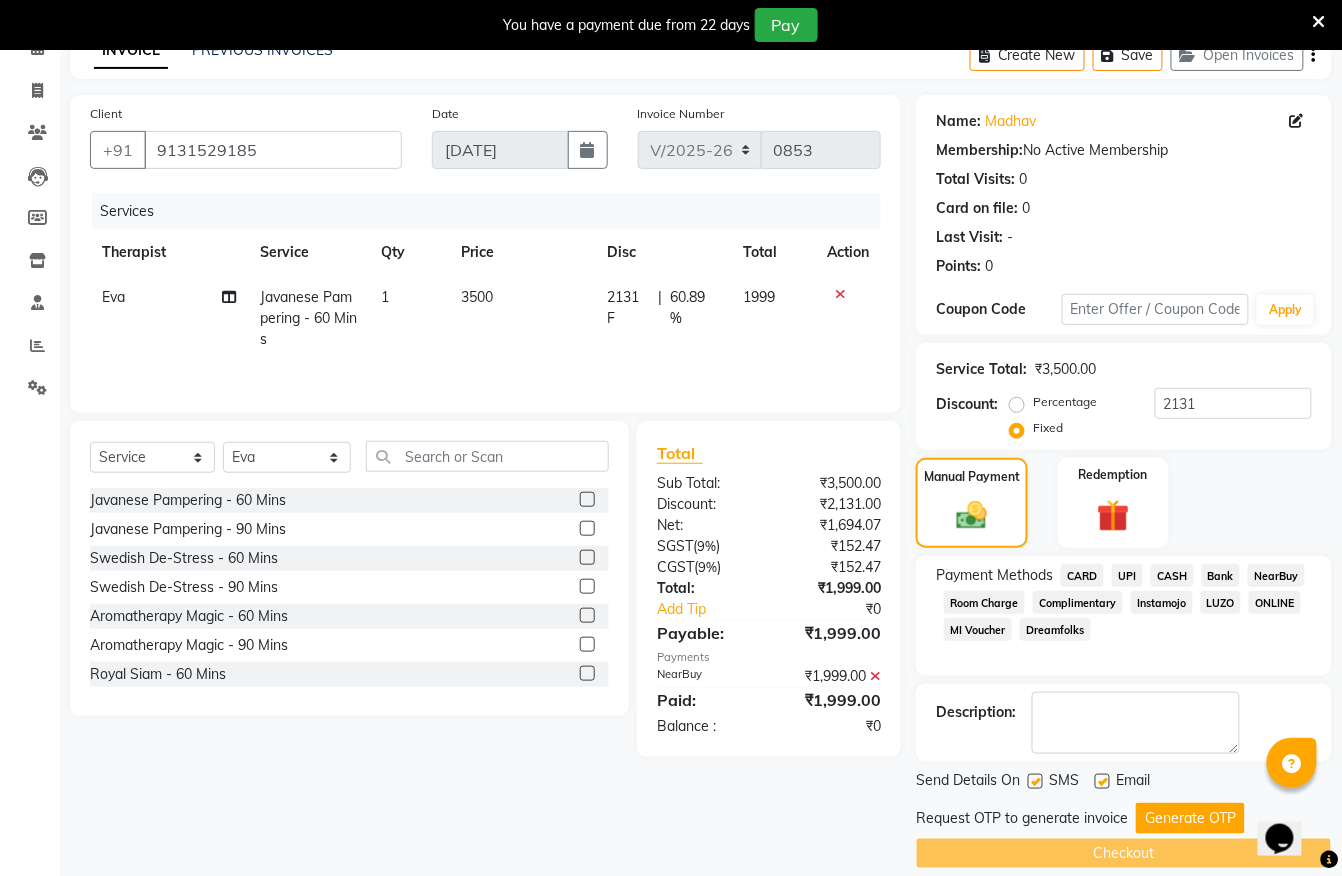 scroll, scrollTop: 132, scrollLeft: 0, axis: vertical 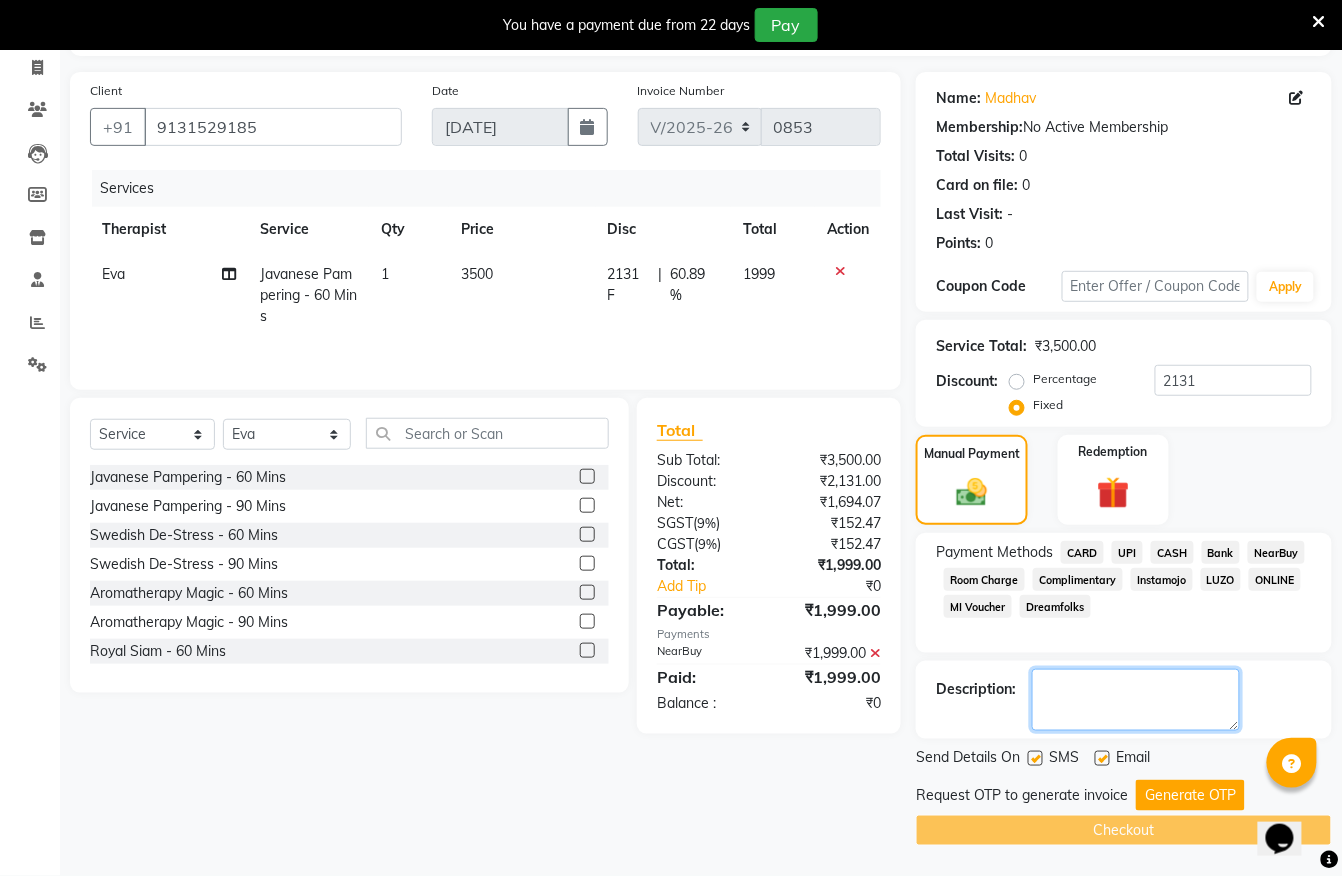 click 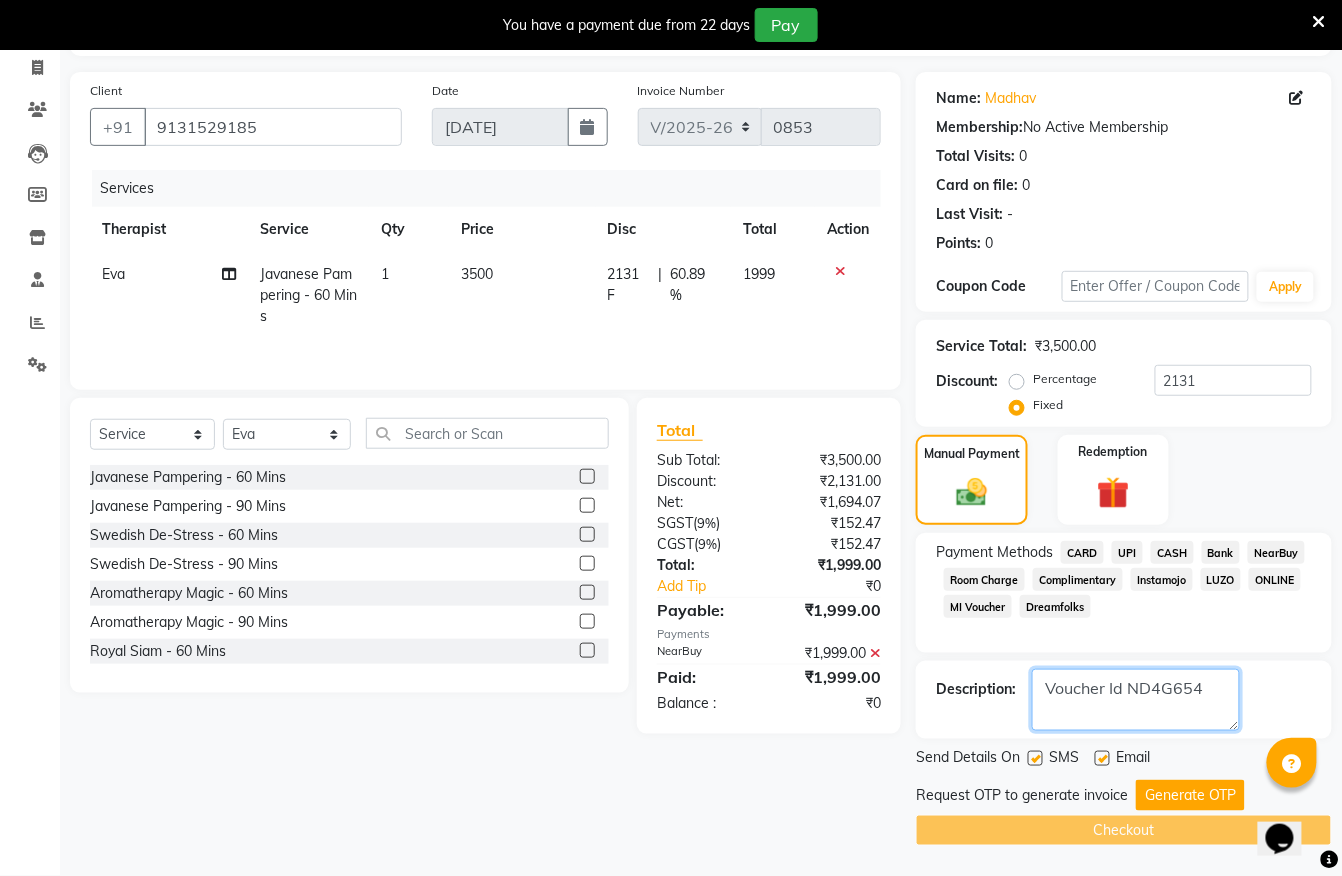 type on "Voucher Id ND4G654" 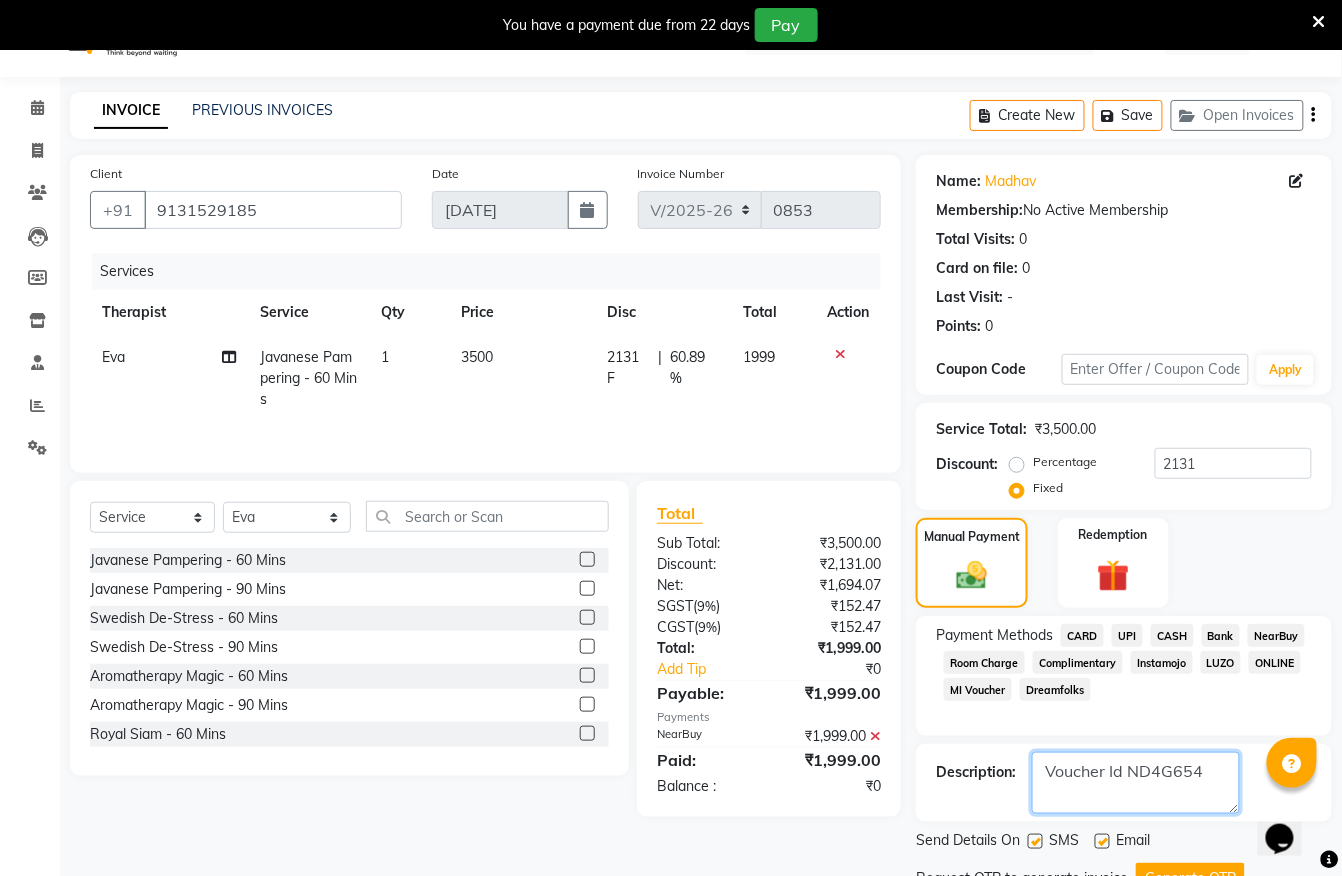 scroll, scrollTop: 0, scrollLeft: 0, axis: both 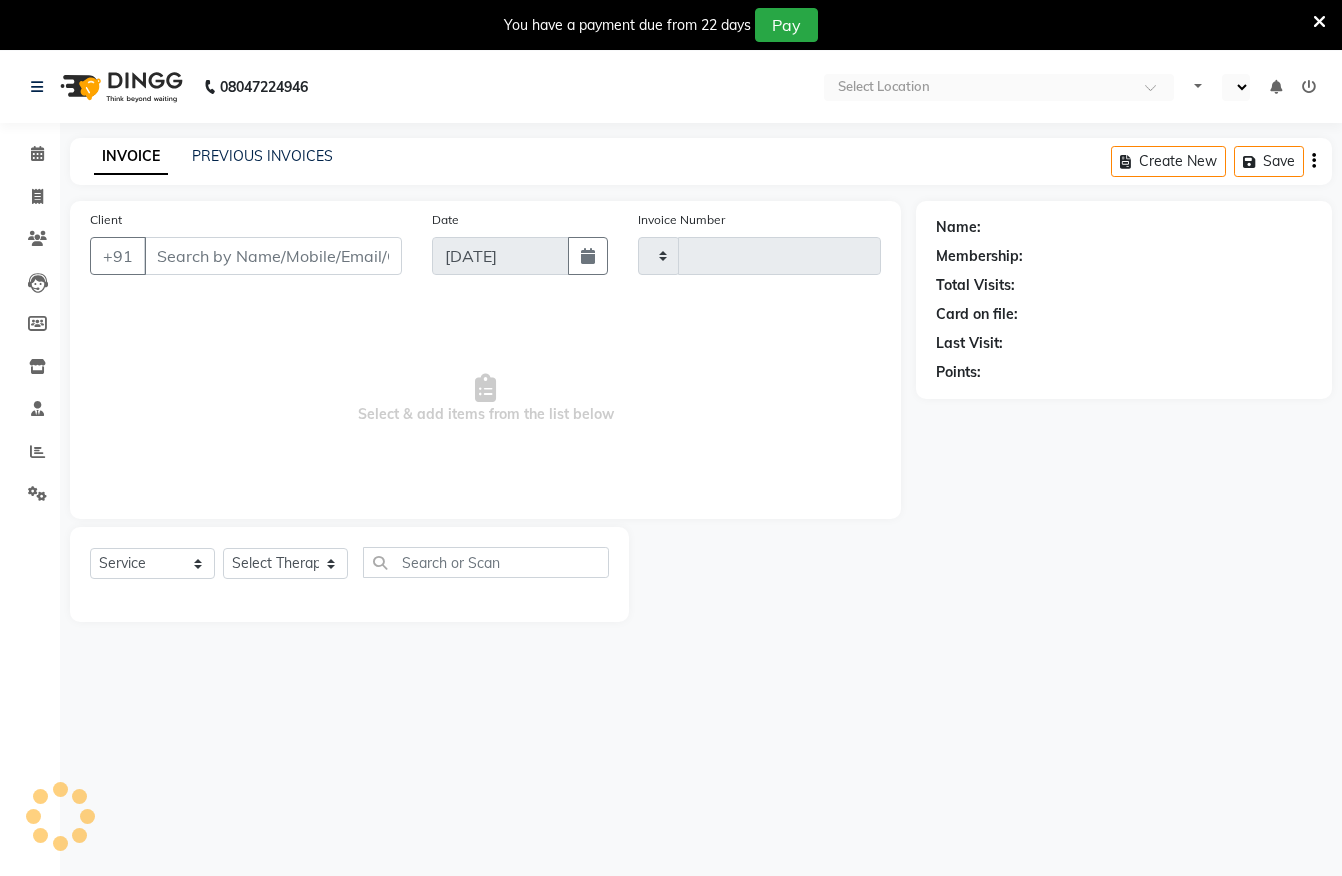 select on "service" 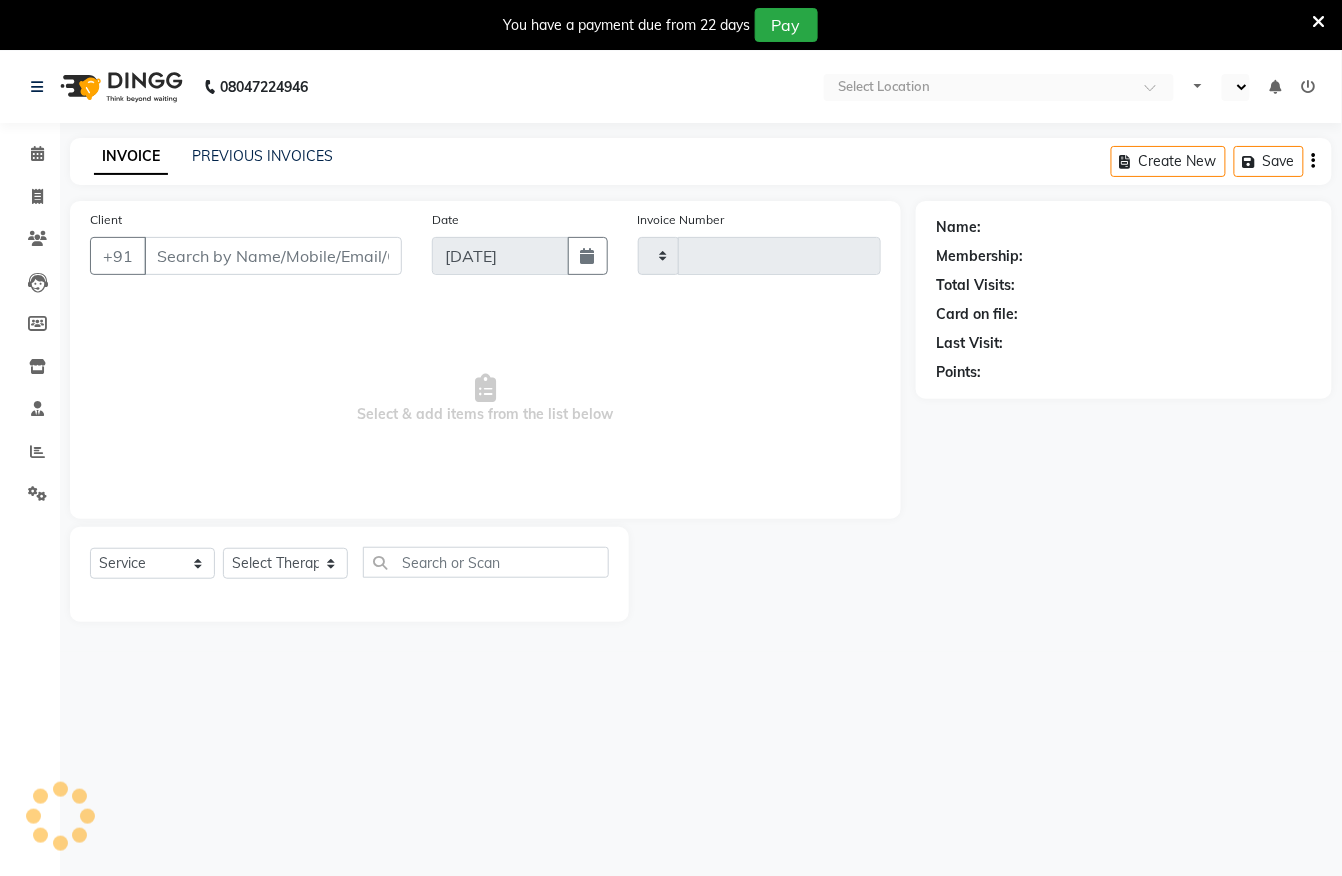 select on "en" 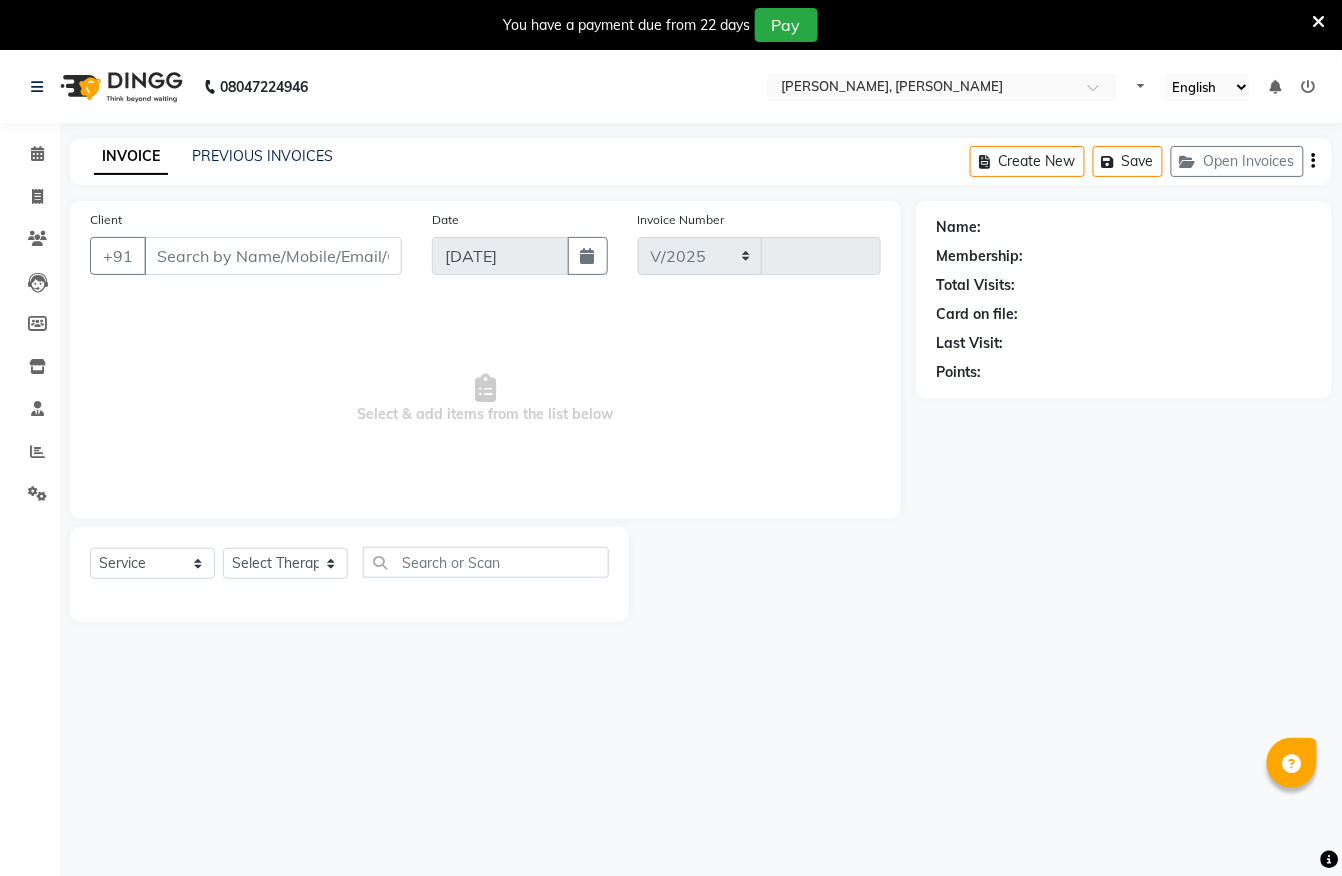 select on "6399" 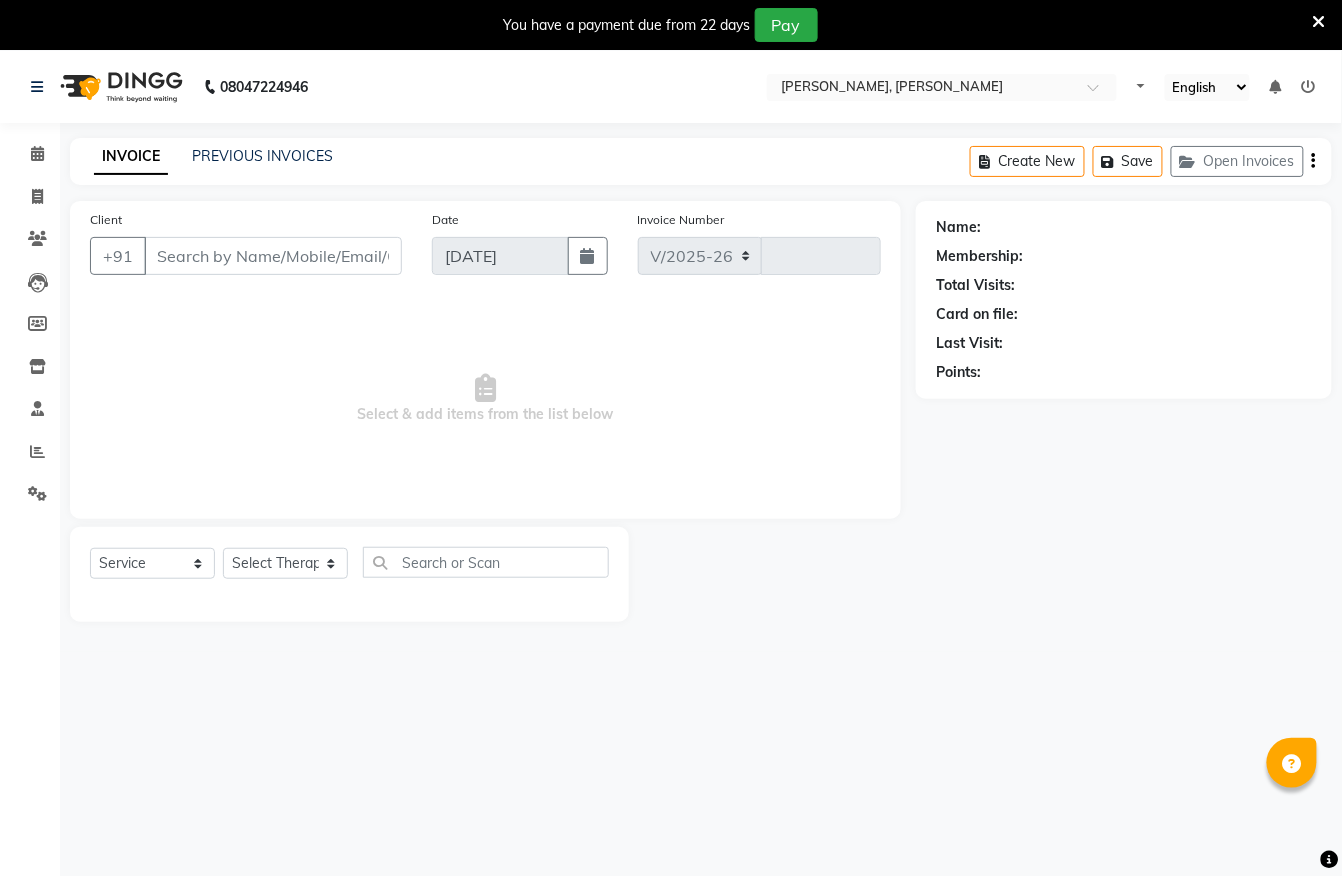 type on "0853" 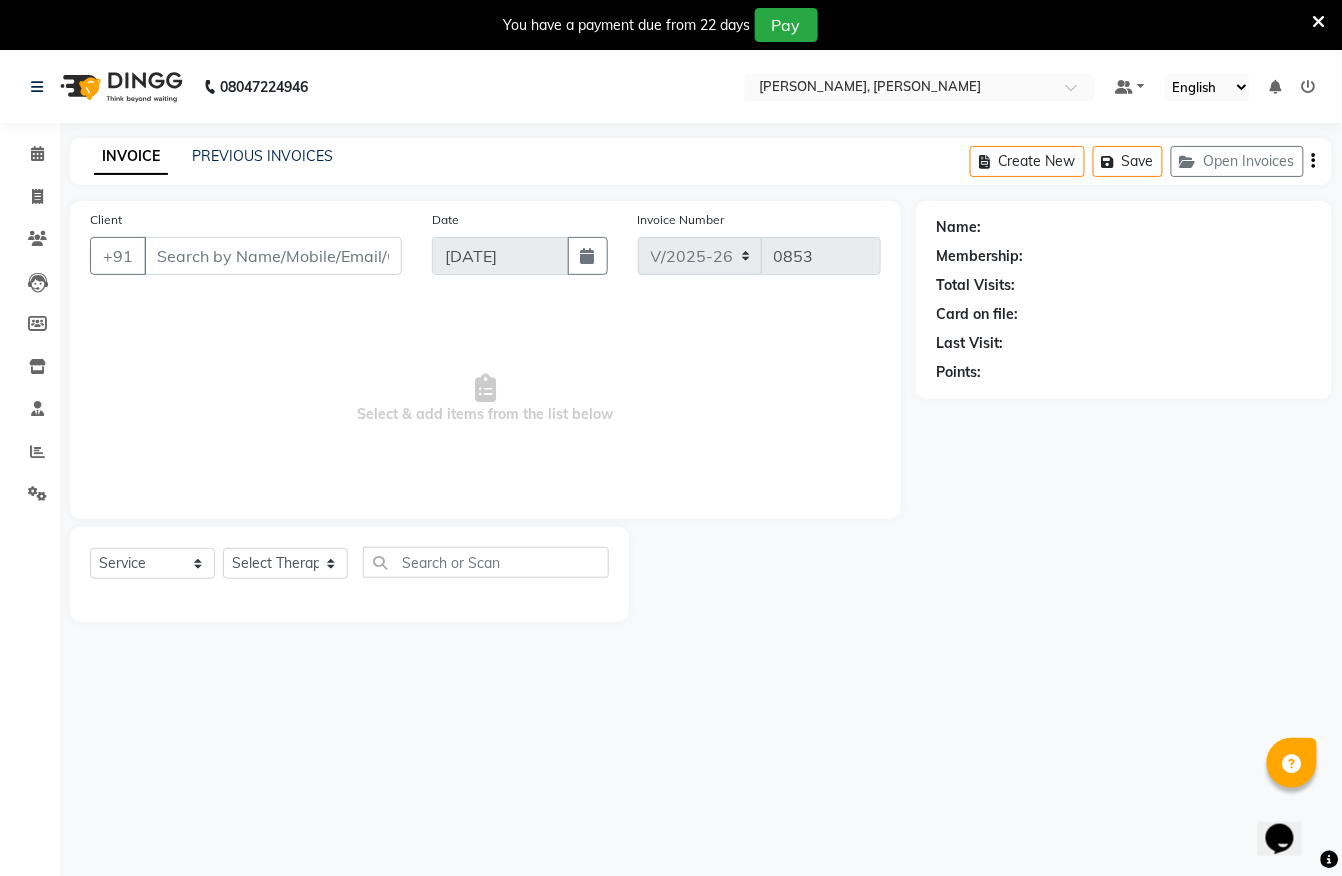 scroll, scrollTop: 0, scrollLeft: 0, axis: both 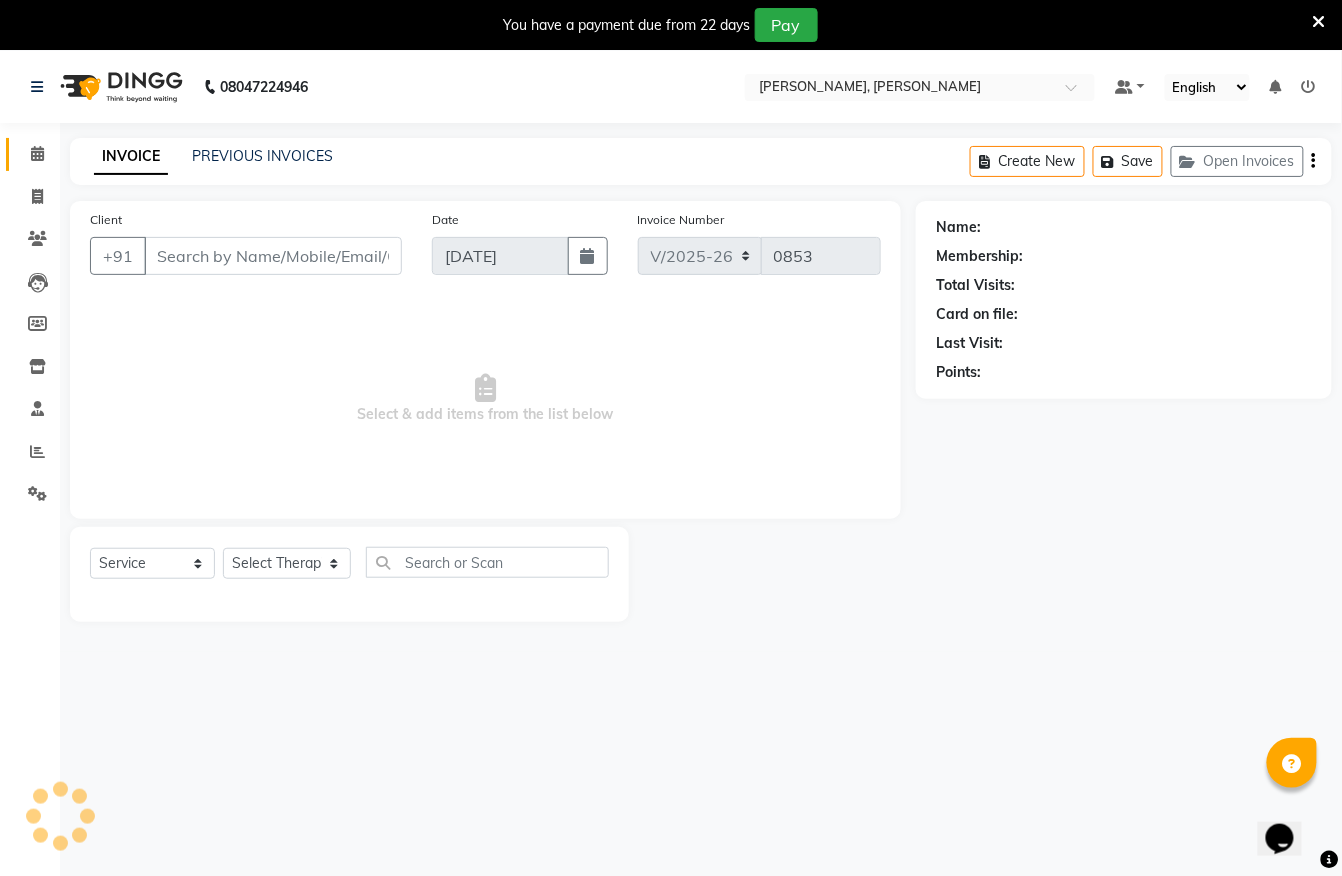 type on "9424814466" 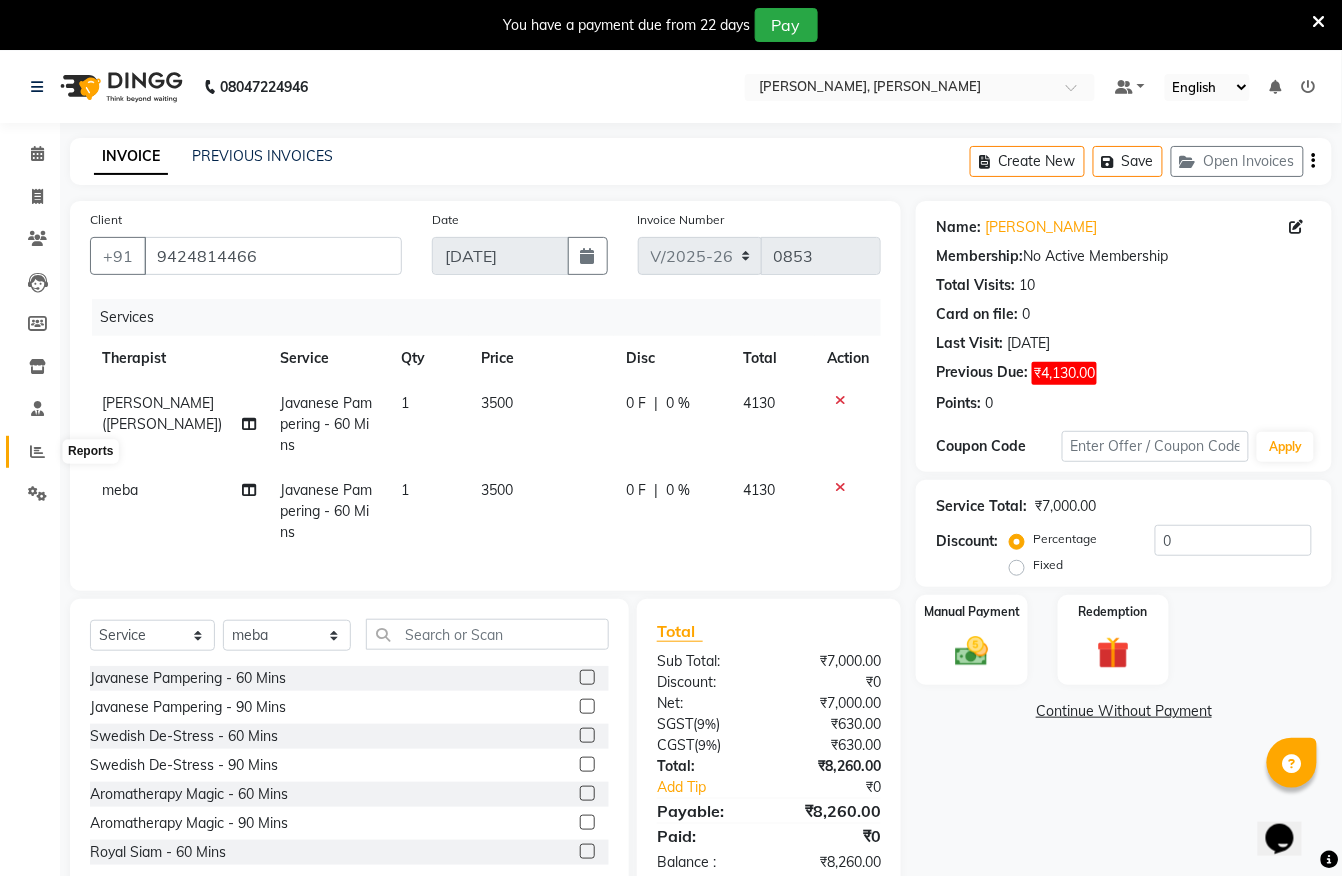 click 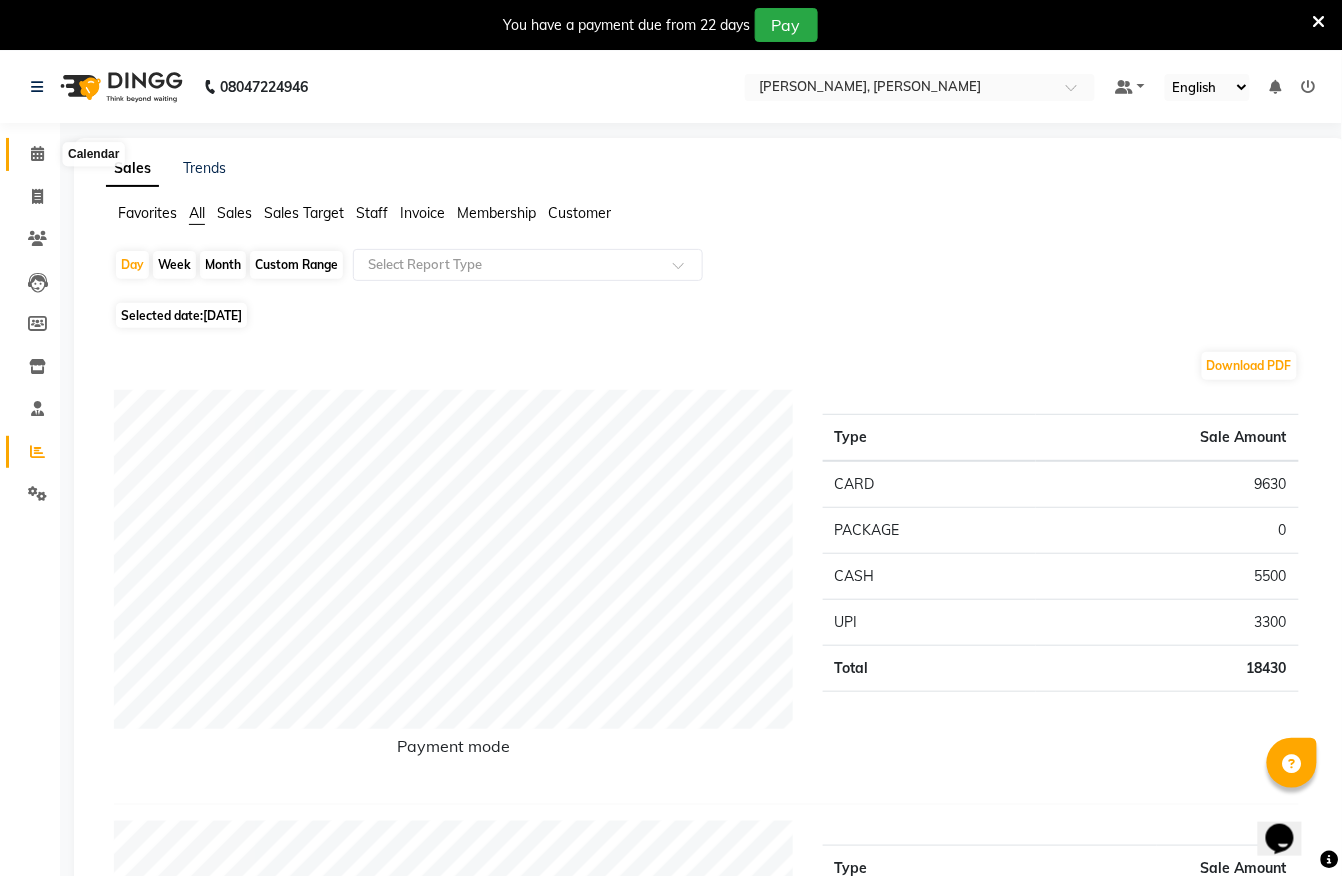 click 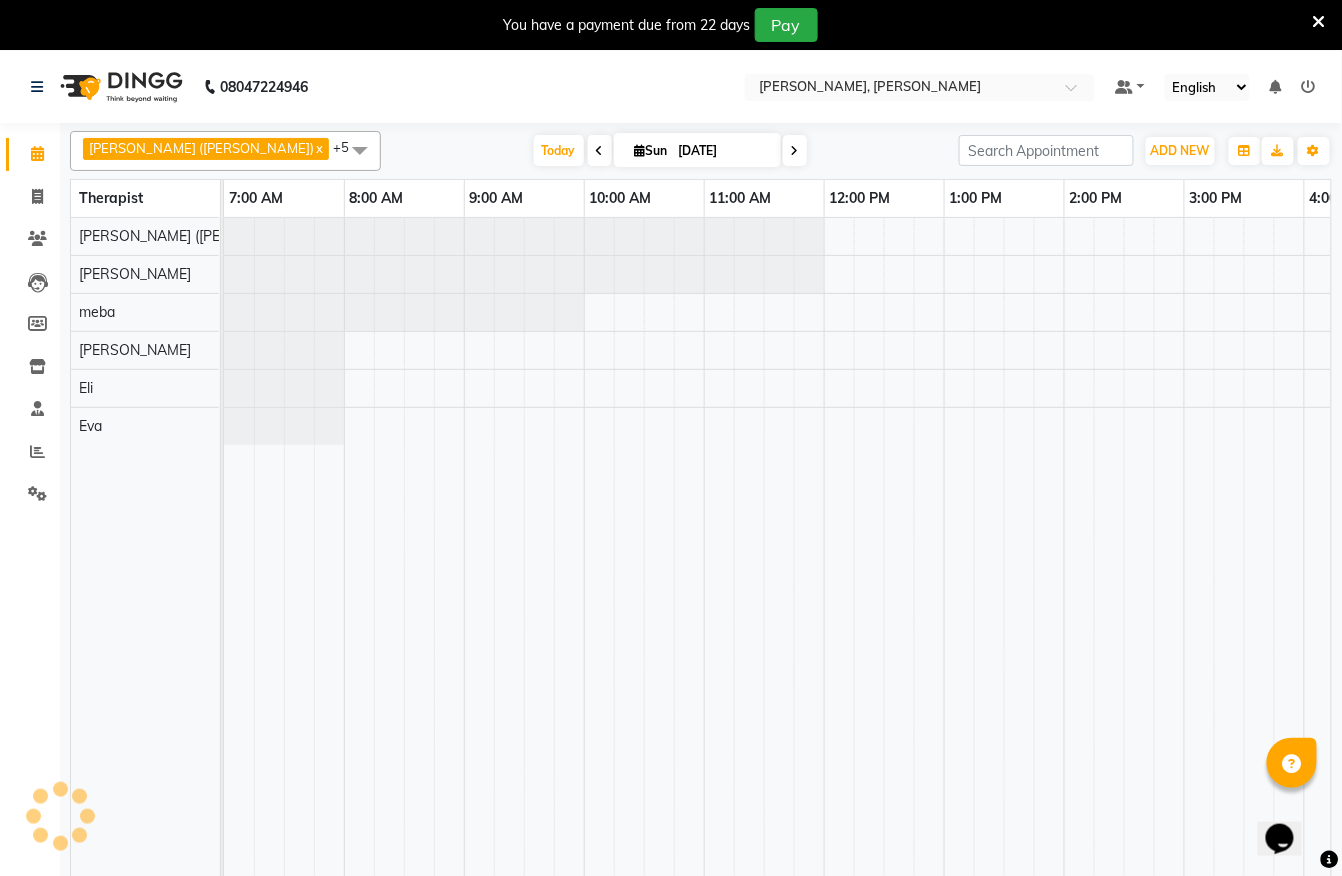 scroll, scrollTop: 0, scrollLeft: 0, axis: both 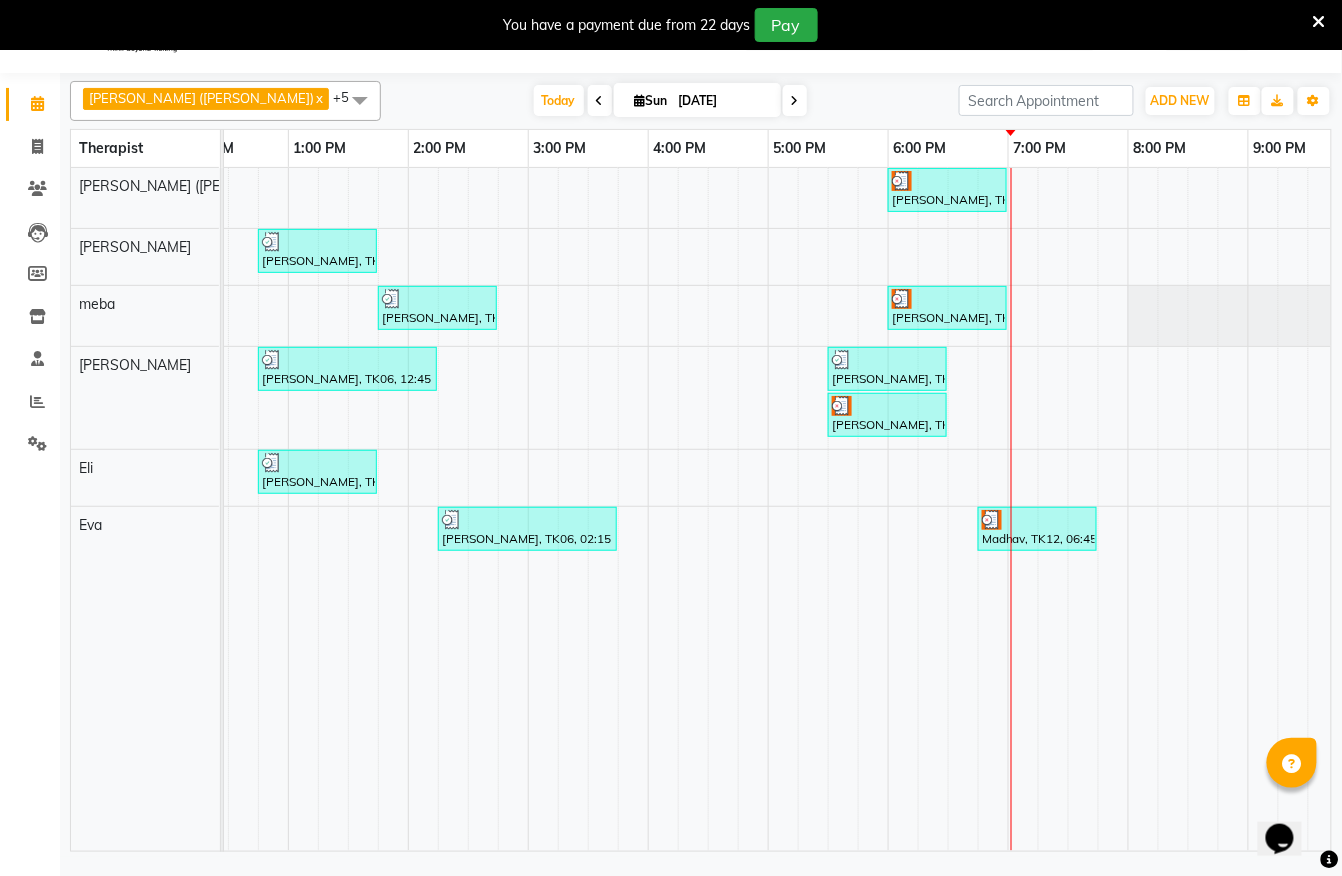 click on "Sumit Agrawal, TK02, 06:30 AM-07:30 AM, Javanese Pampering - 60 Mins     sumit / sajal, TK04, 09:00 AM-10:00 AM, Javanese Pampering - 60 Mins     Anuj Kadam, TK05, 10:30 AM-11:30 AM, Javanese Pampering - 60 Mins     kamal chauhan, TK11, 06:00 PM-07:00 PM, Javanese Pampering - 60 Mins     srishti khadiya, TK07, 12:45 PM-01:45 PM, Javanese Pampering - 60 Mins             jayesh, TK03, 06:30 AM-07:30 AM, Javanese Pampering - 60 Mins     sumit / sajal, TK04, 09:00 AM-10:00 AM, Javanese Pampering - 60 Mins     Payal, TK01, 10:15 AM-11:15 AM, Javanese Pampering - 60 Mins     Shankar, TK08, 01:45 PM-02:45 PM, Javanese Pampering - 60 Mins     kamal chauhan, TK11, 06:00 PM-07:00 PM, Javanese Pampering - 60 Mins     Shaksham Khurana, TK06, 12:45 PM-02:15 PM, Javanese Pampering - 90 Mins     rajesh gupta, TK10, 05:30 PM-06:30 PM, Javanese Pampering - 60 Mins     rajesh gupta, TK09, 05:30 PM-06:30 PM, Javanese Pampering - 60 Mins     srishti khadiya, TK07, 12:45 PM-01:45 PM, Javanese Pampering - 60 Mins" at bounding box center (778, 510) 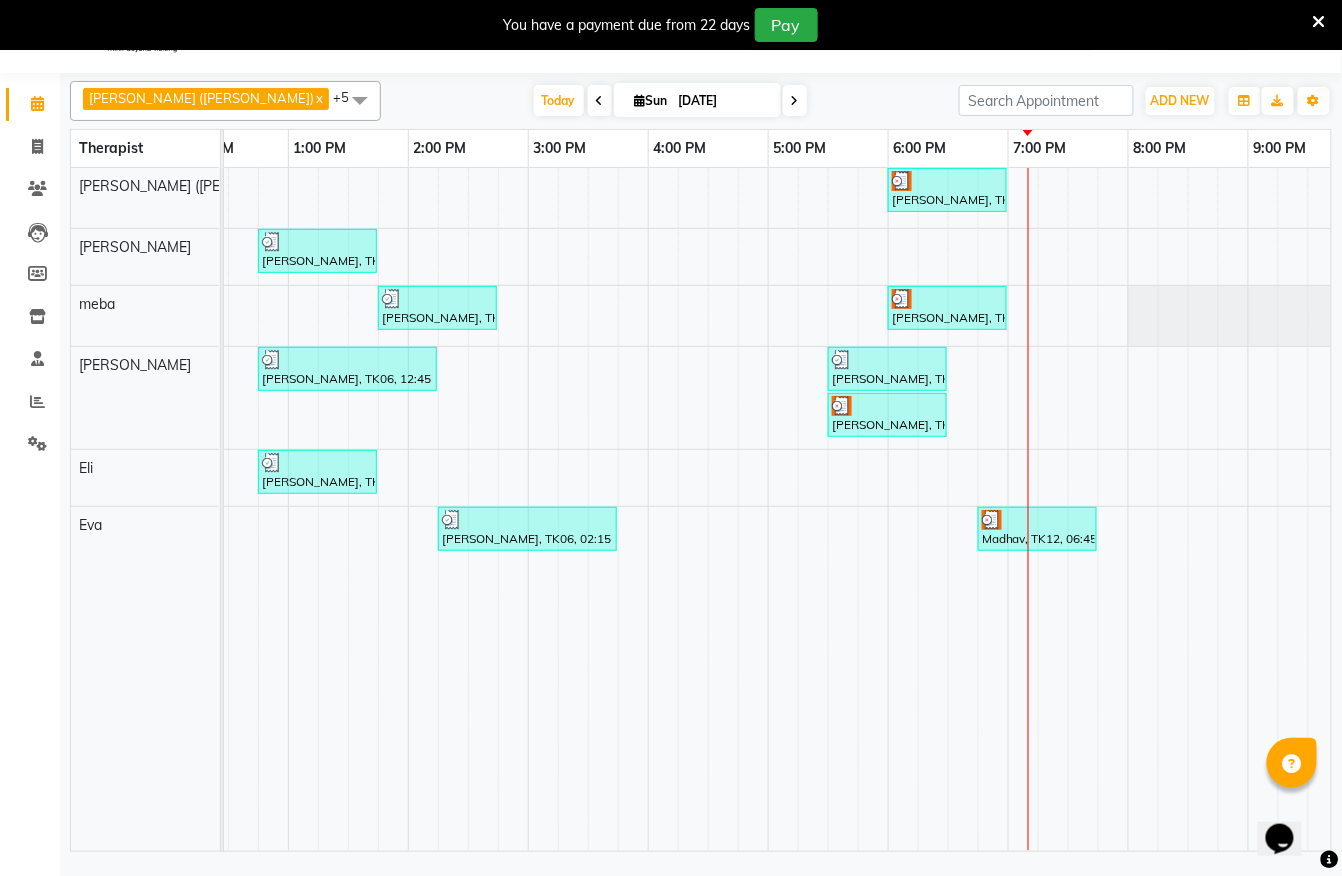 scroll, scrollTop: 0, scrollLeft: 834, axis: horizontal 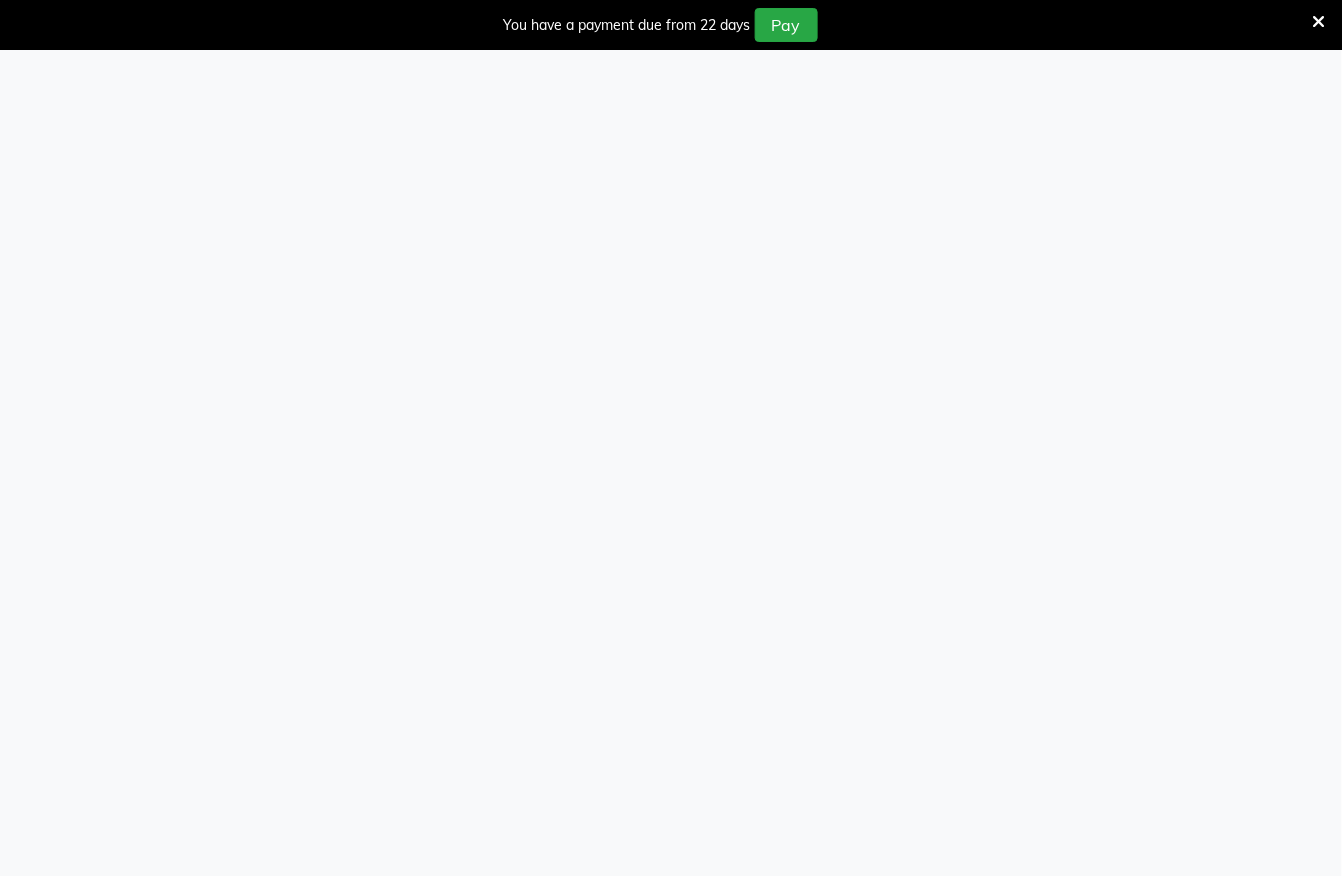 select on "service" 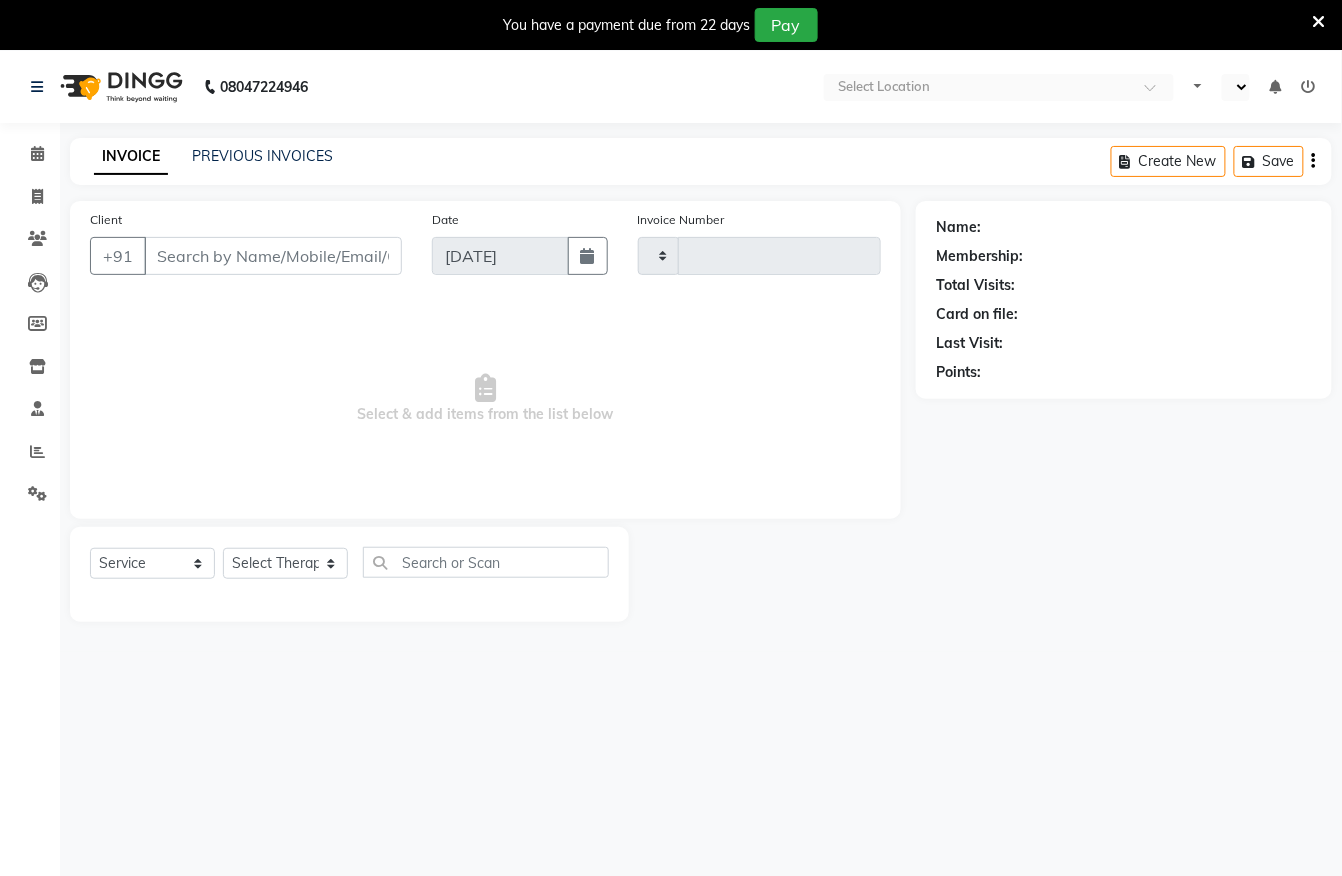 select on "en" 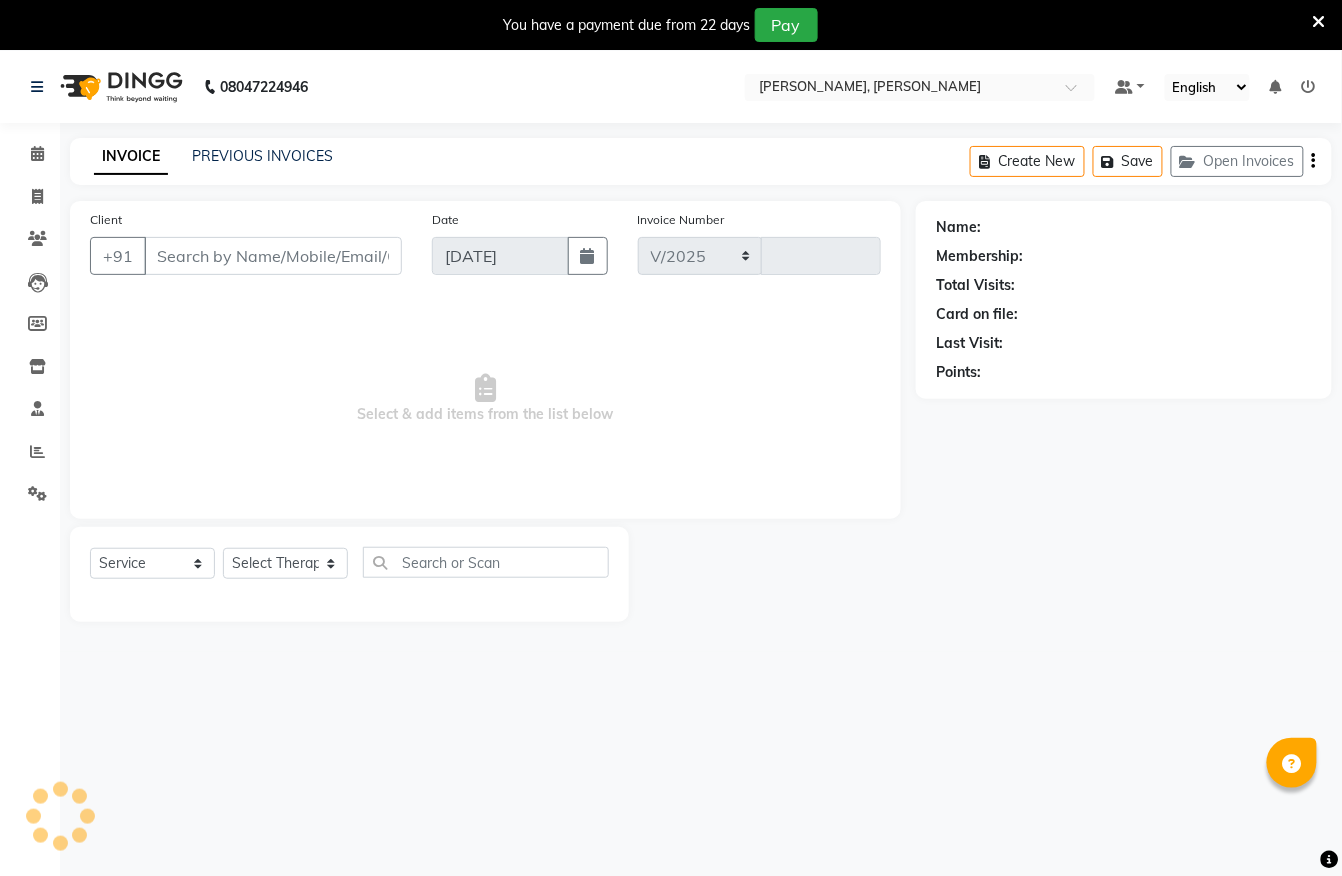 select on "6399" 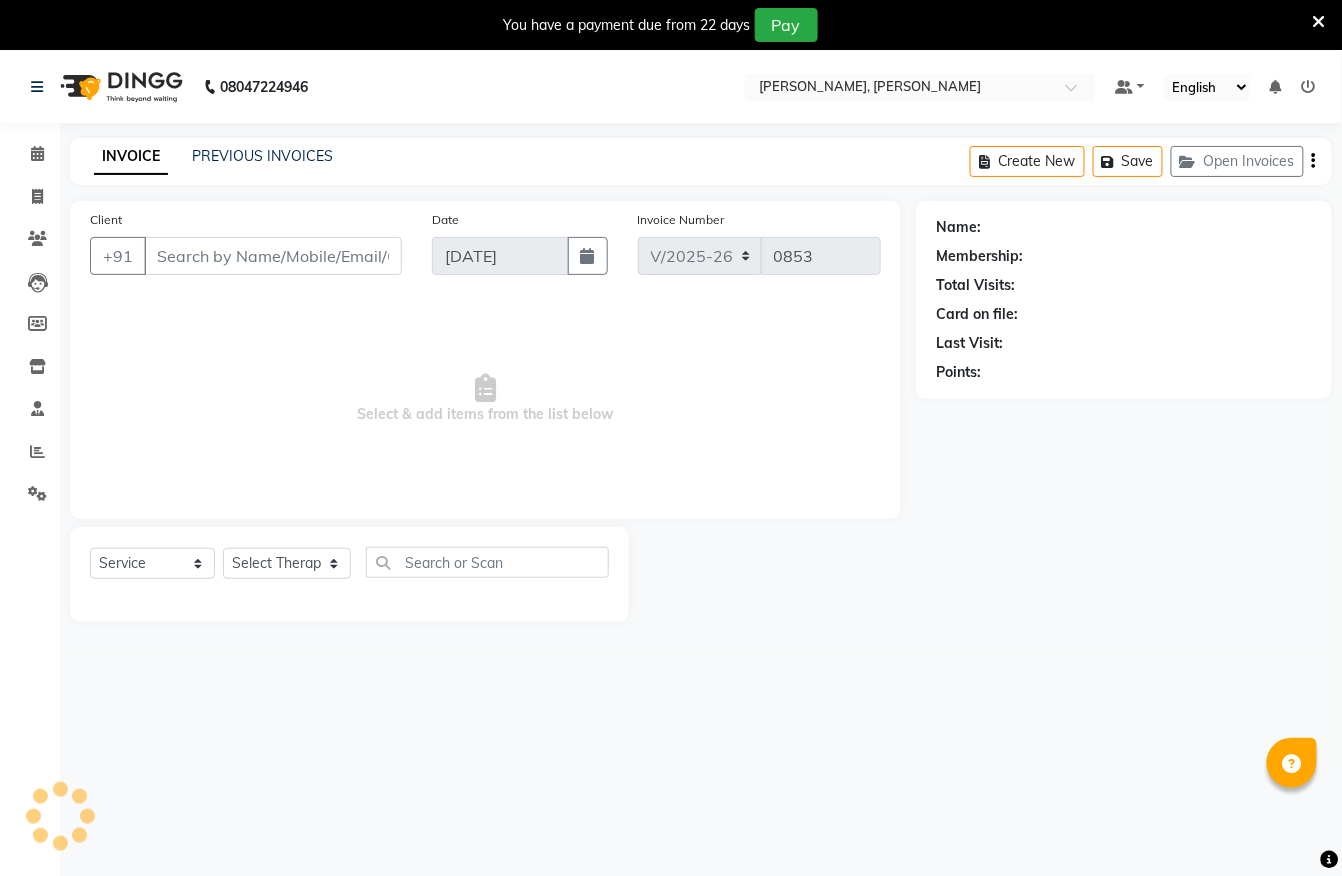 type on "9765559192" 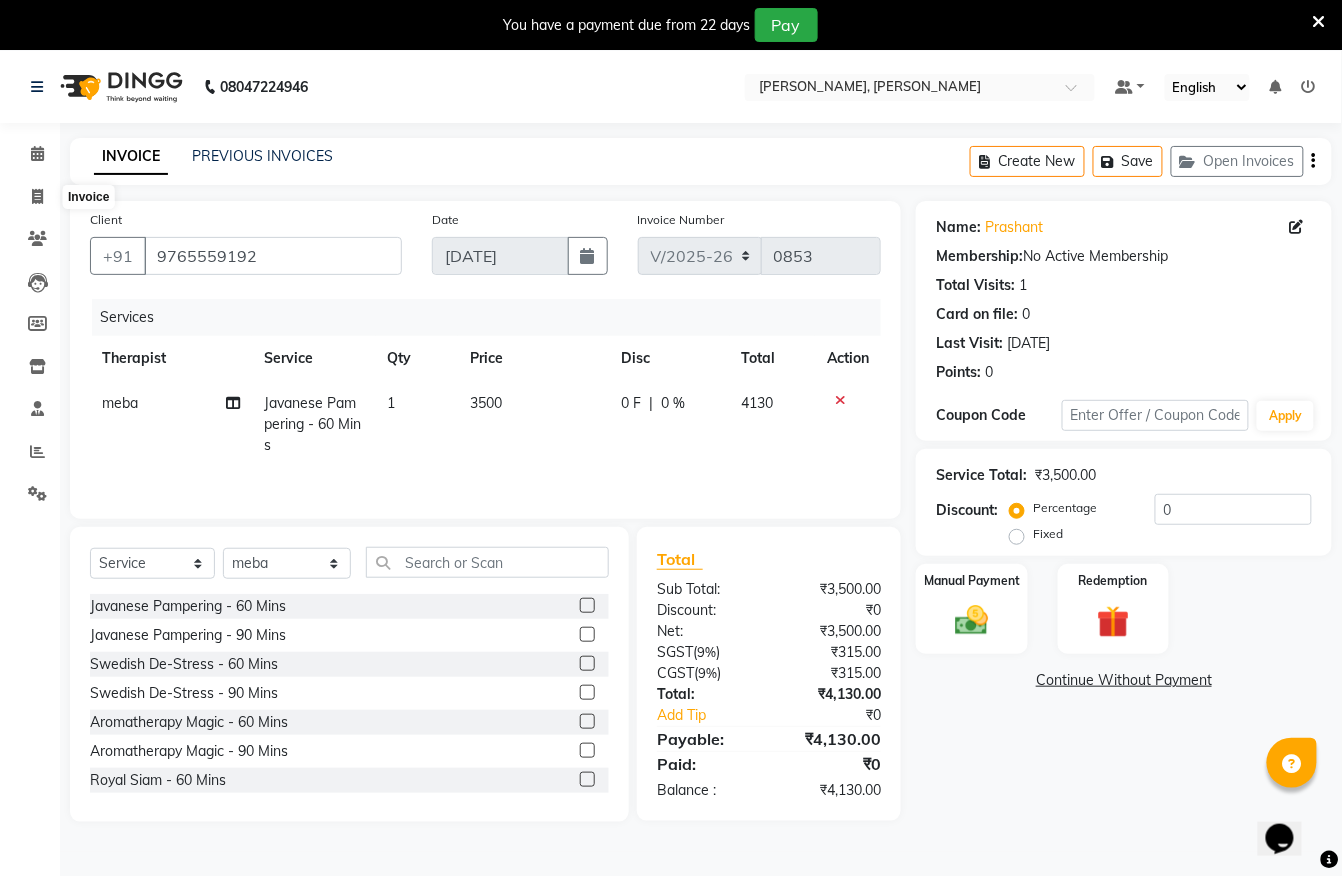 scroll, scrollTop: 0, scrollLeft: 0, axis: both 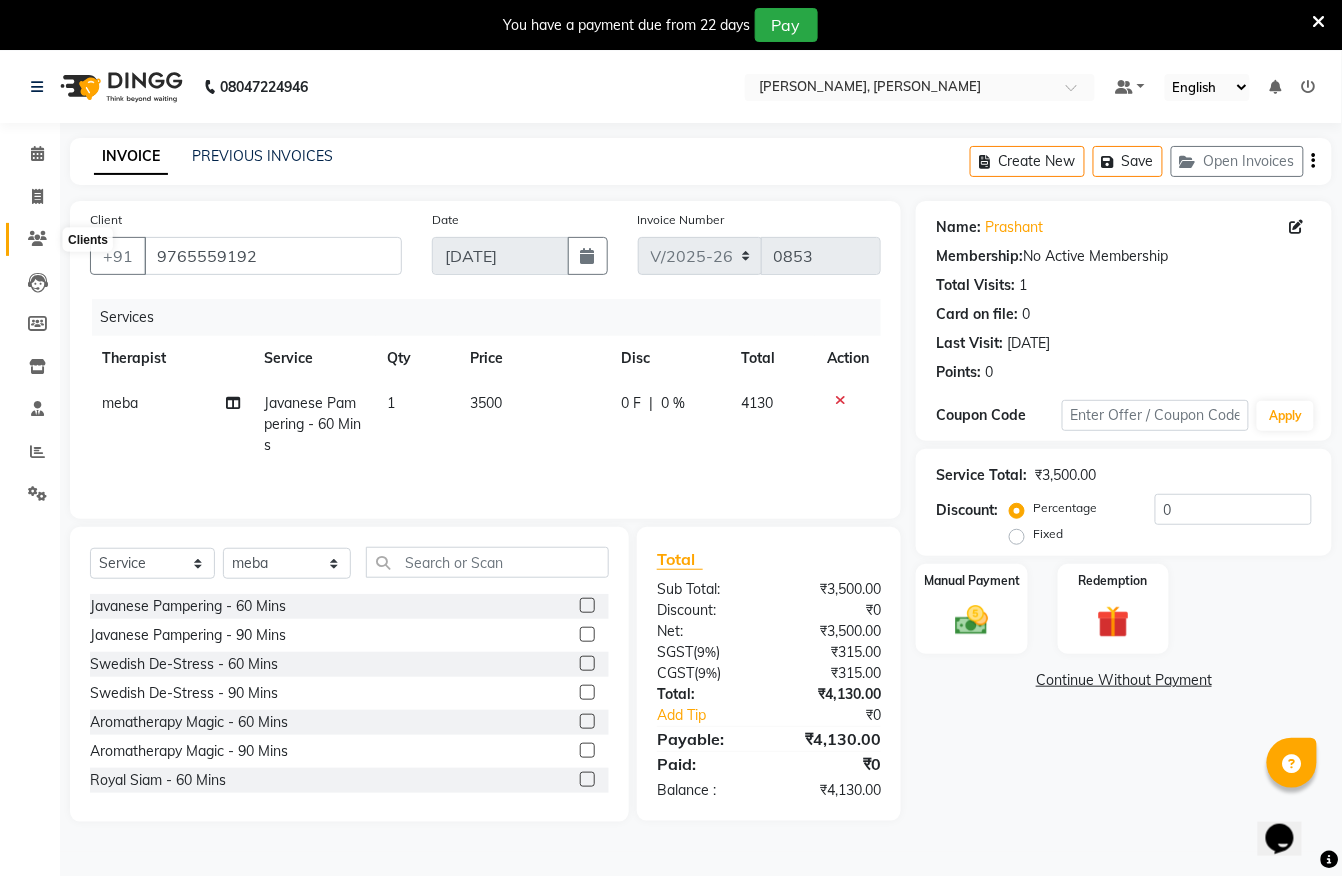 click 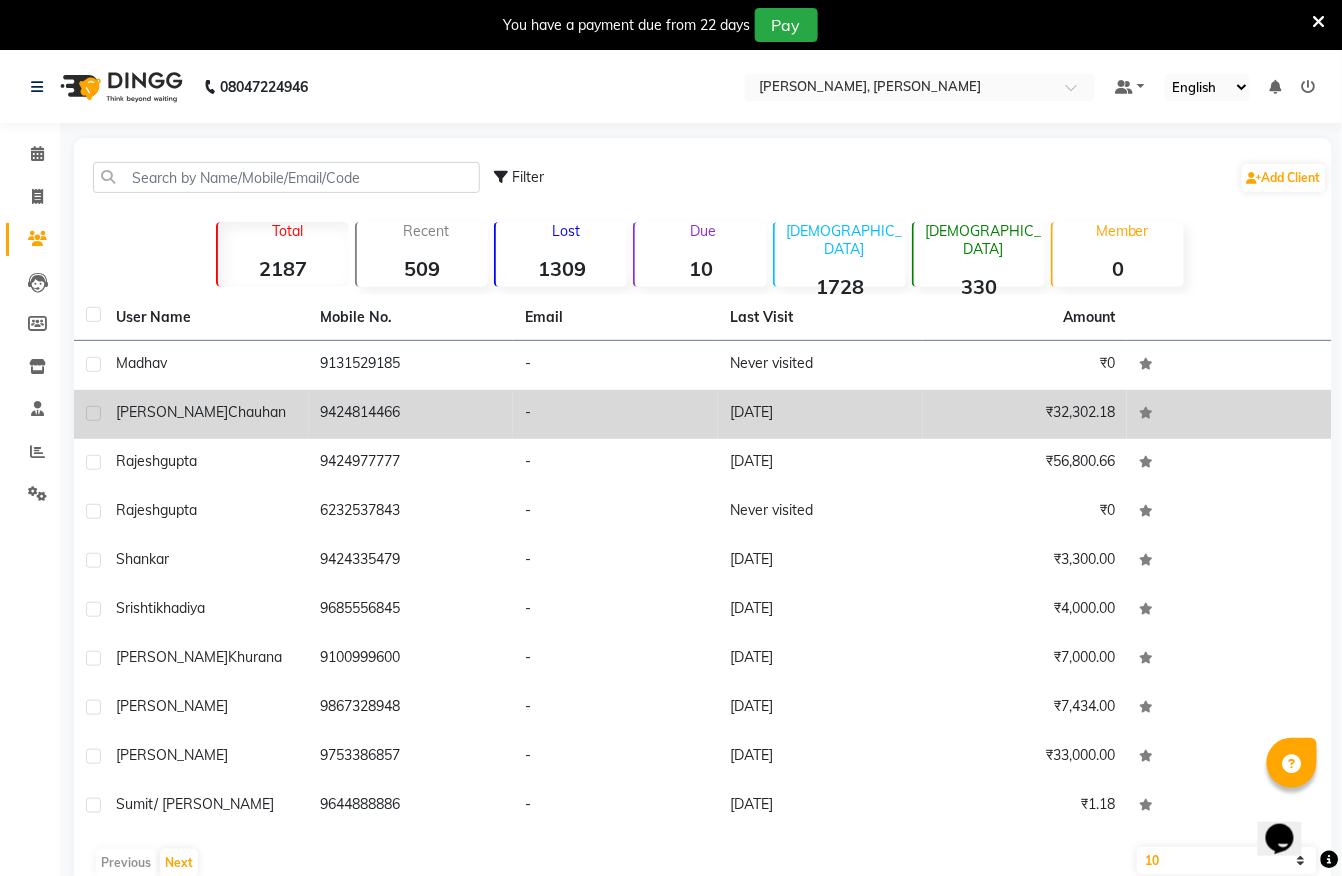 click on "[PERSON_NAME]" 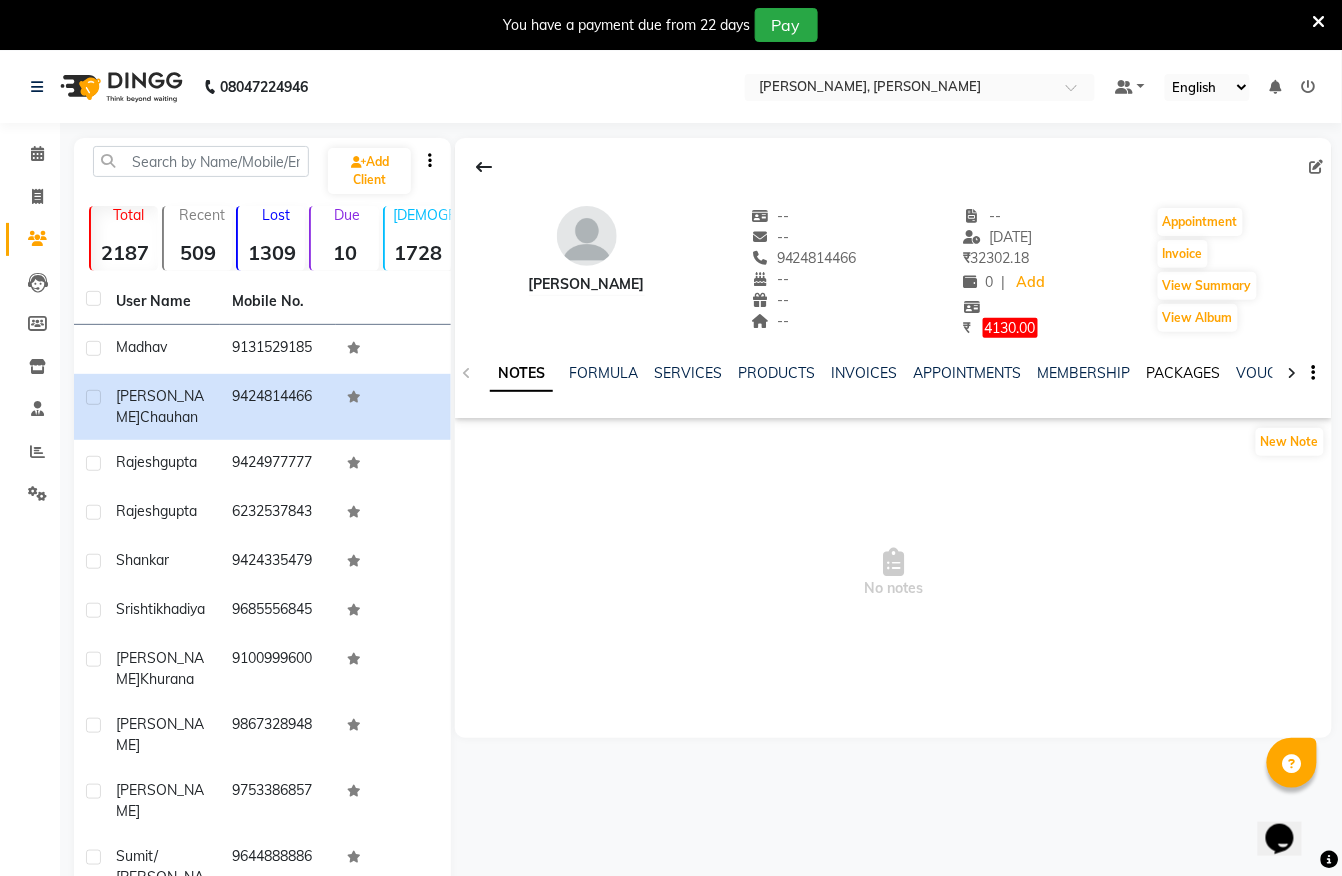 click on "PACKAGES" 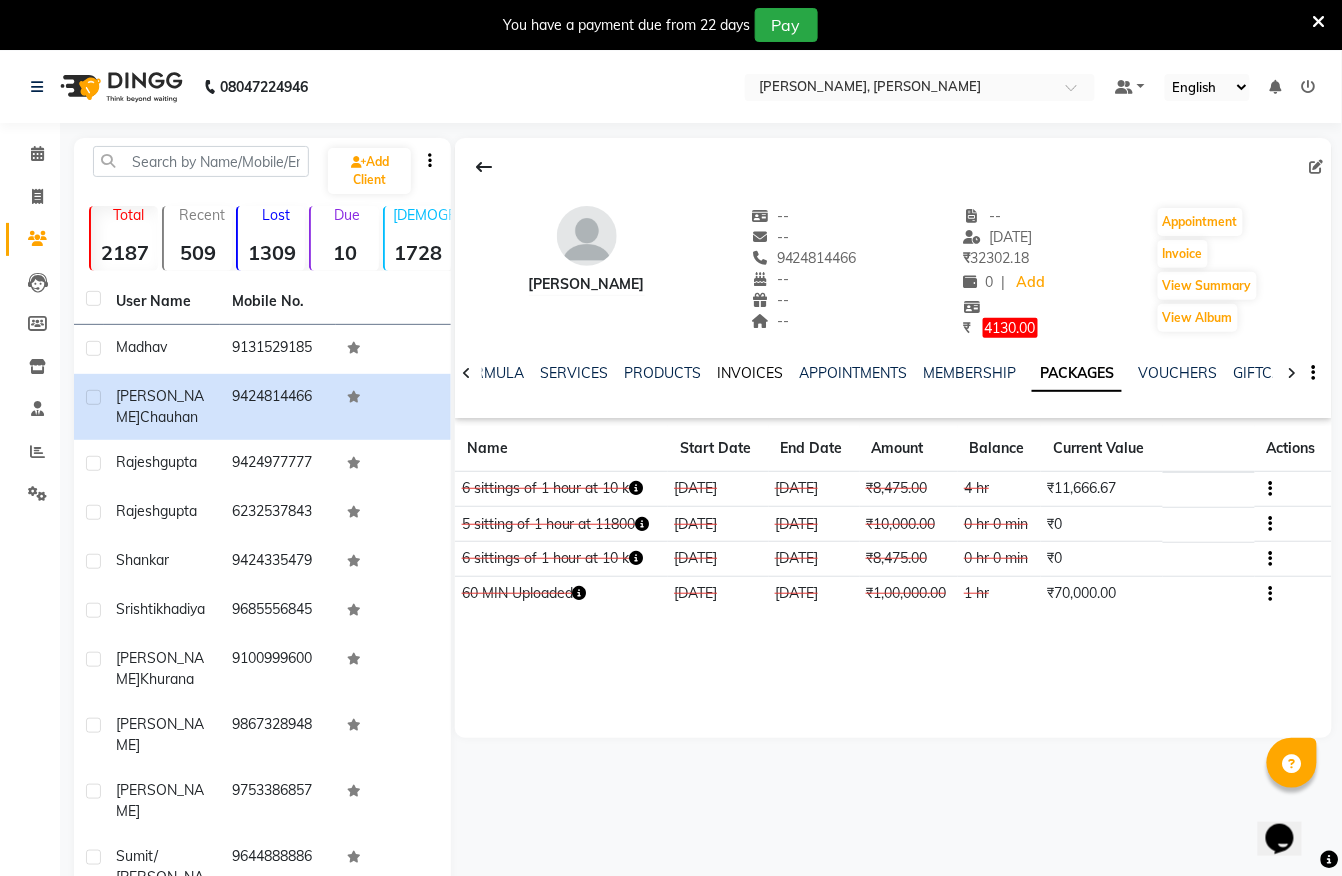 click on "INVOICES" 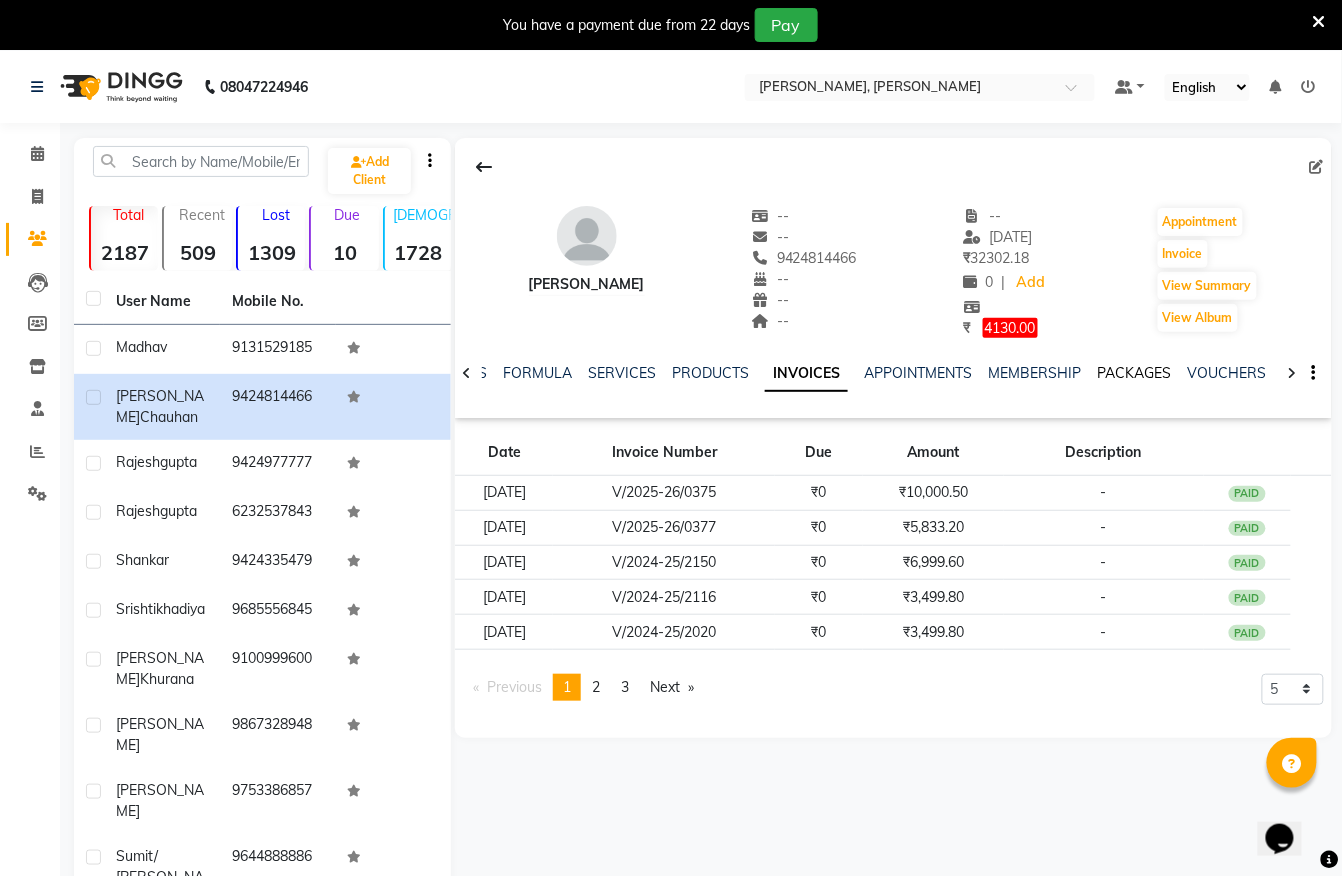 click on "PACKAGES" 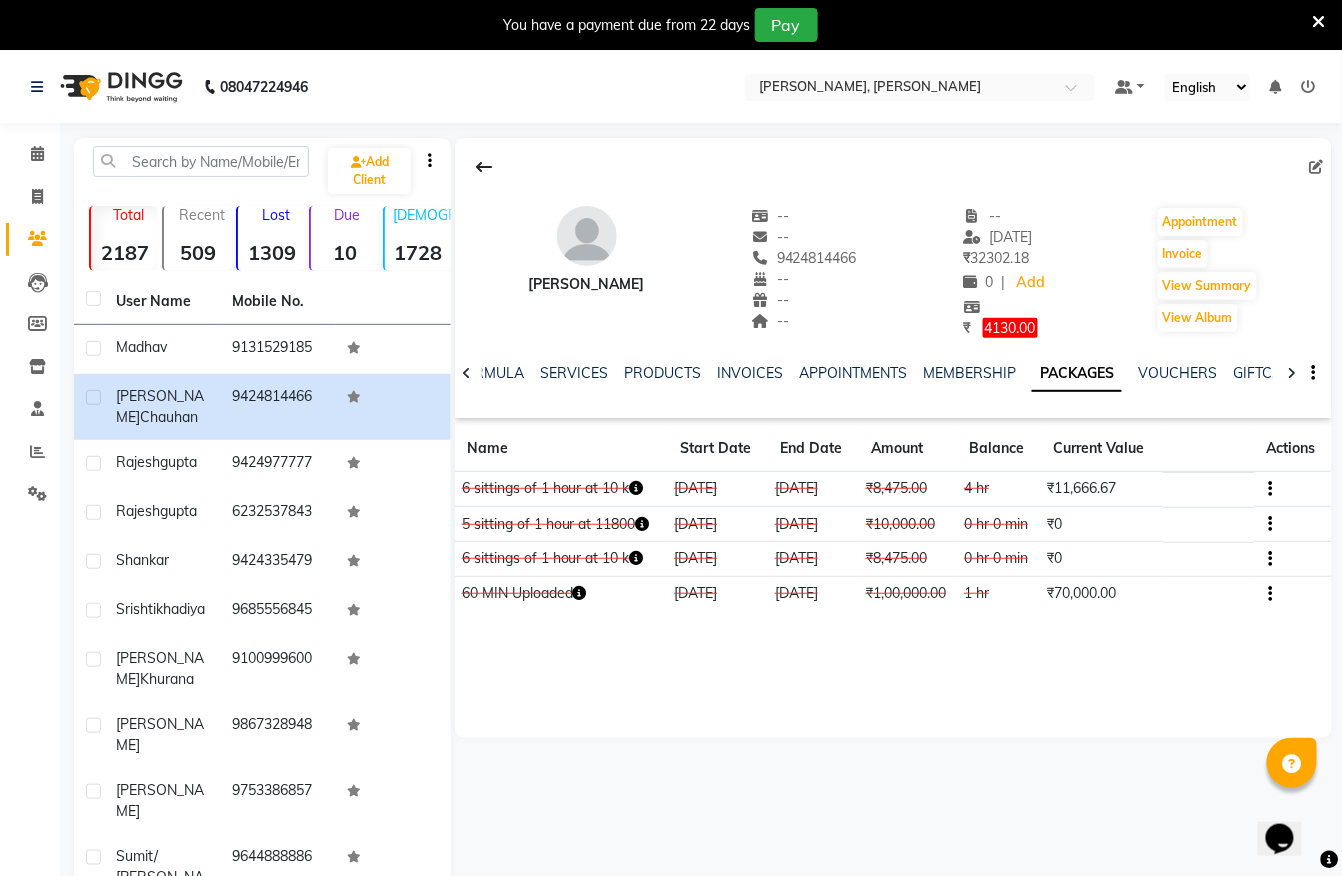 click 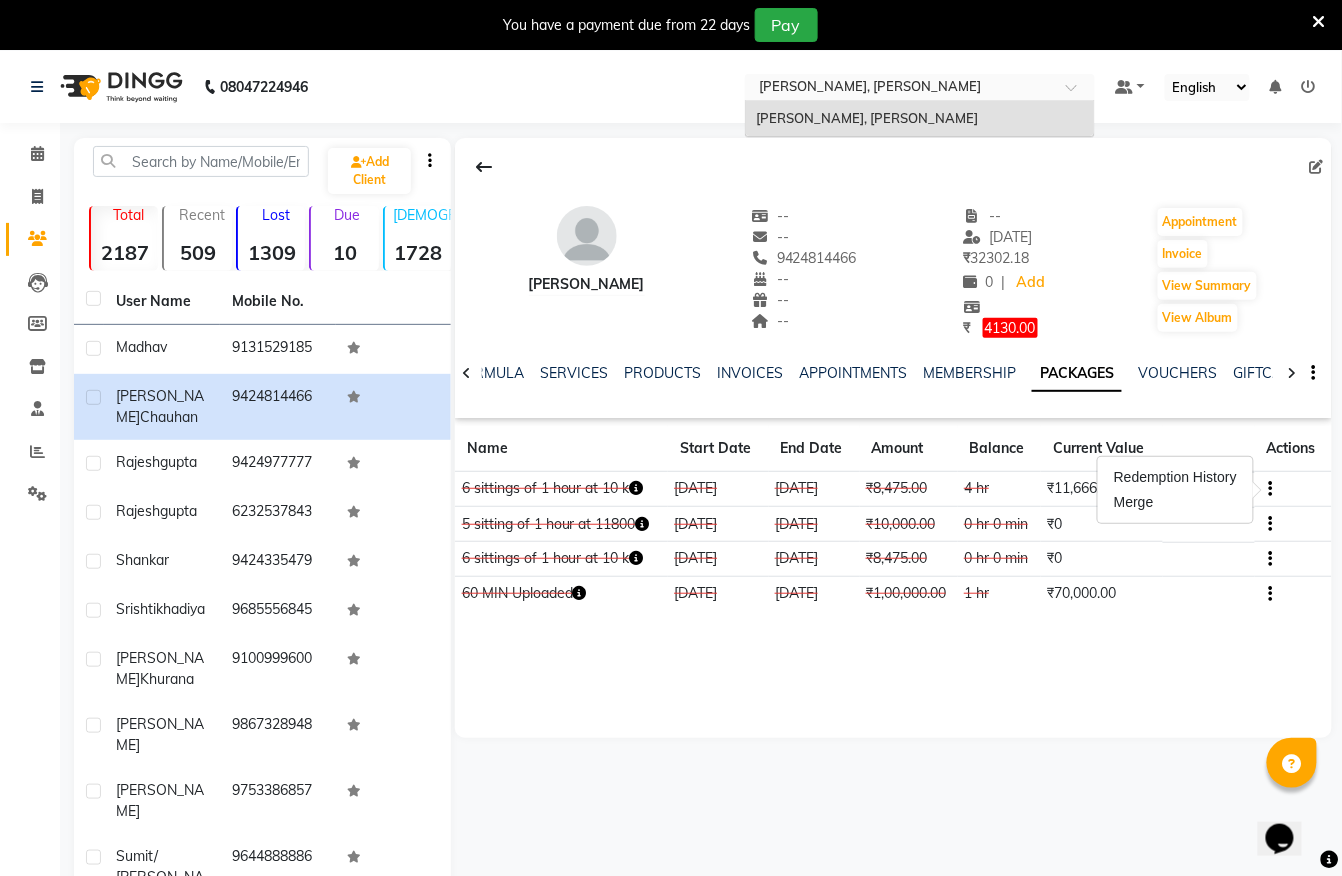 click at bounding box center [900, 89] 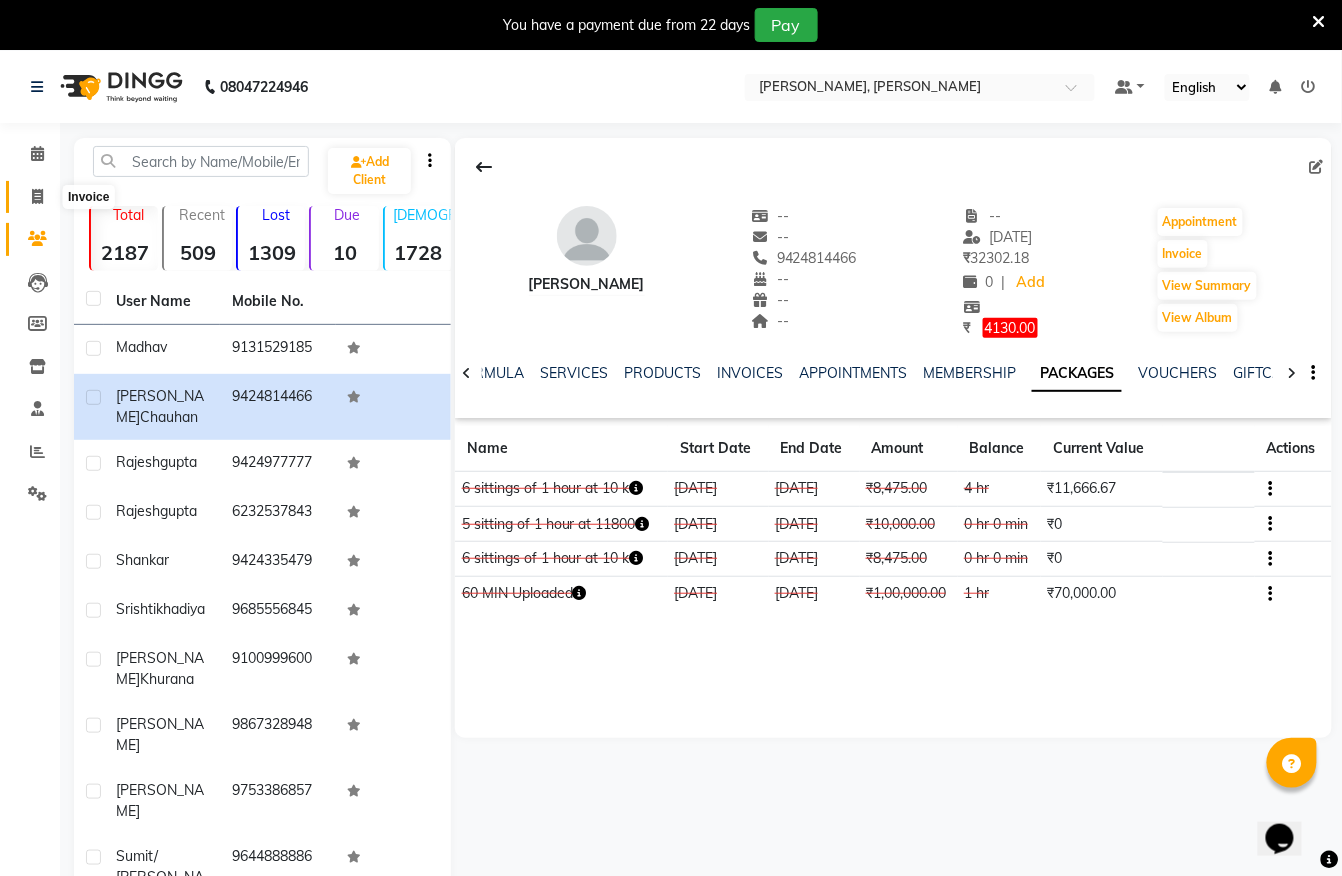 click 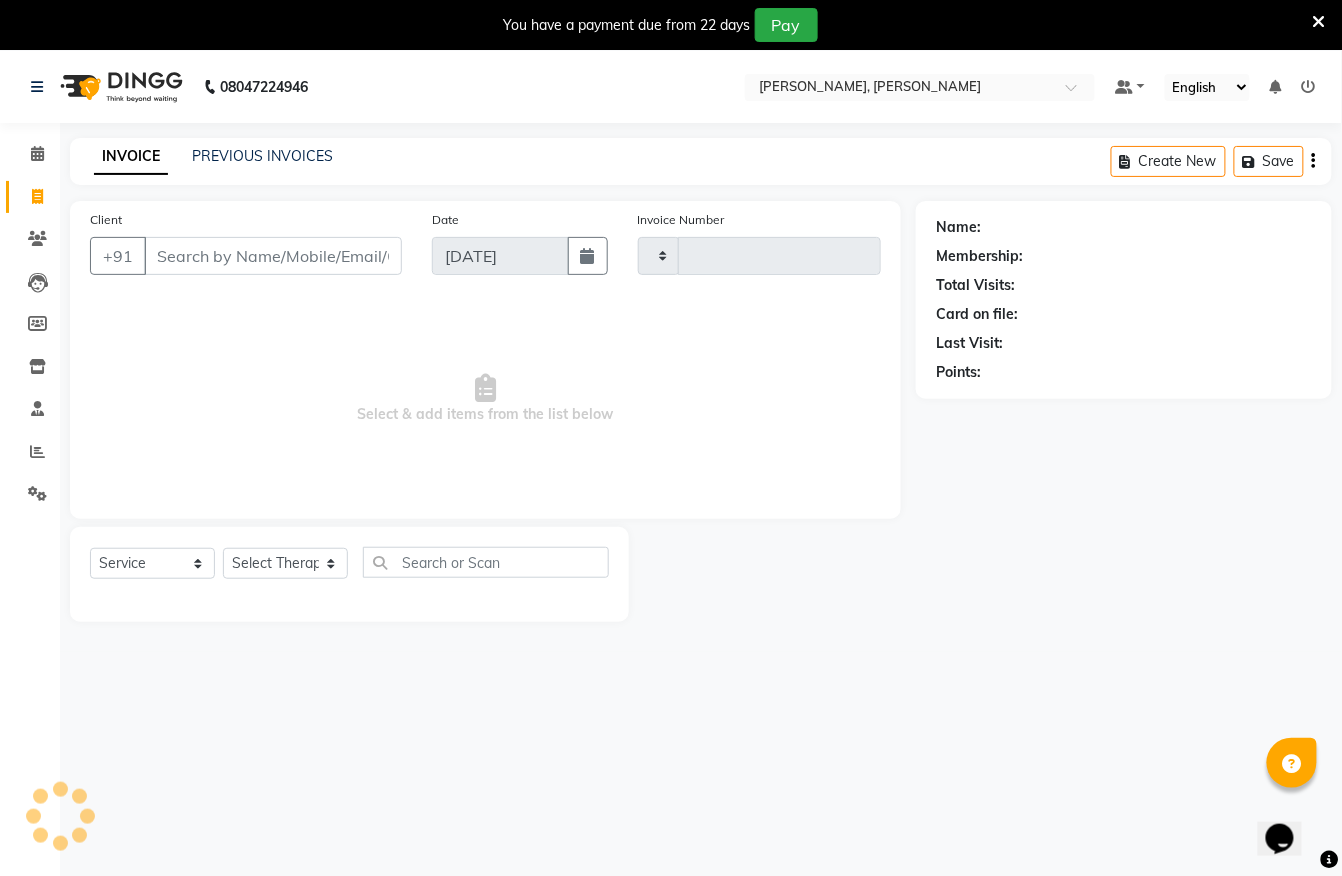 type on "0853" 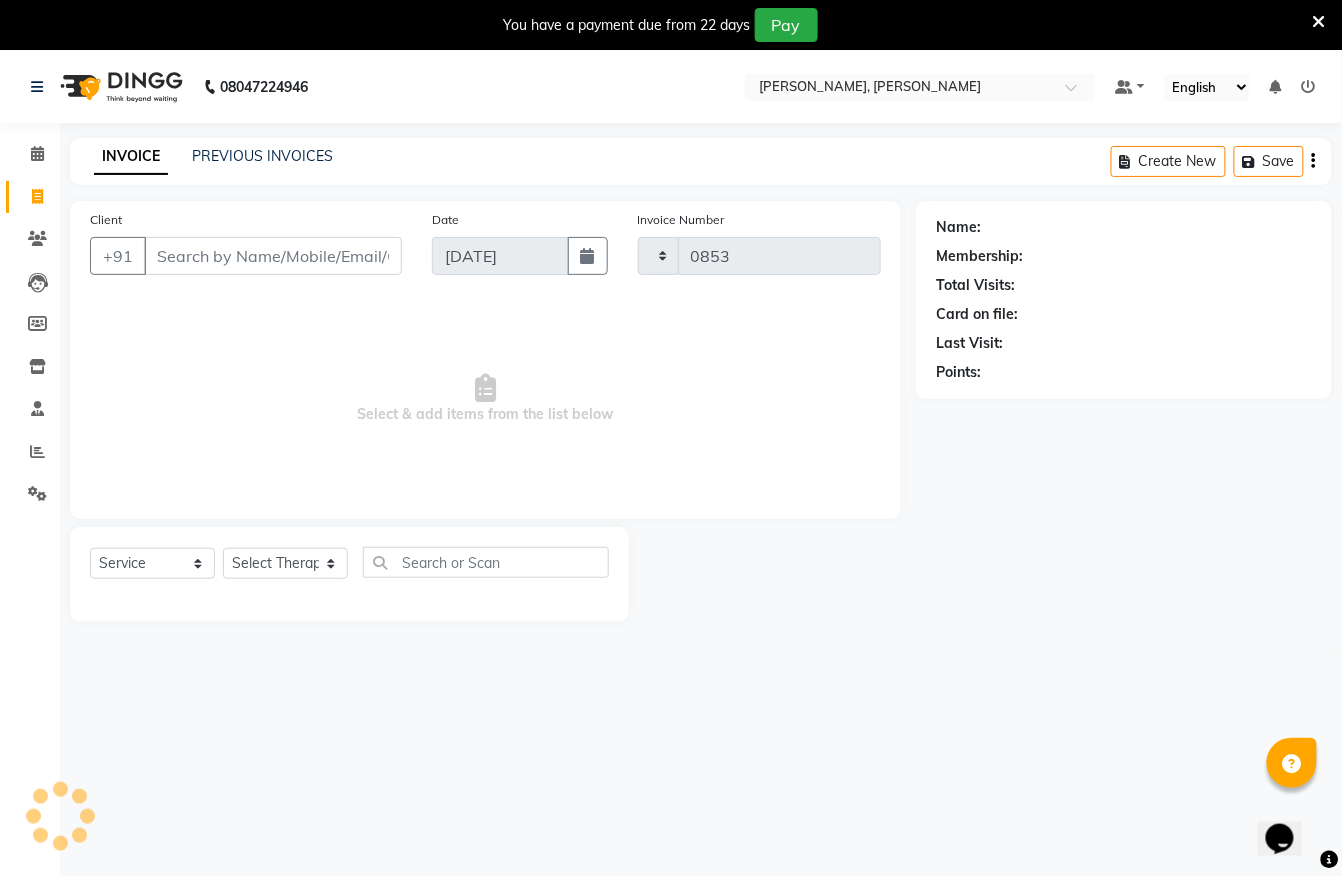 select on "6399" 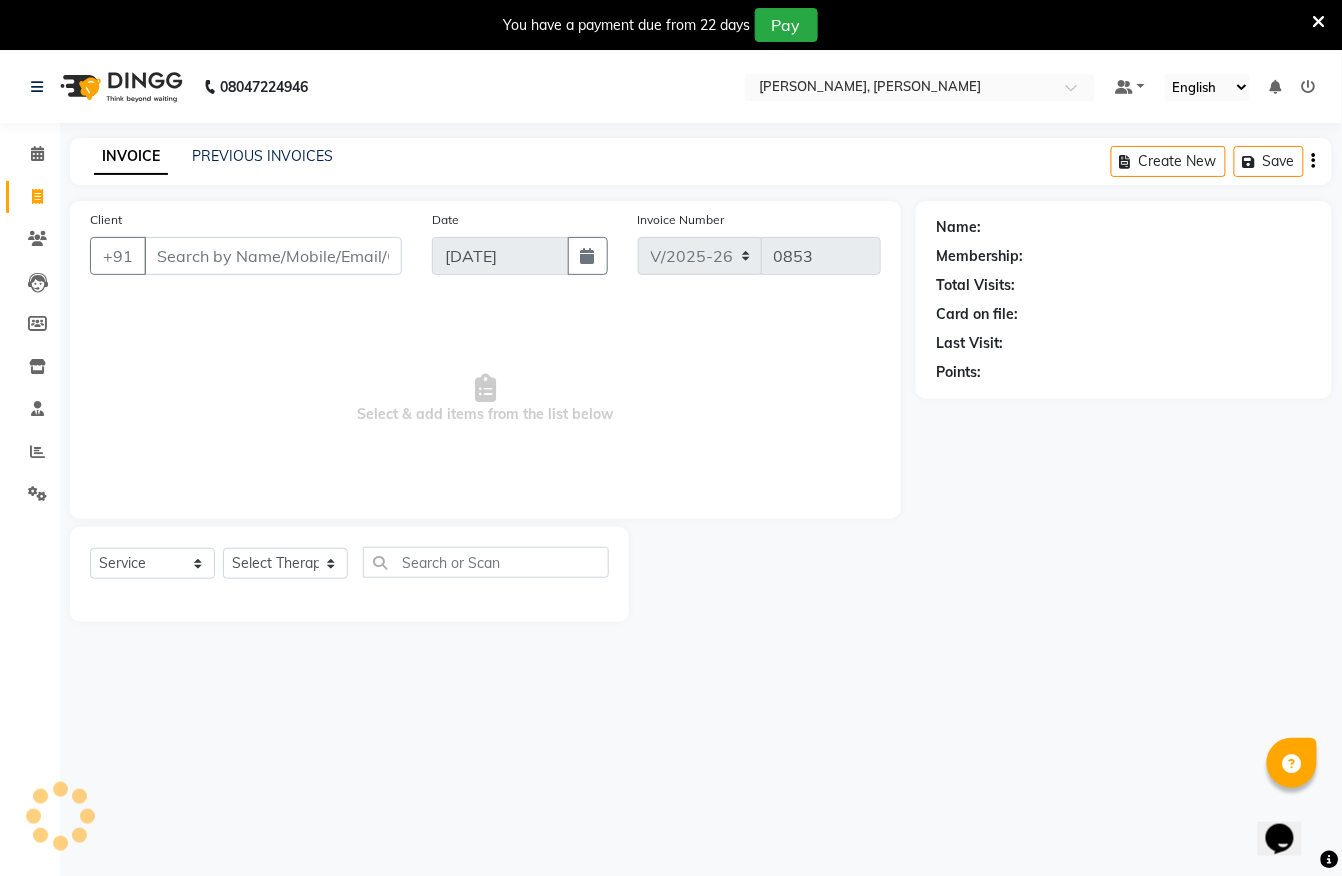 scroll, scrollTop: 50, scrollLeft: 0, axis: vertical 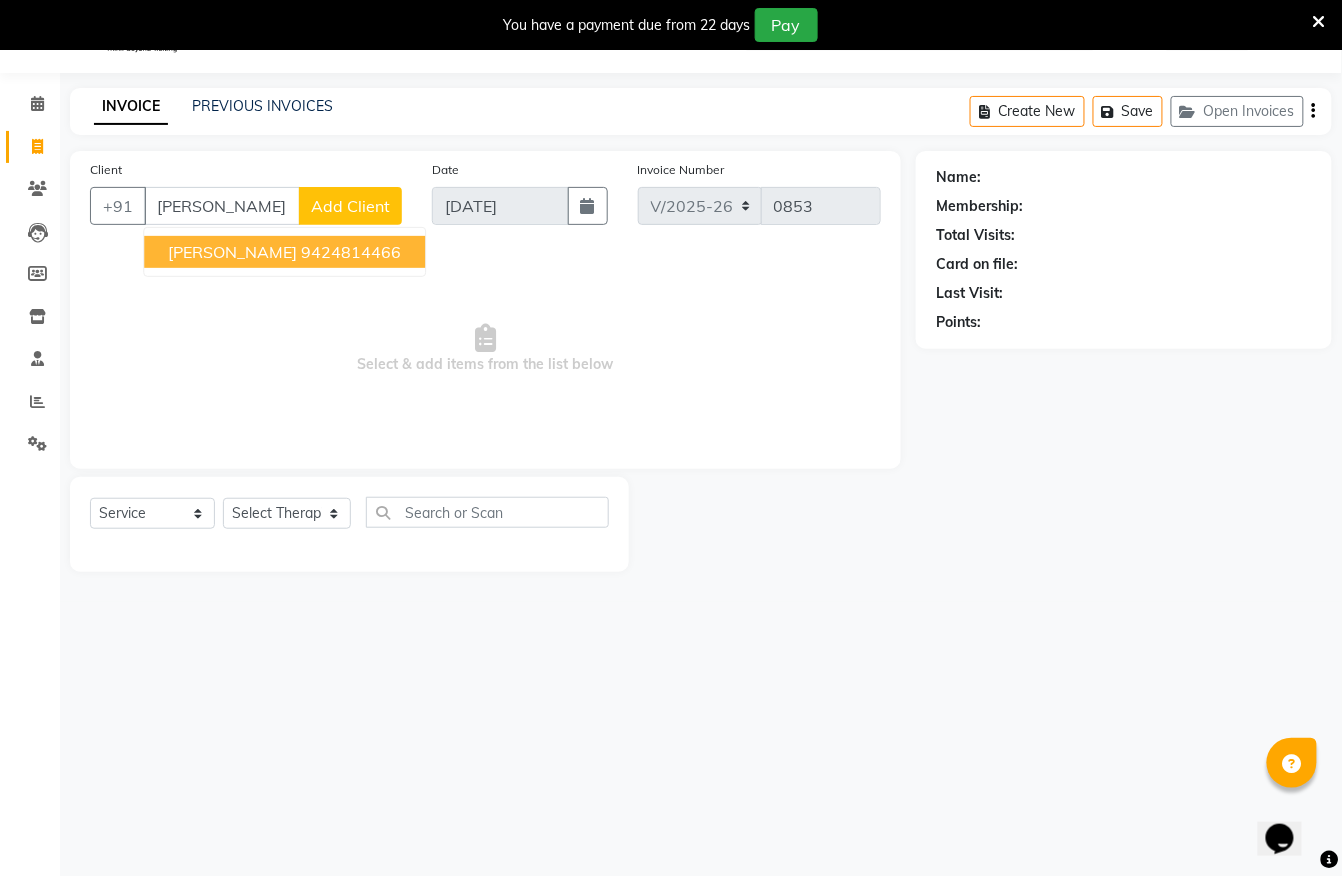 click on "9424814466" at bounding box center [351, 252] 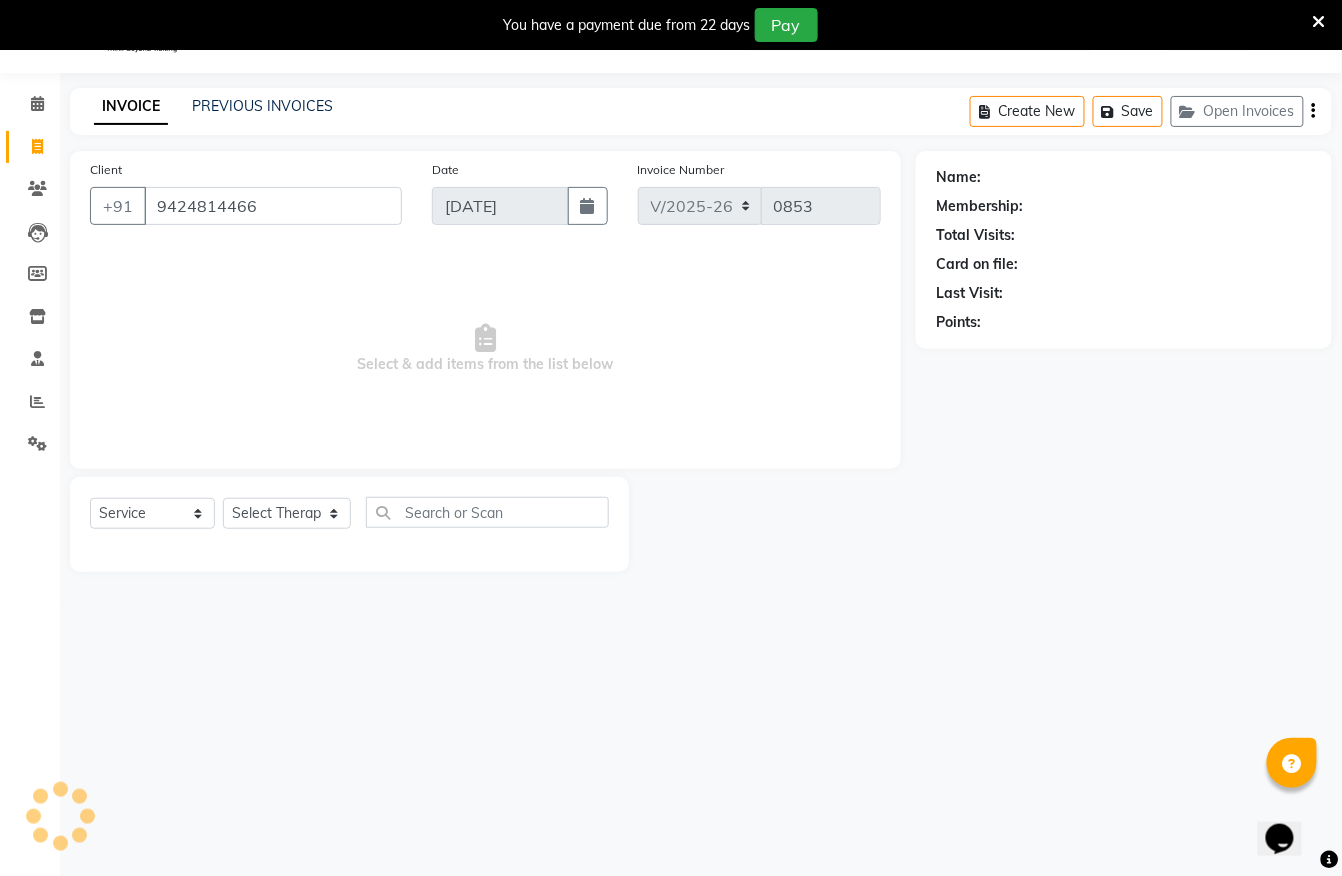 type on "9424814466" 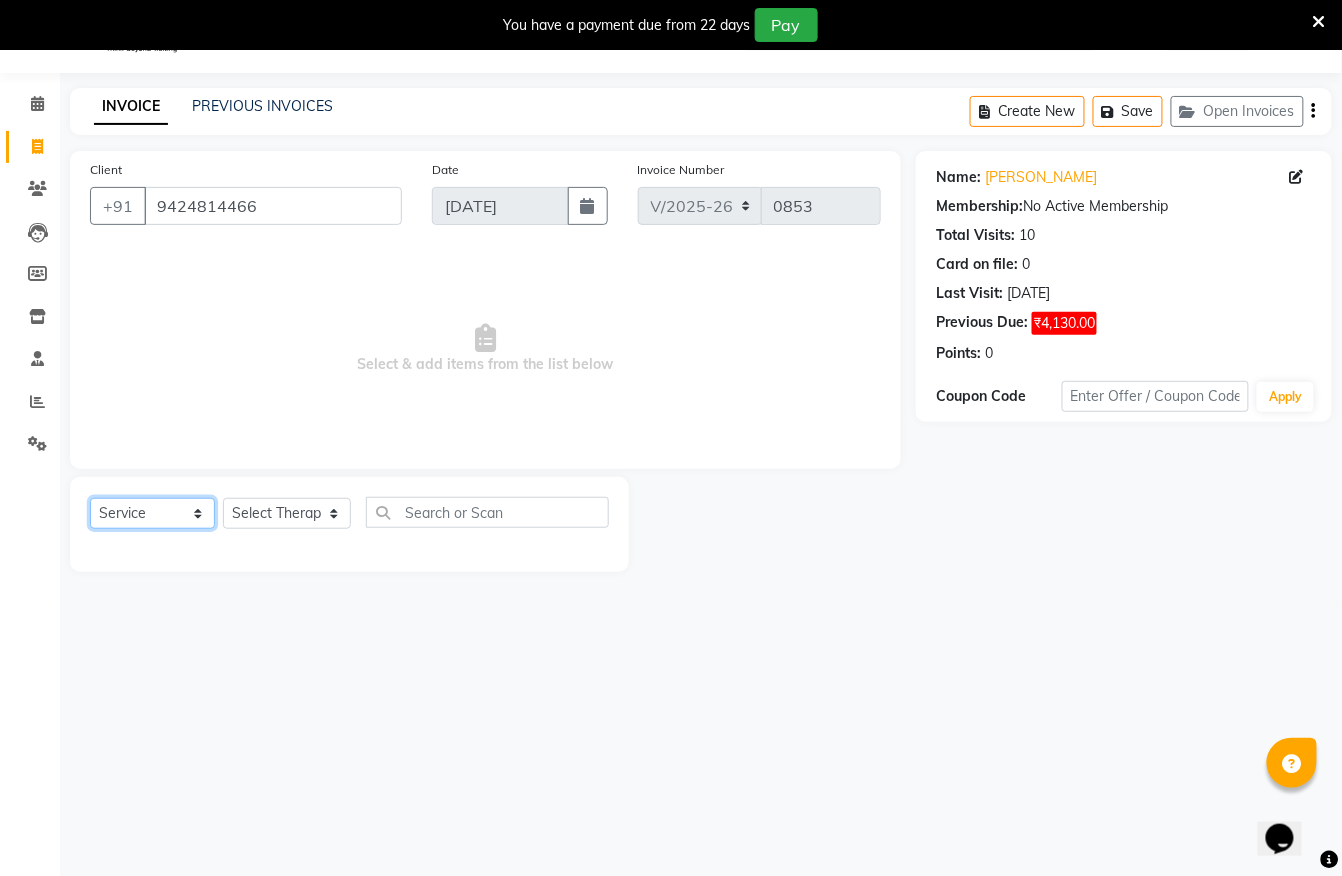 click on "Select  Service  Product  Membership  Package Voucher Prepaid Gift Card" 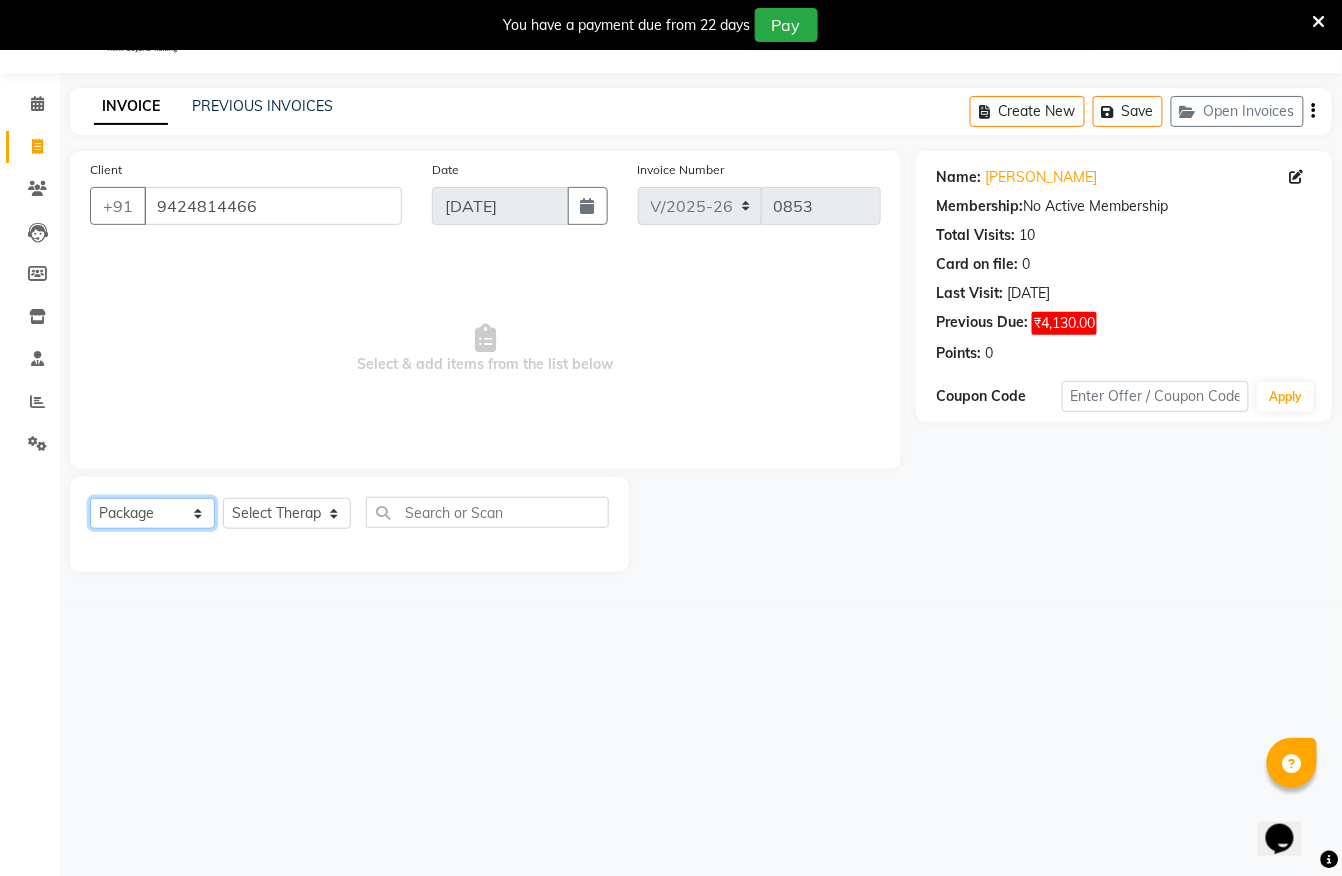 click on "Select  Service  Product  Membership  Package Voucher Prepaid Gift Card" 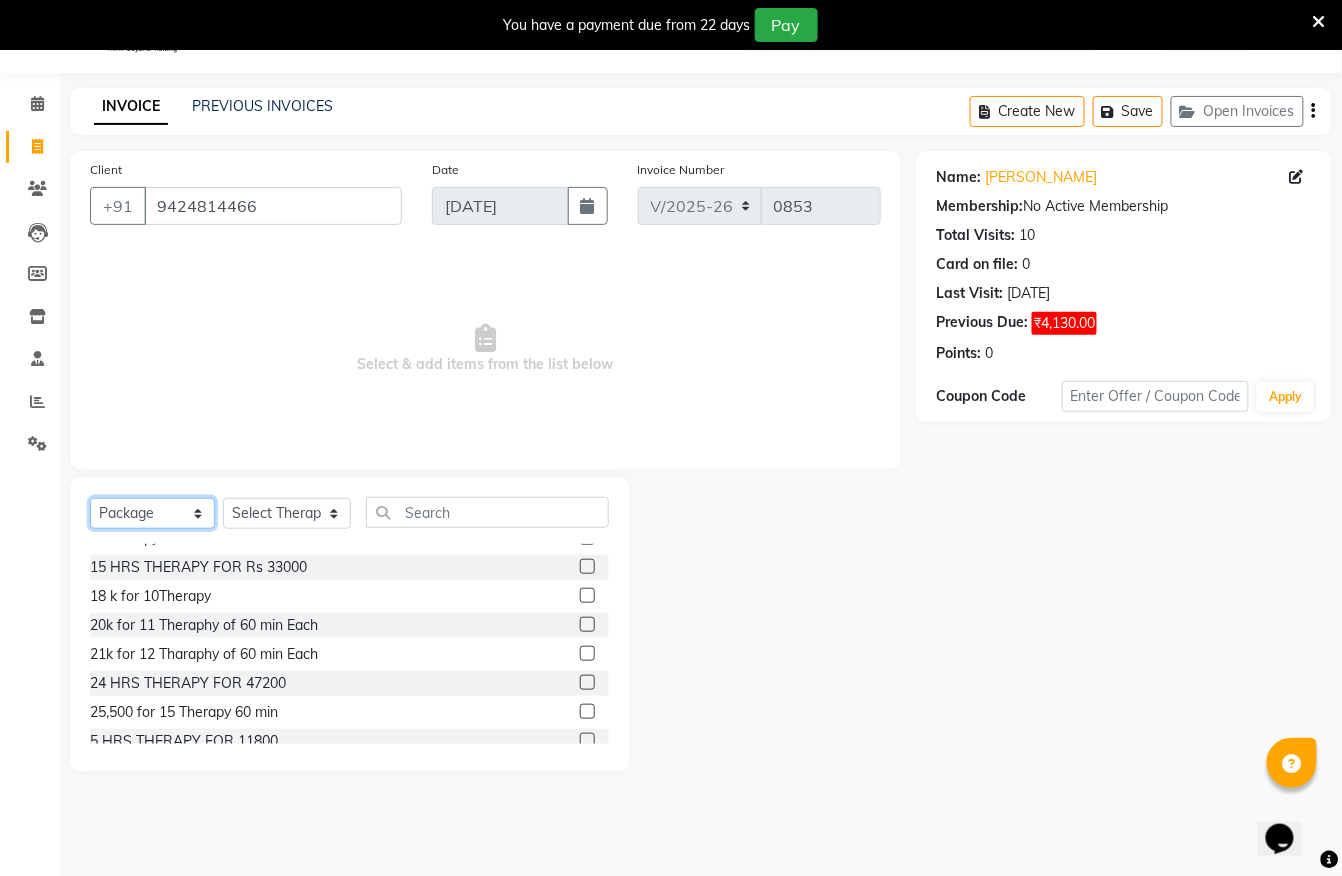 scroll, scrollTop: 266, scrollLeft: 0, axis: vertical 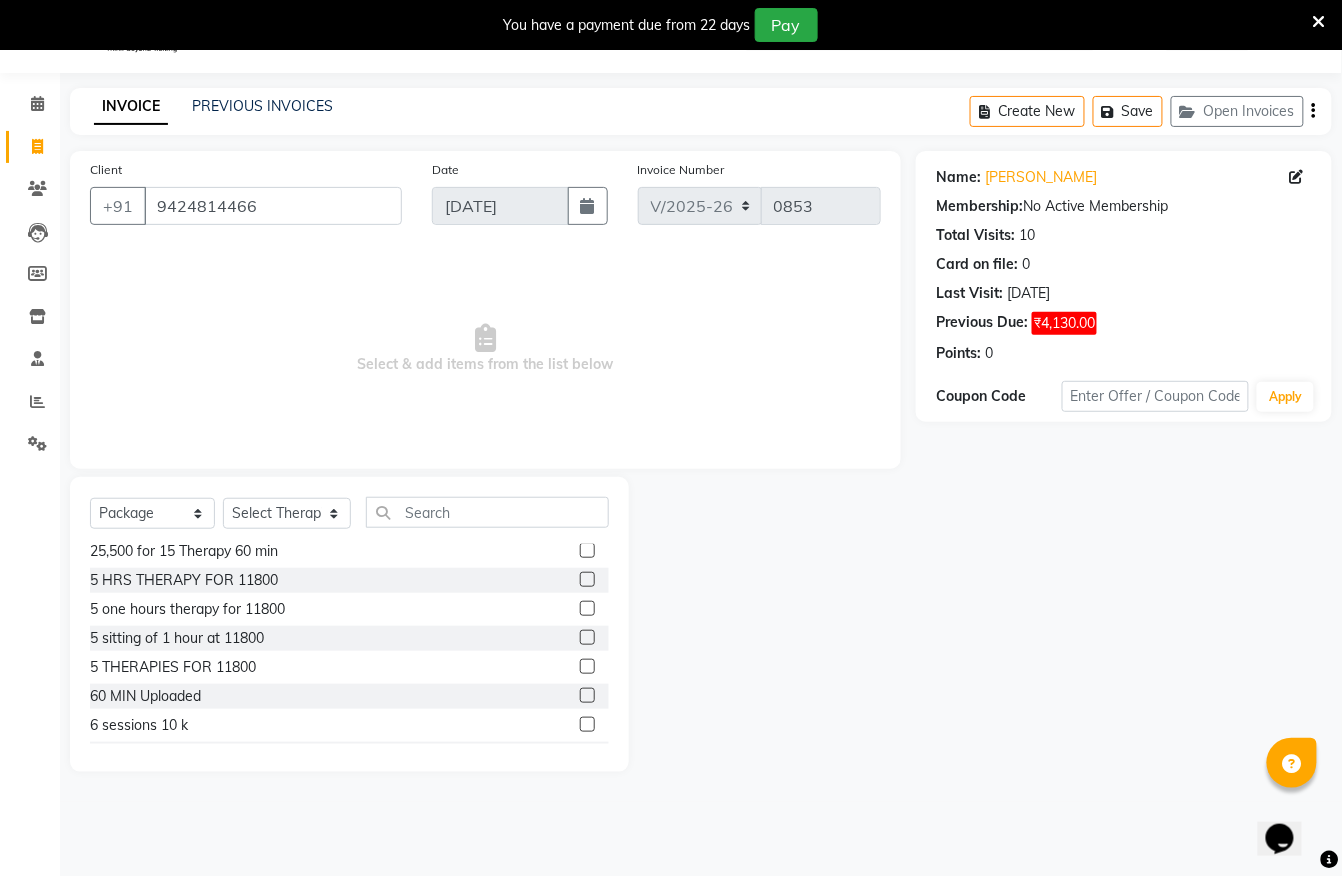 click on "5 HRS THERAPY FOR 11800" 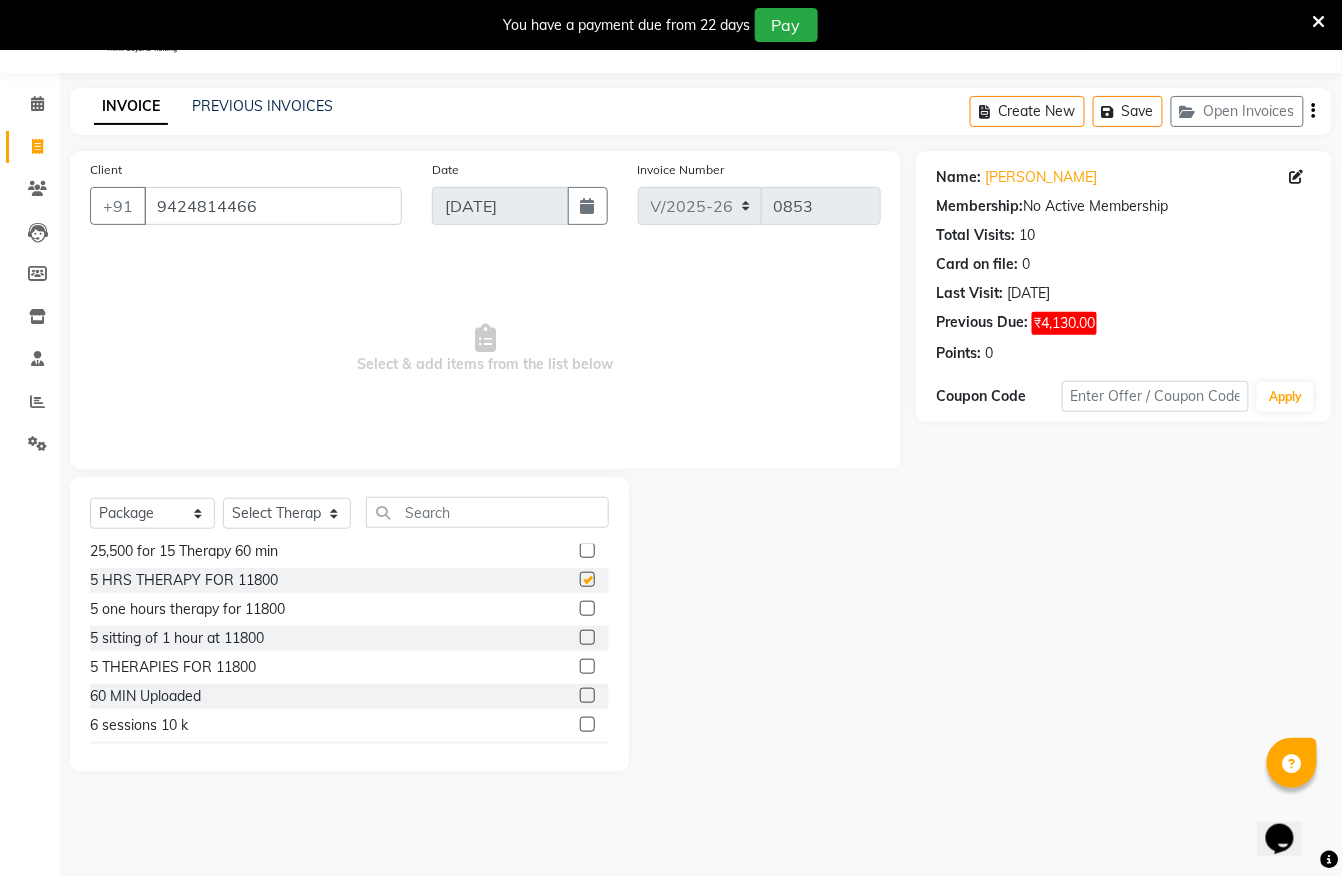checkbox on "false" 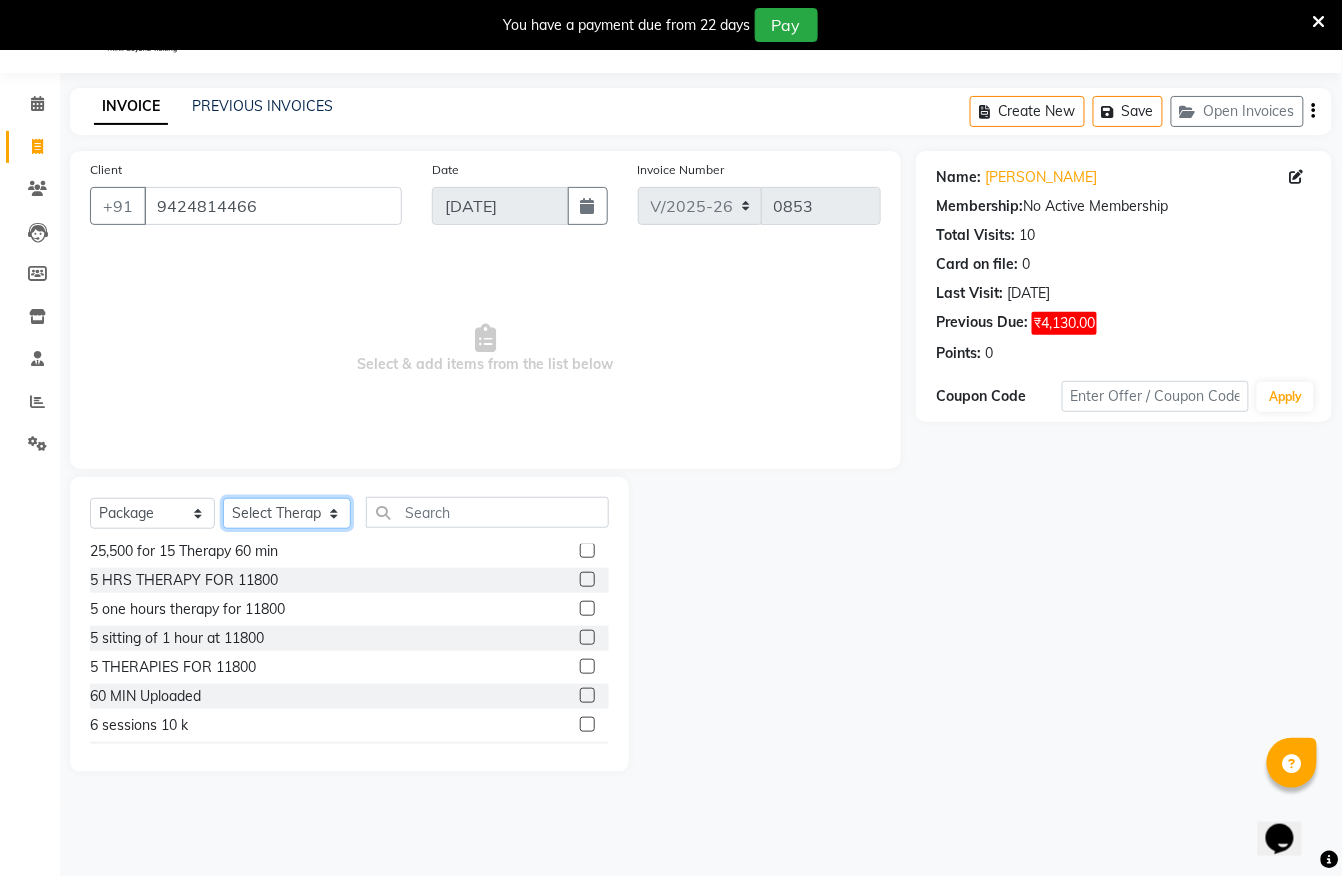 click on "Select Therapist Atu Baljeet Bella Bhavesh Joshi Daffi dongdong Eli eva Eva Guayi Ibanroi lamare JOJO Lilly lisa MAGGIE manda Mary meba Mimi  monika (simi) Nayan NICOLE nikole Nutei Toingam Vikas" 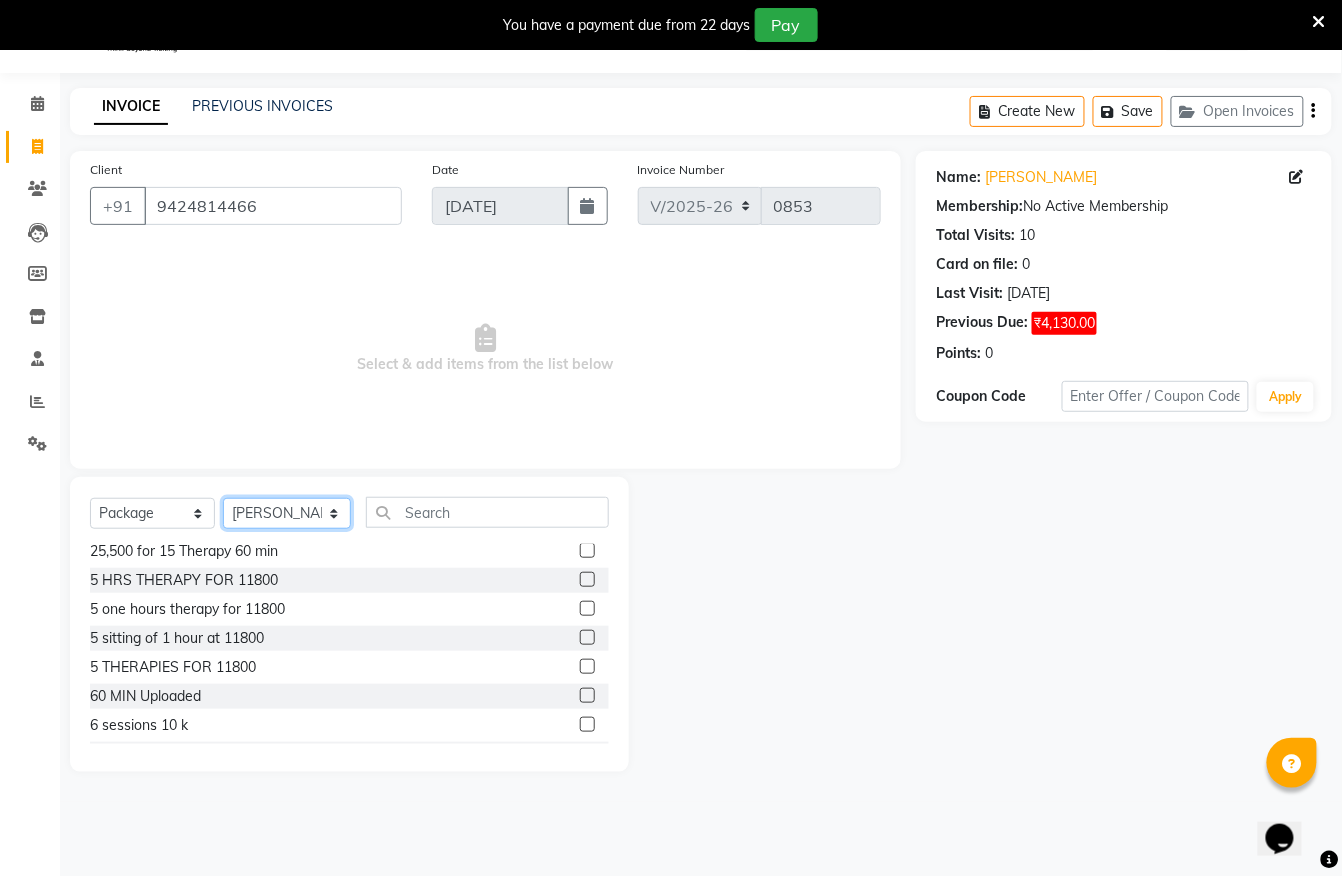click on "Select Therapist Atu Baljeet Bella Bhavesh Joshi Daffi dongdong Eli eva Eva Guayi Ibanroi lamare JOJO Lilly lisa MAGGIE manda Mary meba Mimi  monika (simi) Nayan NICOLE nikole Nutei Toingam Vikas" 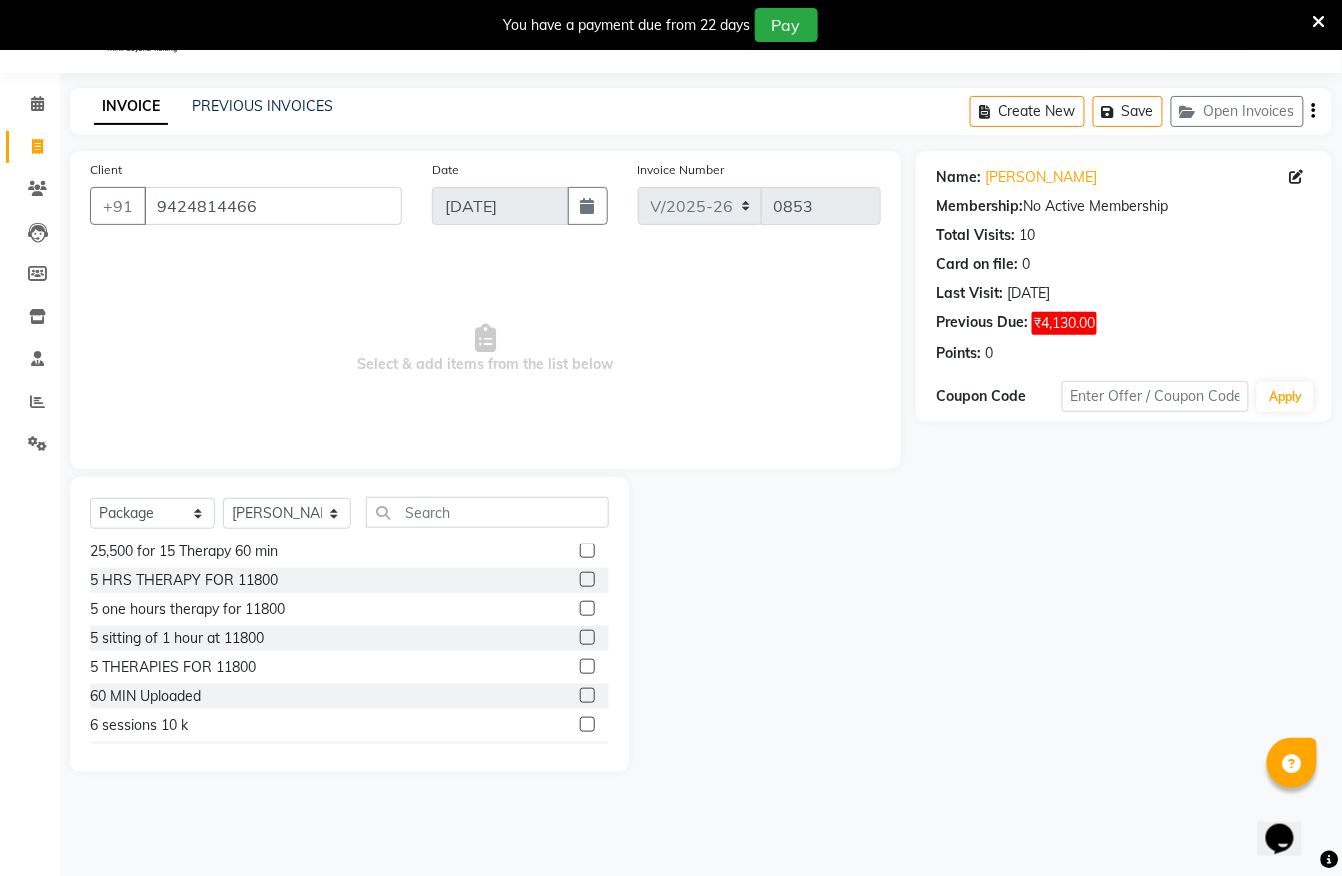 click 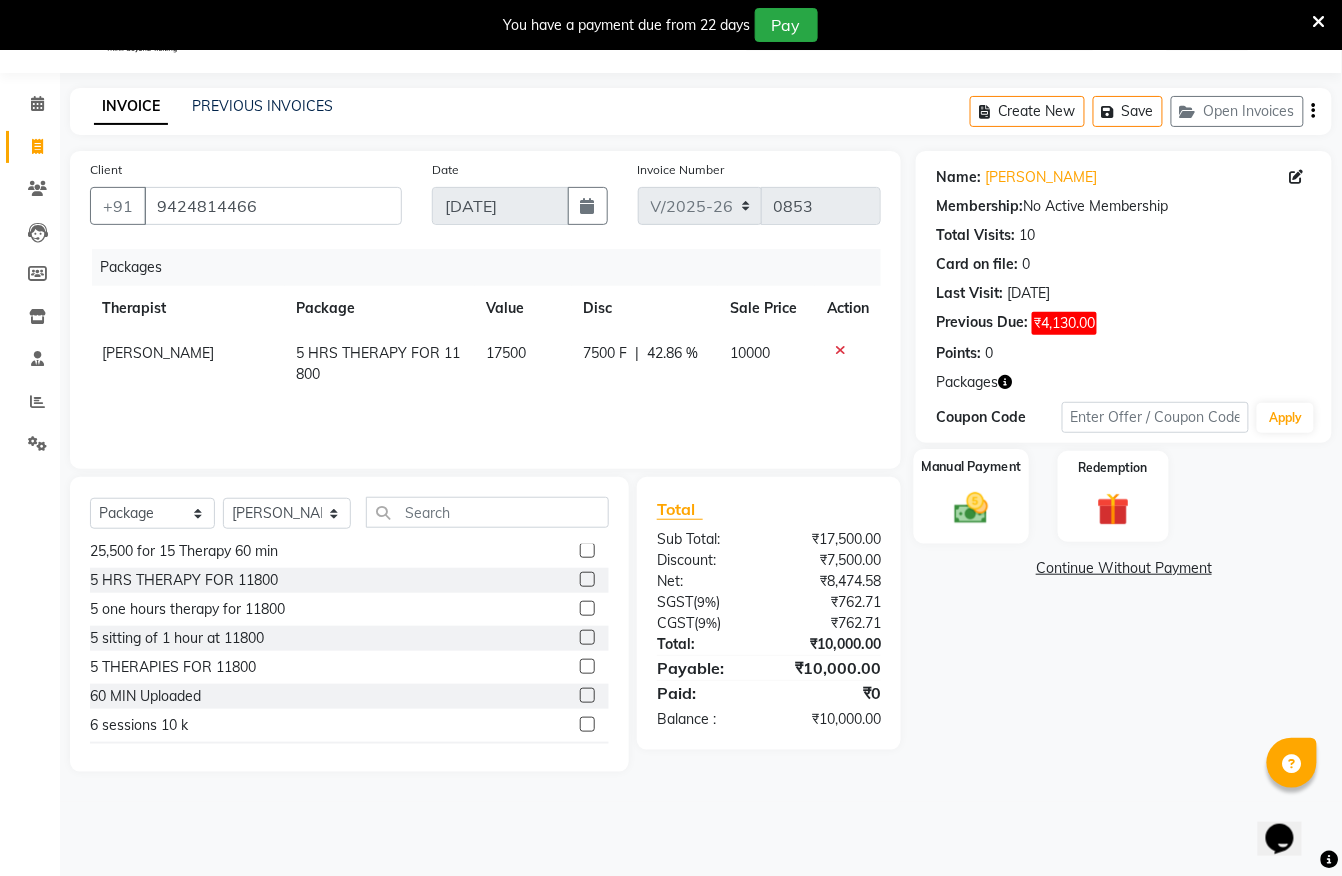 click on "Manual Payment" 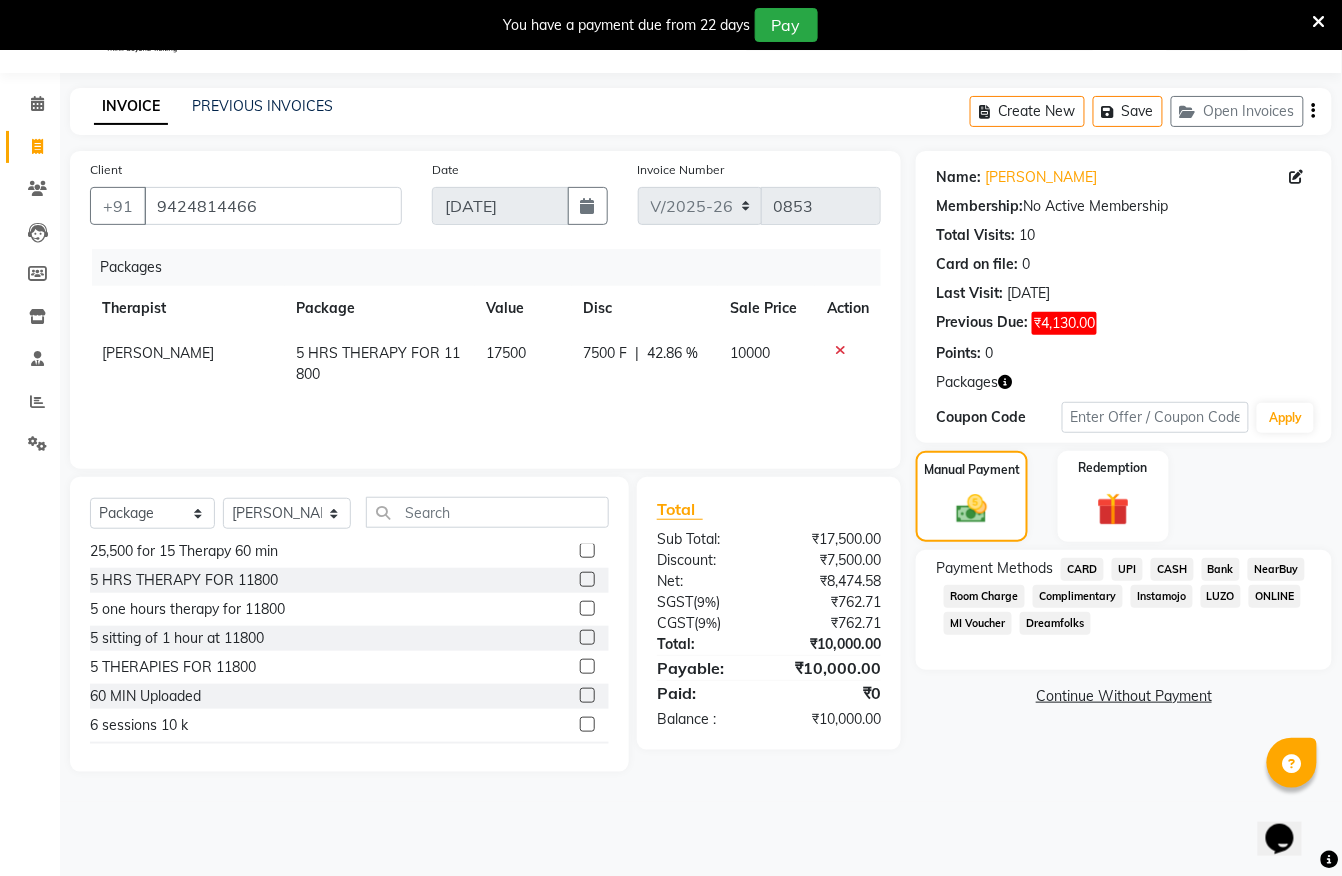 click on "CARD" 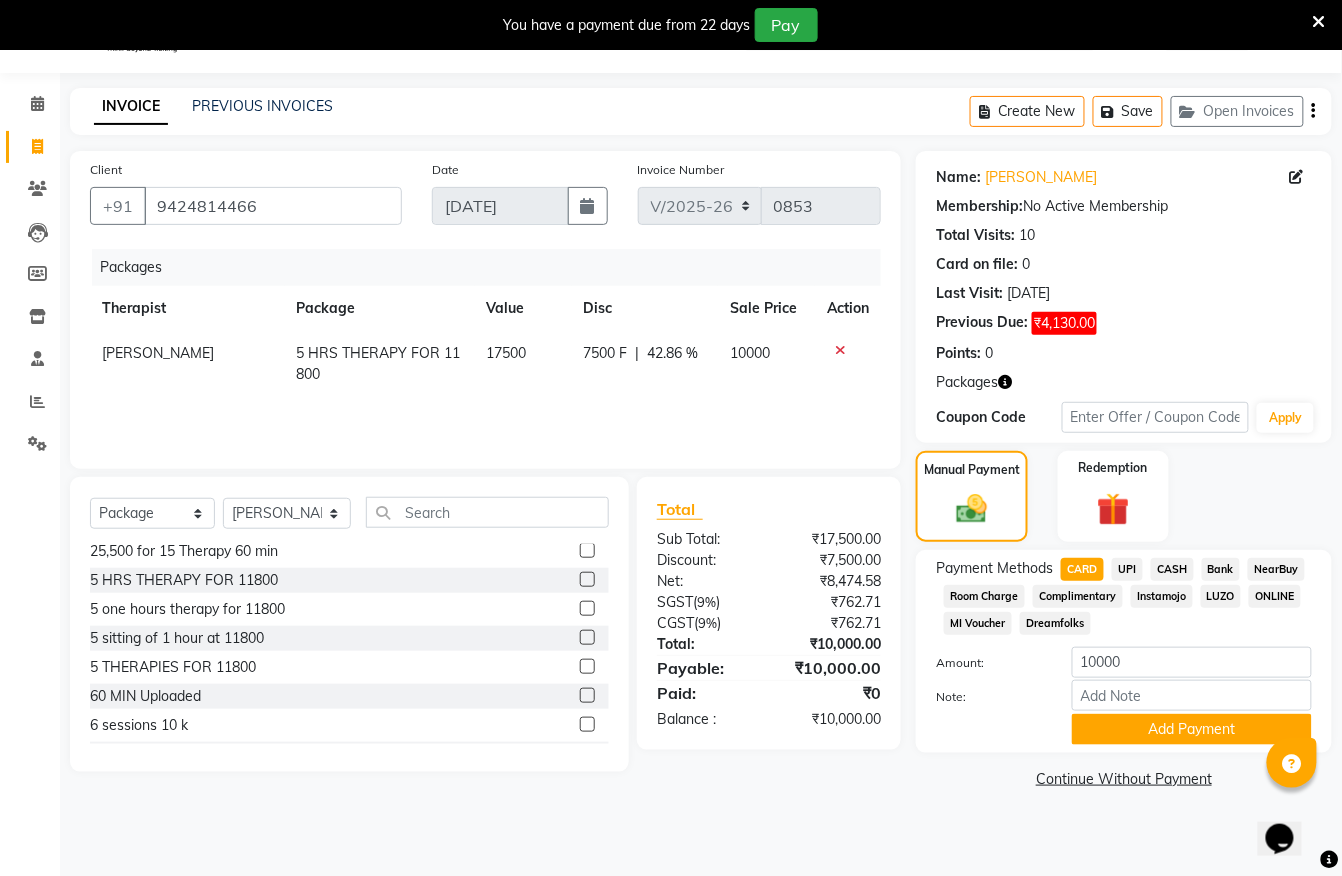 click 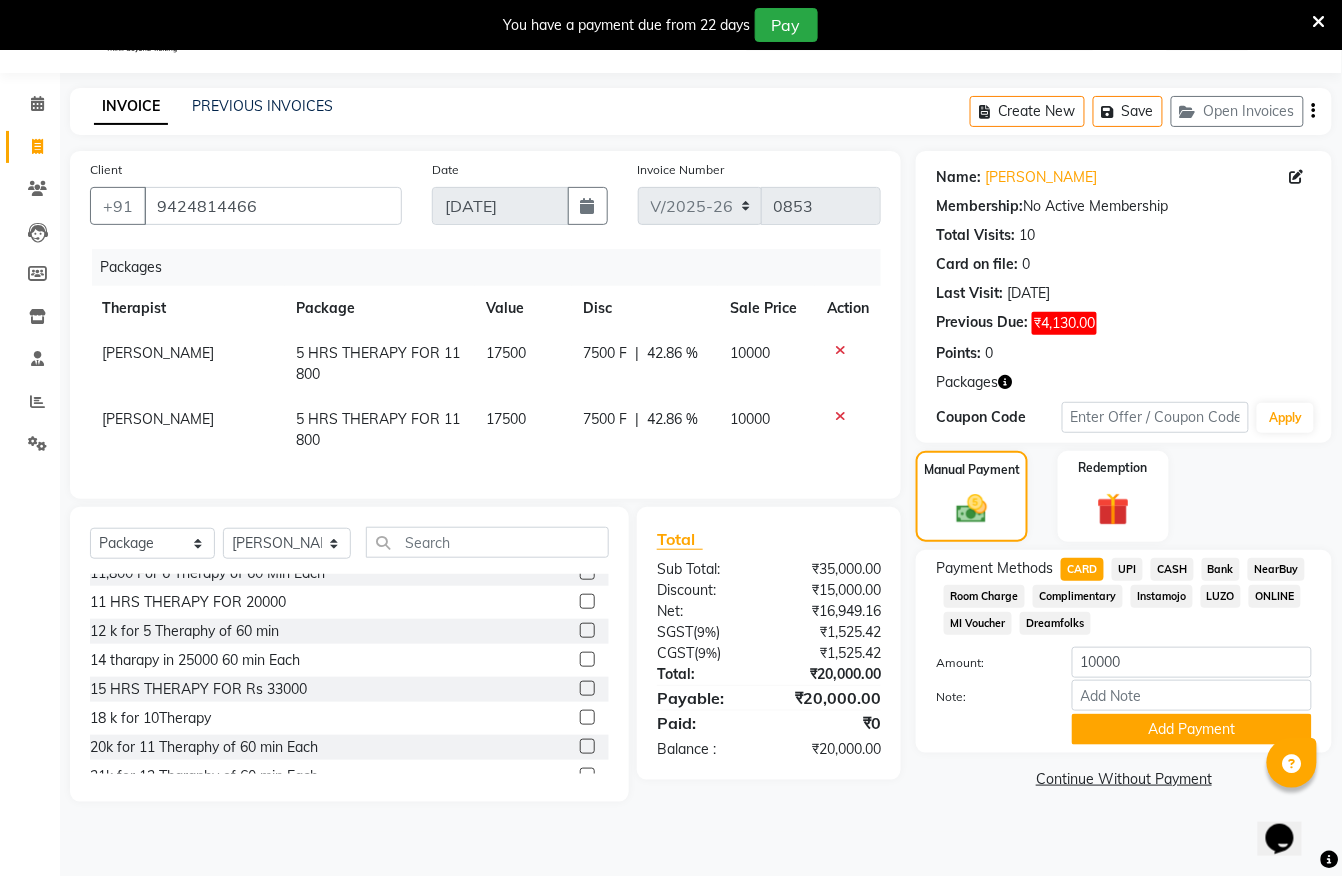 scroll, scrollTop: 0, scrollLeft: 0, axis: both 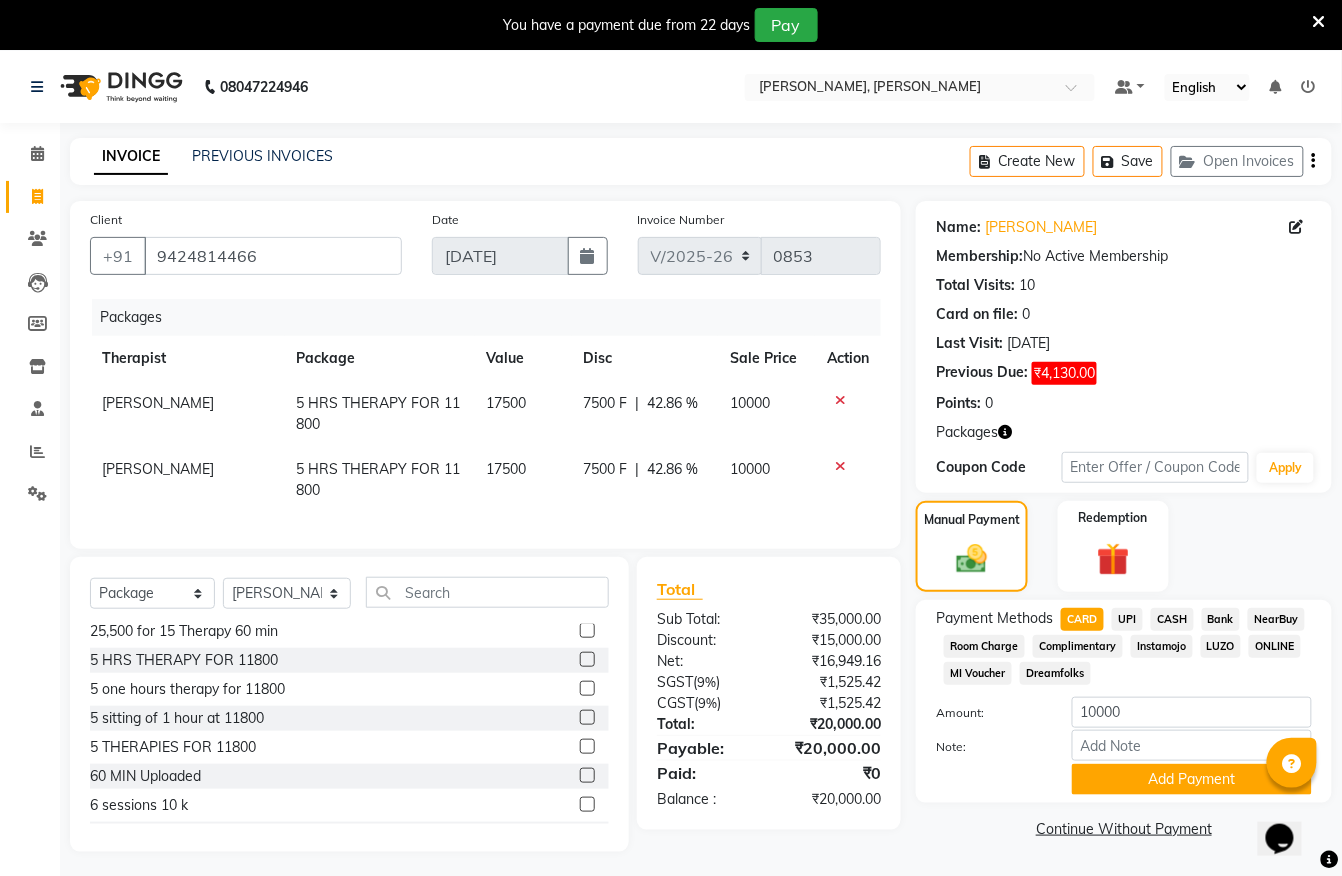 click 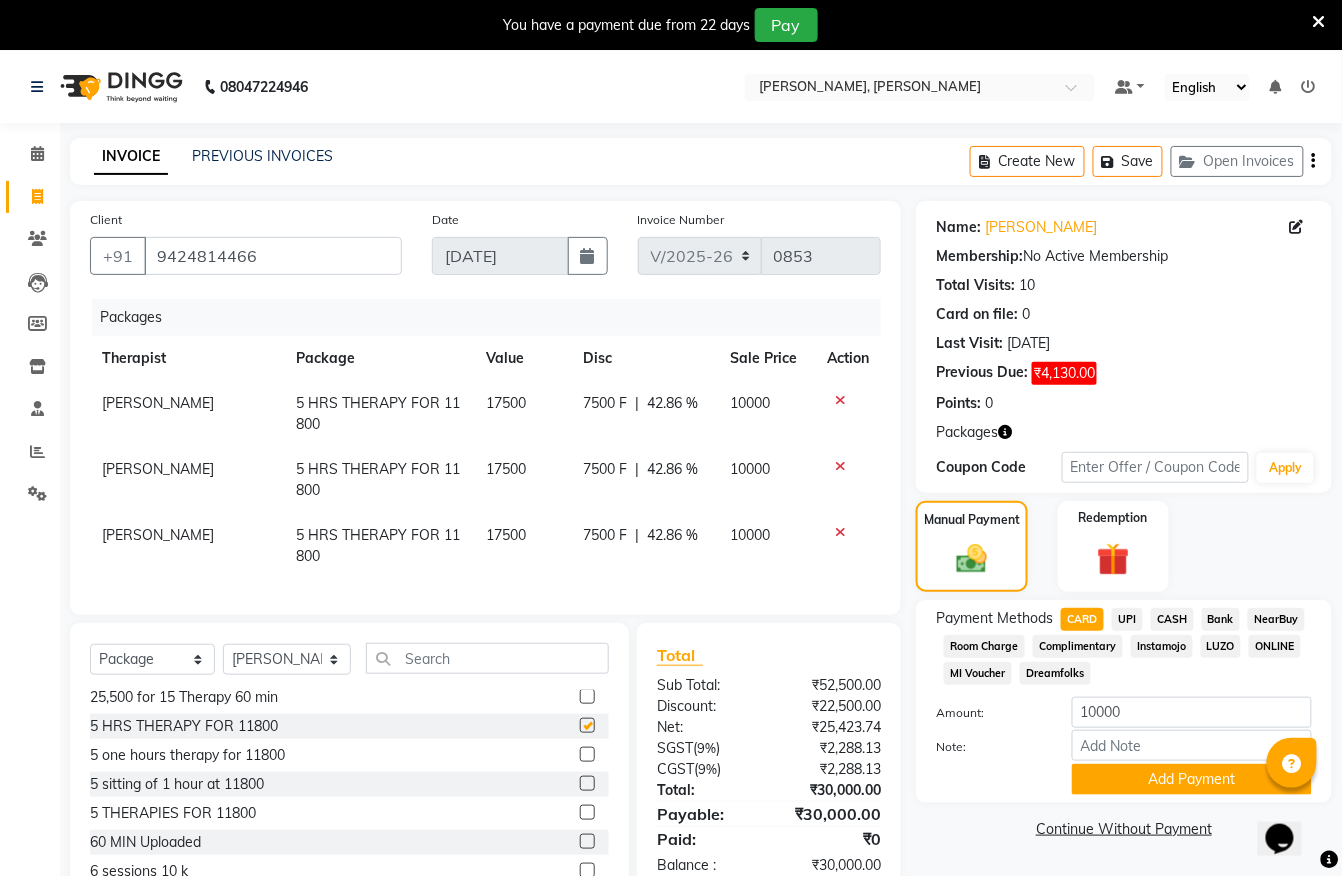 checkbox on "false" 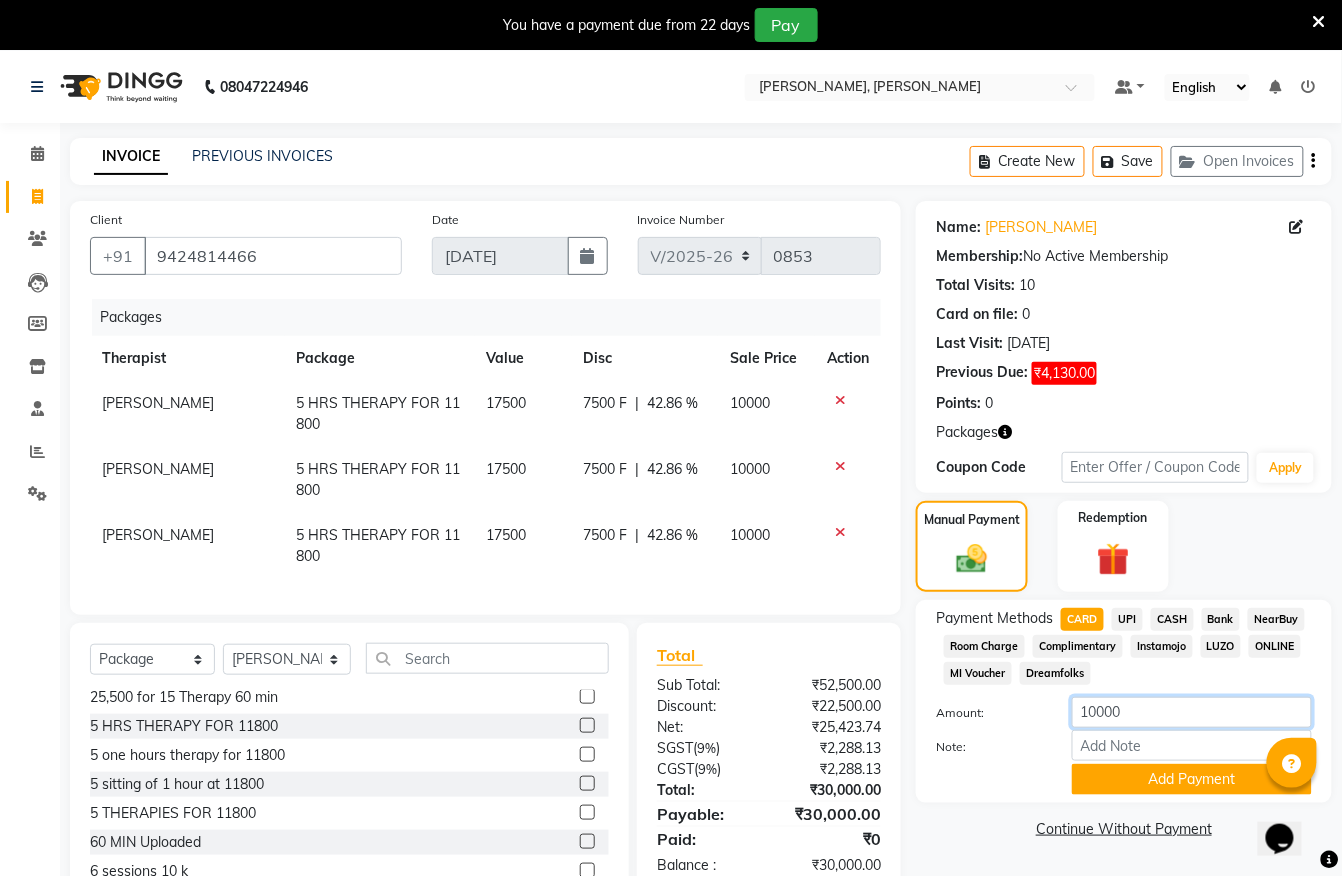 click on "10000" 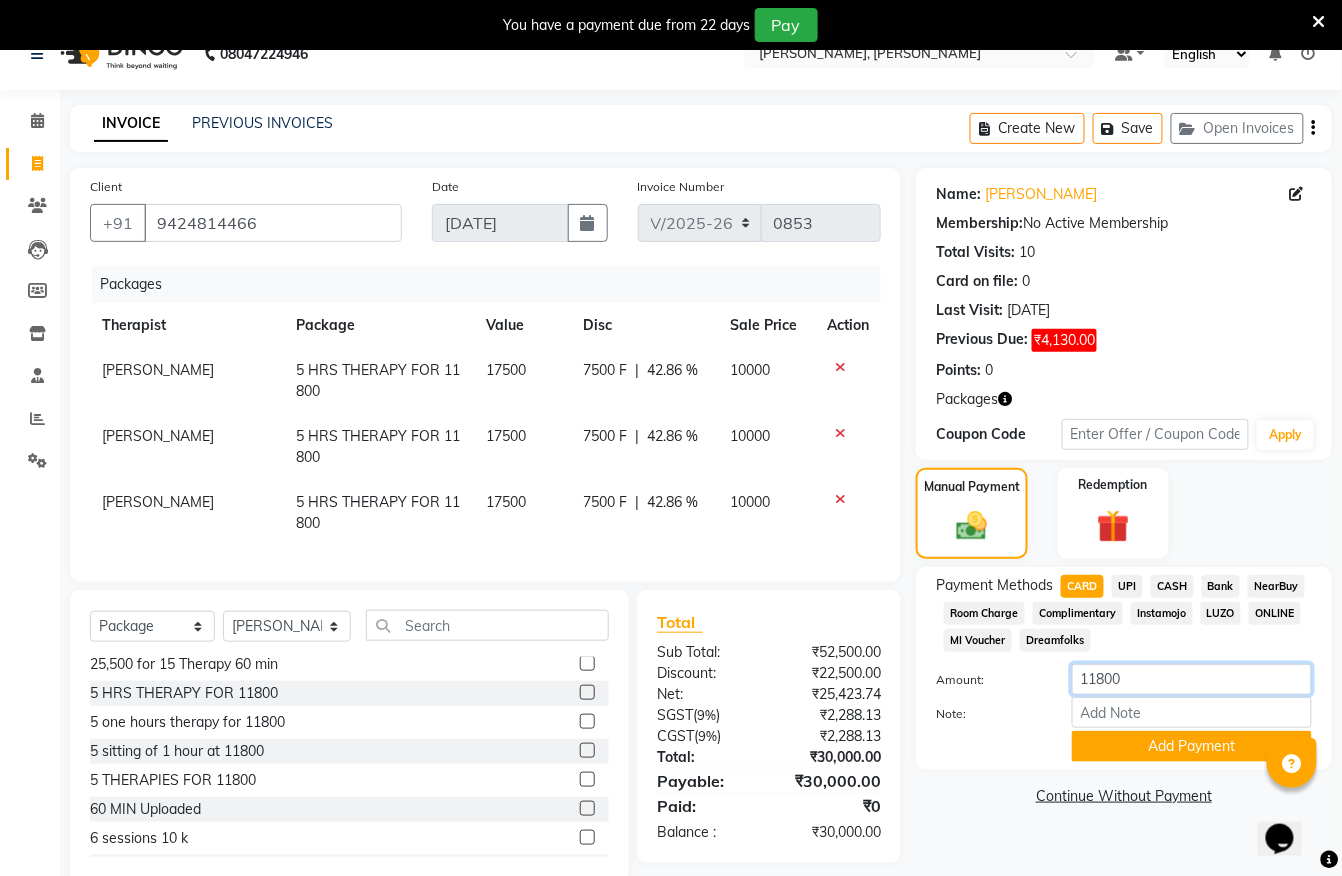 scroll, scrollTop: 0, scrollLeft: 0, axis: both 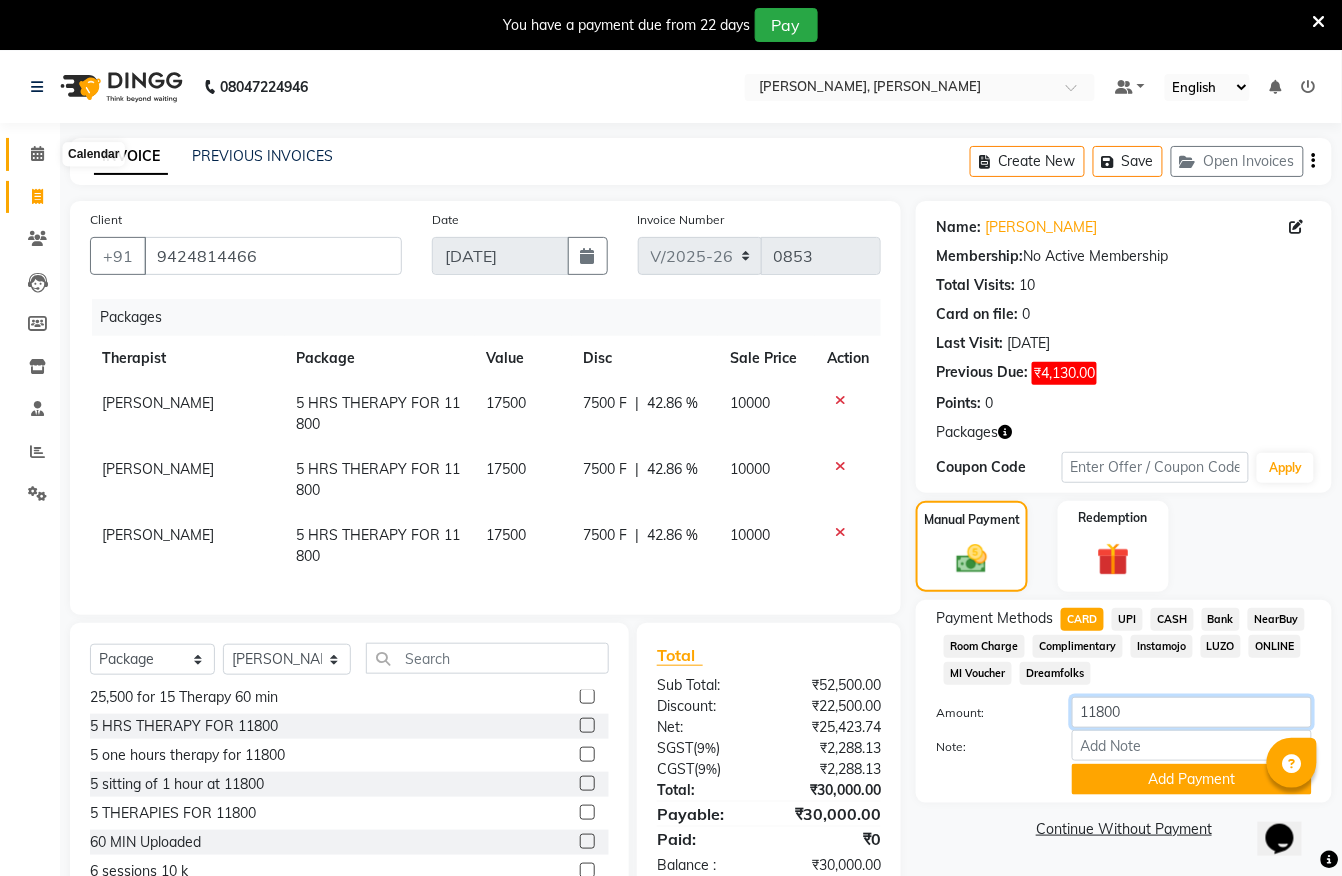 type on "11800" 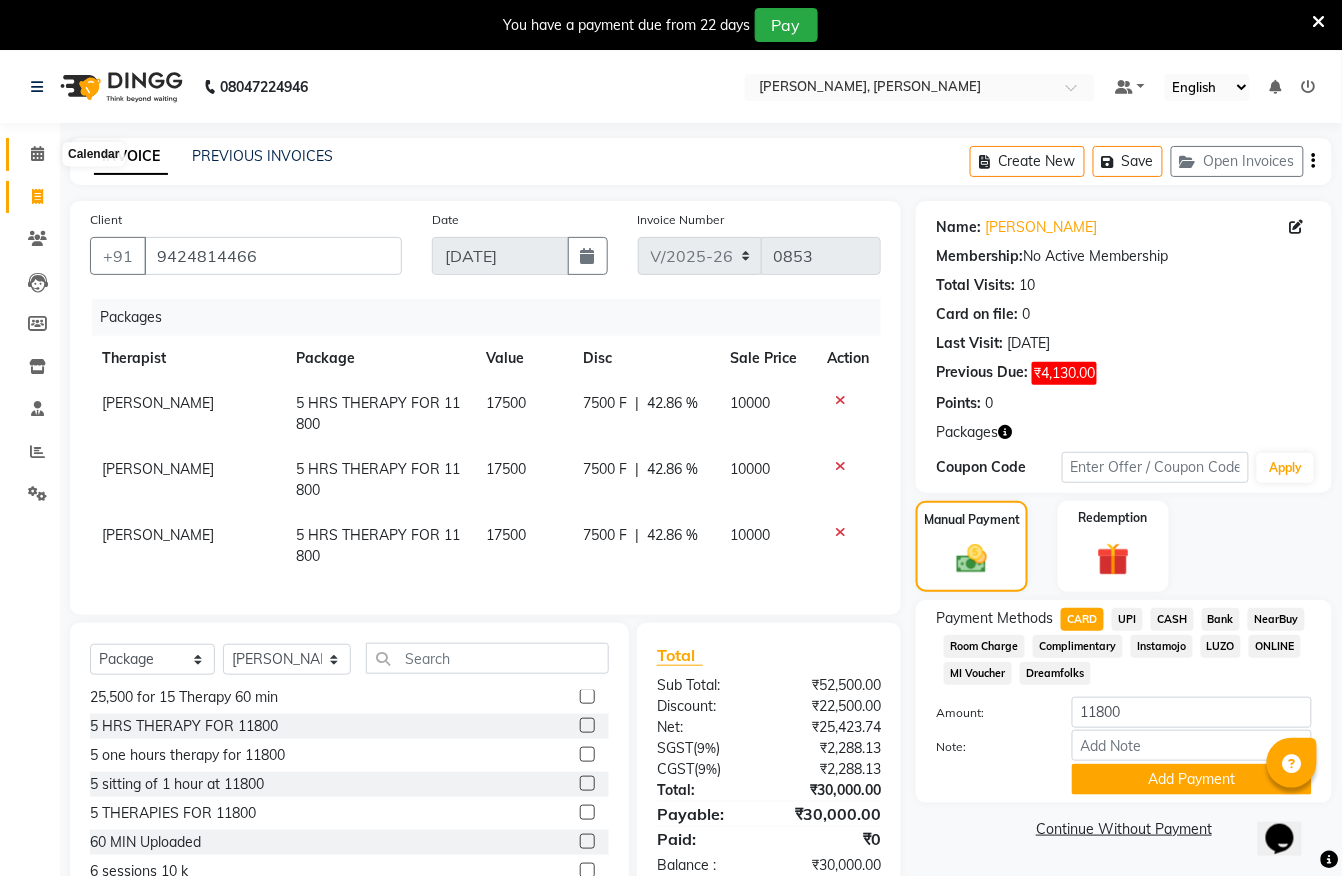 click 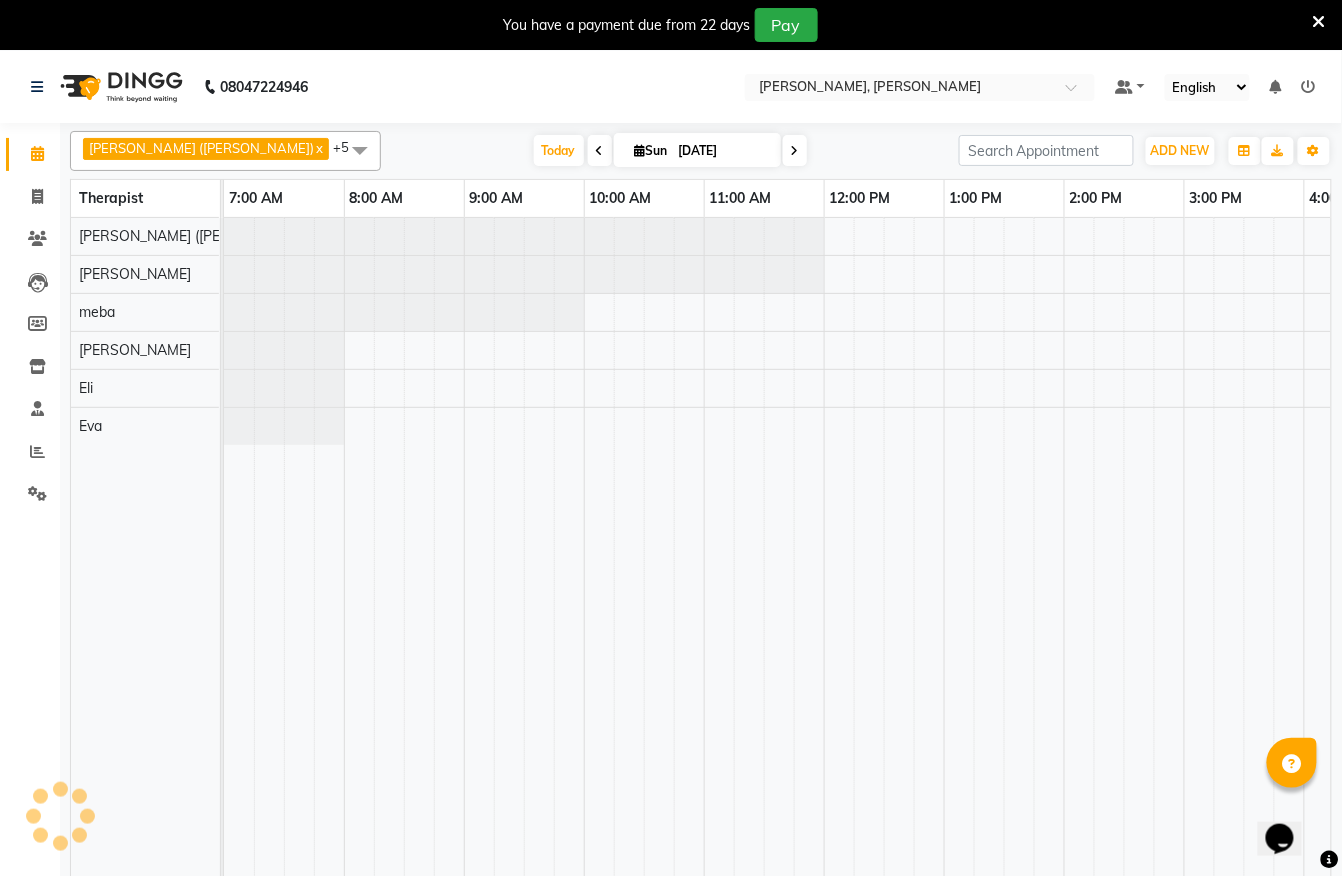scroll, scrollTop: 0, scrollLeft: 0, axis: both 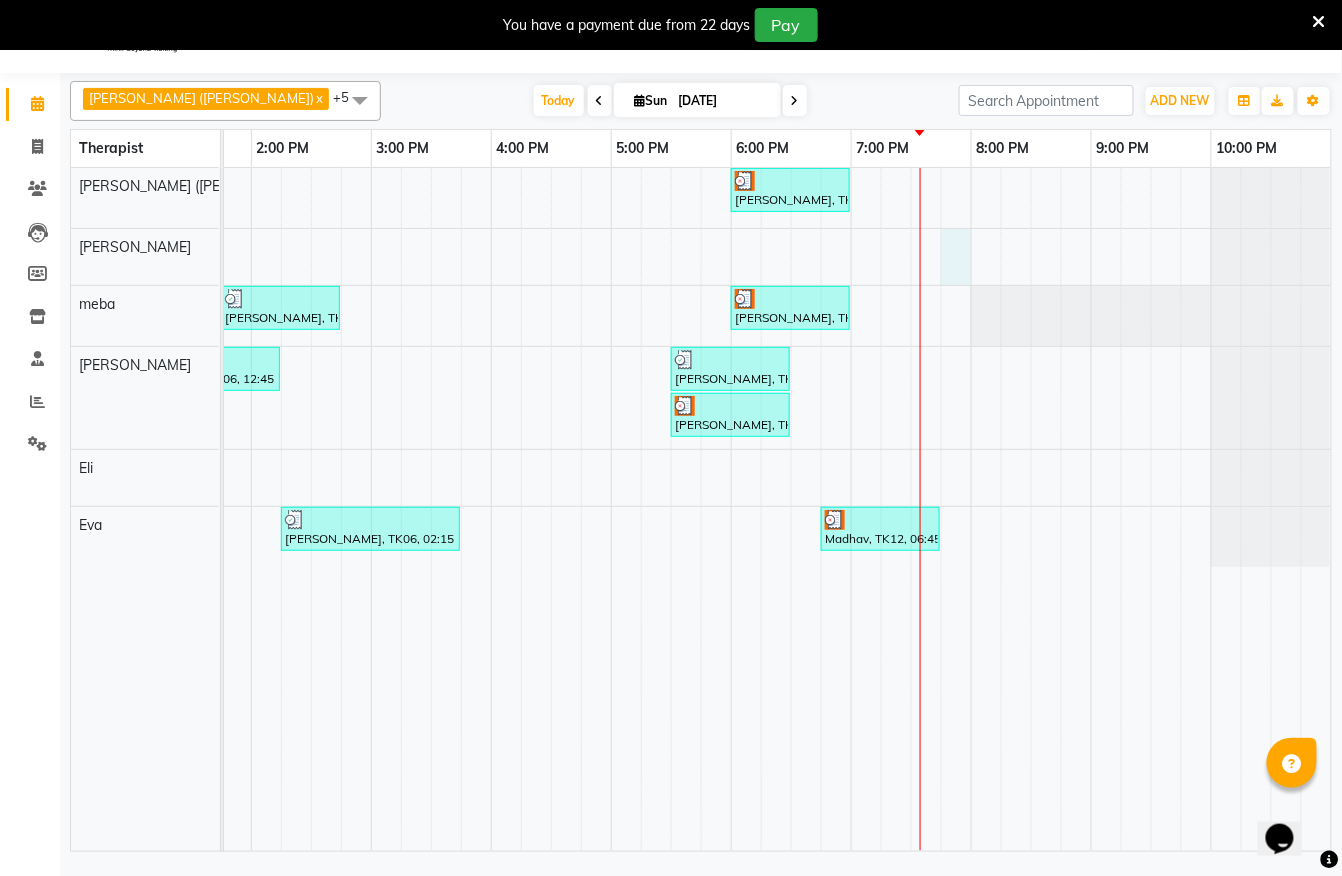 click on "Sumit Agrawal, TK02, 06:30 AM-07:30 AM, Javanese Pampering - 60 Mins     sumit / sajal, TK04, 09:00 AM-10:00 AM, Javanese Pampering - 60 Mins     Anuj Kadam, TK05, 10:30 AM-11:30 AM, Javanese Pampering - 60 Mins     kamal chauhan, TK11, 06:00 PM-07:00 PM, Javanese Pampering - 60 Mins     srishti khadiya, TK07, 12:45 PM-01:45 PM, Javanese Pampering - 60 Mins             jayesh, TK03, 06:30 AM-07:30 AM, Javanese Pampering - 60 Mins     sumit / sajal, TK04, 09:00 AM-10:00 AM, Javanese Pampering - 60 Mins     Payal, TK01, 10:15 AM-11:15 AM, Javanese Pampering - 60 Mins     Shankar, TK08, 01:45 PM-02:45 PM, Javanese Pampering - 60 Mins     kamal chauhan, TK11, 06:00 PM-07:00 PM, Javanese Pampering - 60 Mins     Shaksham Khurana, TK06, 12:45 PM-02:15 PM, Javanese Pampering - 90 Mins     rajesh gupta, TK10, 05:30 PM-06:30 PM, Javanese Pampering - 60 Mins     rajesh gupta, TK09, 05:30 PM-06:30 PM, Javanese Pampering - 60 Mins     srishti khadiya, TK07, 12:45 PM-01:45 PM, Javanese Pampering - 60 Mins" at bounding box center [371, 509] 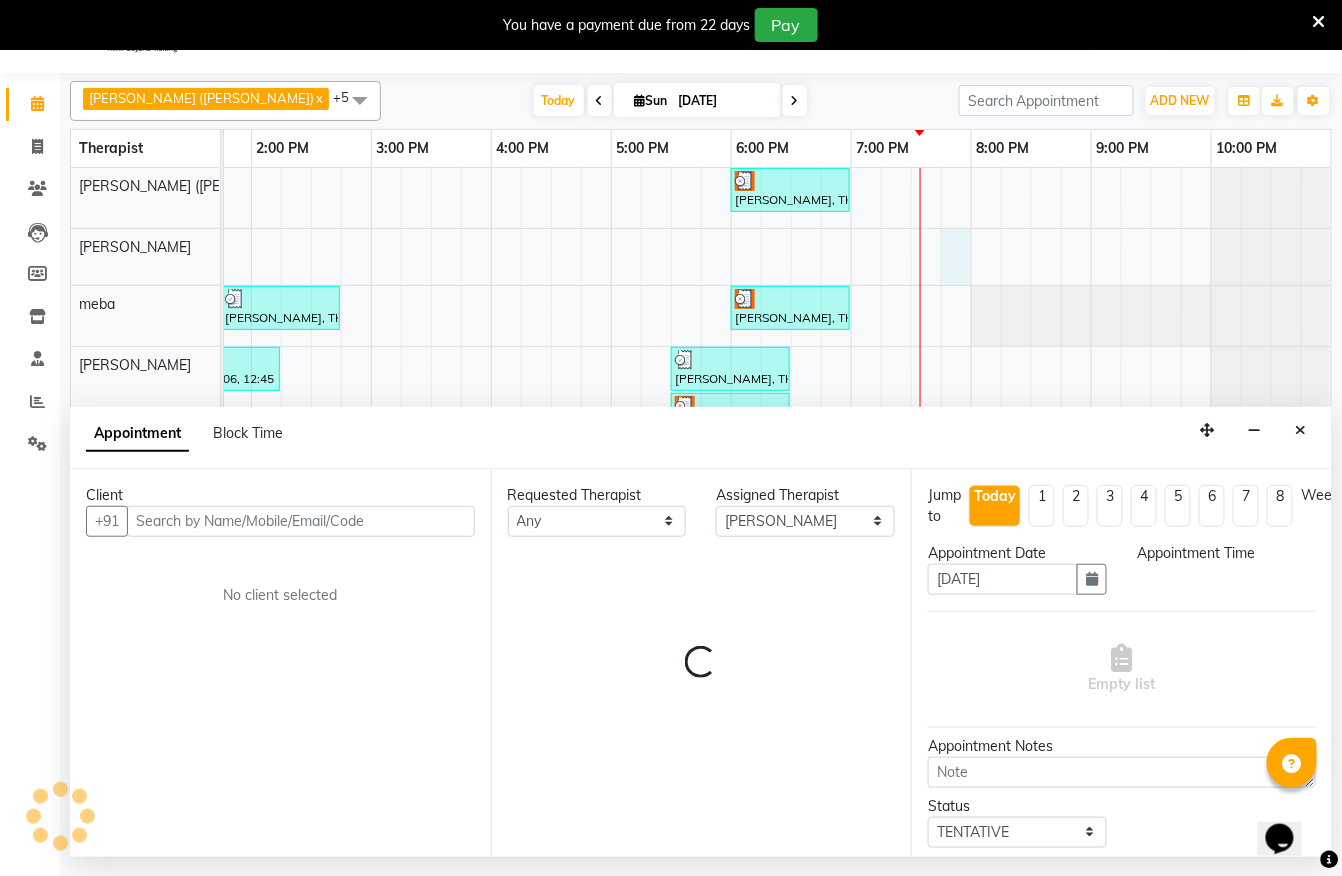 select on "1185" 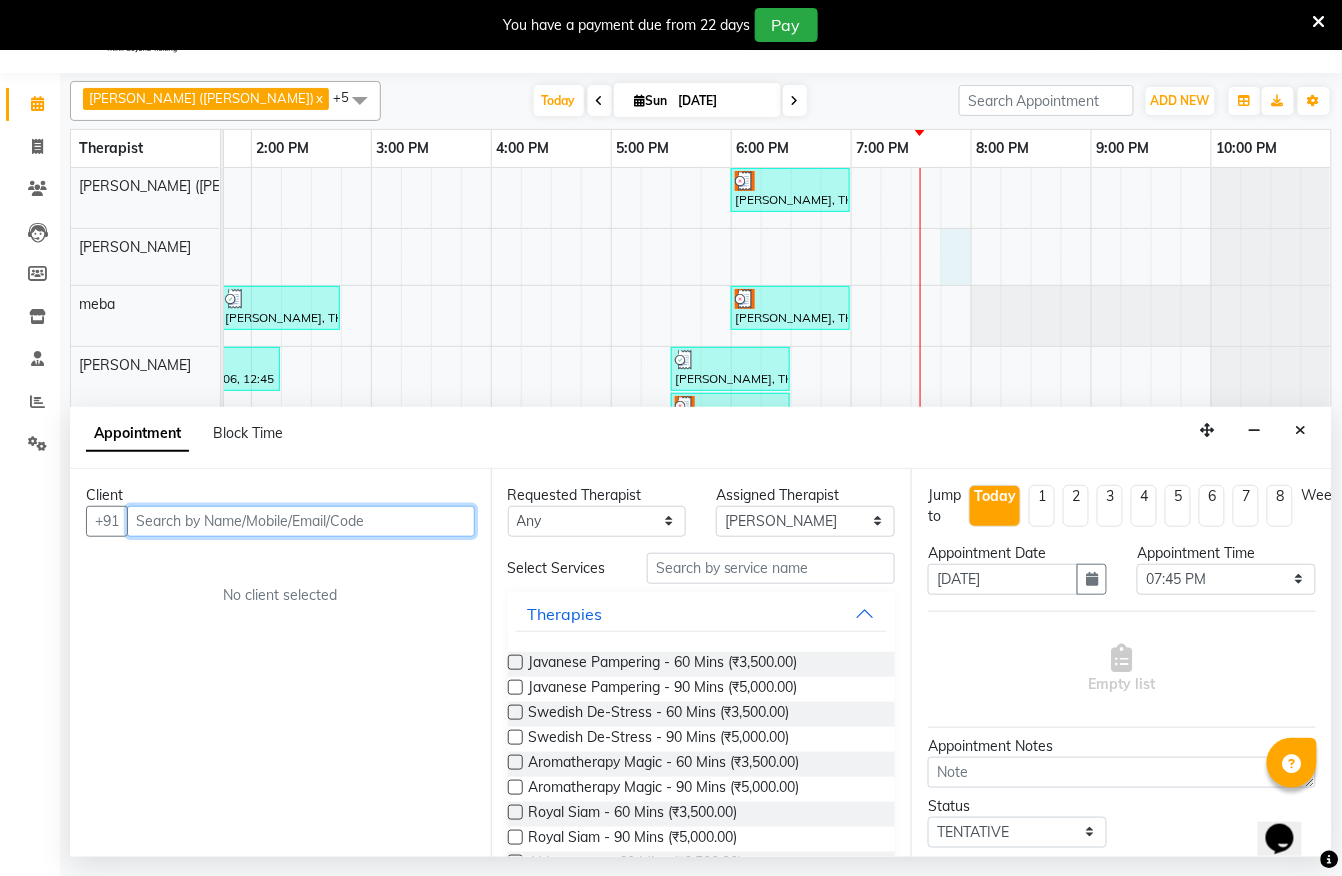 click at bounding box center [301, 521] 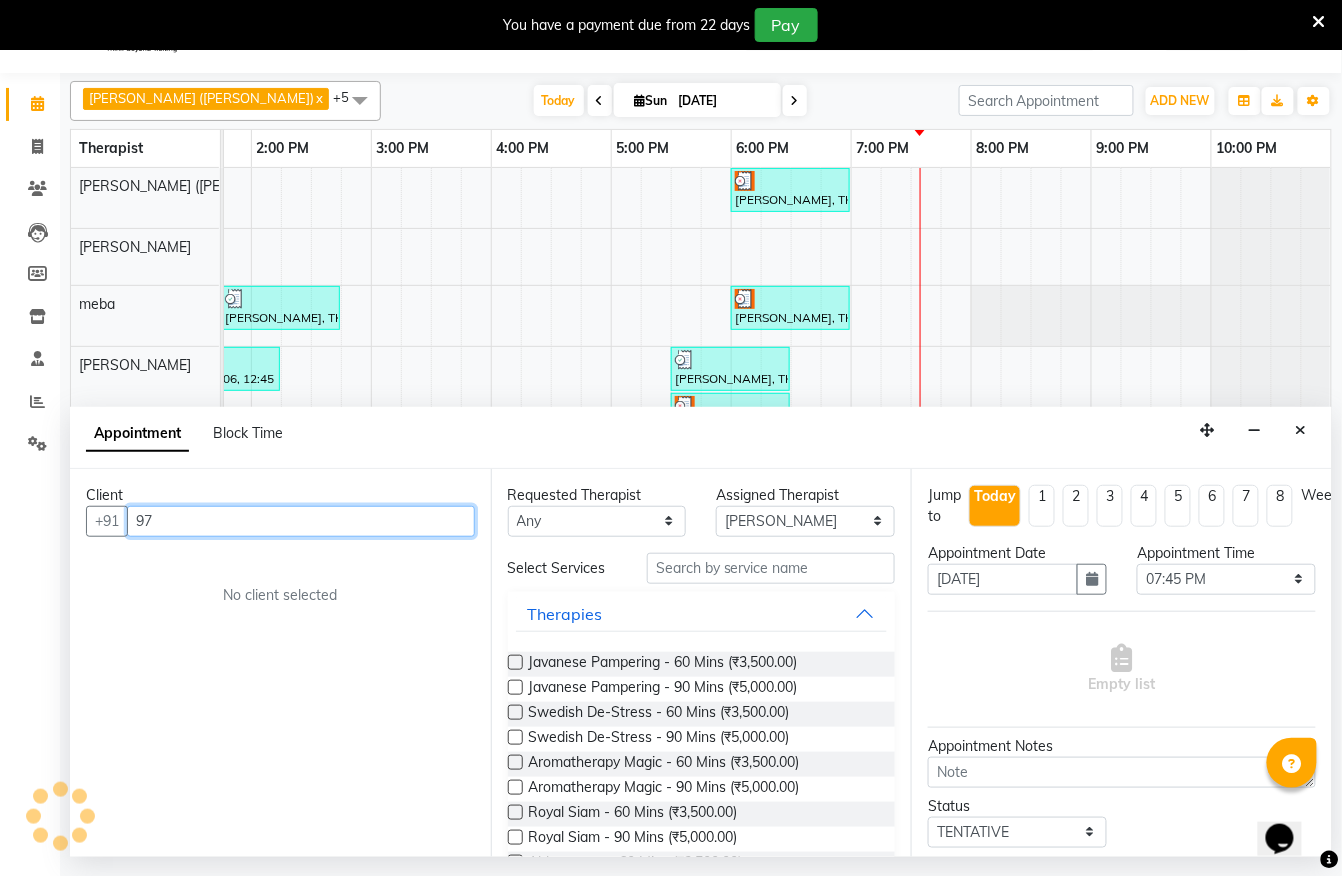 type on "9" 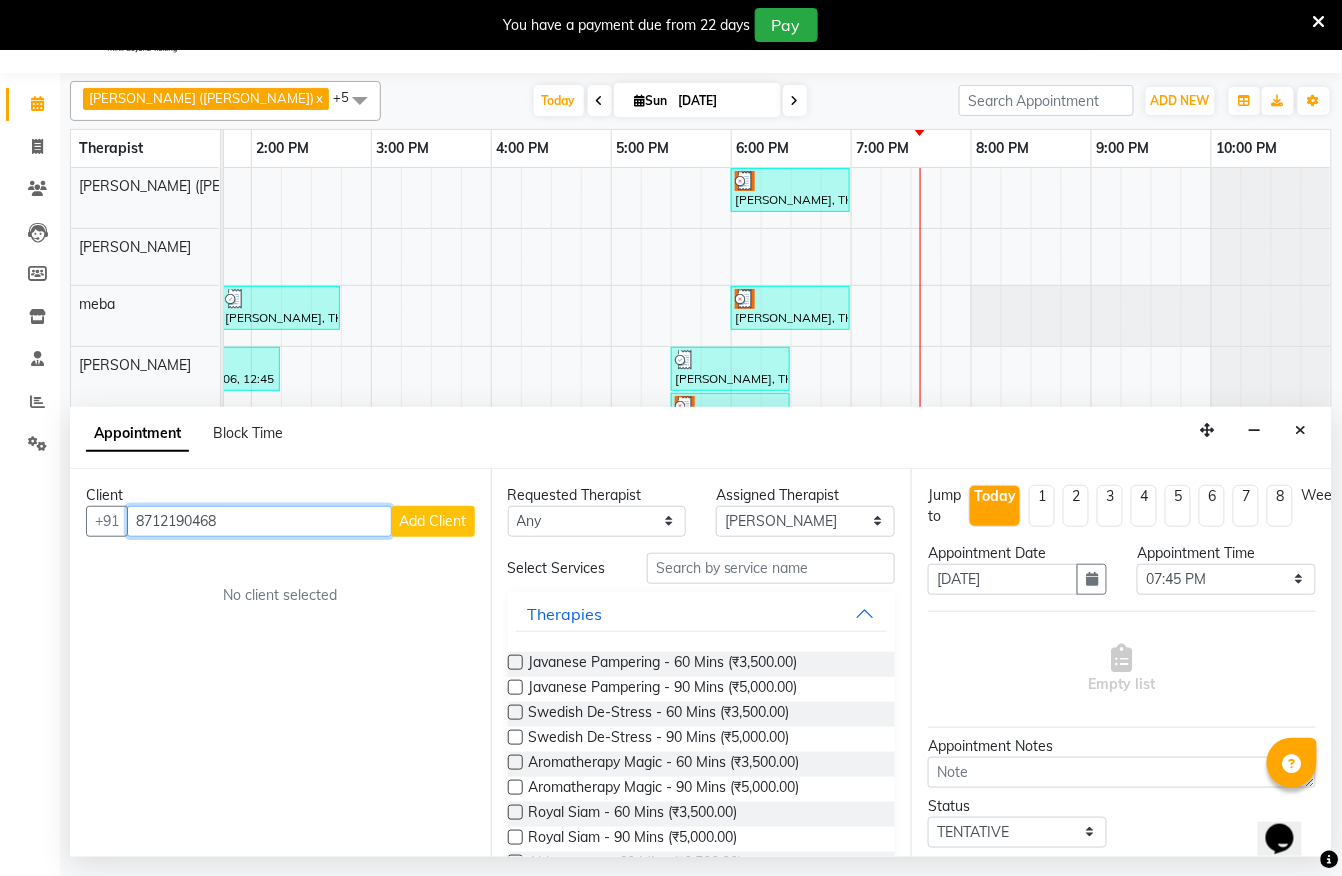 type on "8712190468" 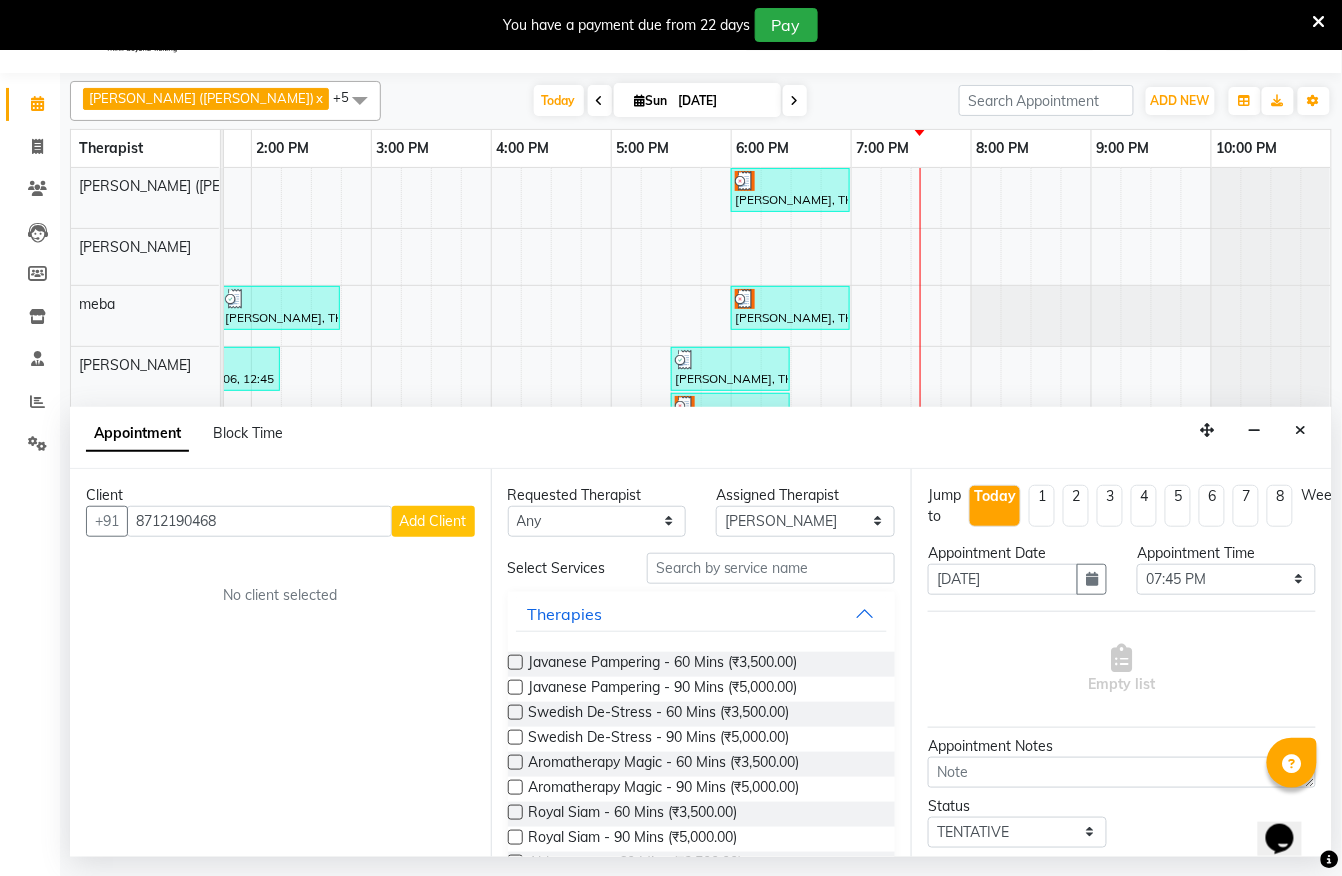 click on "Add Client" at bounding box center (433, 521) 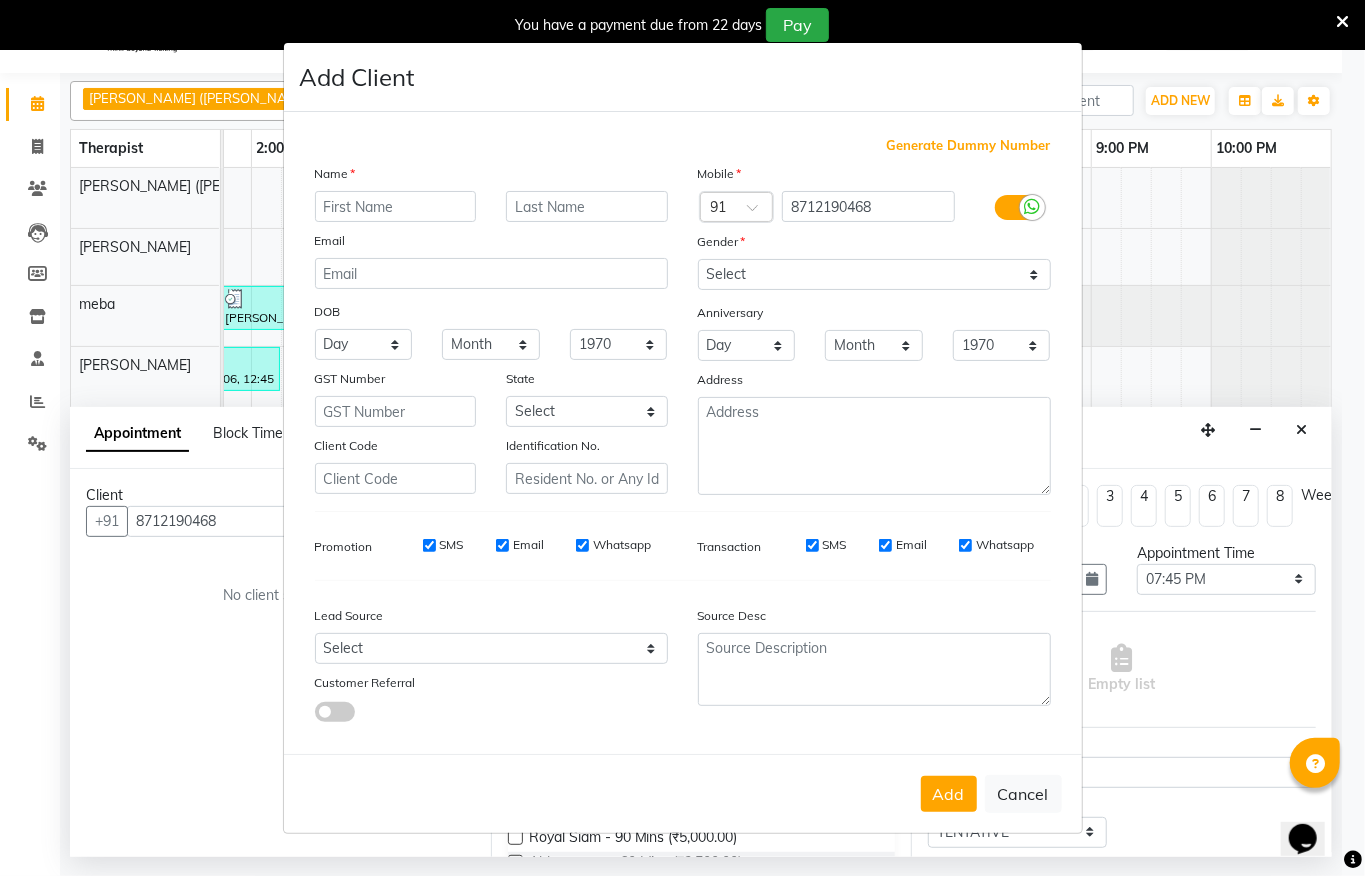 type on "n" 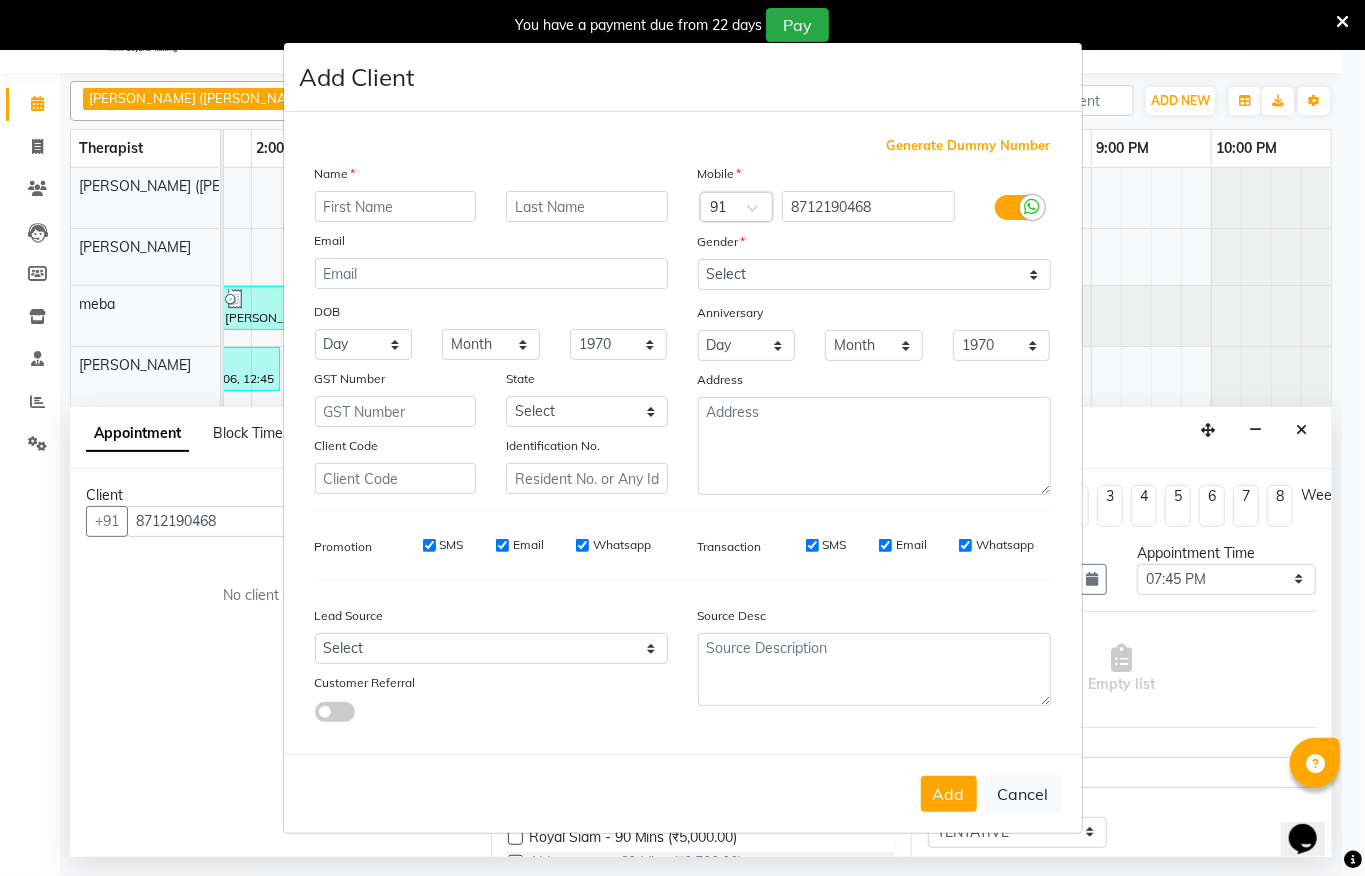 type on "n" 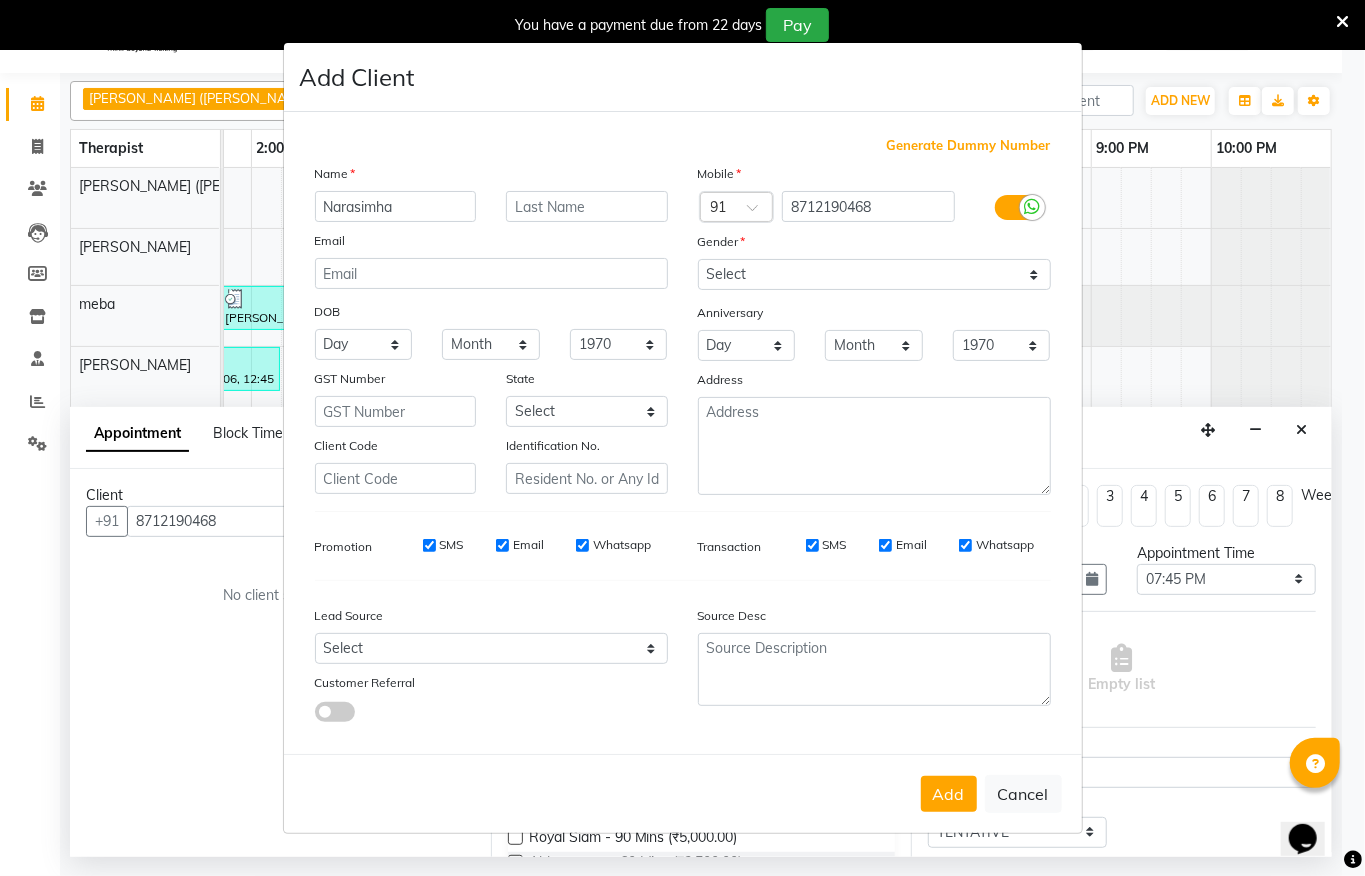 type on "Narasimha" 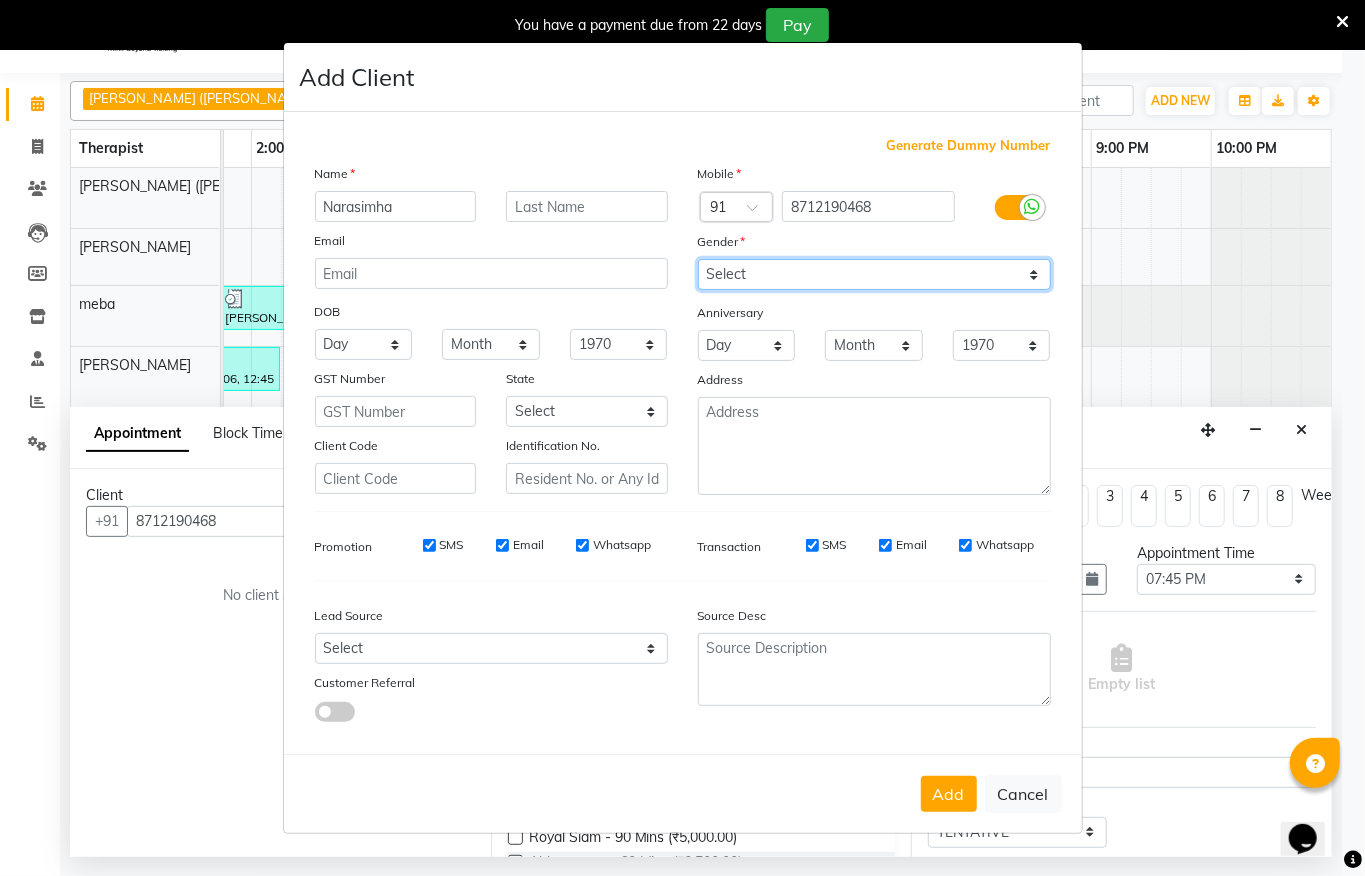 click on "Select Male Female Other Prefer Not To Say" at bounding box center (874, 274) 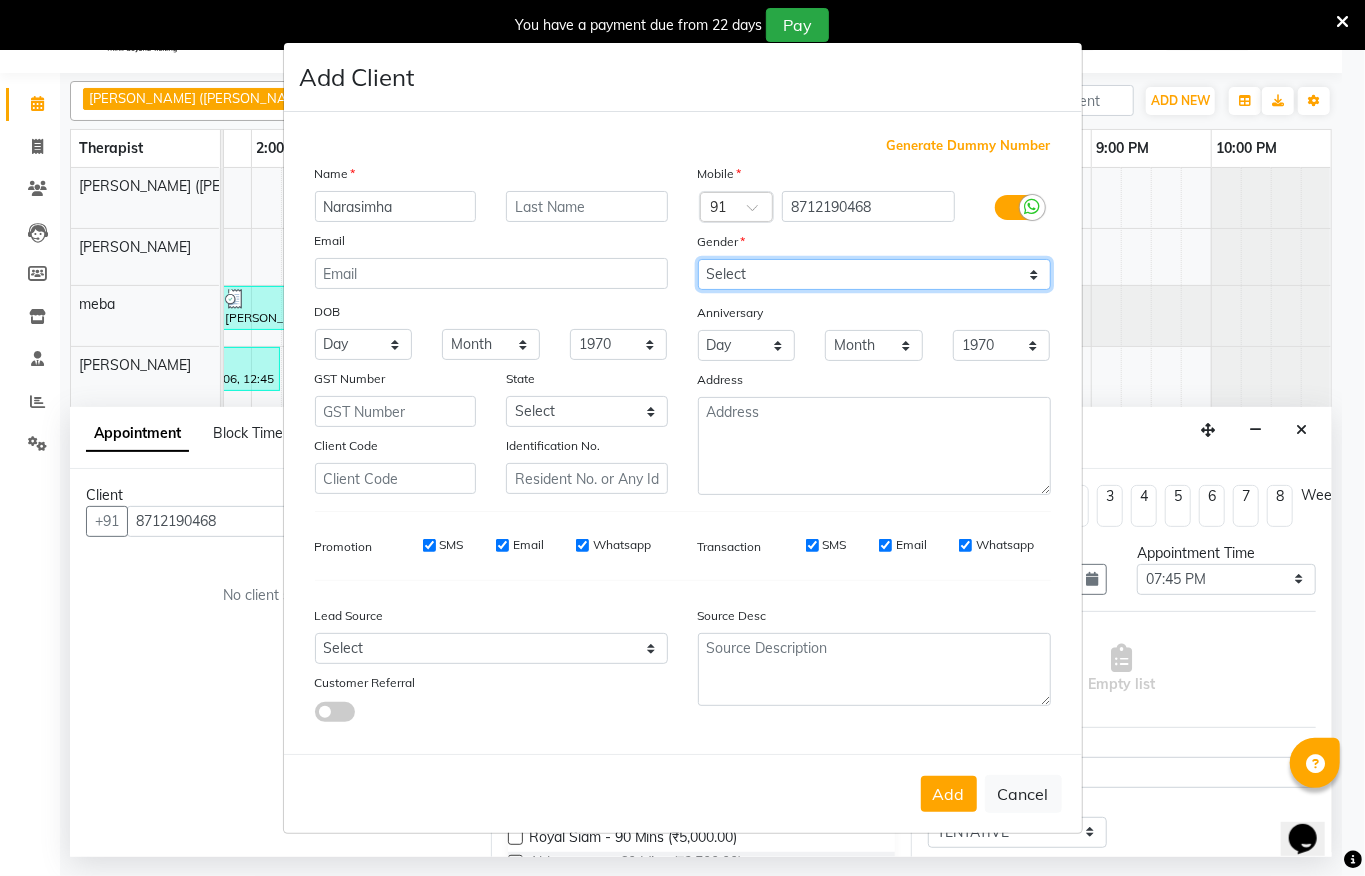click on "Select Male Female Other Prefer Not To Say" at bounding box center [874, 274] 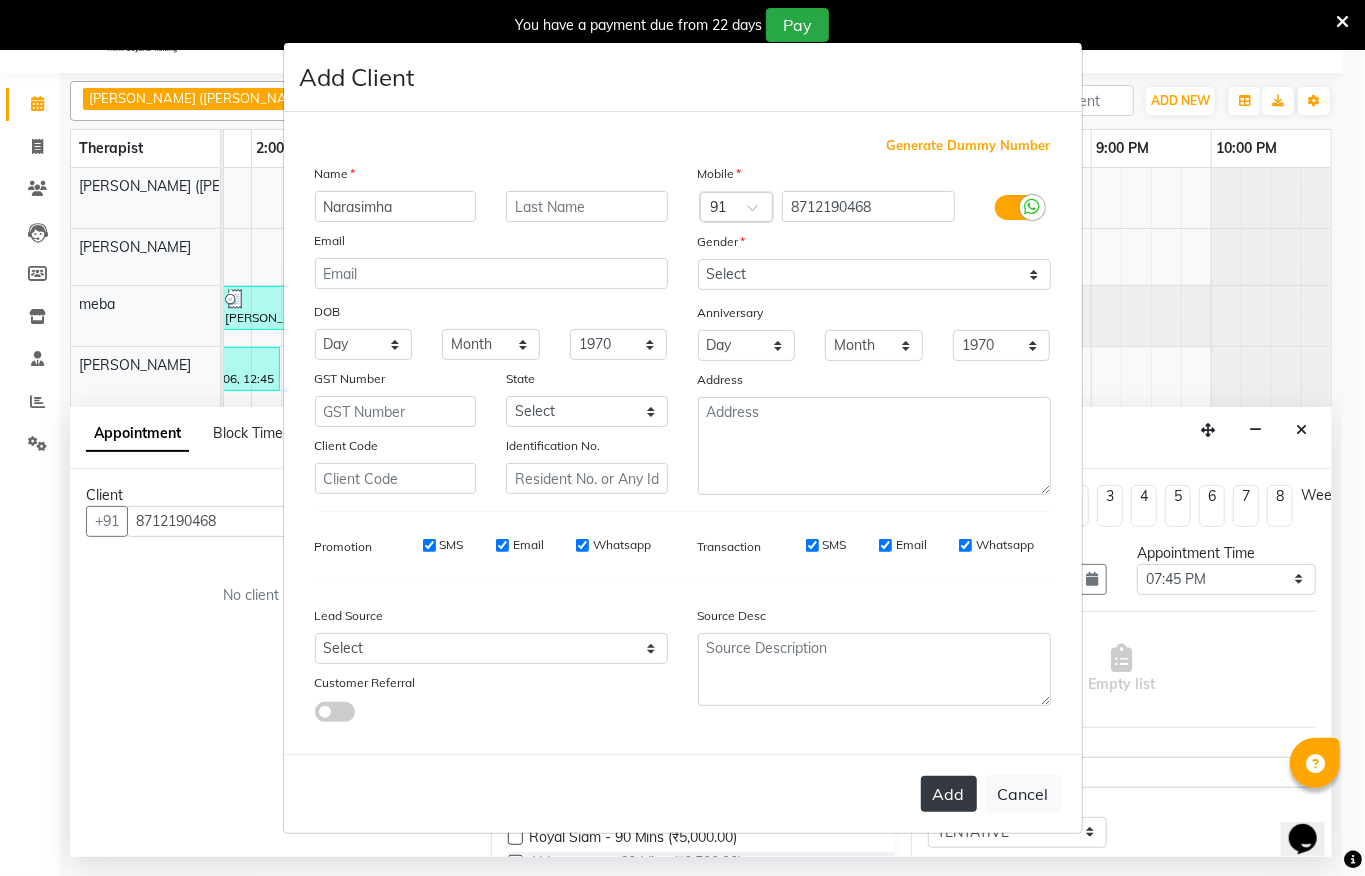 click on "Add" at bounding box center [949, 794] 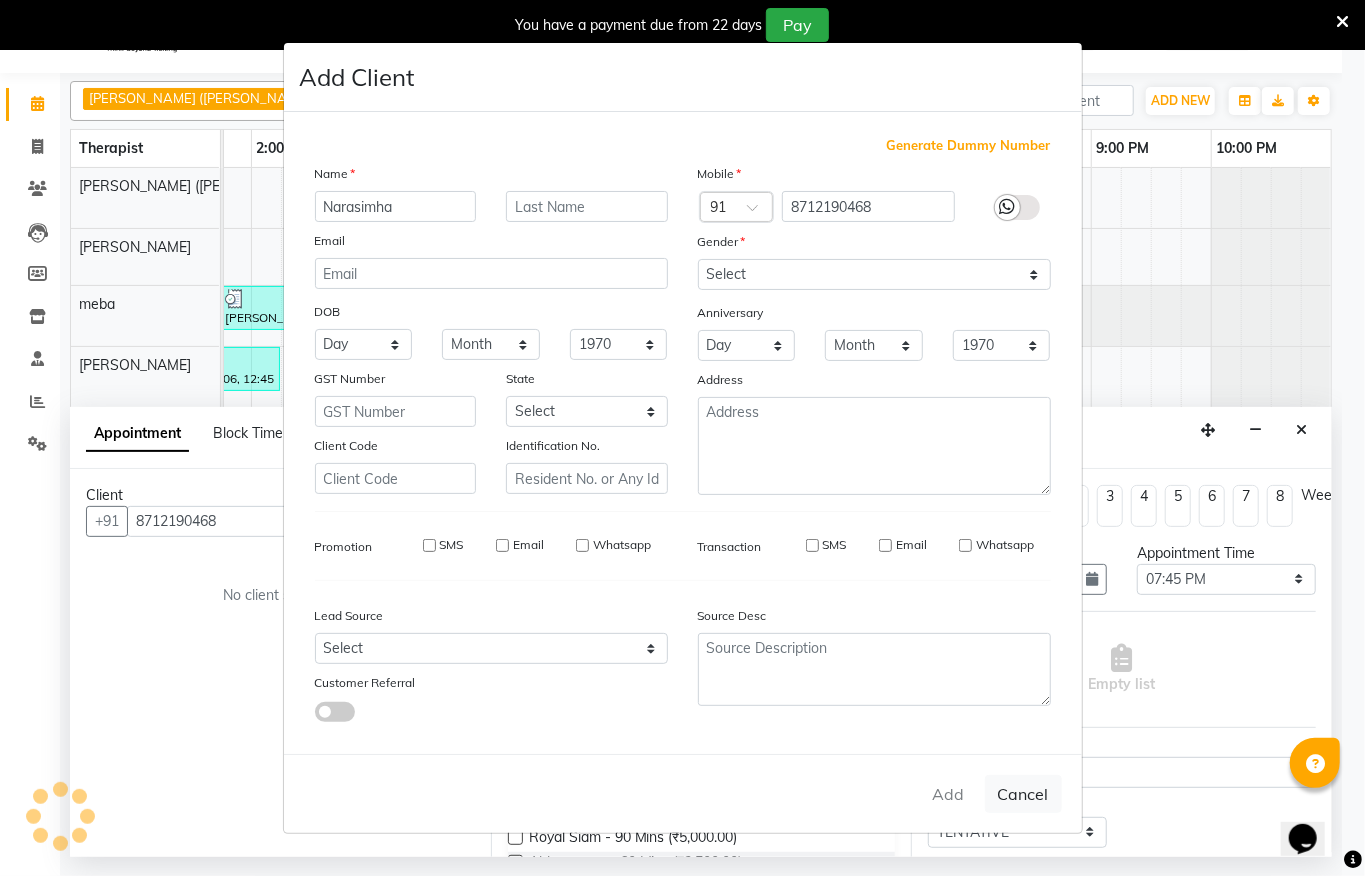 type 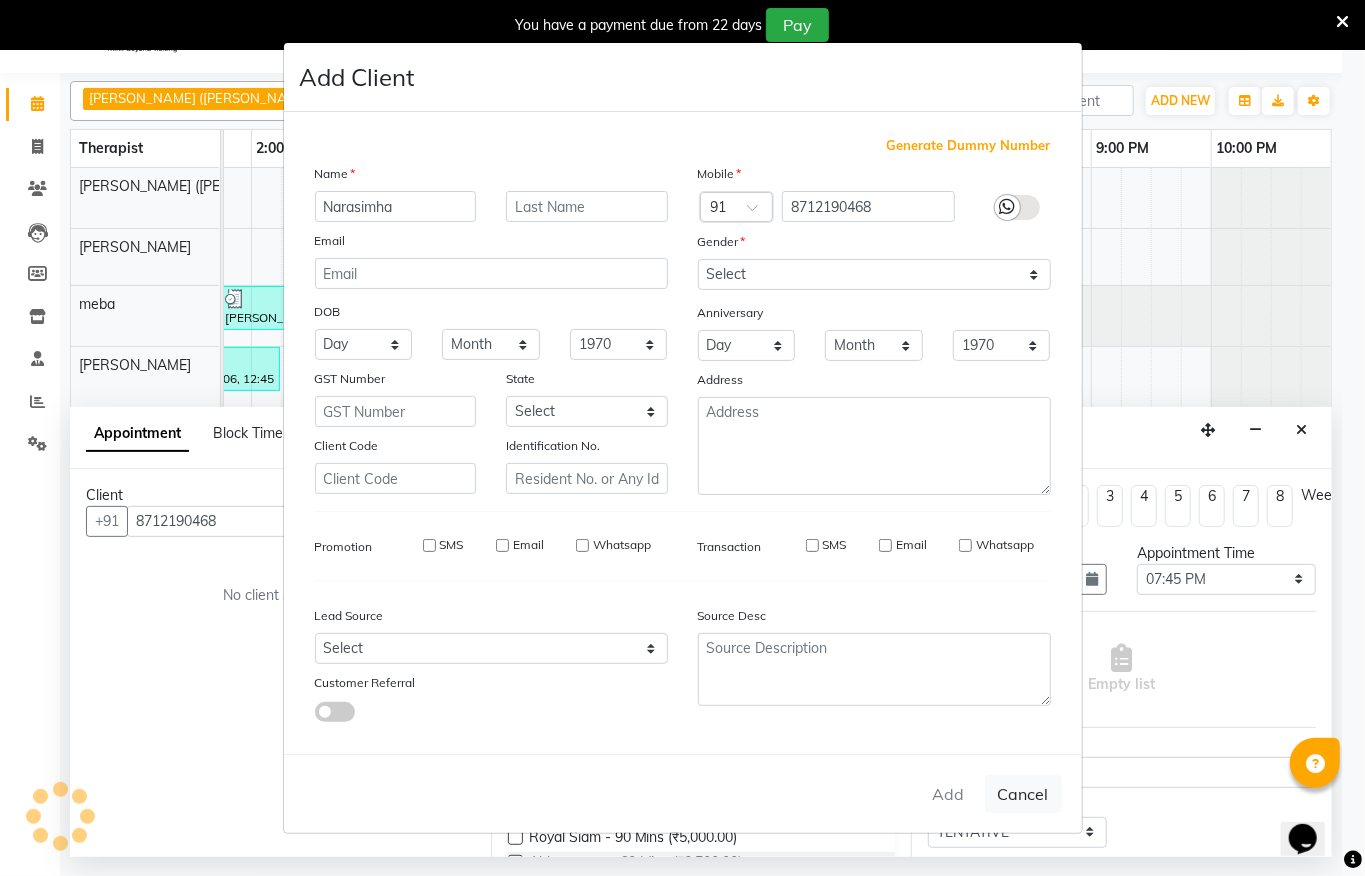 select 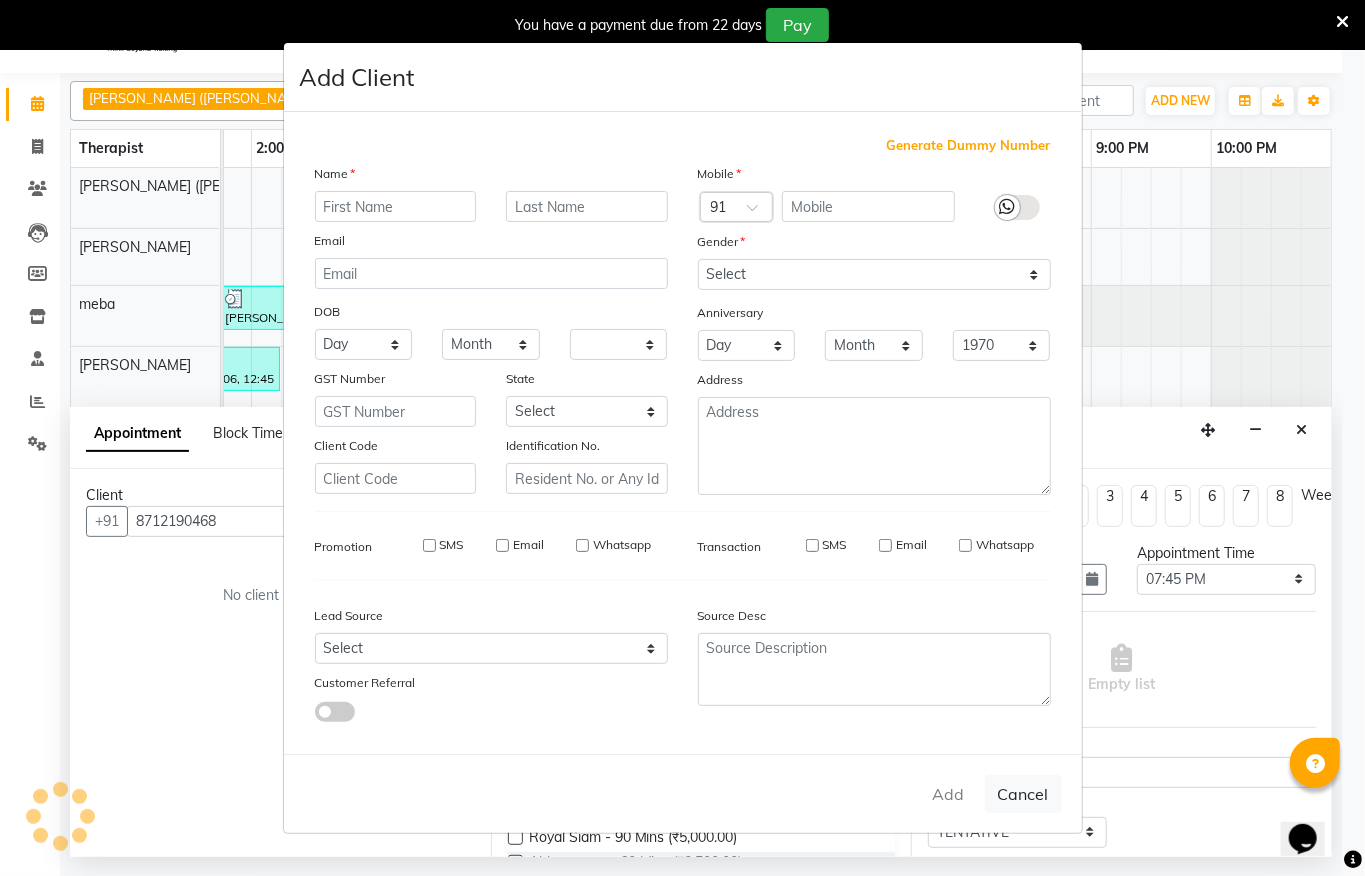 select 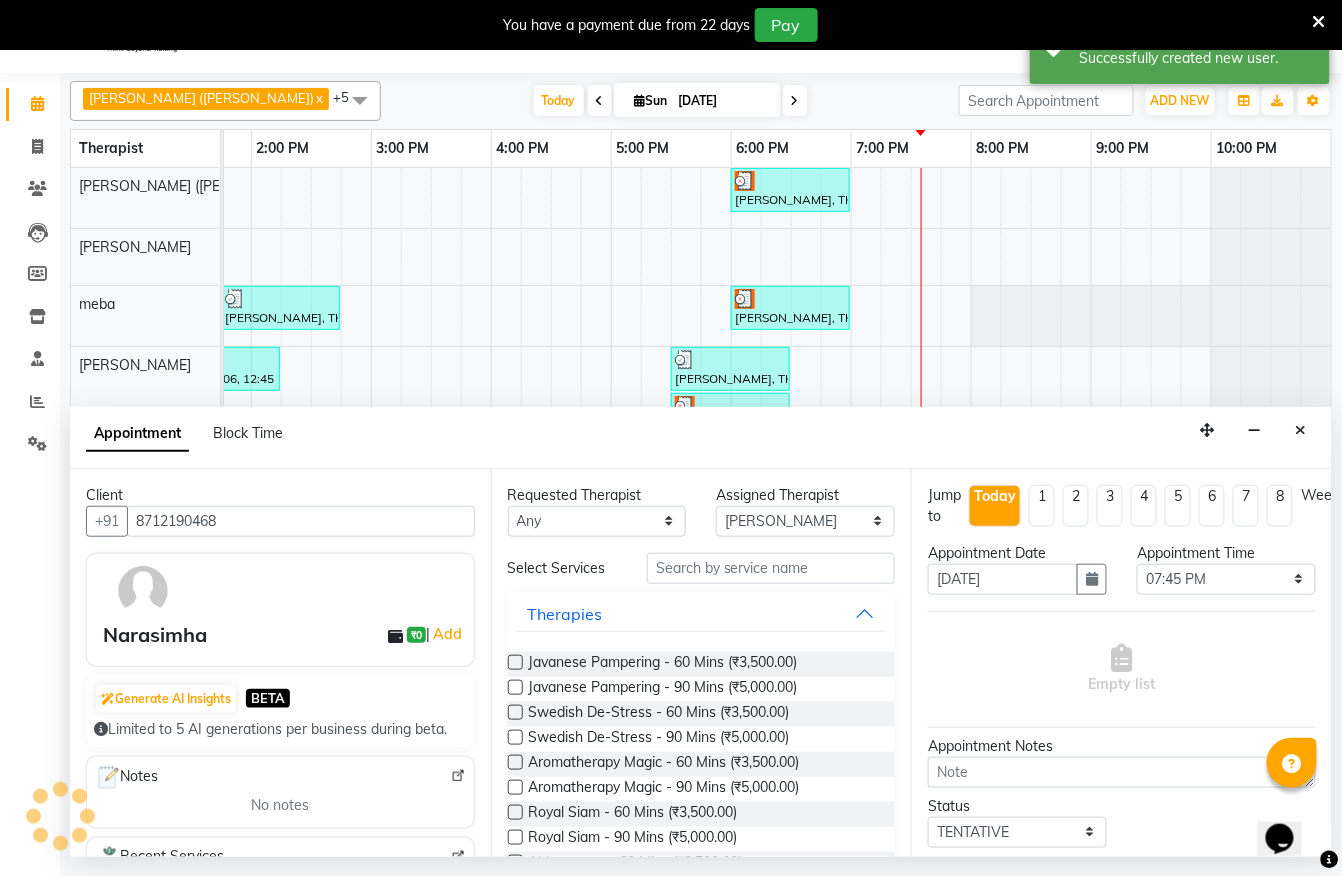scroll, scrollTop: 0, scrollLeft: 790, axis: horizontal 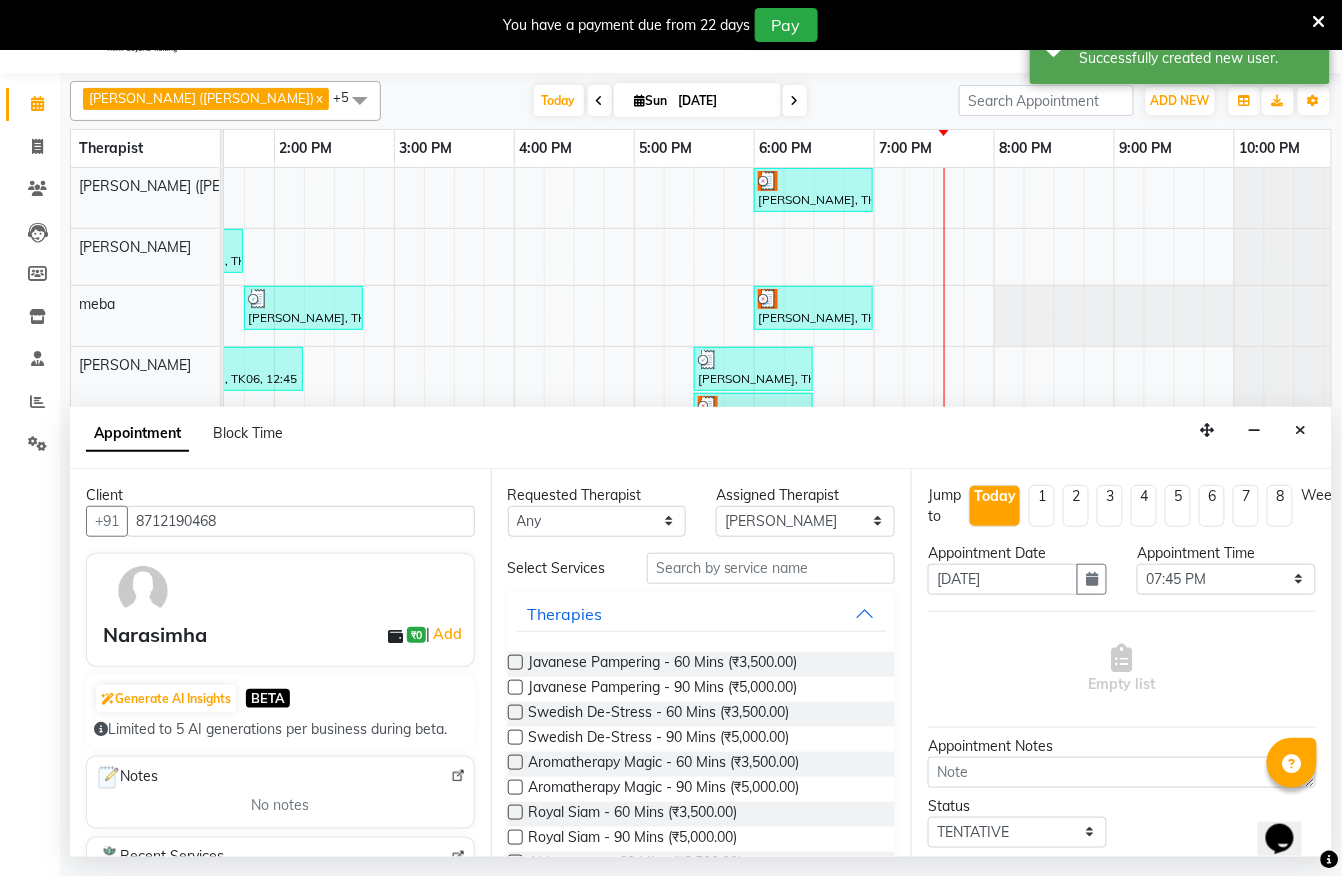 click at bounding box center (515, 662) 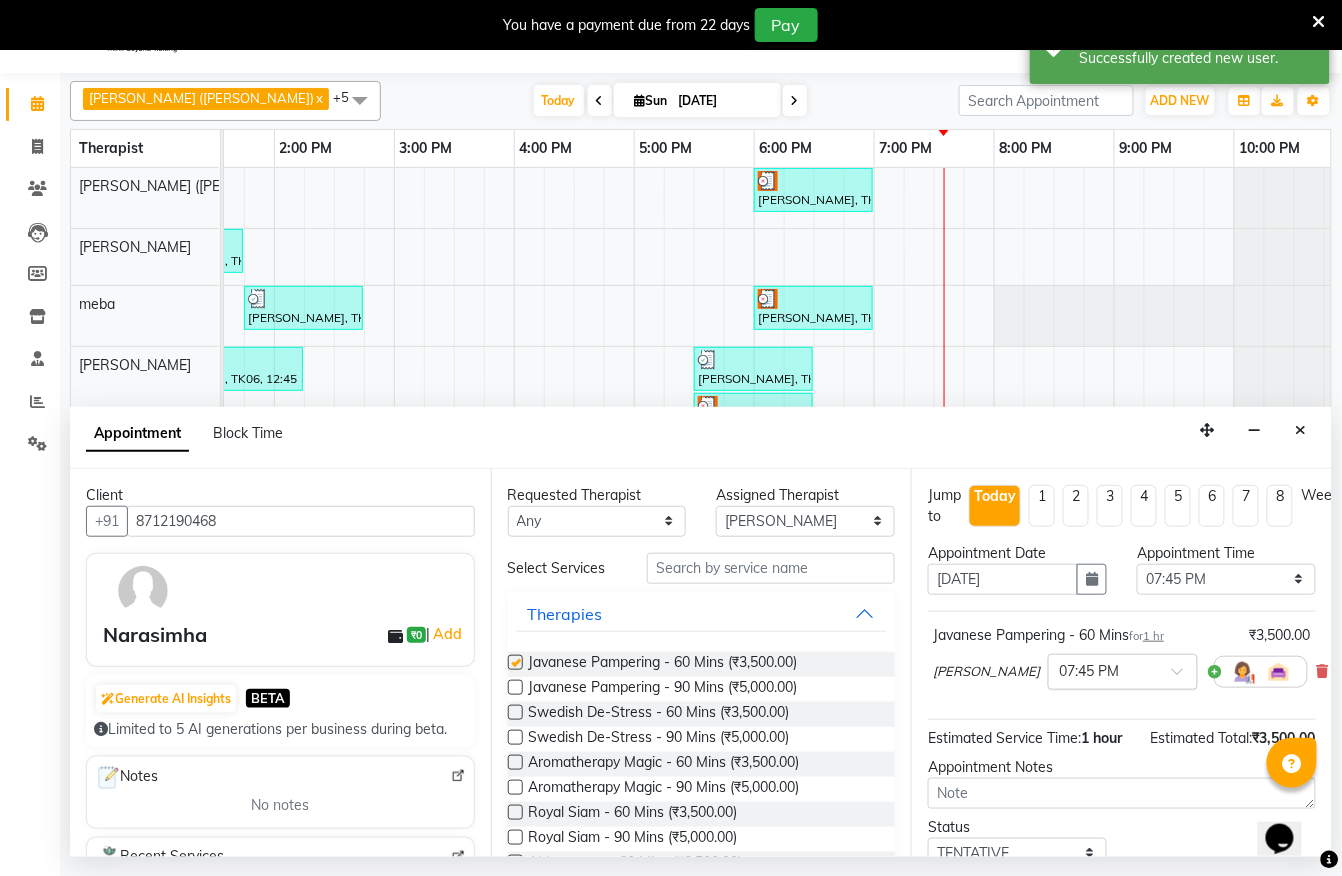 checkbox on "false" 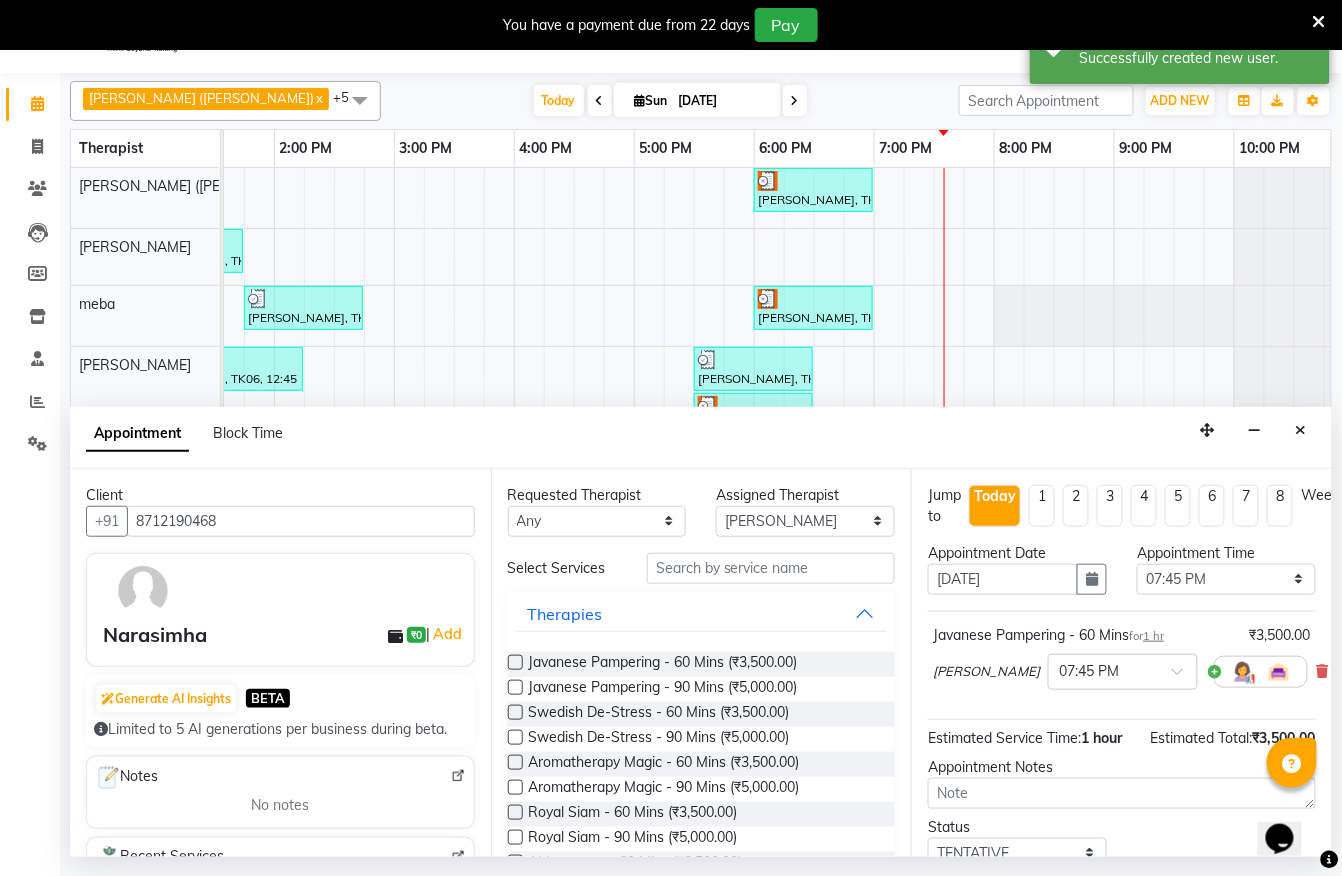 scroll, scrollTop: 184, scrollLeft: 0, axis: vertical 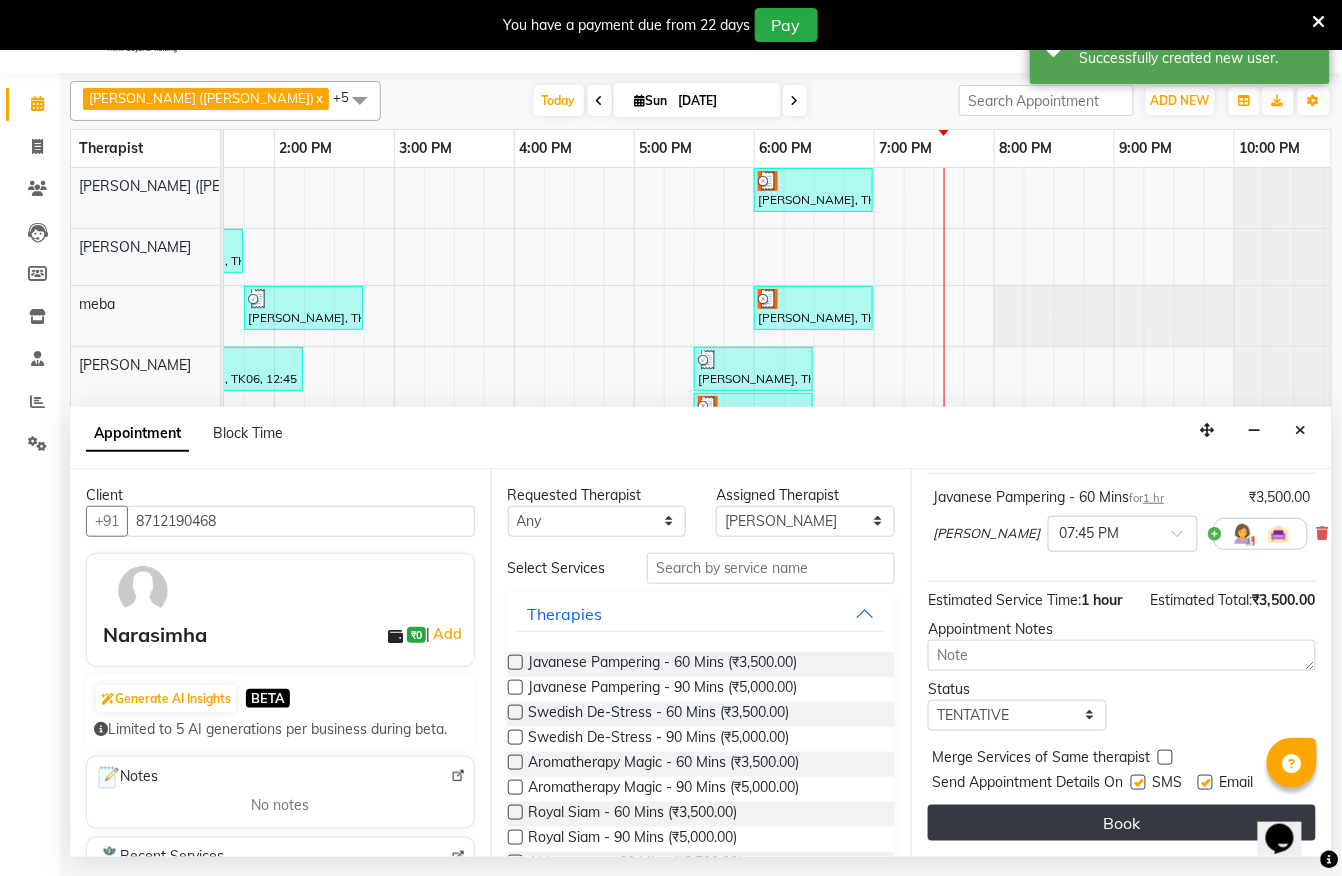 click on "Book" at bounding box center [1122, 823] 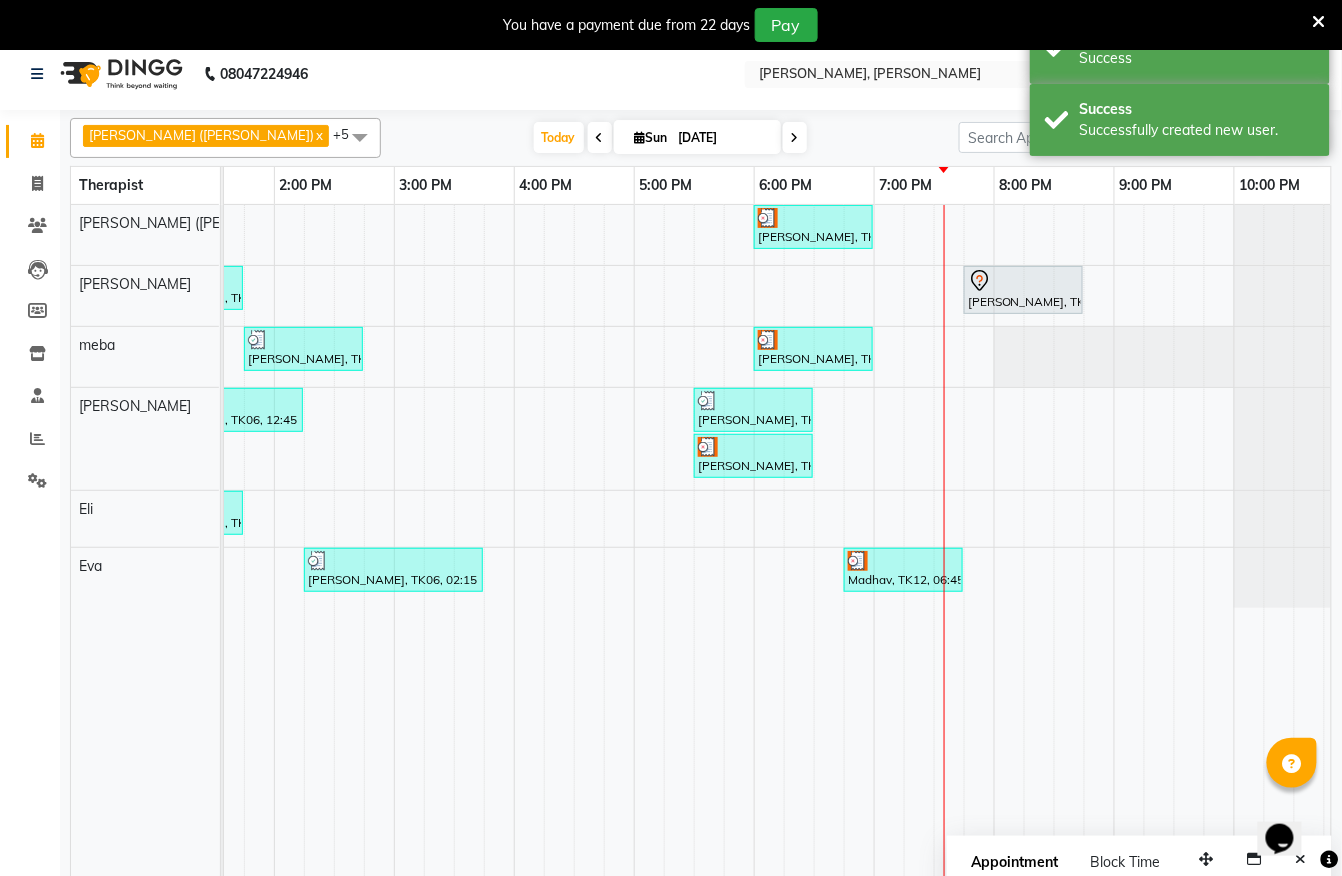 scroll, scrollTop: 0, scrollLeft: 0, axis: both 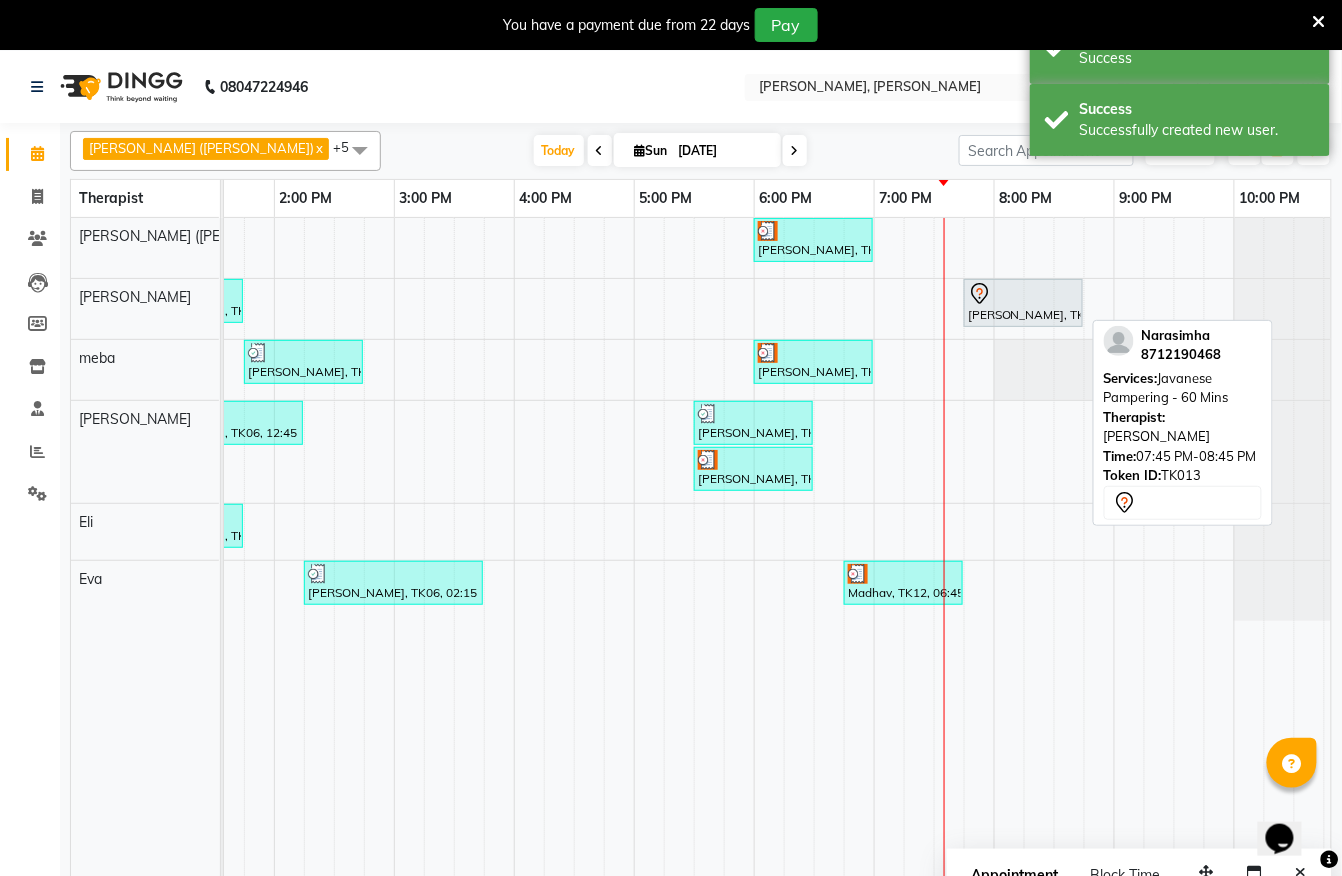click at bounding box center [1023, 294] 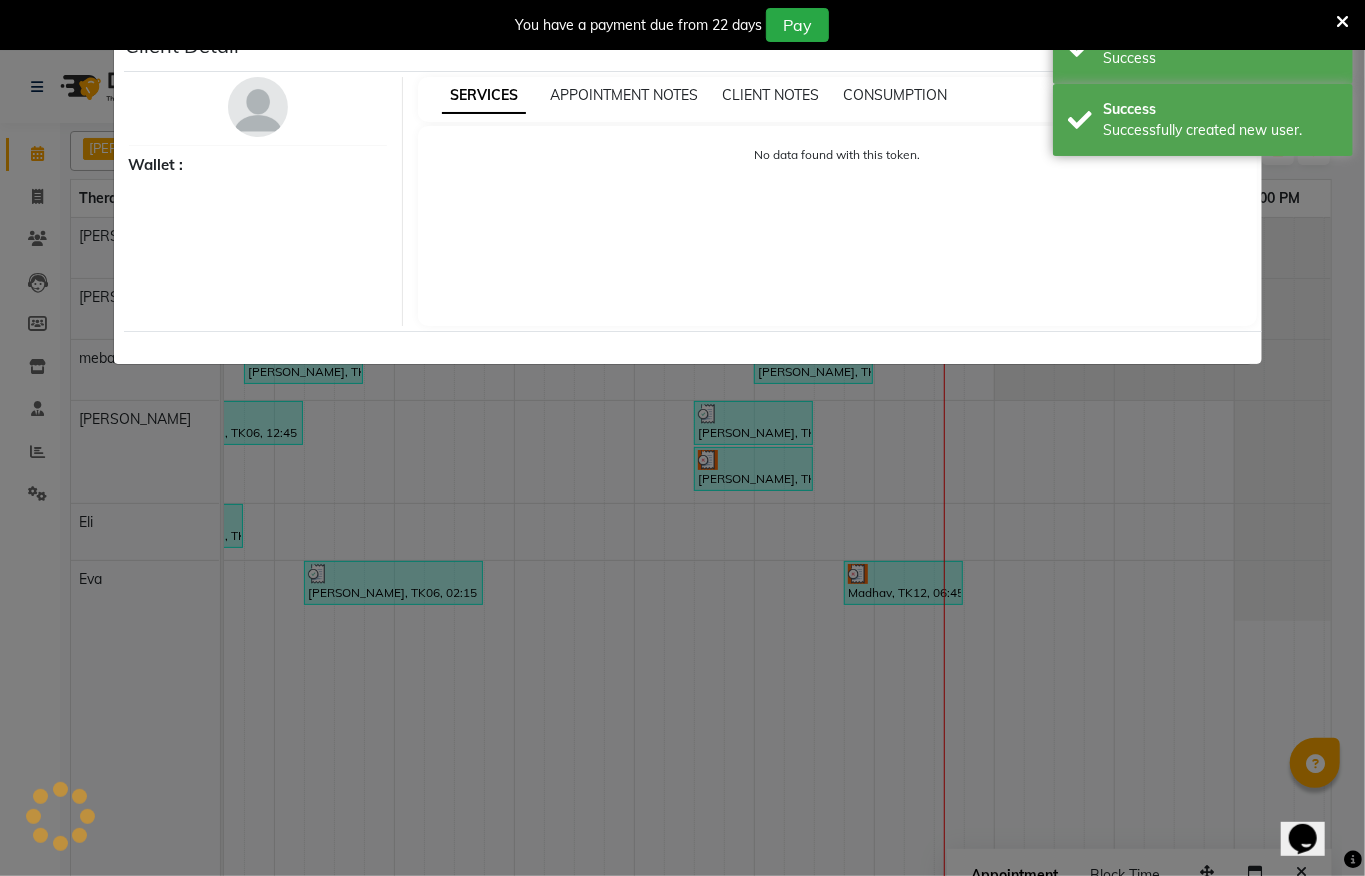 select on "7" 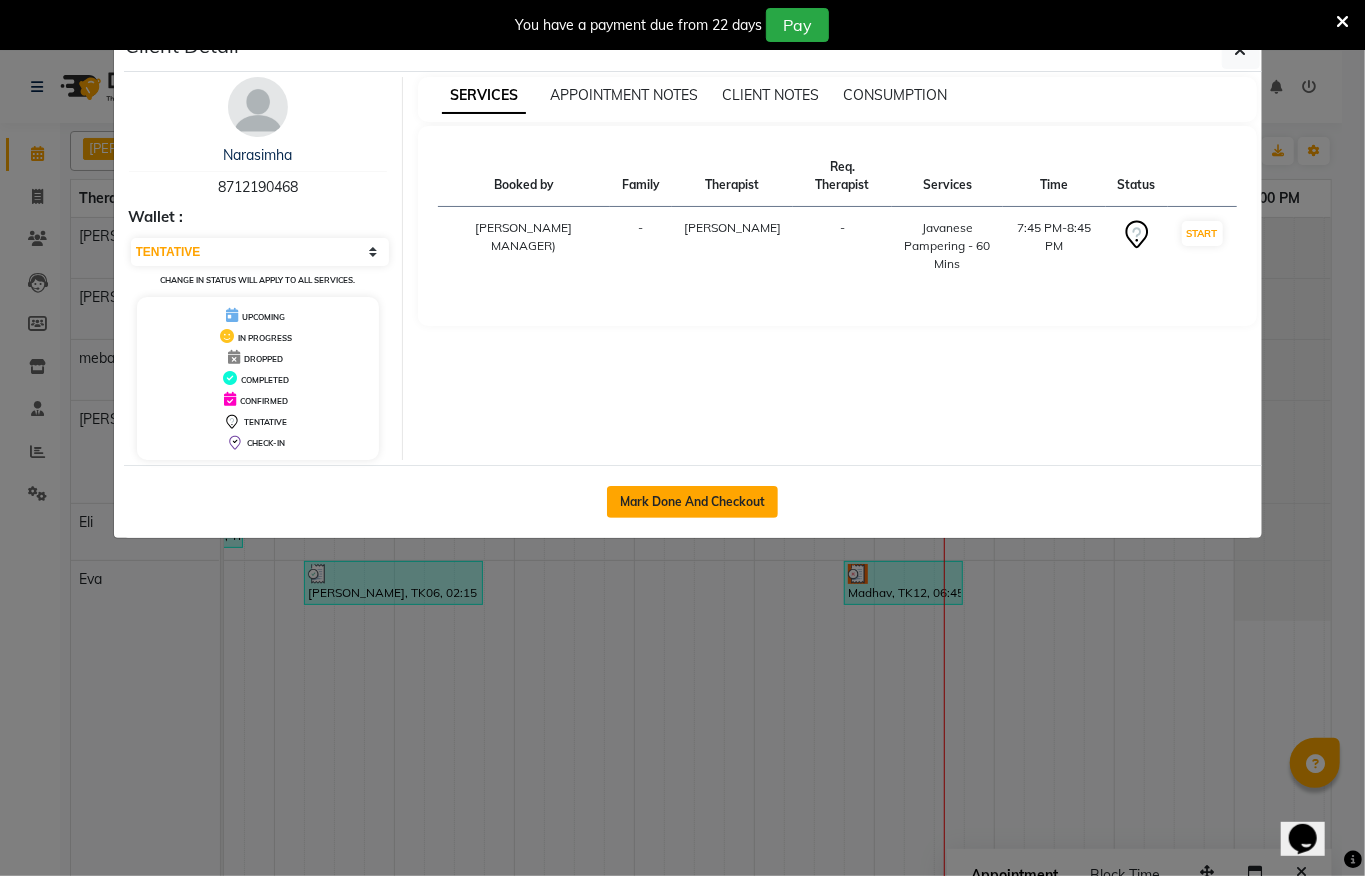 click on "Mark Done And Checkout" 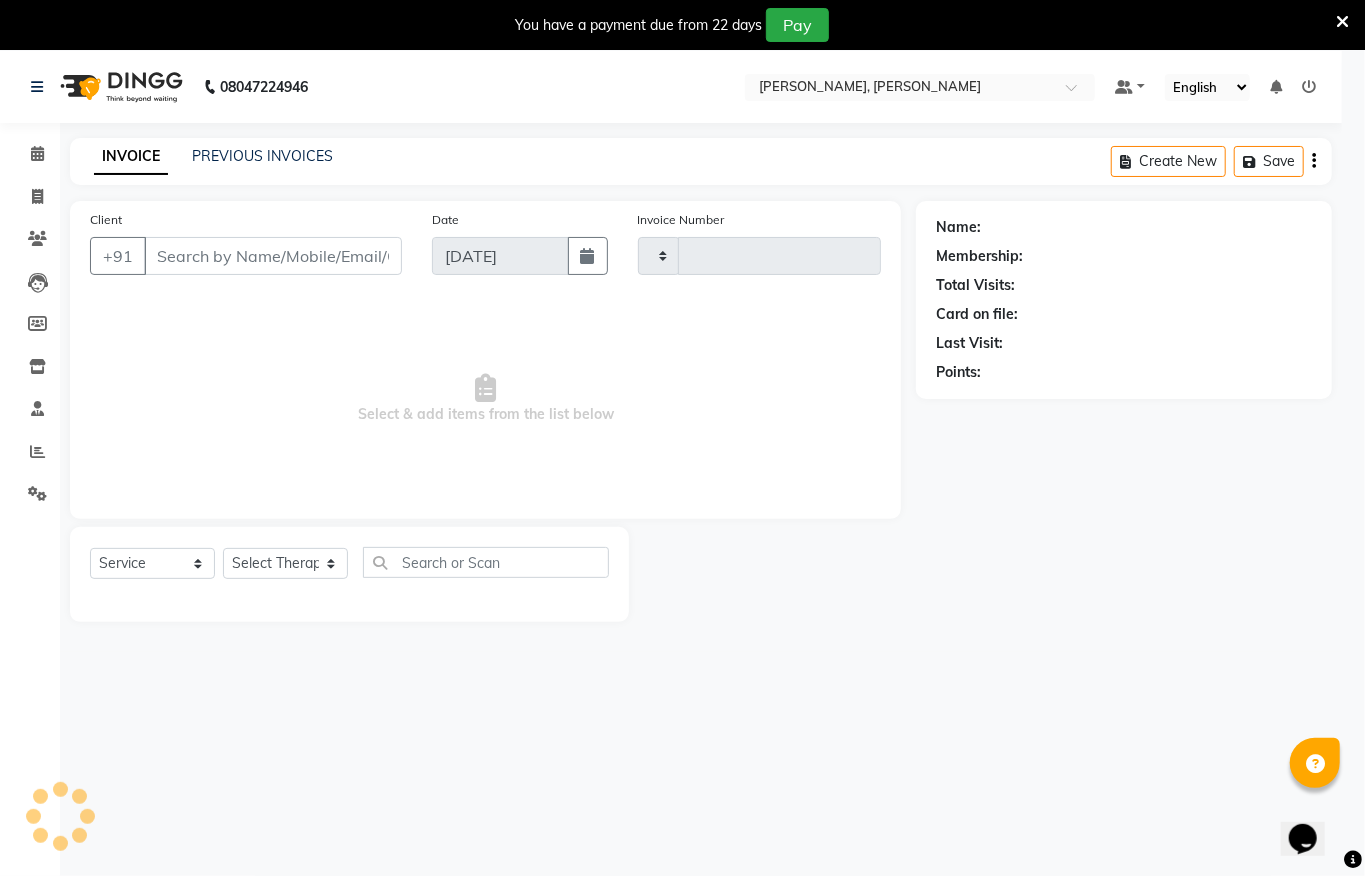 type on "0853" 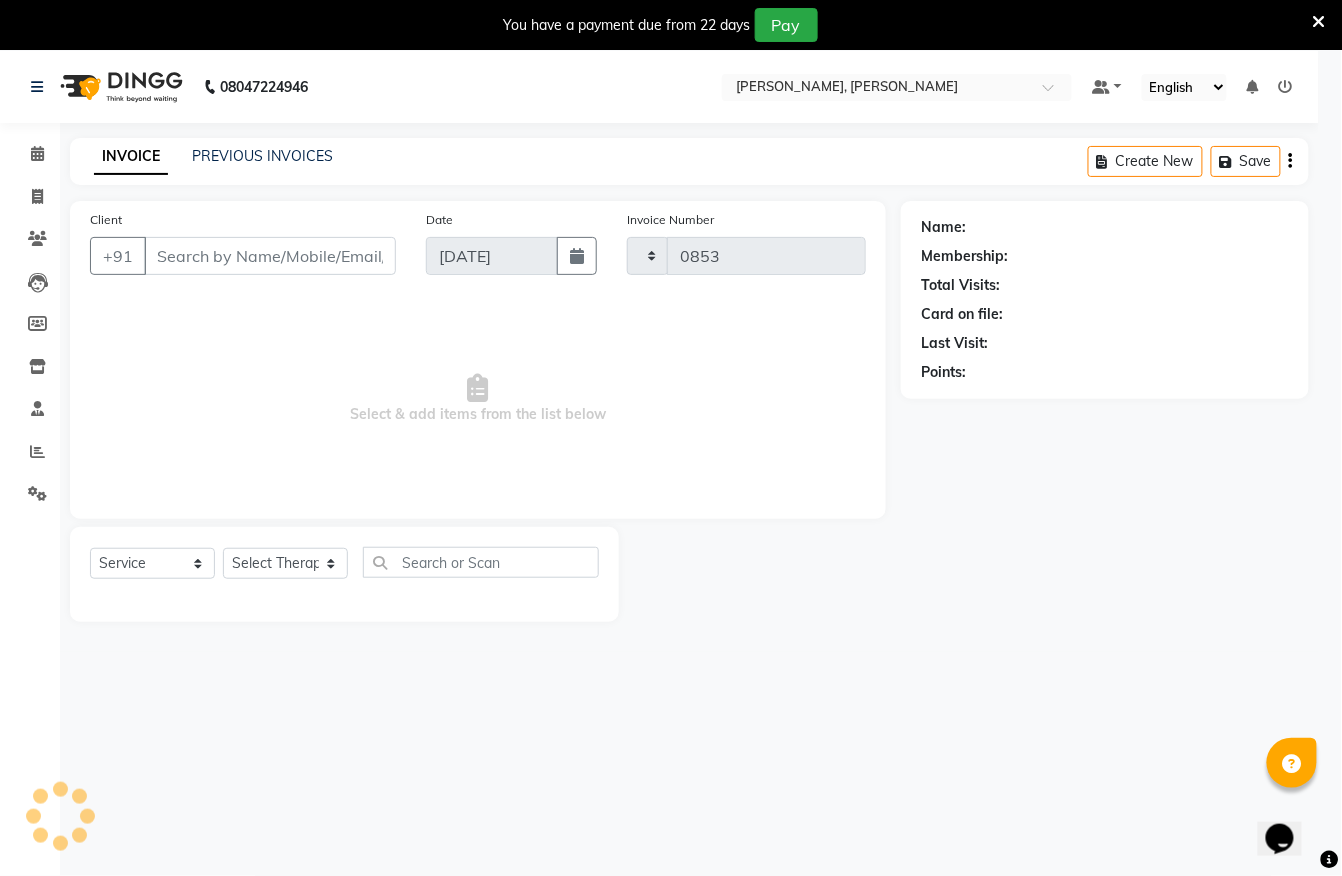 select on "6399" 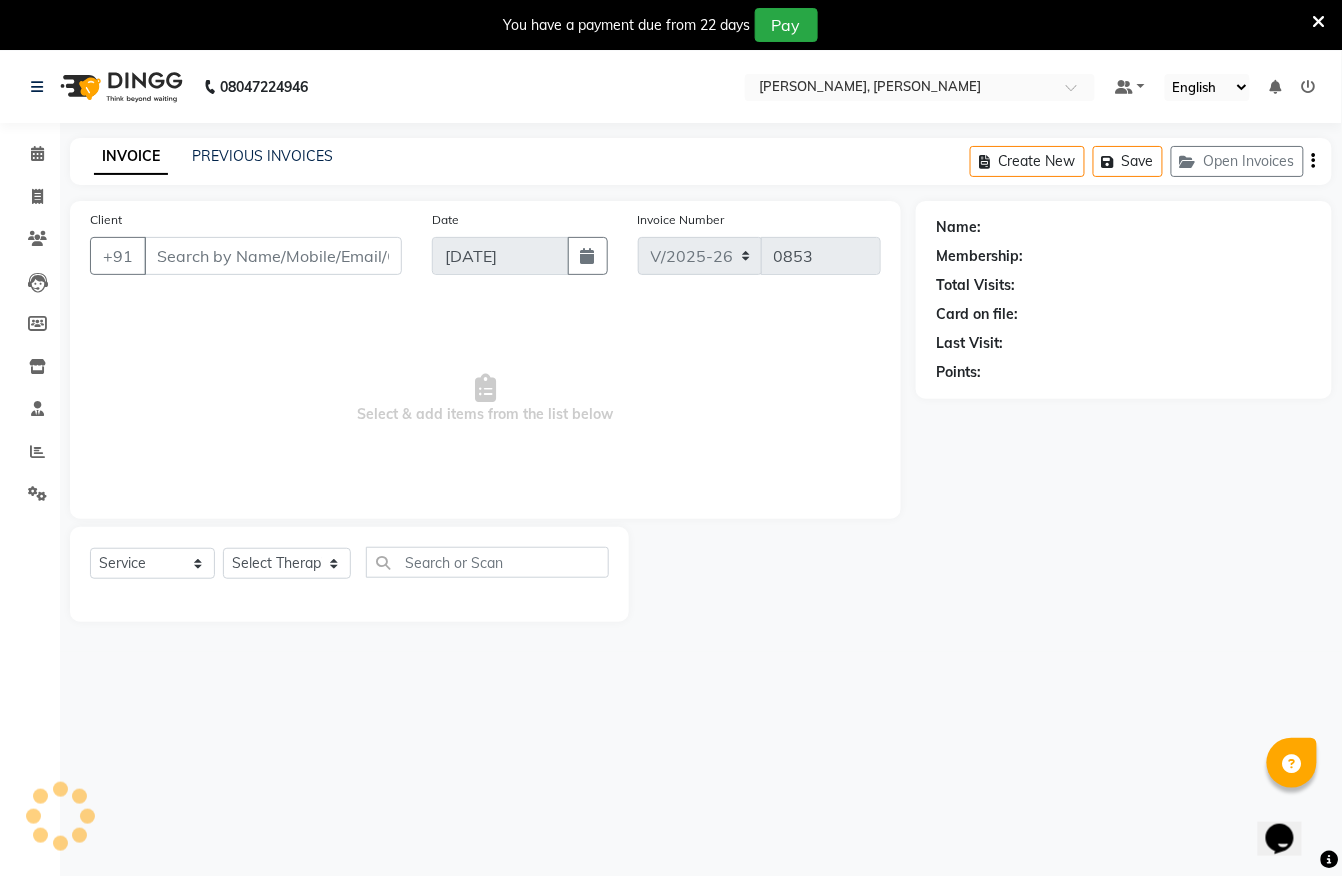 type on "8712190468" 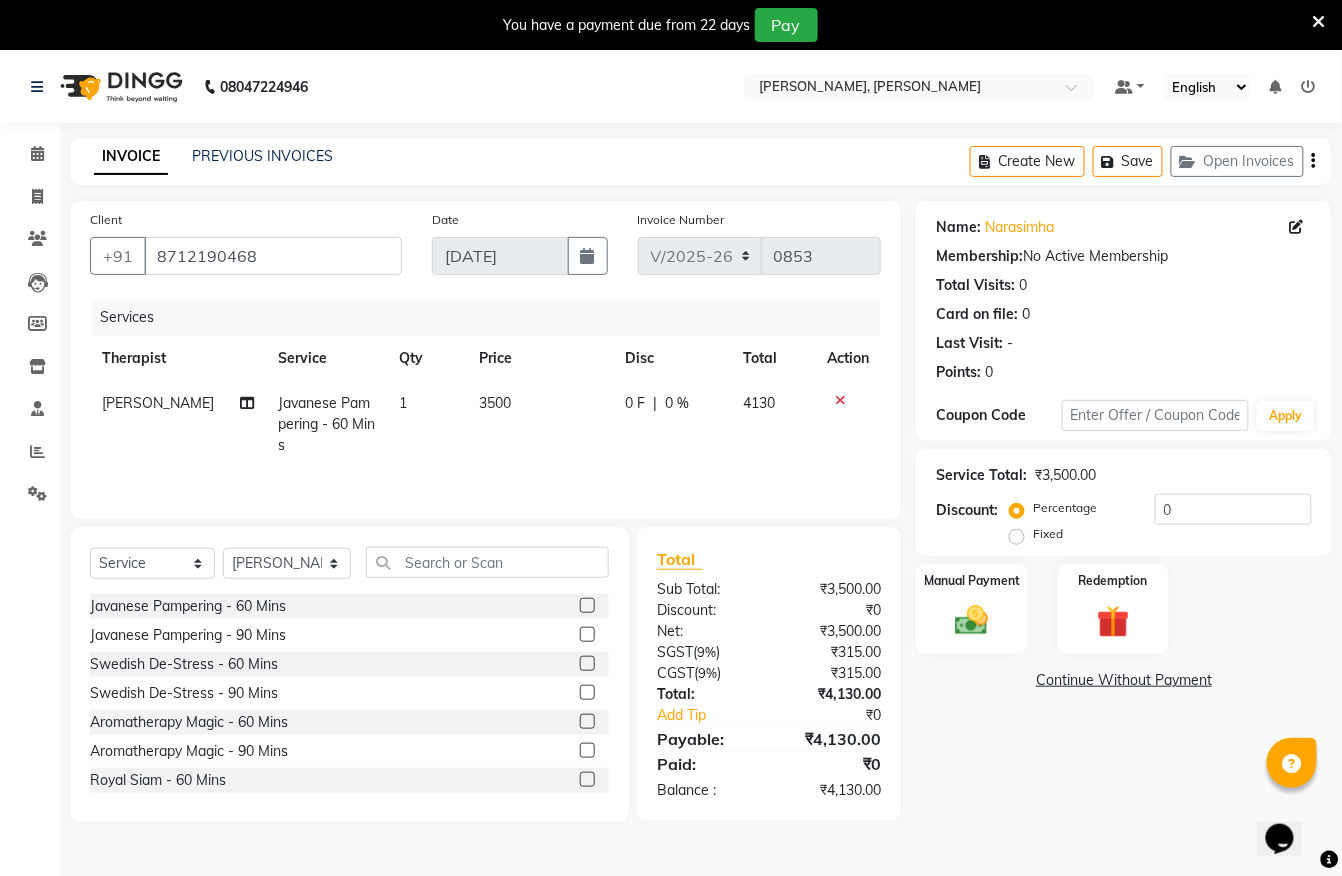 click 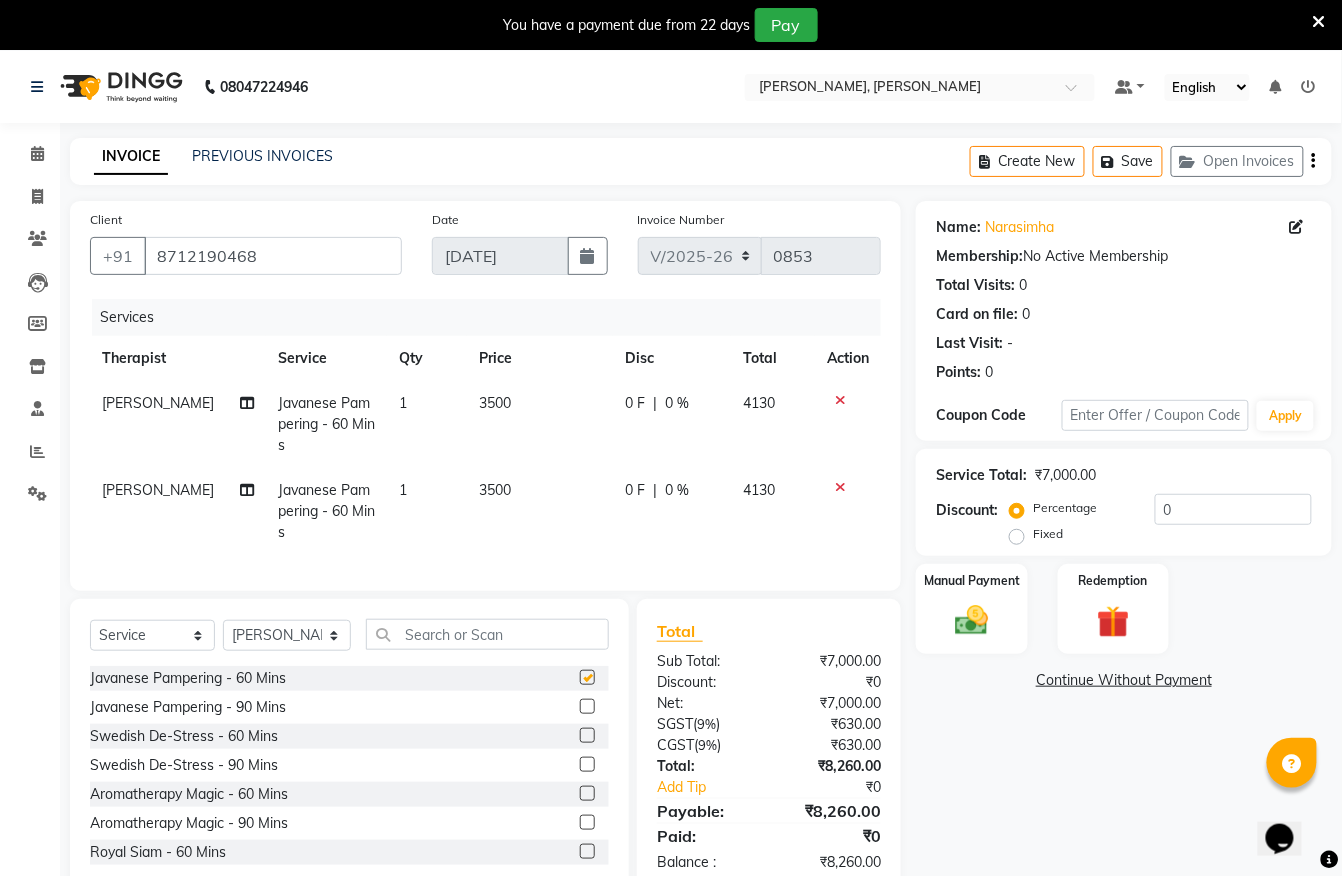 checkbox on "false" 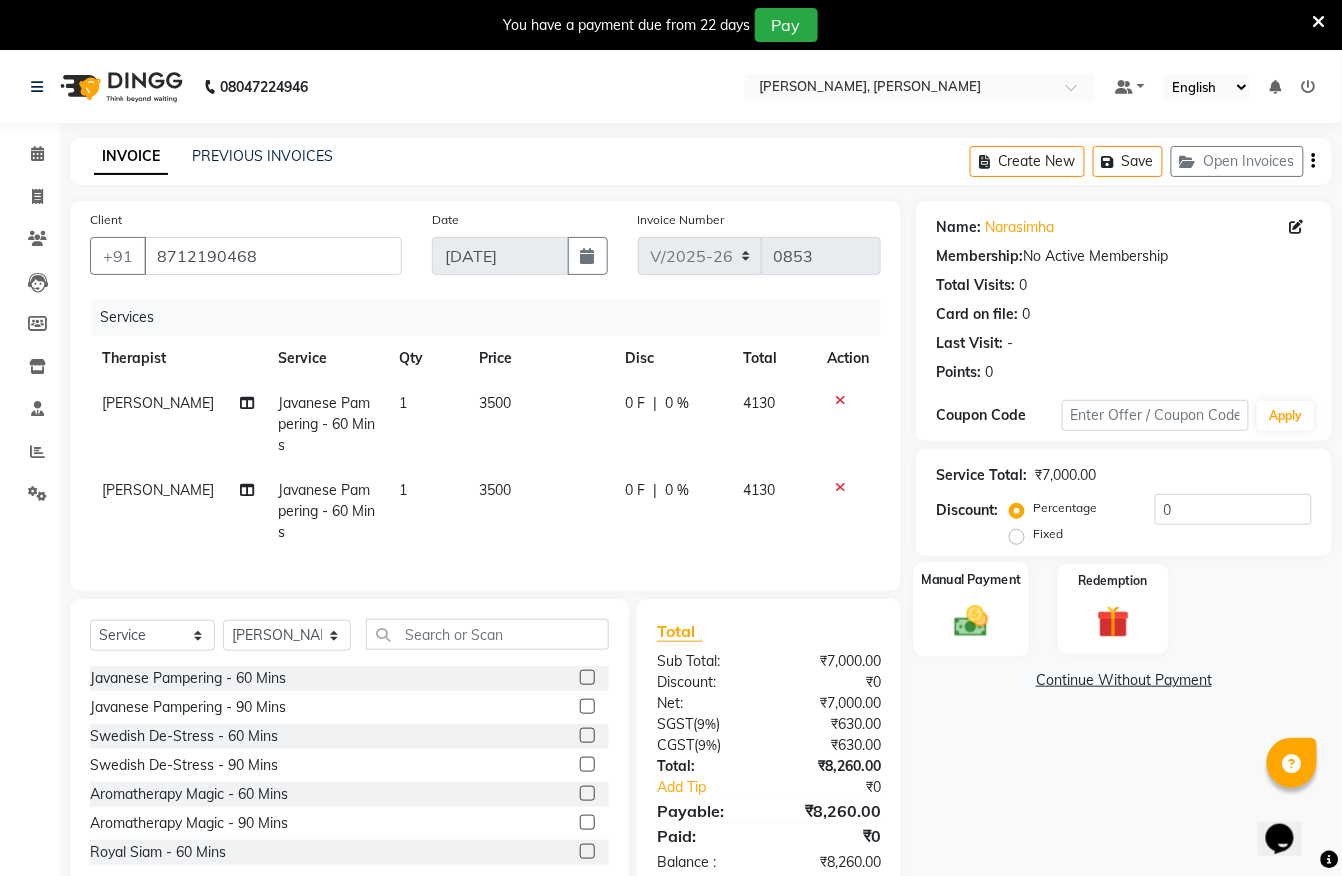 click on "Manual Payment" 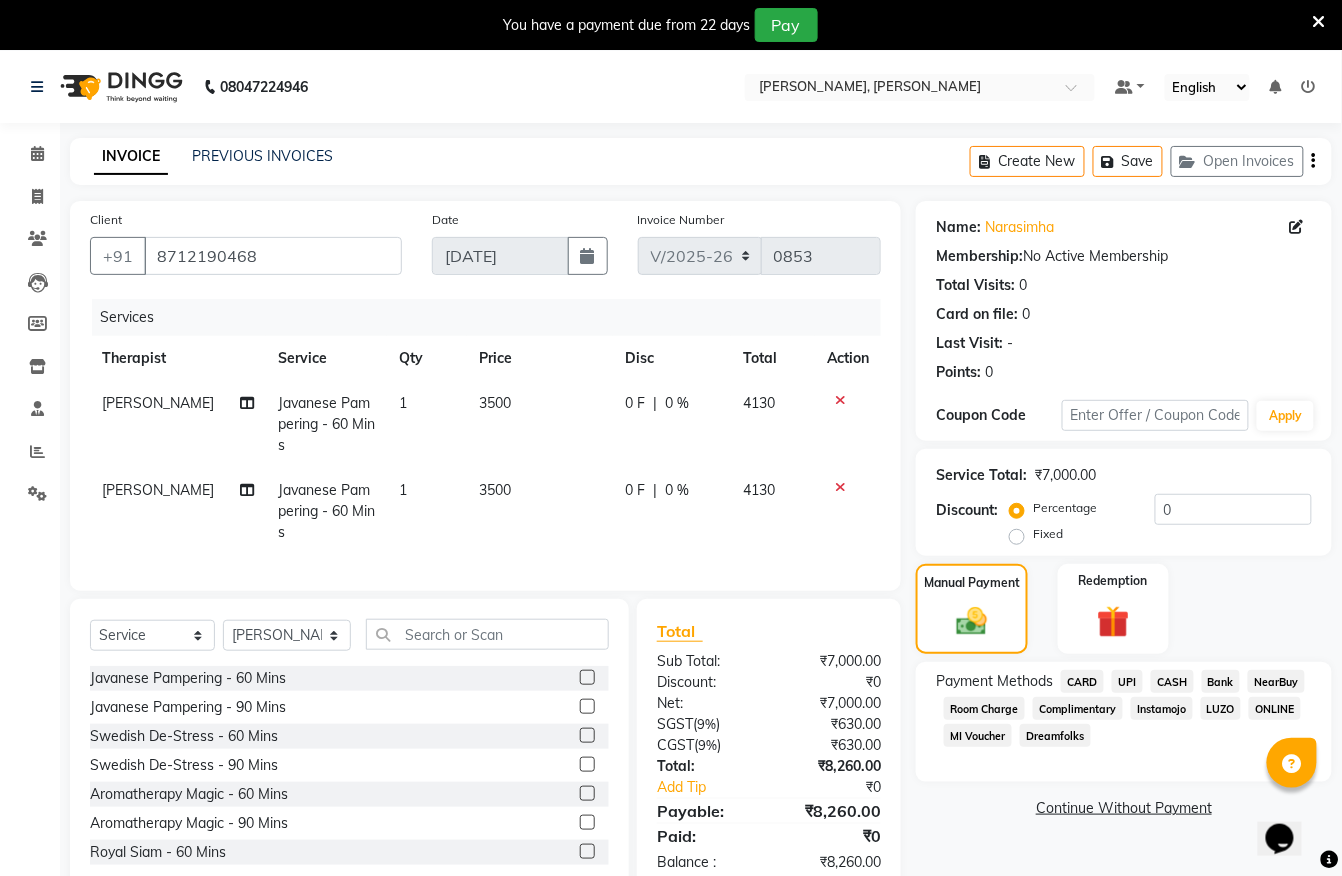 click on "UPI" 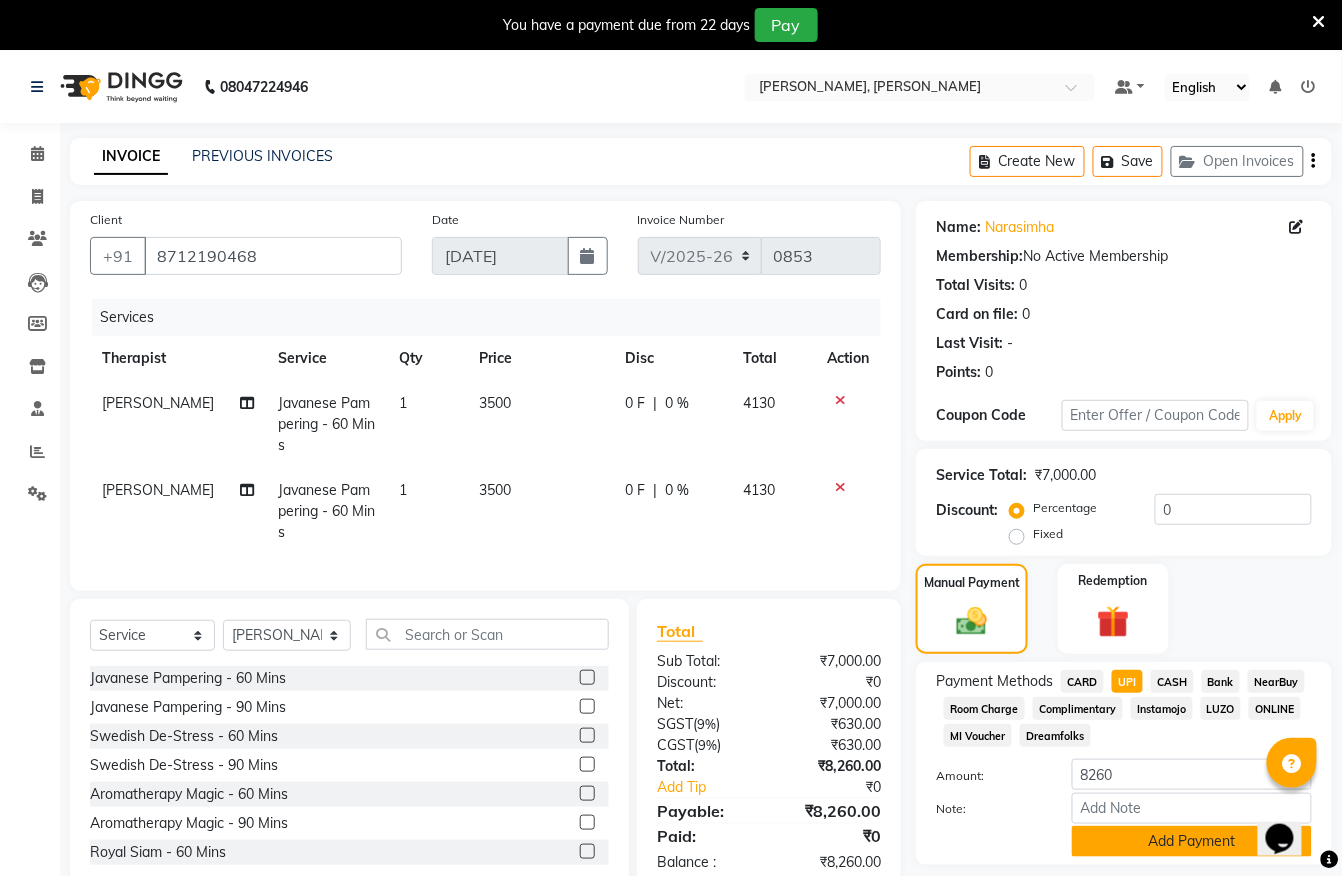 click on "Add Payment" 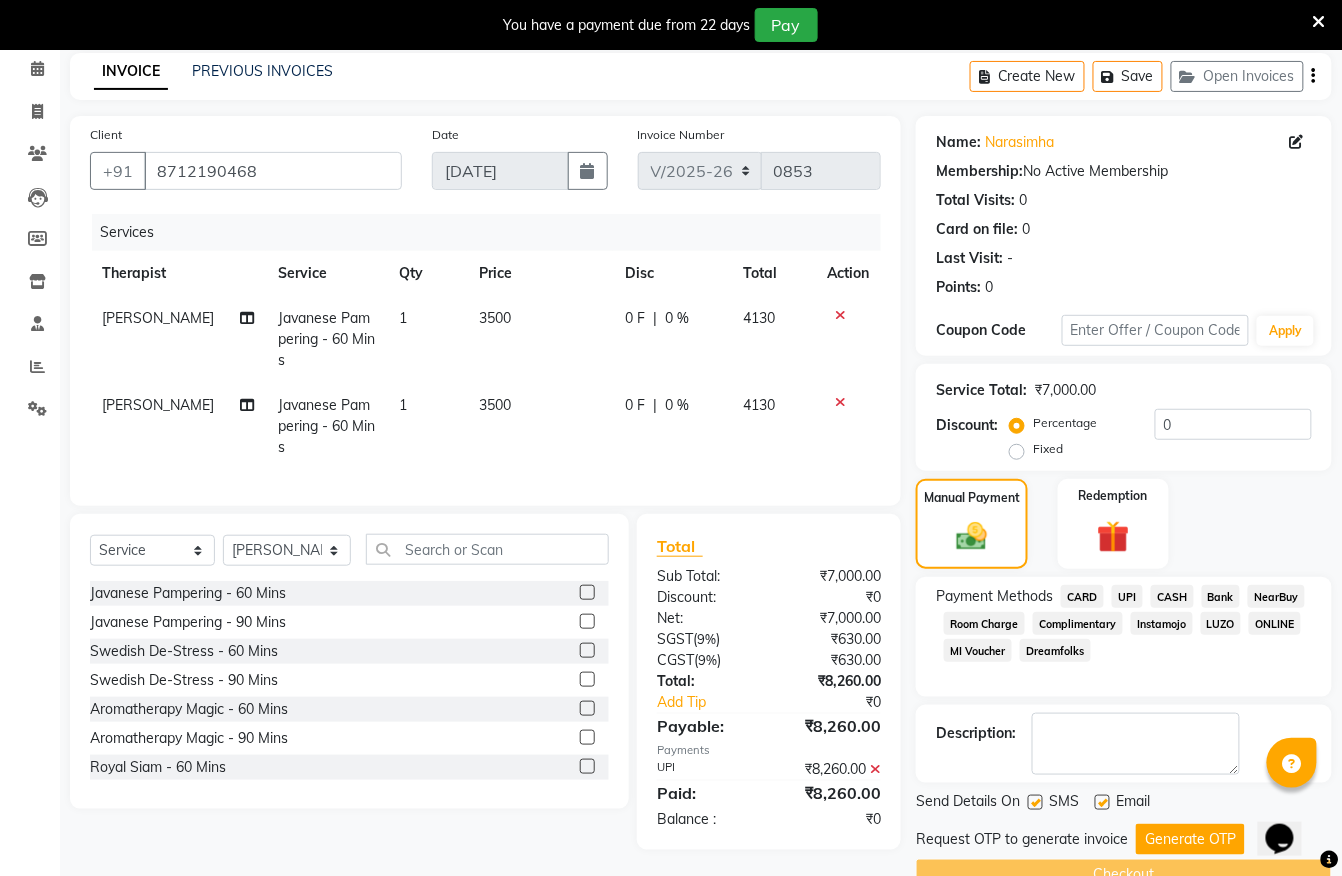 scroll, scrollTop: 132, scrollLeft: 0, axis: vertical 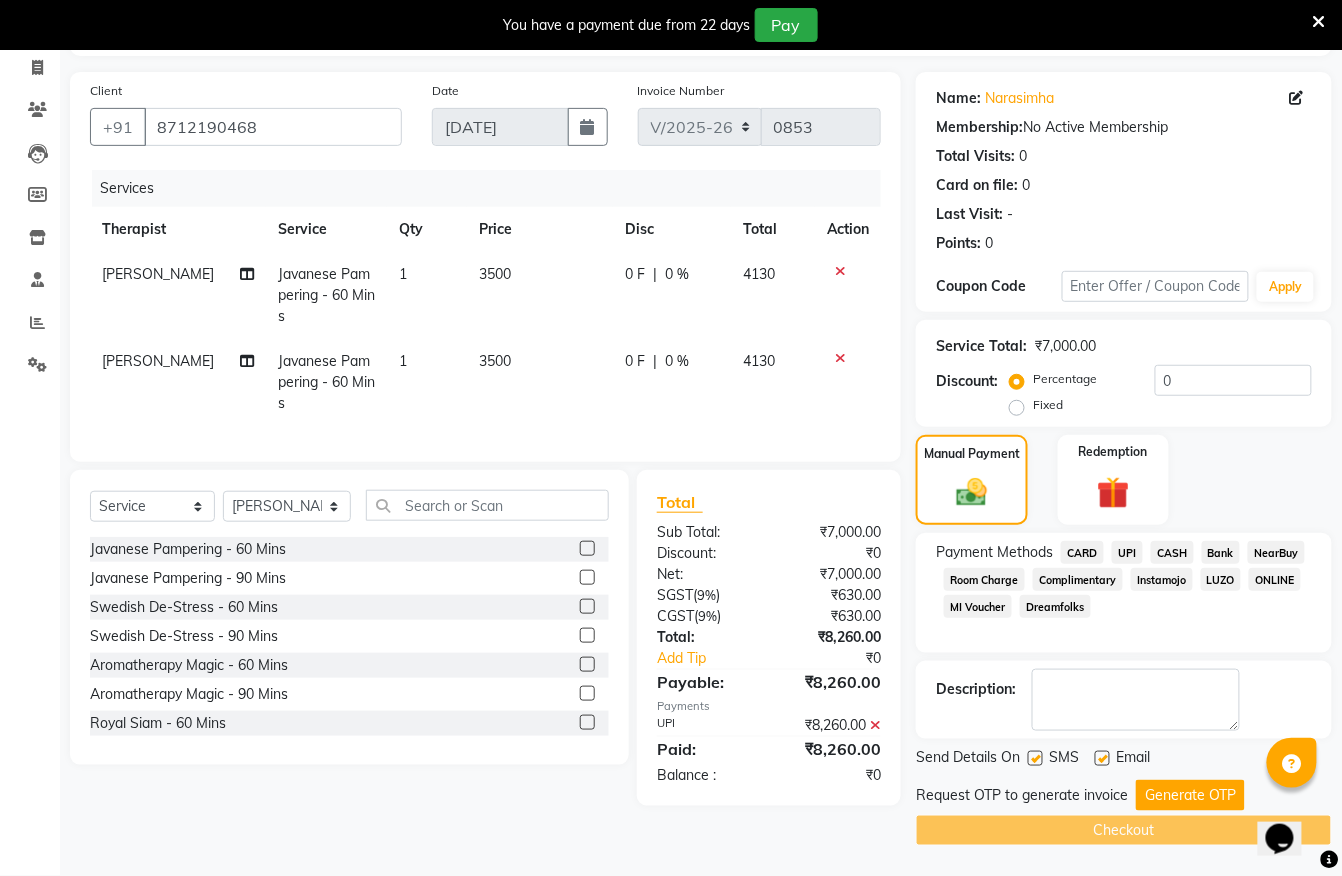 click on "Generate OTP" 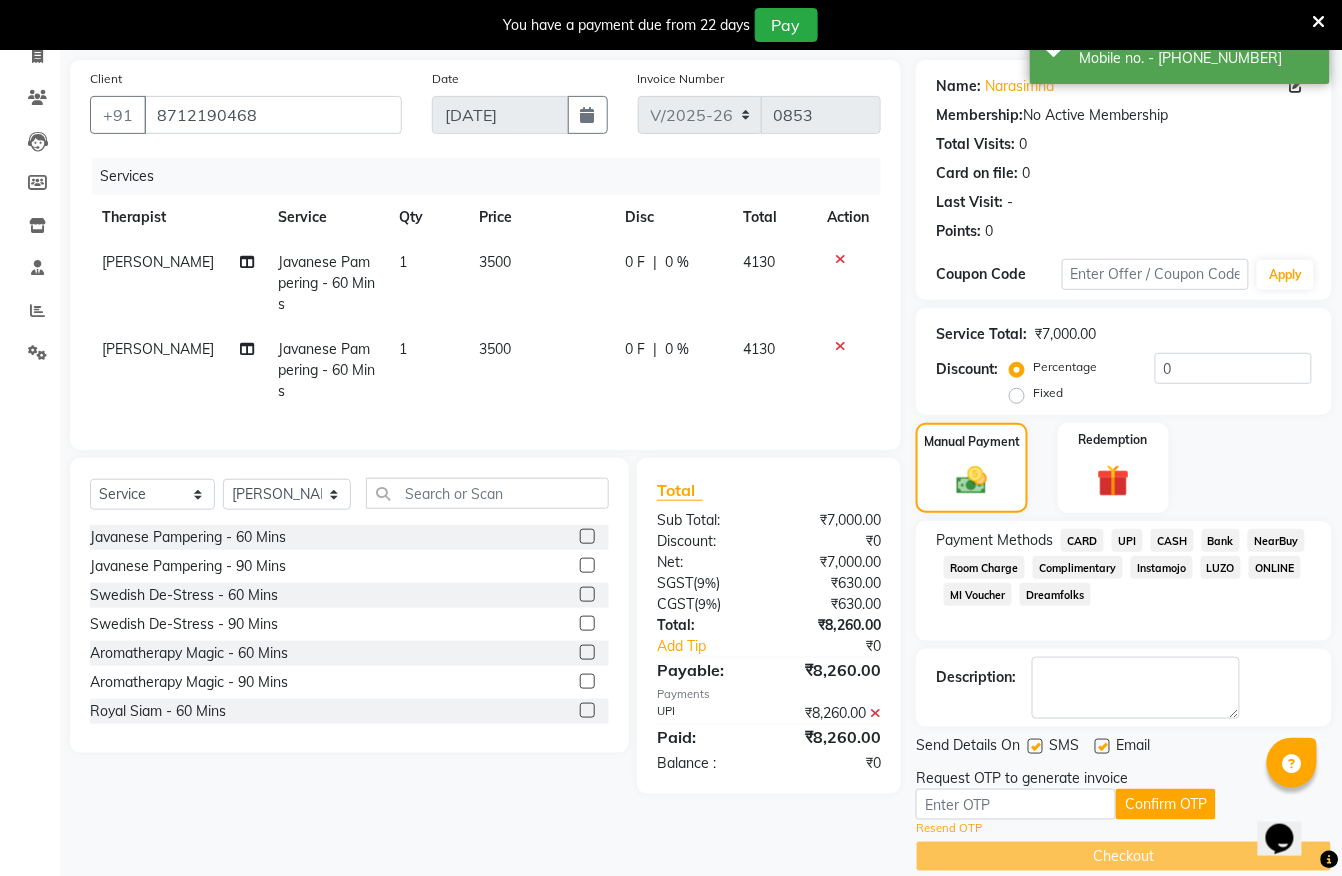 scroll, scrollTop: 170, scrollLeft: 0, axis: vertical 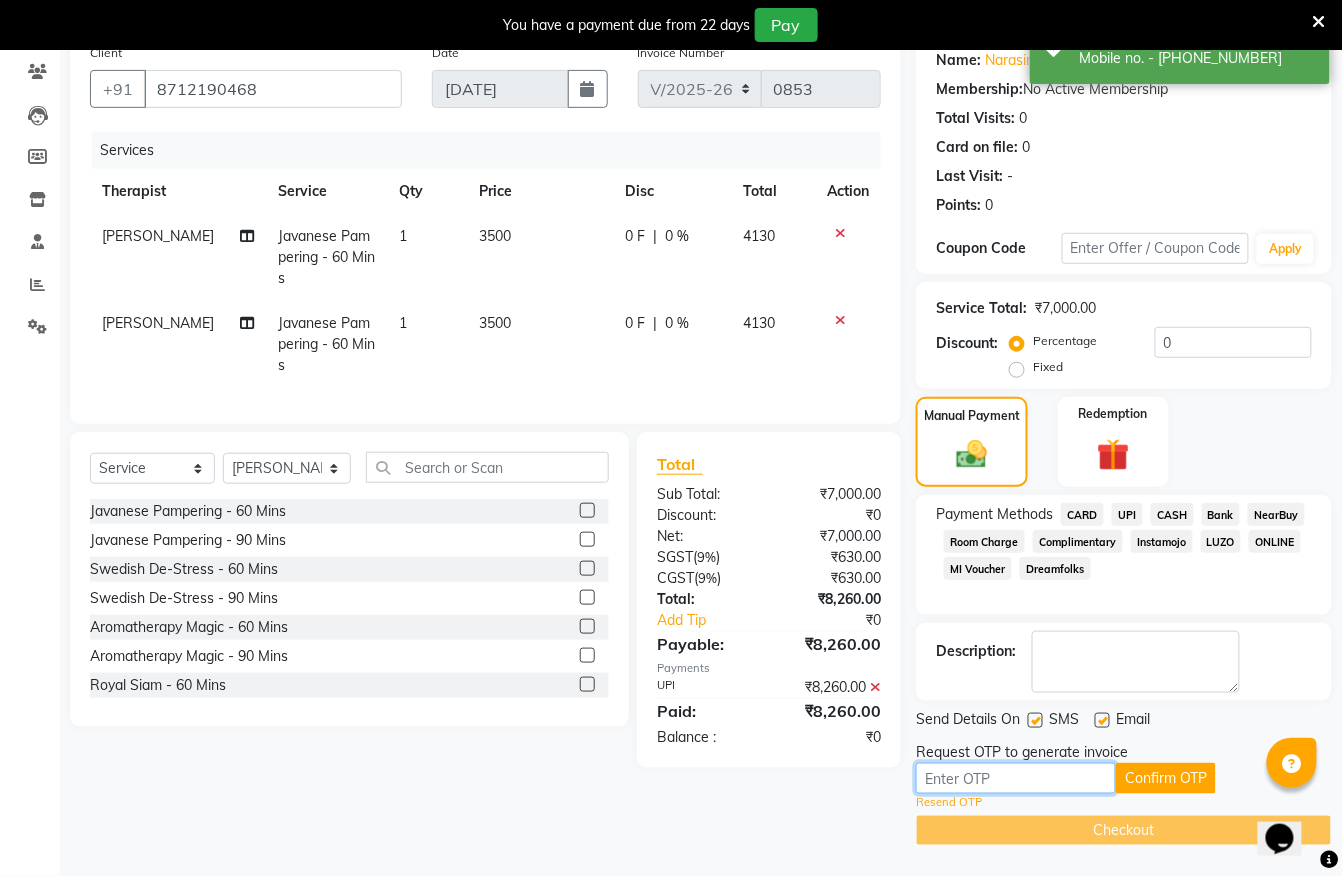 click at bounding box center (1016, 778) 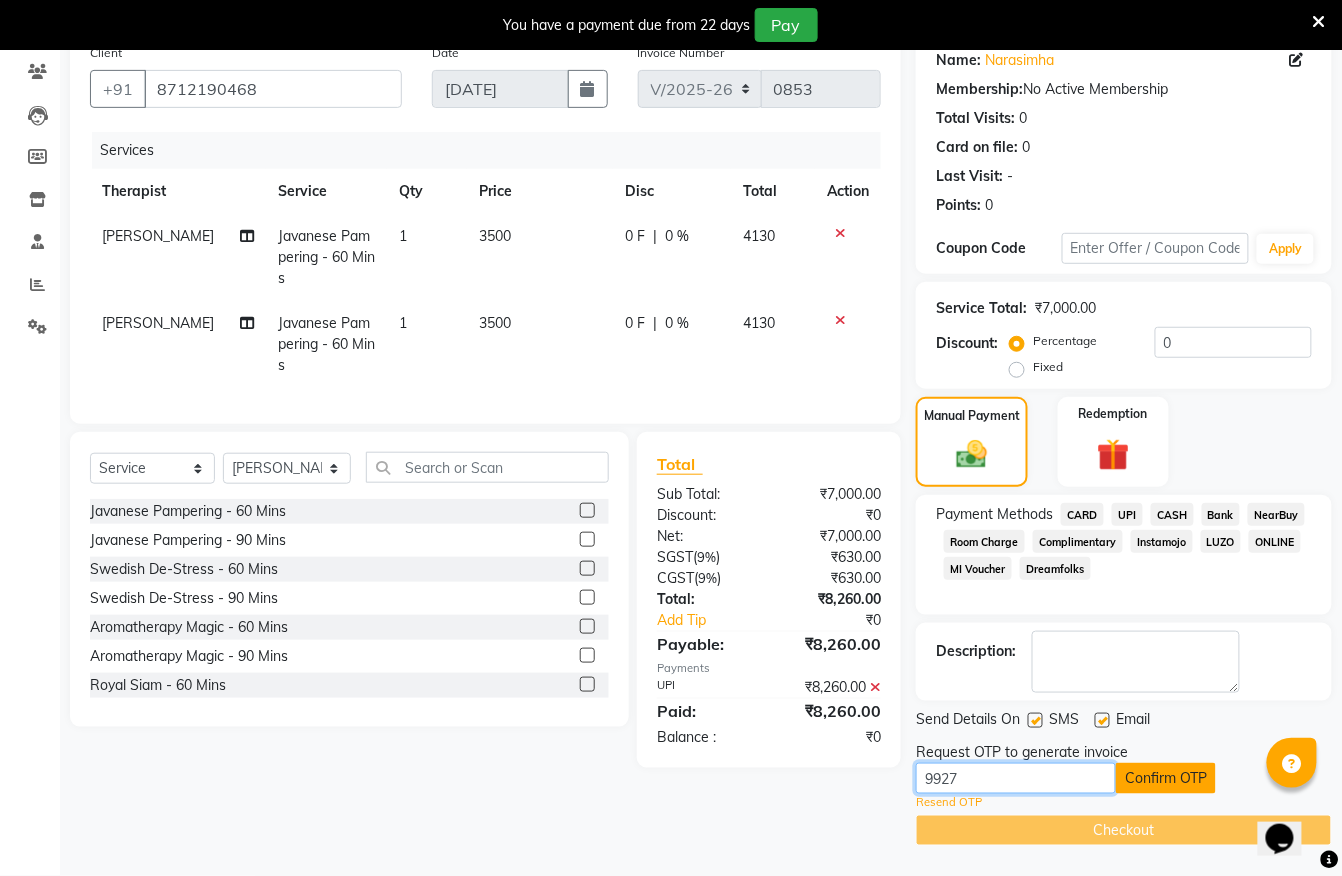 type on "9927" 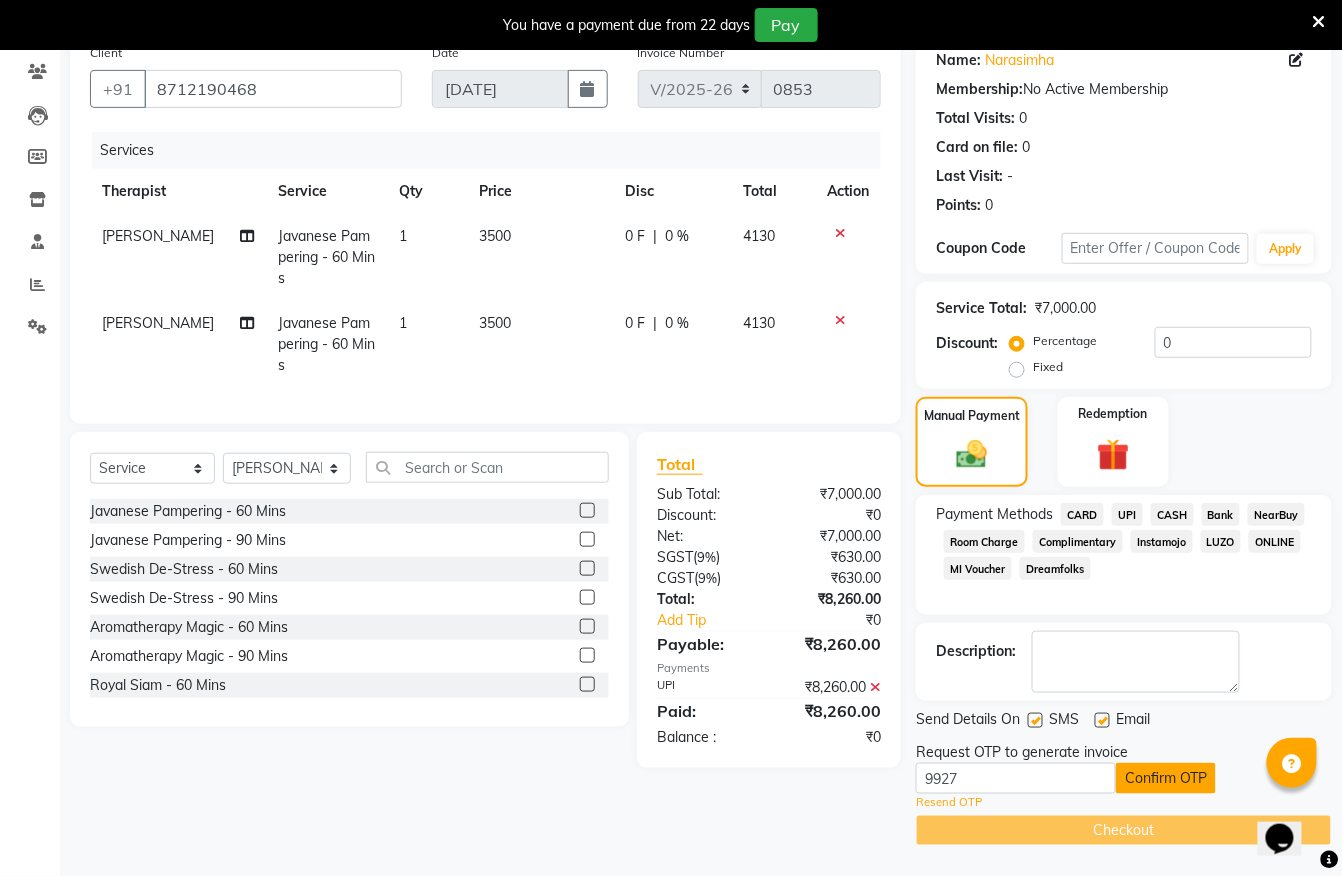 click on "Confirm OTP" 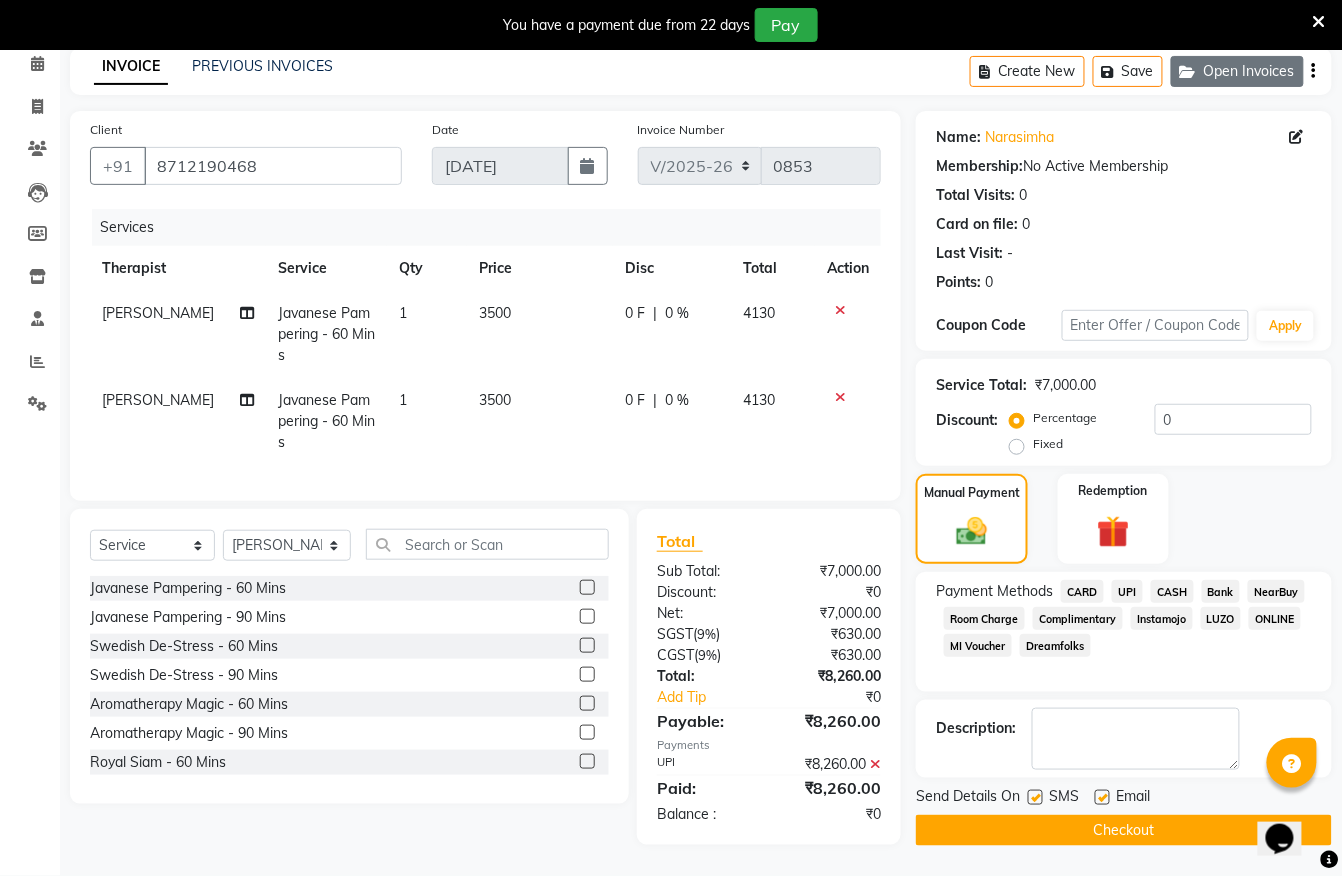 scroll, scrollTop: 0, scrollLeft: 0, axis: both 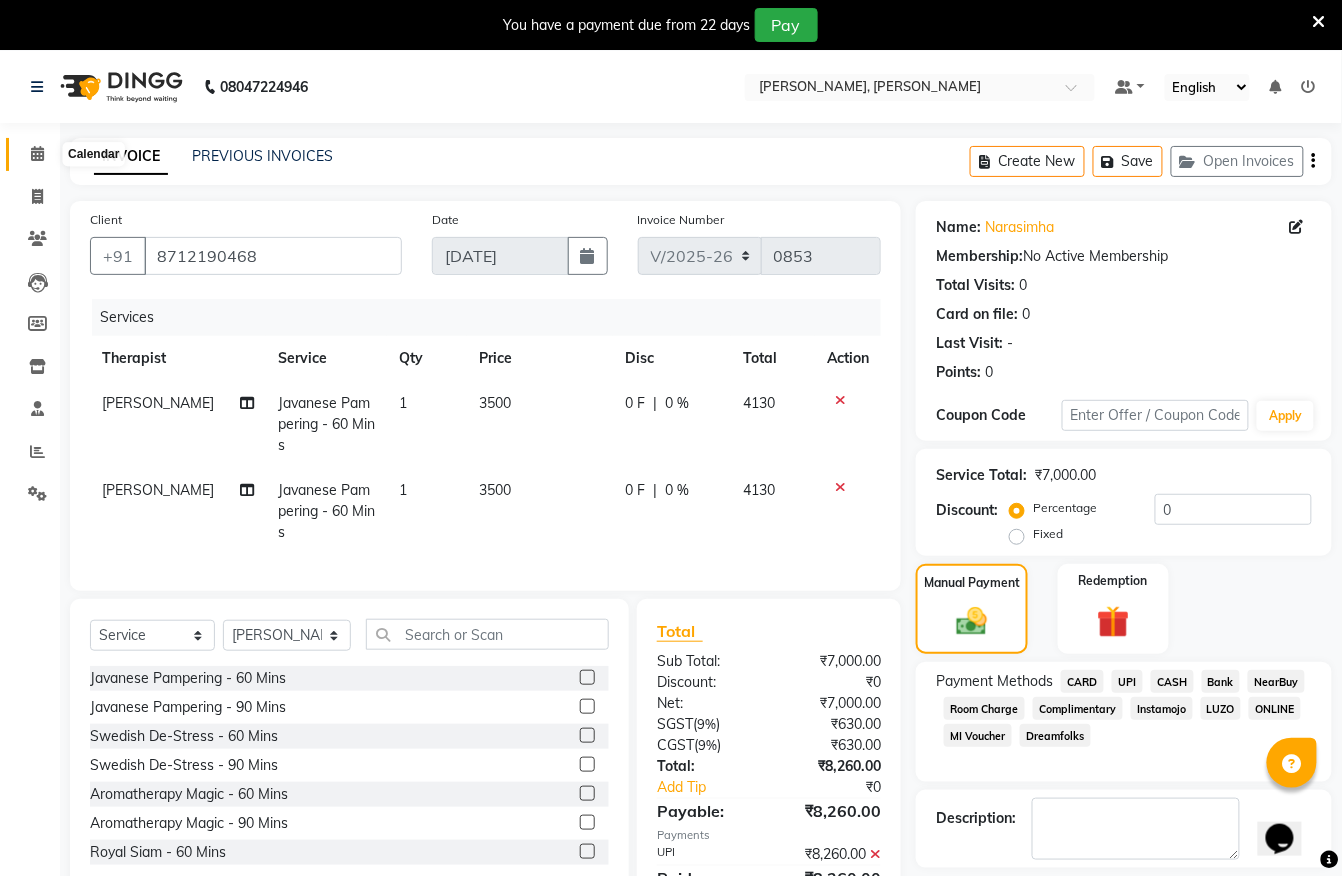 click 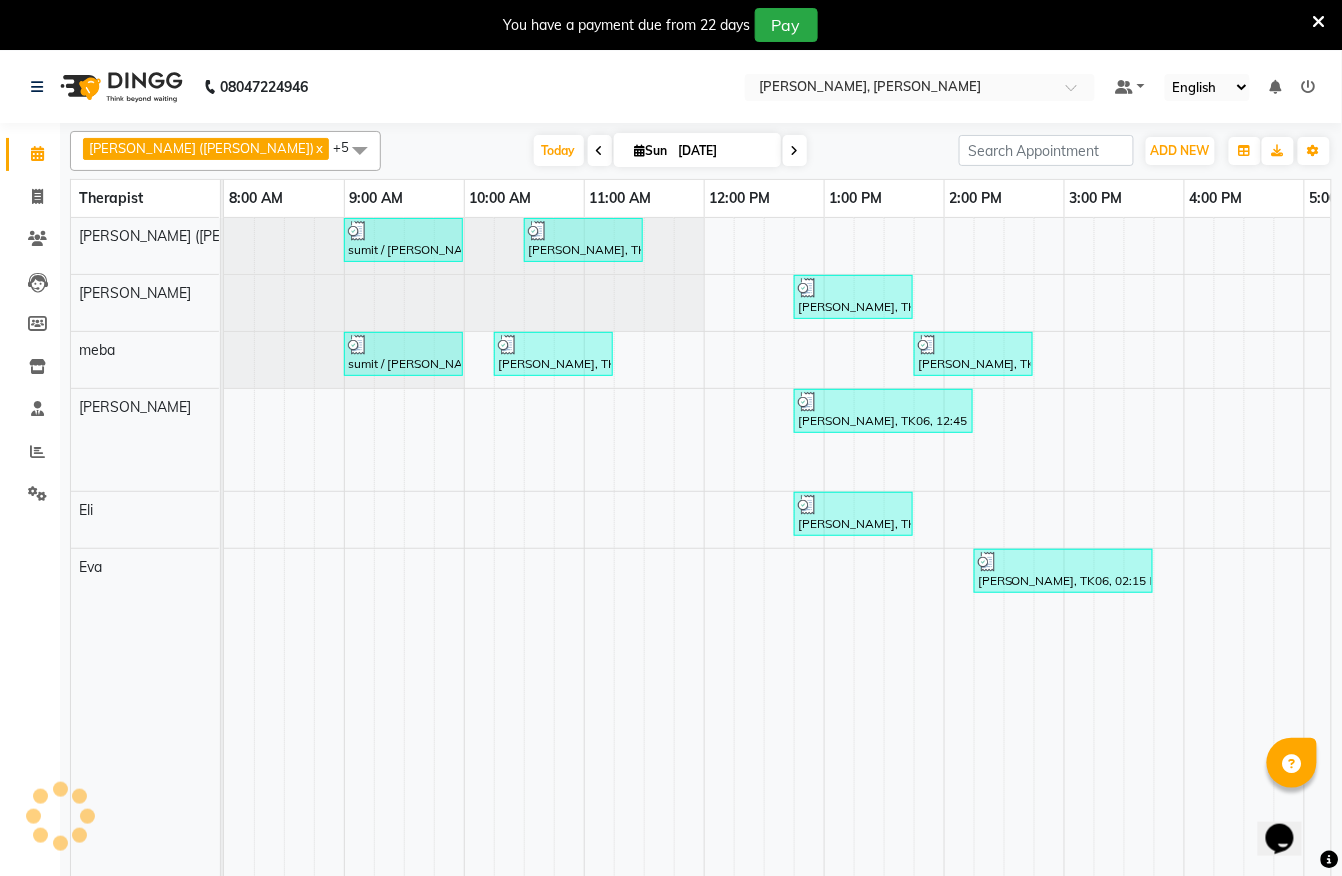 scroll, scrollTop: 0, scrollLeft: 0, axis: both 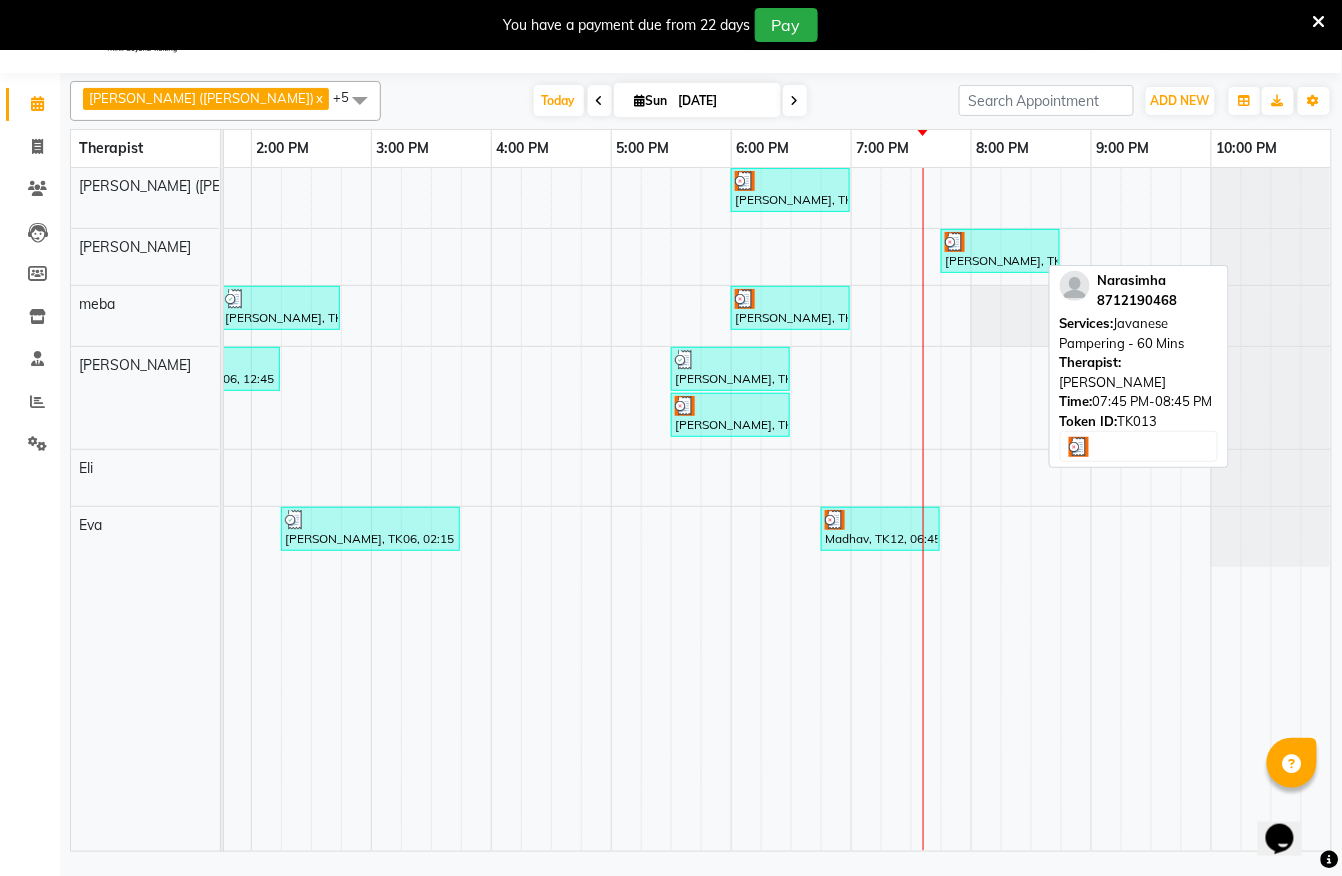 click on "Narasimha, TK13, 07:45 PM-08:45 PM, Javanese Pampering - 60 Mins" at bounding box center (1000, 251) 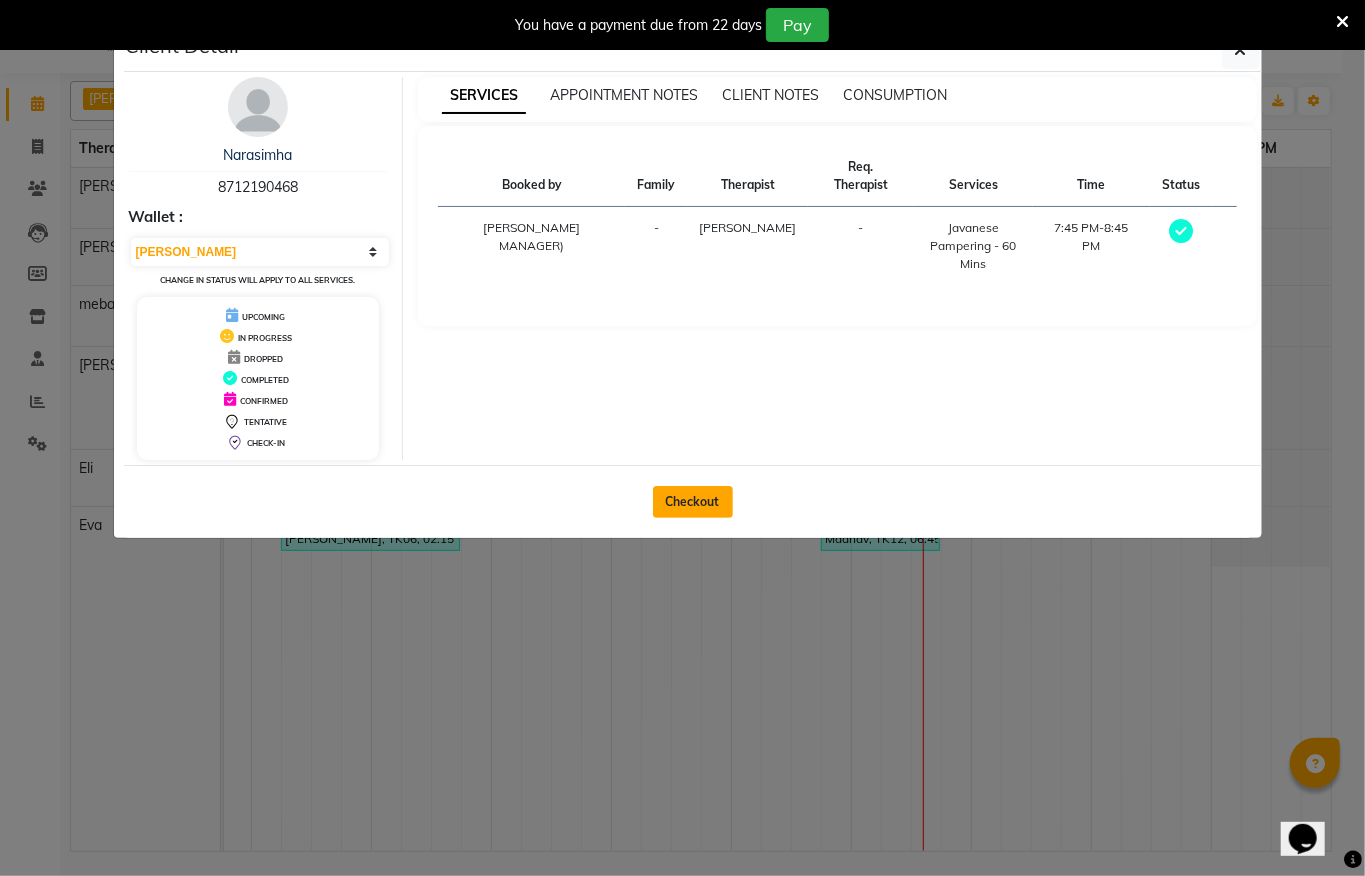 click on "Checkout" 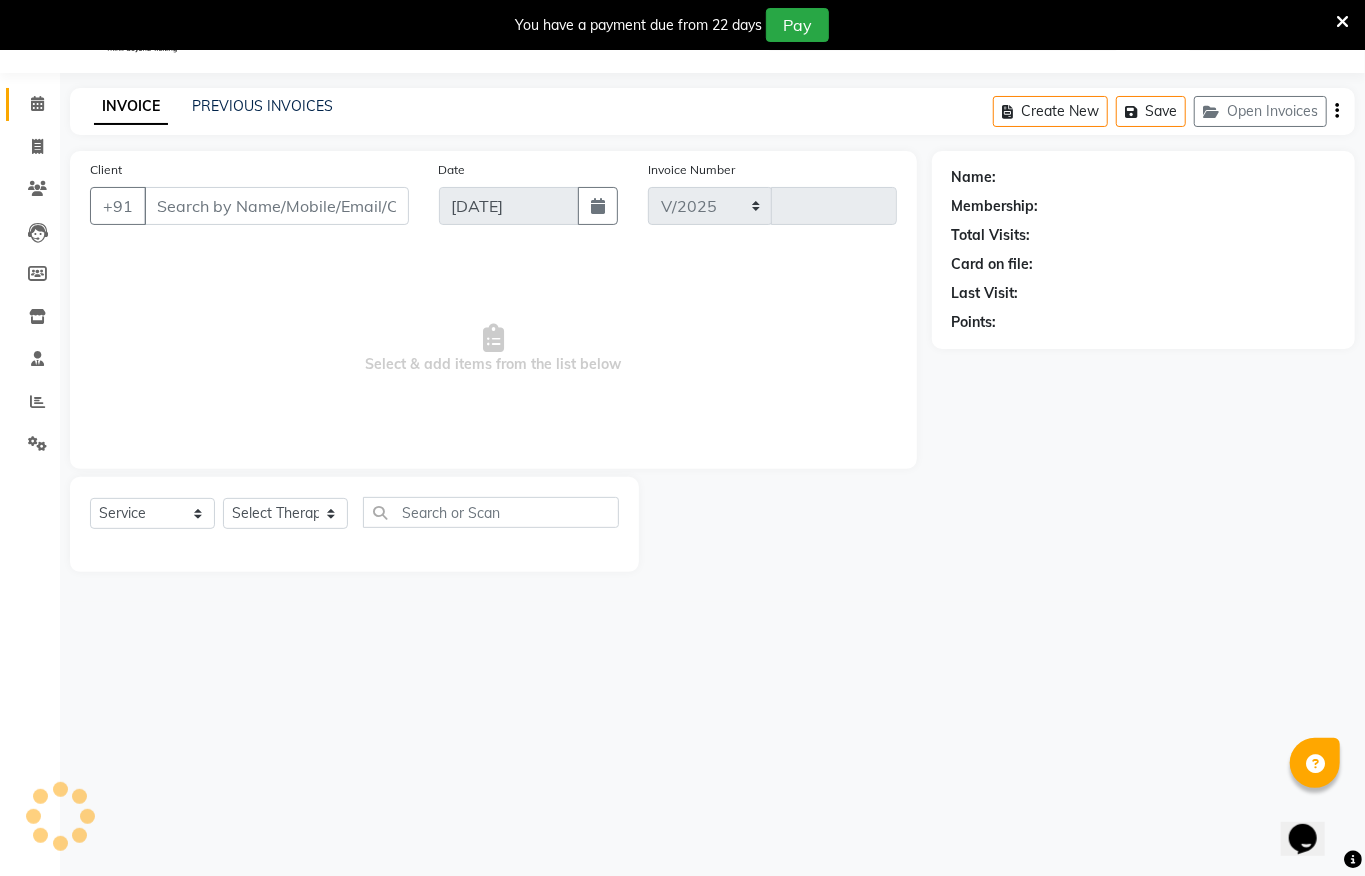 select on "6399" 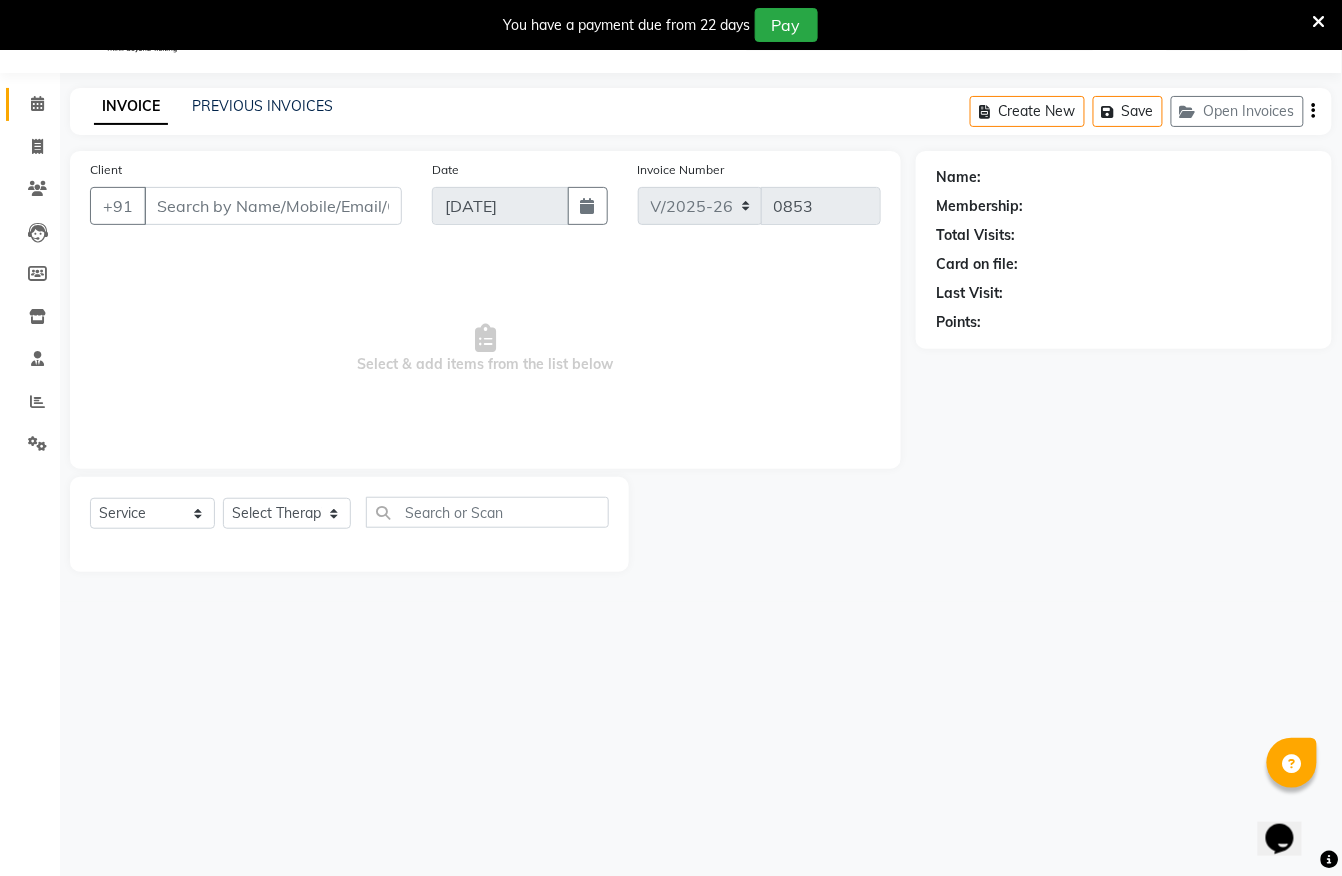 type on "8712190468" 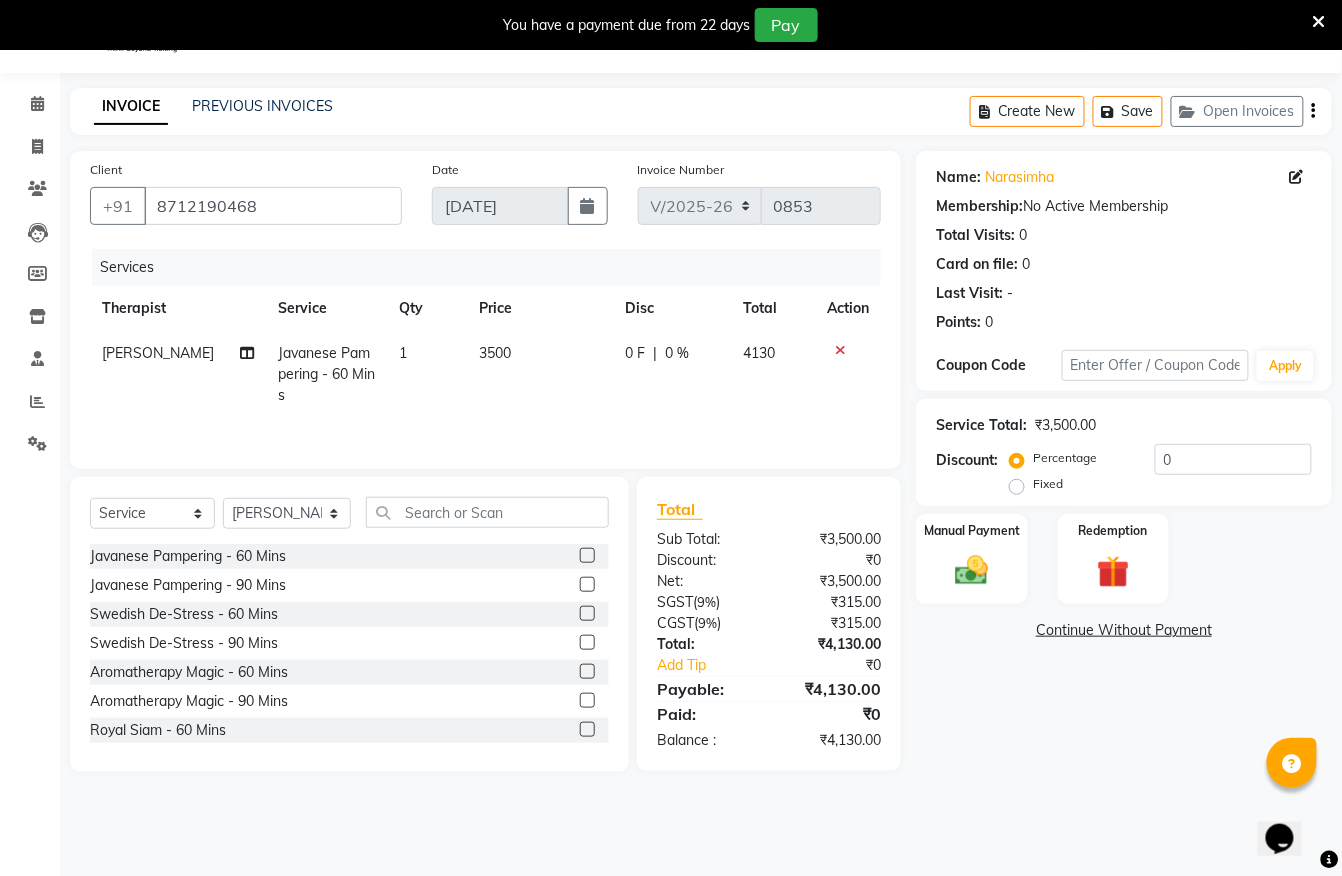 click 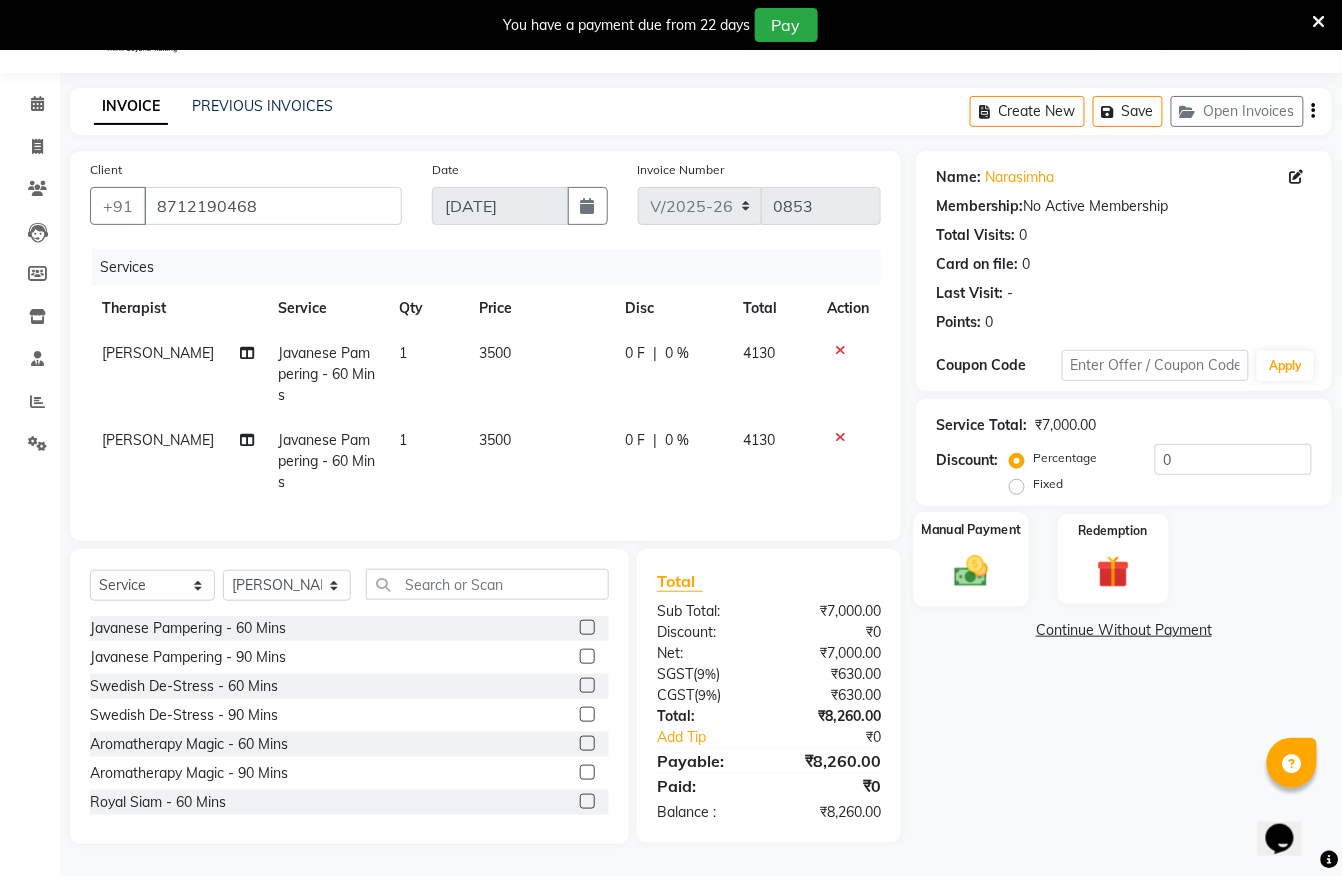 click 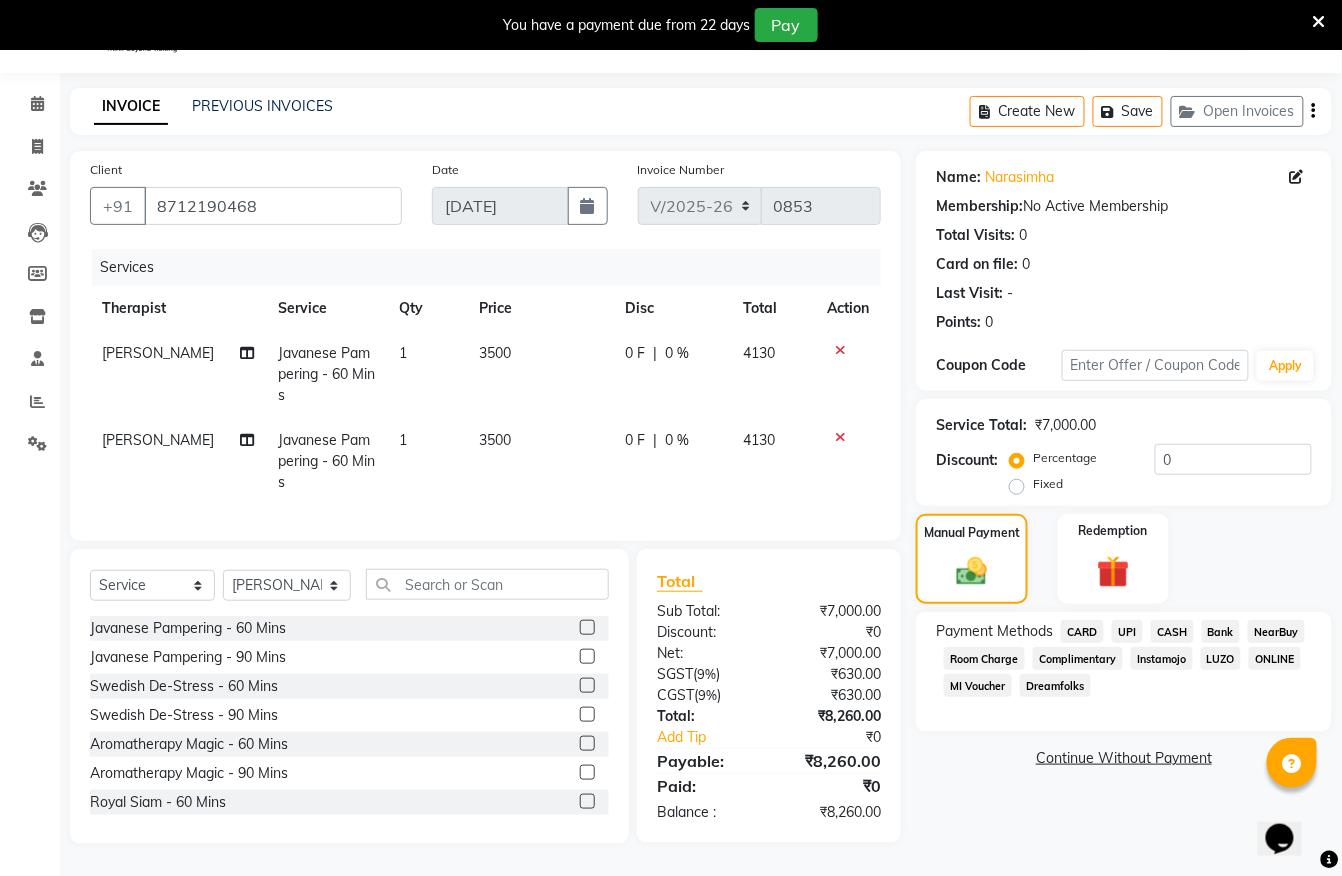 click on "UPI" 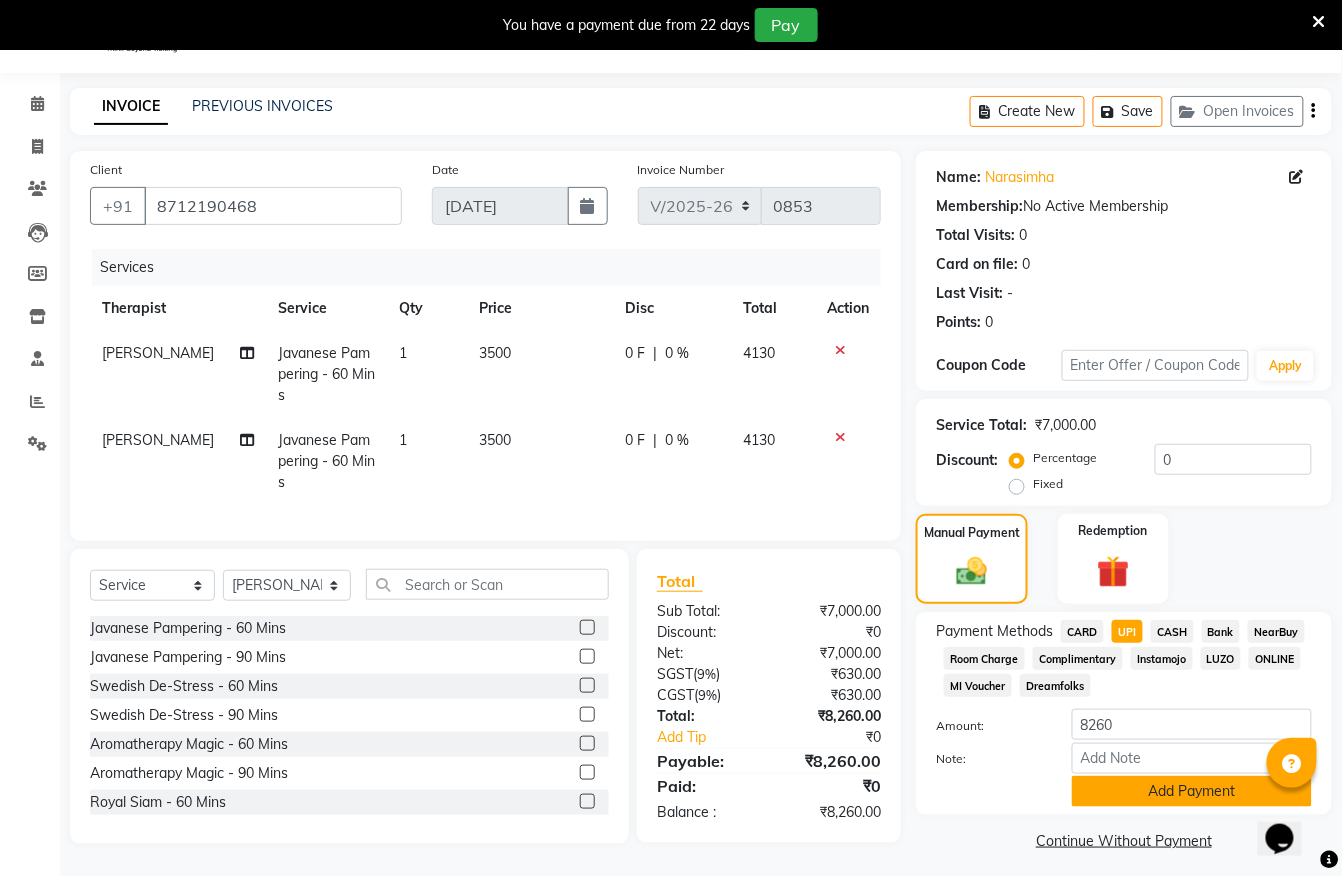 click on "Add Payment" 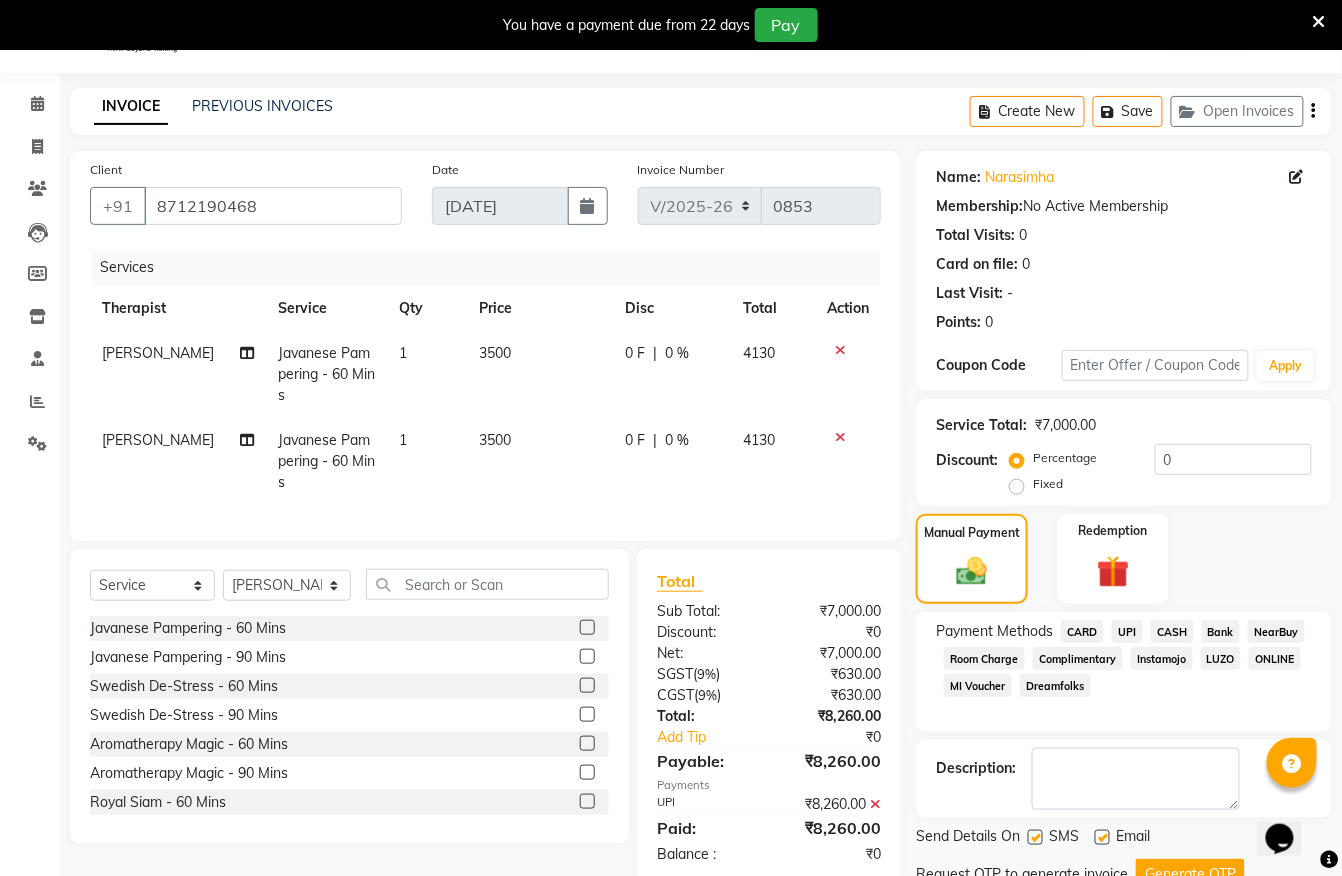 scroll, scrollTop: 132, scrollLeft: 0, axis: vertical 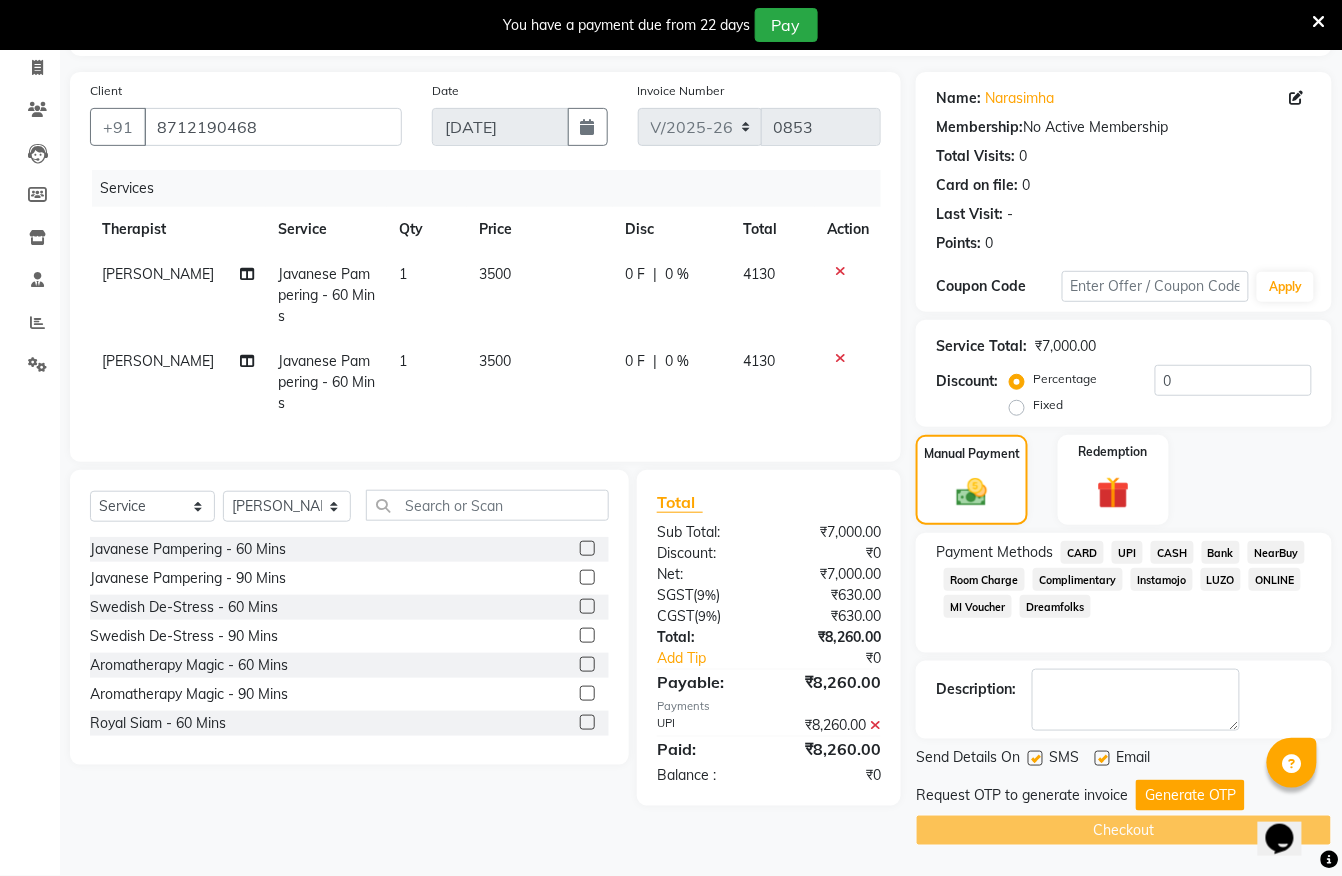 click 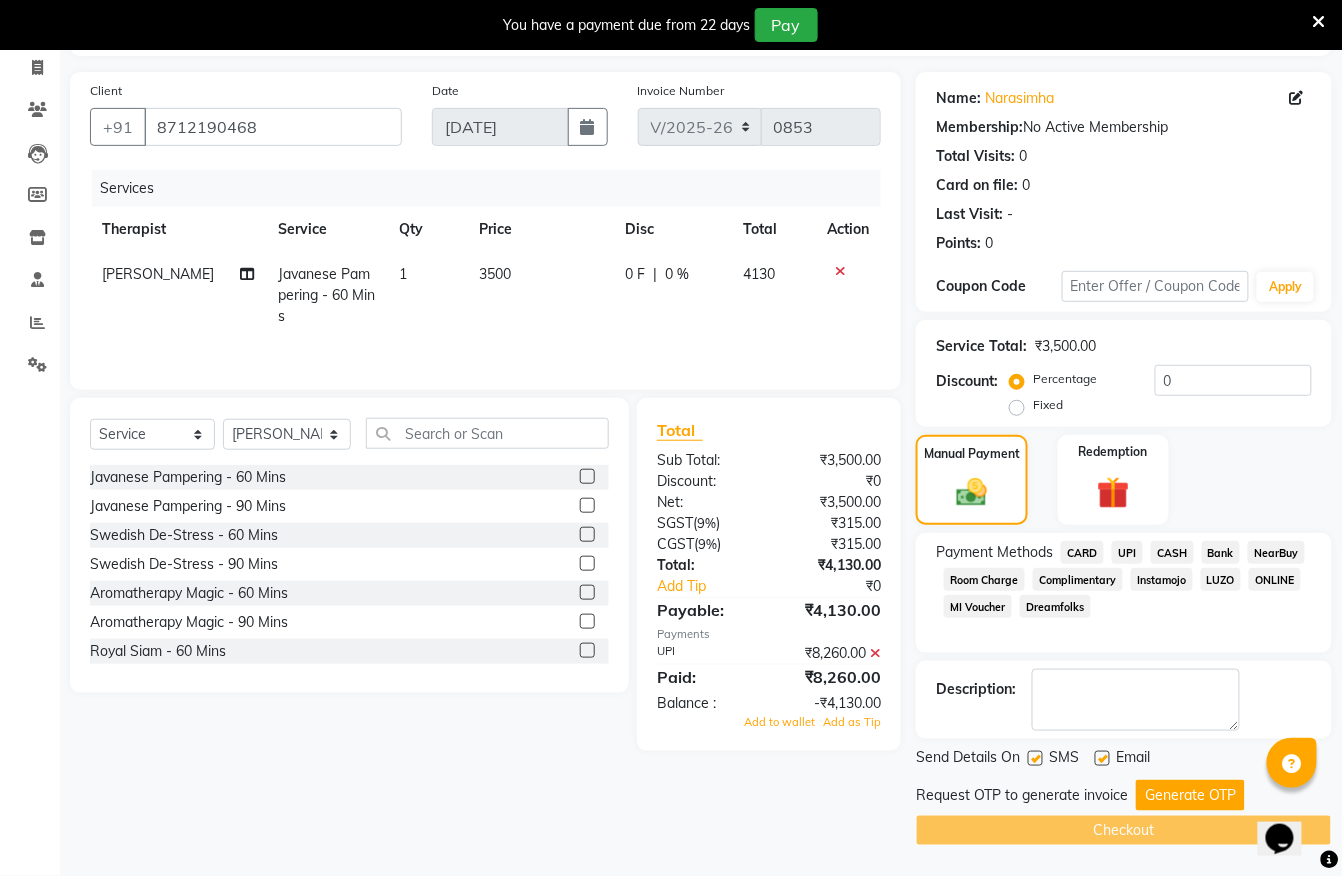 click 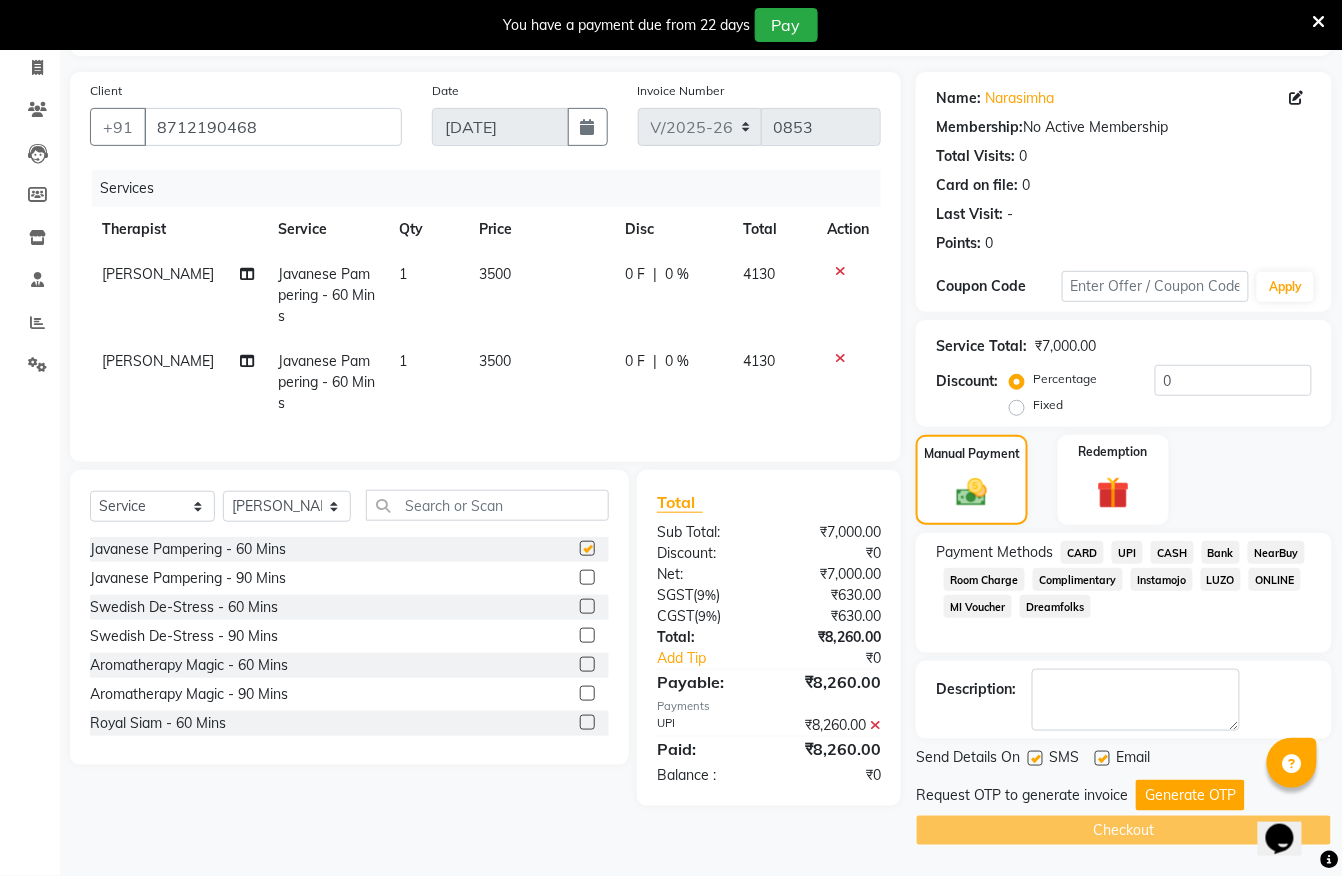 checkbox on "false" 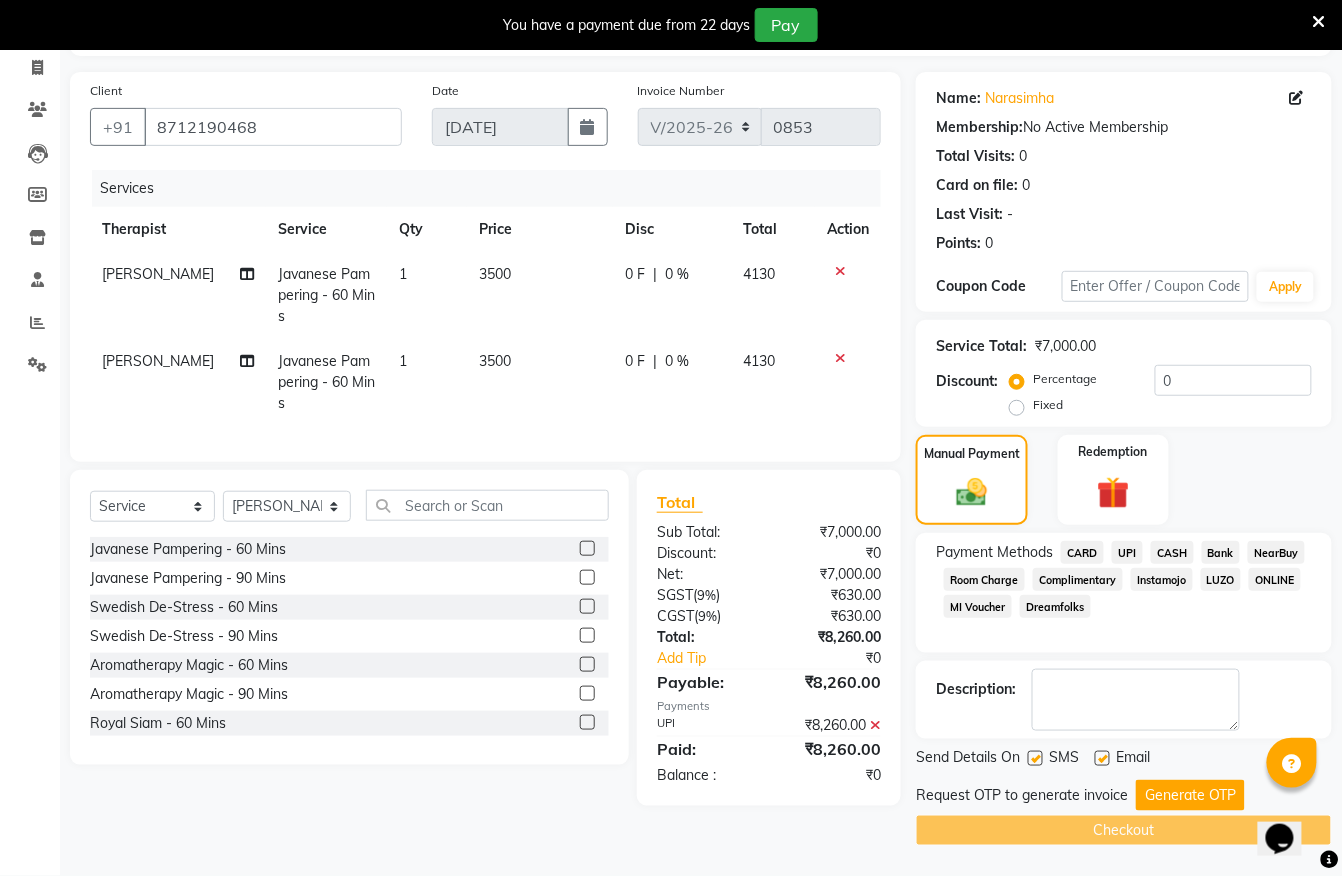 click on "Generate OTP" 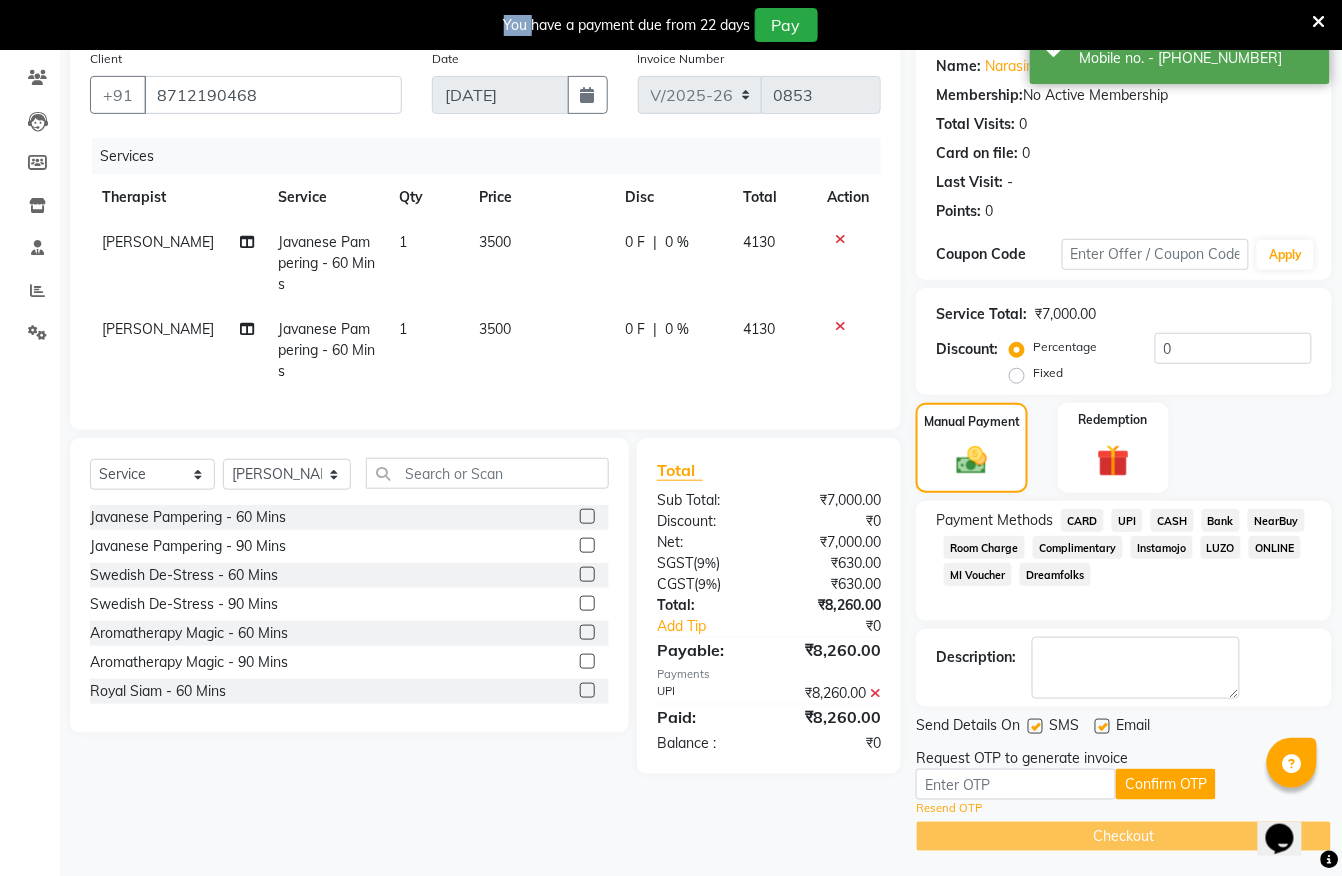 scroll, scrollTop: 170, scrollLeft: 0, axis: vertical 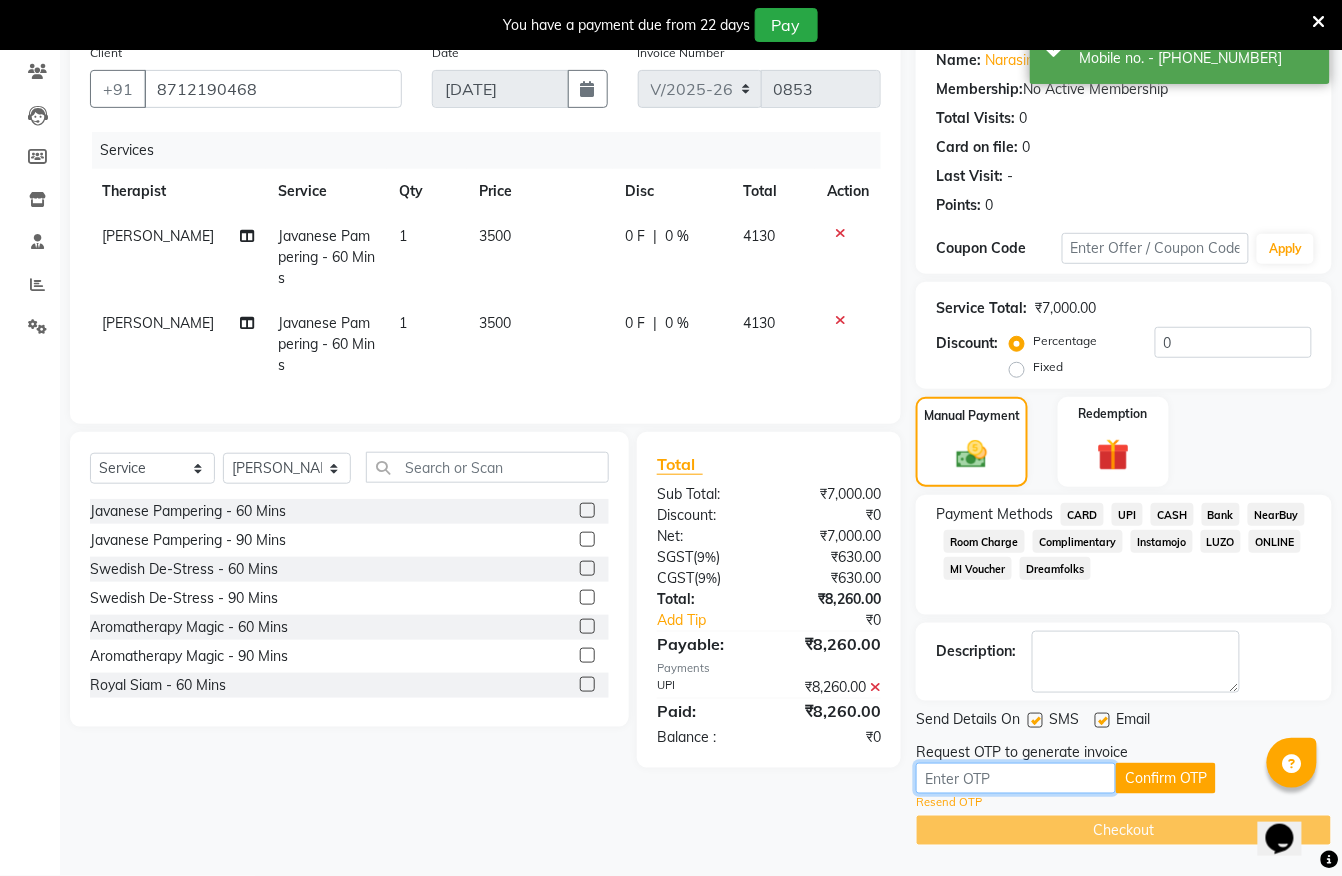 click at bounding box center (1016, 778) 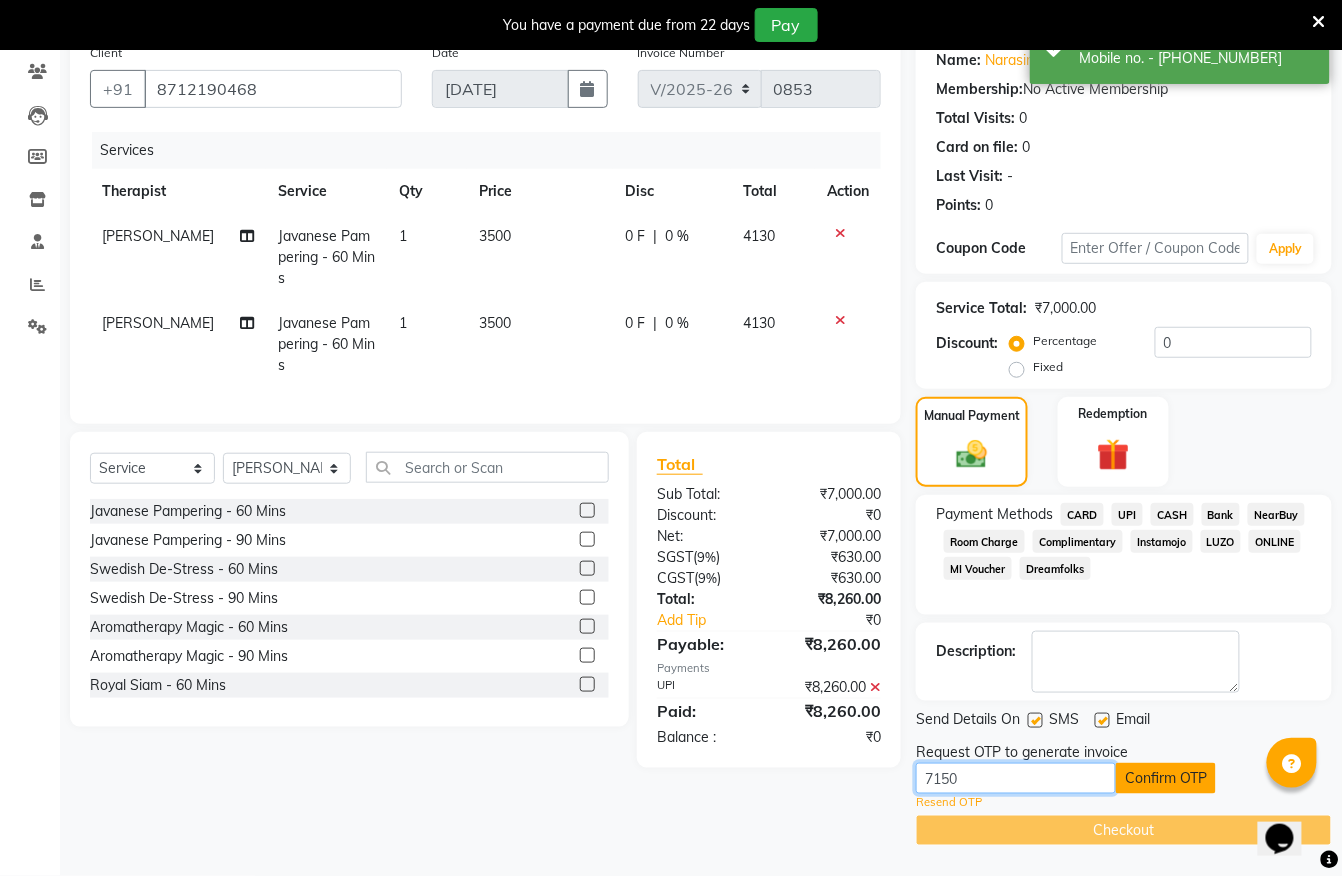 type on "7150" 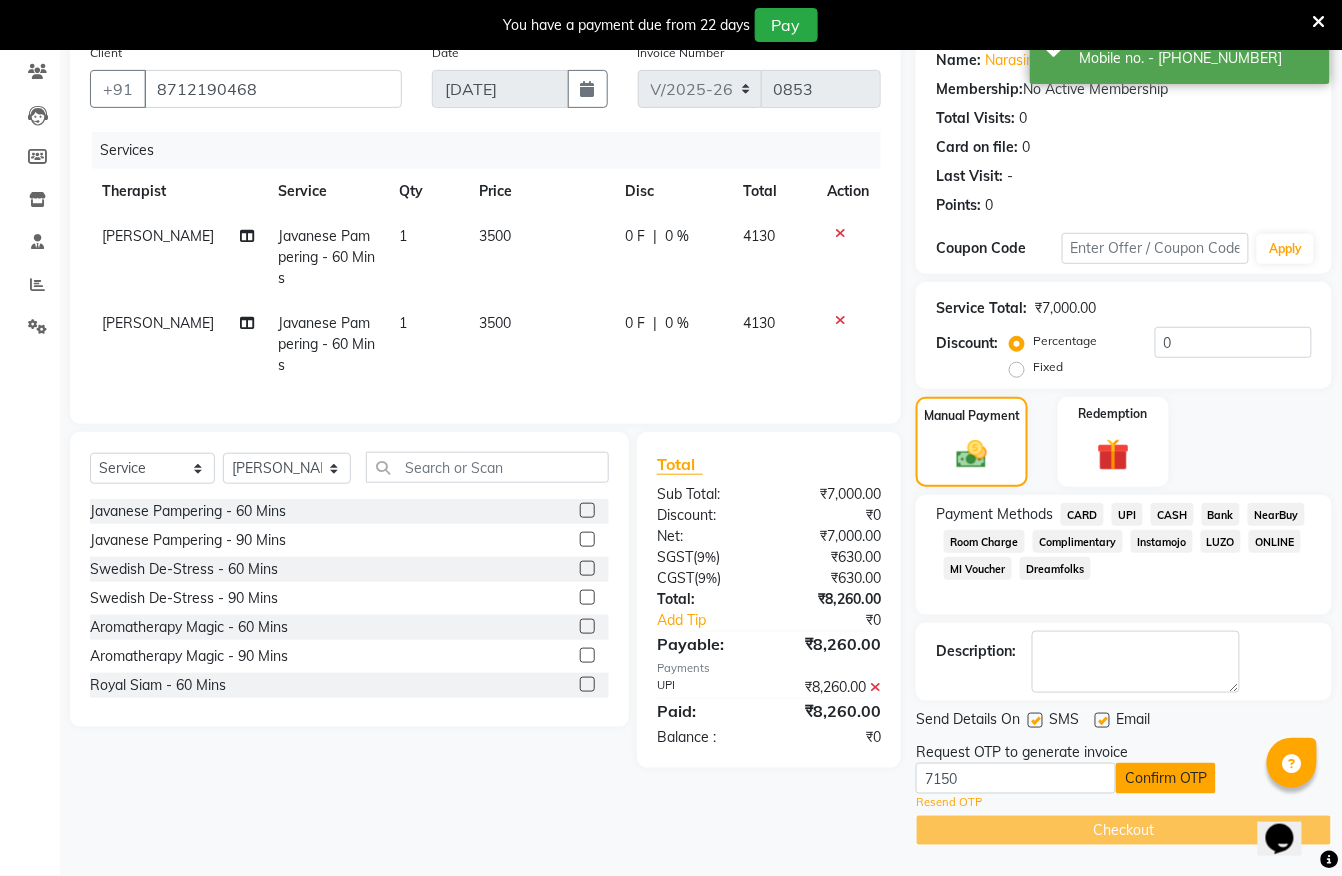 click on "Confirm OTP" 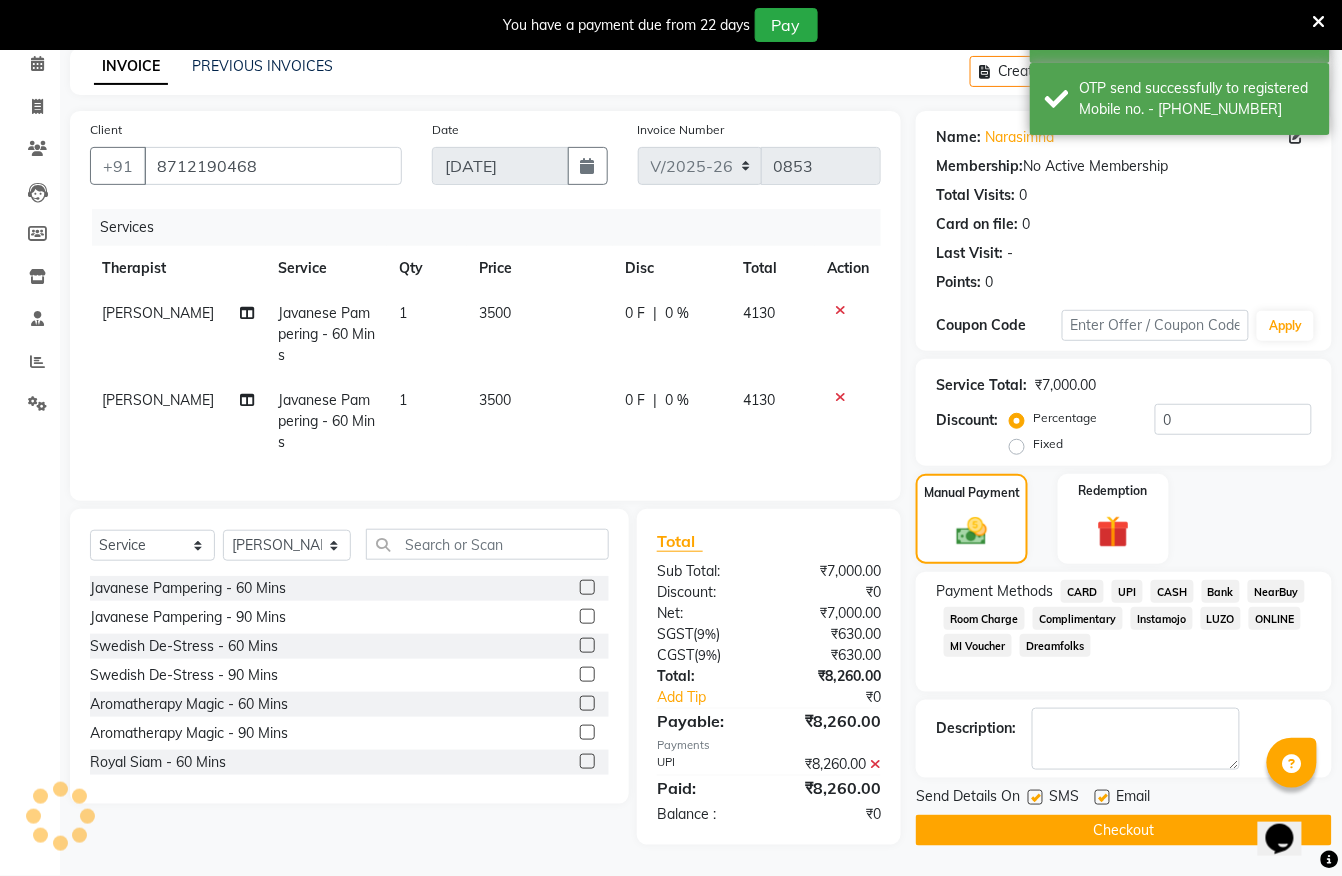 scroll, scrollTop: 93, scrollLeft: 0, axis: vertical 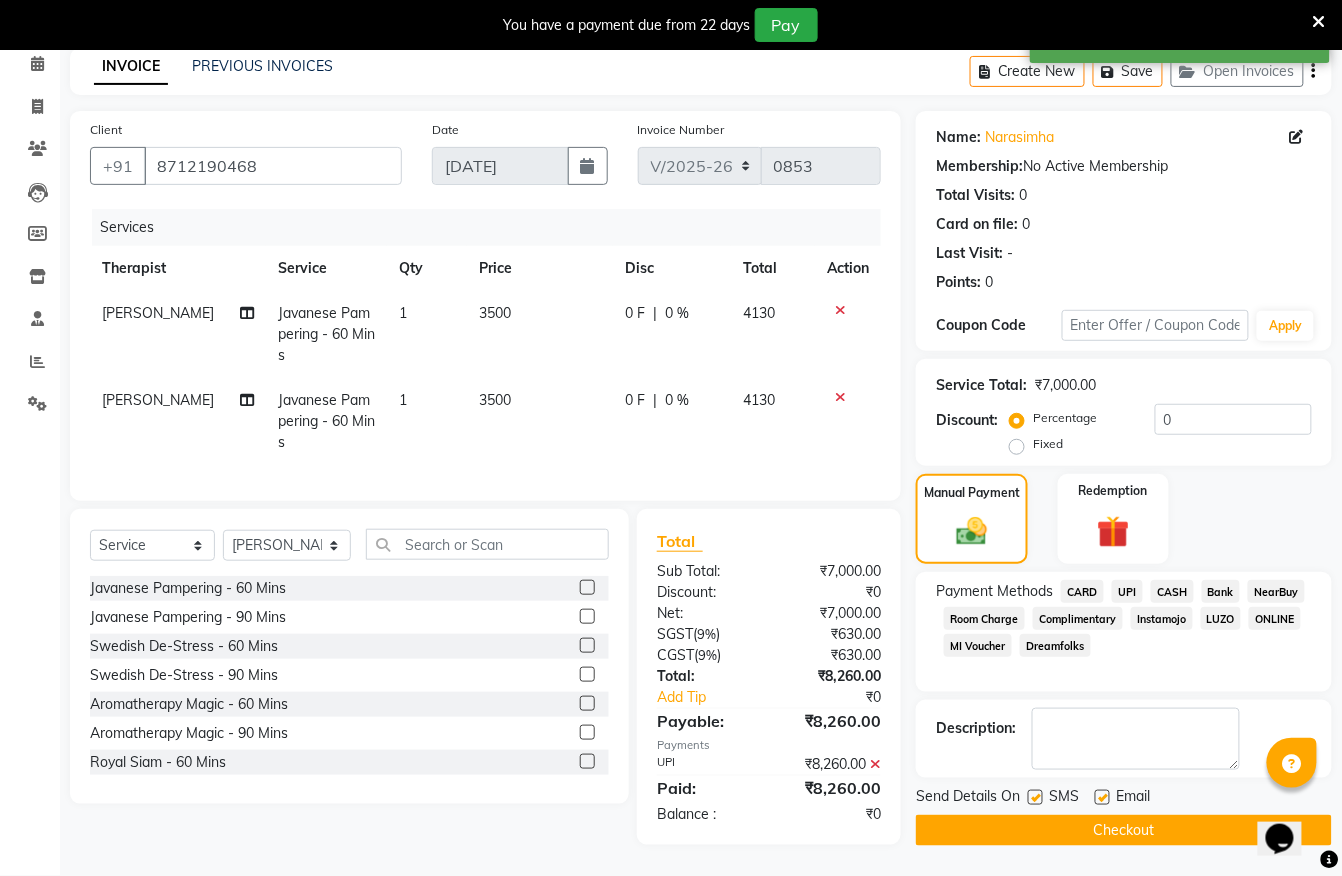 click on "Checkout" 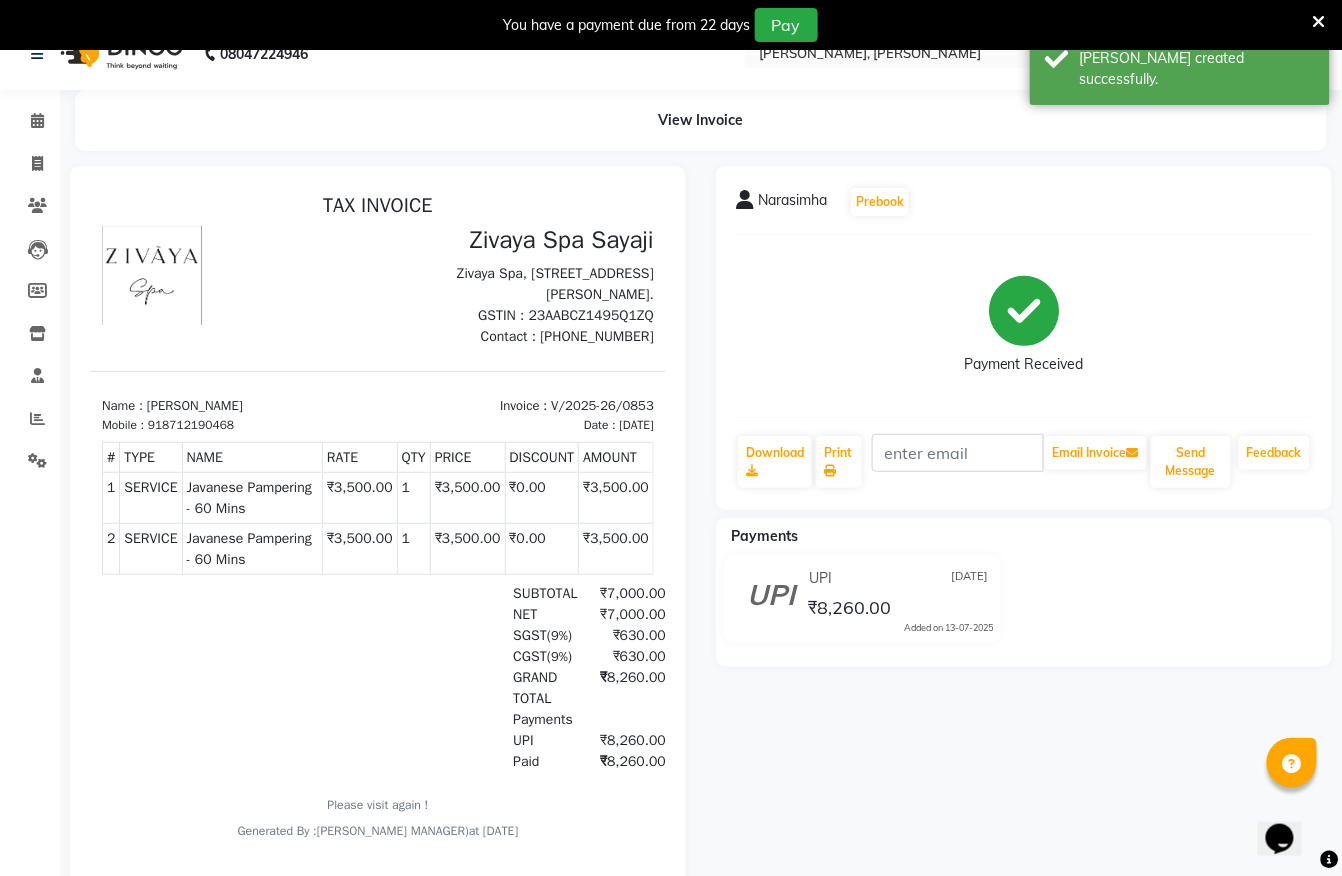 scroll, scrollTop: 0, scrollLeft: 0, axis: both 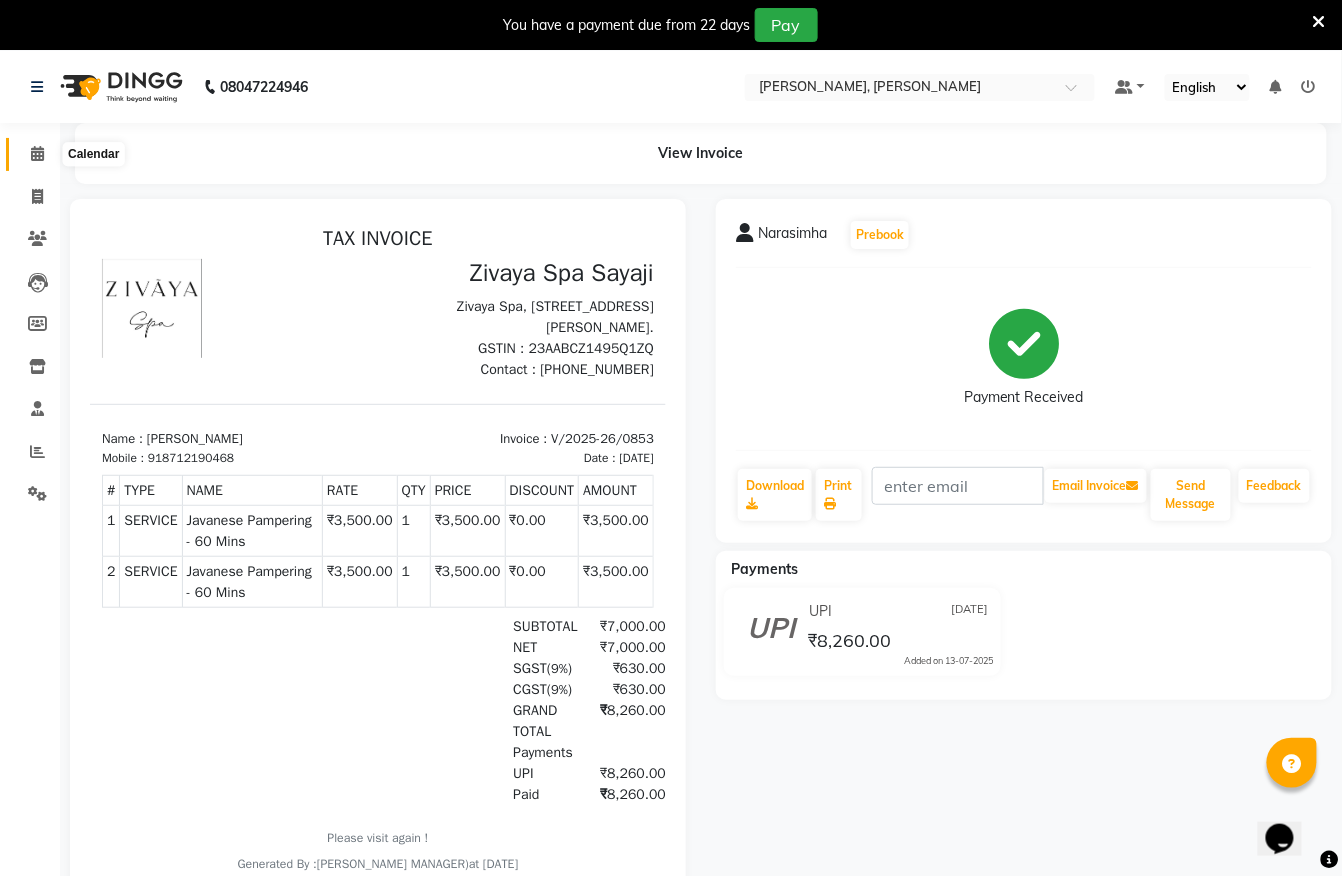click 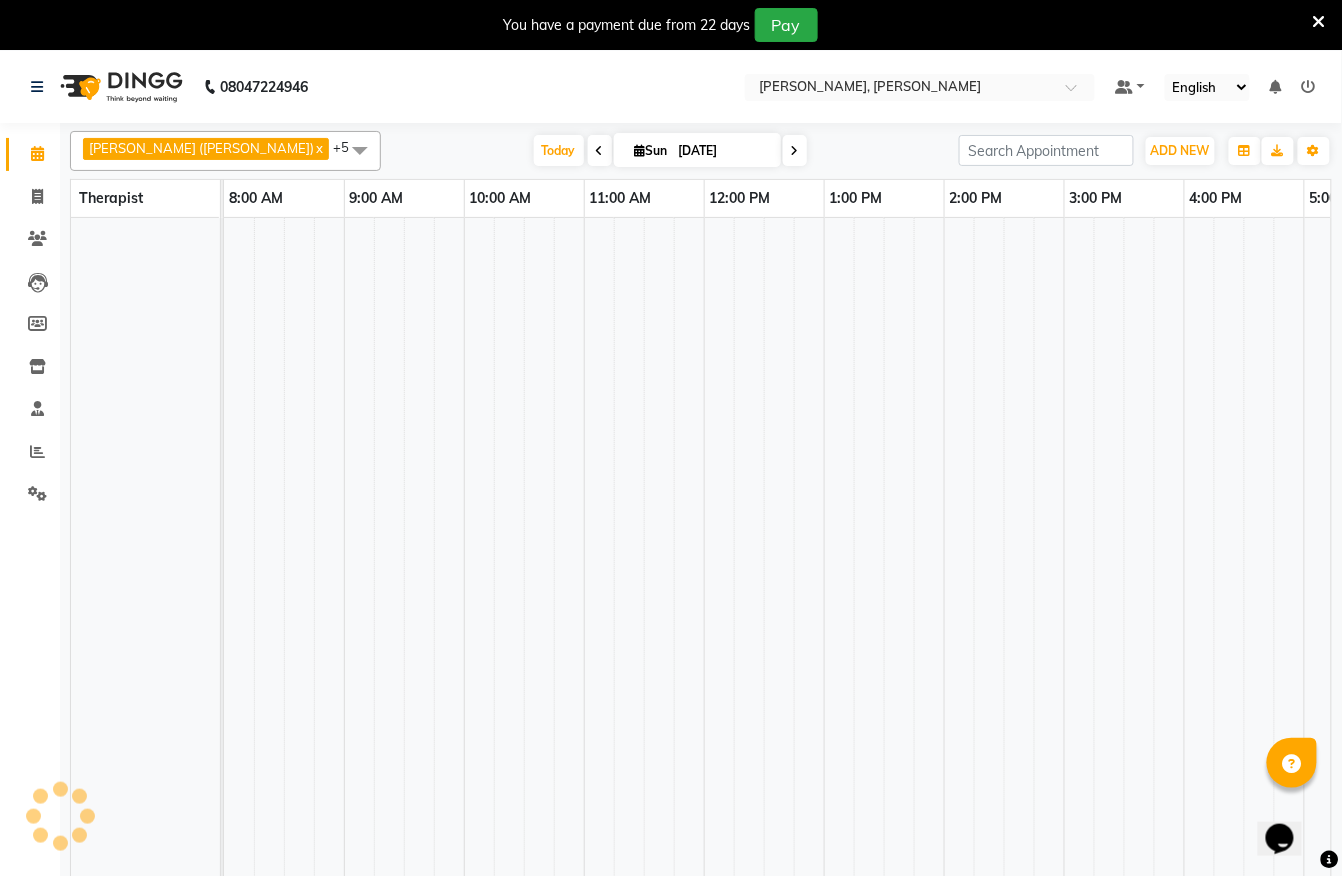 scroll, scrollTop: 0, scrollLeft: 0, axis: both 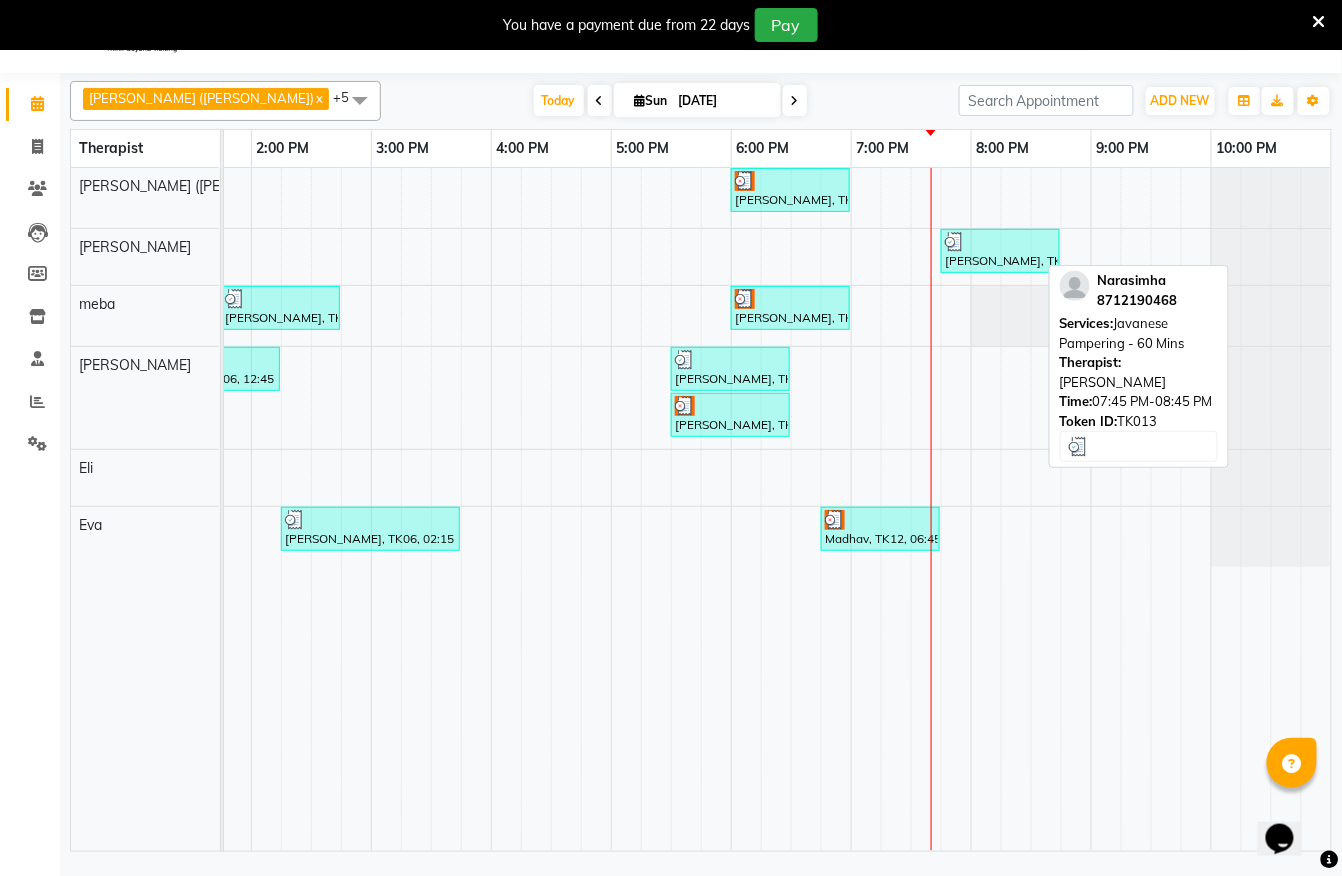 click at bounding box center [1000, 242] 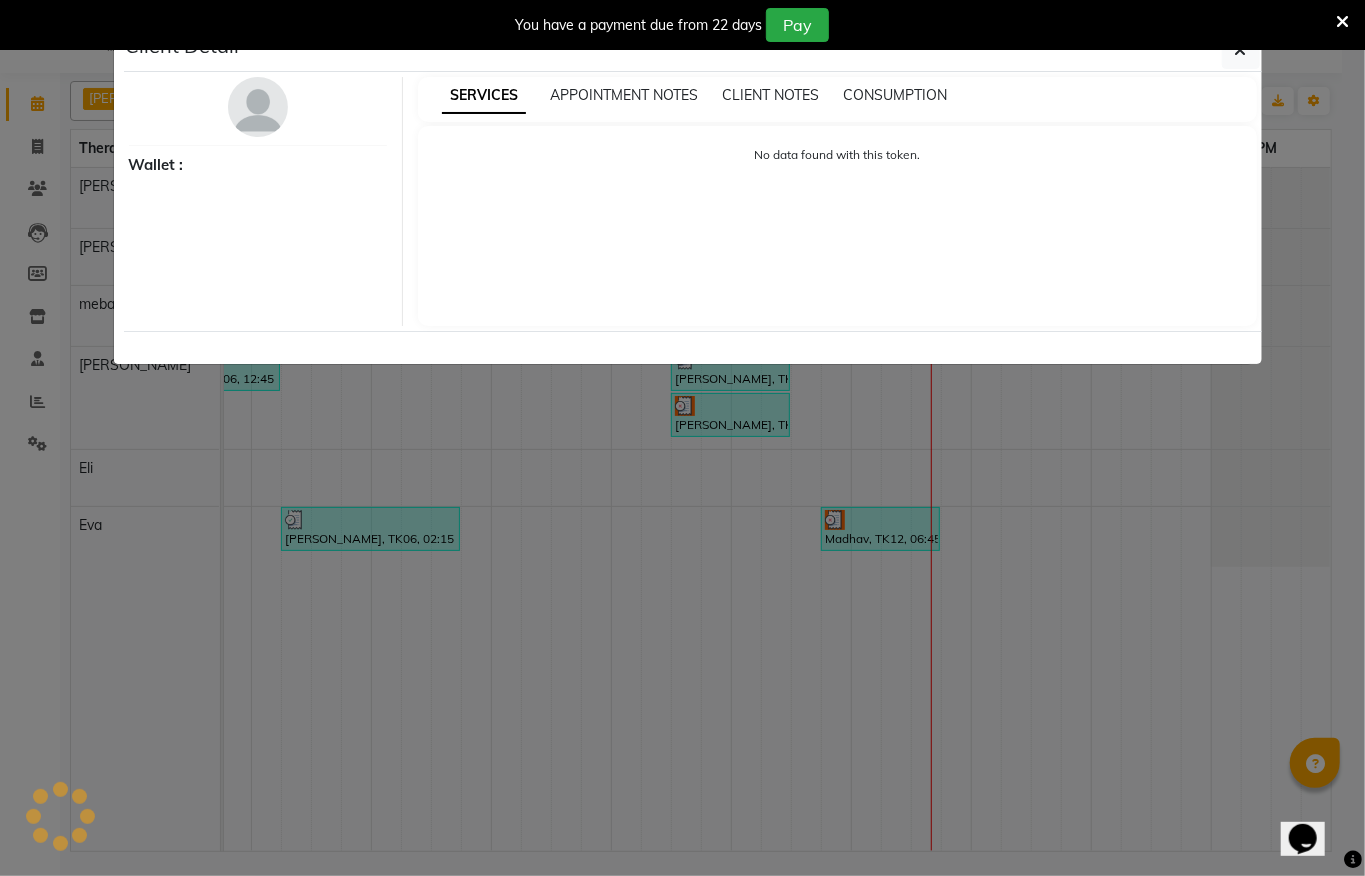 select on "3" 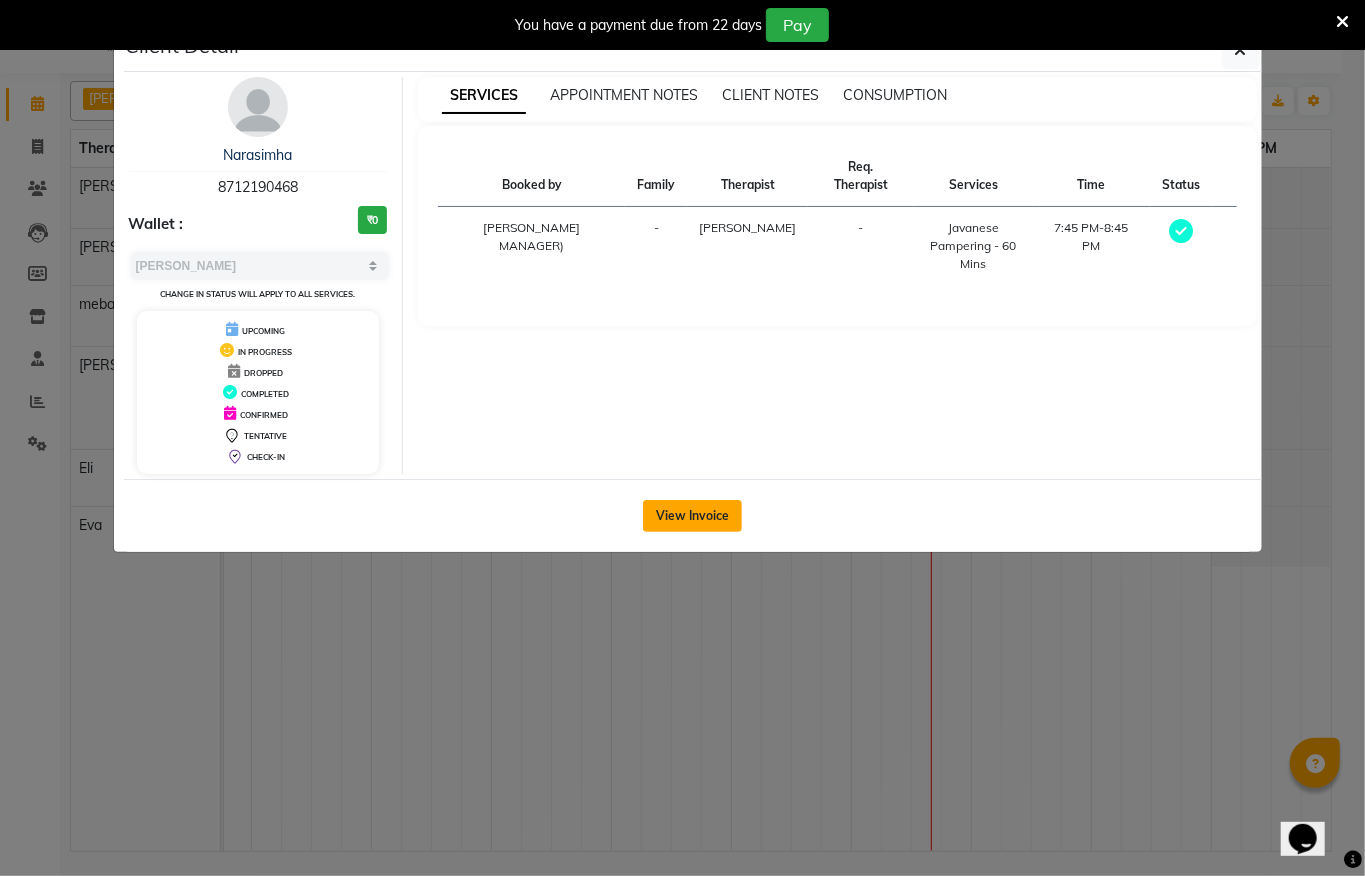 click on "View Invoice" 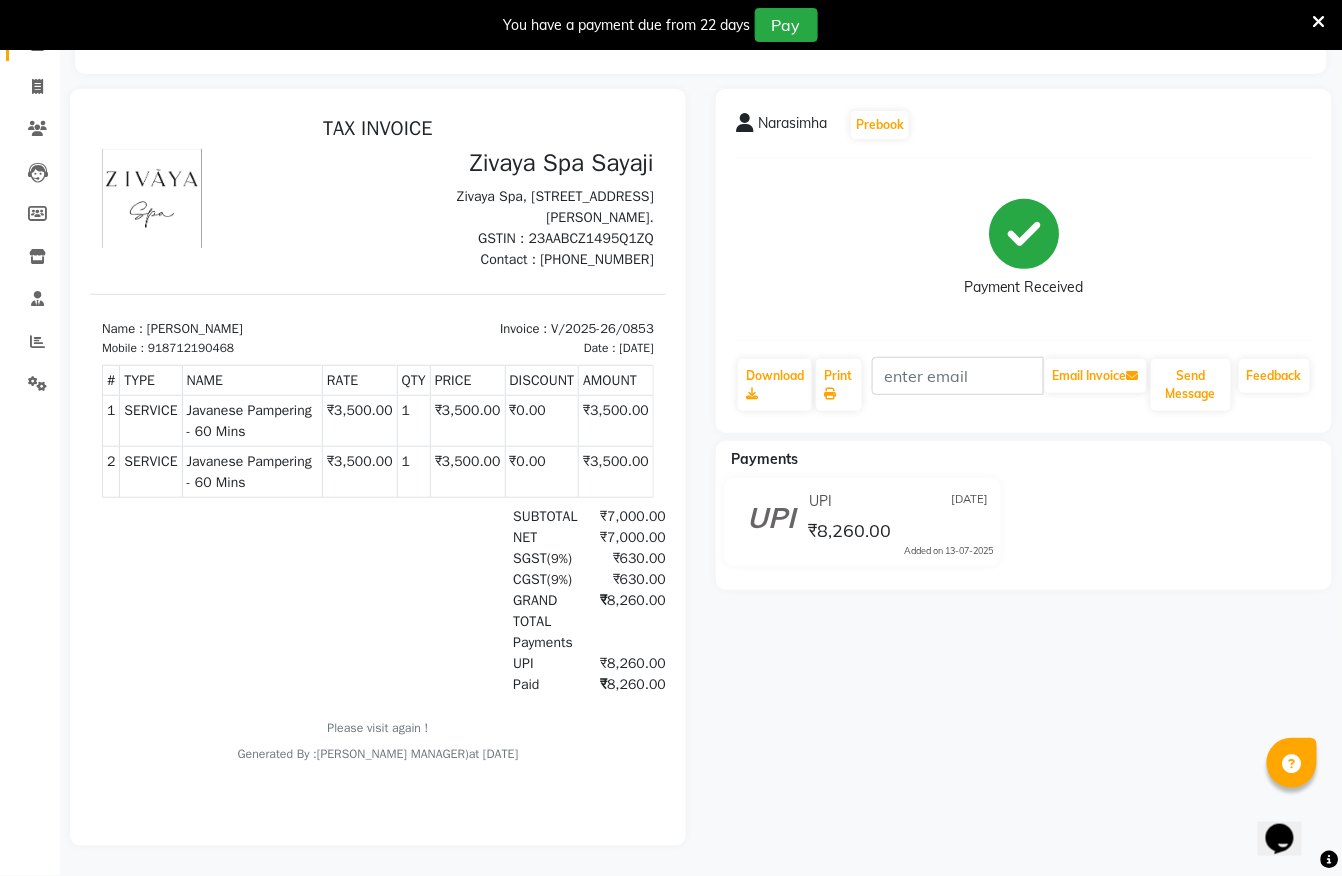 scroll, scrollTop: 0, scrollLeft: 0, axis: both 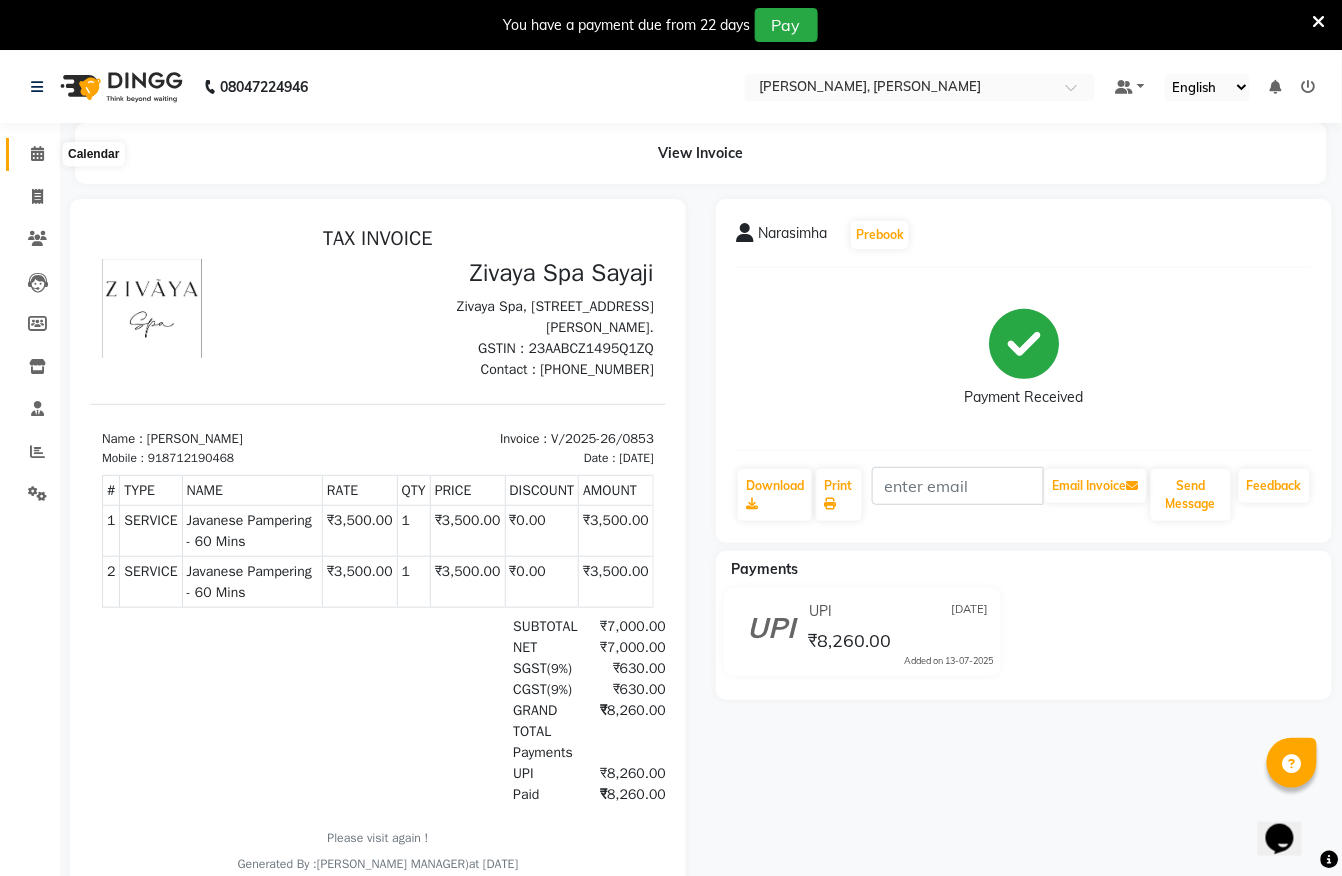 click 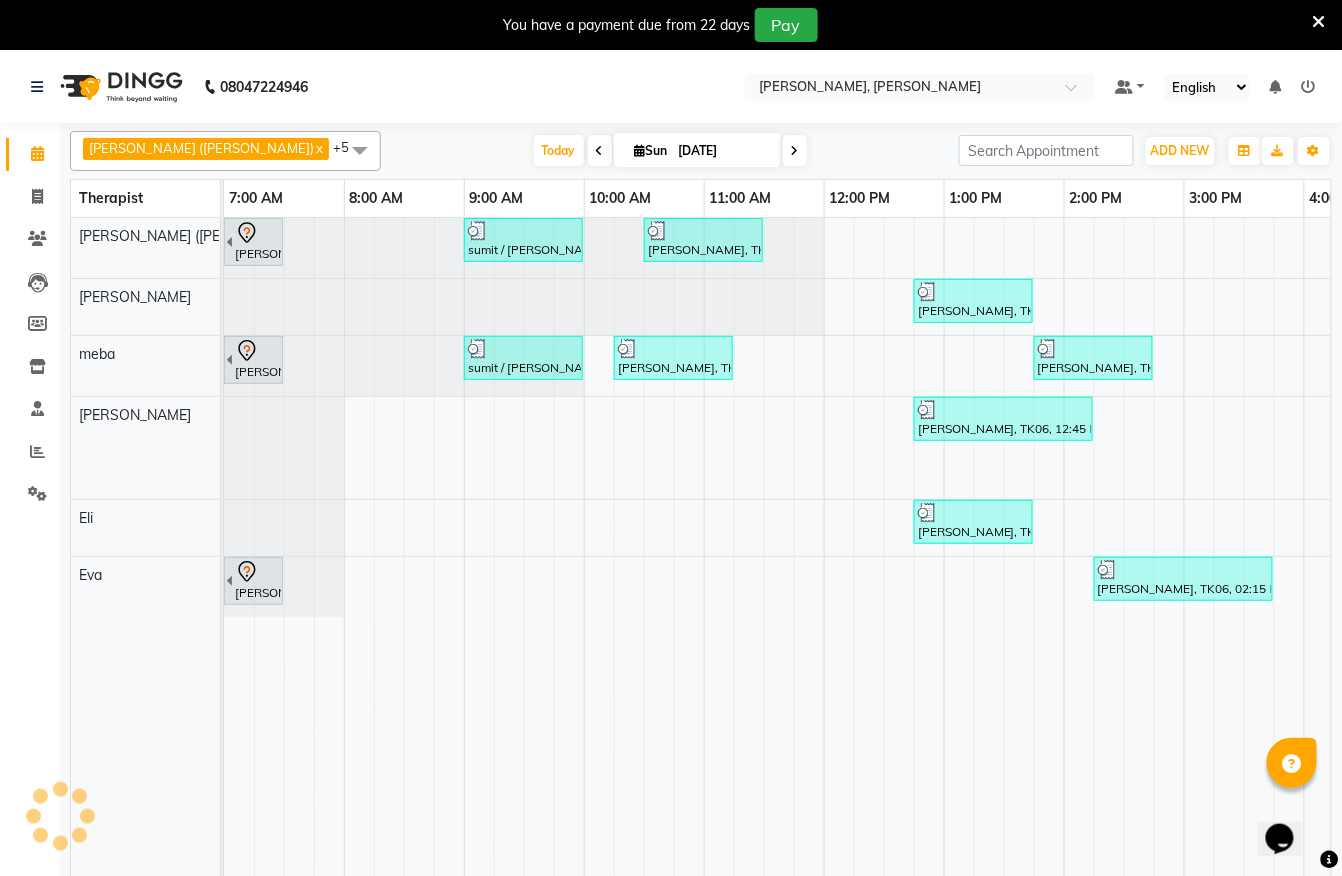 scroll, scrollTop: 50, scrollLeft: 0, axis: vertical 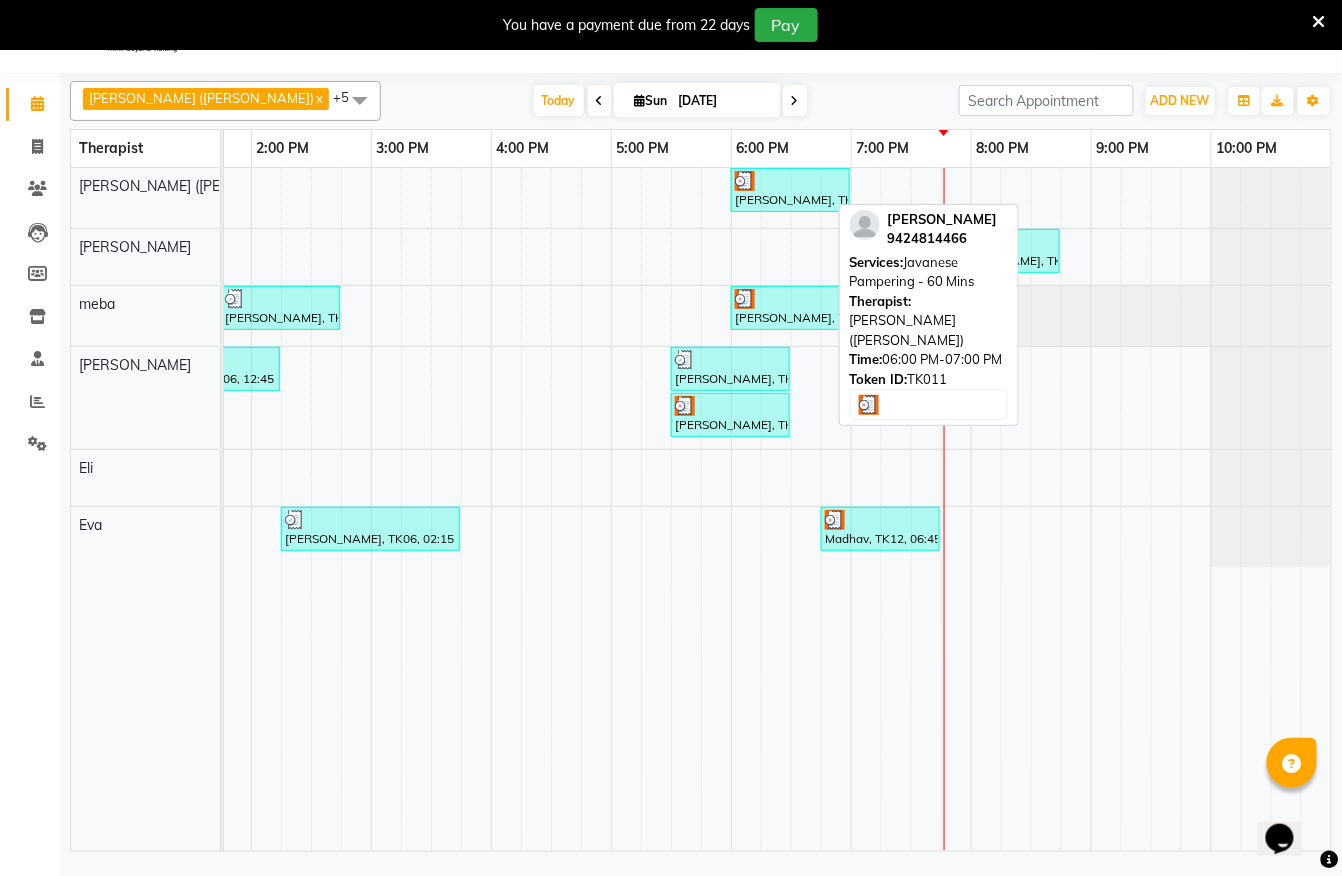 click on "[PERSON_NAME], TK11, 06:00 PM-07:00 PM, Javanese Pampering - 60 Mins" at bounding box center (790, 190) 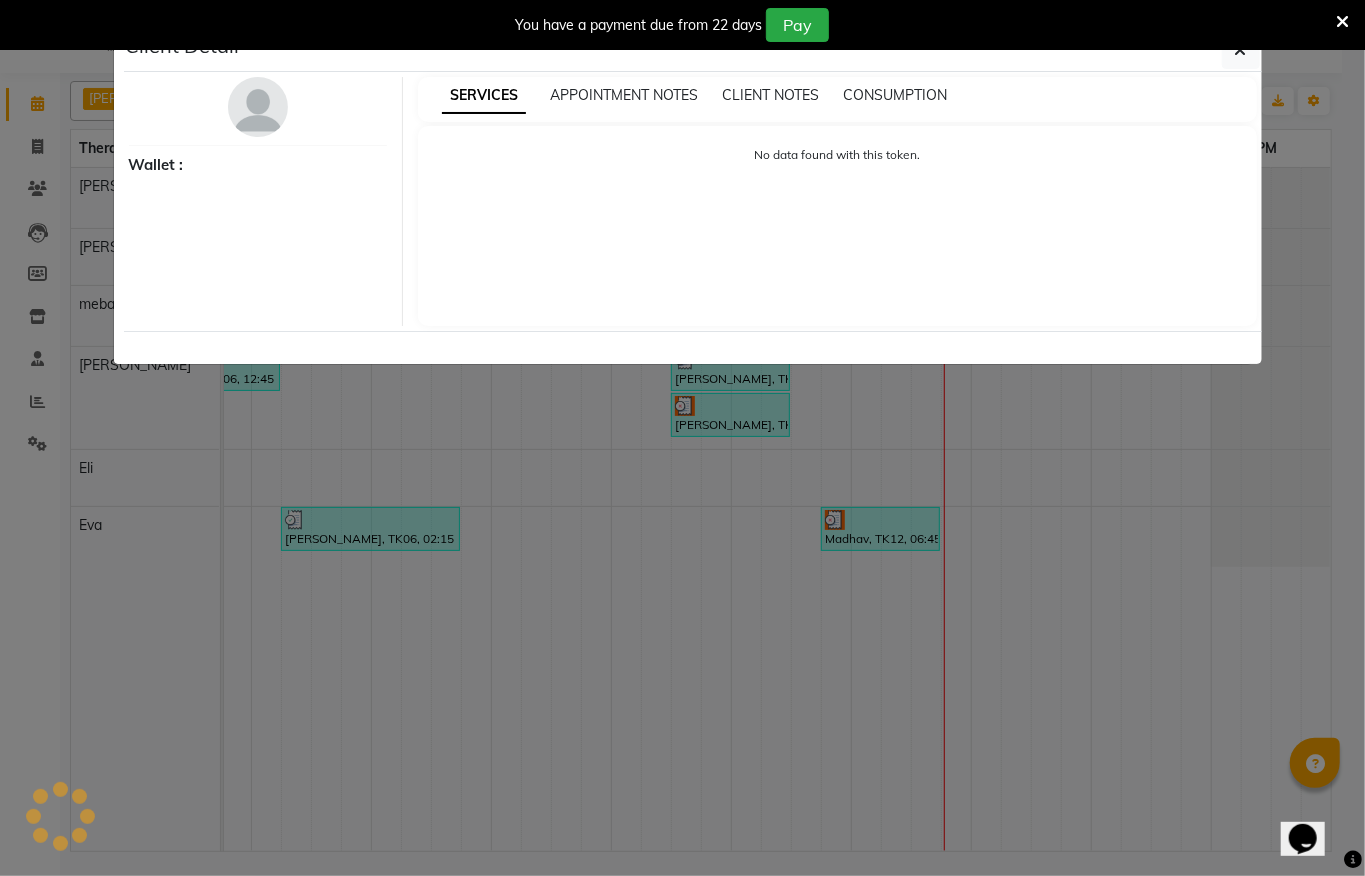 select on "3" 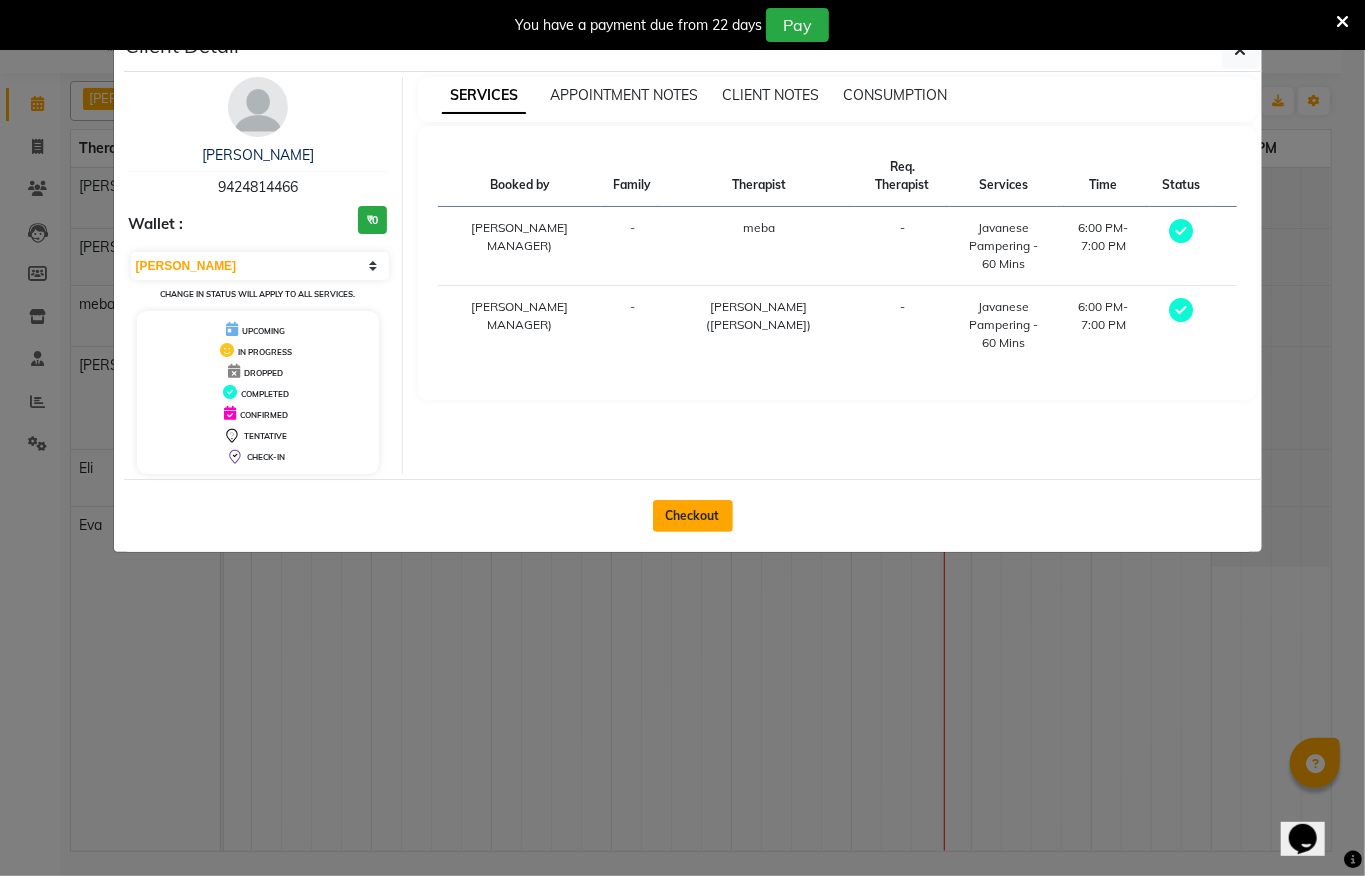 click on "Checkout" 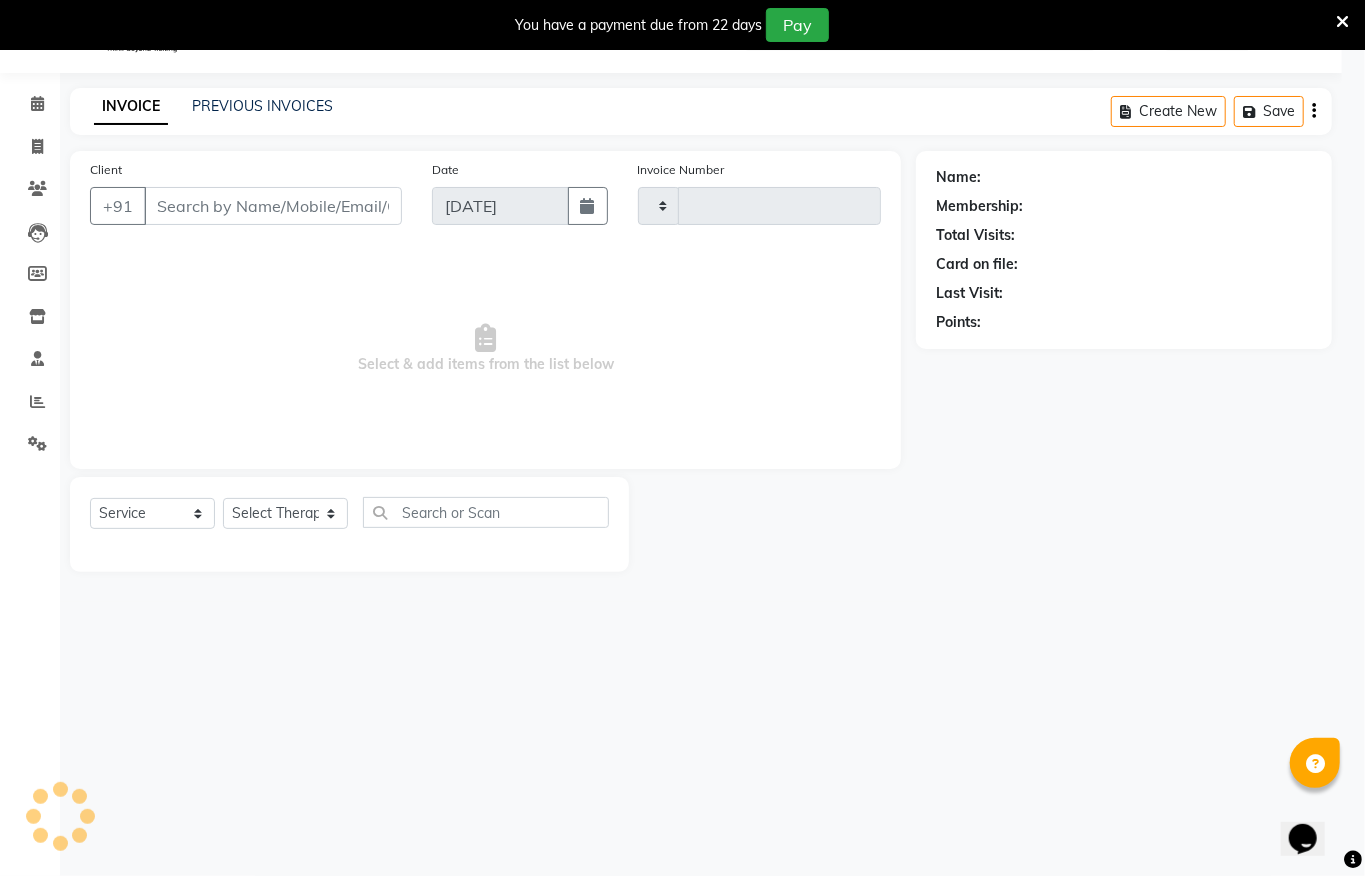 type on "0855" 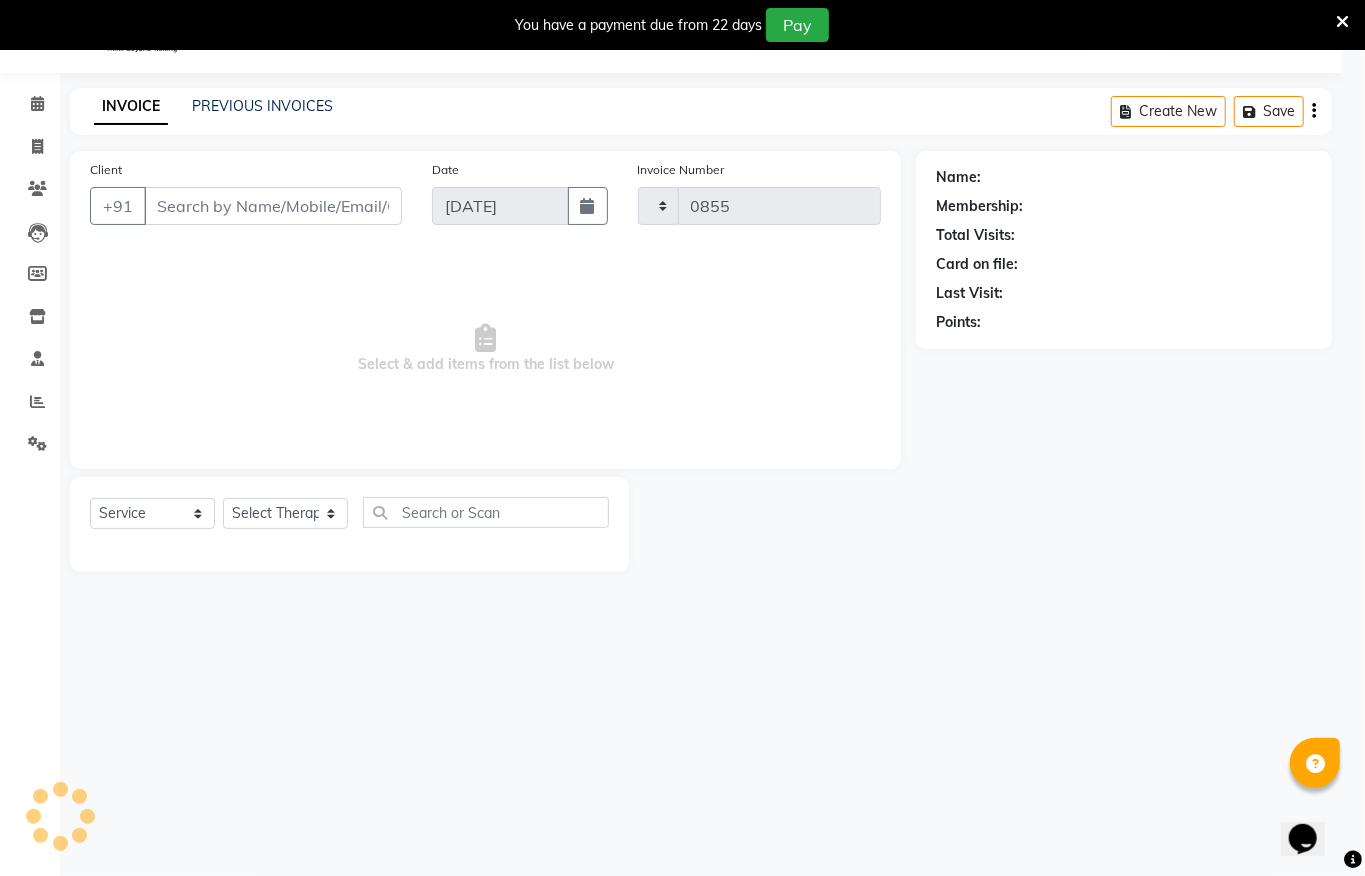 select on "6399" 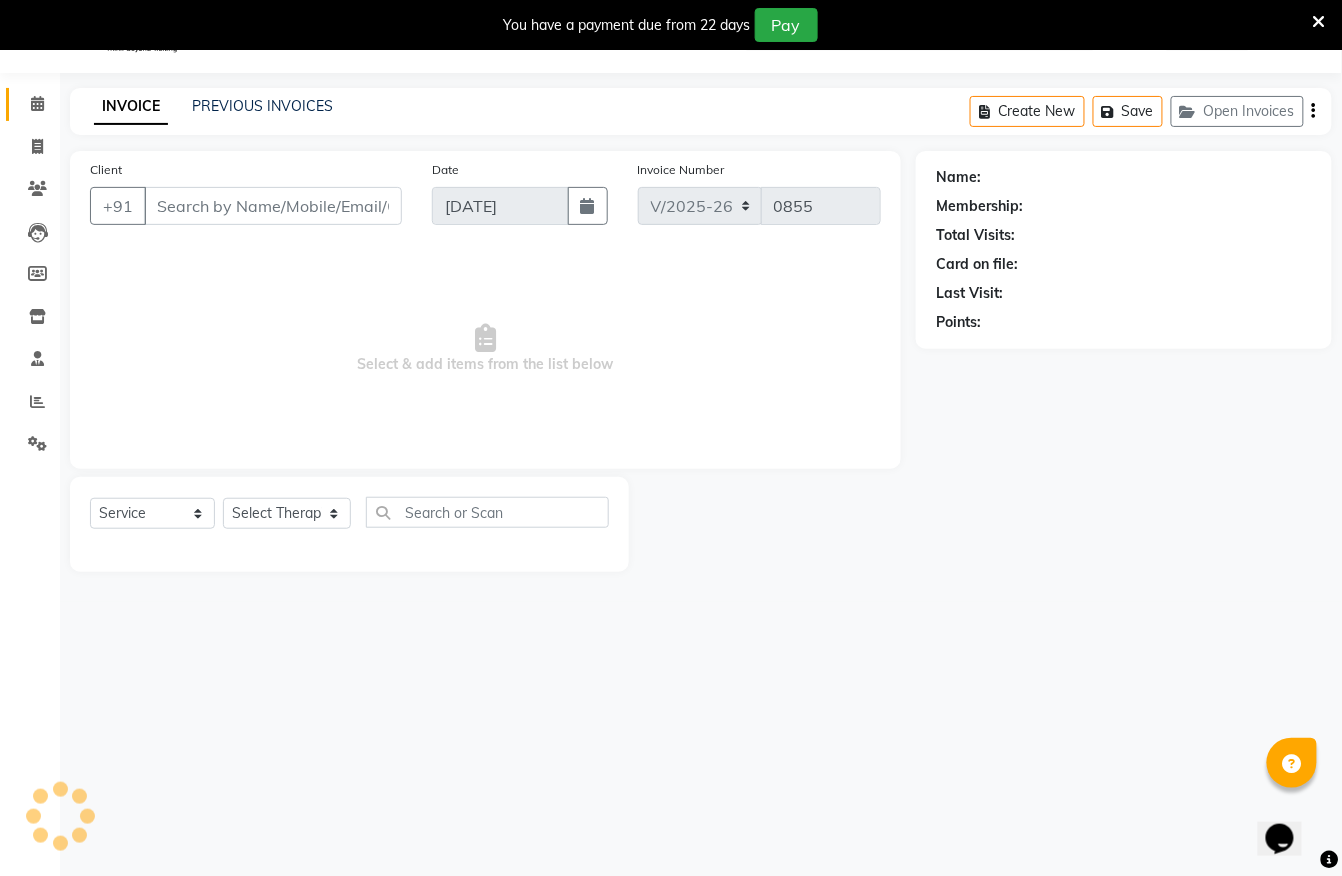 type on "9424814466" 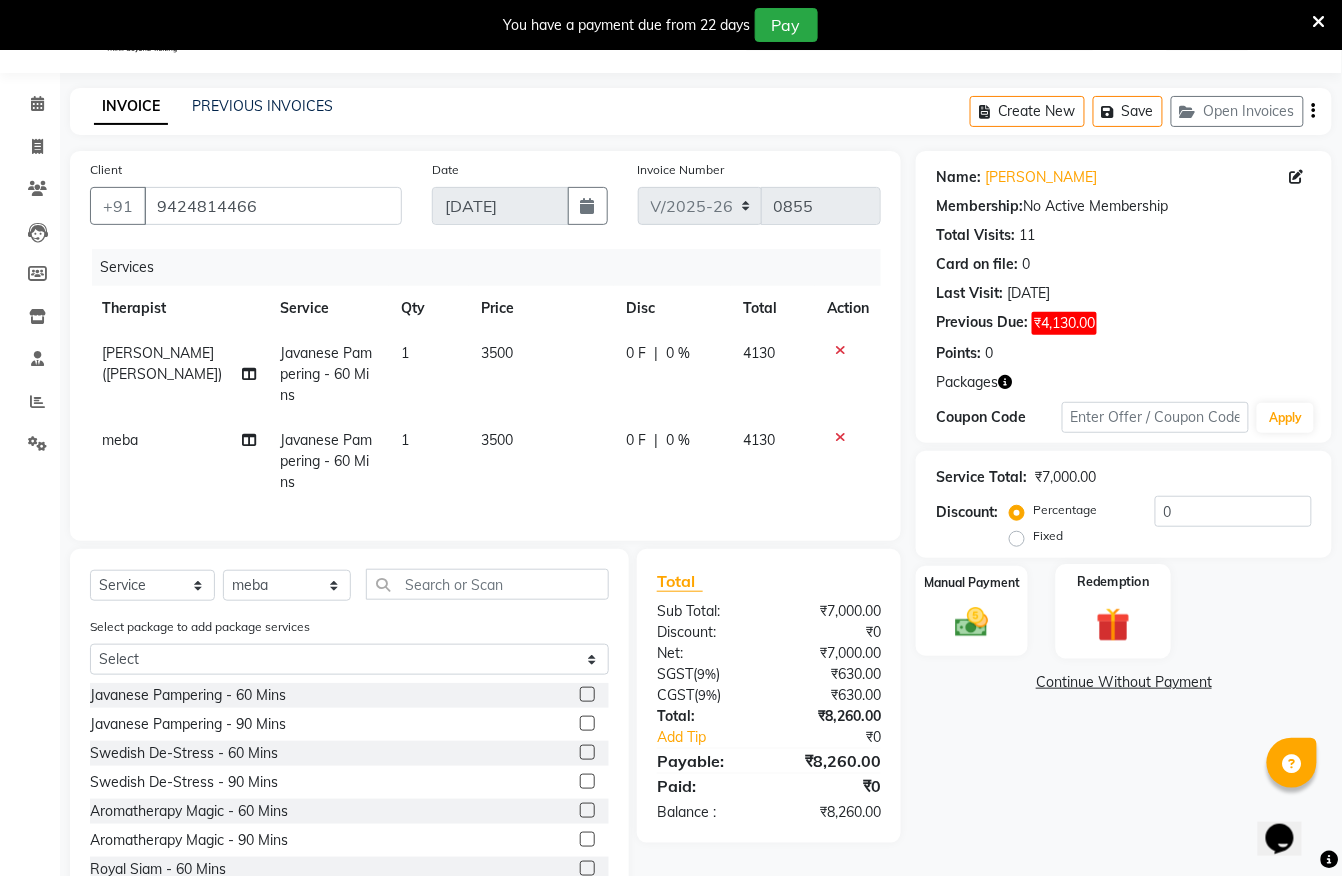 click on "Redemption" 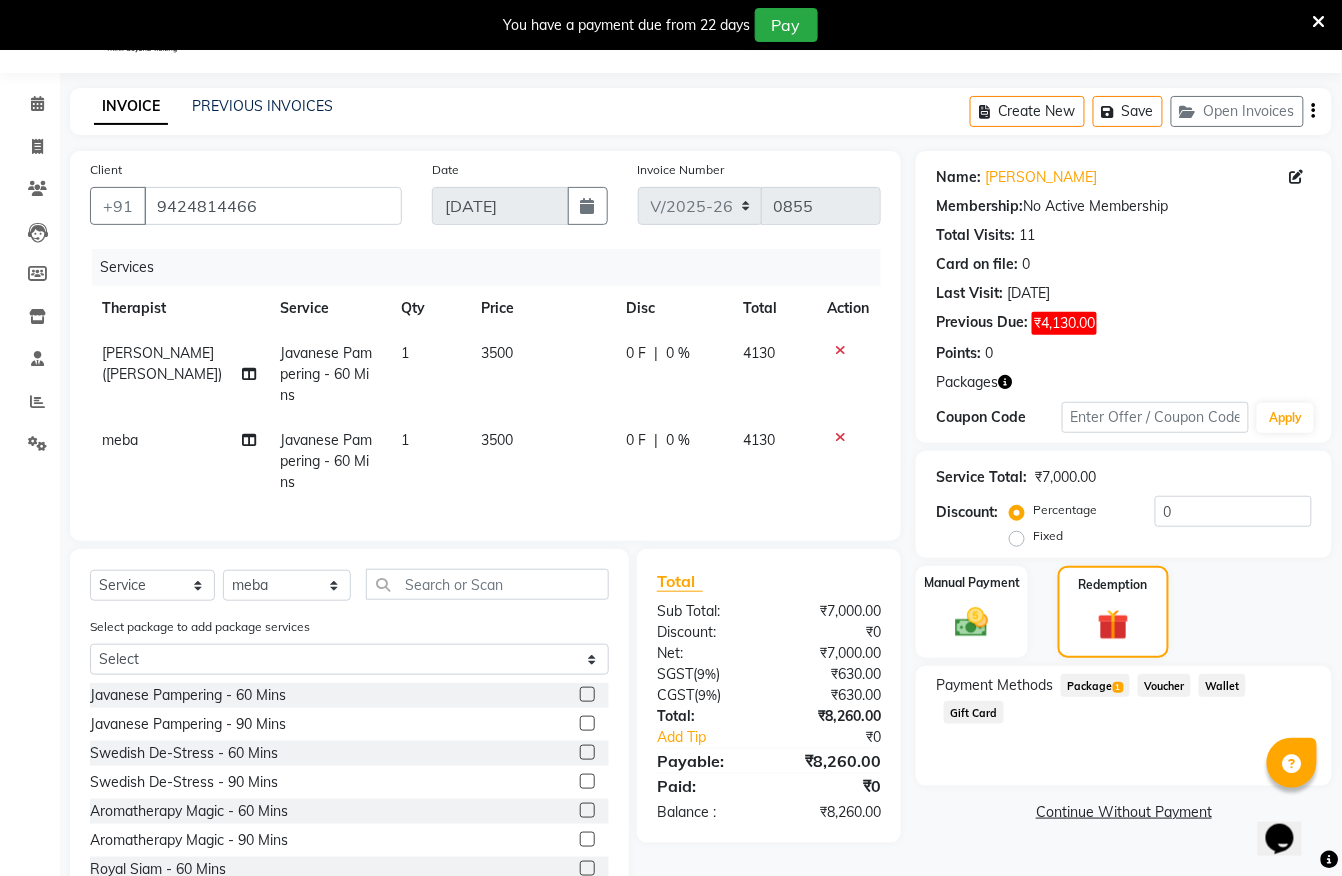 click on "Package  1" 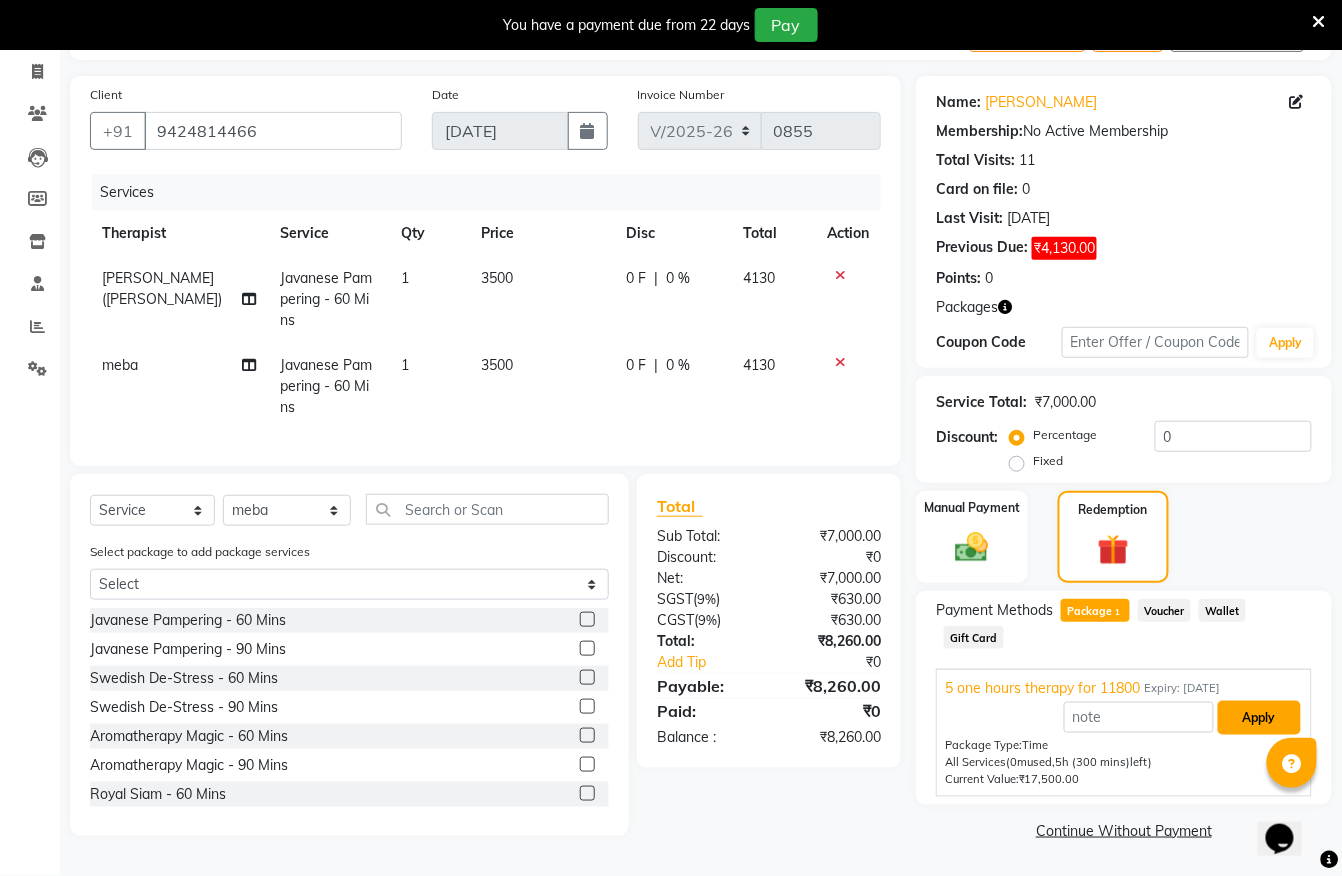click on "Apply" at bounding box center (1259, 718) 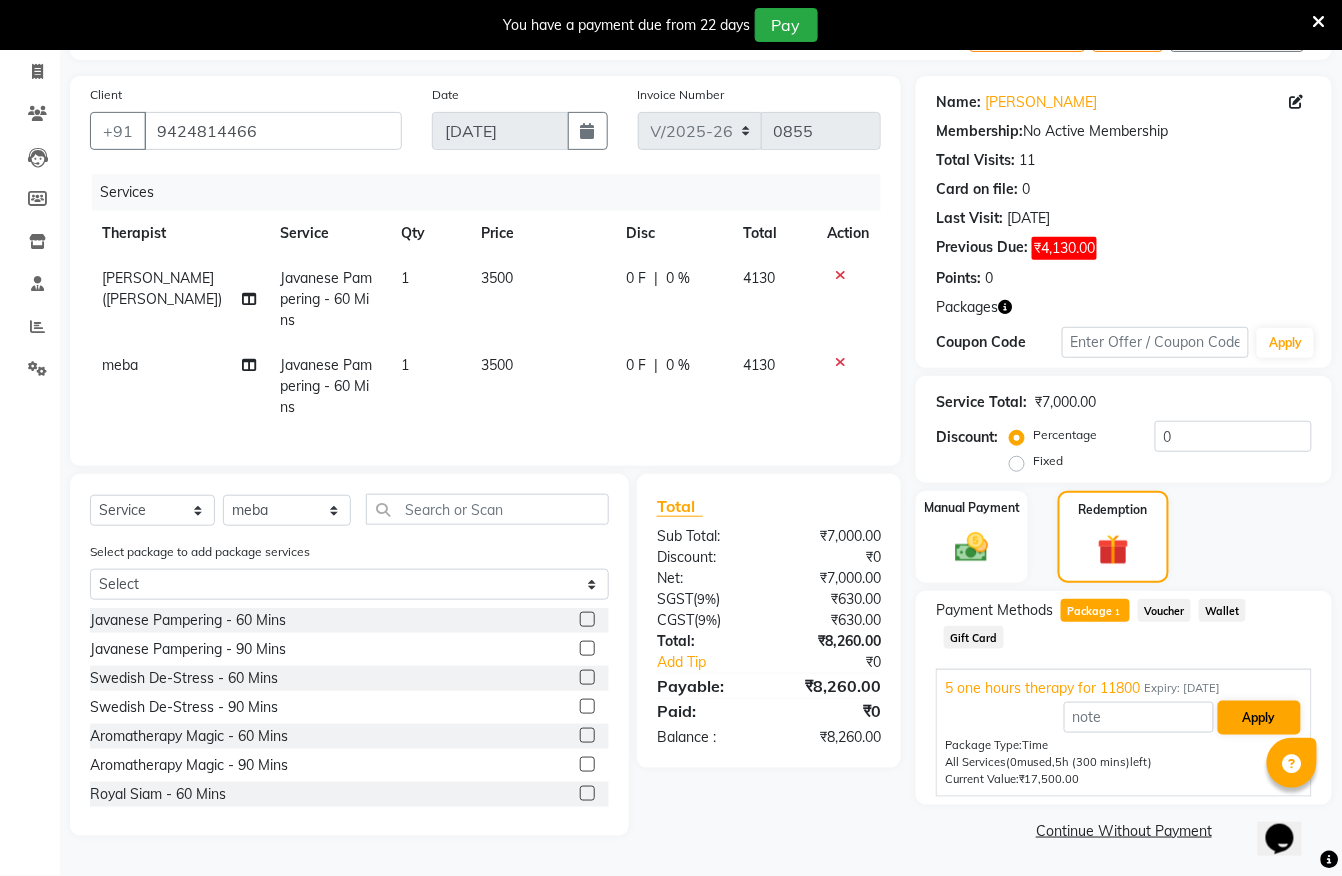 scroll, scrollTop: 94, scrollLeft: 0, axis: vertical 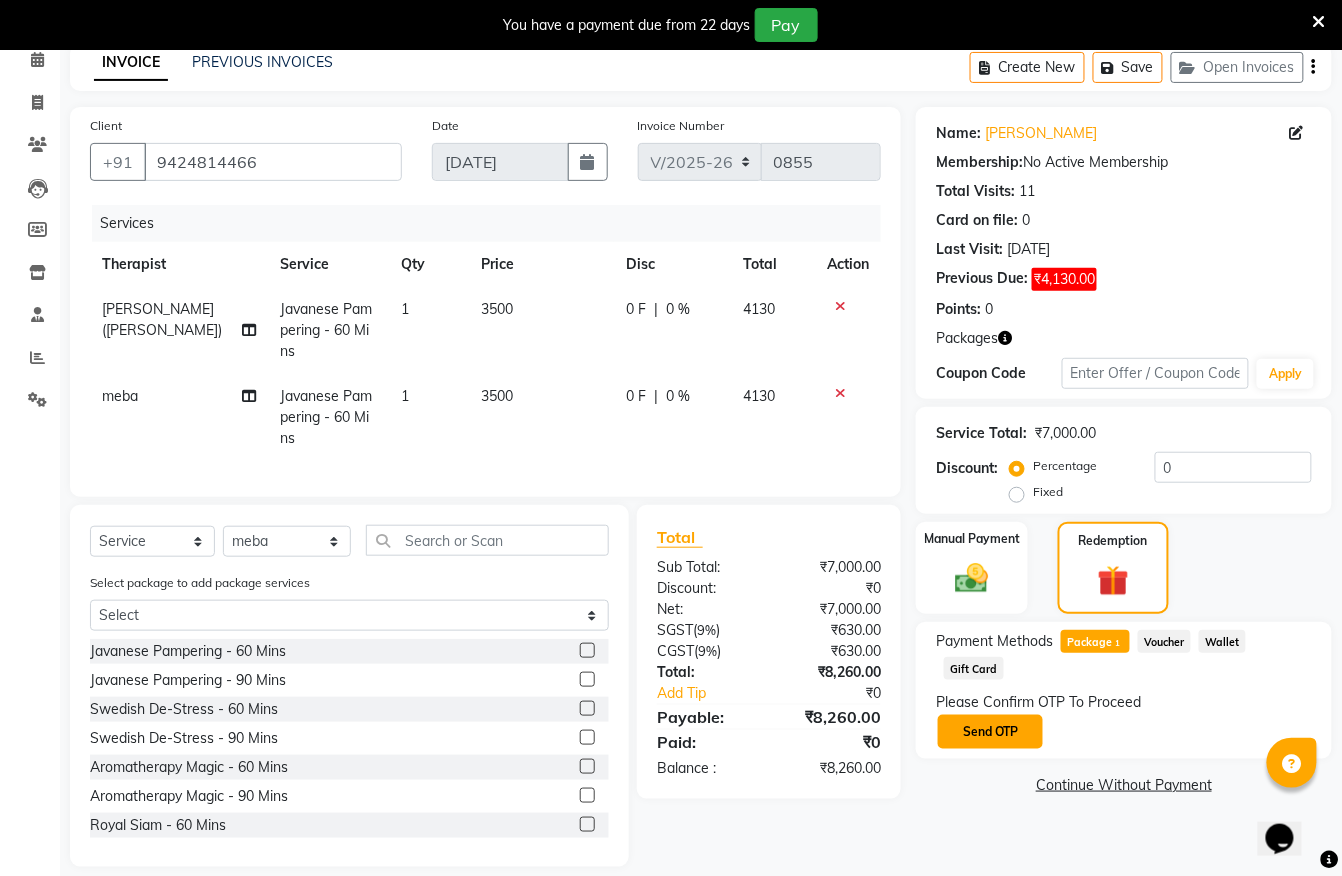 click on "Send OTP" 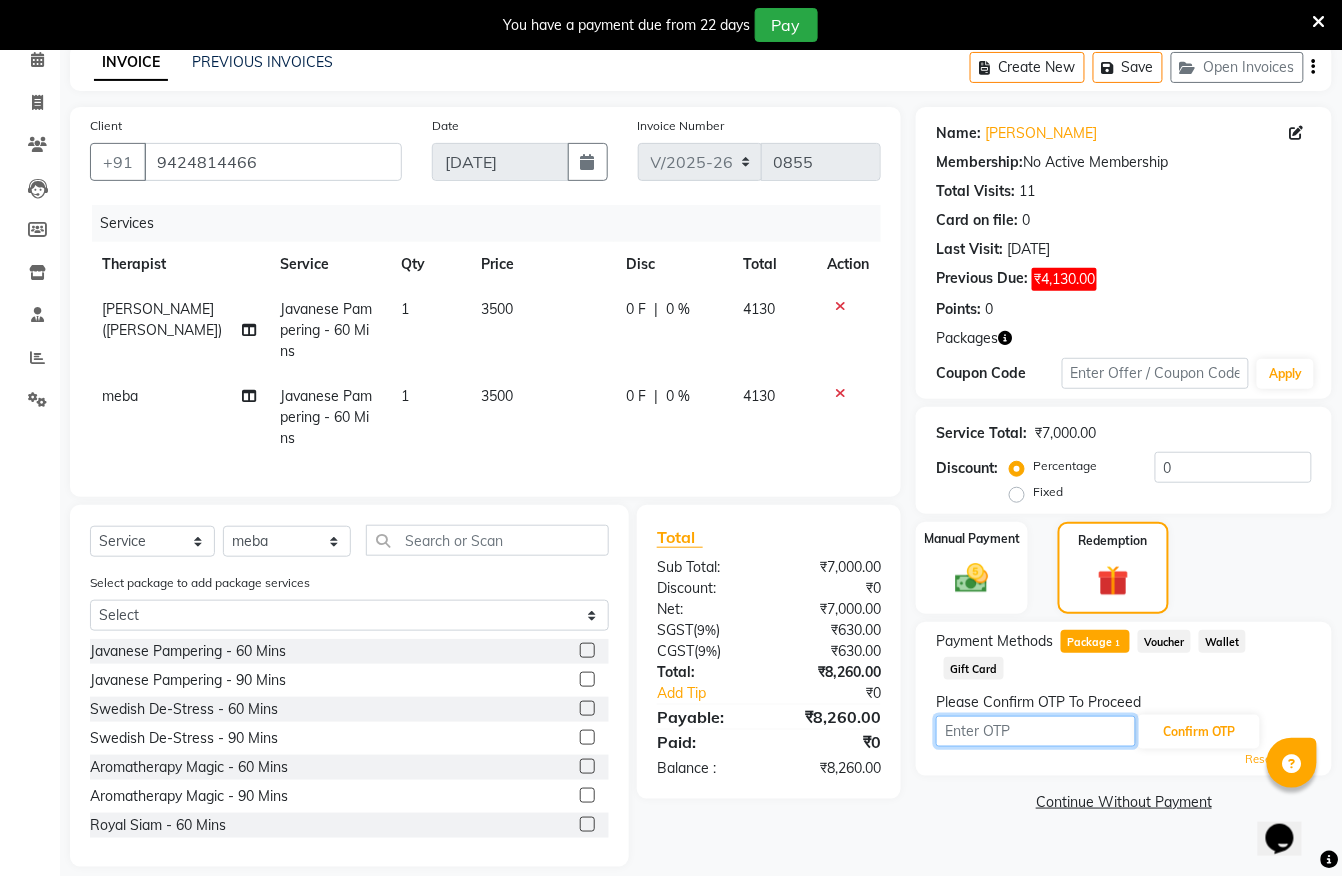 click at bounding box center [1036, 731] 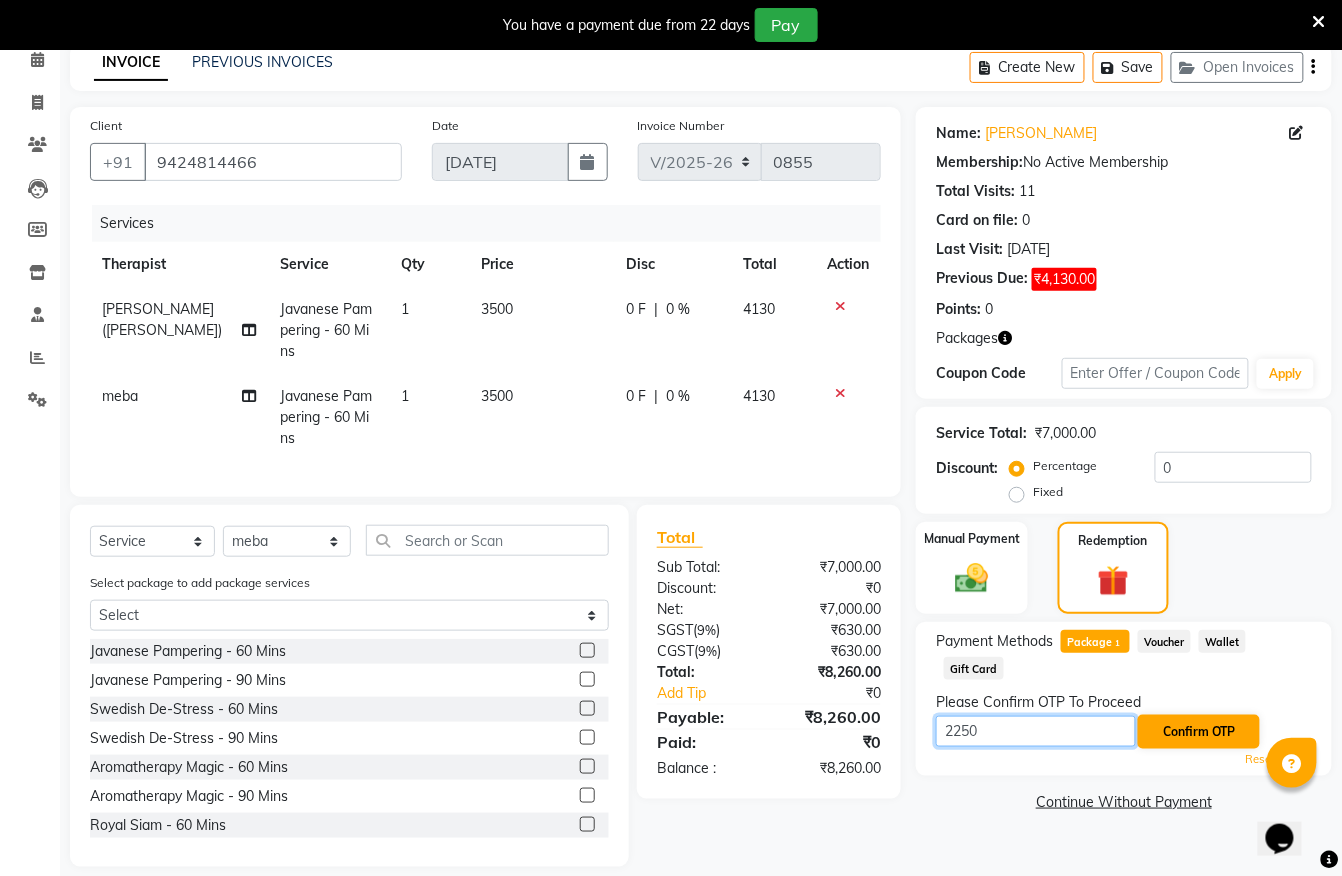 type on "2250" 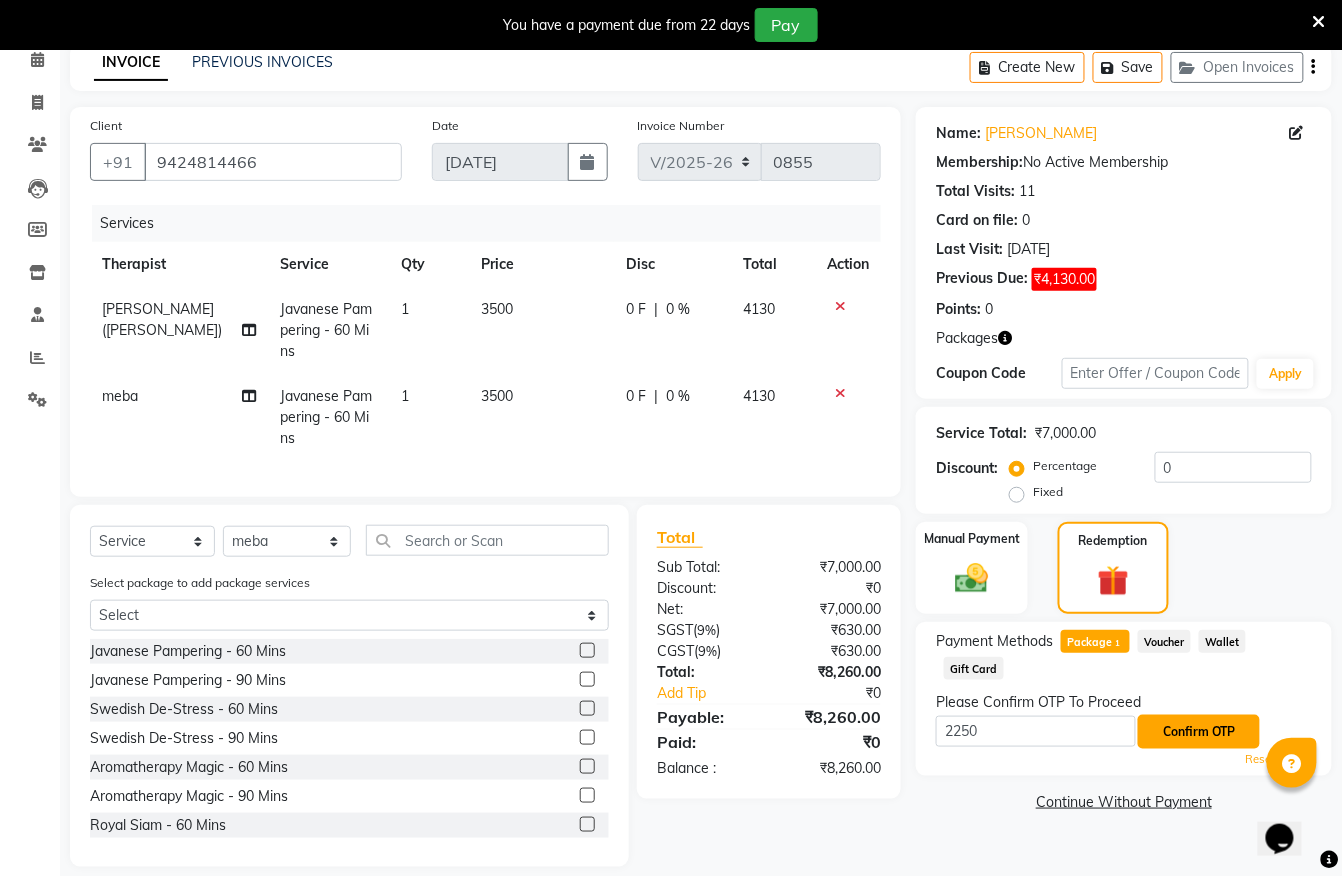 click on "Confirm OTP" 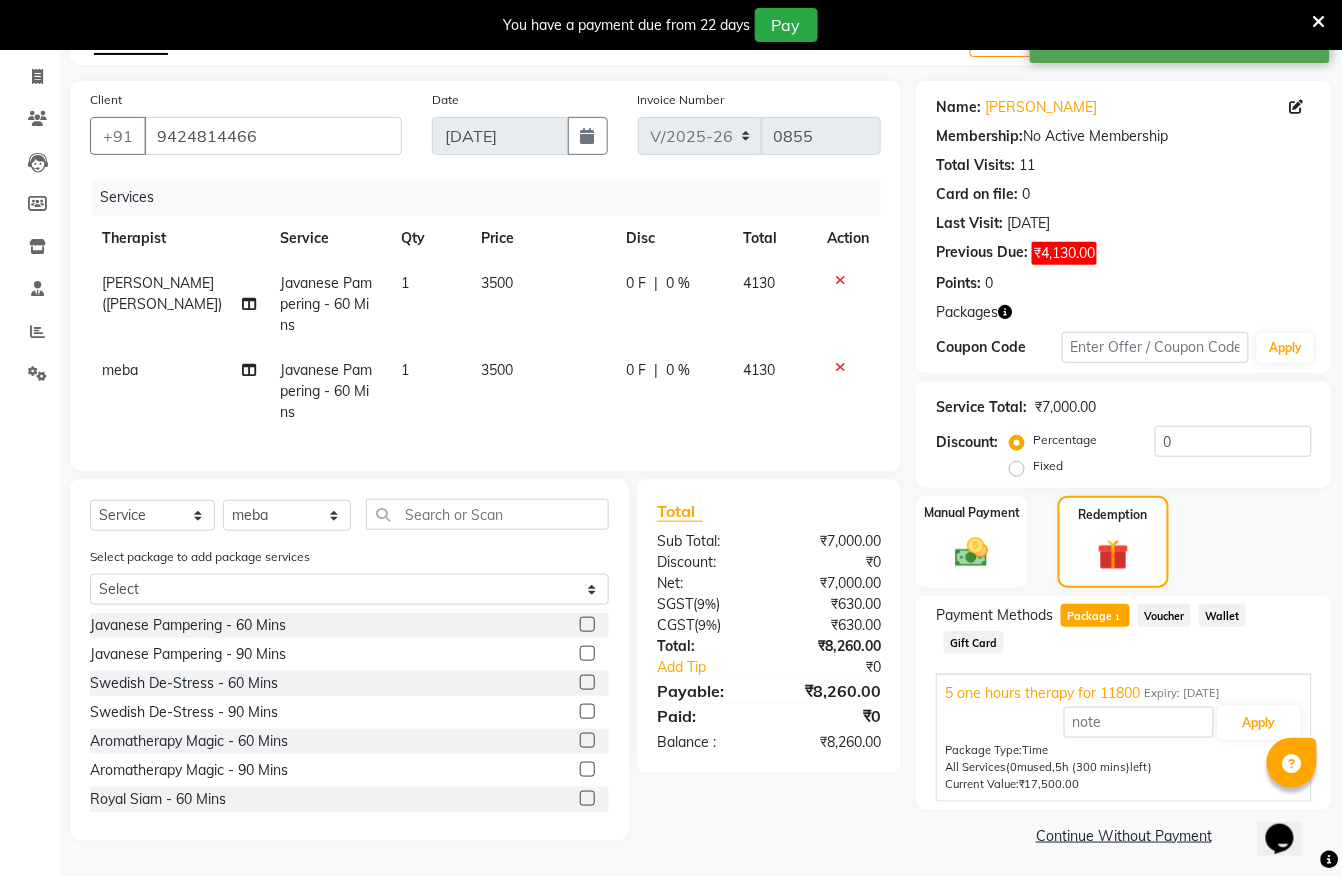 scroll, scrollTop: 126, scrollLeft: 0, axis: vertical 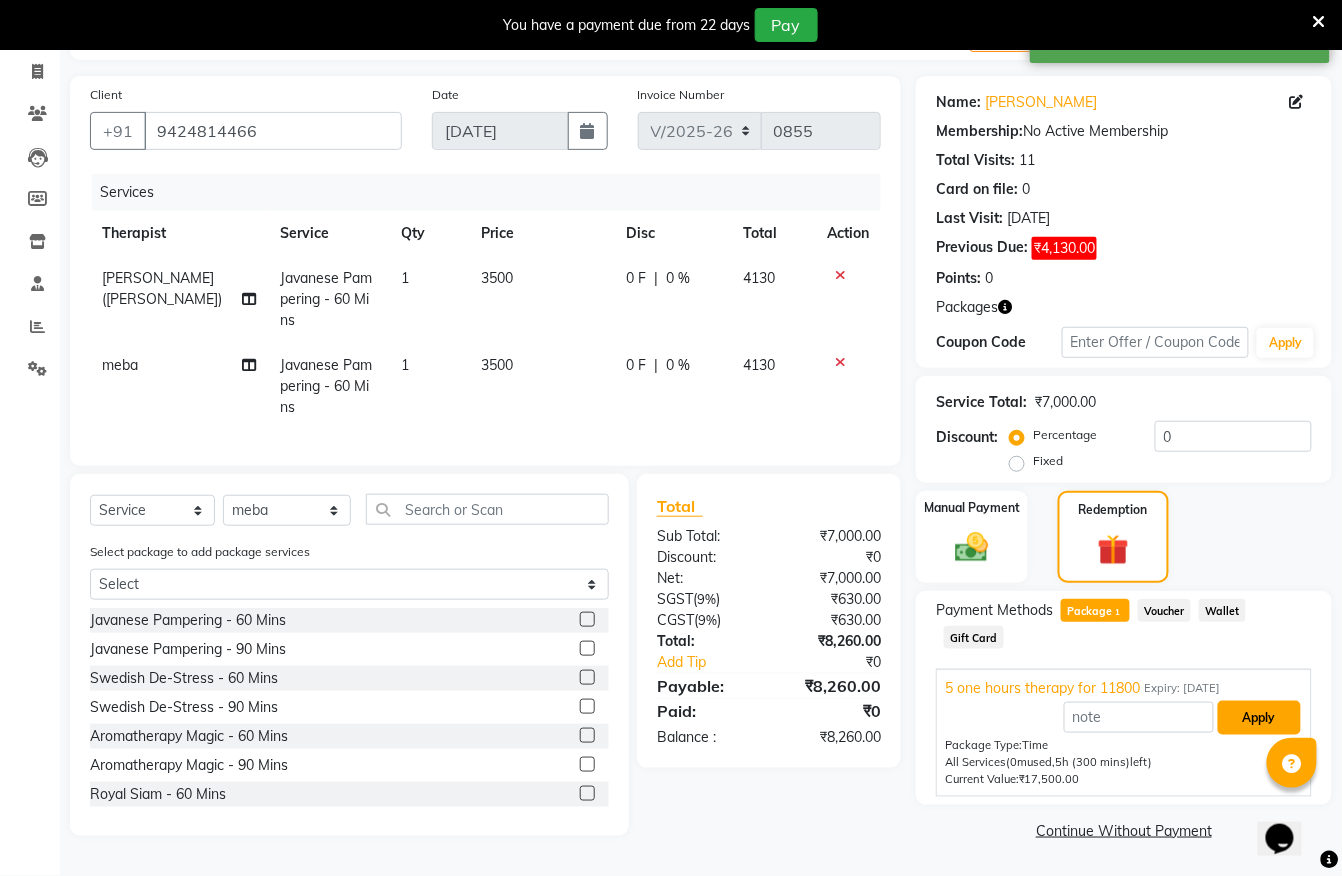 click on "Apply" at bounding box center (1259, 718) 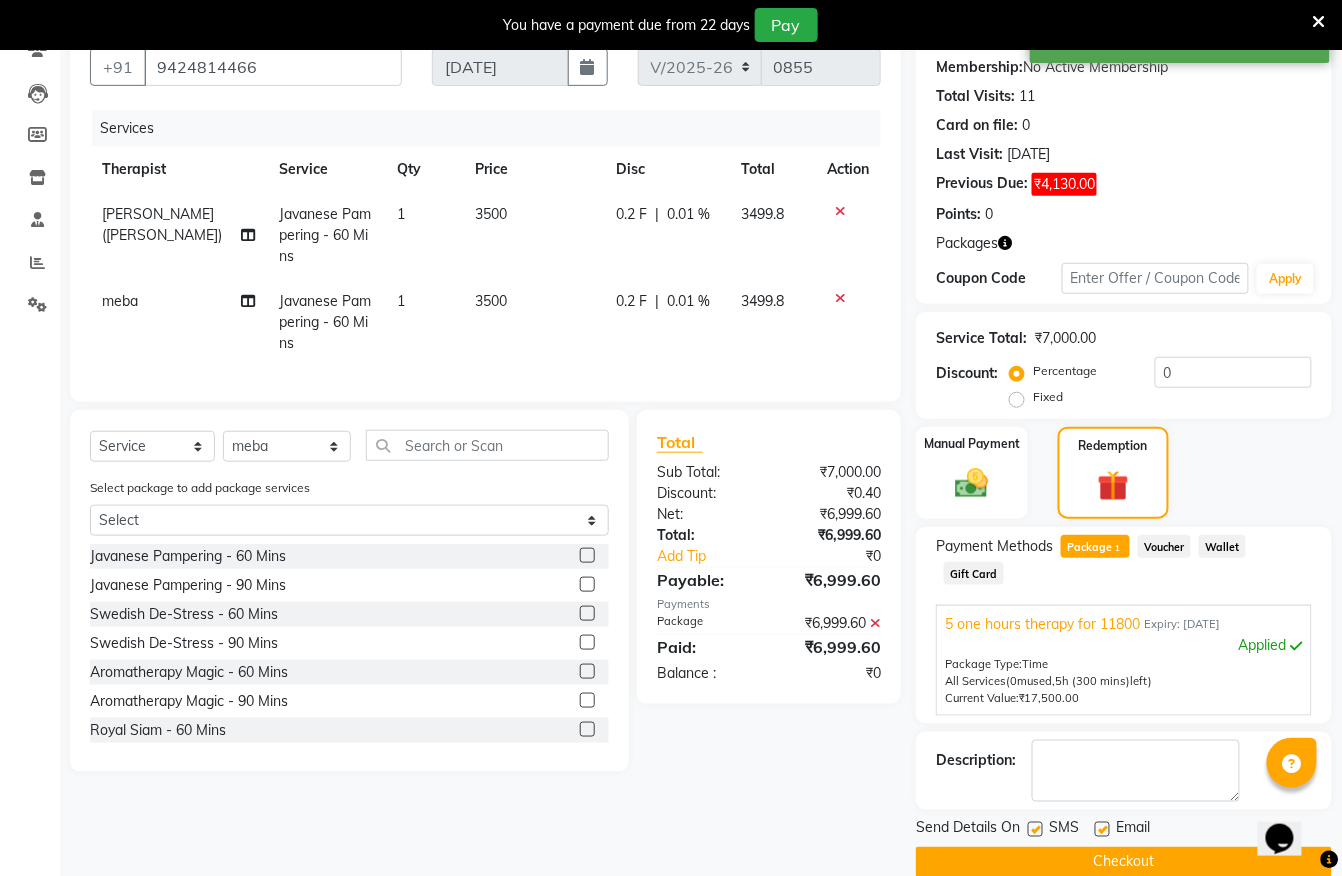 scroll, scrollTop: 224, scrollLeft: 0, axis: vertical 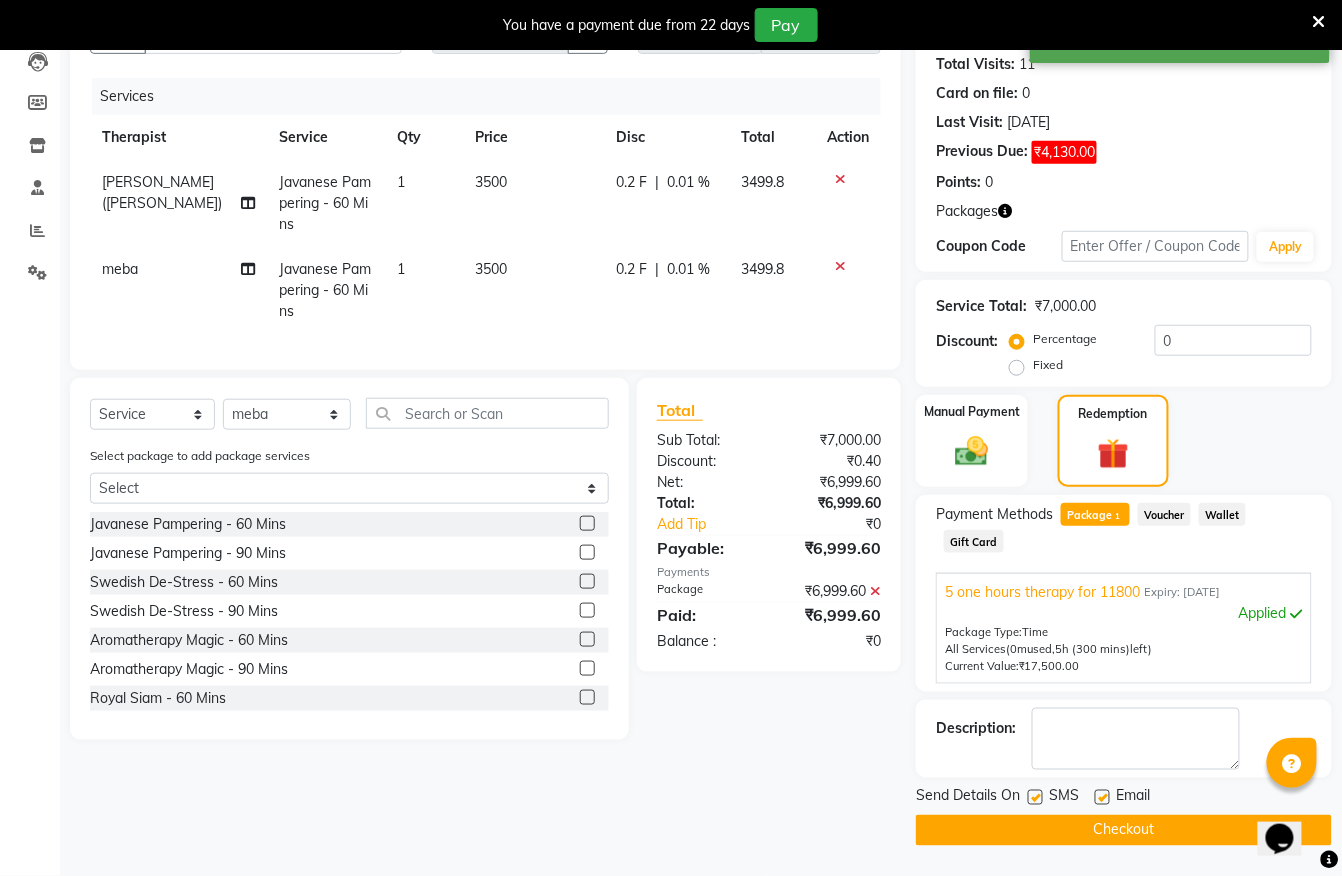 click on "Checkout" 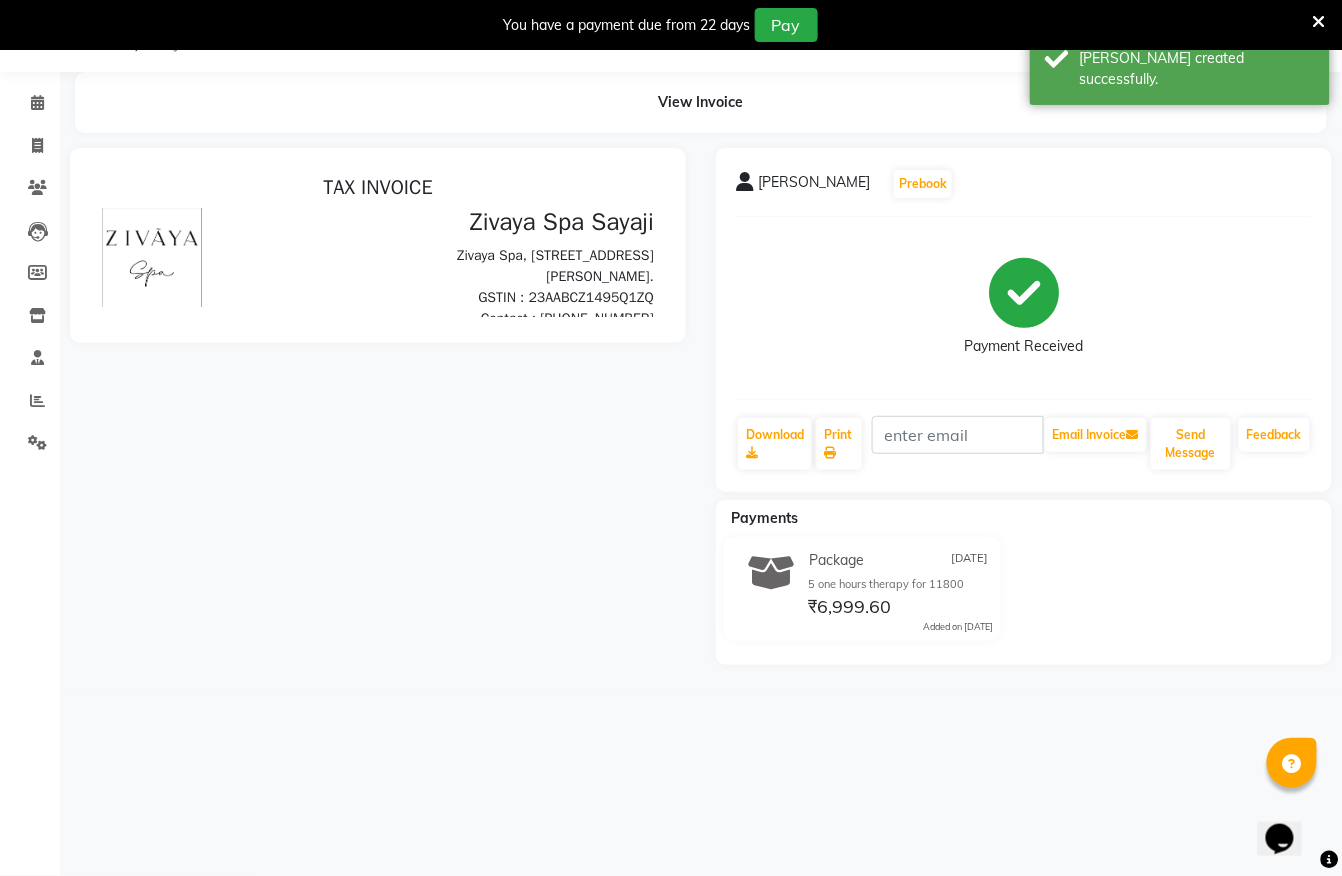 scroll, scrollTop: 0, scrollLeft: 0, axis: both 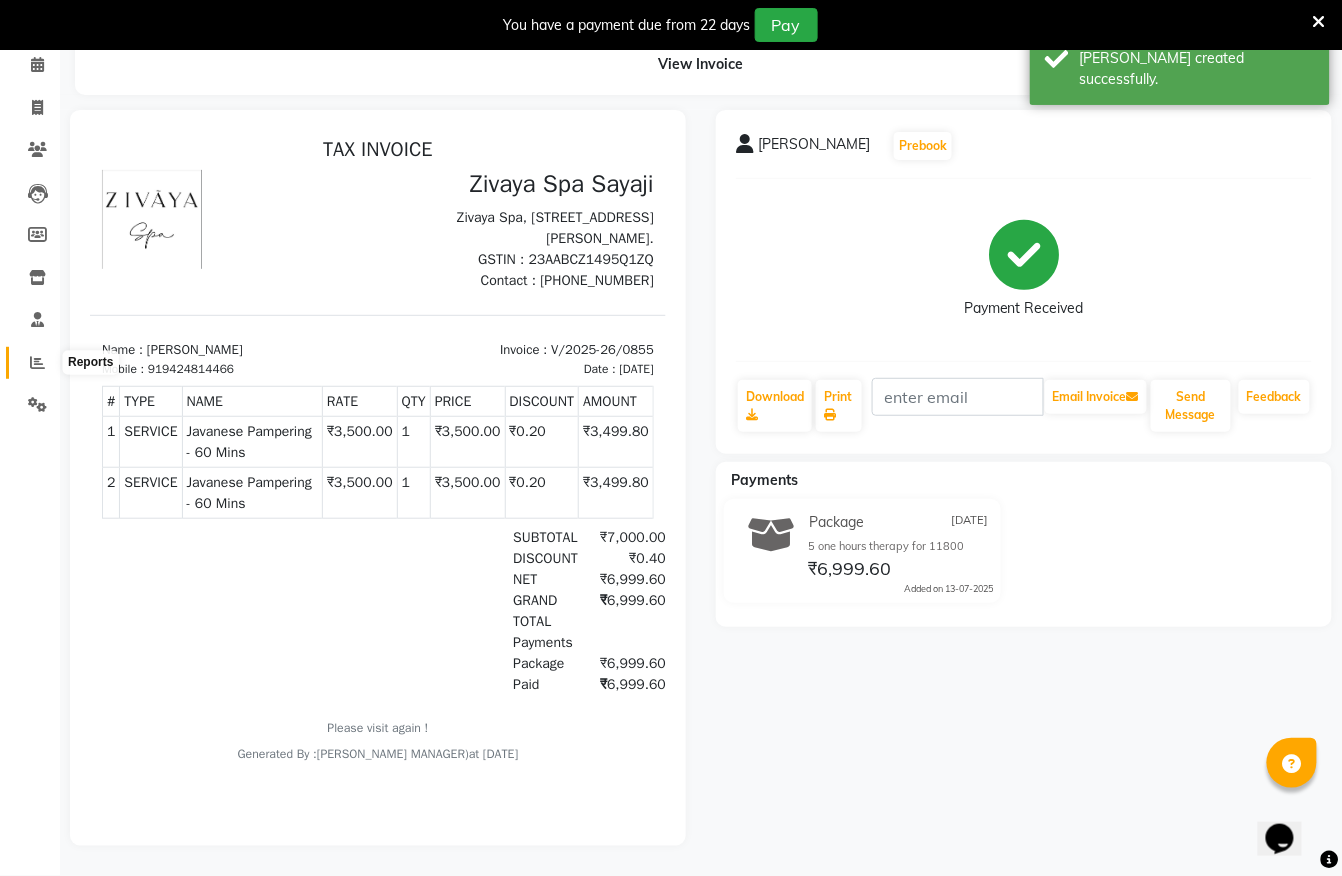 click 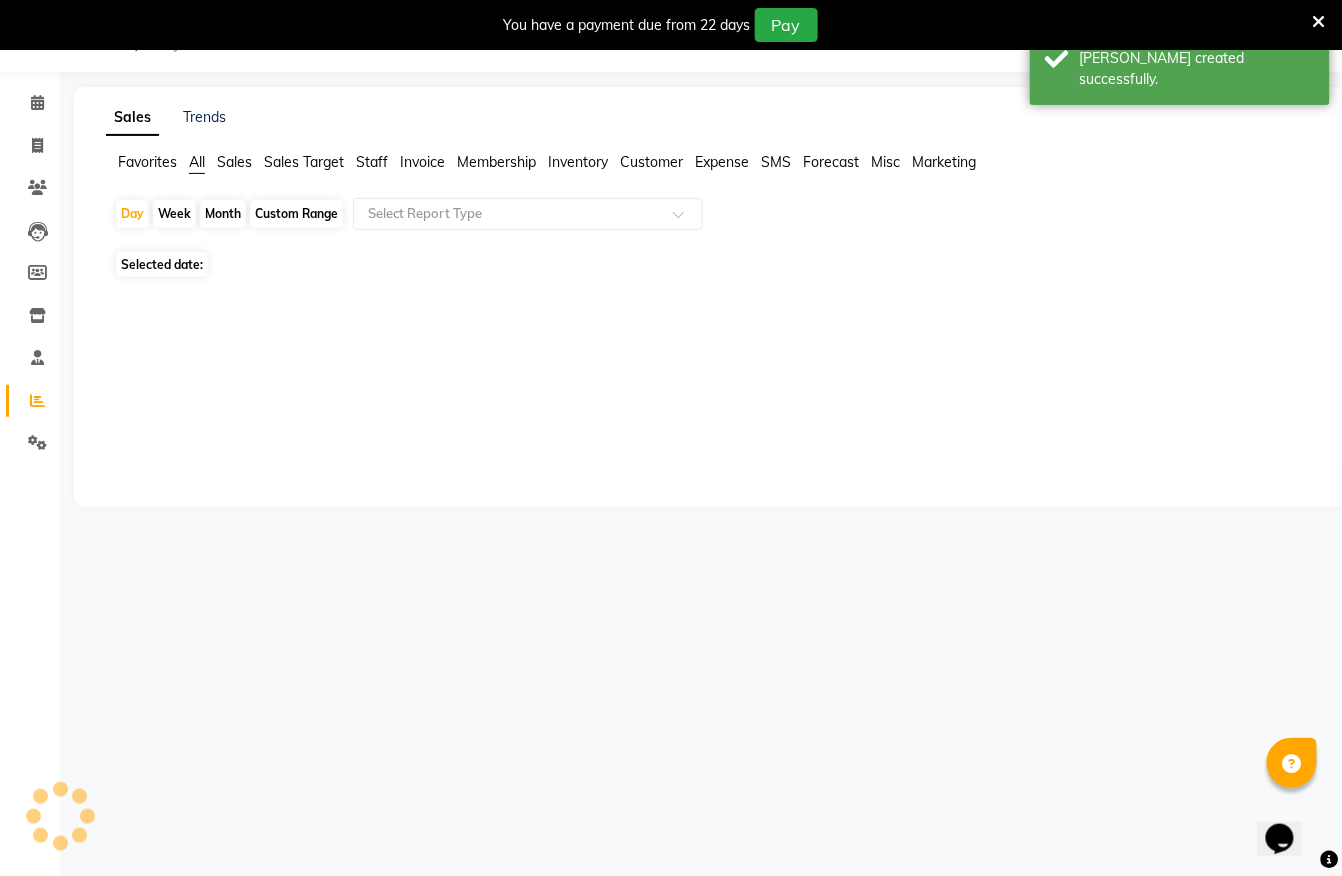 scroll, scrollTop: 50, scrollLeft: 0, axis: vertical 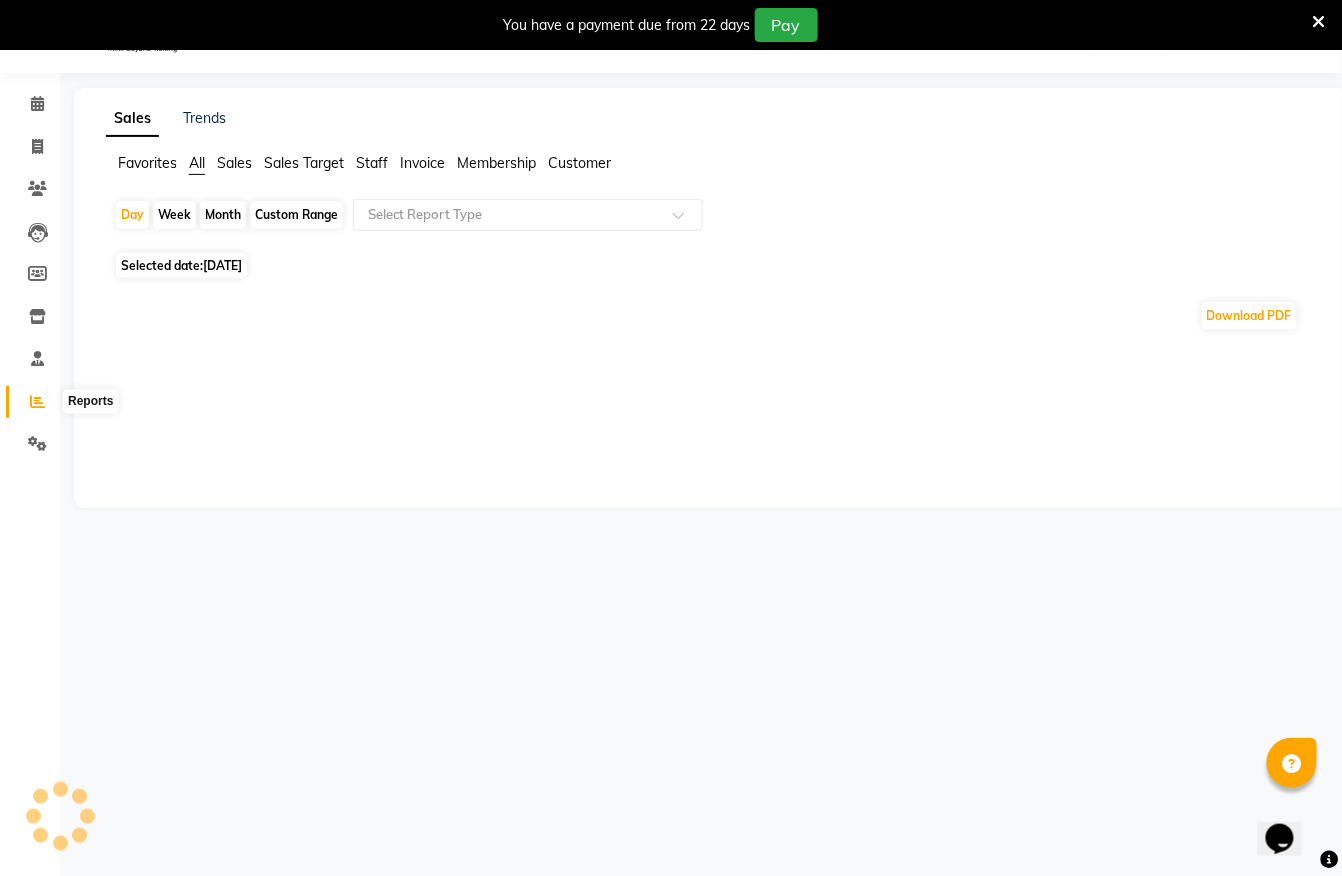 click 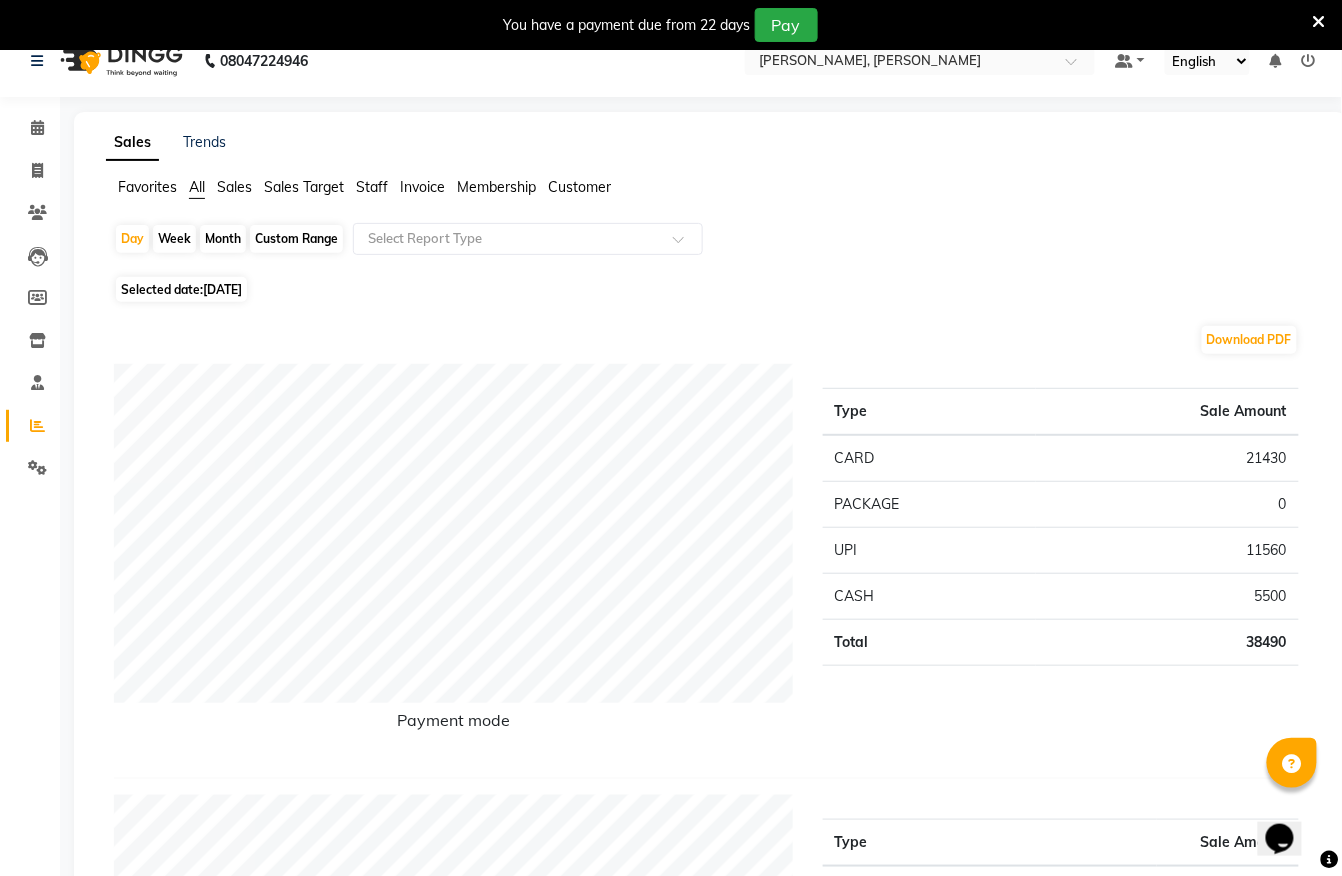 scroll, scrollTop: 0, scrollLeft: 0, axis: both 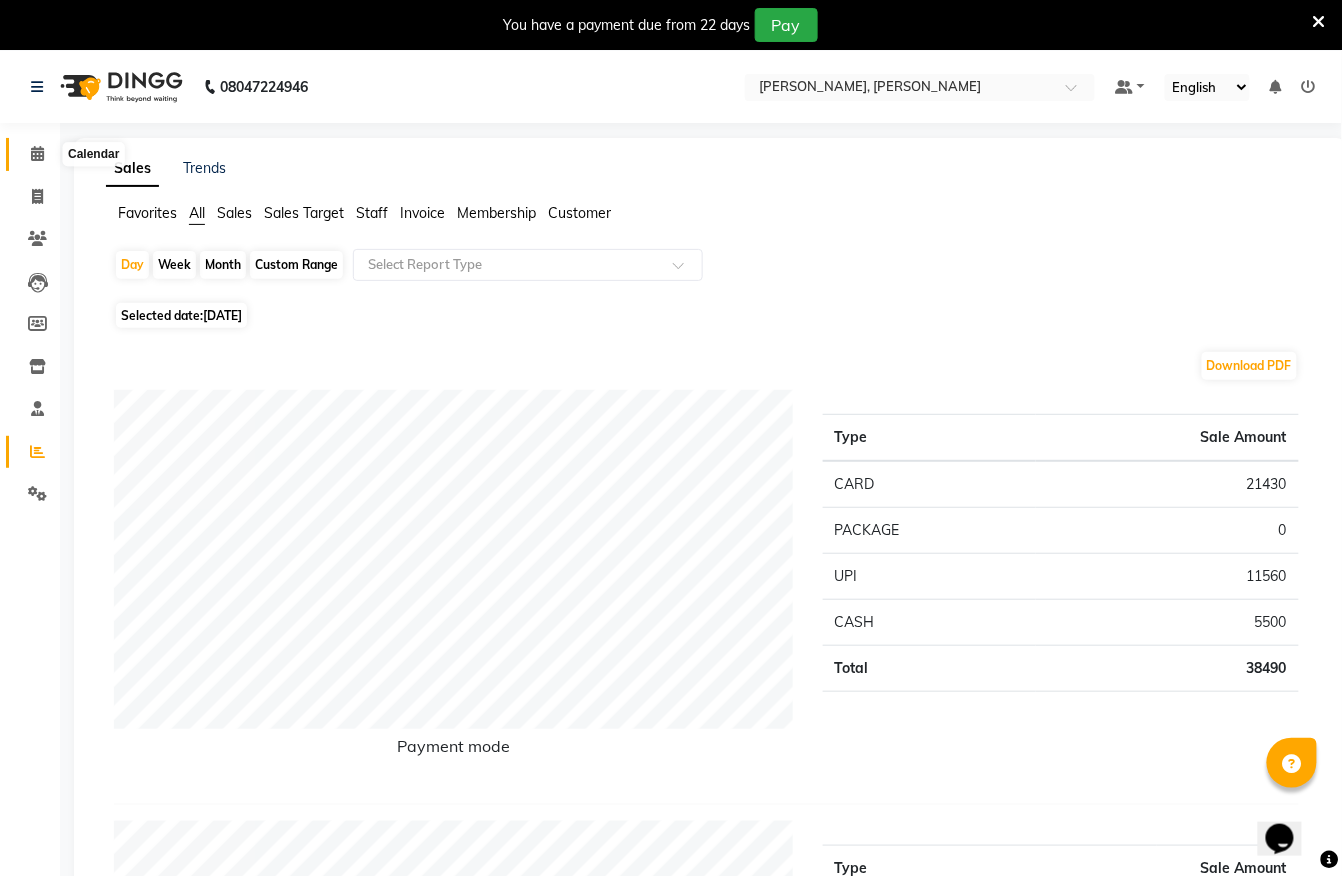 click 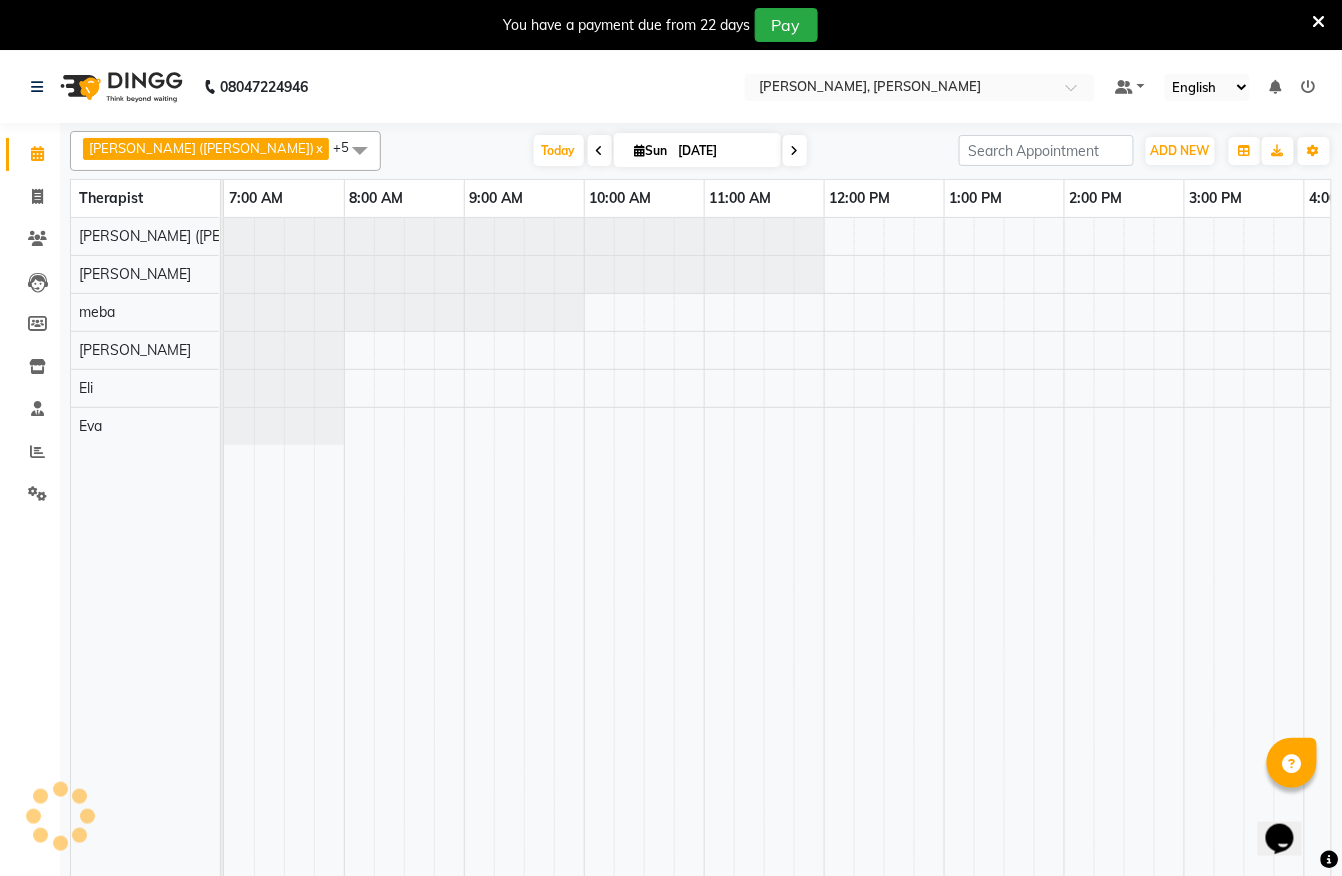 scroll, scrollTop: 0, scrollLeft: 0, axis: both 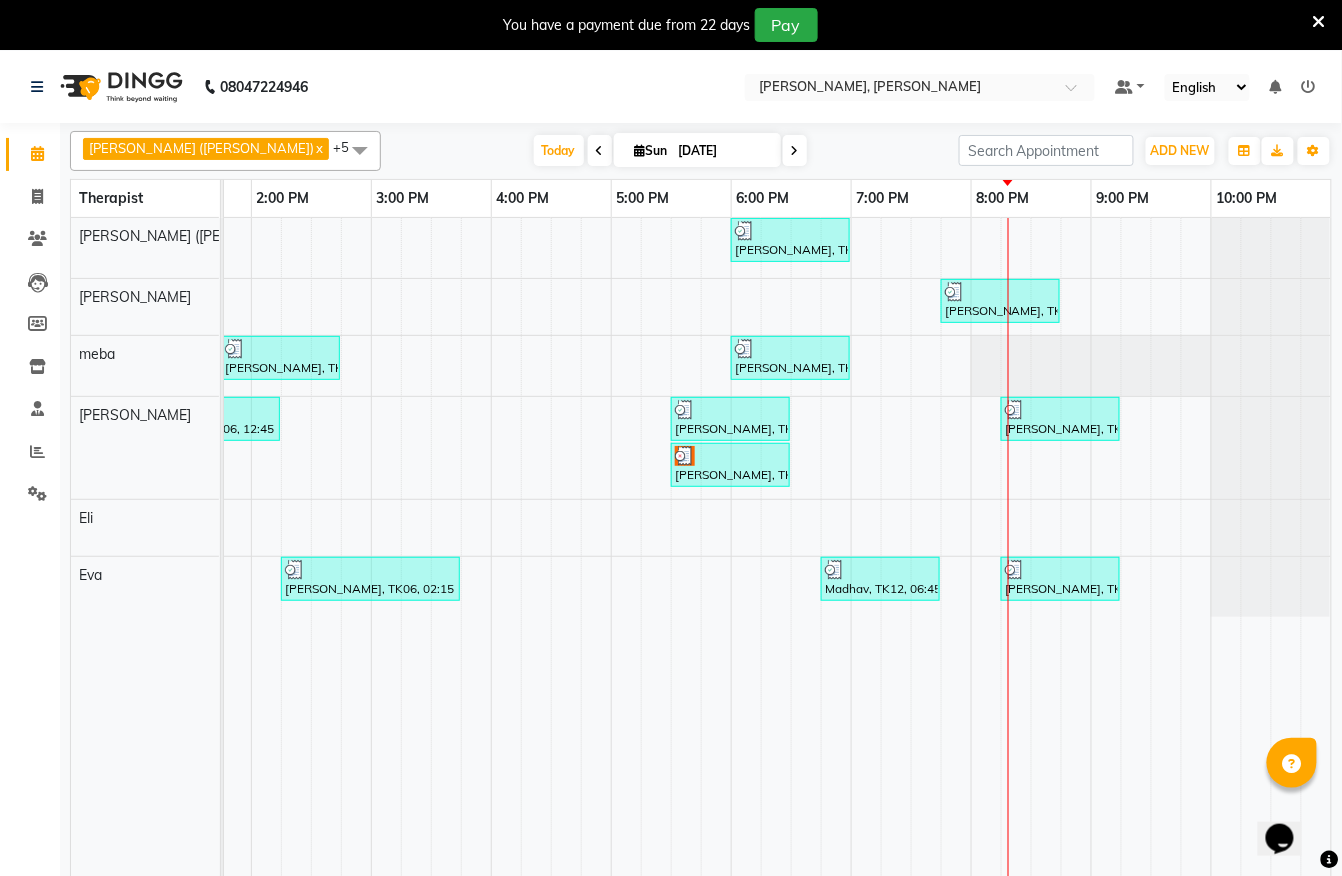 drag, startPoint x: 970, startPoint y: 302, endPoint x: 941, endPoint y: 545, distance: 244.72433 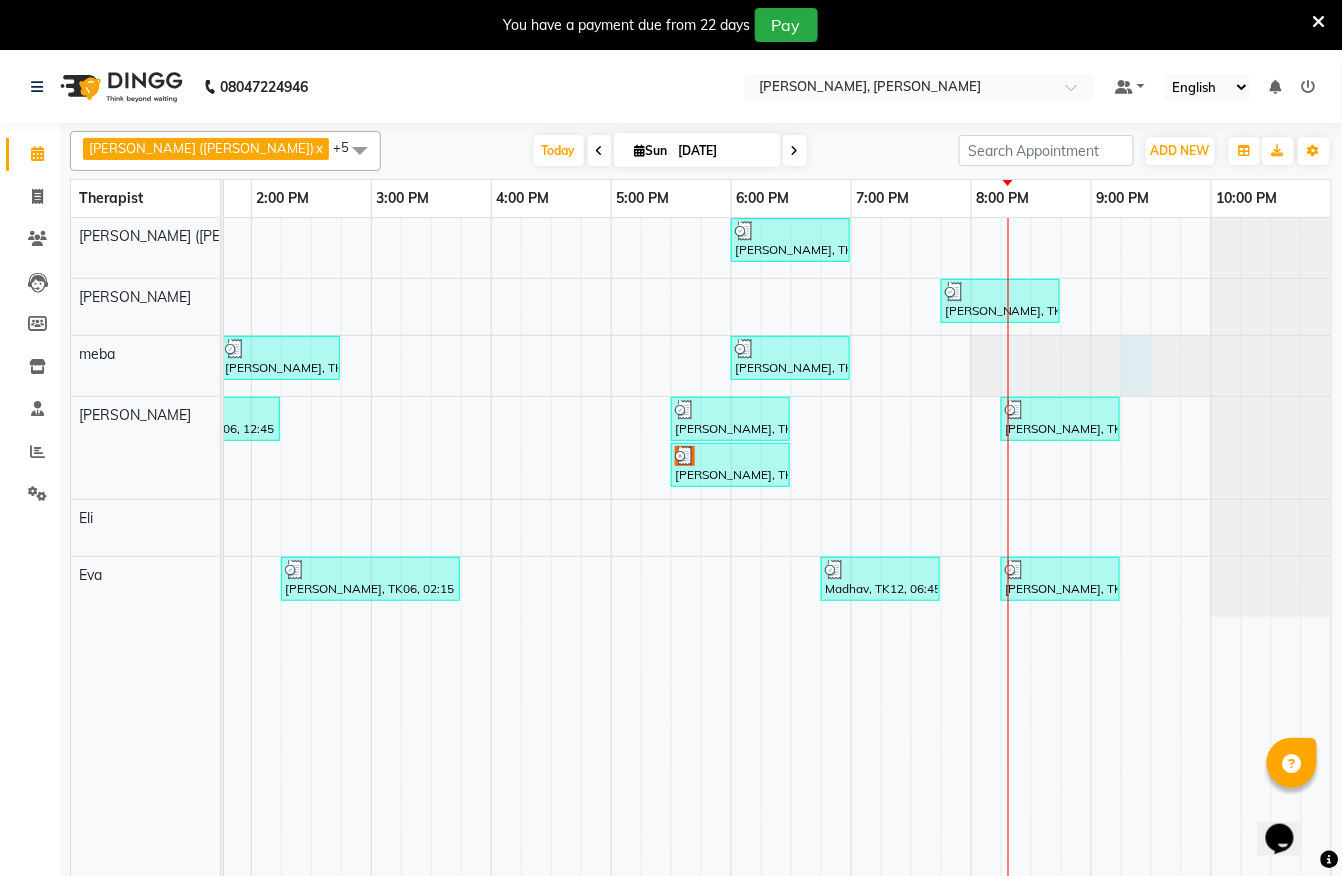 click at bounding box center [-589, 366] 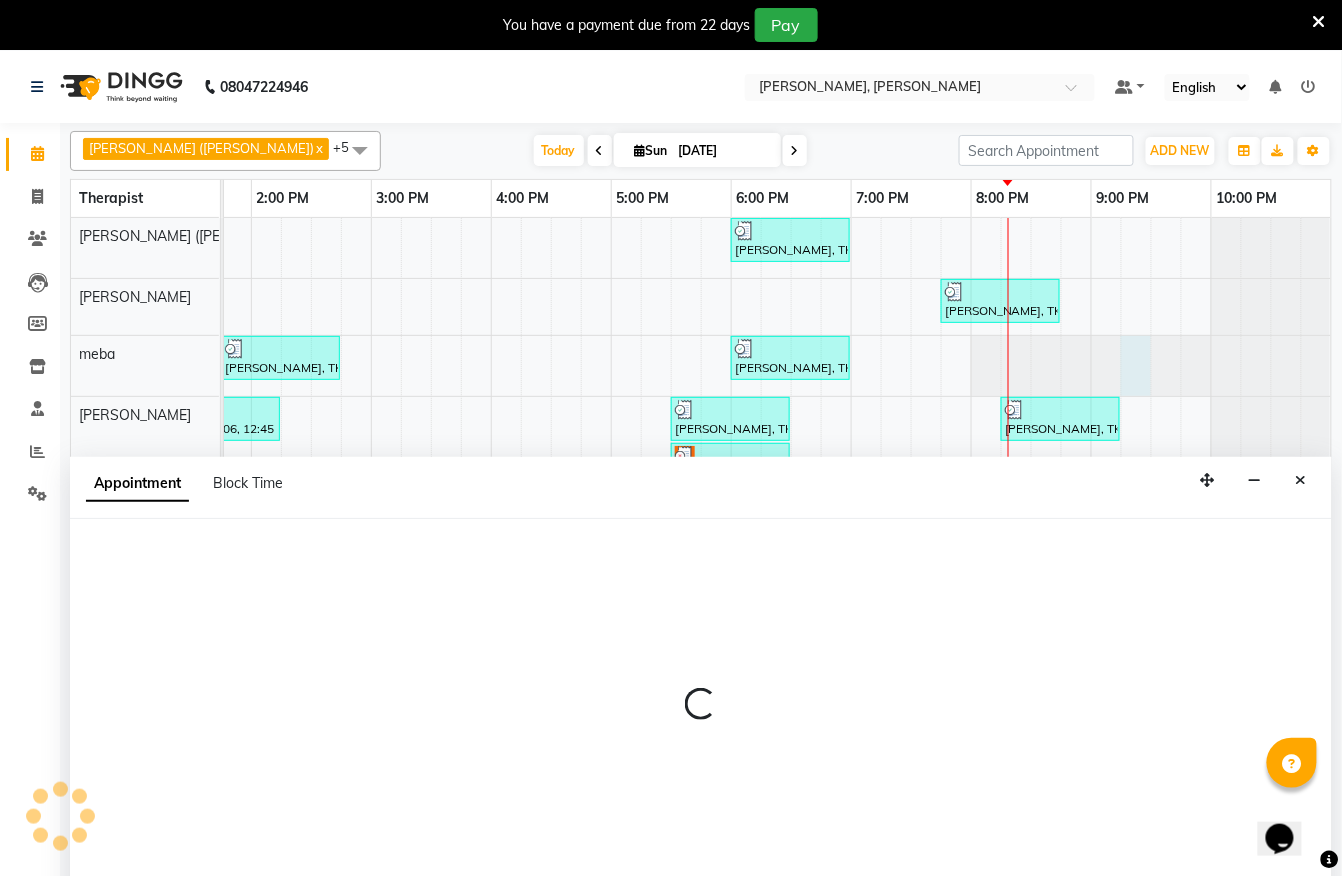 select on "65646" 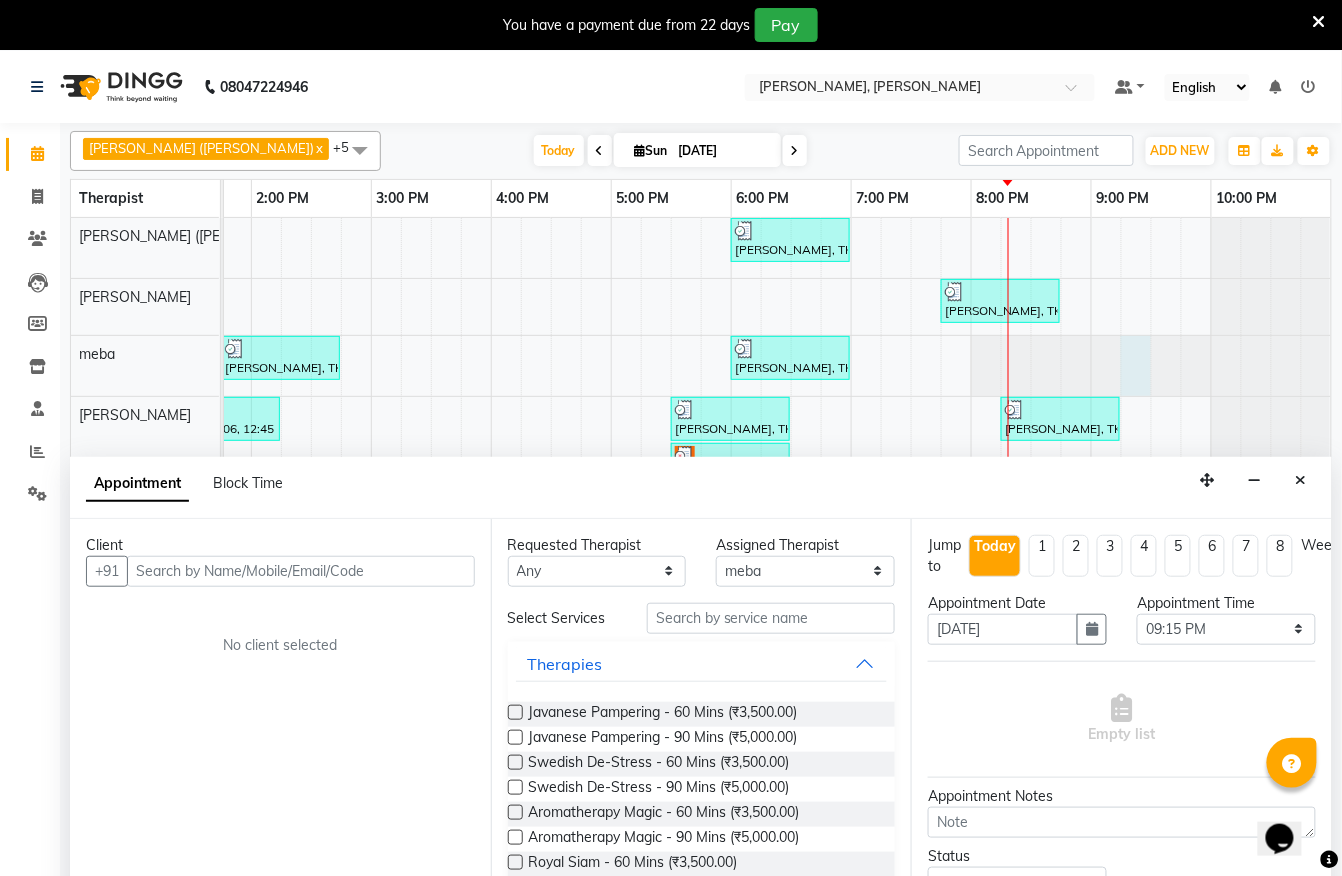 scroll, scrollTop: 2, scrollLeft: 0, axis: vertical 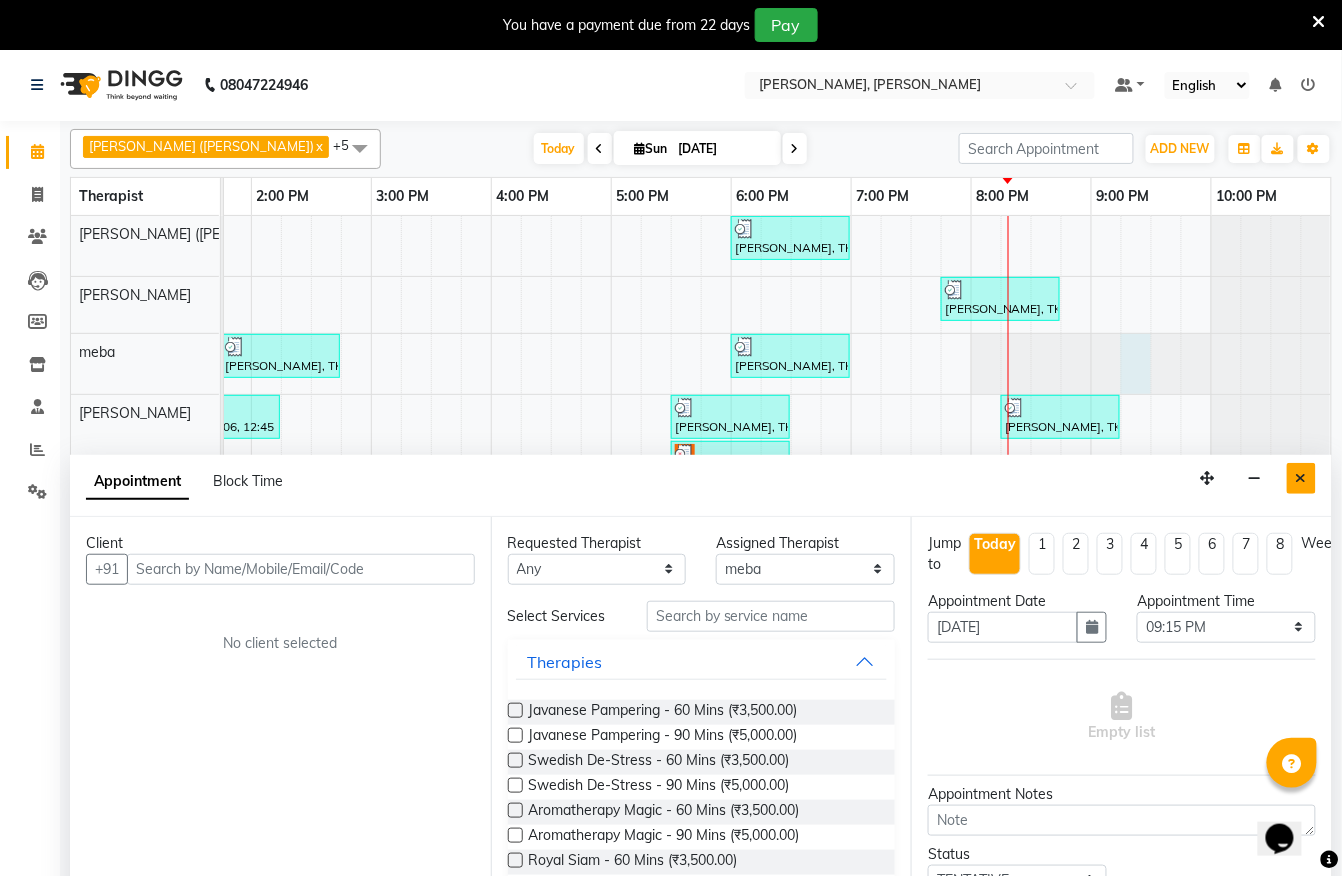 click at bounding box center (1301, 478) 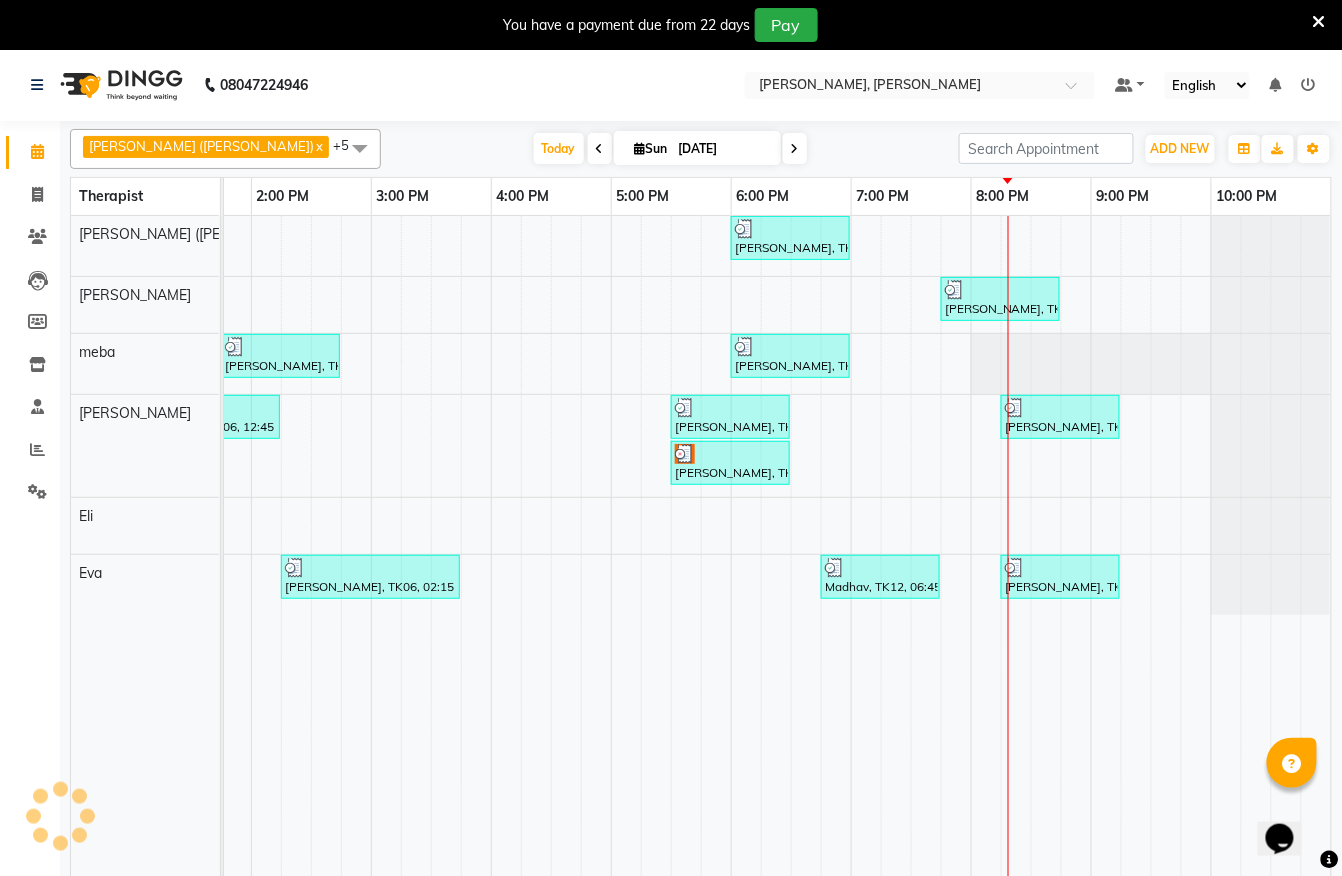 scroll, scrollTop: 0, scrollLeft: 790, axis: horizontal 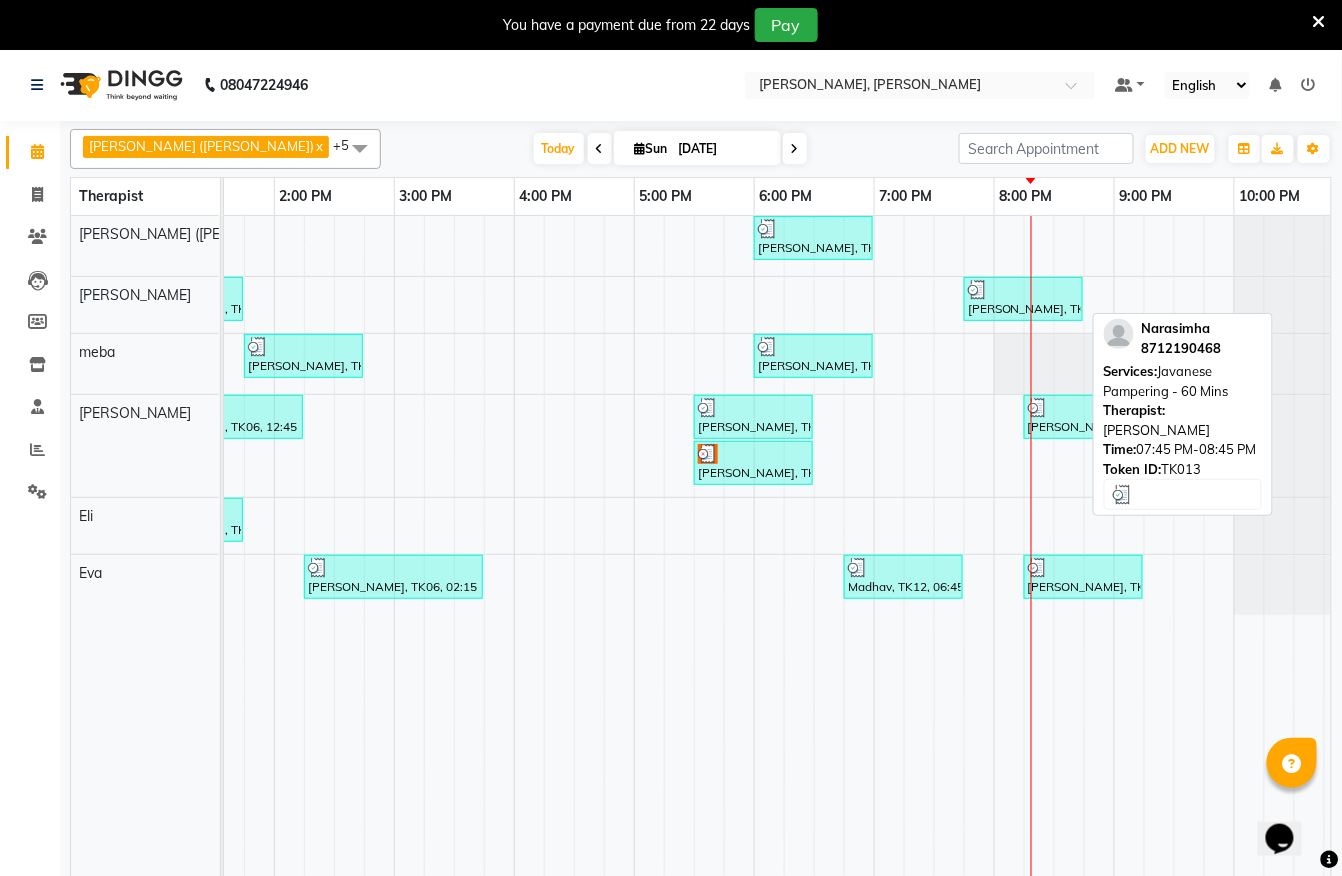 click at bounding box center [1023, 290] 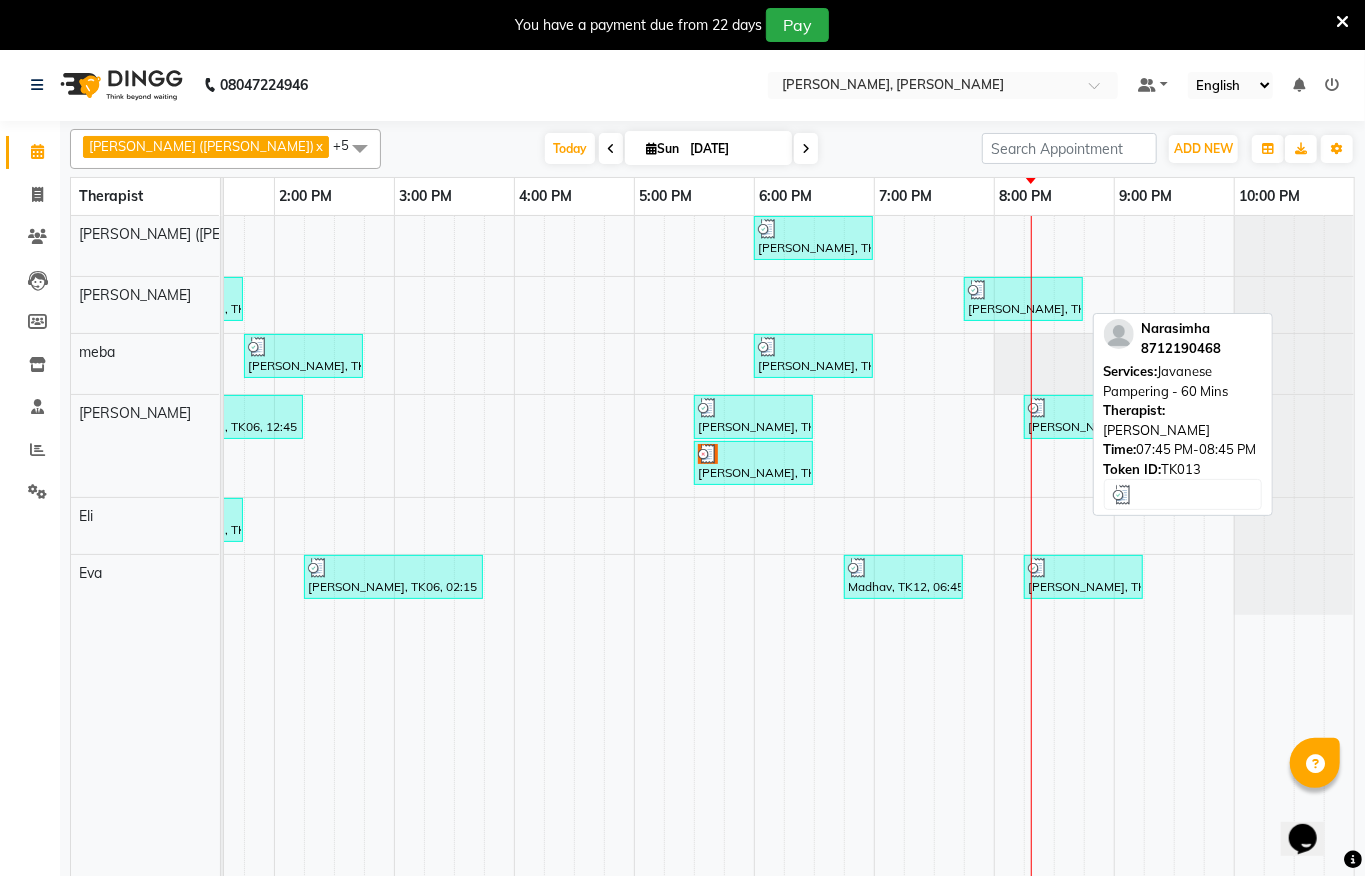 select on "3" 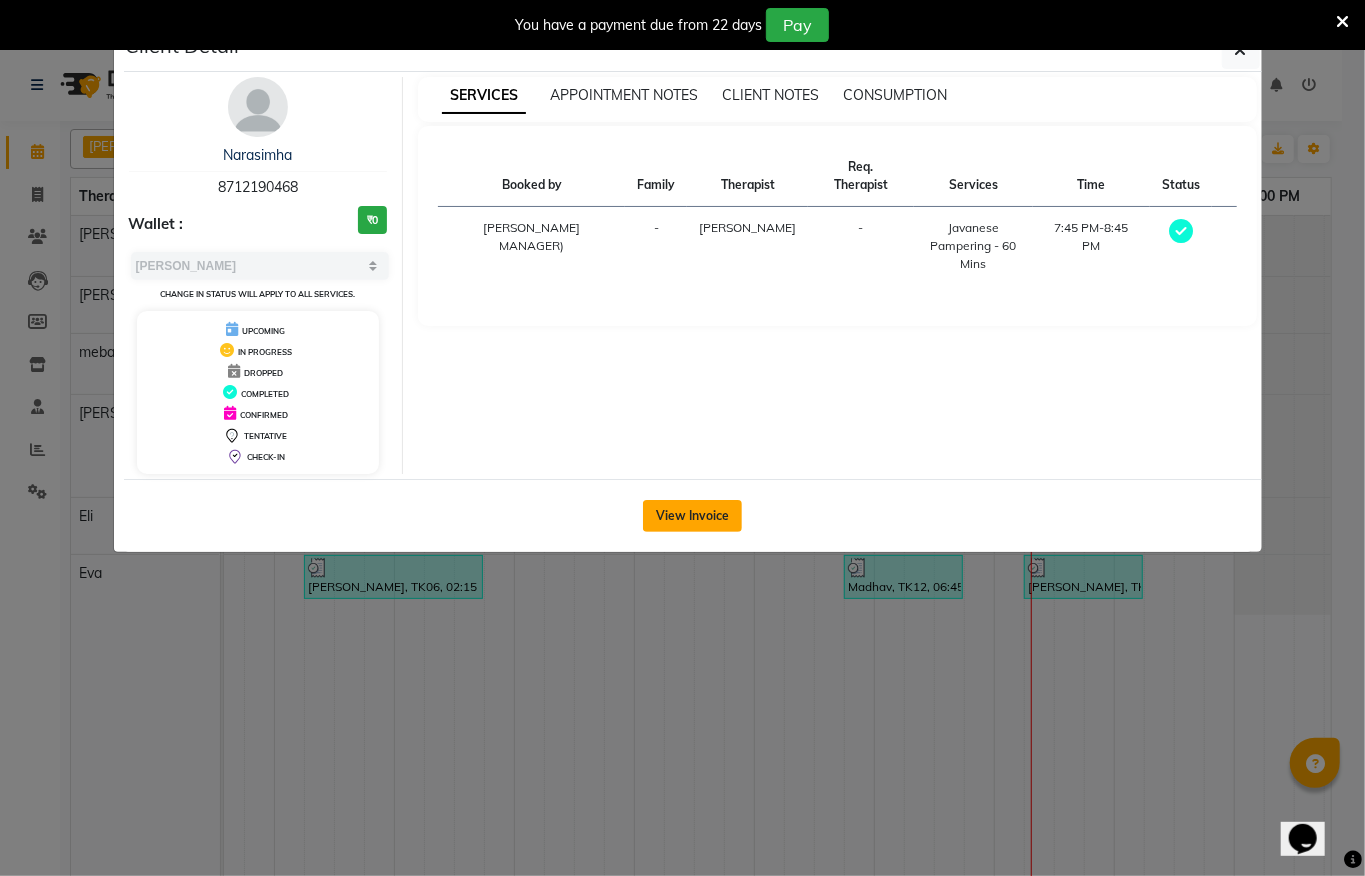 click on "View Invoice" 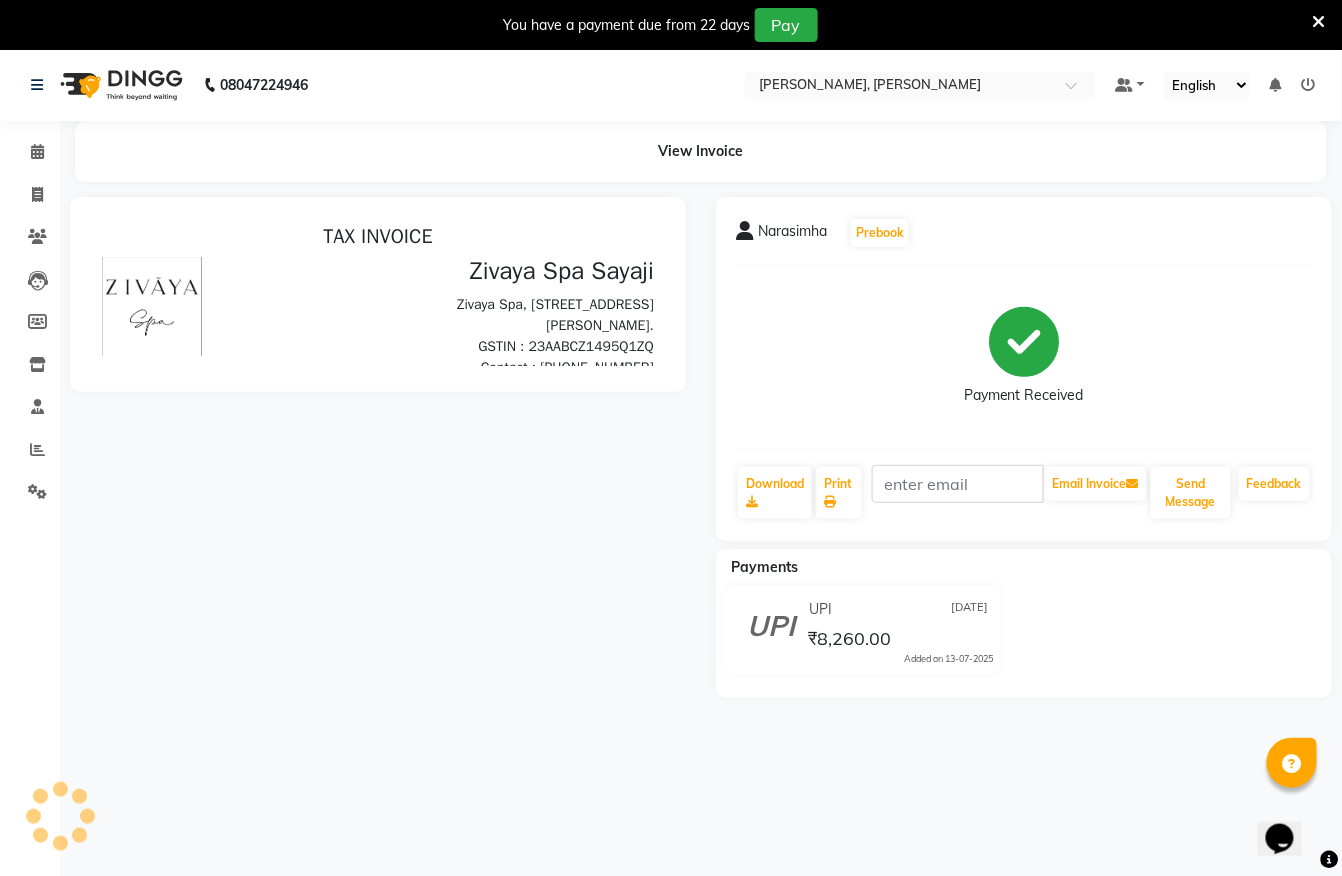 scroll, scrollTop: 0, scrollLeft: 0, axis: both 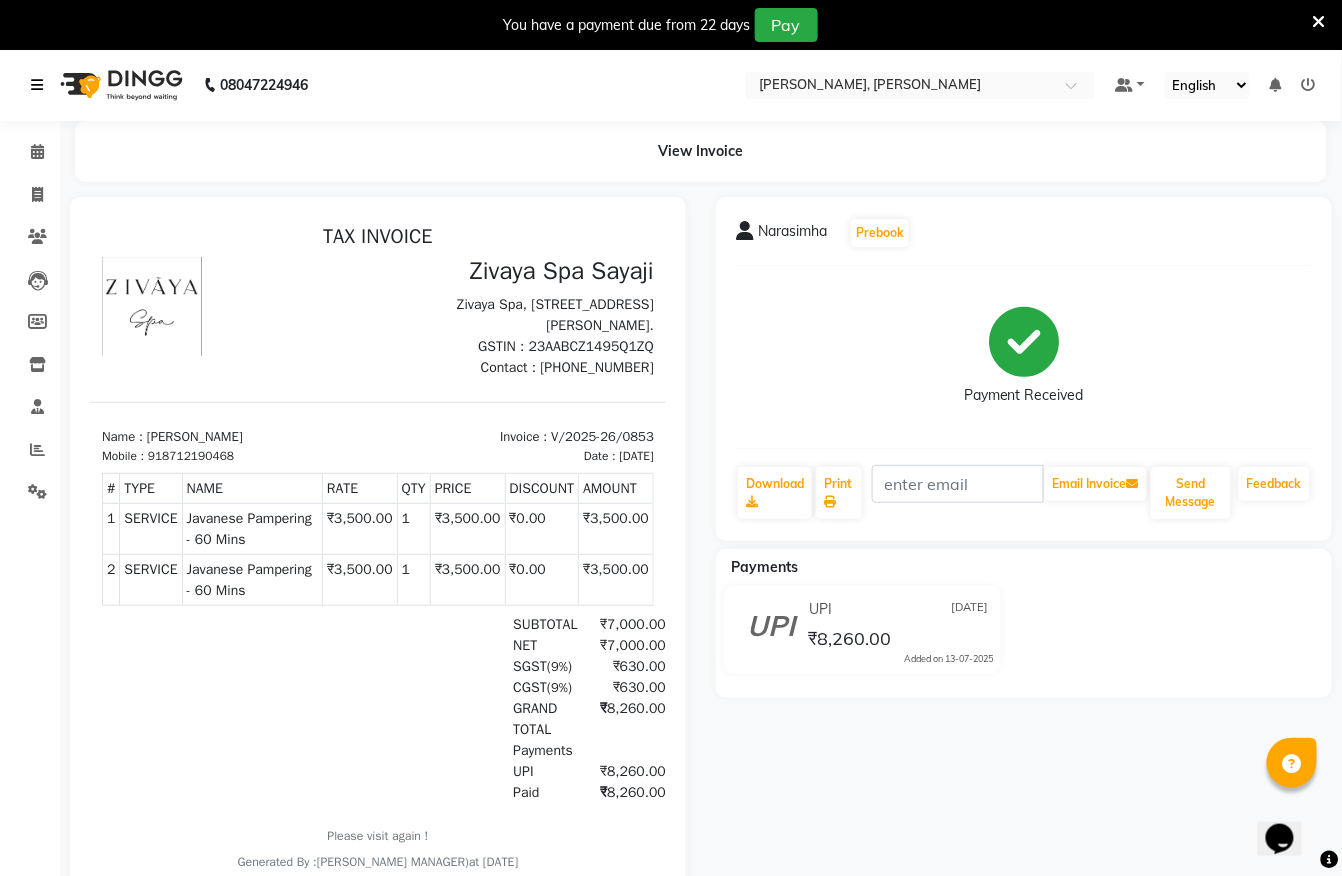 click at bounding box center (37, 85) 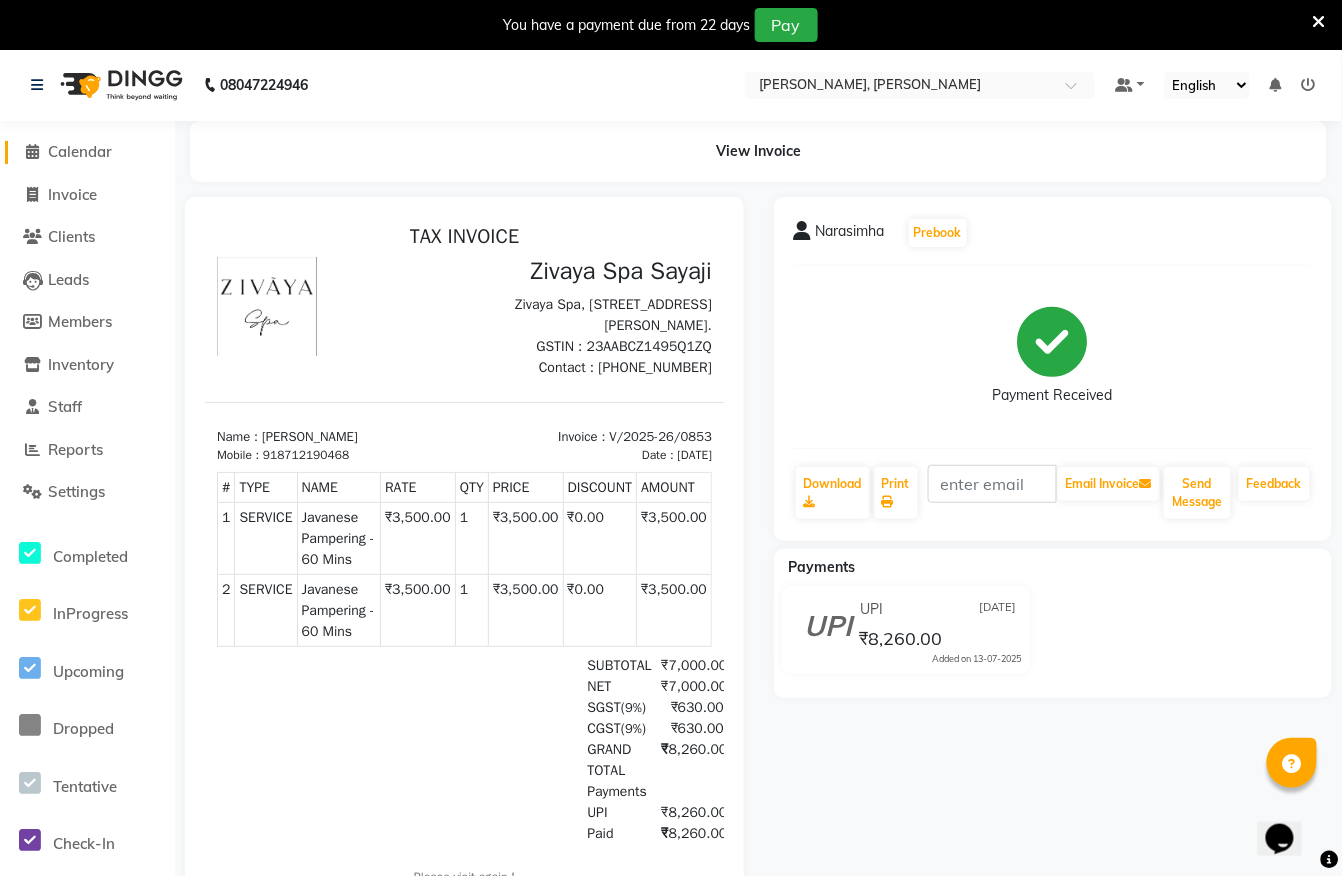 click 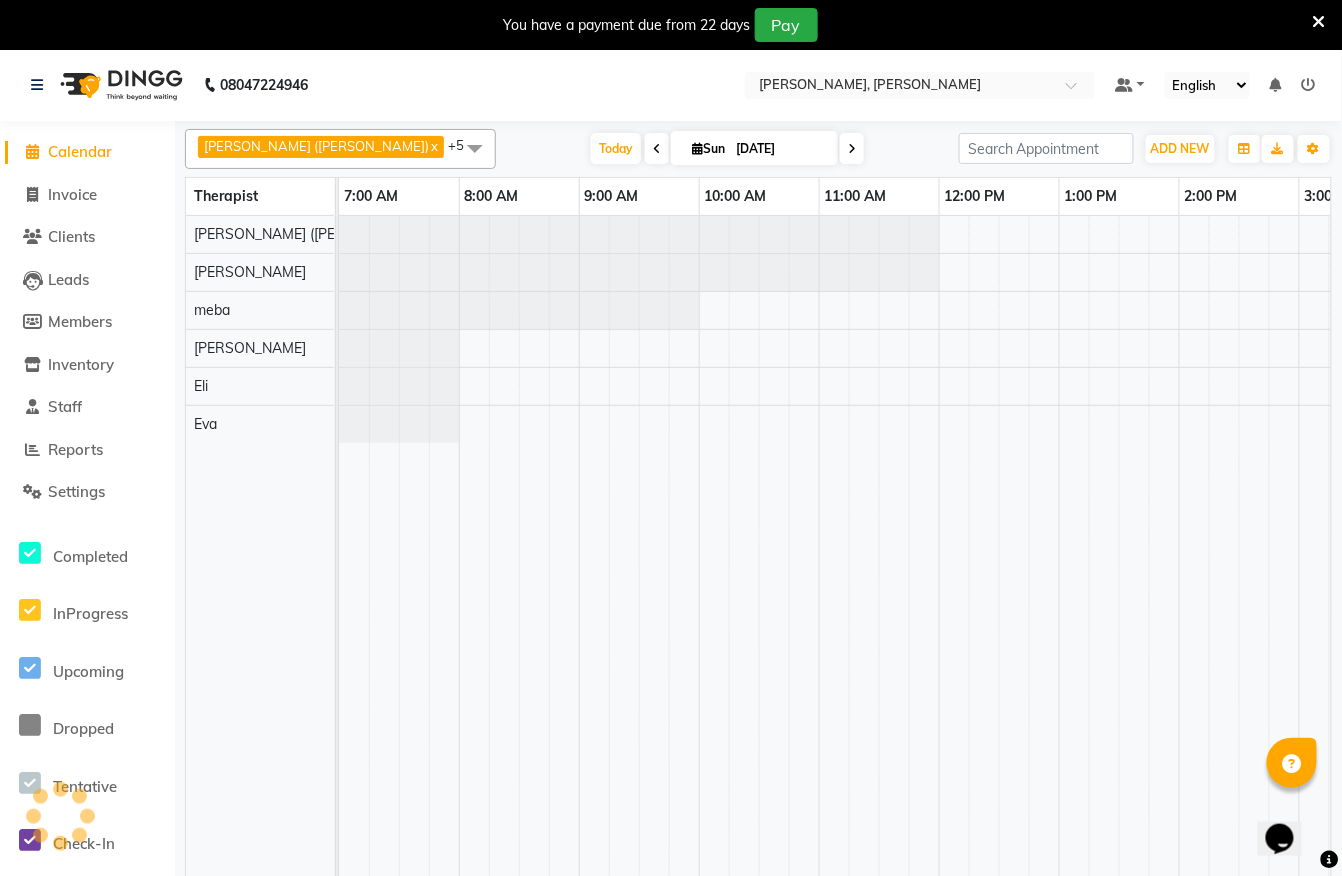 scroll, scrollTop: 0, scrollLeft: 0, axis: both 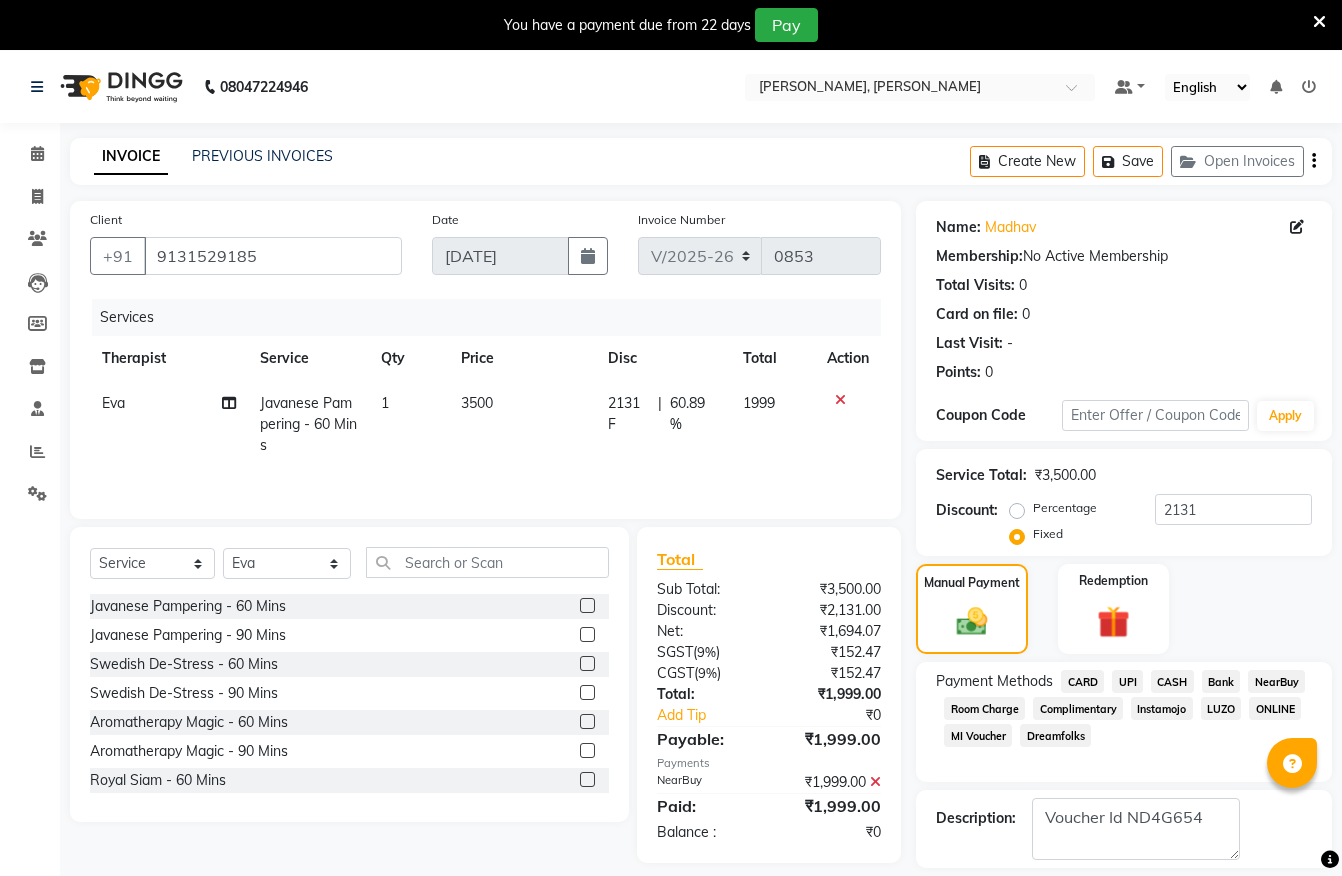 select on "6399" 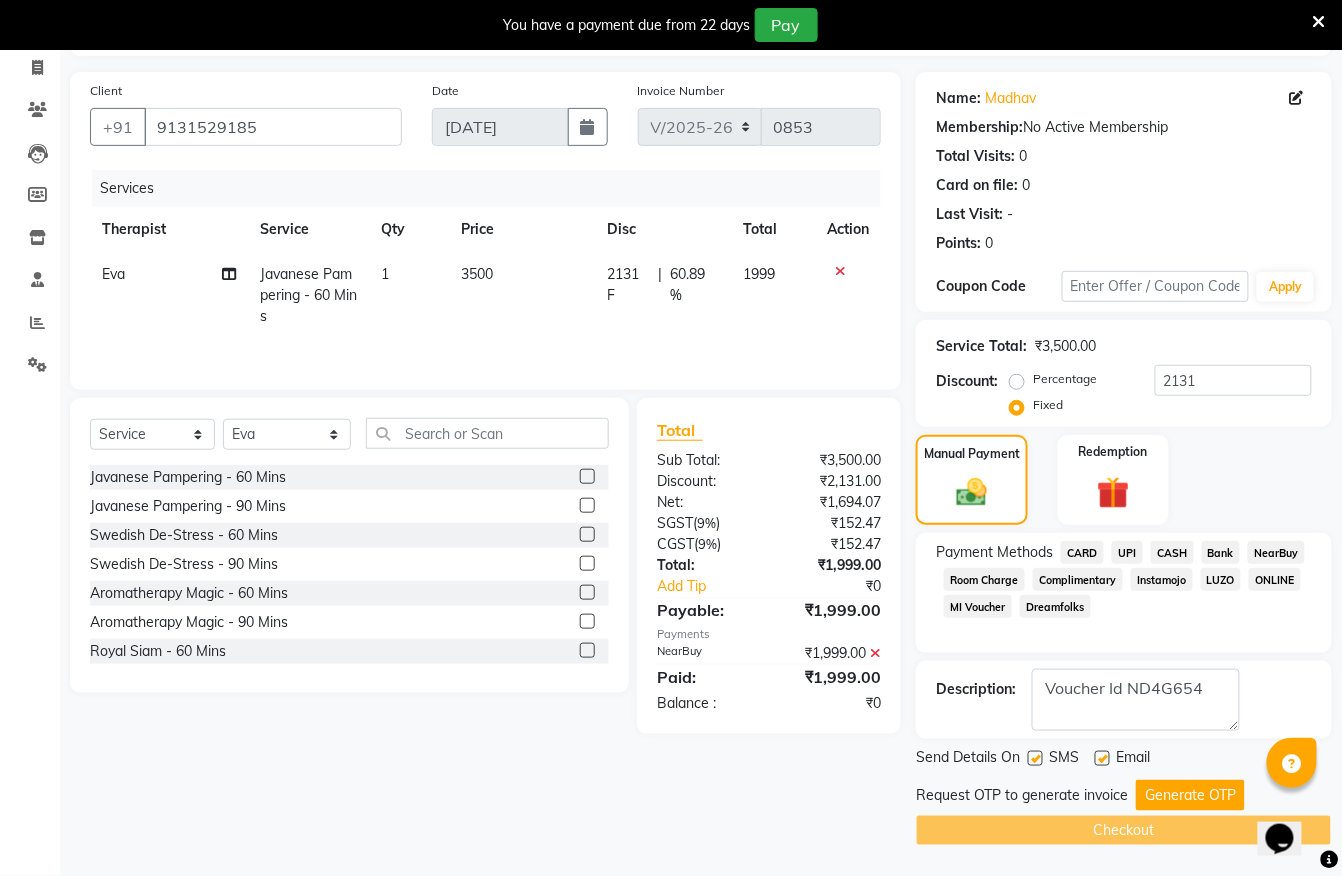scroll, scrollTop: 0, scrollLeft: 0, axis: both 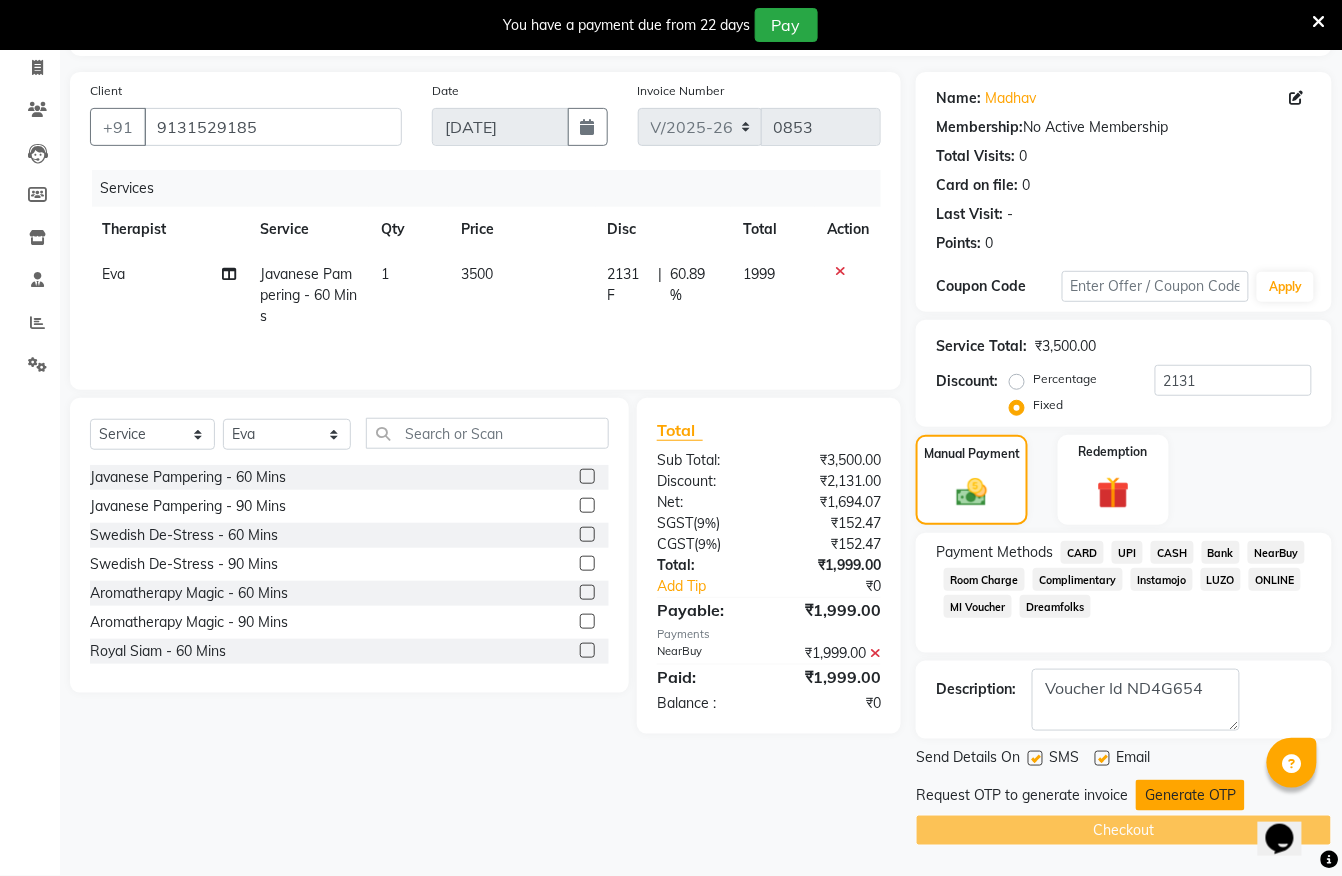 click on "Generate OTP" 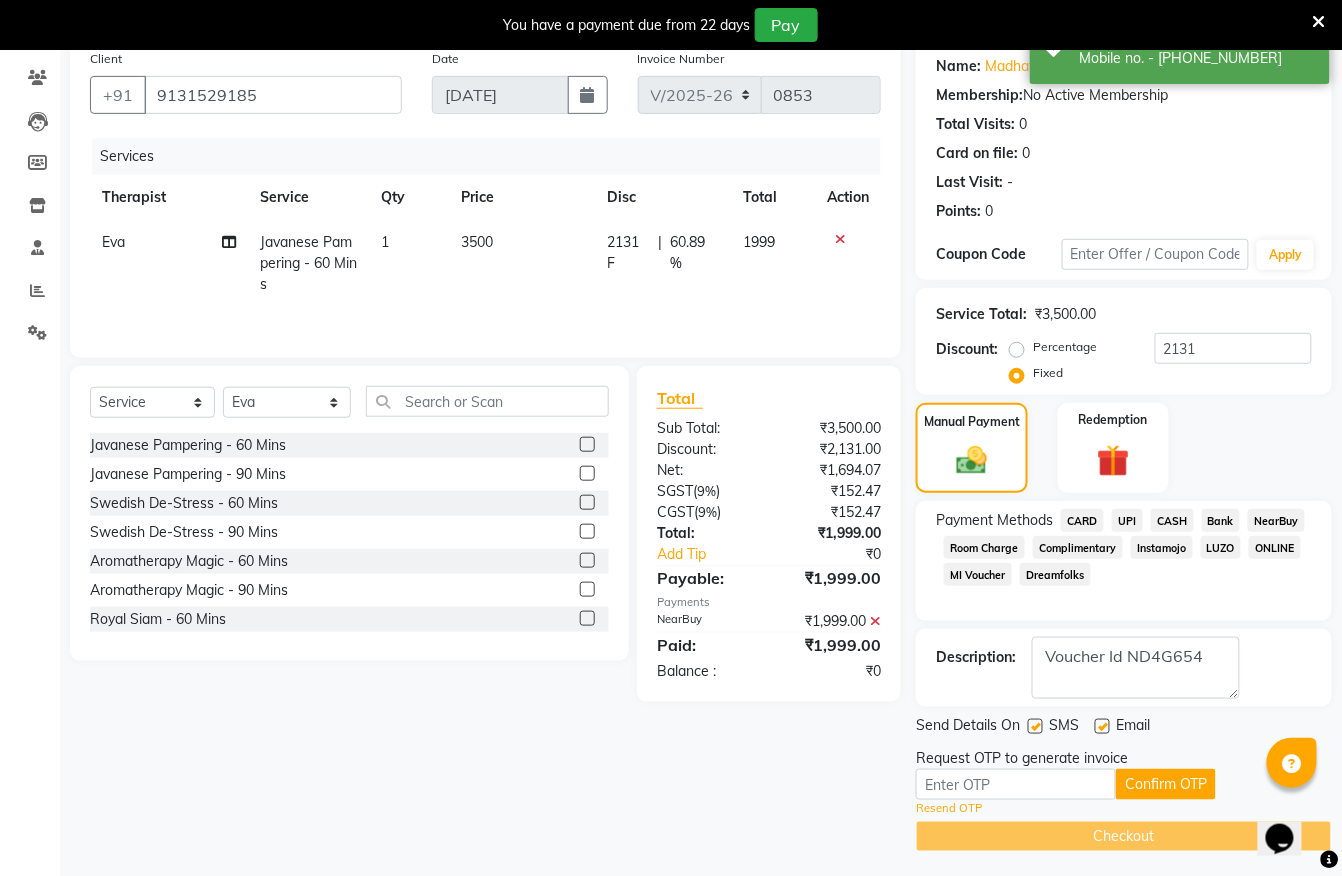 scroll, scrollTop: 170, scrollLeft: 0, axis: vertical 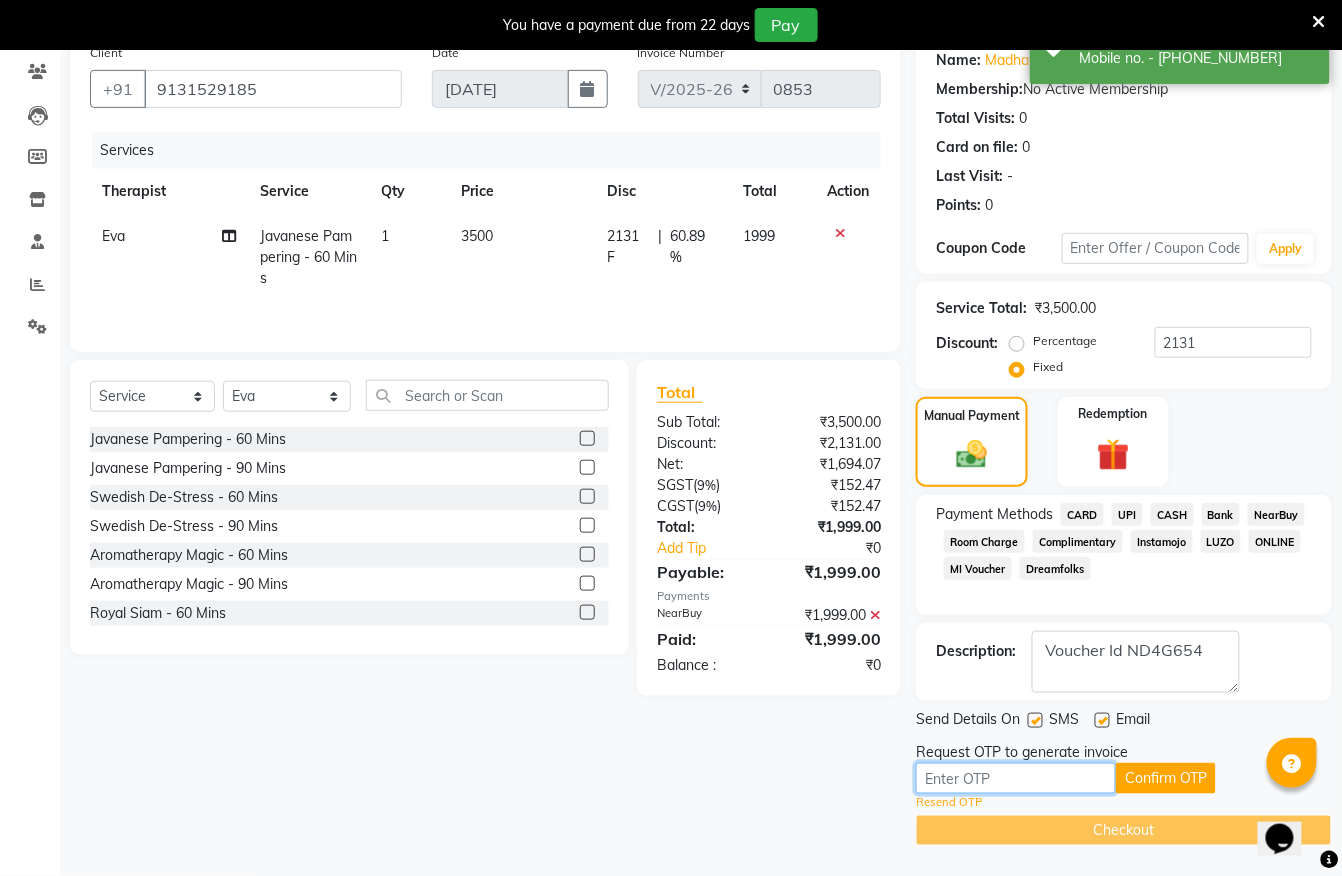 click at bounding box center [1016, 778] 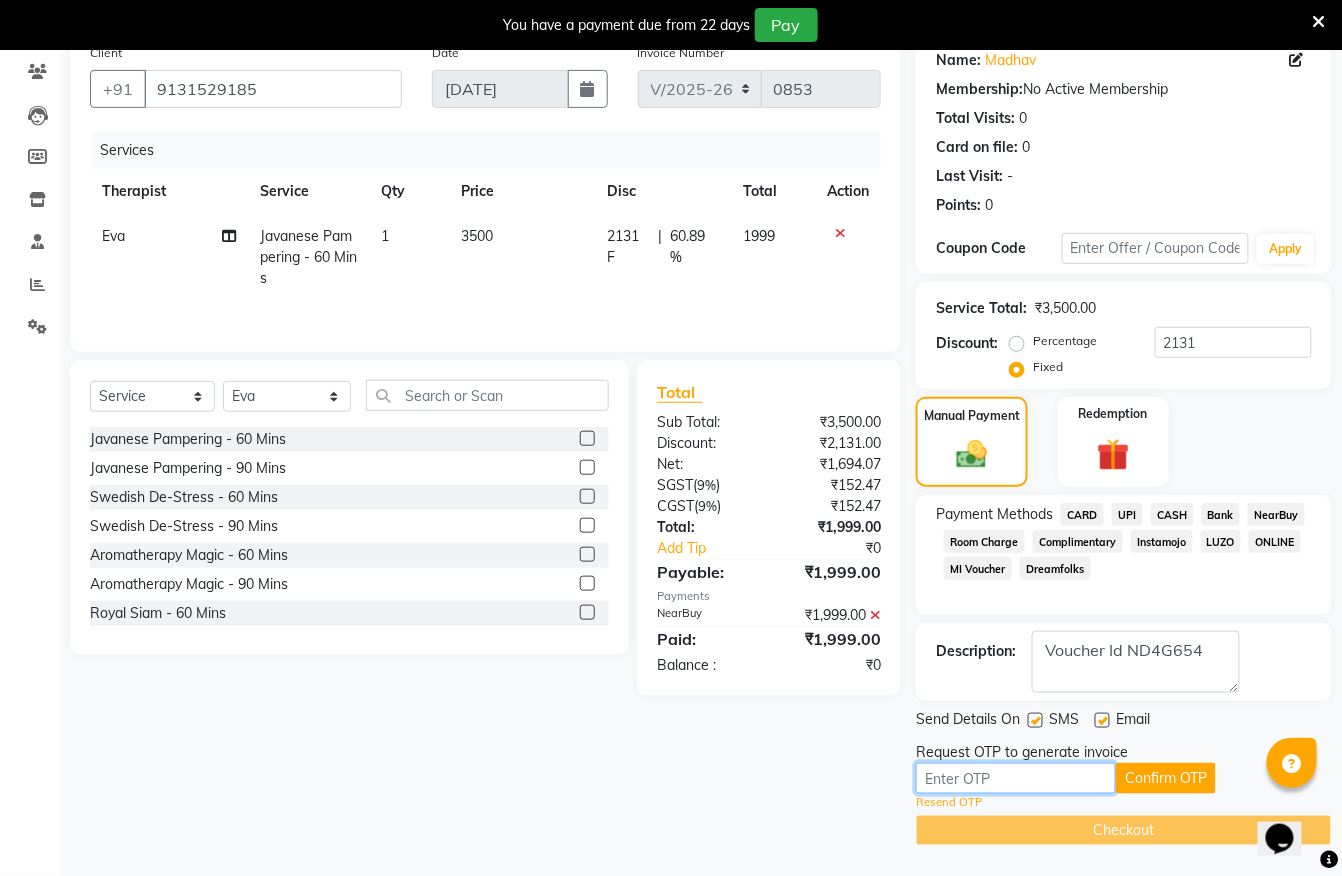 scroll, scrollTop: 170, scrollLeft: 0, axis: vertical 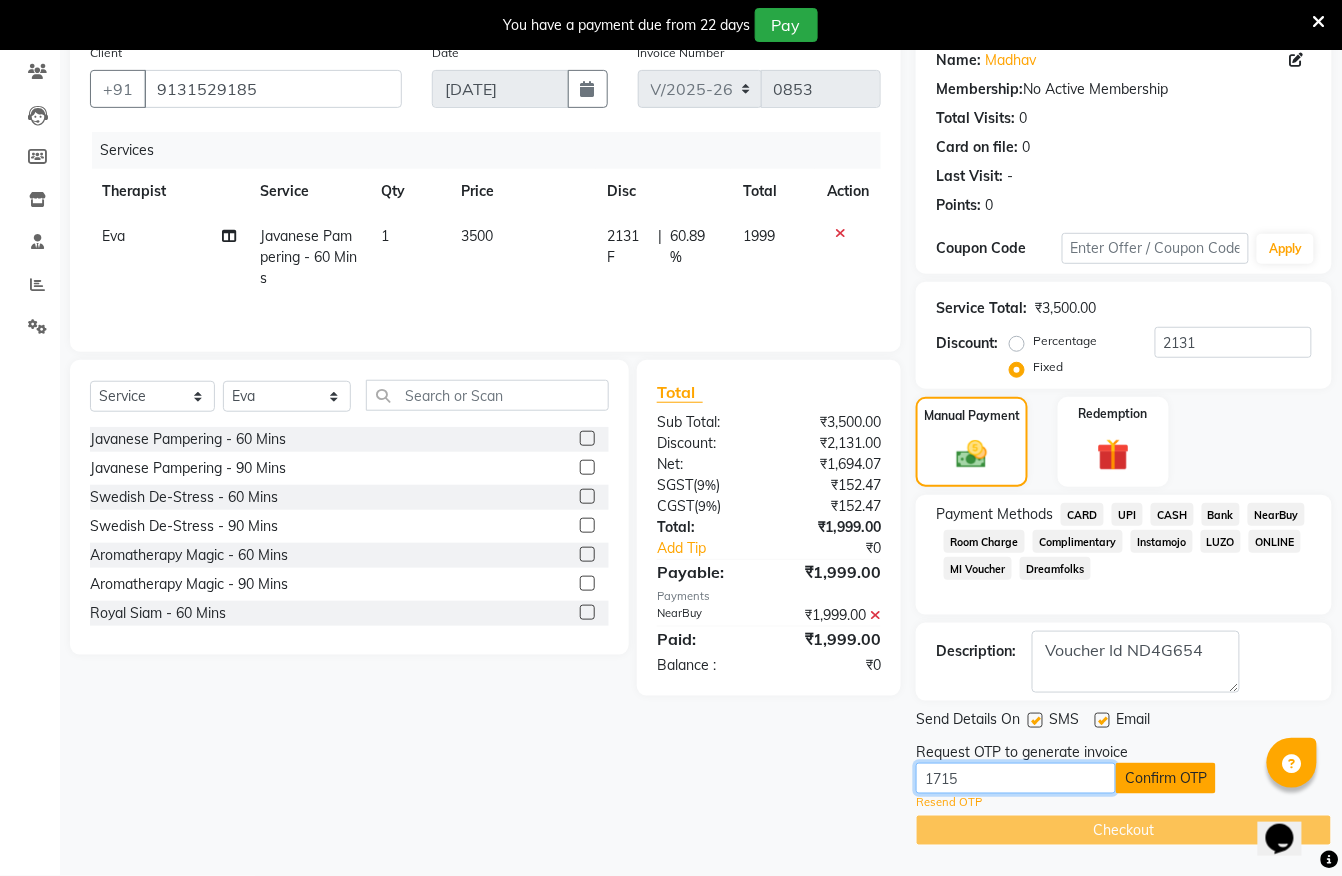 type on "1715" 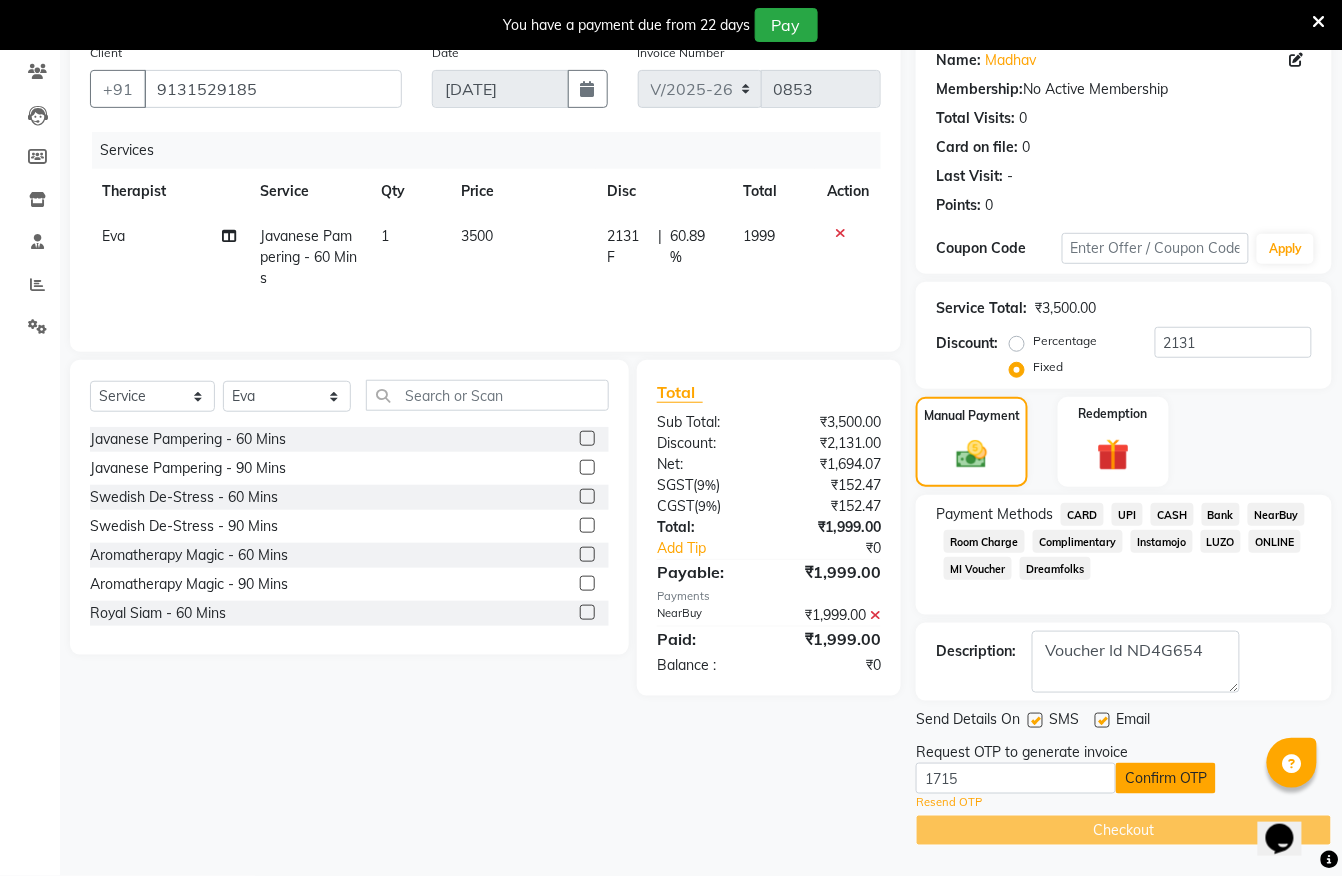 click on "Confirm OTP" 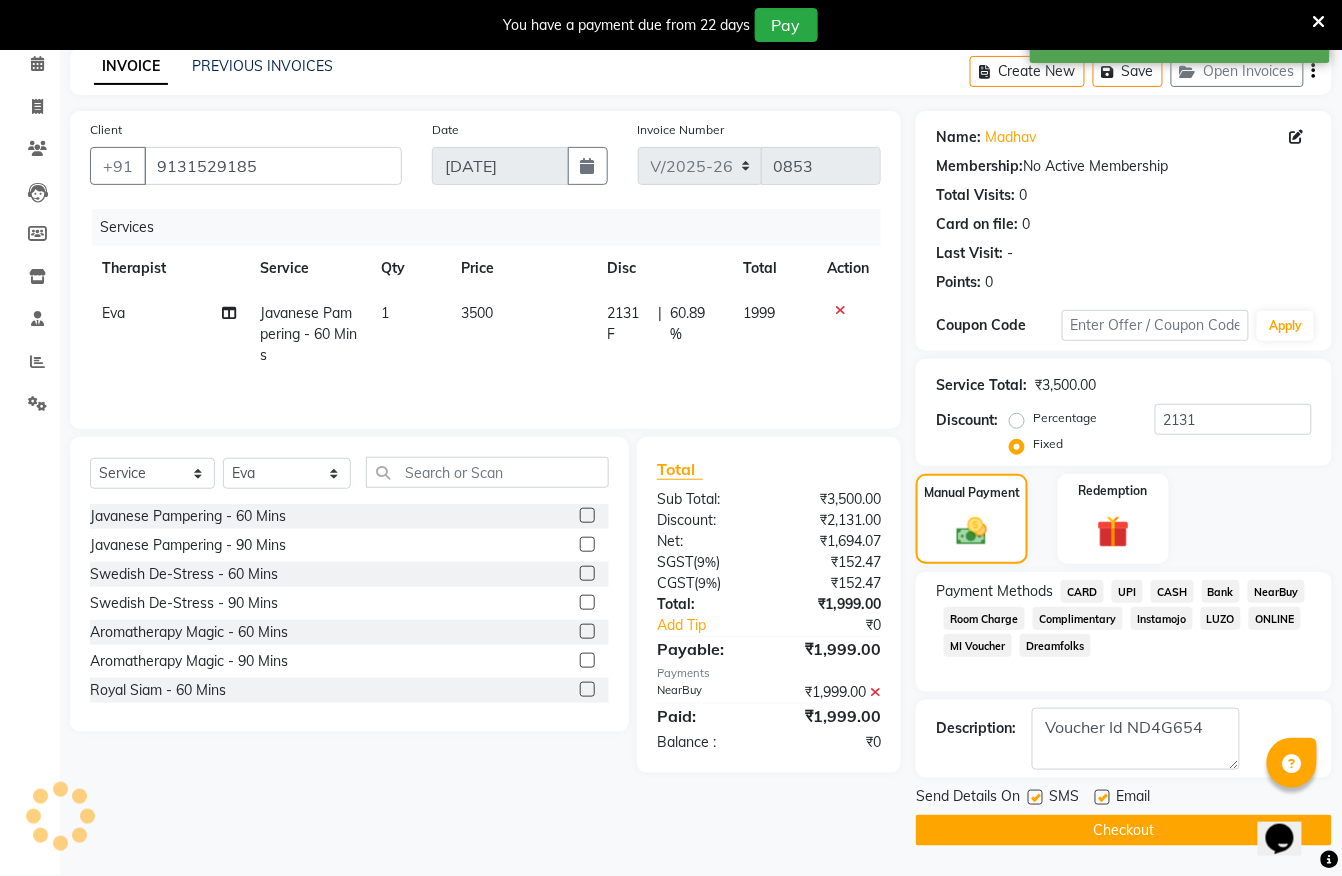 scroll, scrollTop: 93, scrollLeft: 0, axis: vertical 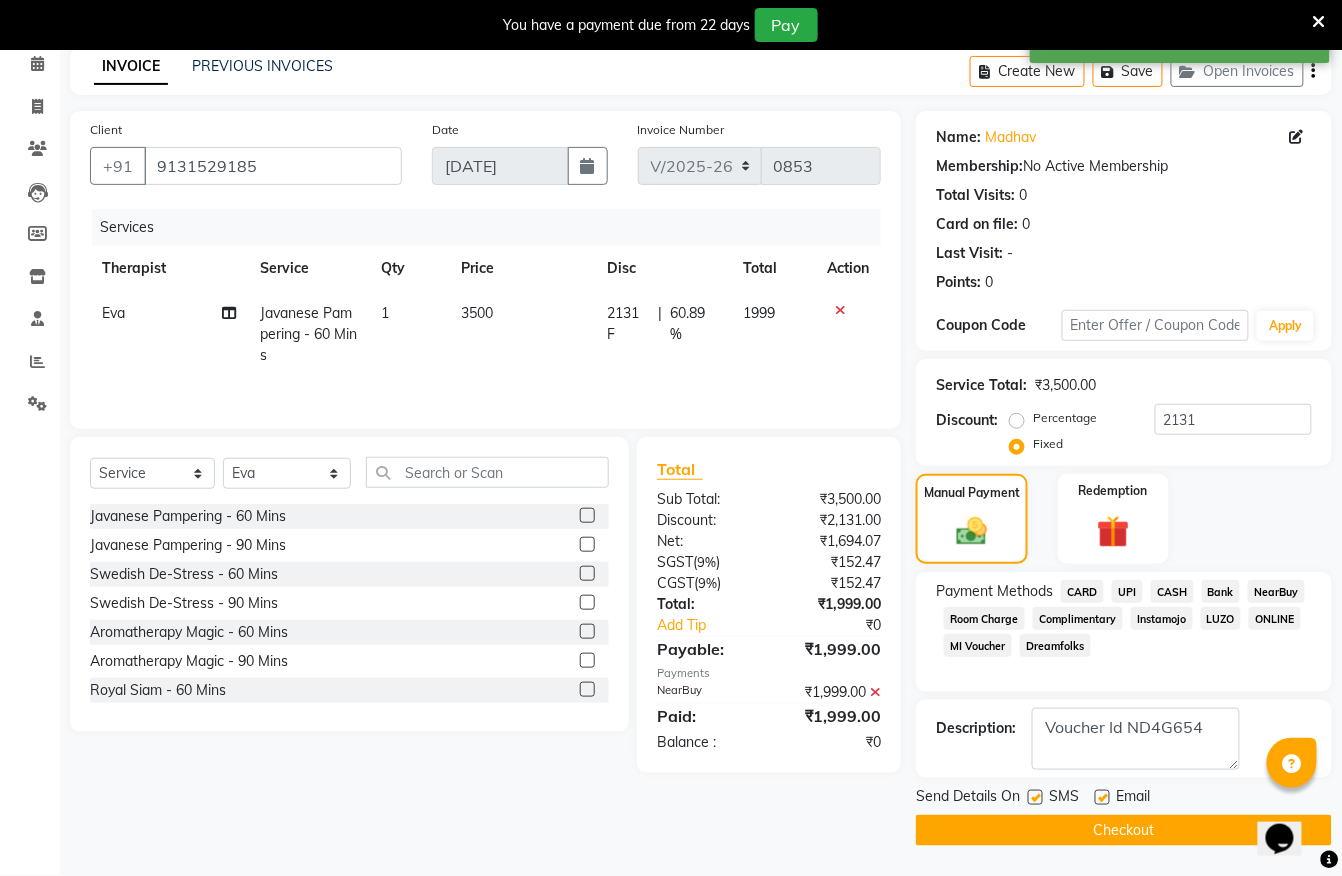 click on "Checkout" 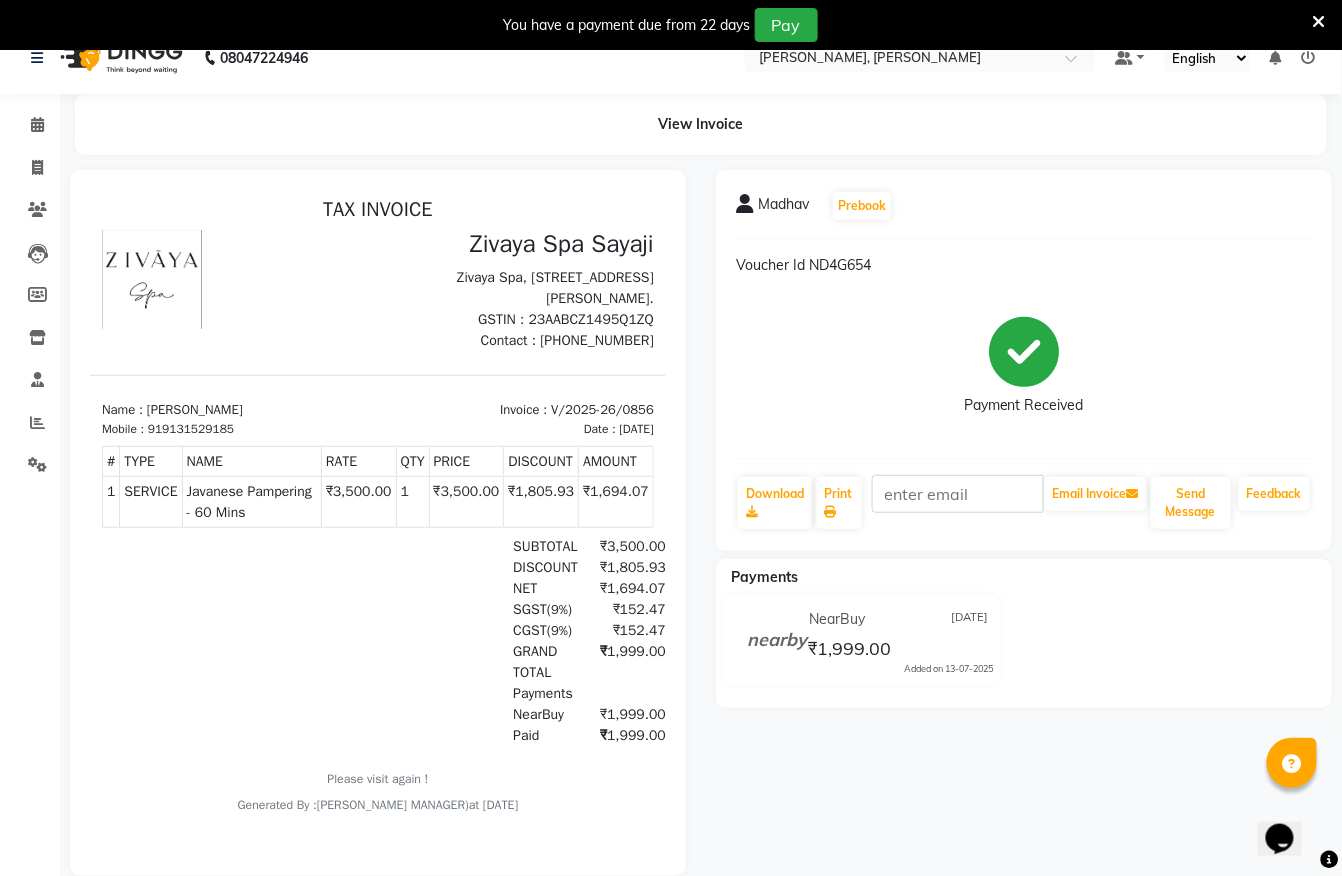 scroll, scrollTop: 0, scrollLeft: 0, axis: both 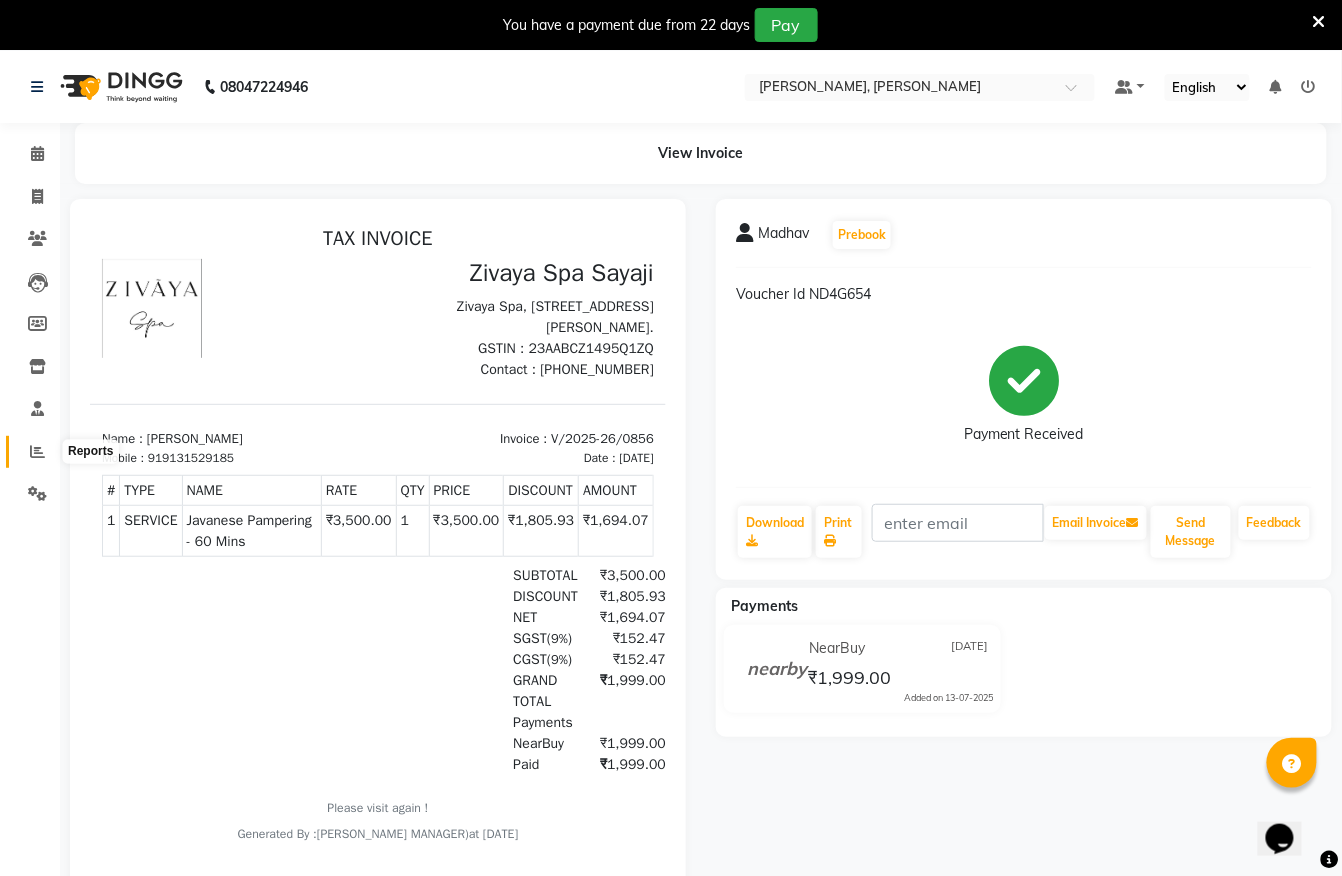 click 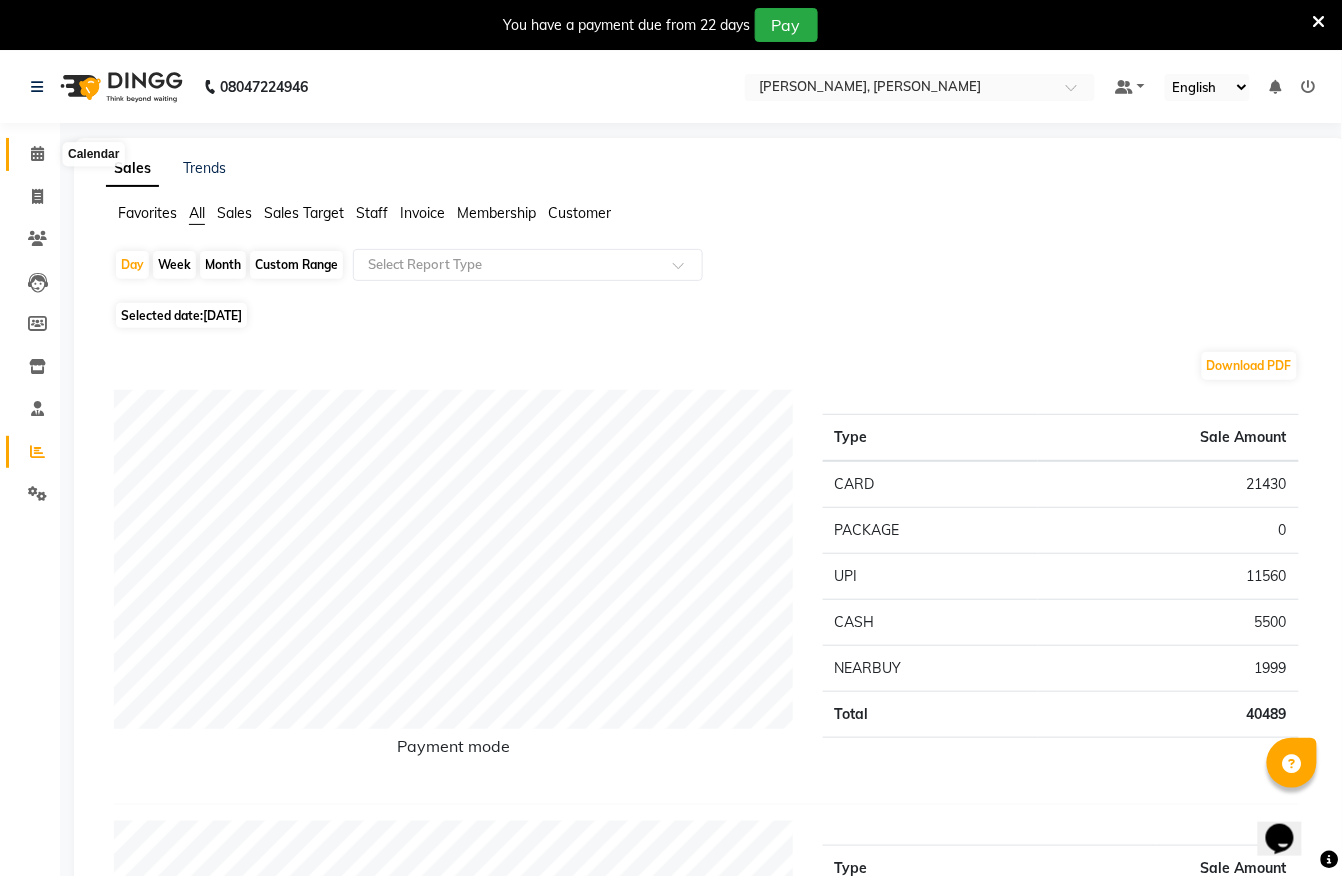 click 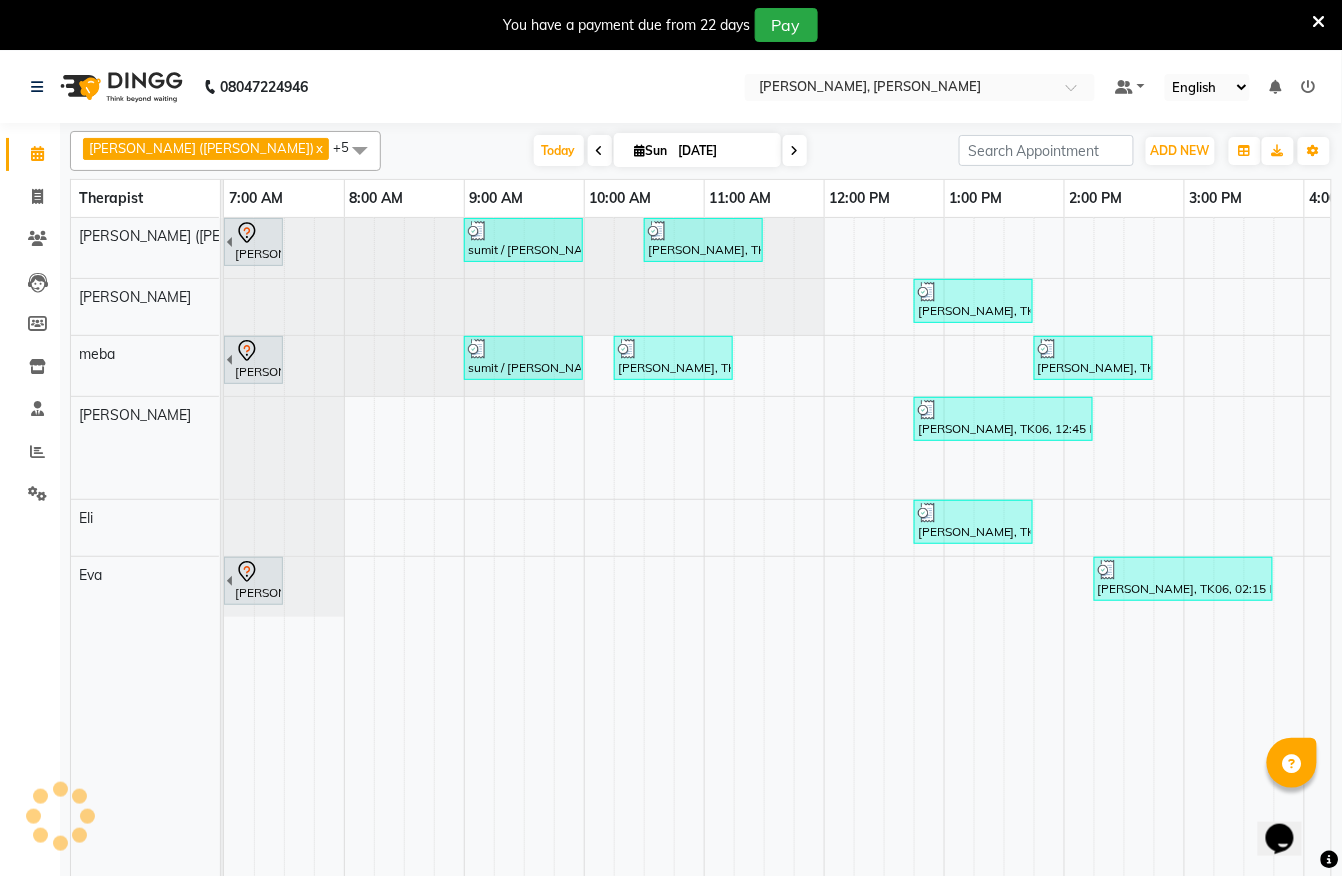 scroll, scrollTop: 50, scrollLeft: 0, axis: vertical 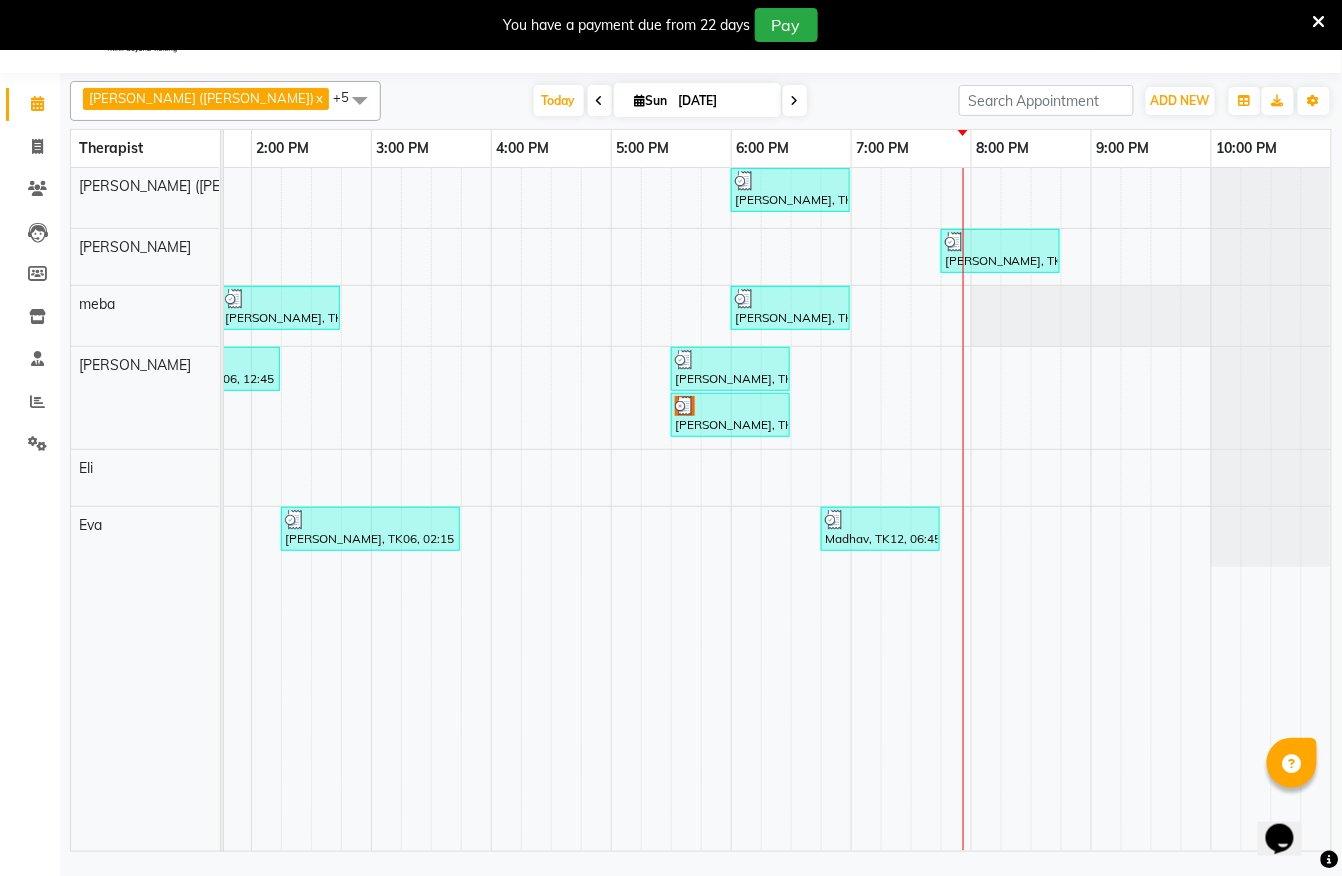 click on "[PERSON_NAME], TK02, 06:30 AM-07:30 AM, Javanese Pampering - 60 Mins     sumit / [PERSON_NAME], TK04, 09:00 AM-10:00 AM, Javanese Pampering - 60 Mins     [PERSON_NAME], TK05, 10:30 AM-11:30 AM, Javanese Pampering - 60 Mins     [PERSON_NAME], TK11, 06:00 PM-07:00 PM, Javanese Pampering - 60 Mins     [PERSON_NAME], TK07, 12:45 PM-01:45 PM, Javanese Pampering - 60 Mins     Narasimha, TK13, 07:45 PM-08:45 PM, Javanese Pampering - 60 Mins             [PERSON_NAME], TK03, 06:30 AM-07:30 AM, Javanese Pampering - 60 Mins     sumit / [PERSON_NAME], TK04, 09:00 AM-10:00 AM, Javanese Pampering - 60 Mins     [PERSON_NAME], TK01, 10:15 AM-11:15 AM, Javanese Pampering - 60 [PERSON_NAME], TK08, 01:45 PM-02:45 PM, Javanese Pampering - 60 Mins     [PERSON_NAME], TK11, 06:00 PM-07:00 PM, Javanese Pampering - 60 Mins     [PERSON_NAME], TK06, 12:45 PM-02:15 PM, Javanese Pampering - 90 [PERSON_NAME], TK10, 05:30 PM-06:30 PM, Javanese Pampering - 60 [PERSON_NAME], TK09, 05:30 PM-06:30 PM, Javanese Pampering - 60 Mins" at bounding box center (371, 509) 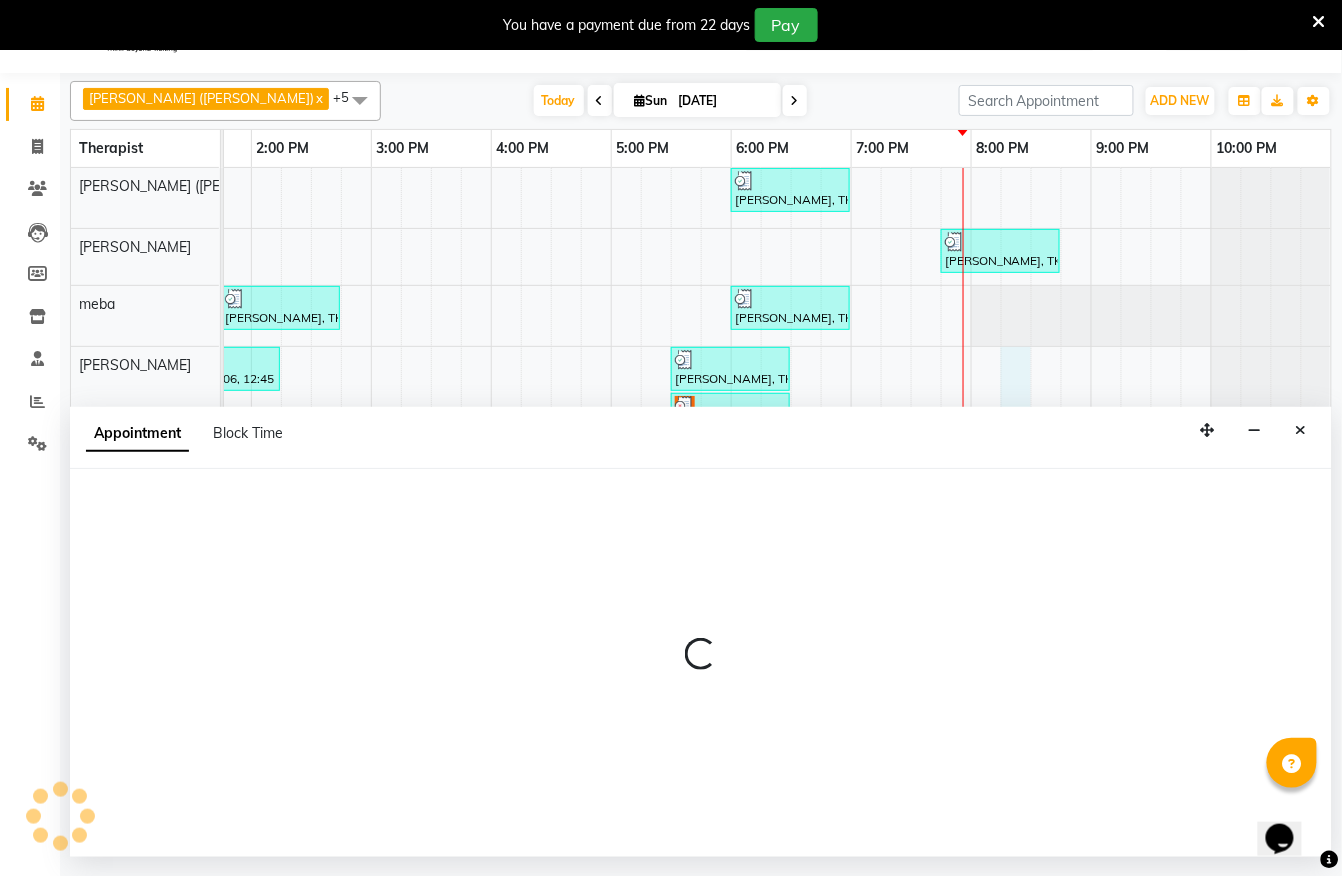 select on "80574" 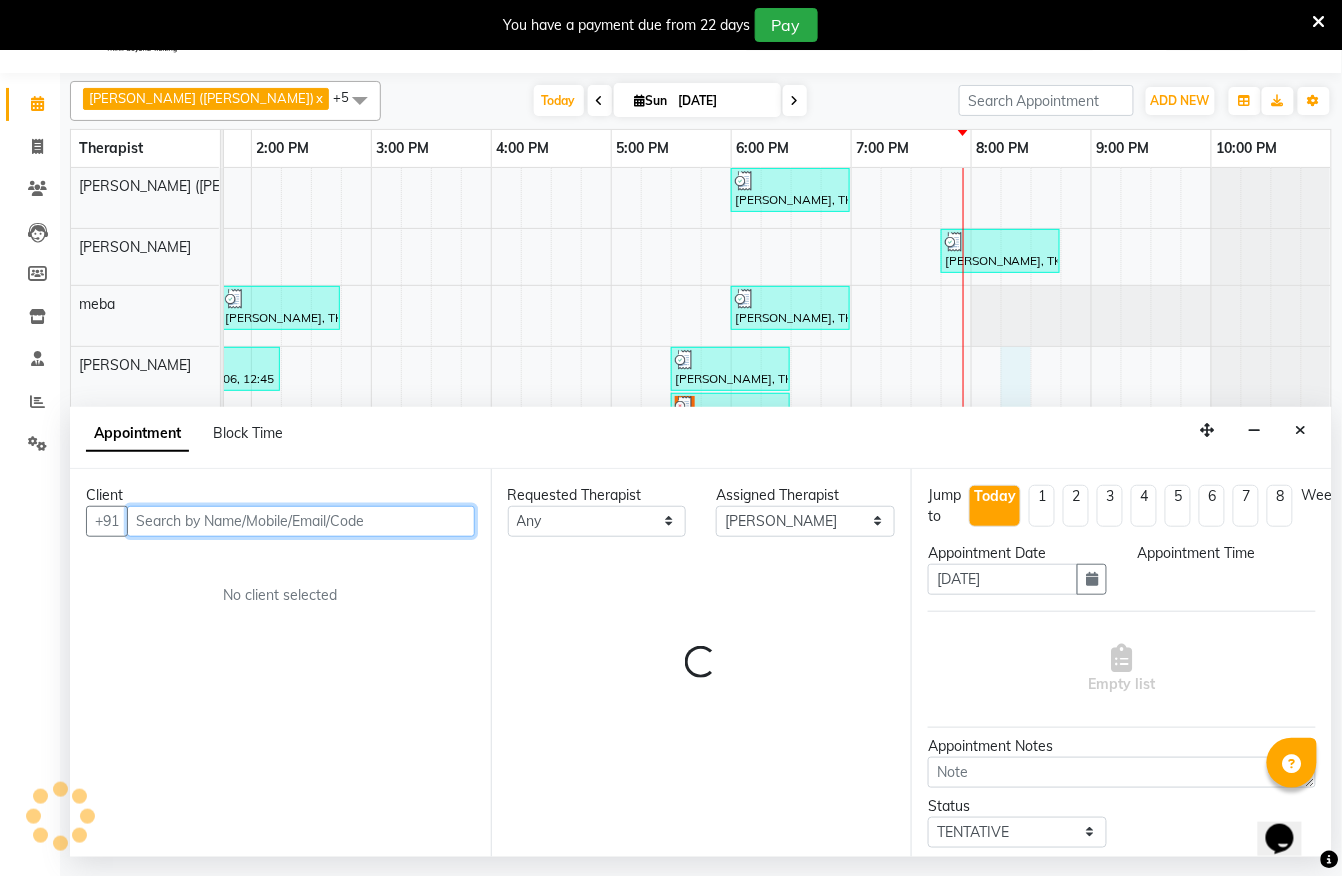 select on "1215" 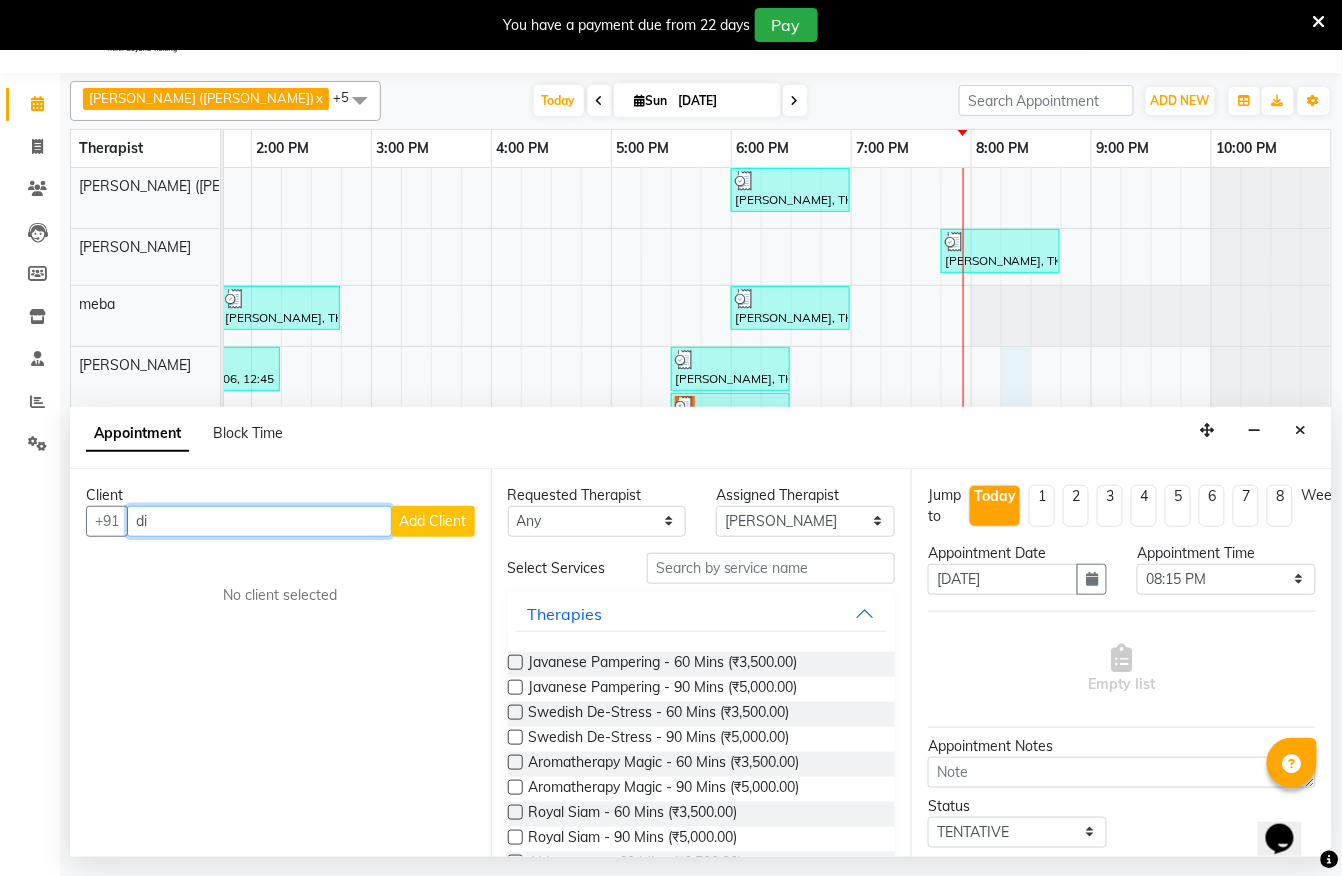 type on "d" 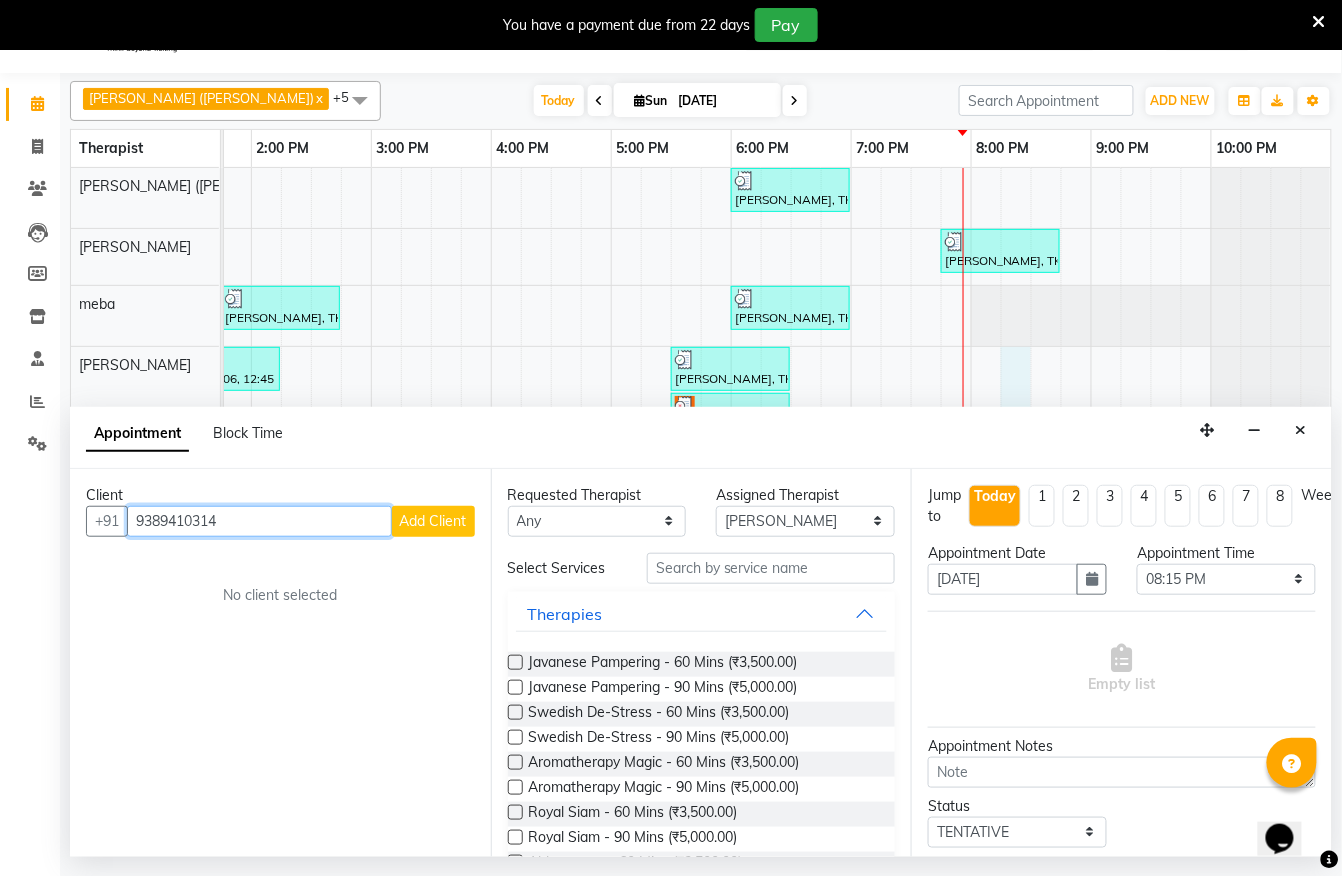 type on "9389410314" 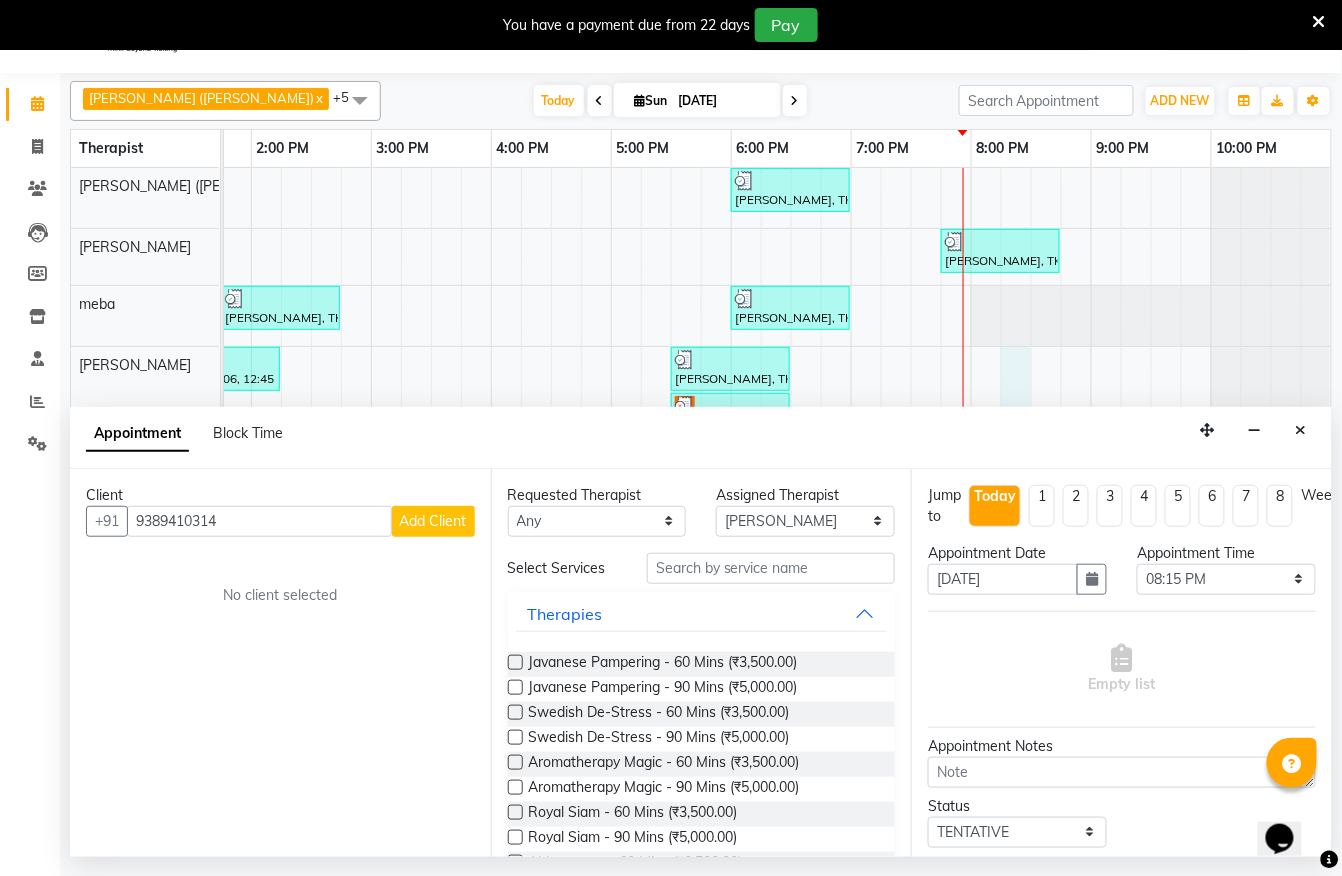 click on "Add Client" at bounding box center [433, 521] 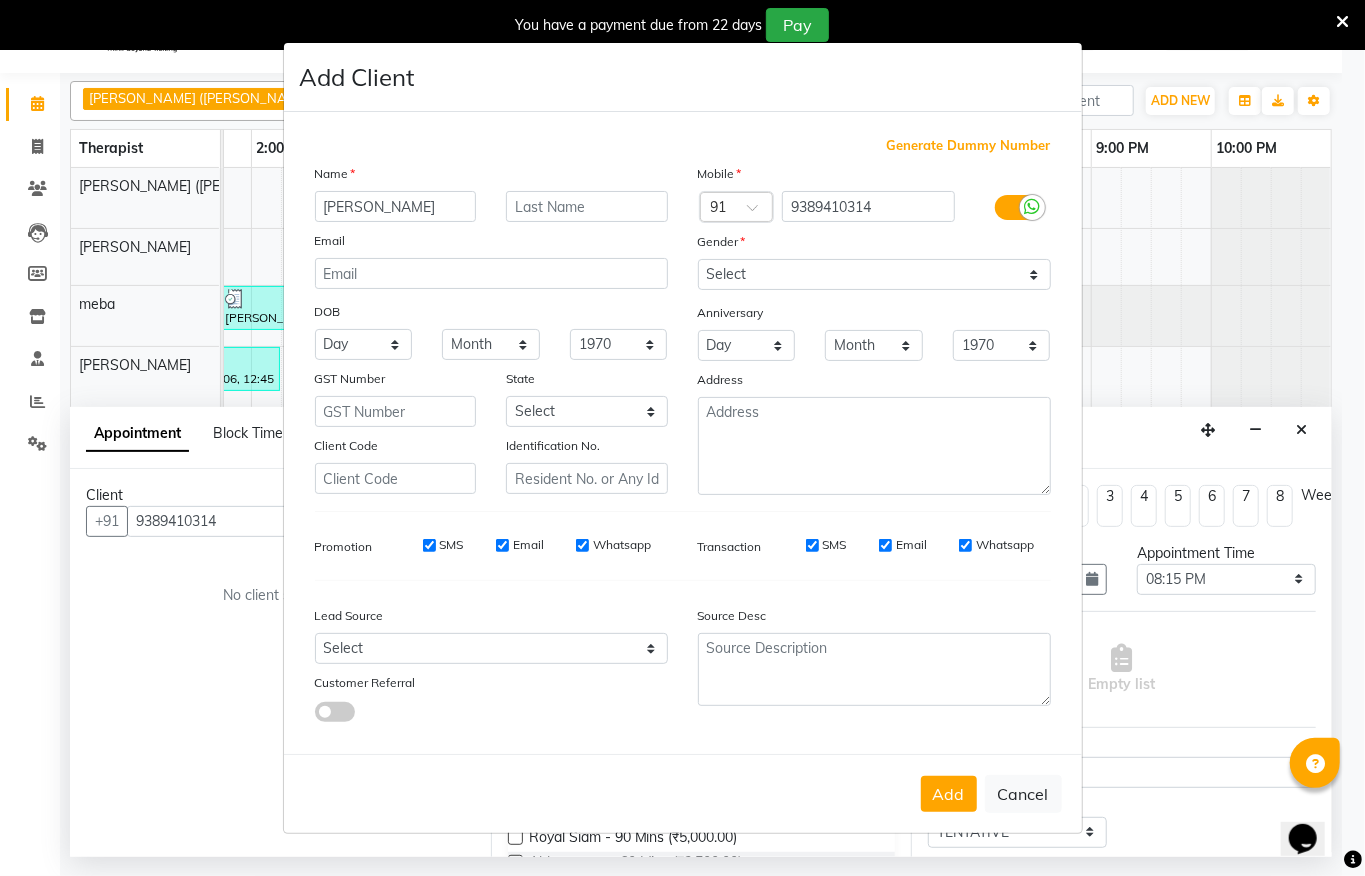 type on "Dipak" 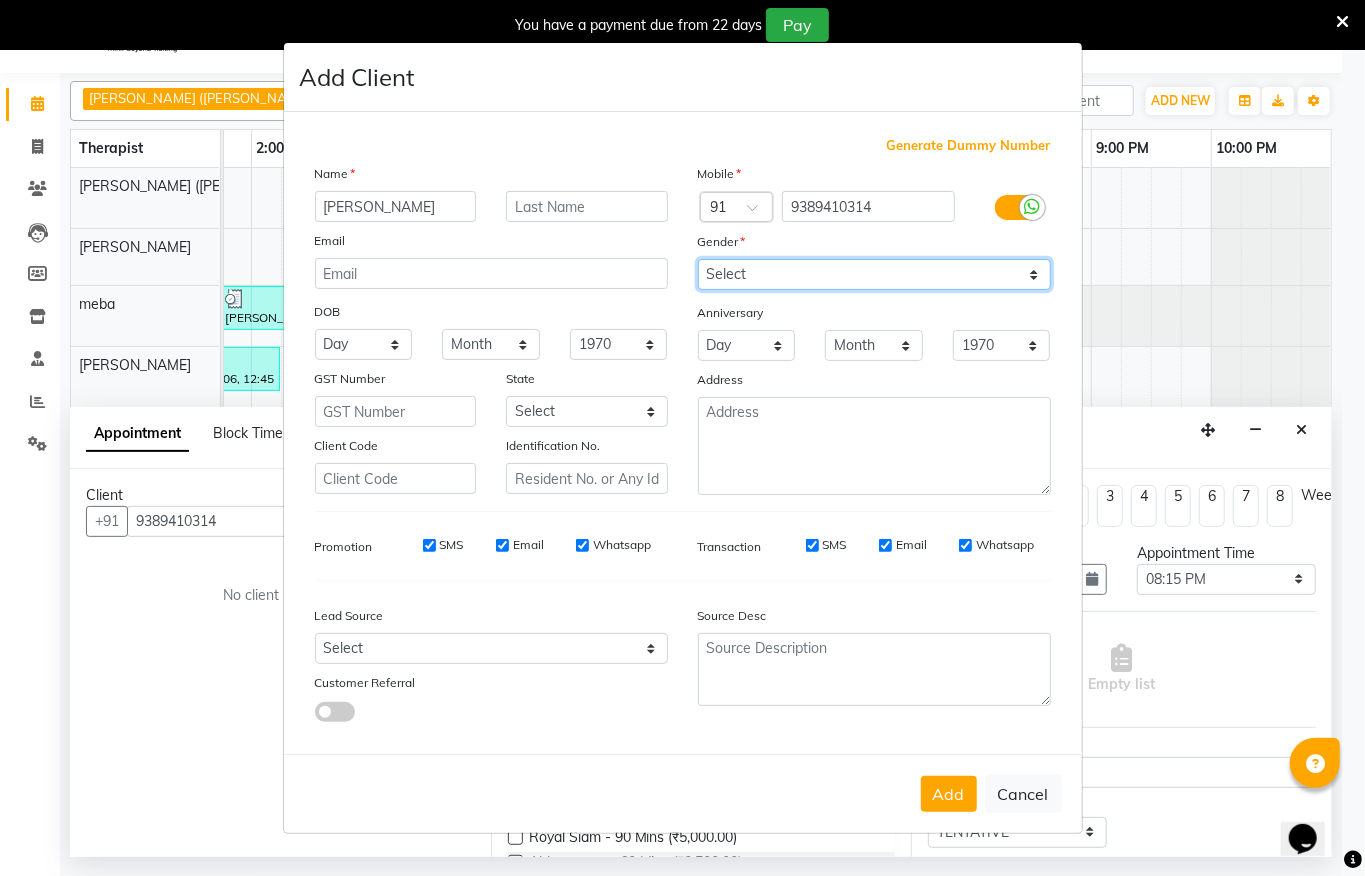 click on "Select Male Female Other Prefer Not To Say" at bounding box center (874, 274) 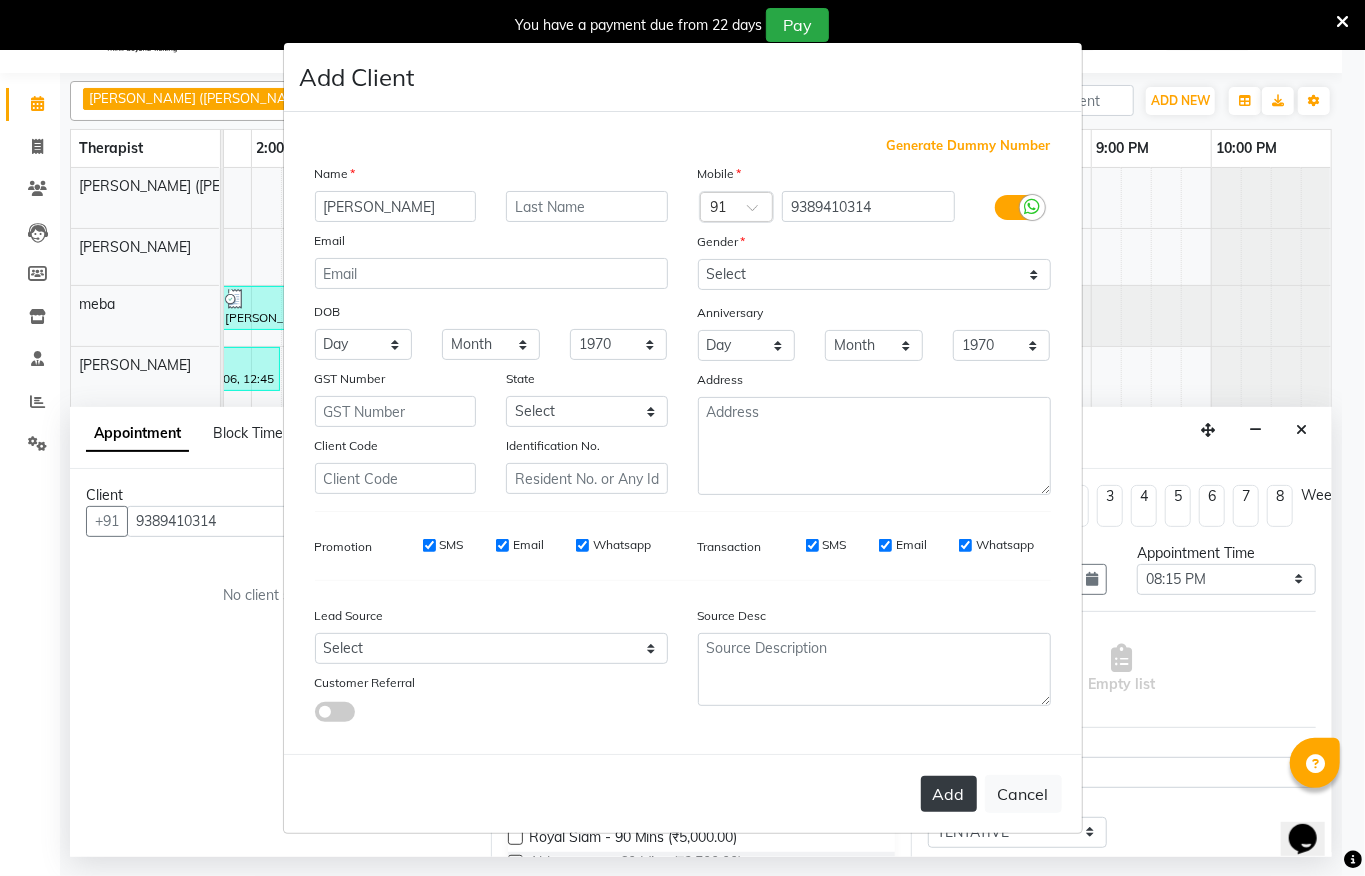 click on "Add" at bounding box center (949, 794) 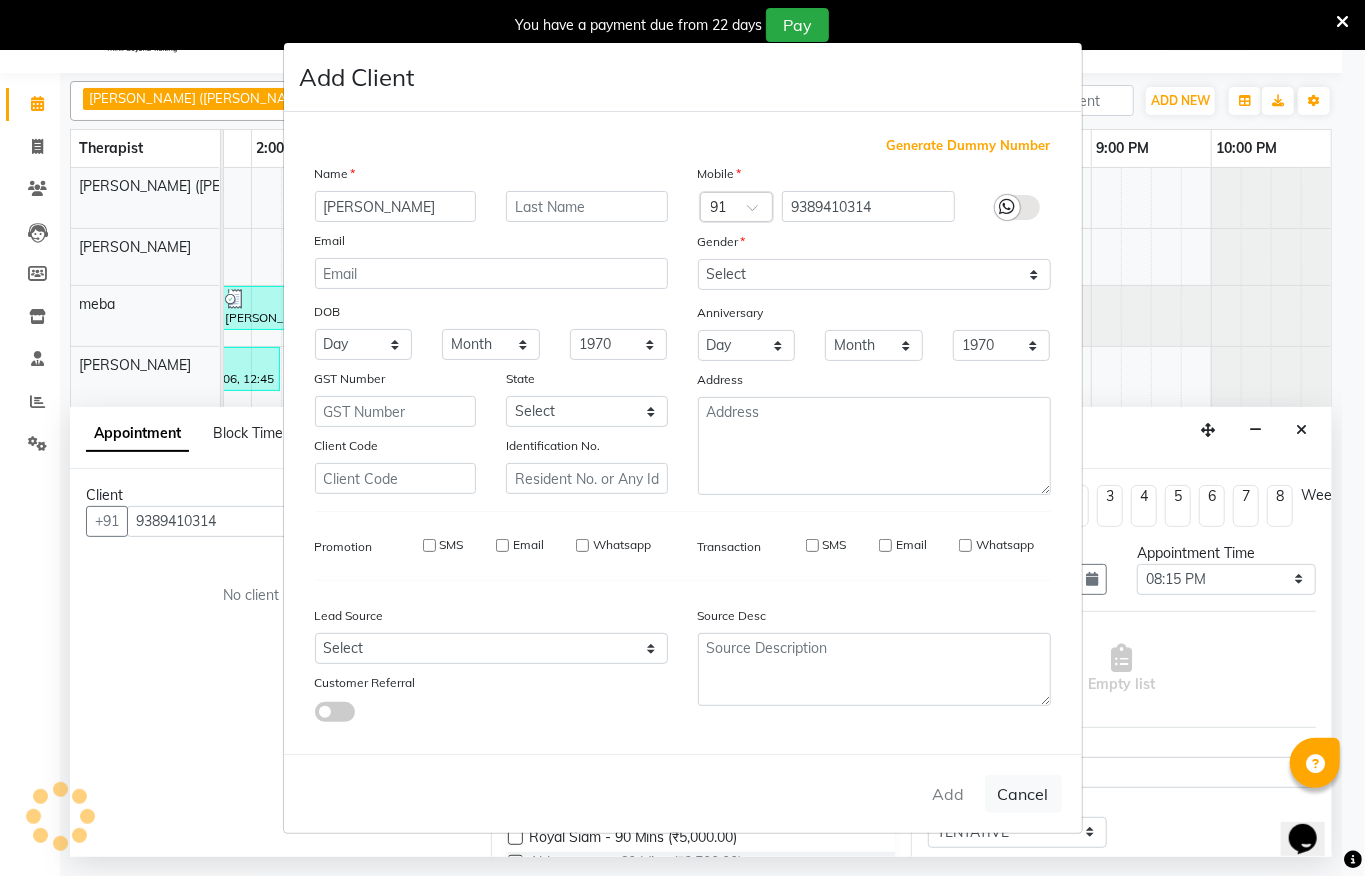 type 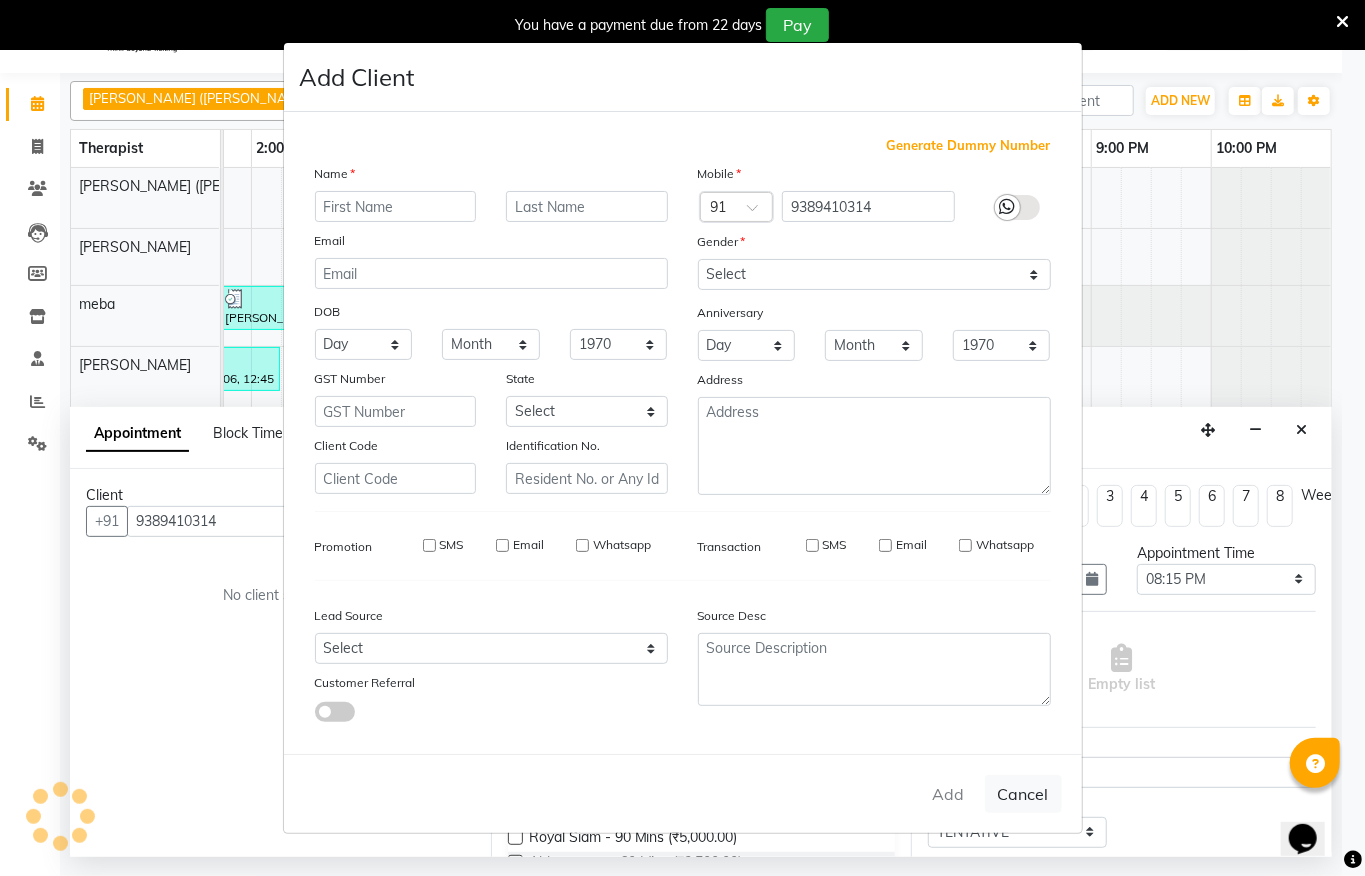 select 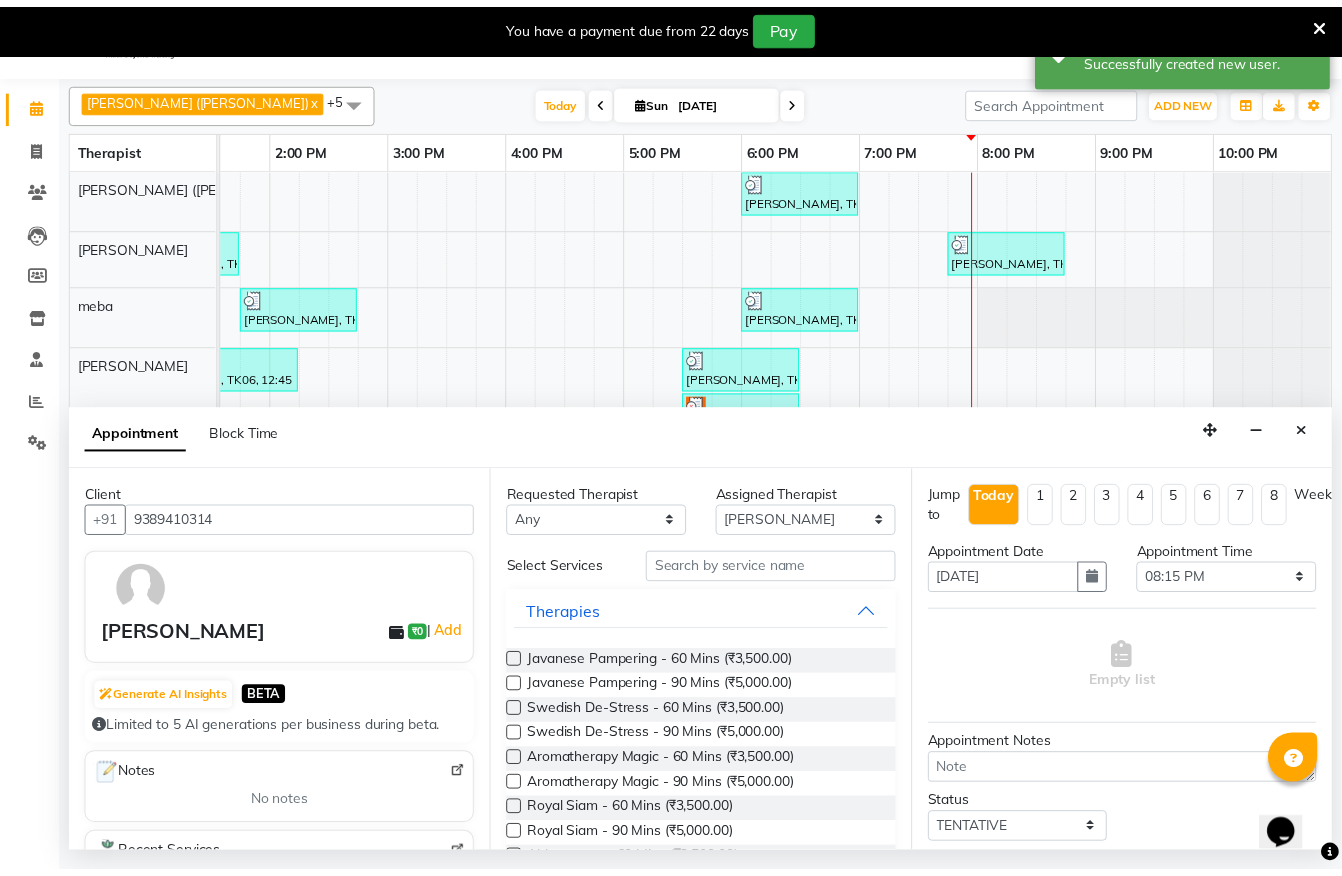 scroll, scrollTop: 0, scrollLeft: 790, axis: horizontal 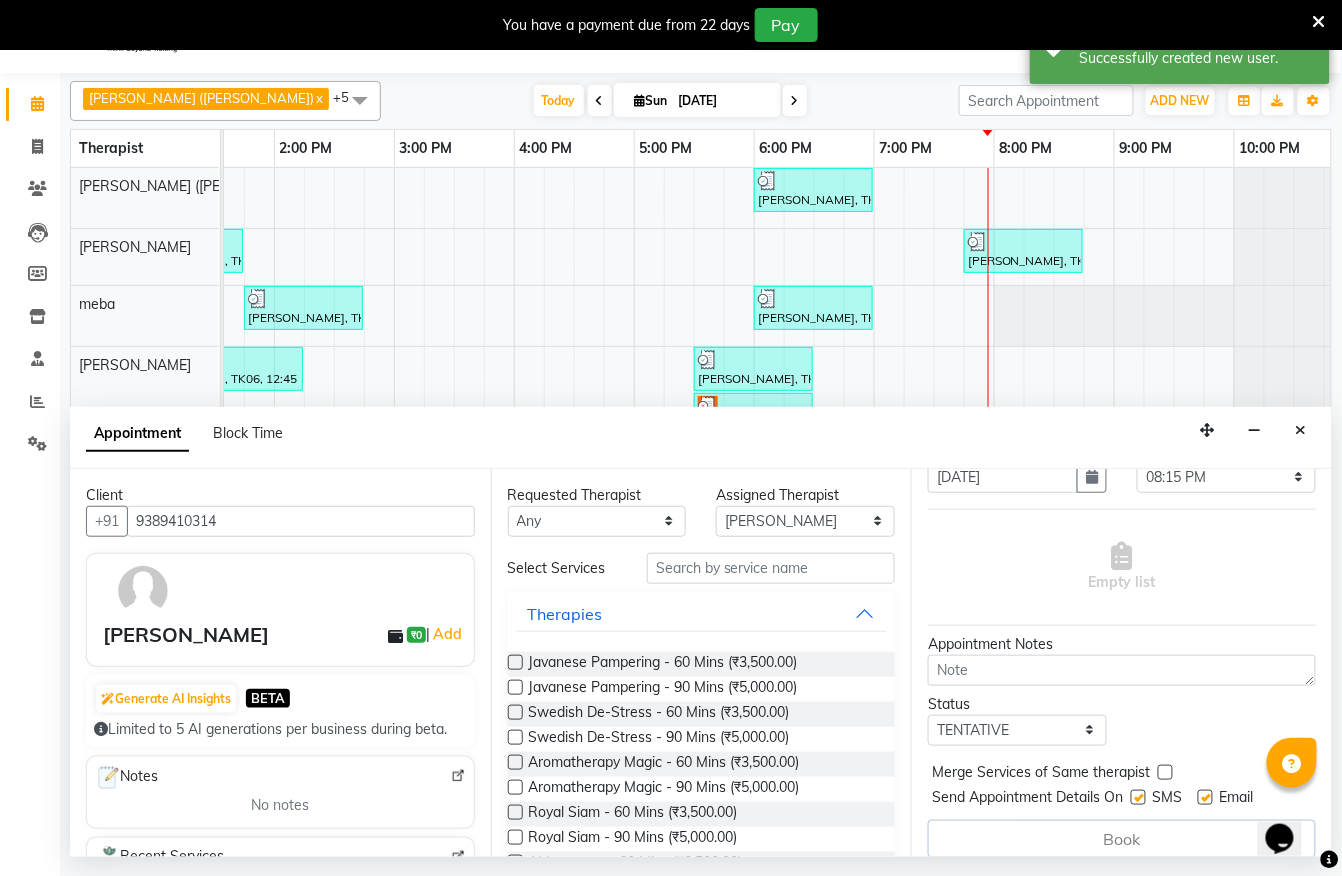 click at bounding box center (515, 662) 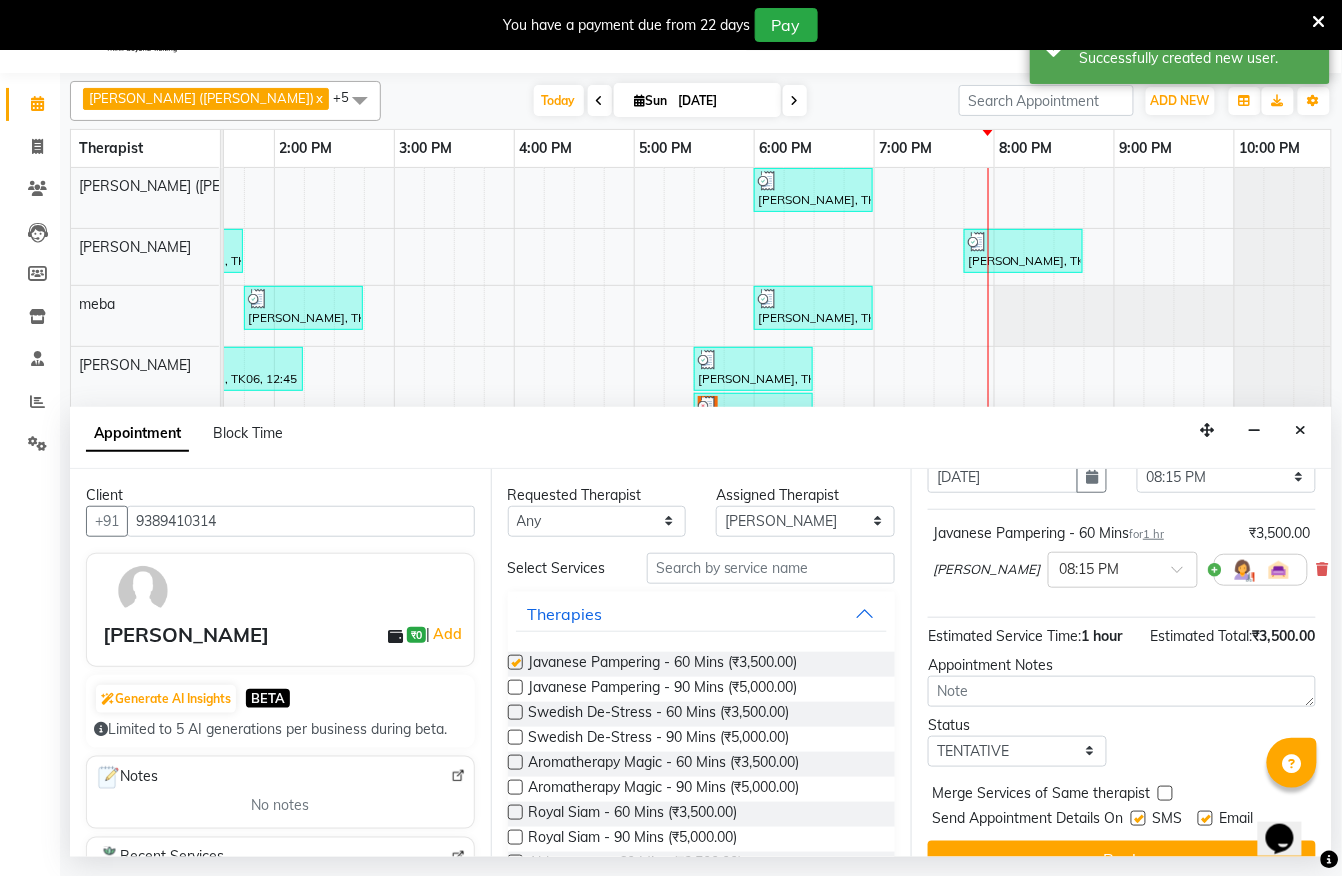 checkbox on "false" 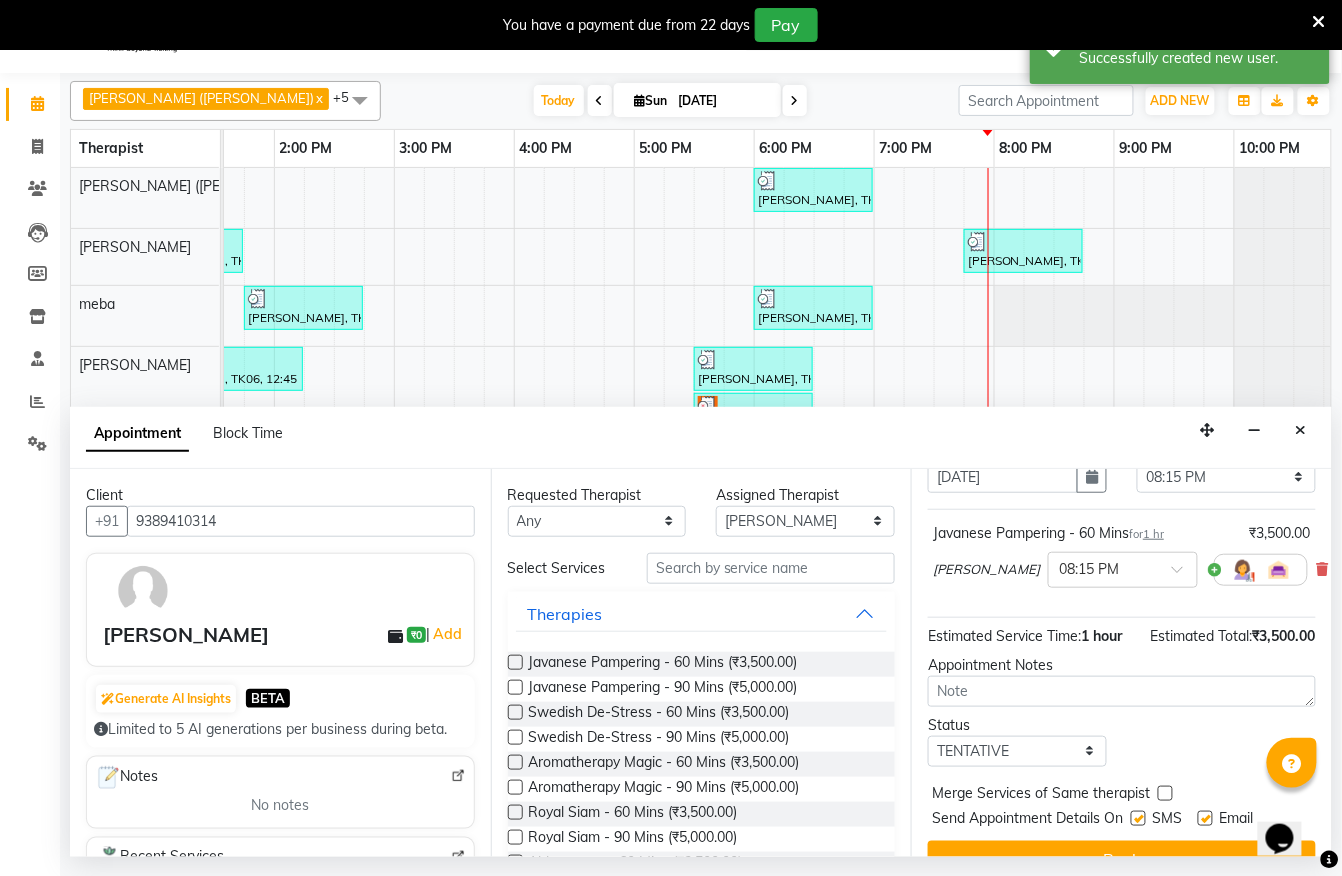 scroll, scrollTop: 184, scrollLeft: 0, axis: vertical 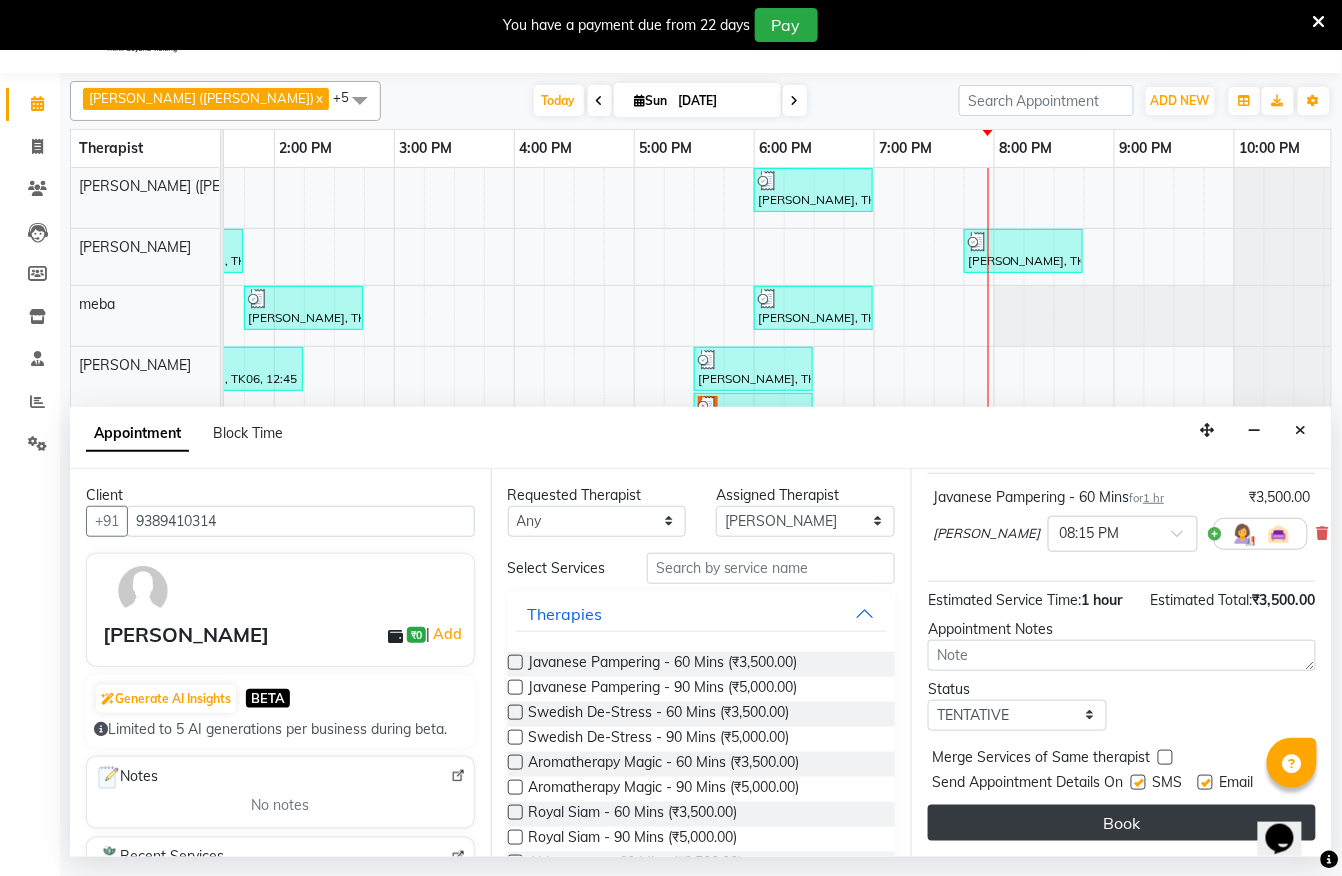 click on "Book" at bounding box center (1122, 823) 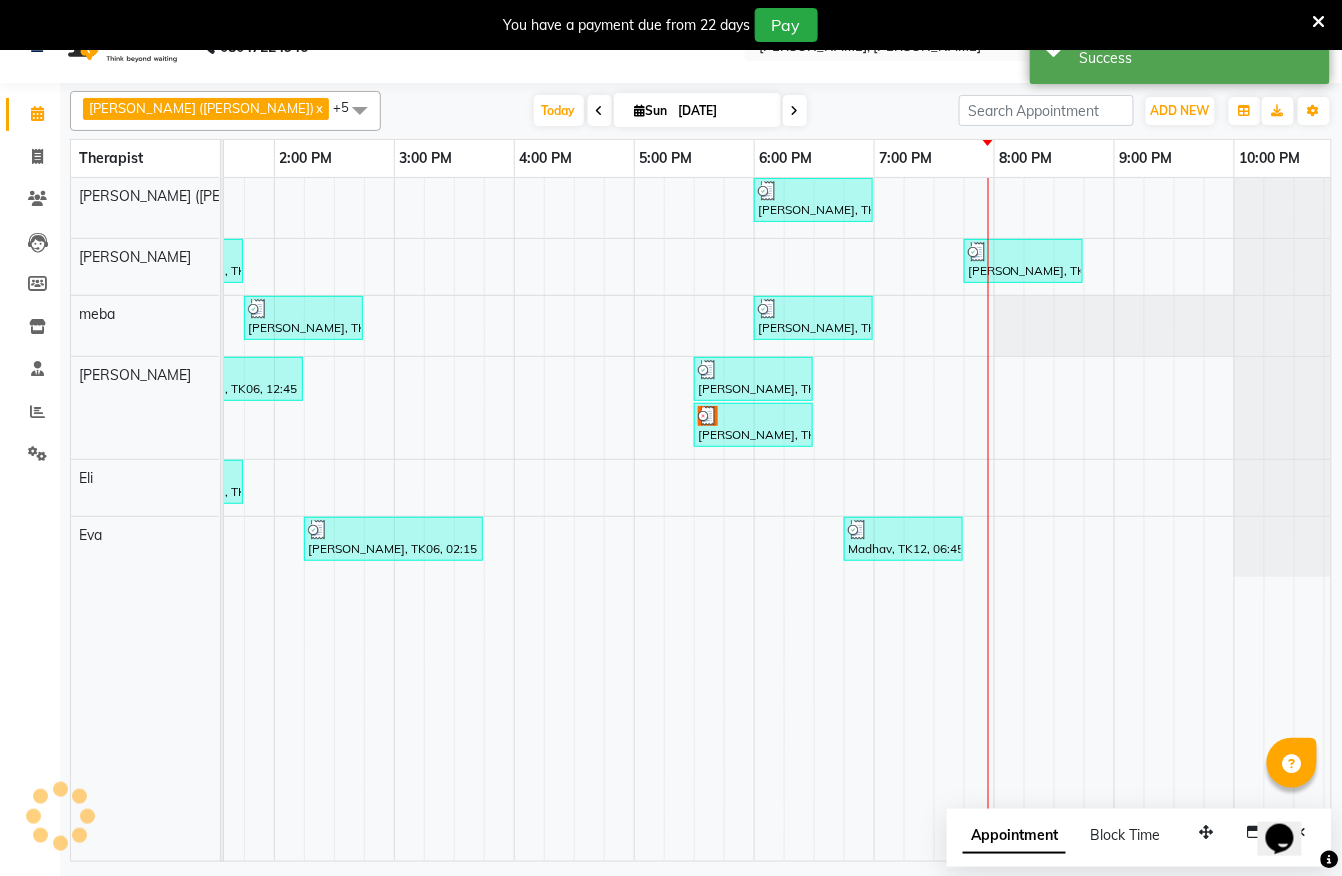 scroll, scrollTop: 0, scrollLeft: 0, axis: both 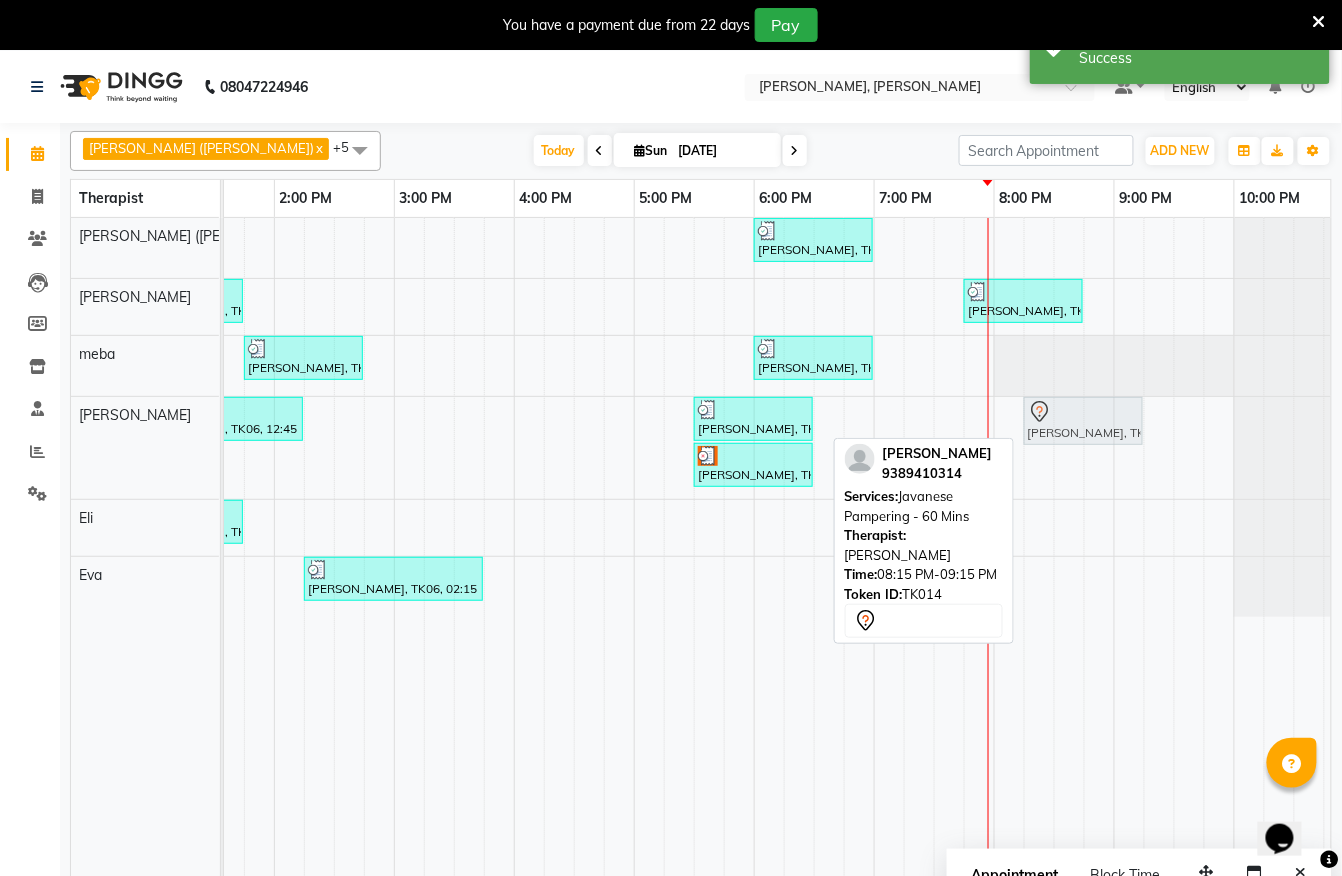 drag, startPoint x: 1124, startPoint y: 424, endPoint x: 1121, endPoint y: 434, distance: 10.440307 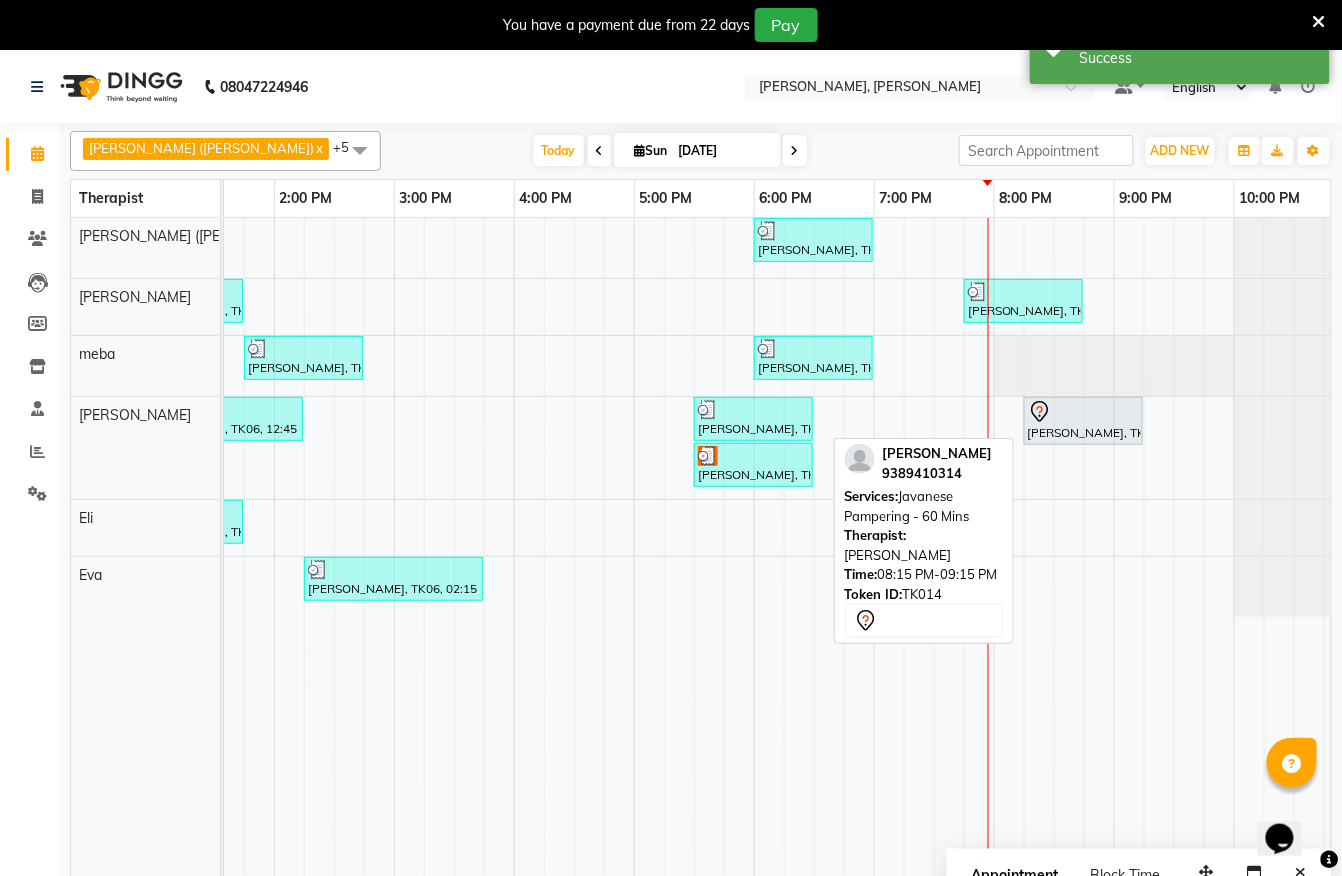 click on "Dipak, TK14, 08:15 PM-09:15 PM, Javanese Pampering - 60 Mins" at bounding box center (1083, 421) 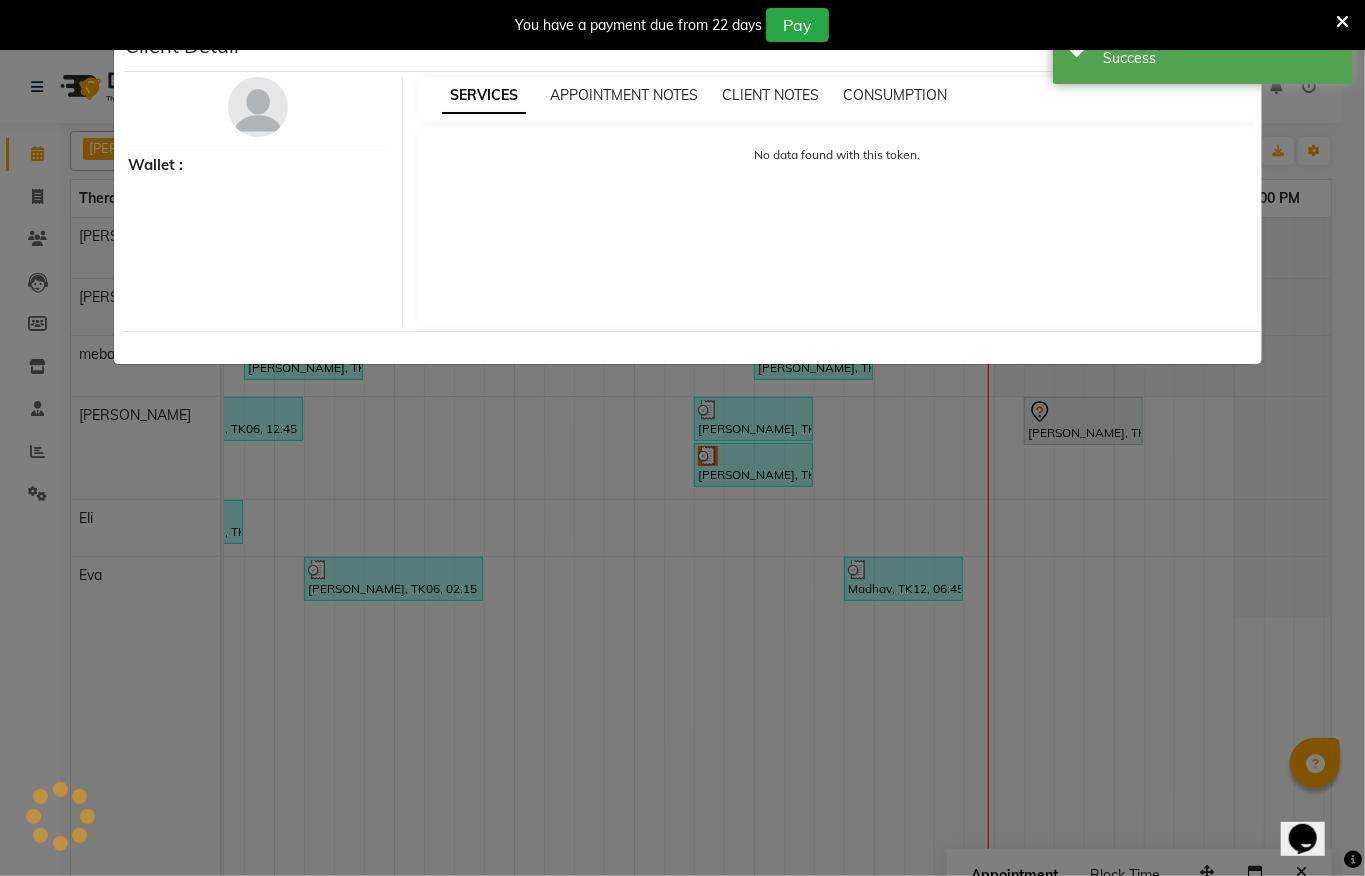 select on "7" 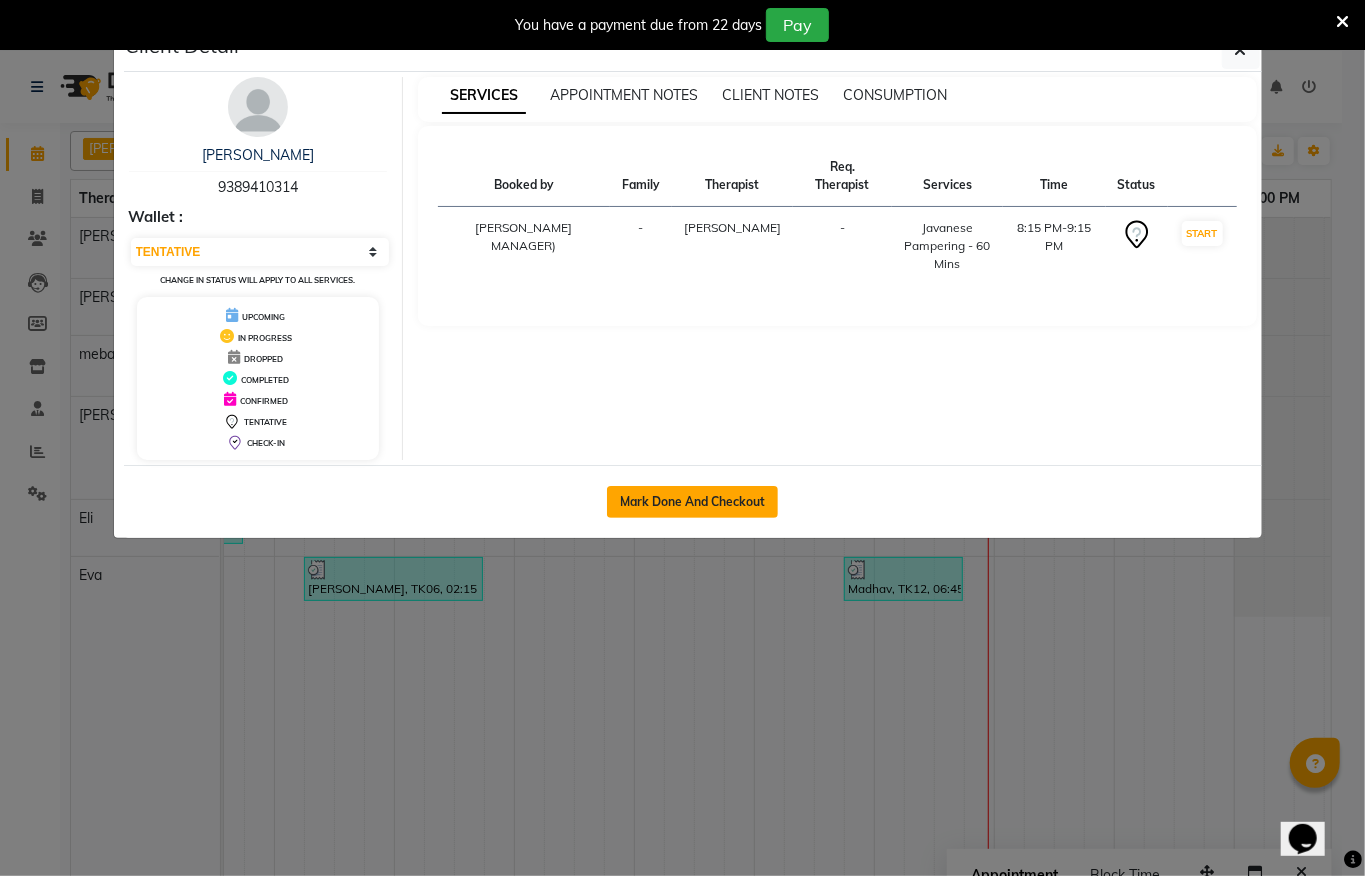 click on "Mark Done And Checkout" 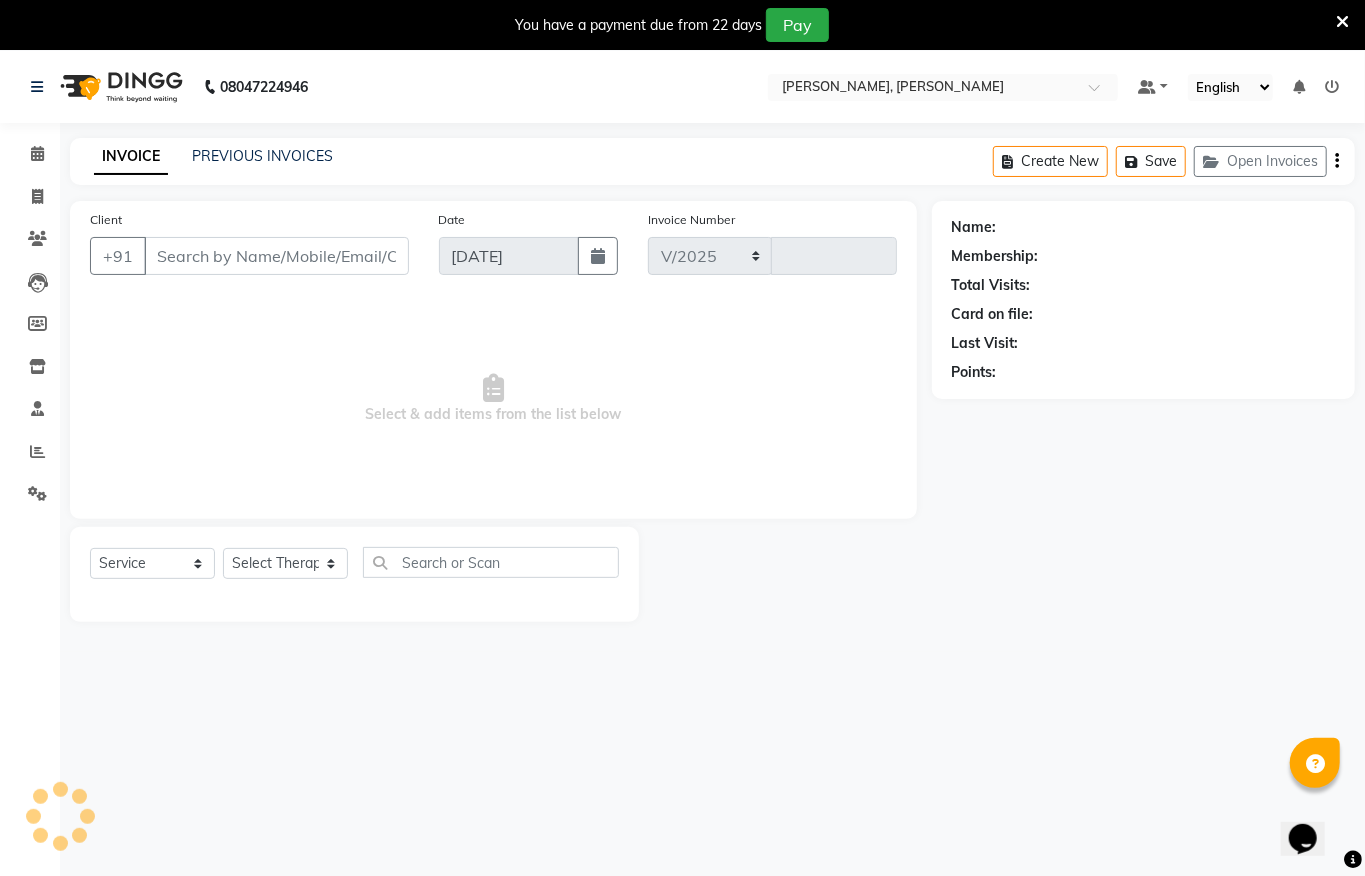 select on "6399" 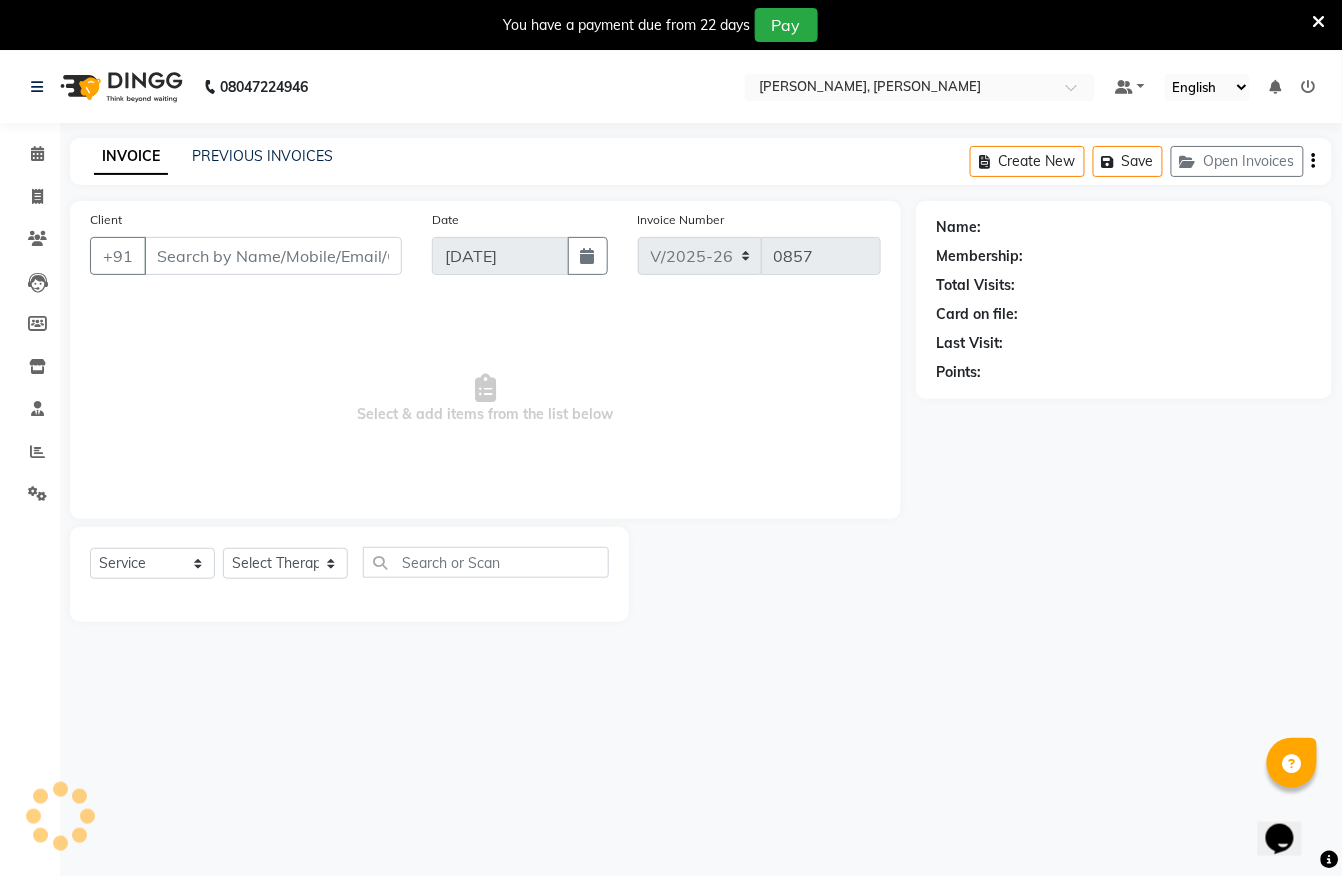 type on "9389410314" 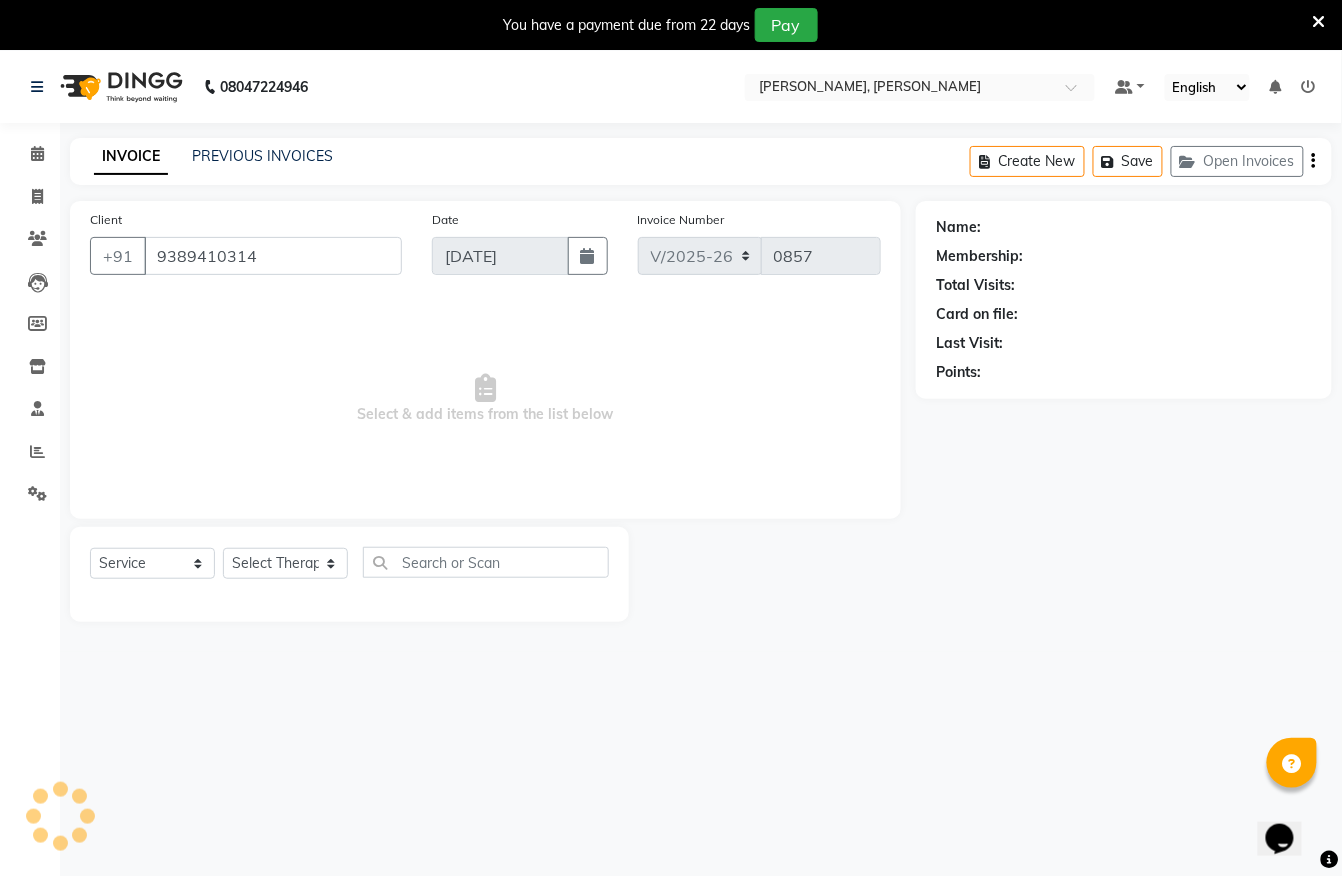 select on "80574" 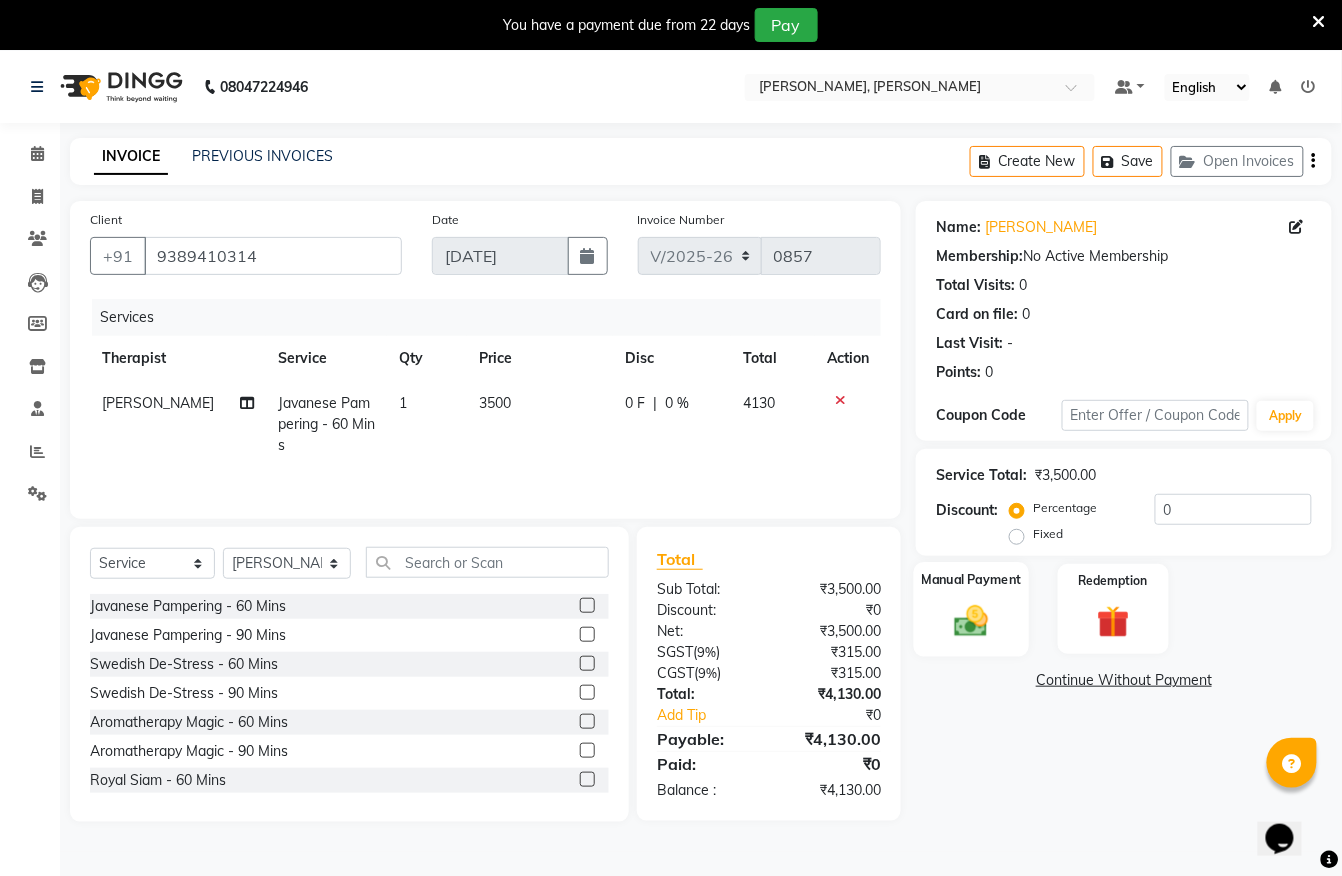 click on "Manual Payment" 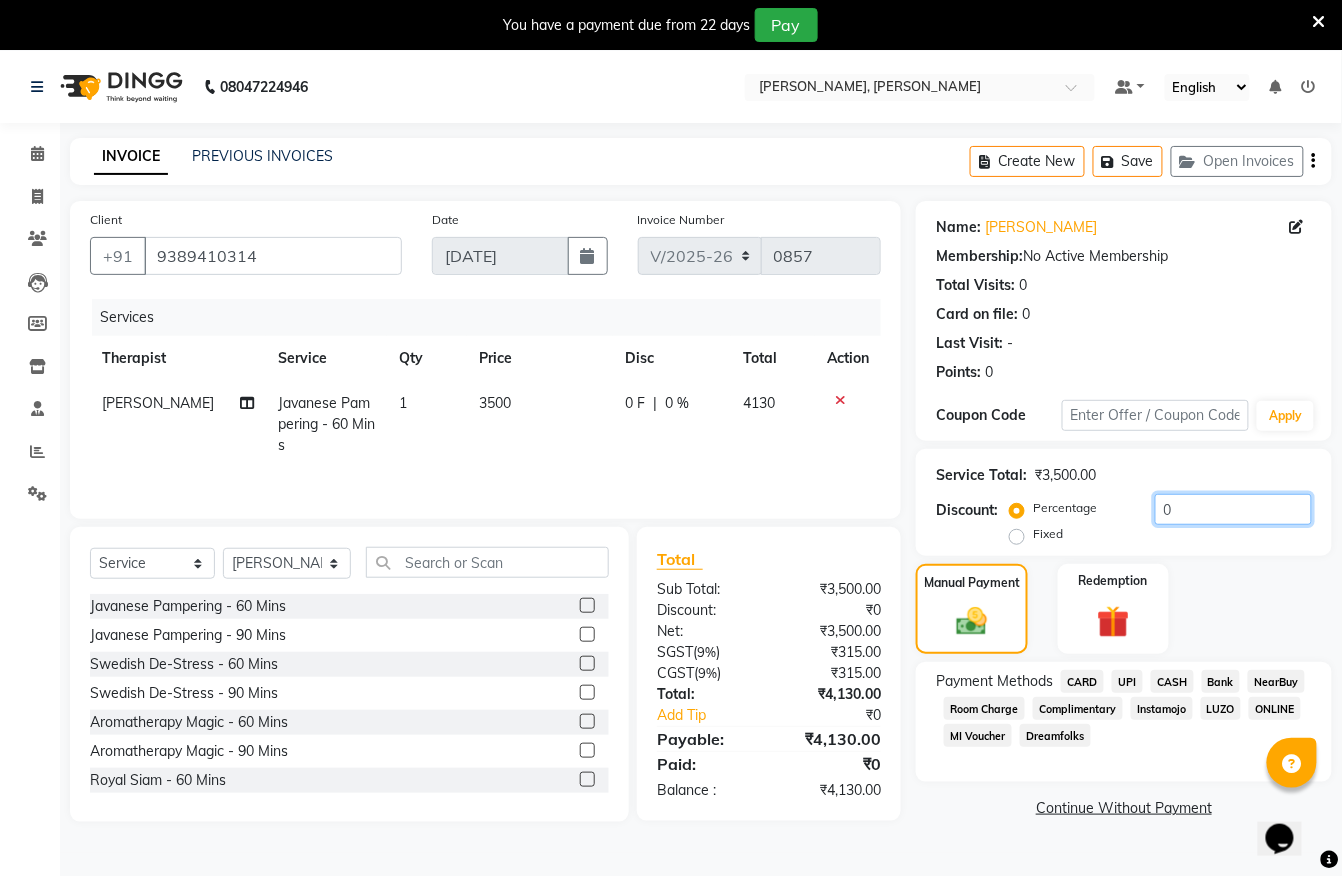 click on "0" 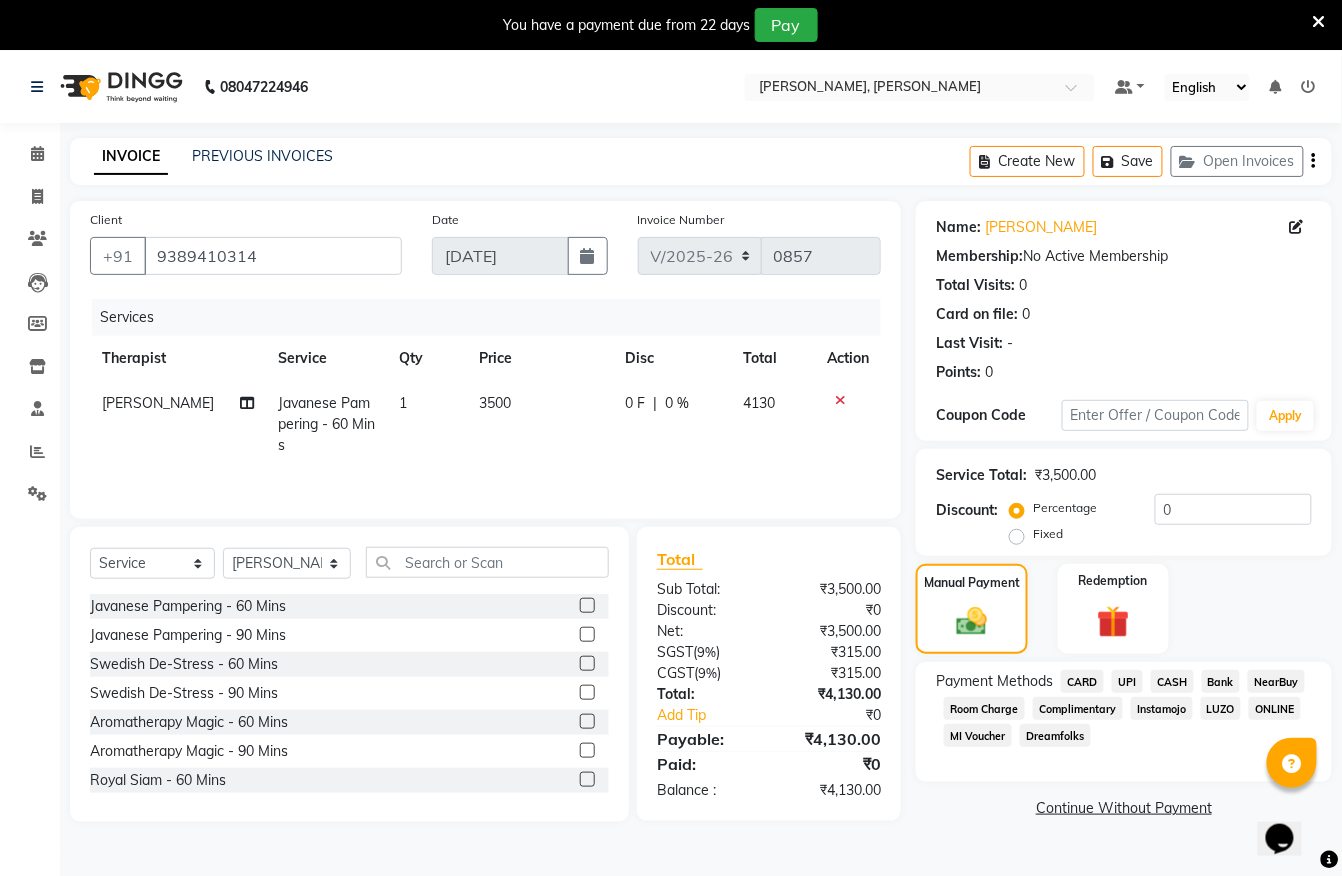click on "Fixed" 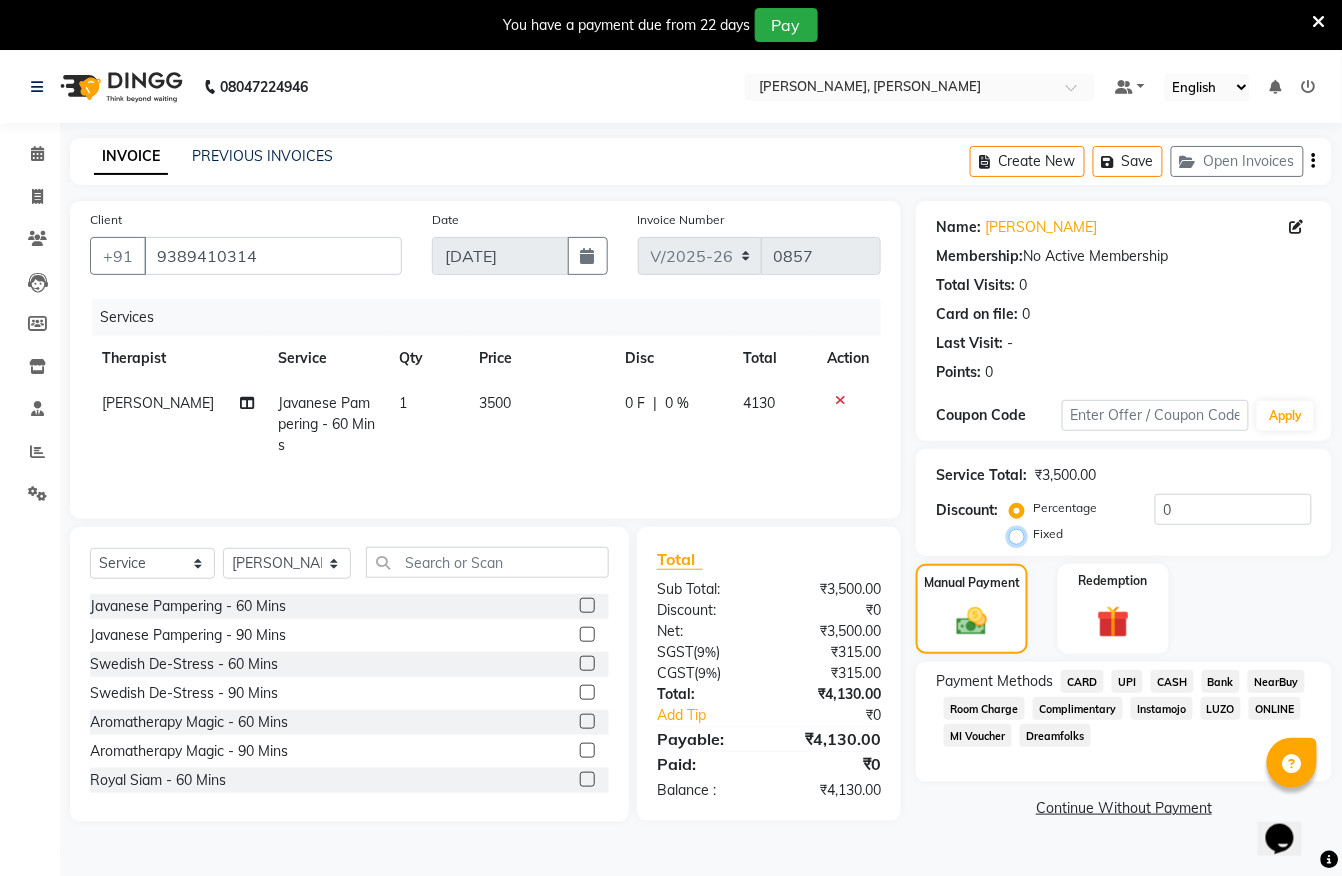 click on "Fixed" at bounding box center (1021, 534) 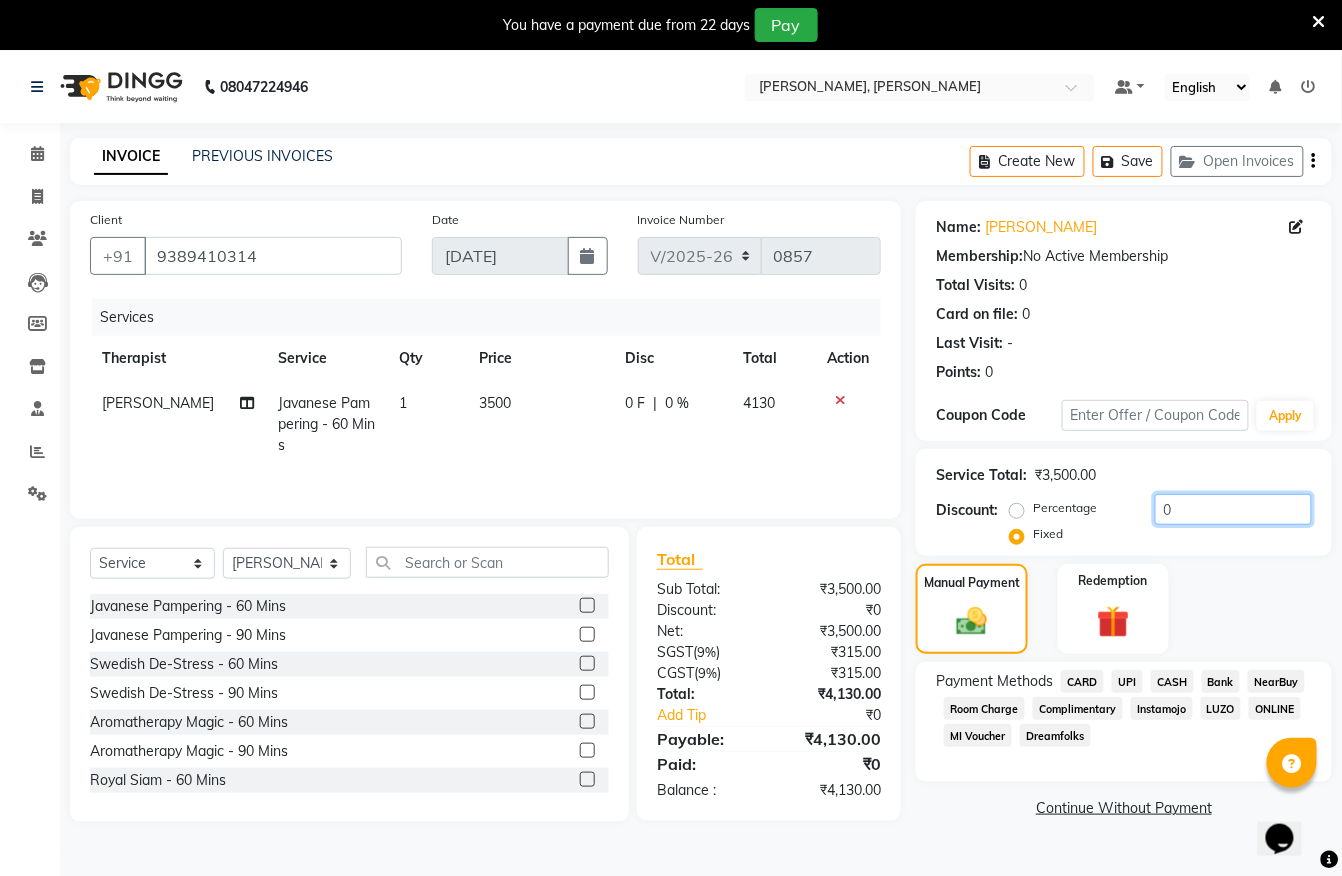 click on "0" 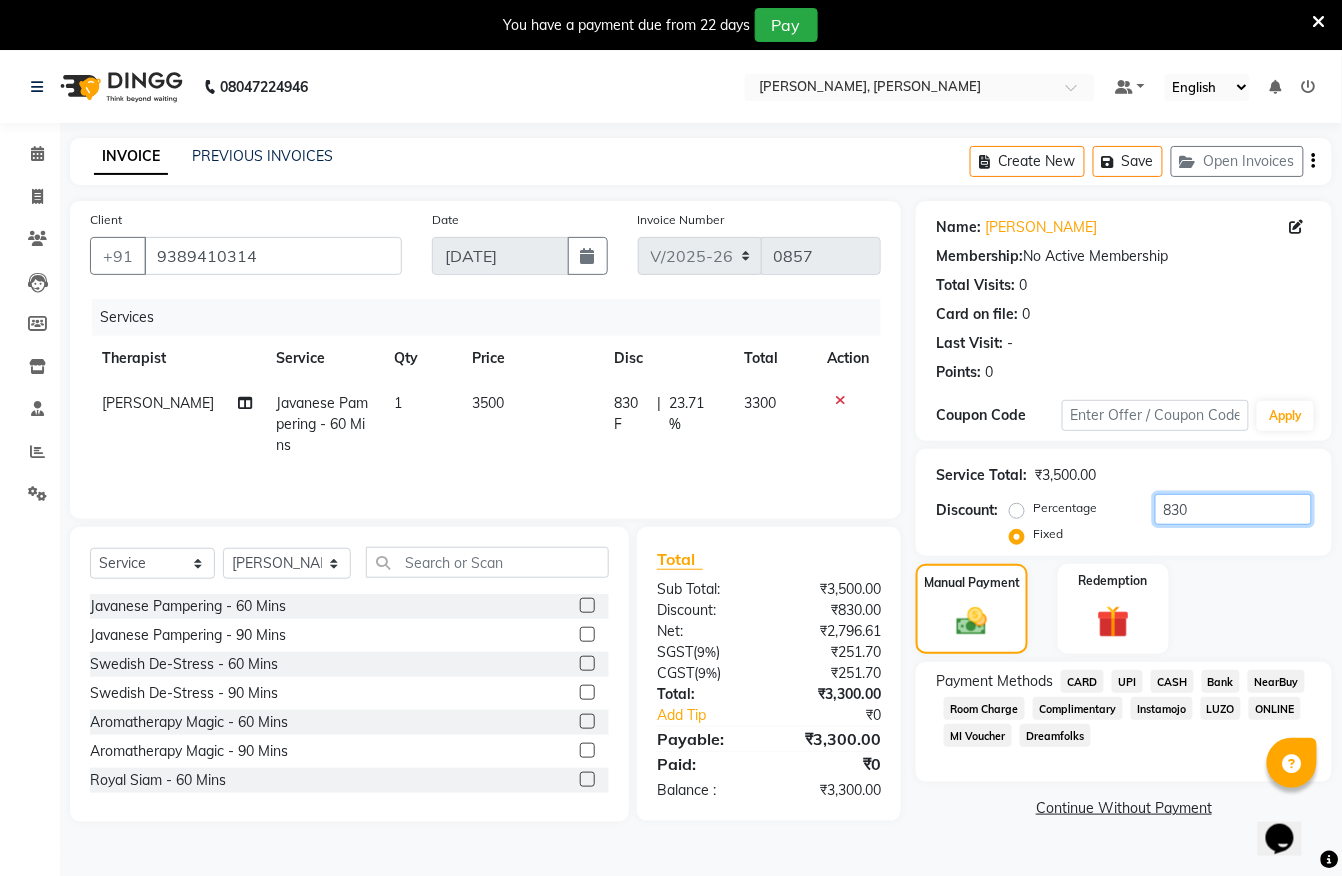 type on "830" 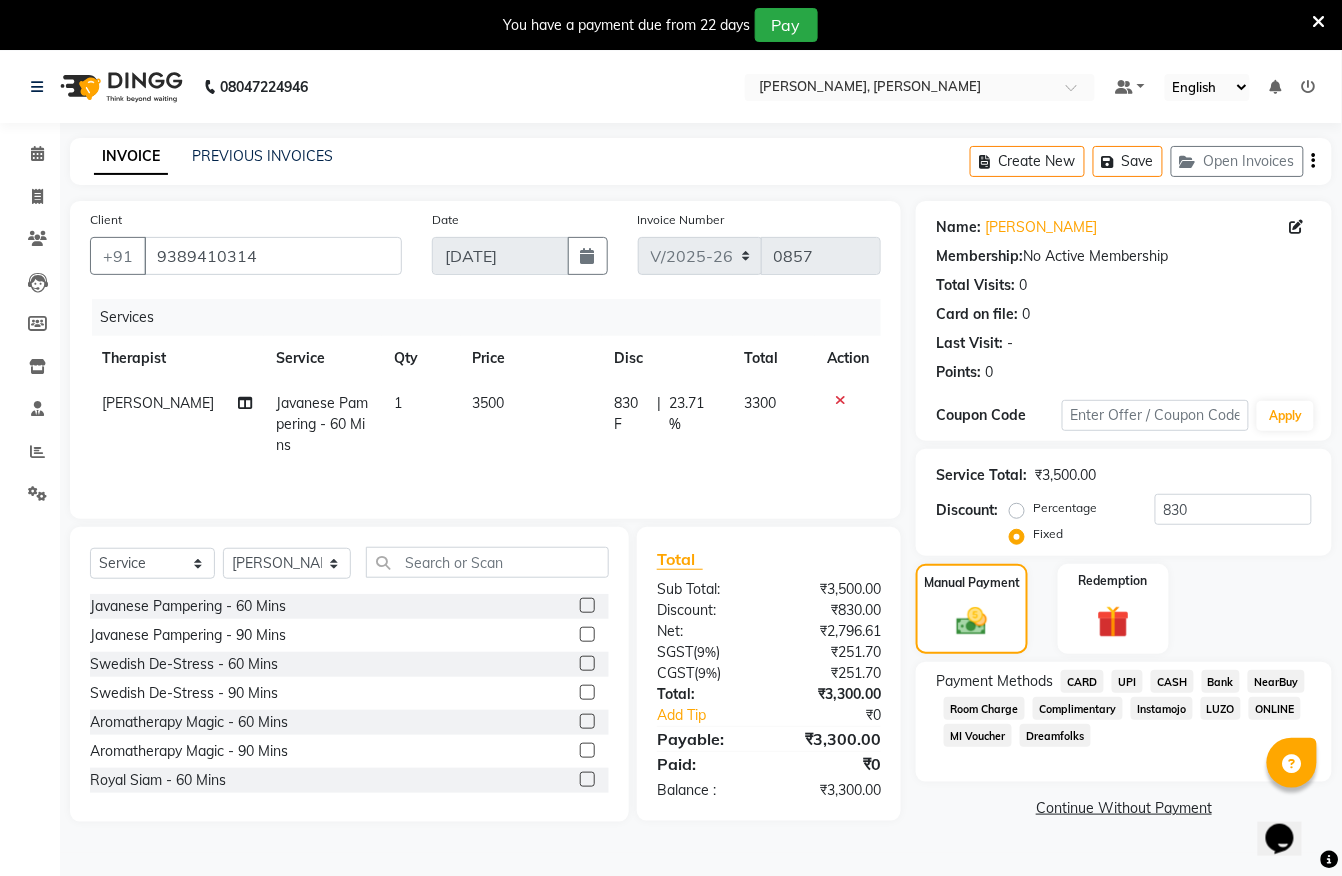 click on "CASH" 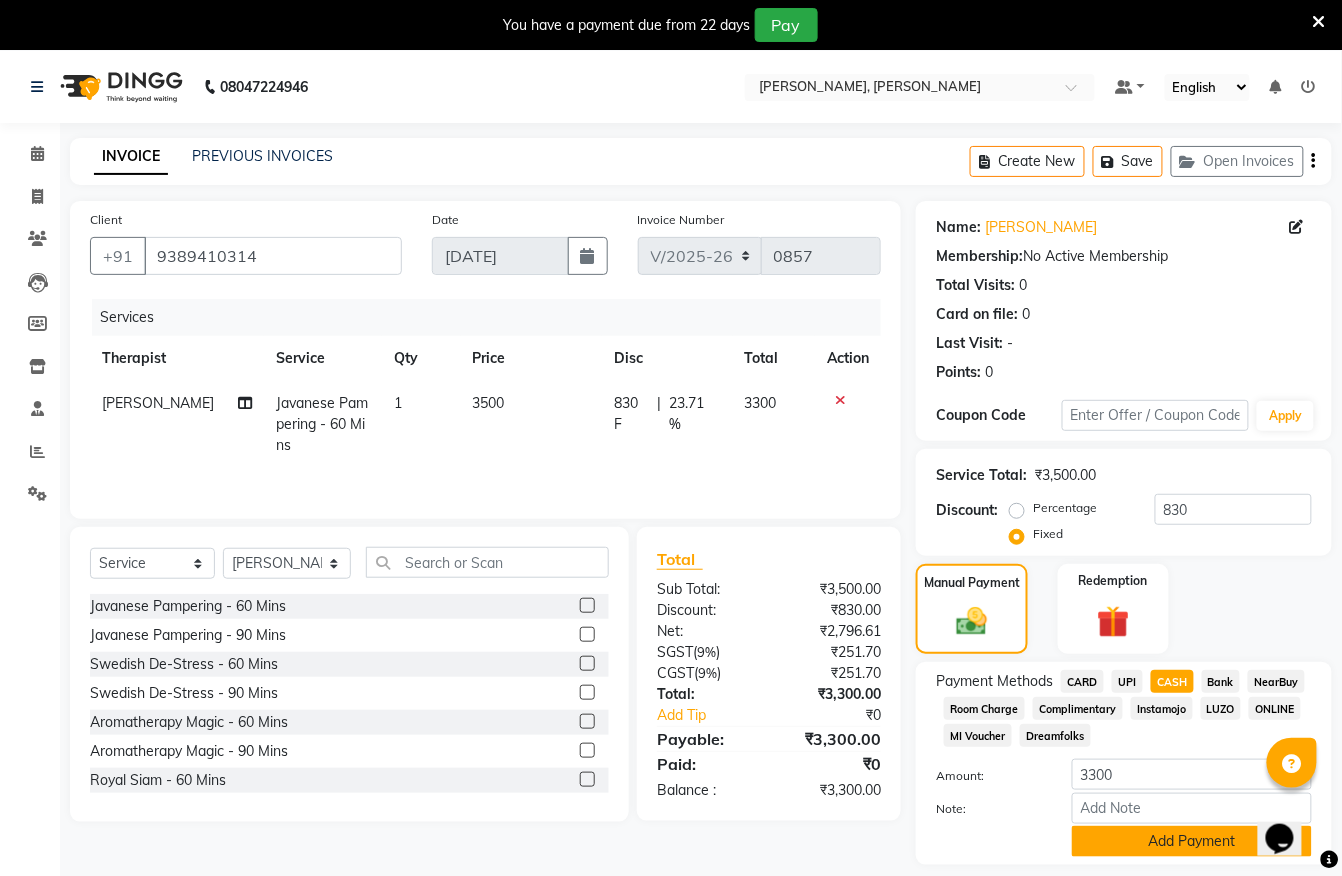 click on "Add Payment" 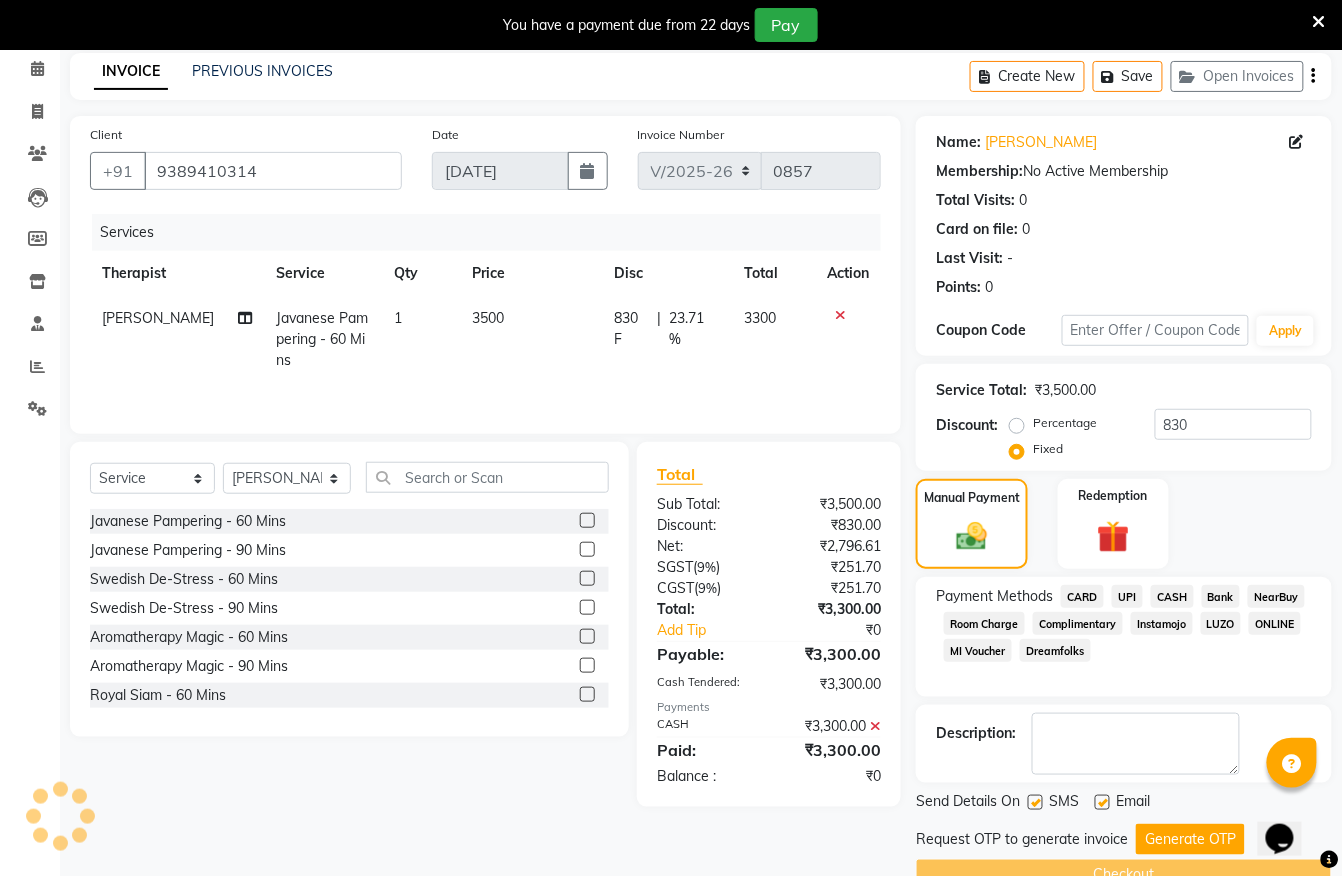 scroll, scrollTop: 132, scrollLeft: 0, axis: vertical 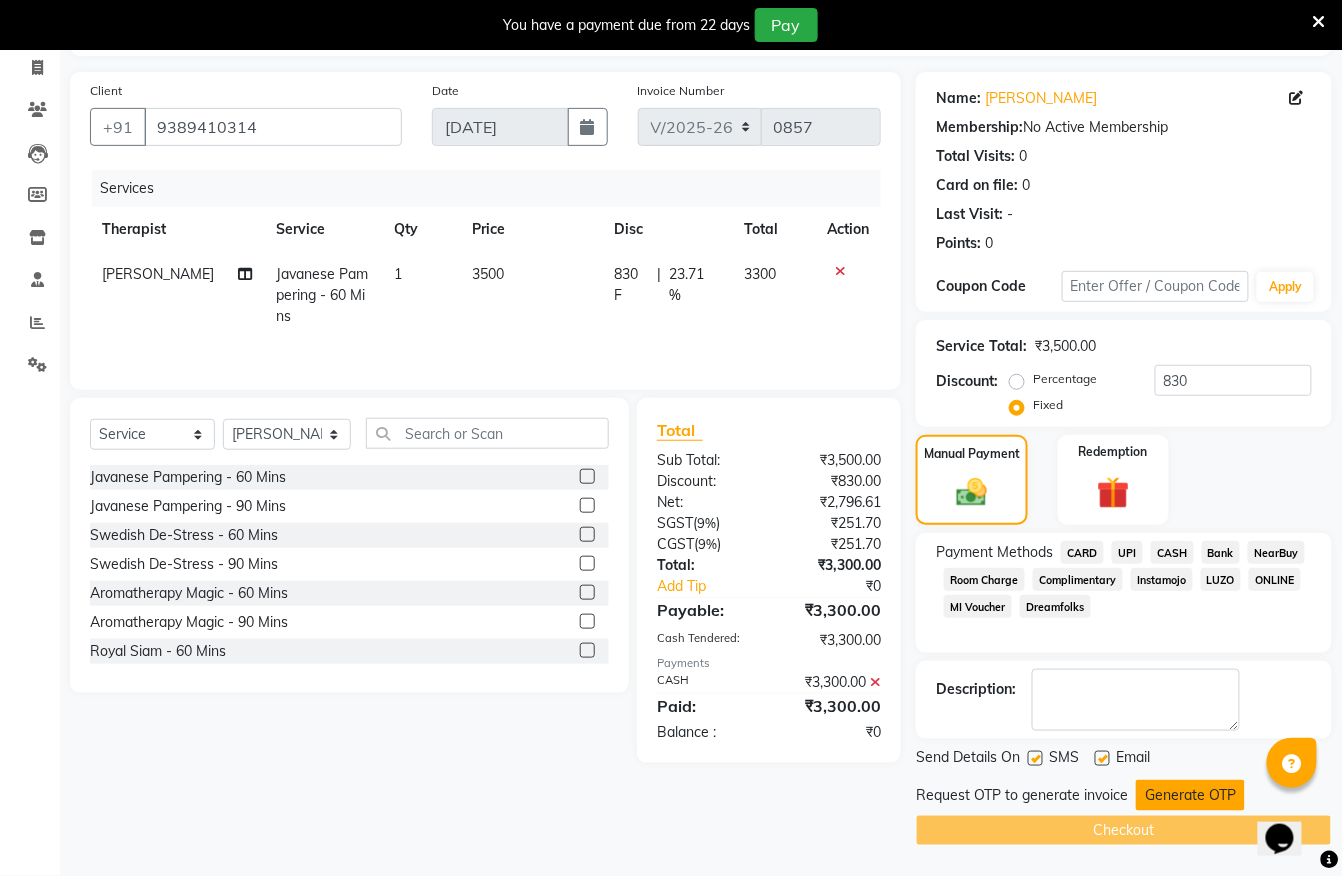 click on "Generate OTP" 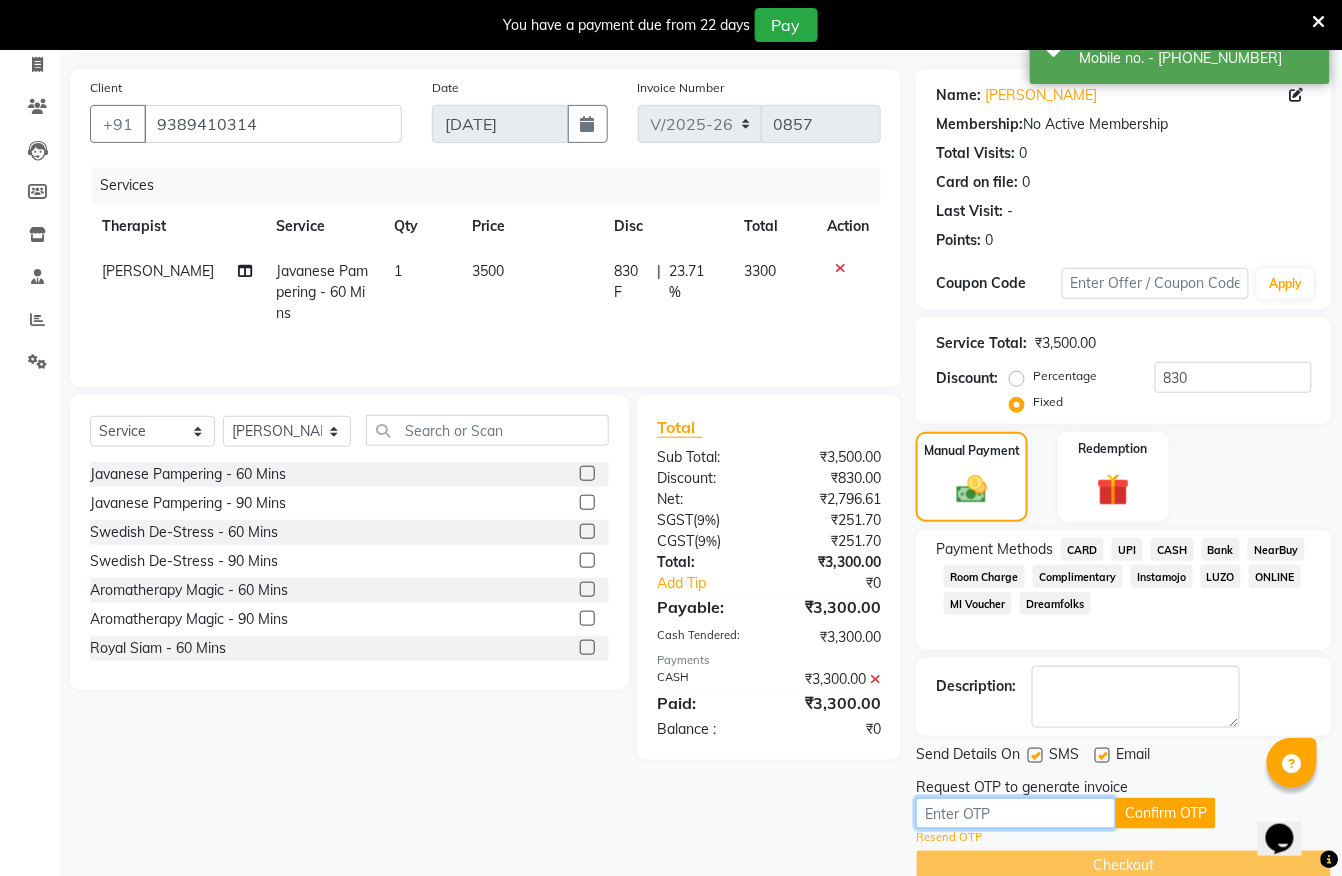 click at bounding box center [1016, 813] 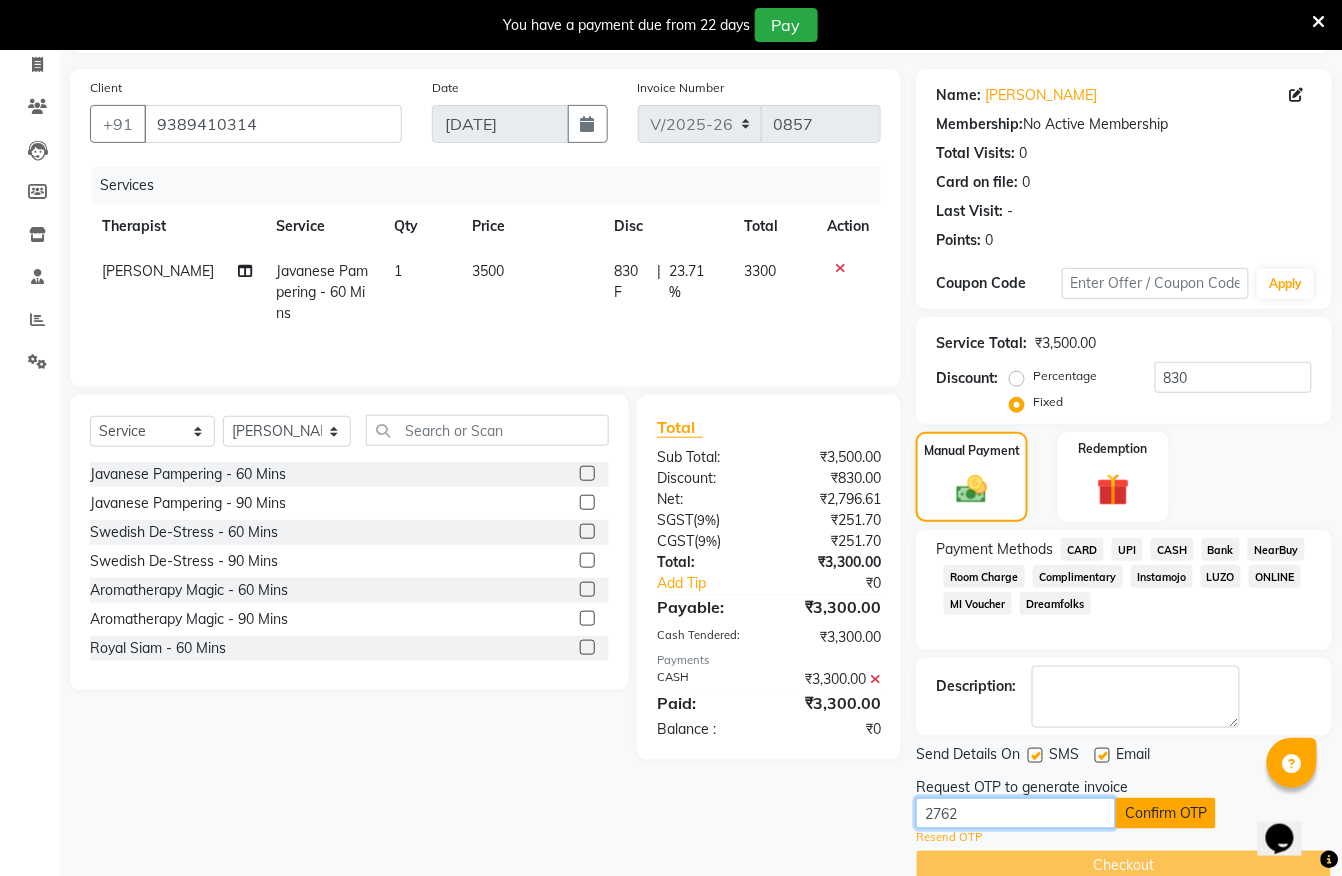type on "2762" 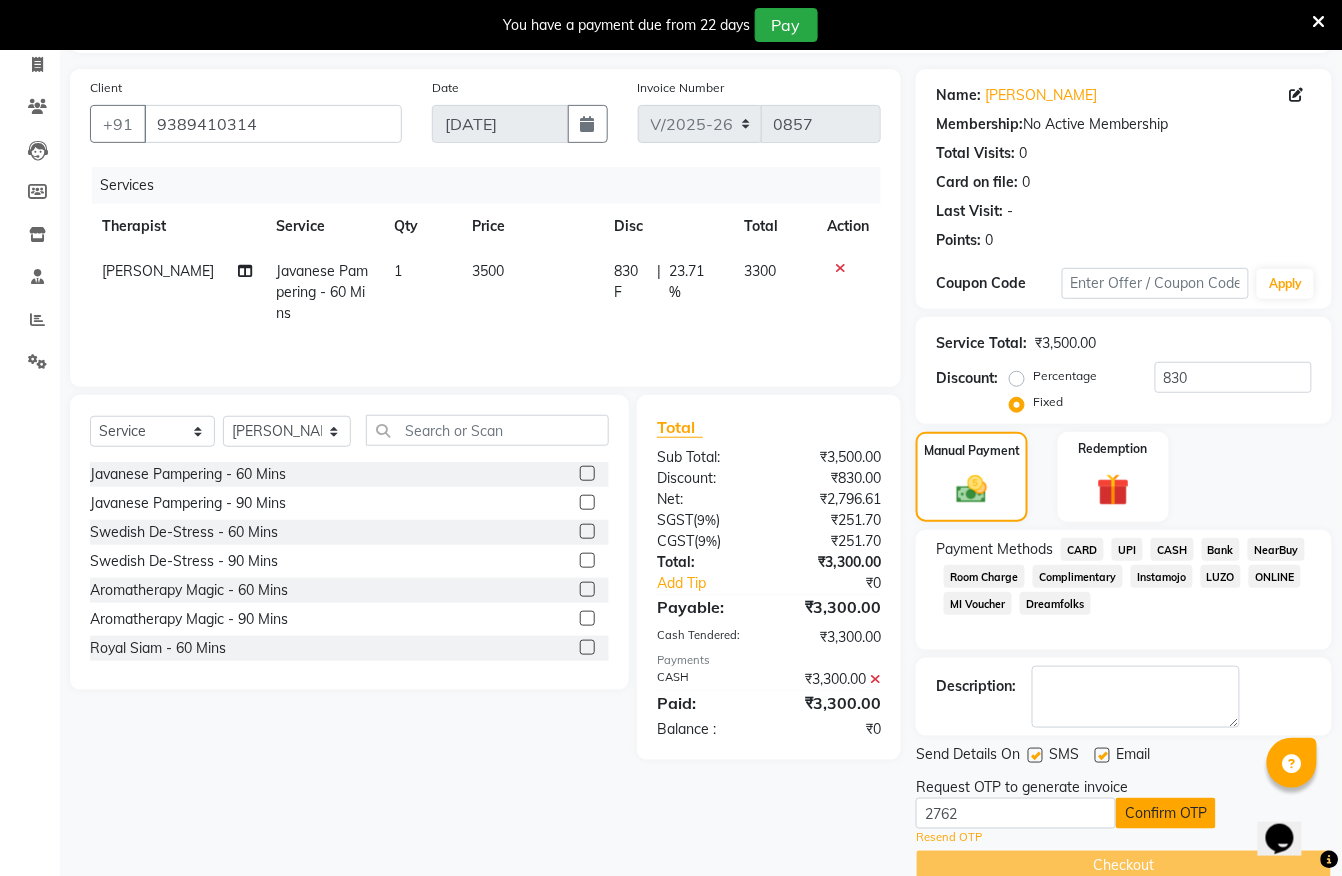 click on "Confirm OTP" 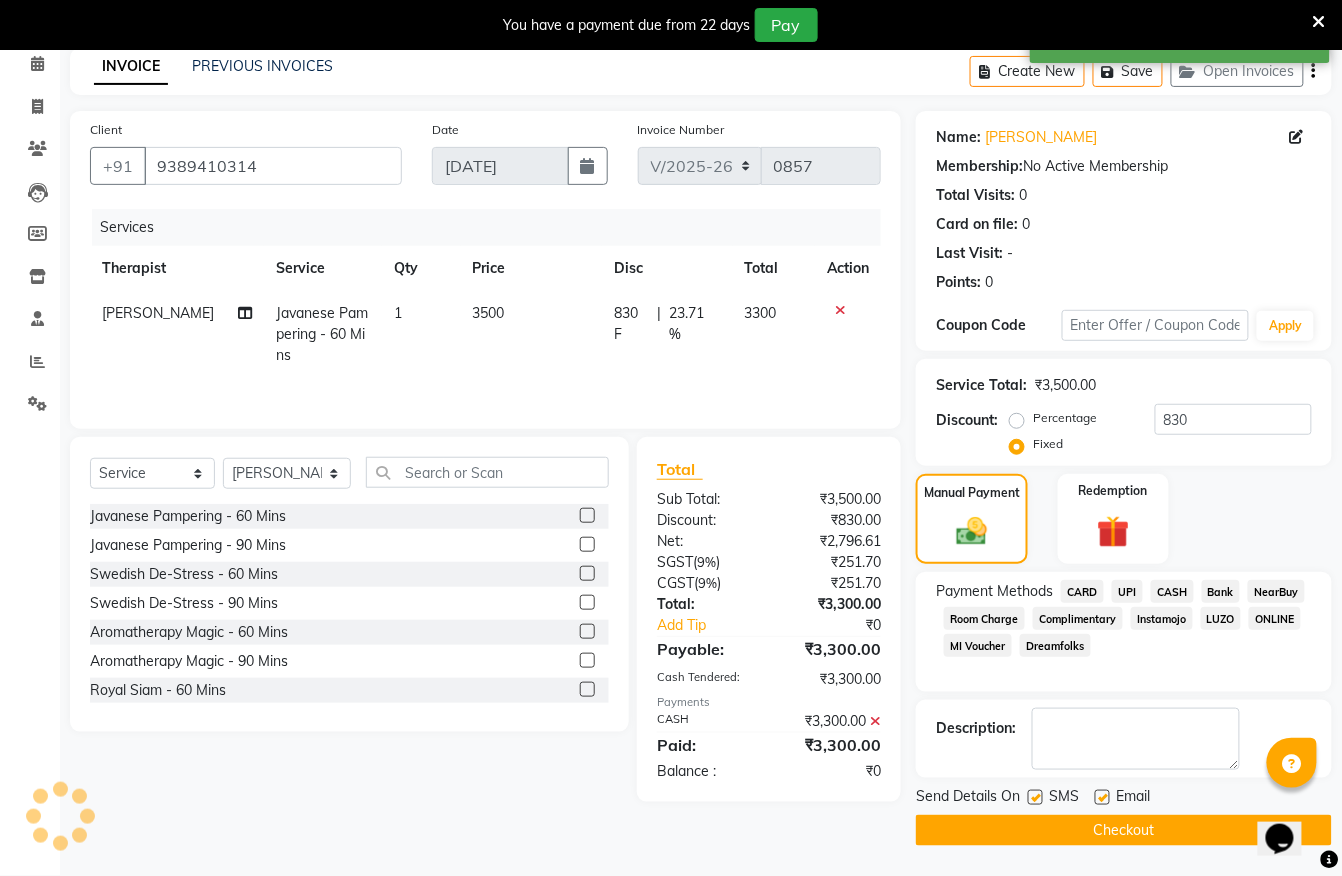 scroll, scrollTop: 93, scrollLeft: 0, axis: vertical 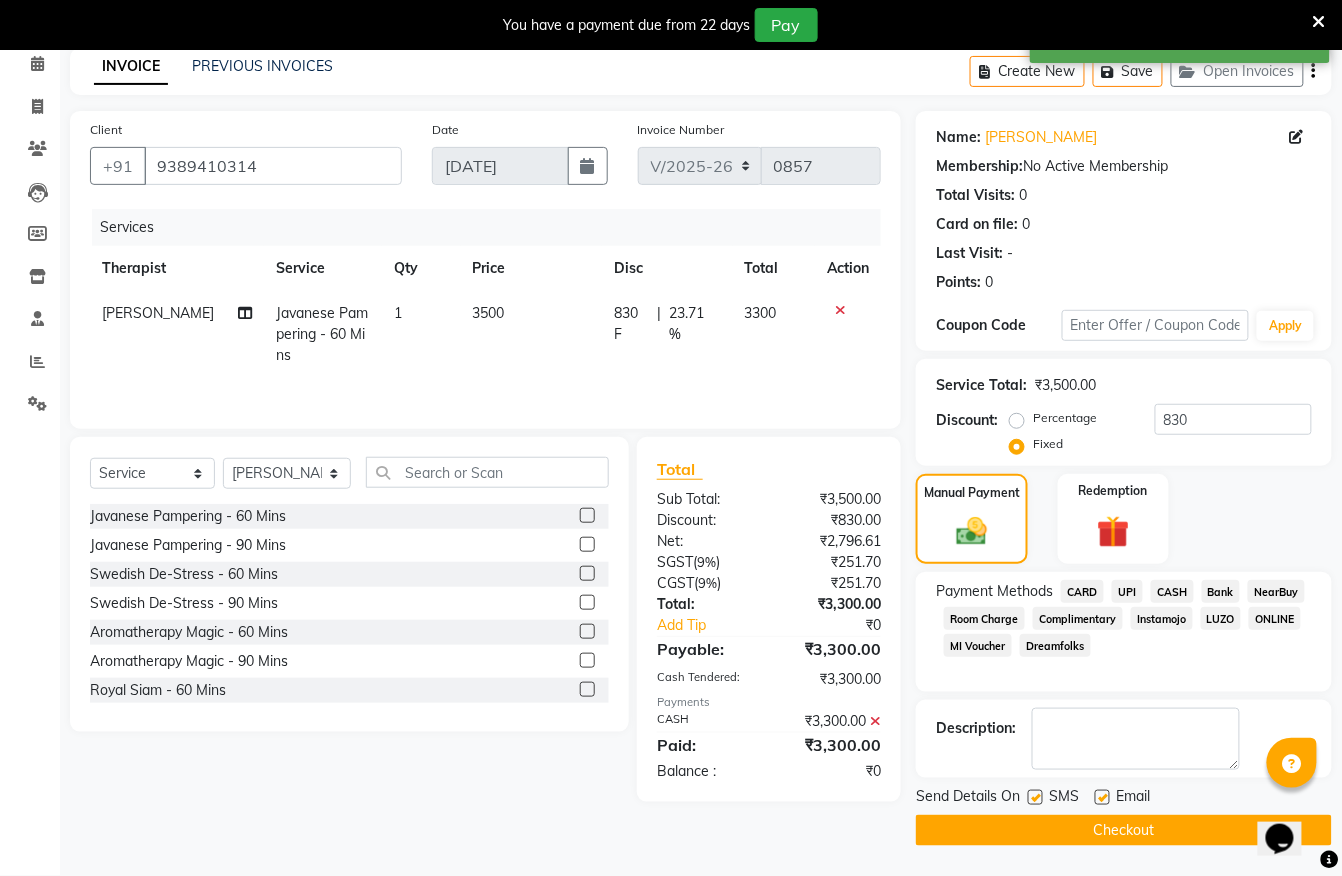 click on "Checkout" 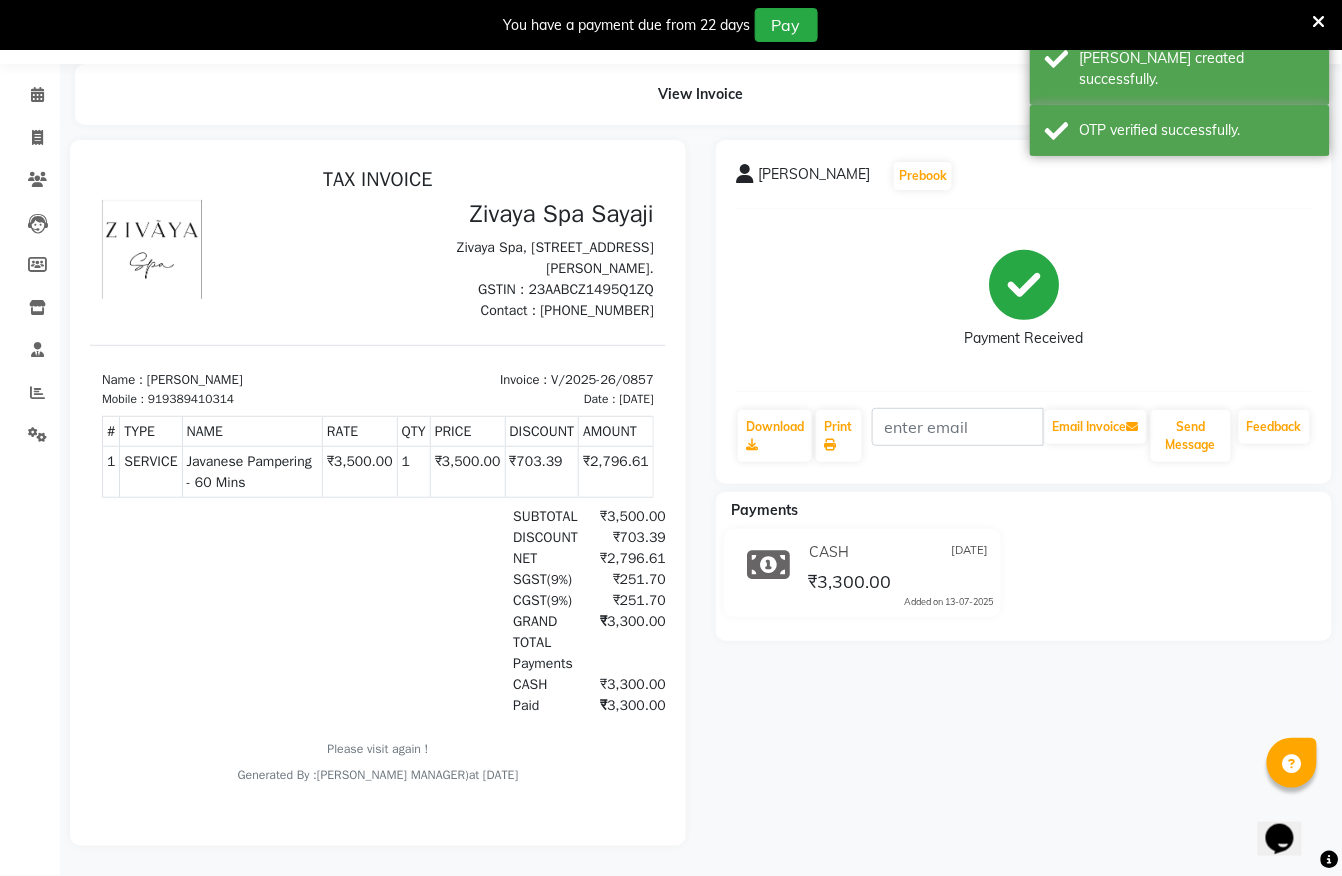 scroll, scrollTop: 0, scrollLeft: 0, axis: both 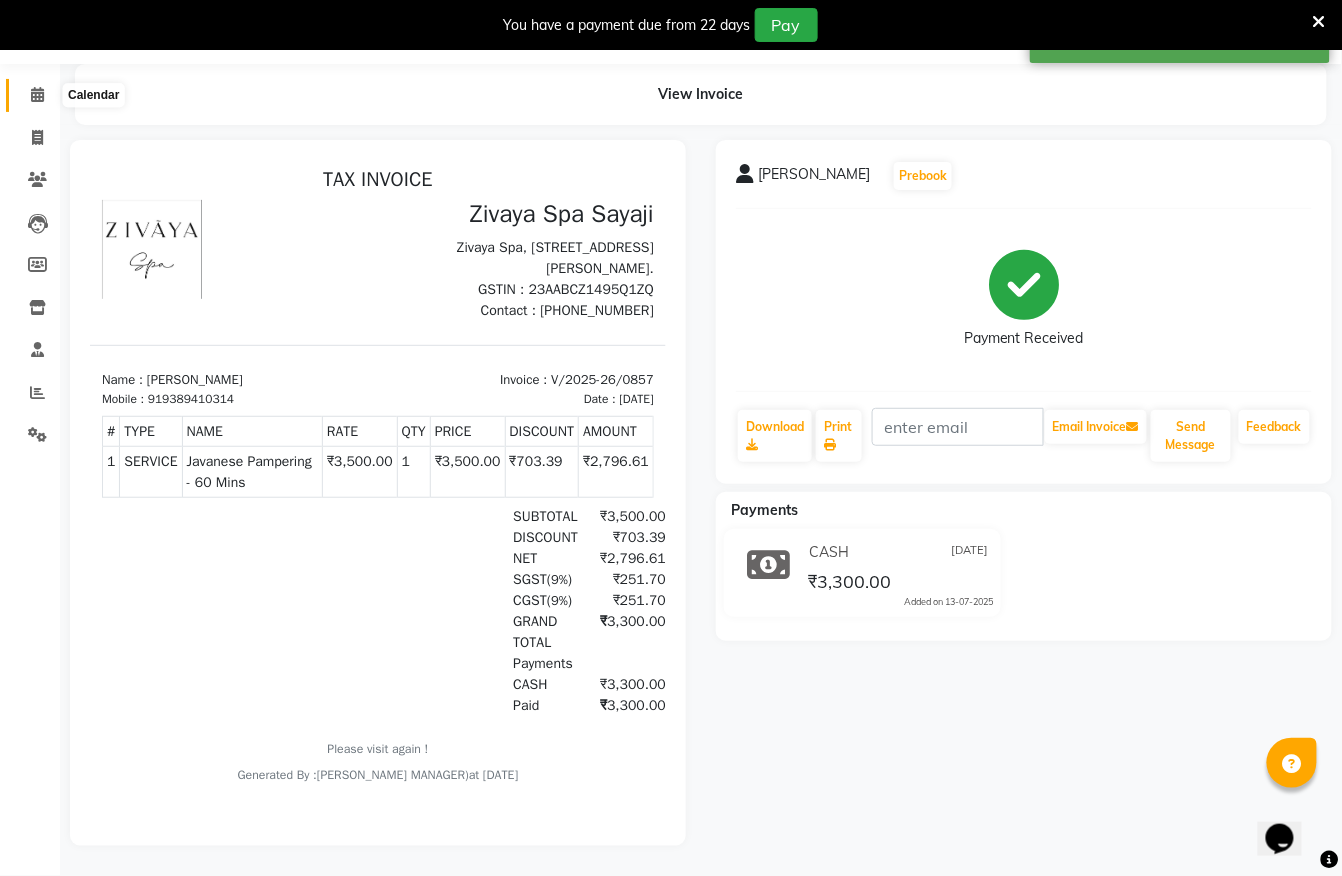 click 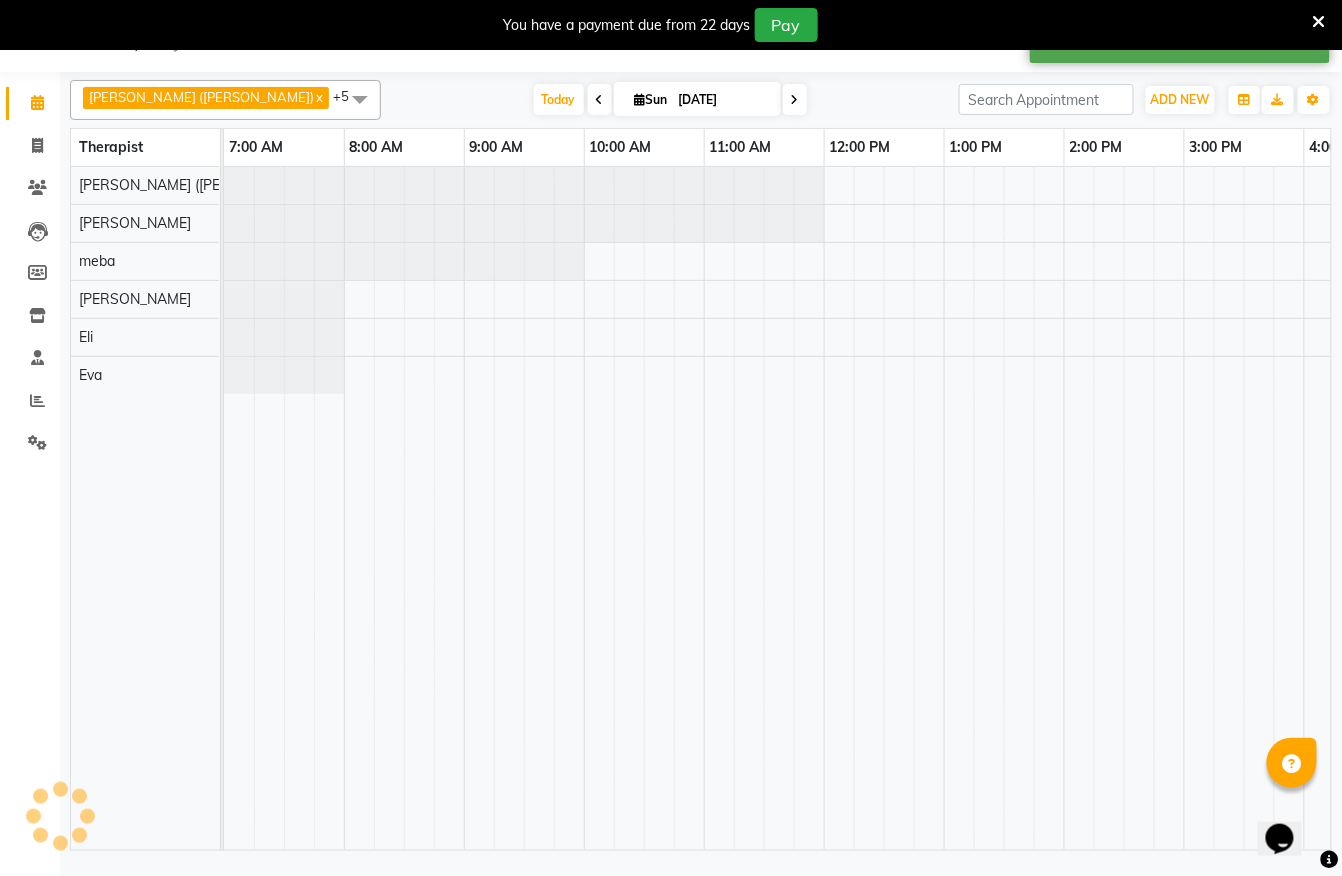 scroll, scrollTop: 50, scrollLeft: 0, axis: vertical 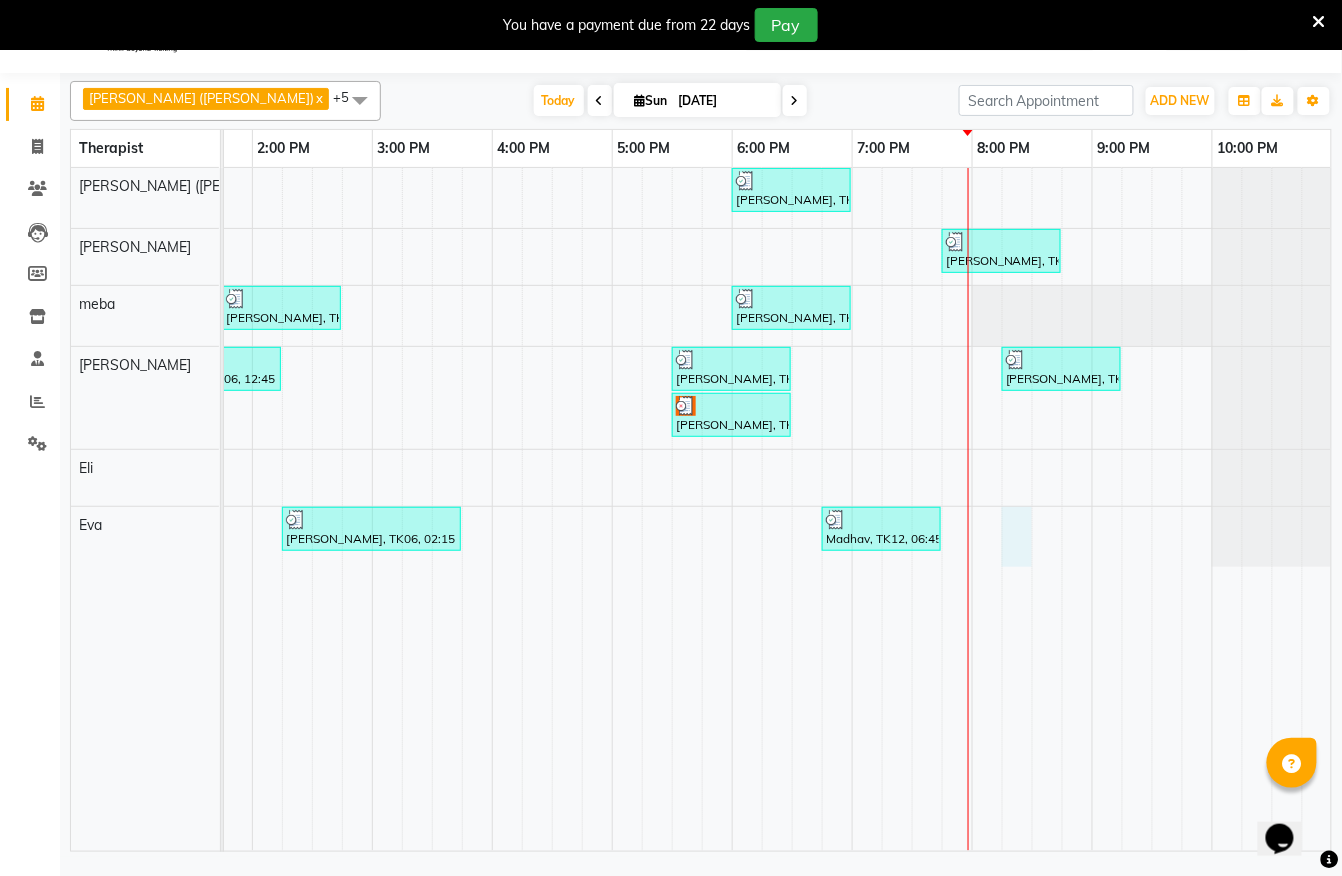 click on "Sumit Agrawal, TK02, 06:30 AM-07:30 AM, Javanese Pampering - 60 Mins     sumit / sajal, TK04, 09:00 AM-10:00 AM, Javanese Pampering - 60 Mins     Anuj Kadam, TK05, 10:30 AM-11:30 AM, Javanese Pampering - 60 Mins     kamal chauhan, TK11, 06:00 PM-07:00 PM, Javanese Pampering - 60 Mins     srishti khadiya, TK07, 12:45 PM-01:45 PM, Javanese Pampering - 60 Mins     Narasimha, TK13, 07:45 PM-08:45 PM, Javanese Pampering - 60 Mins             jayesh, TK03, 06:30 AM-07:30 AM, Javanese Pampering - 60 Mins     sumit / sajal, TK04, 09:00 AM-10:00 AM, Javanese Pampering - 60 Mins     Payal, TK01, 10:15 AM-11:15 AM, Javanese Pampering - 60 Mins     Shankar, TK08, 01:45 PM-02:45 PM, Javanese Pampering - 60 Mins     kamal chauhan, TK11, 06:00 PM-07:00 PM, Javanese Pampering - 60 Mins     Shaksham Khurana, TK06, 12:45 PM-02:15 PM, Javanese Pampering - 90 Mins     rajesh gupta, TK10, 05:30 PM-06:30 PM, Javanese Pampering - 60 Mins     Dipak, TK14, 08:15 PM-09:15 PM, Javanese Pampering - 60 Mins" at bounding box center [372, 509] 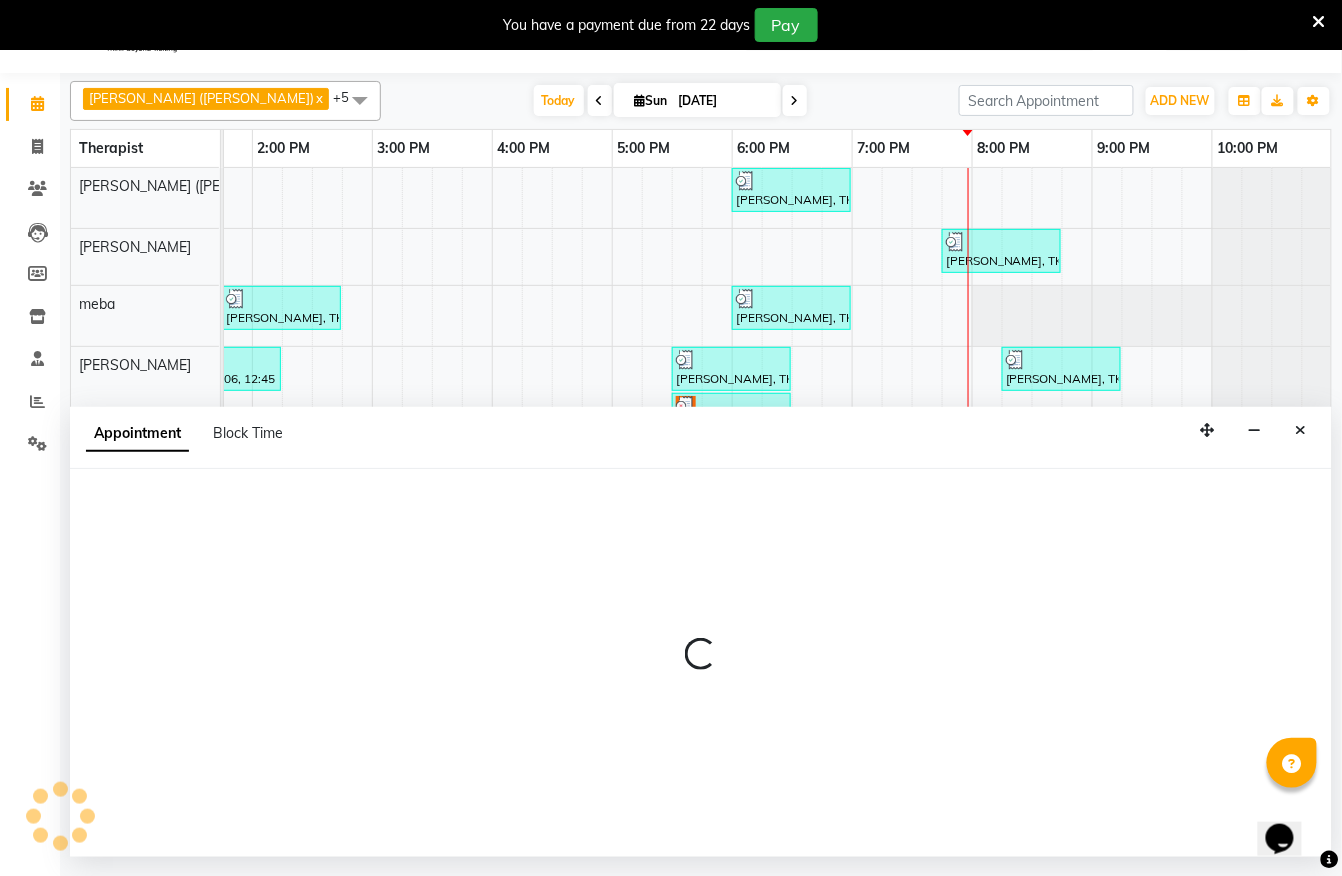 select on "83231" 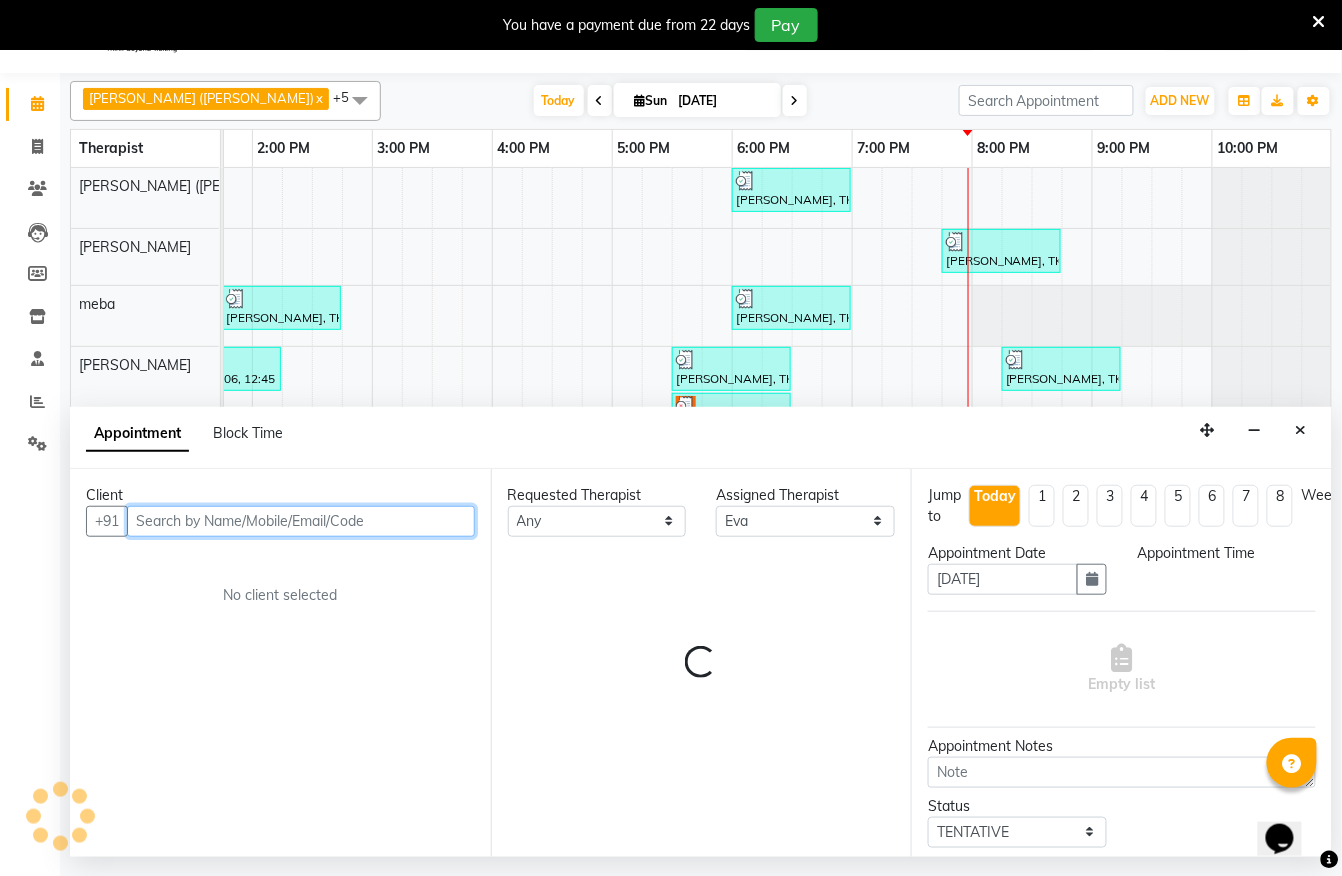 select on "1215" 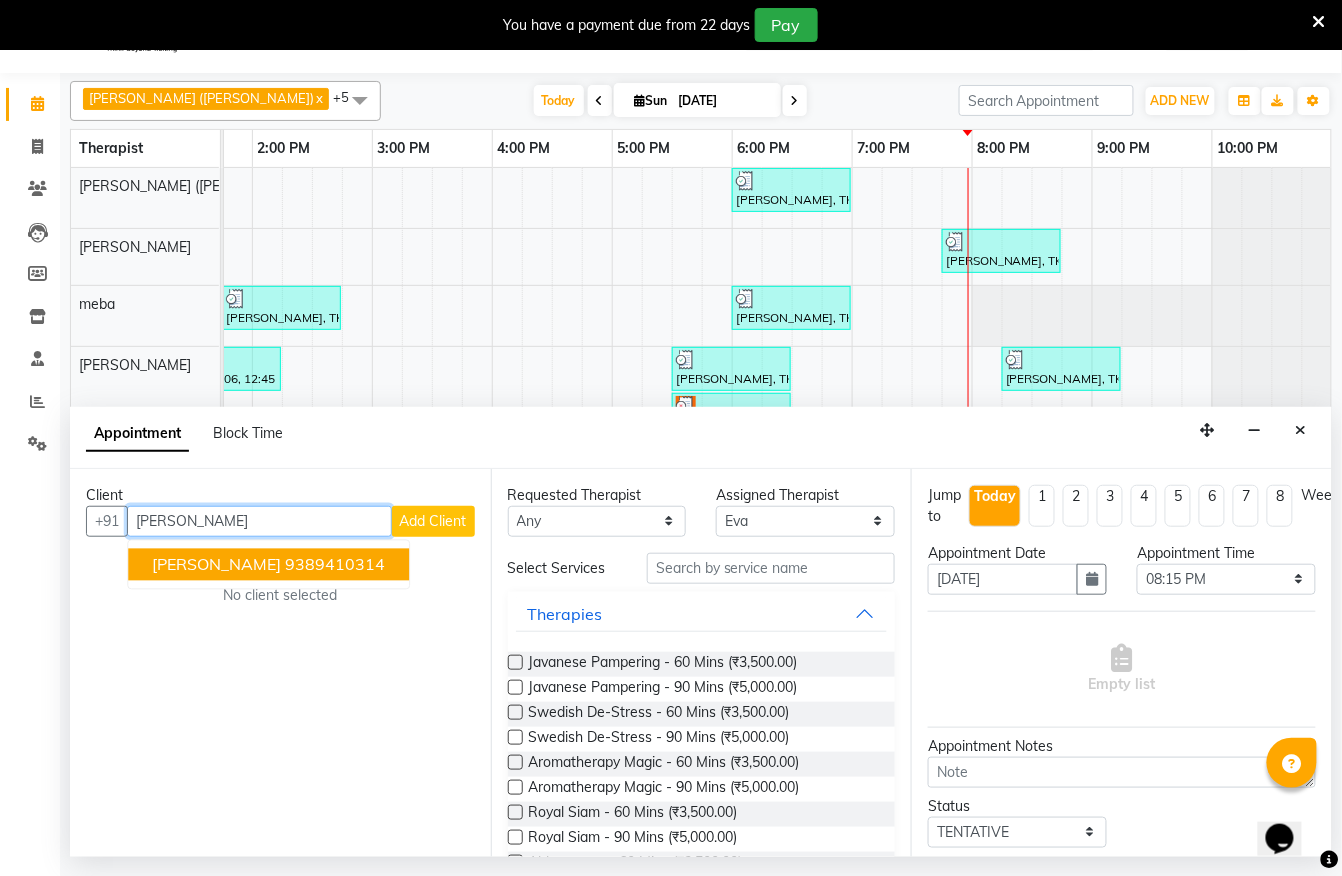 click on "9389410314" at bounding box center (335, 564) 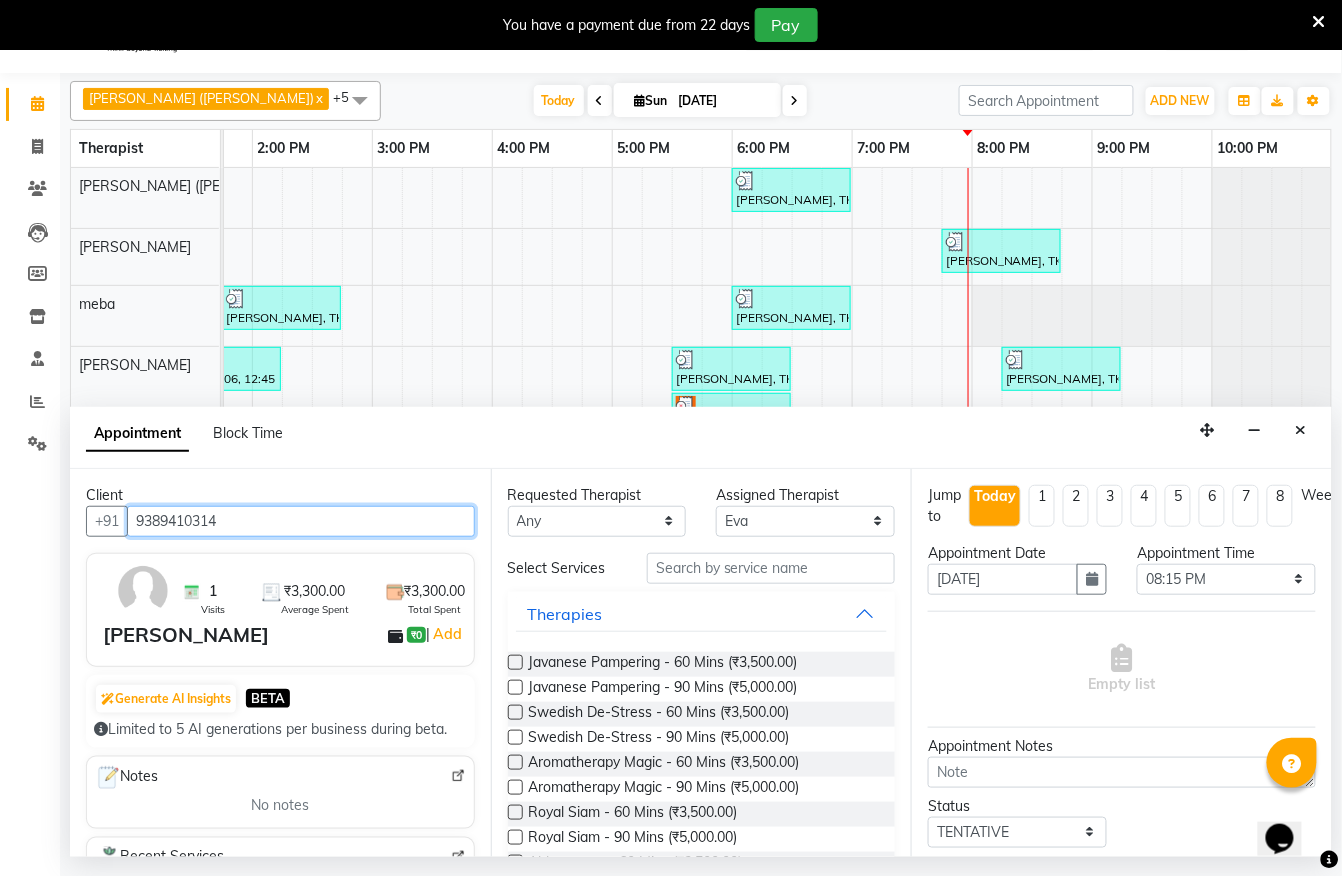 type on "9389410314" 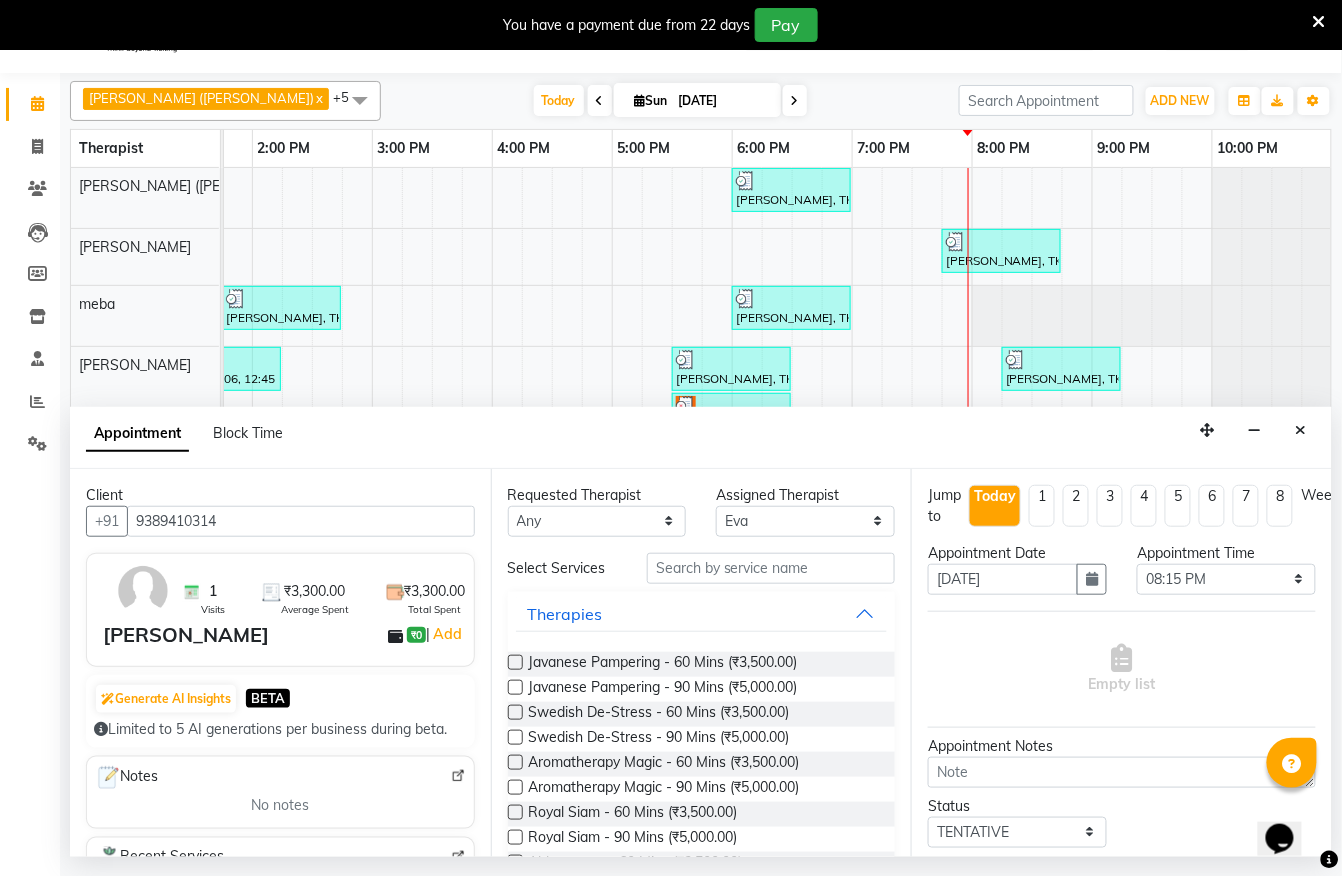 click at bounding box center (515, 662) 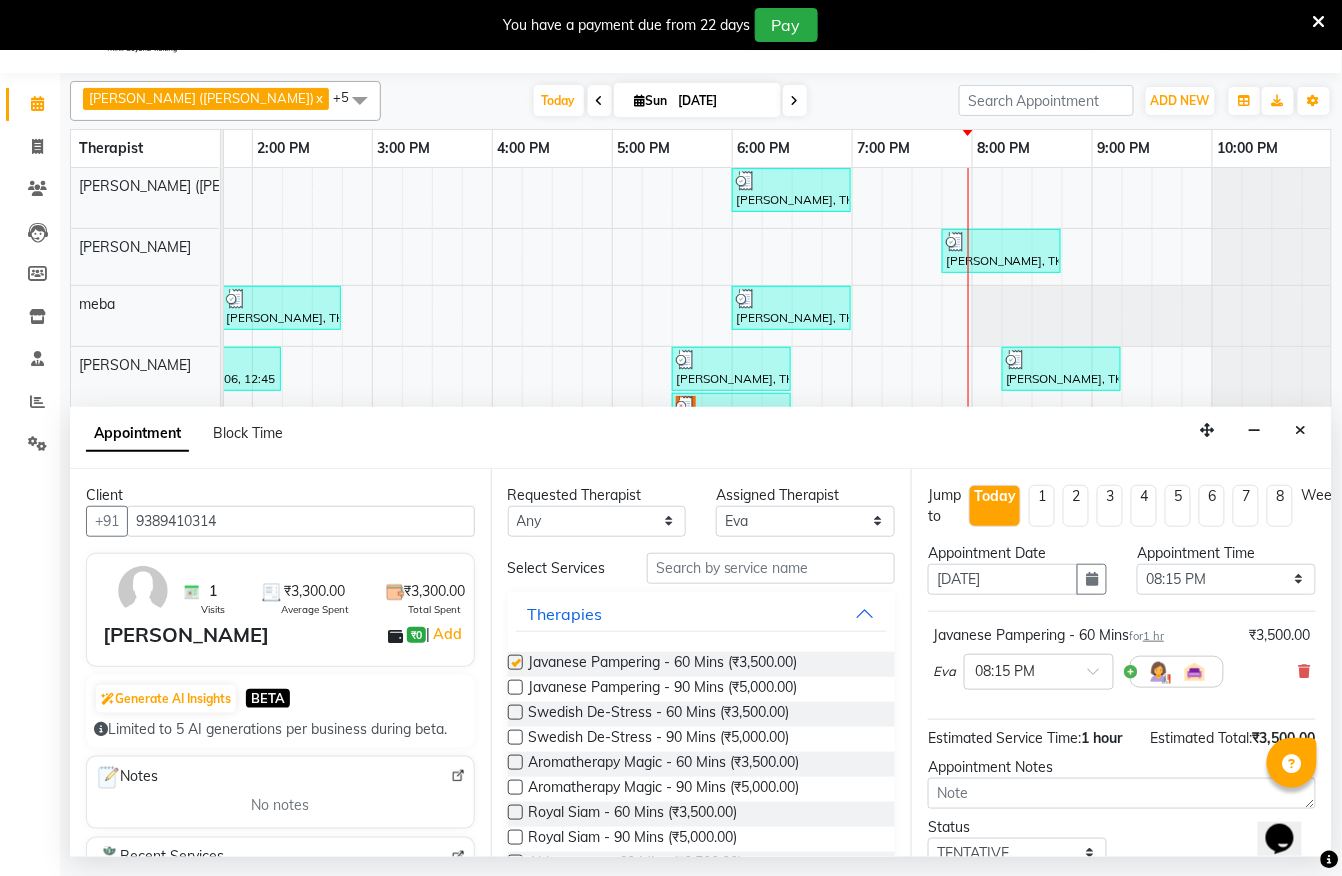 checkbox on "false" 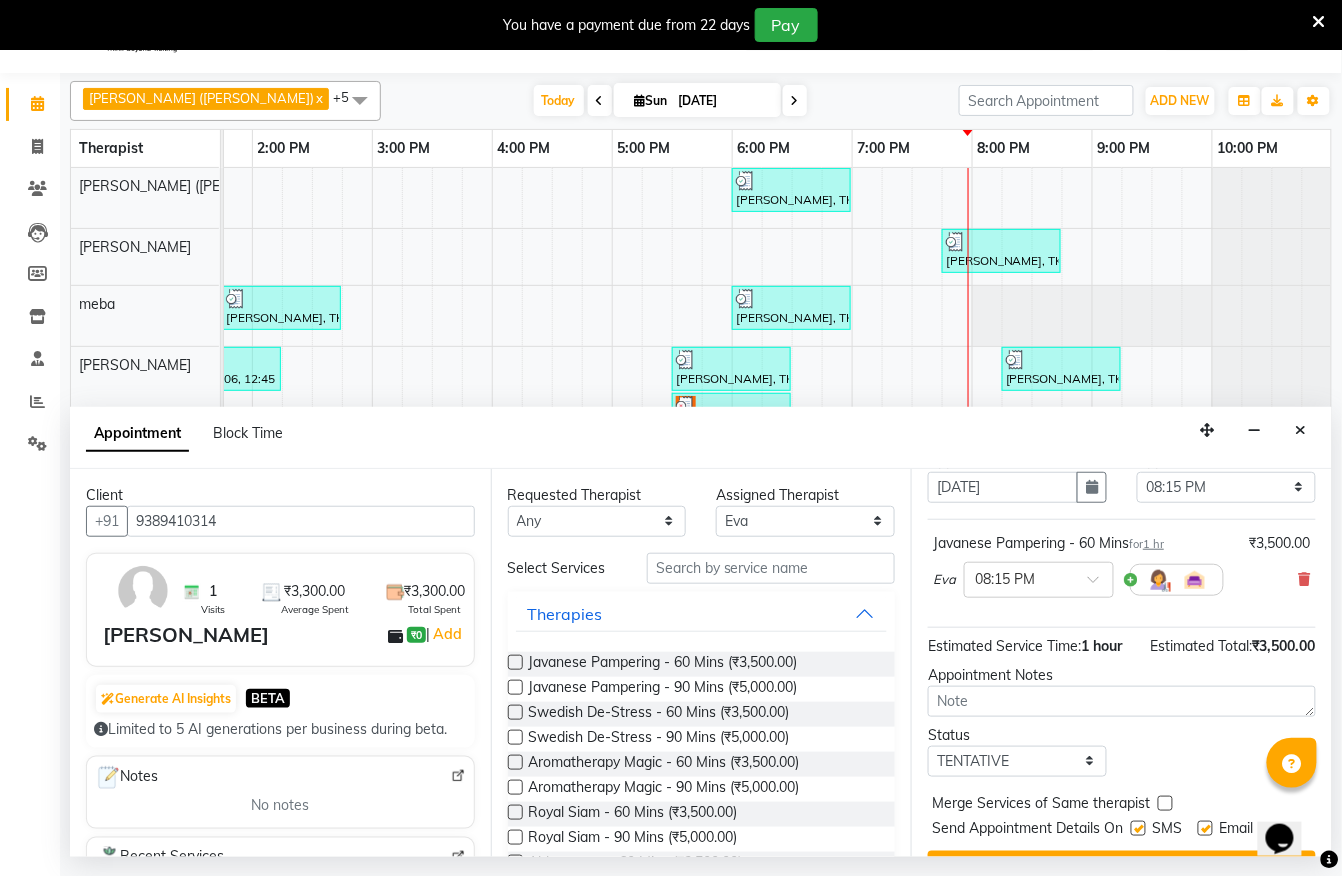 scroll, scrollTop: 184, scrollLeft: 0, axis: vertical 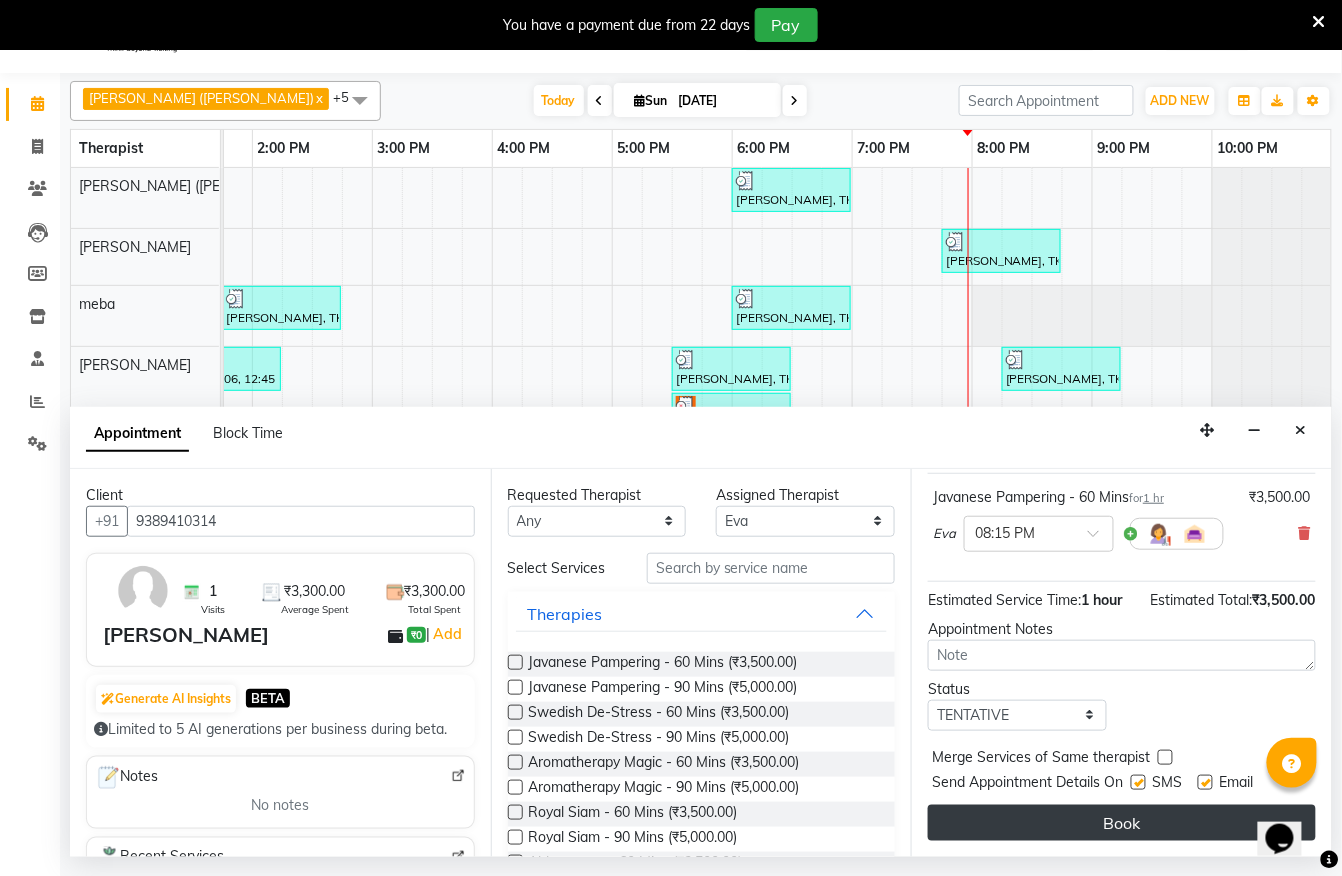 click on "Book" at bounding box center (1122, 823) 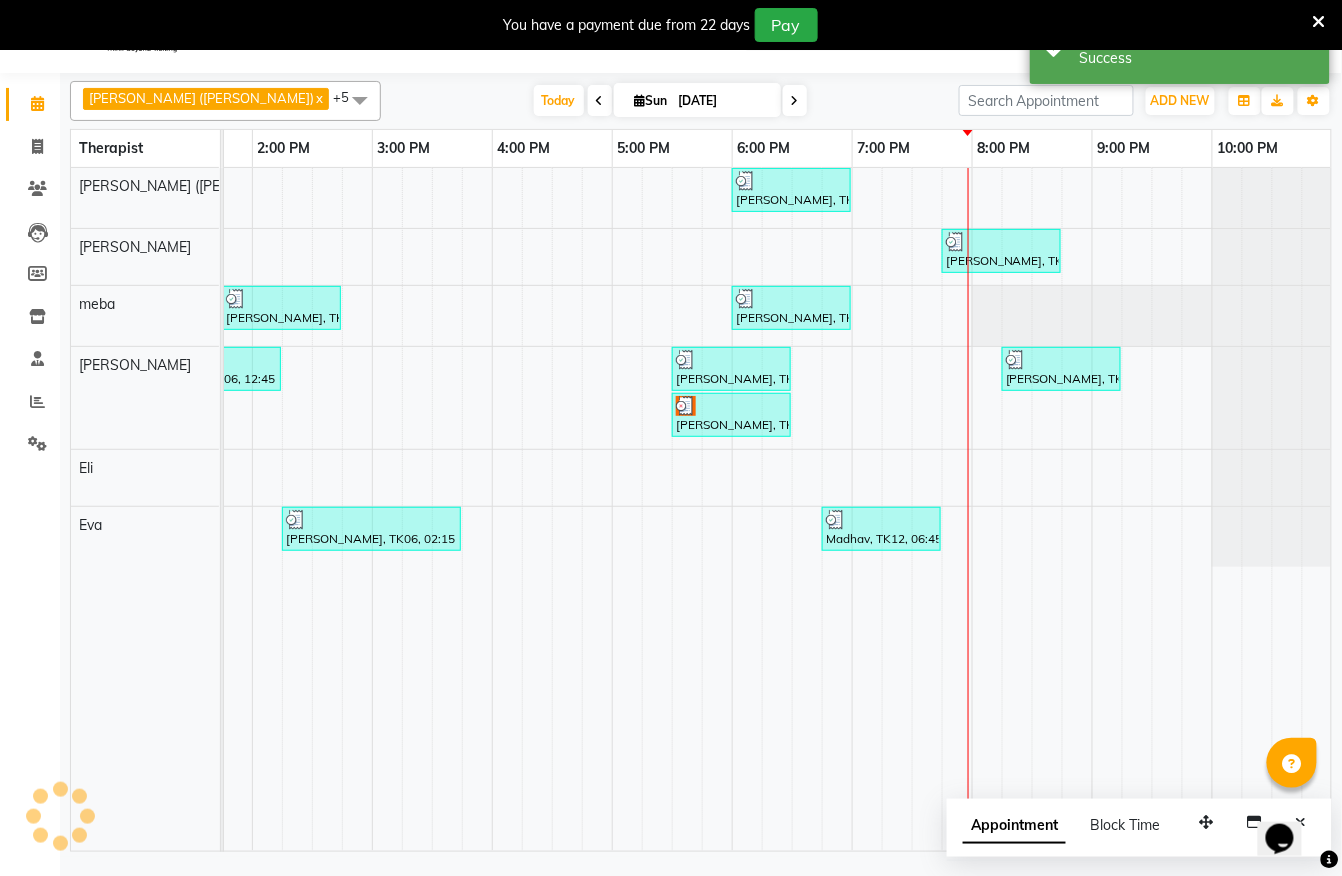 scroll, scrollTop: 0, scrollLeft: 0, axis: both 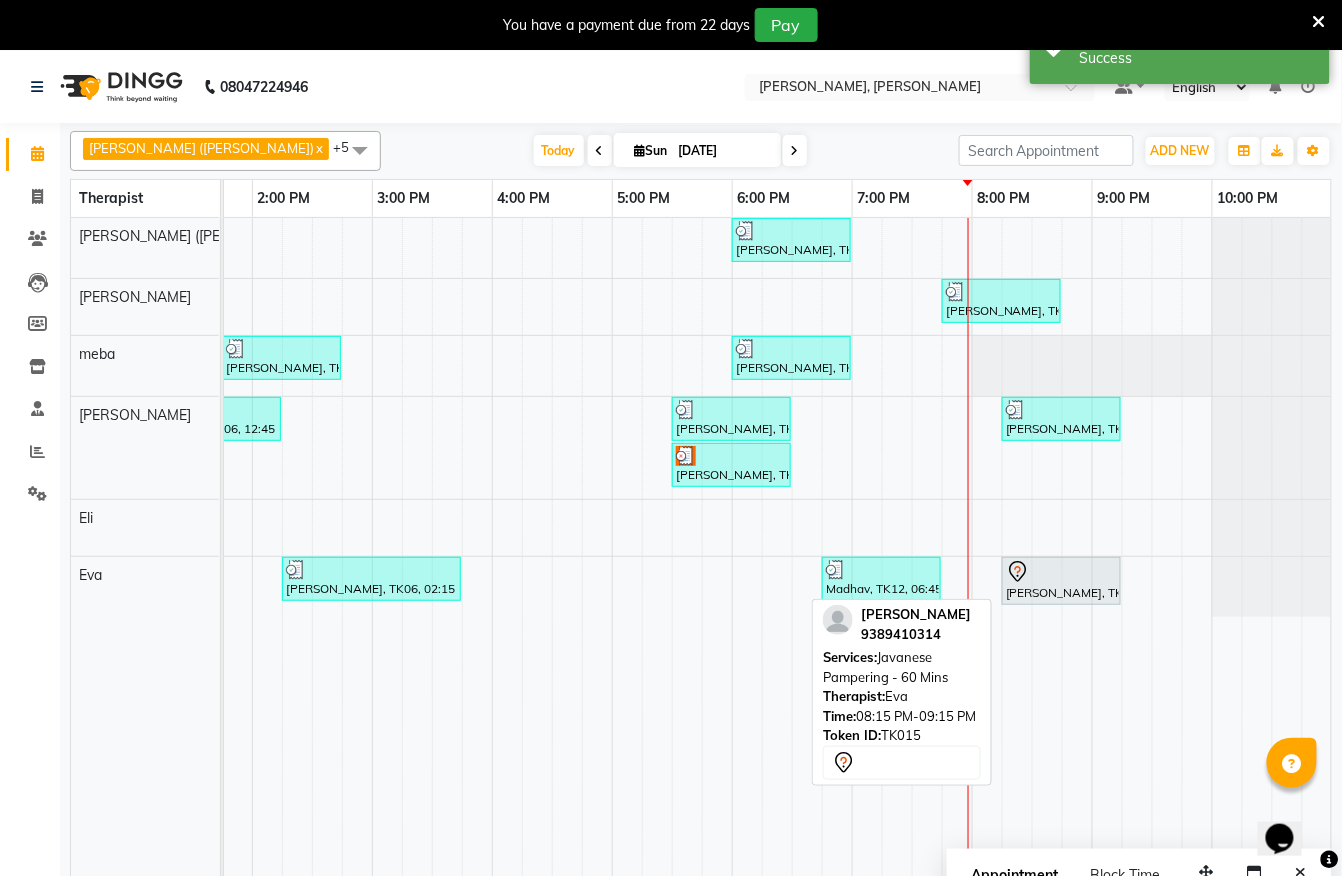 click at bounding box center (1061, 572) 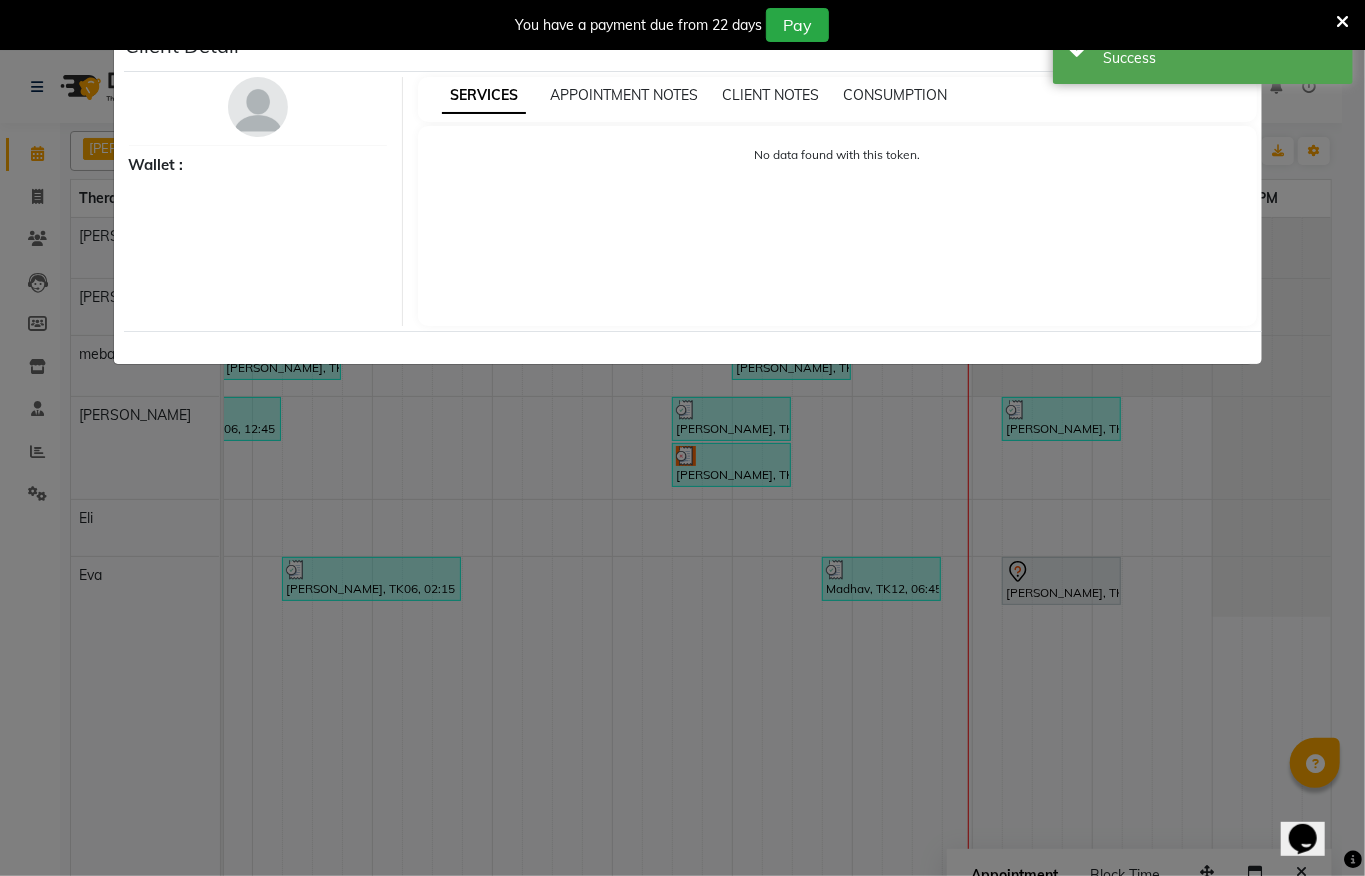 select on "7" 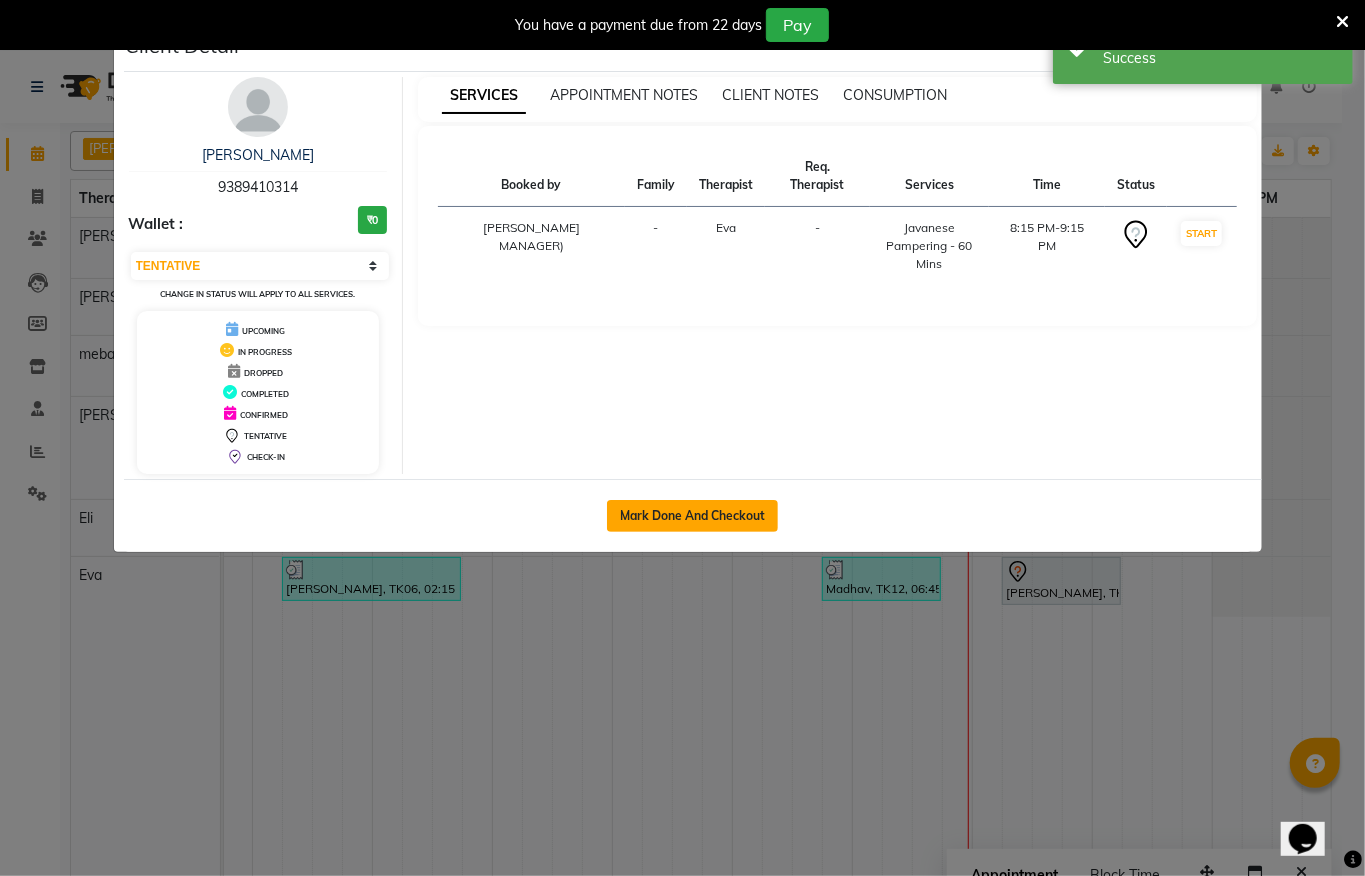 click on "Mark Done And Checkout" 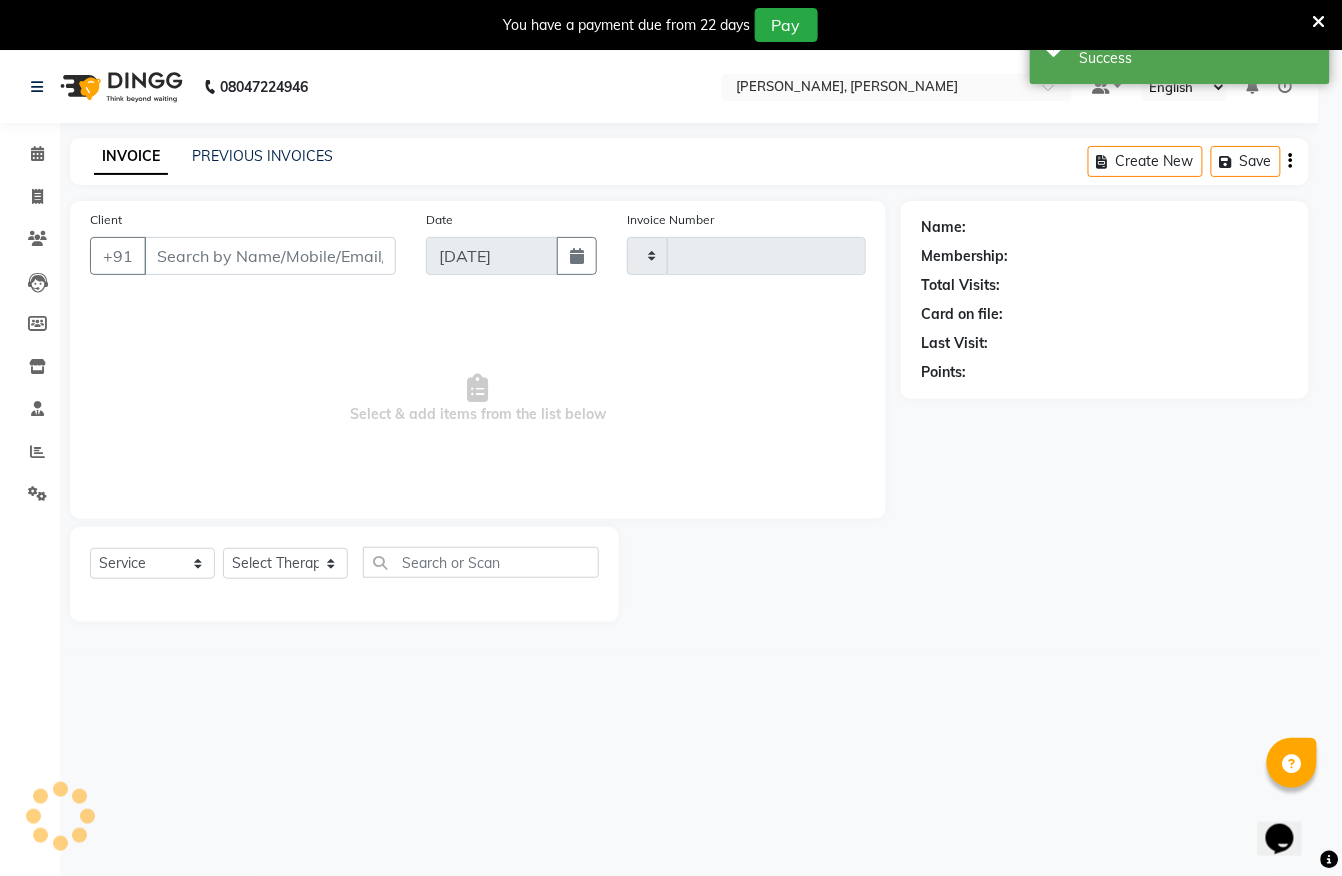 type on "0858" 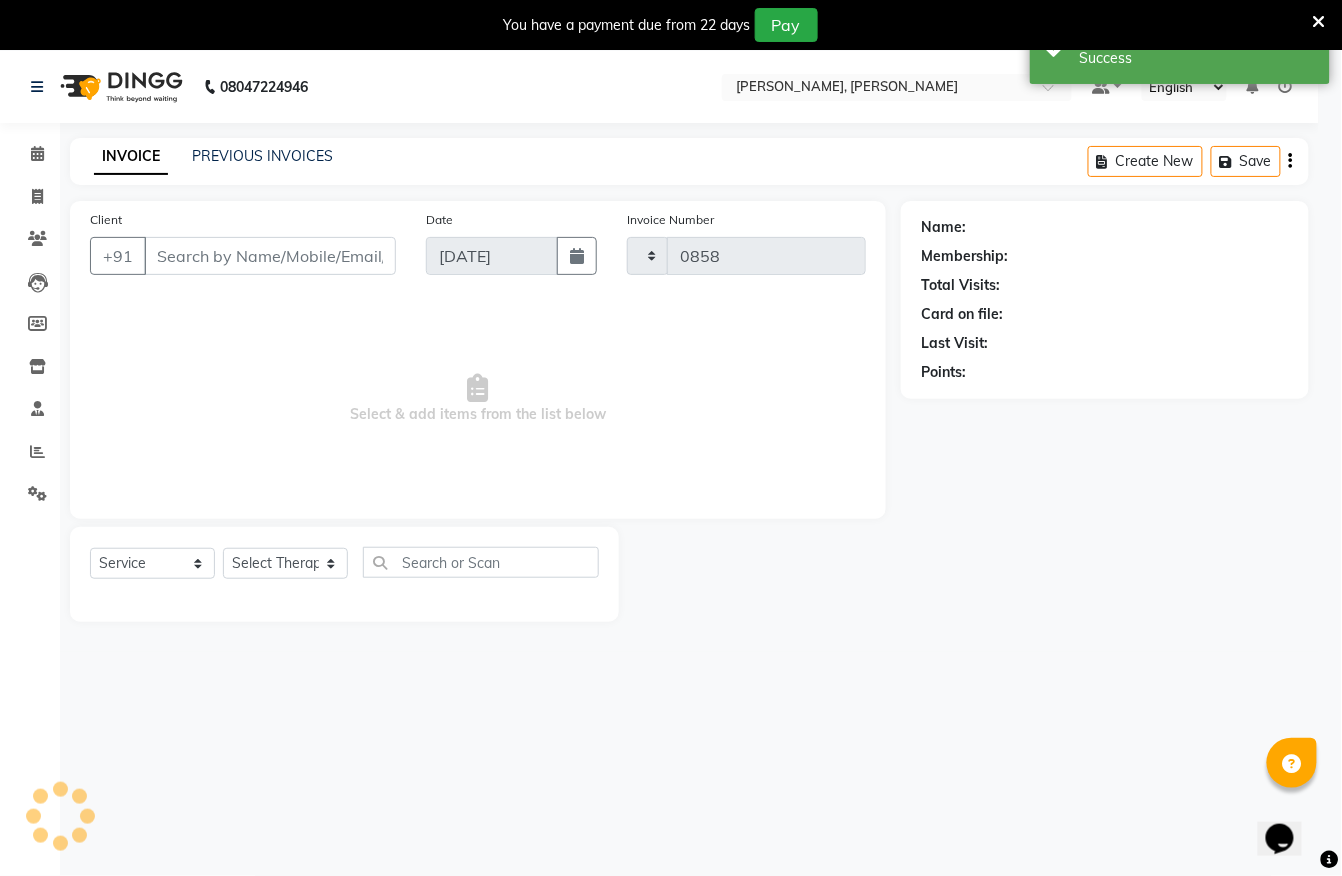 select on "6399" 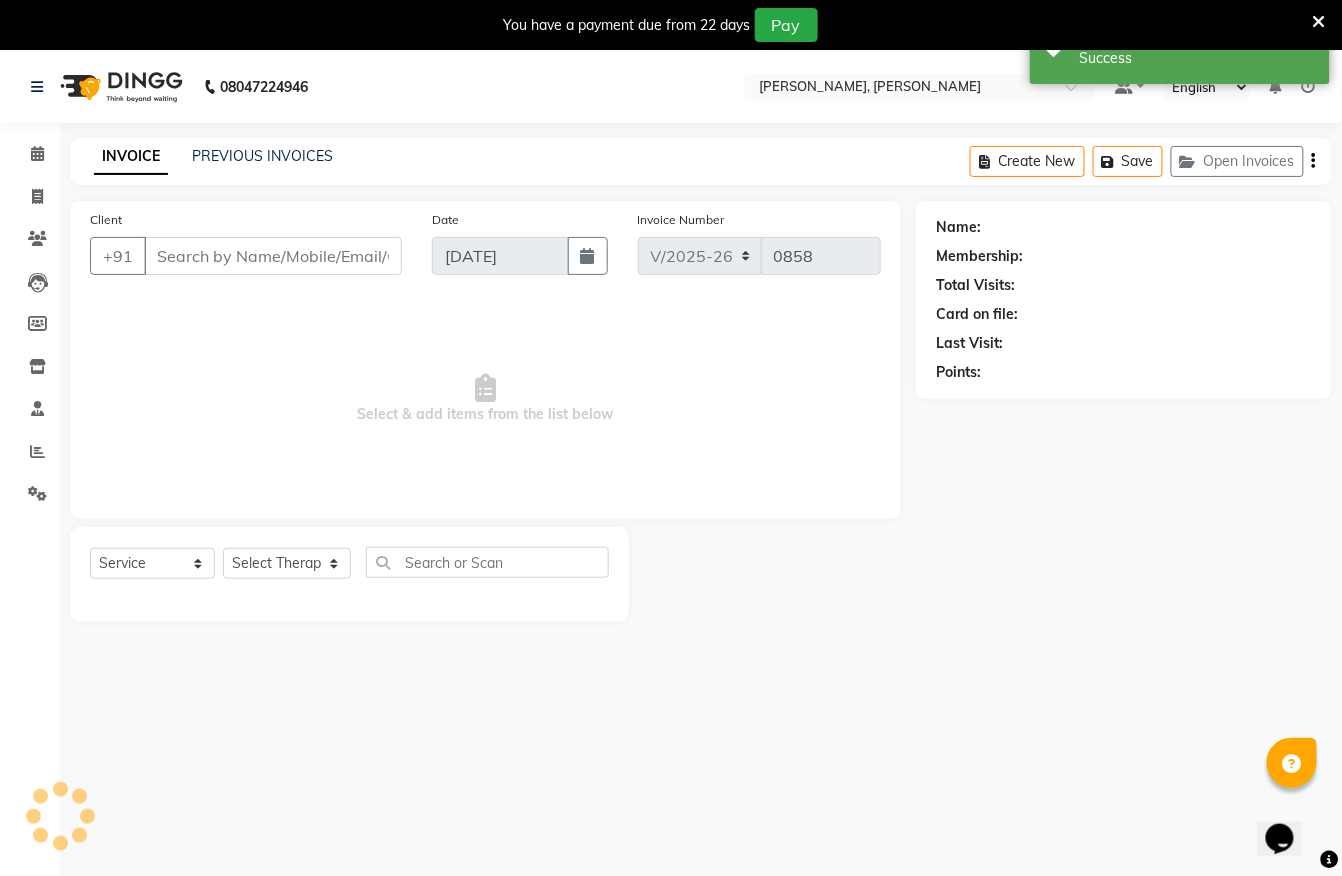 type on "9389410314" 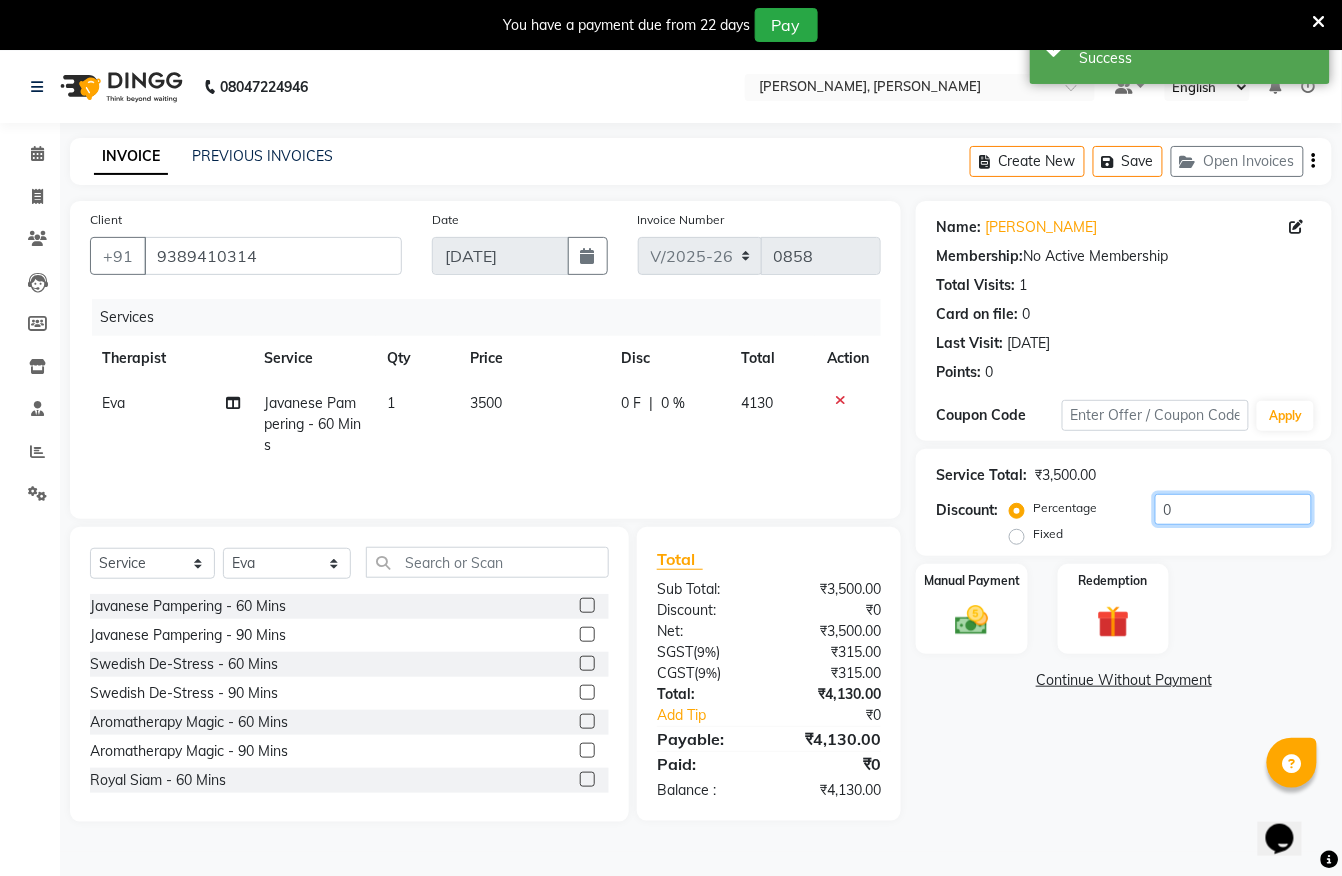 click on "0" 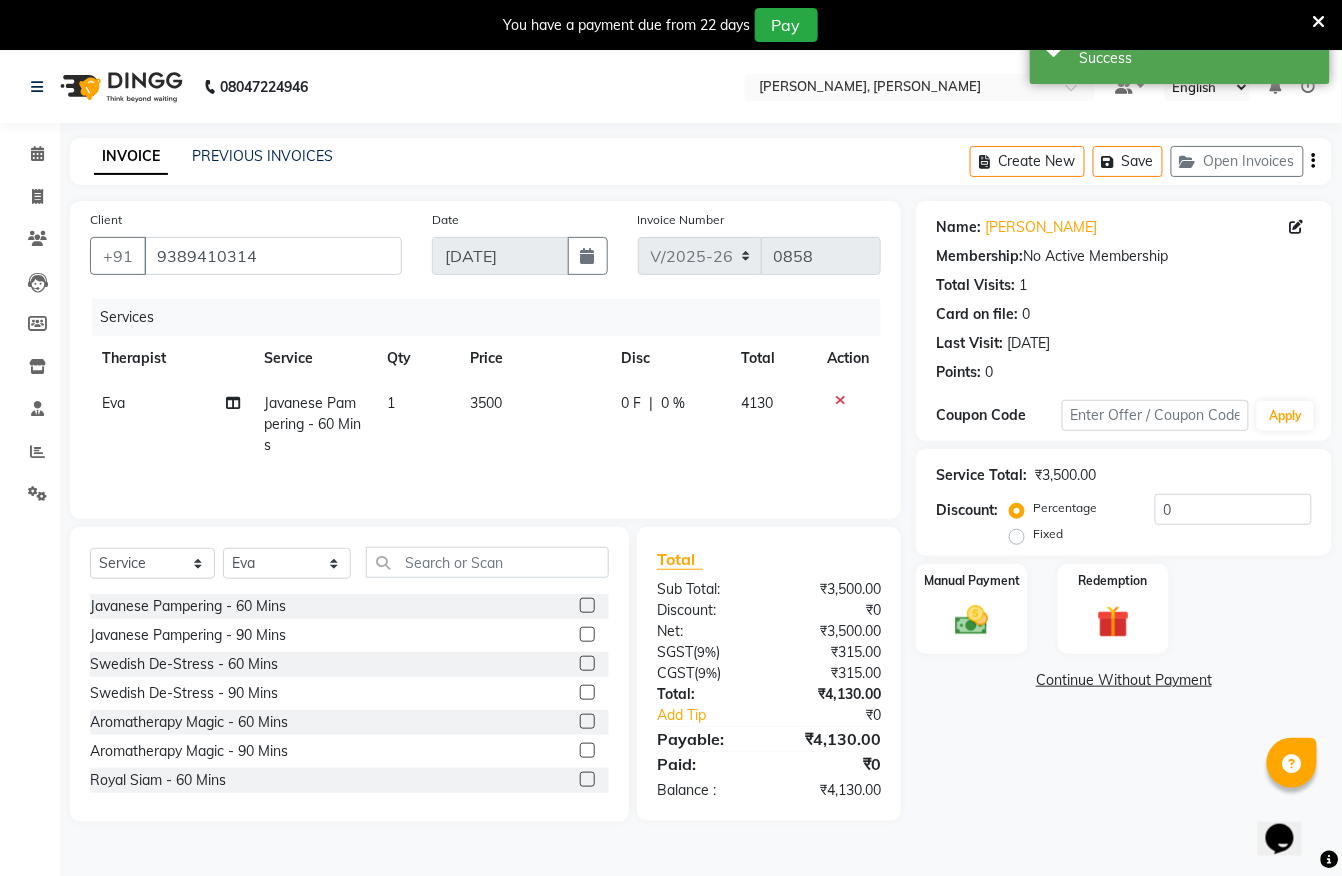 click on "Fixed" 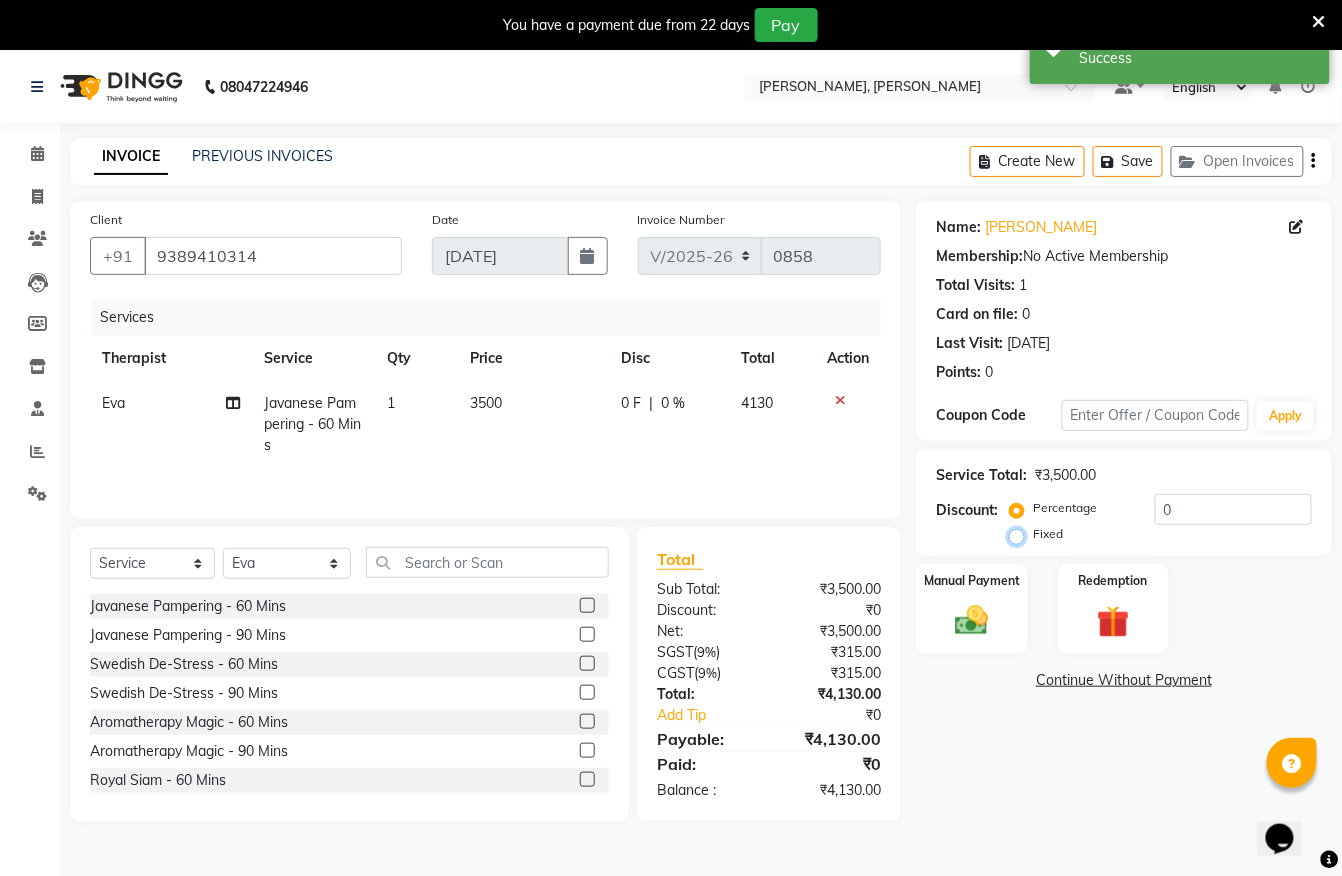 click on "Fixed" at bounding box center (1021, 534) 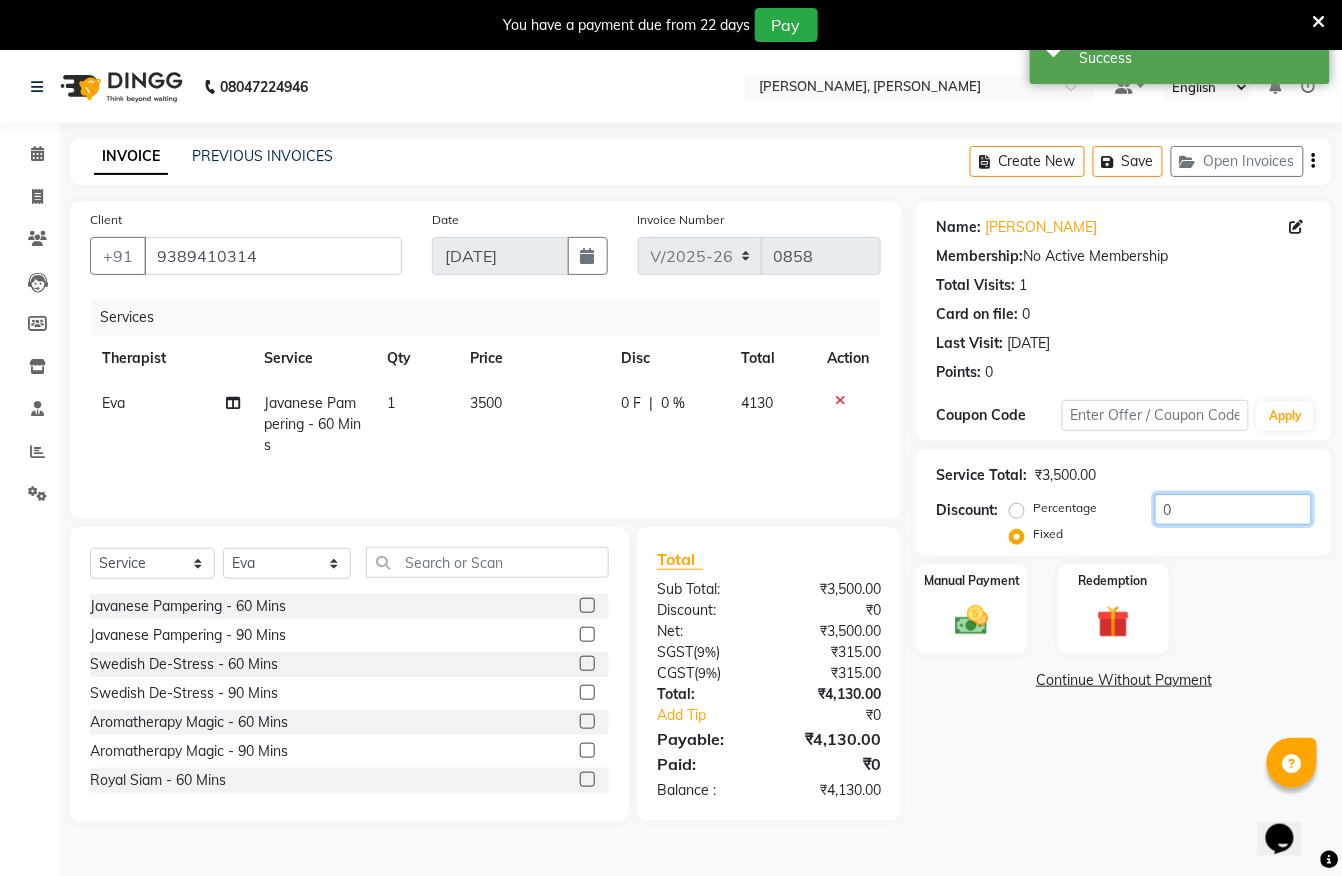 click on "0" 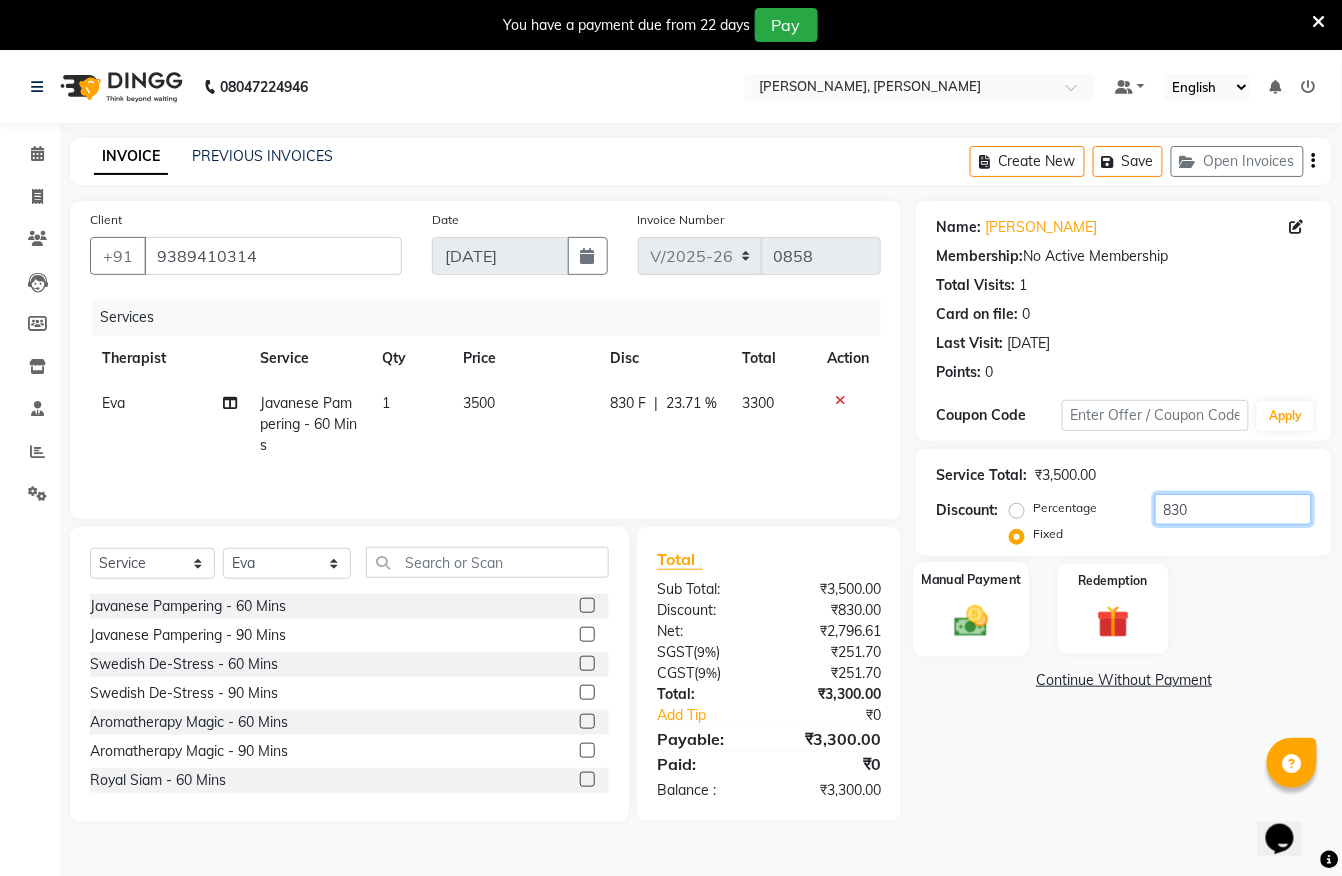 type on "830" 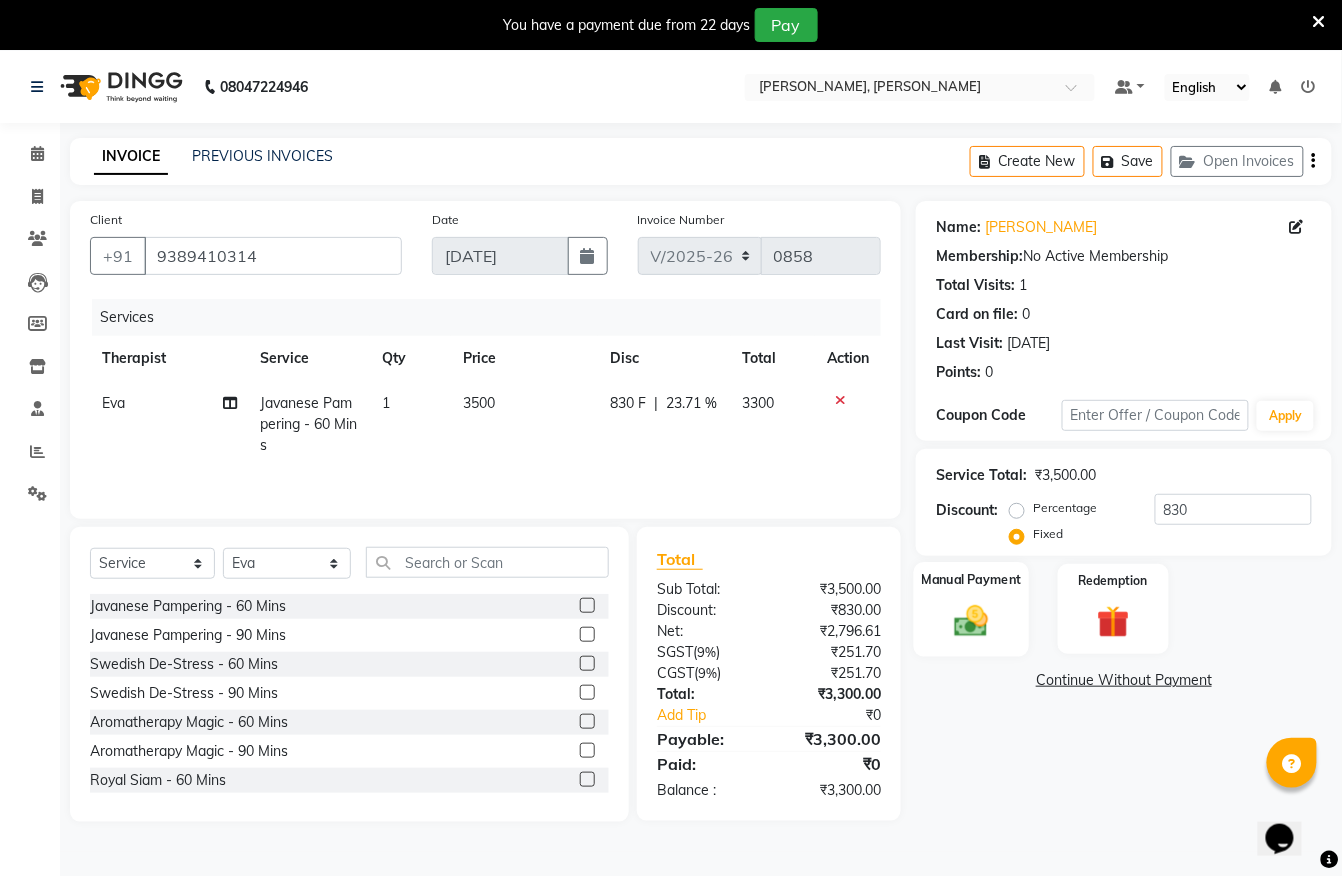 click on "Manual Payment" 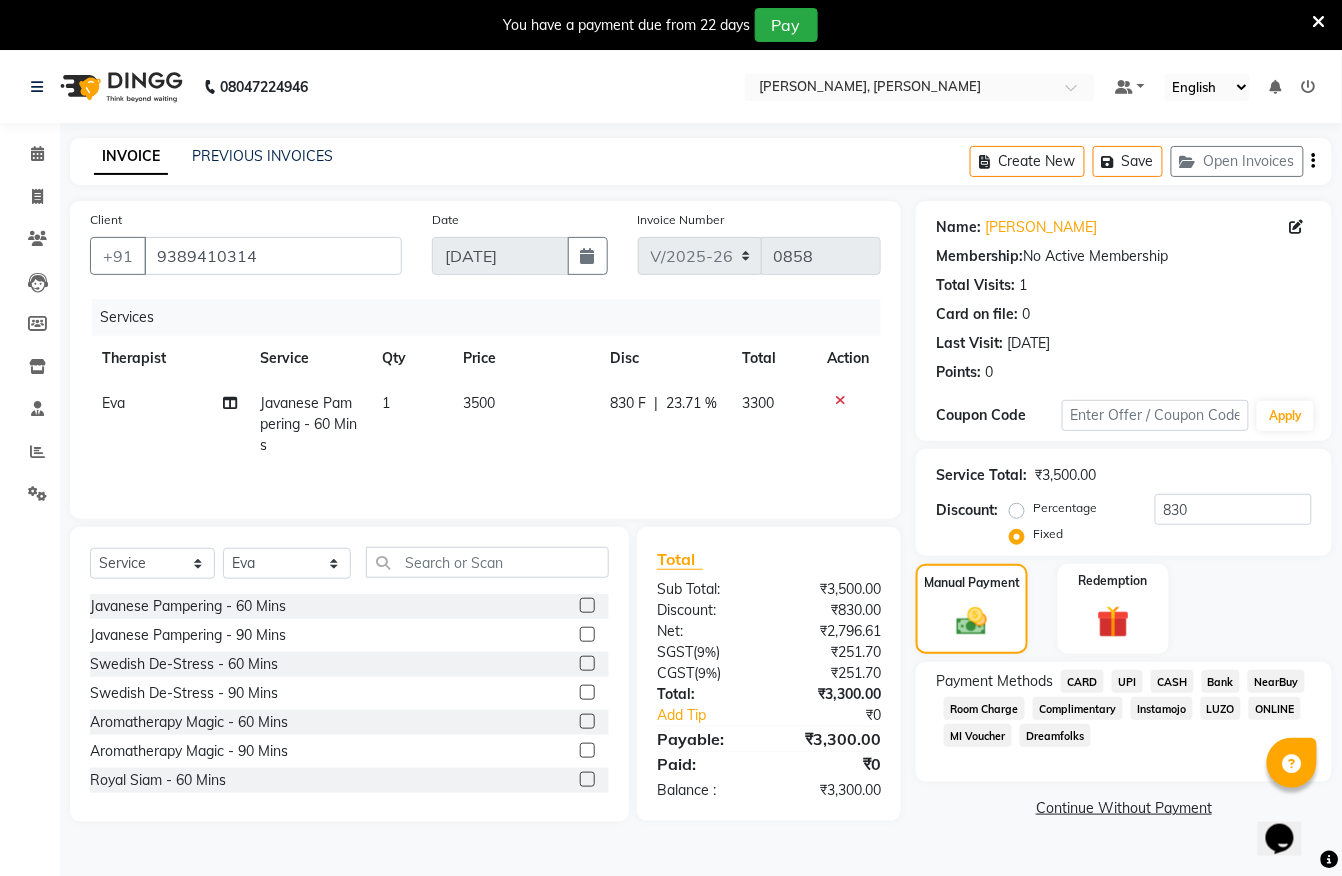 click on "CASH" 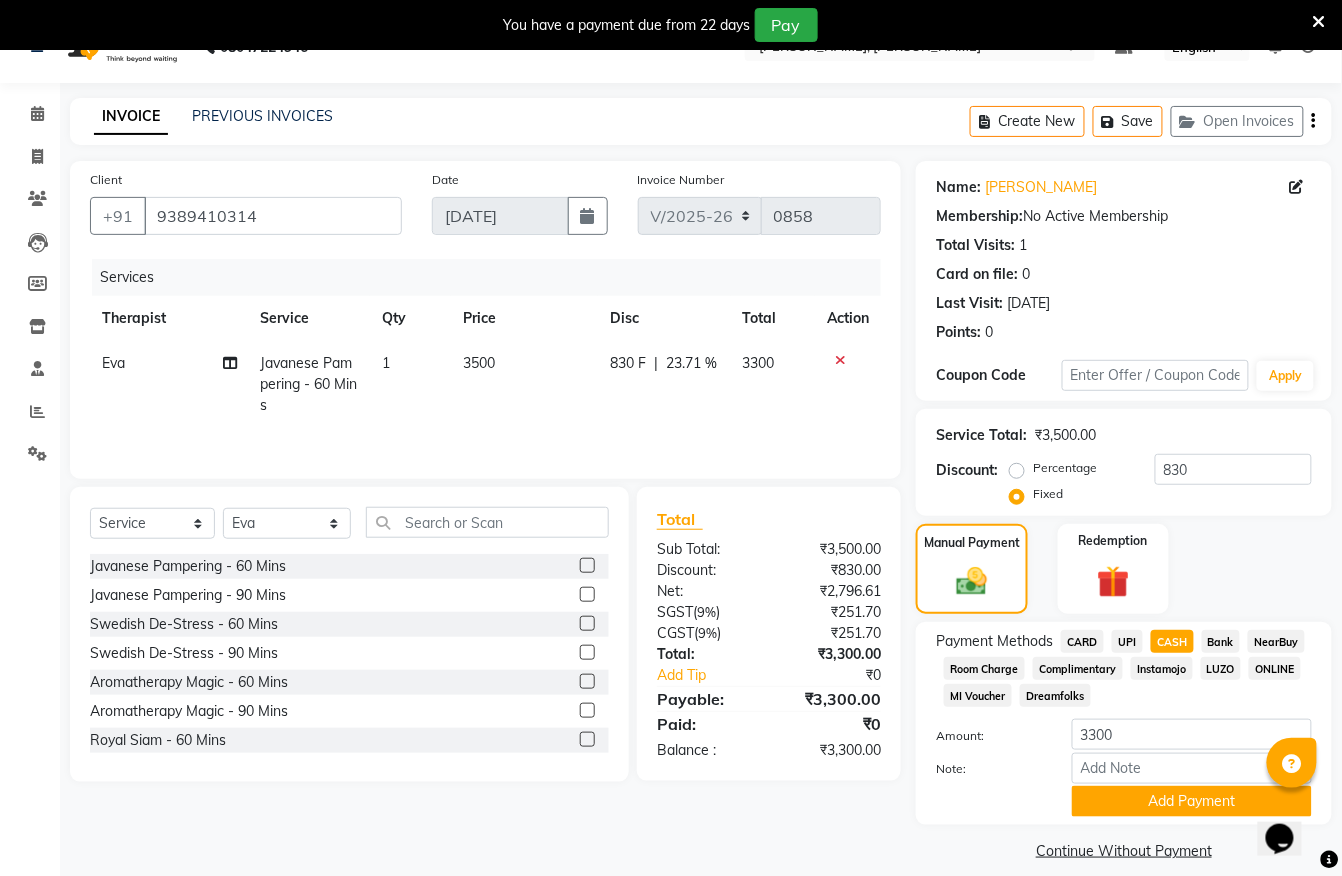 scroll, scrollTop: 62, scrollLeft: 0, axis: vertical 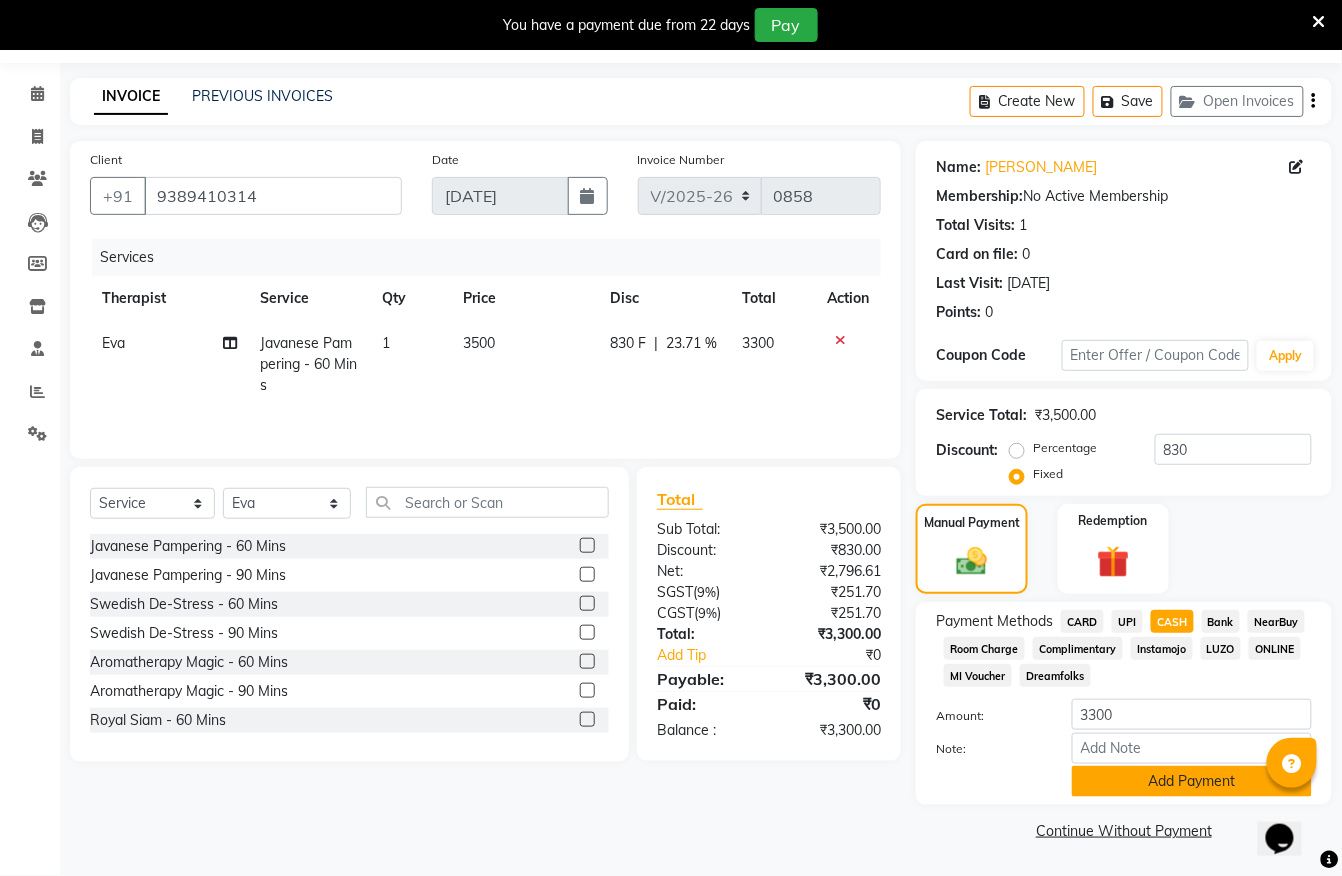 click on "Add Payment" 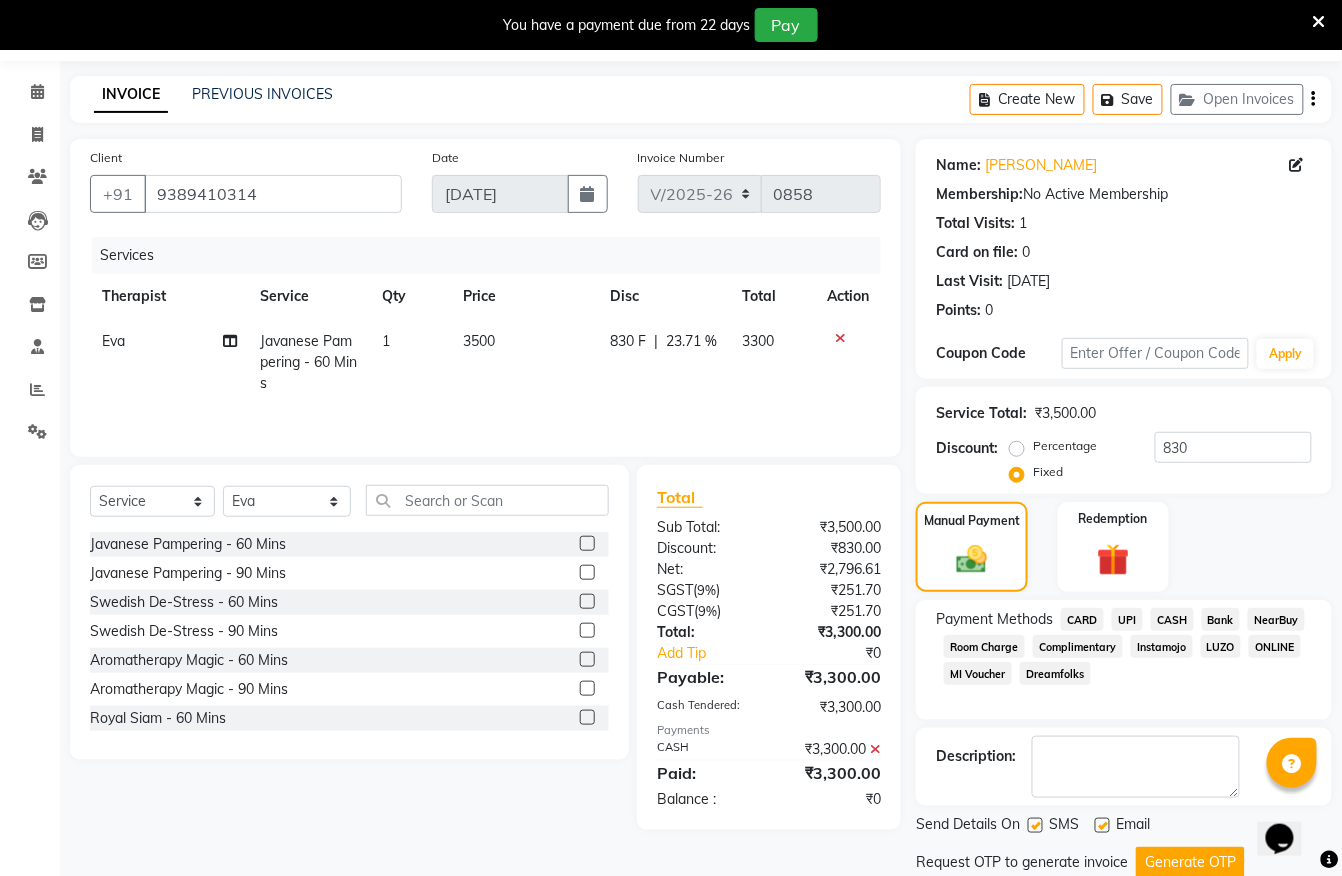 scroll, scrollTop: 132, scrollLeft: 0, axis: vertical 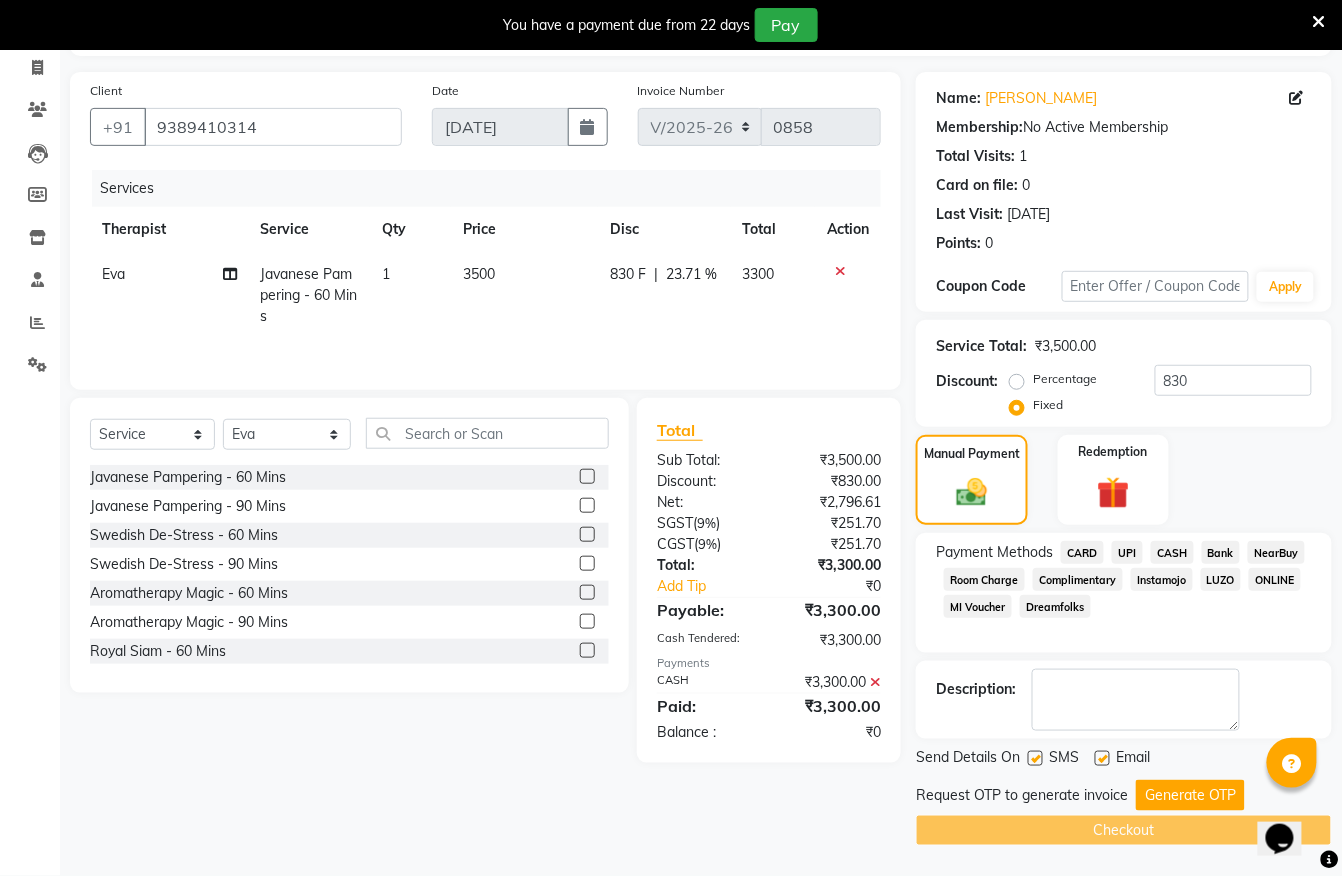 click on "Generate OTP" 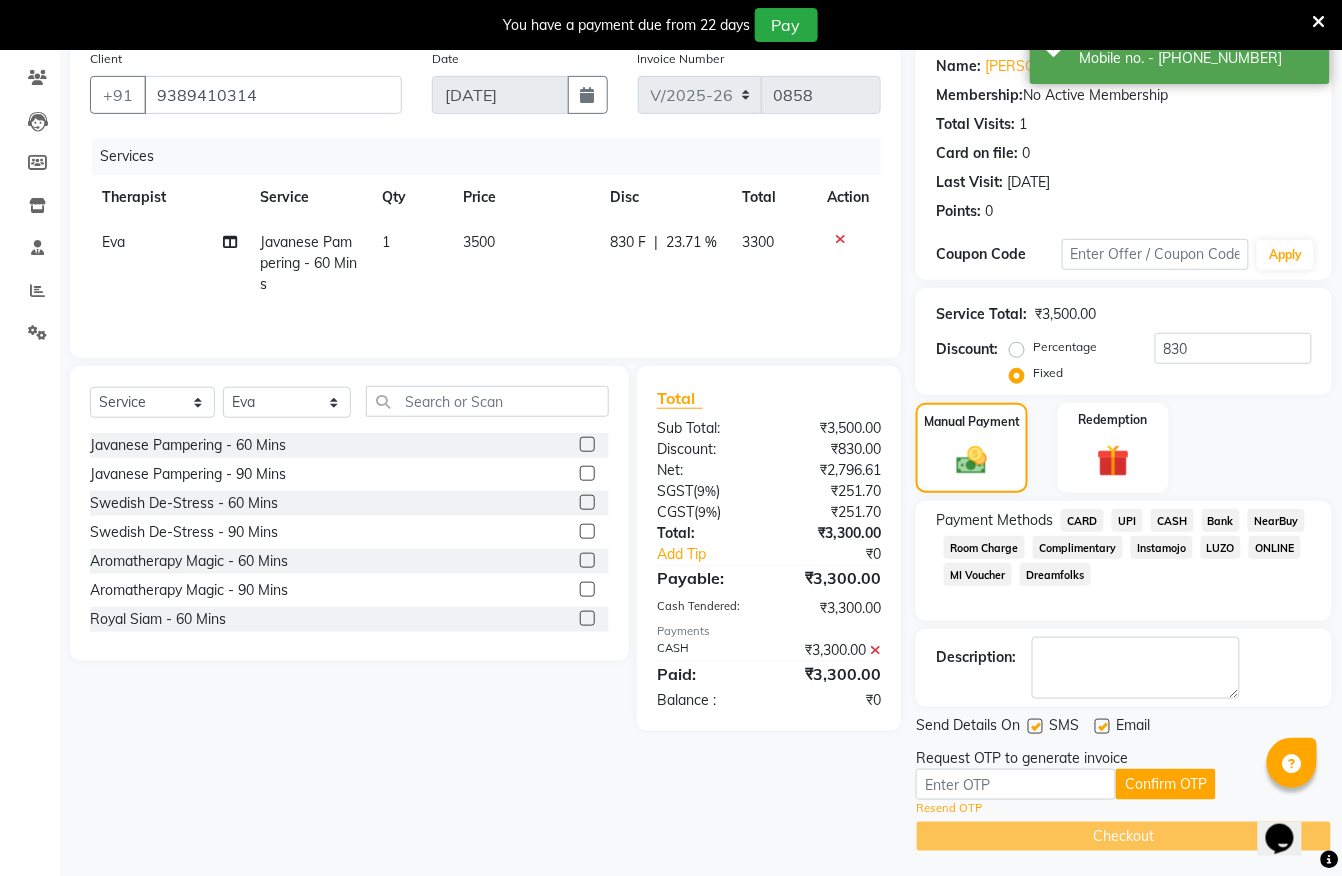 scroll, scrollTop: 170, scrollLeft: 0, axis: vertical 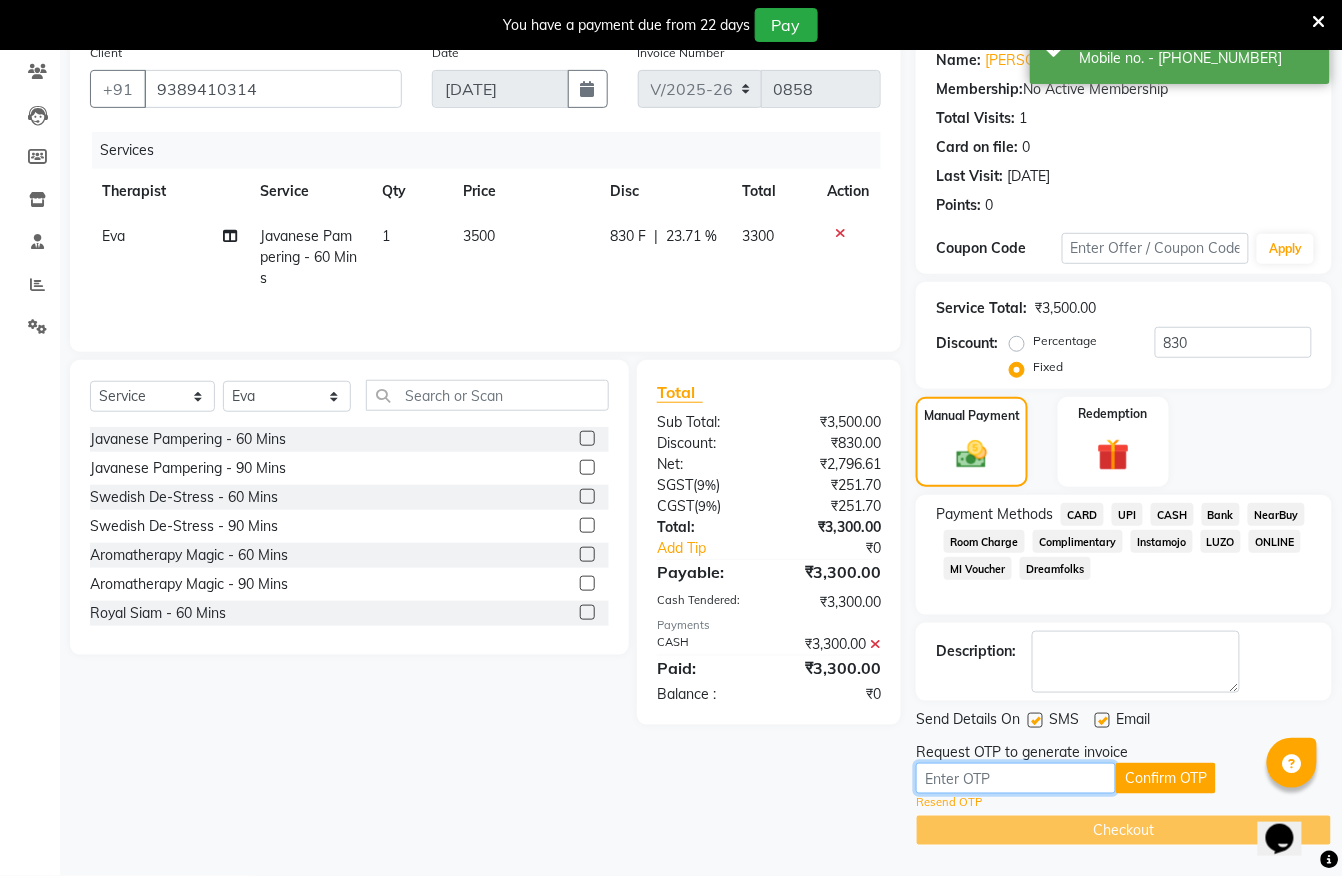 click at bounding box center [1016, 778] 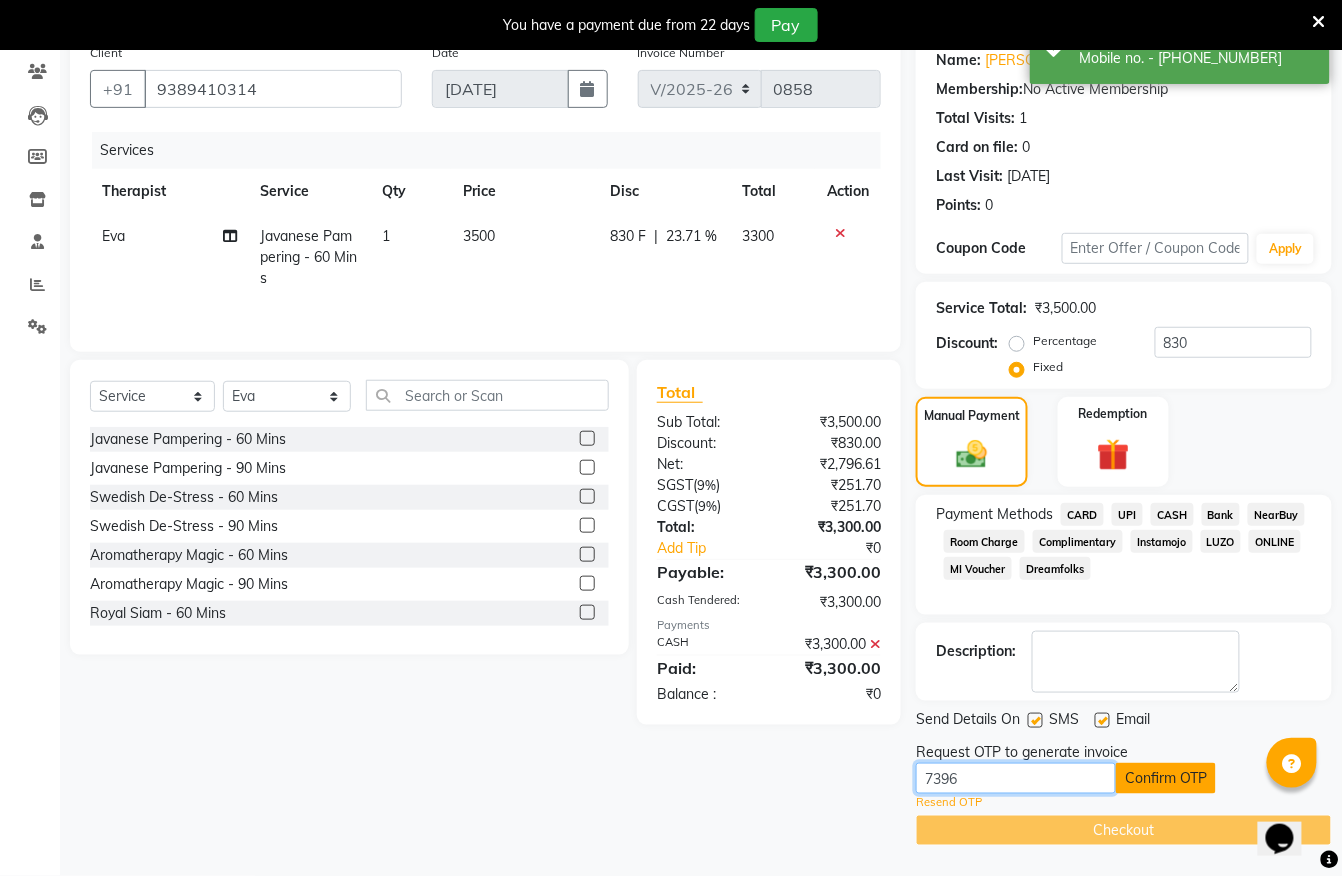 type on "7396" 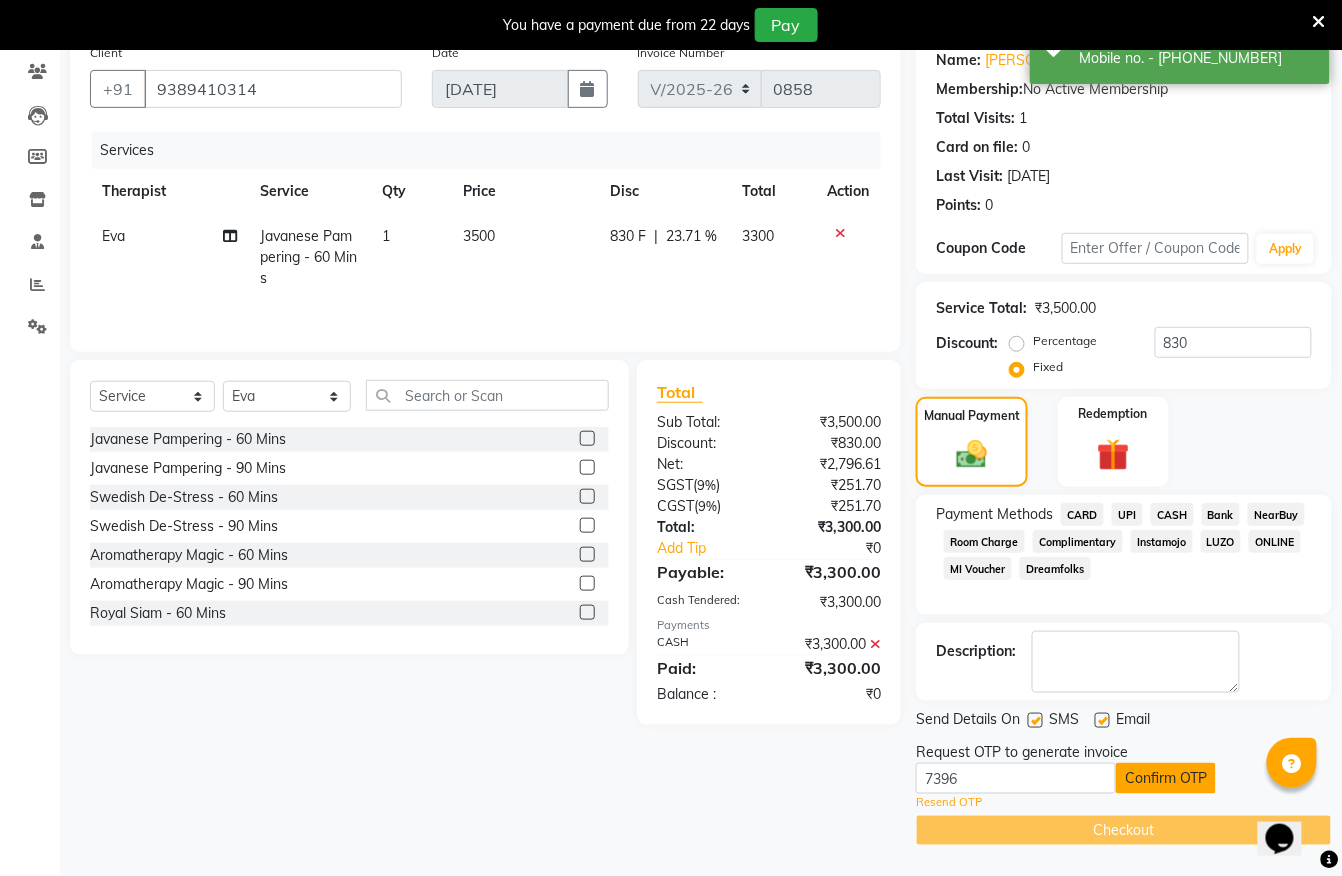 click on "Confirm OTP" 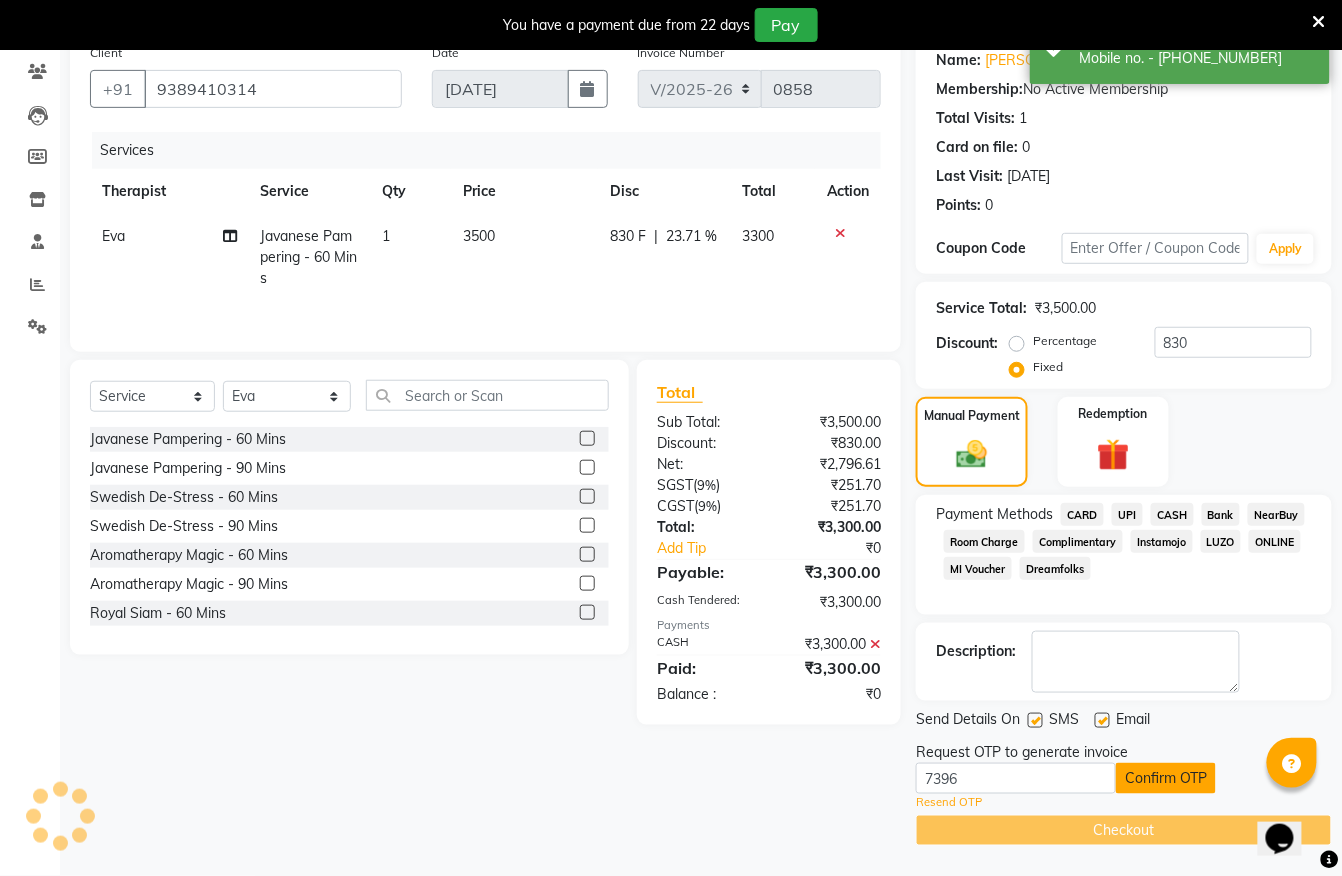 scroll, scrollTop: 93, scrollLeft: 0, axis: vertical 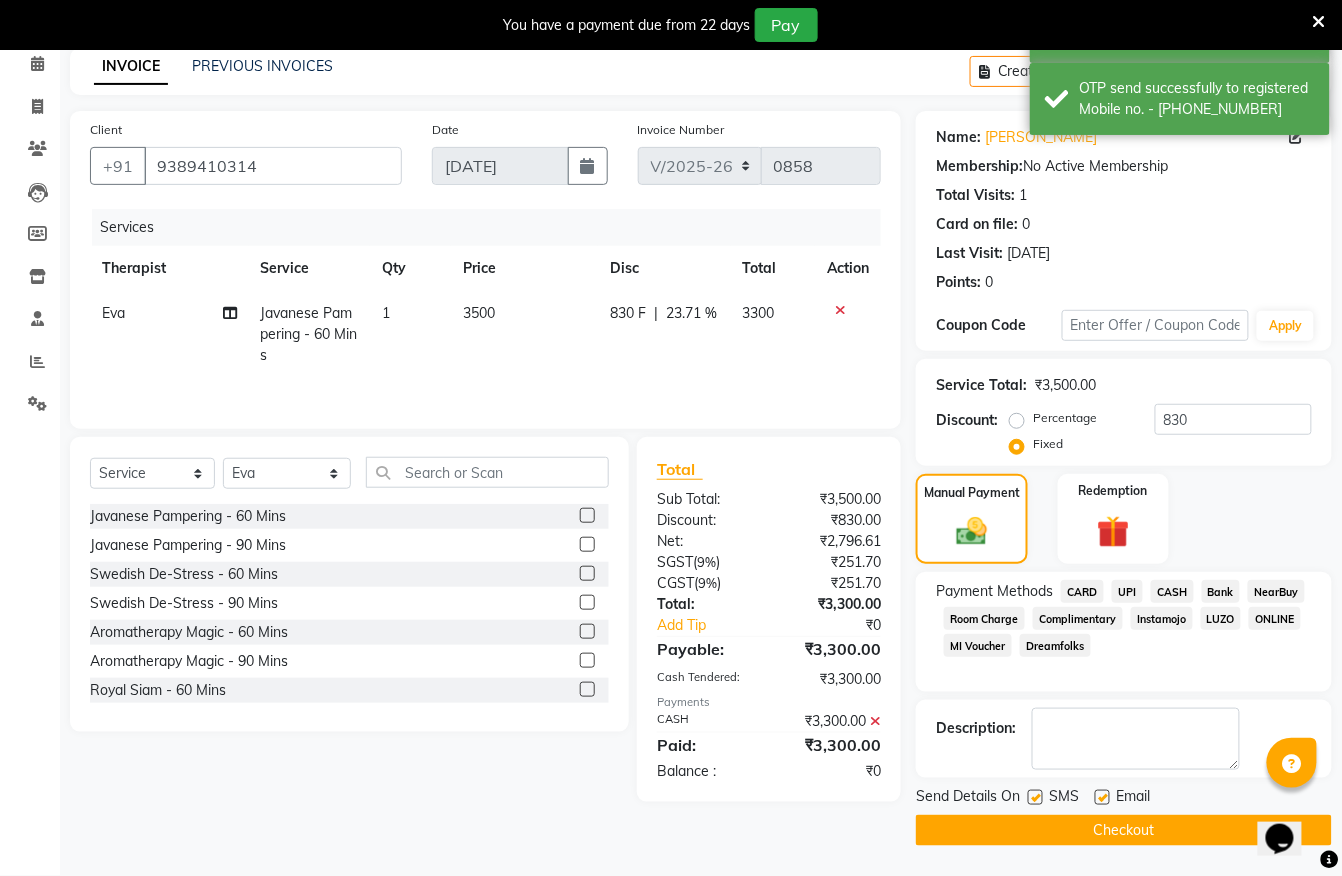 click on "Checkout" 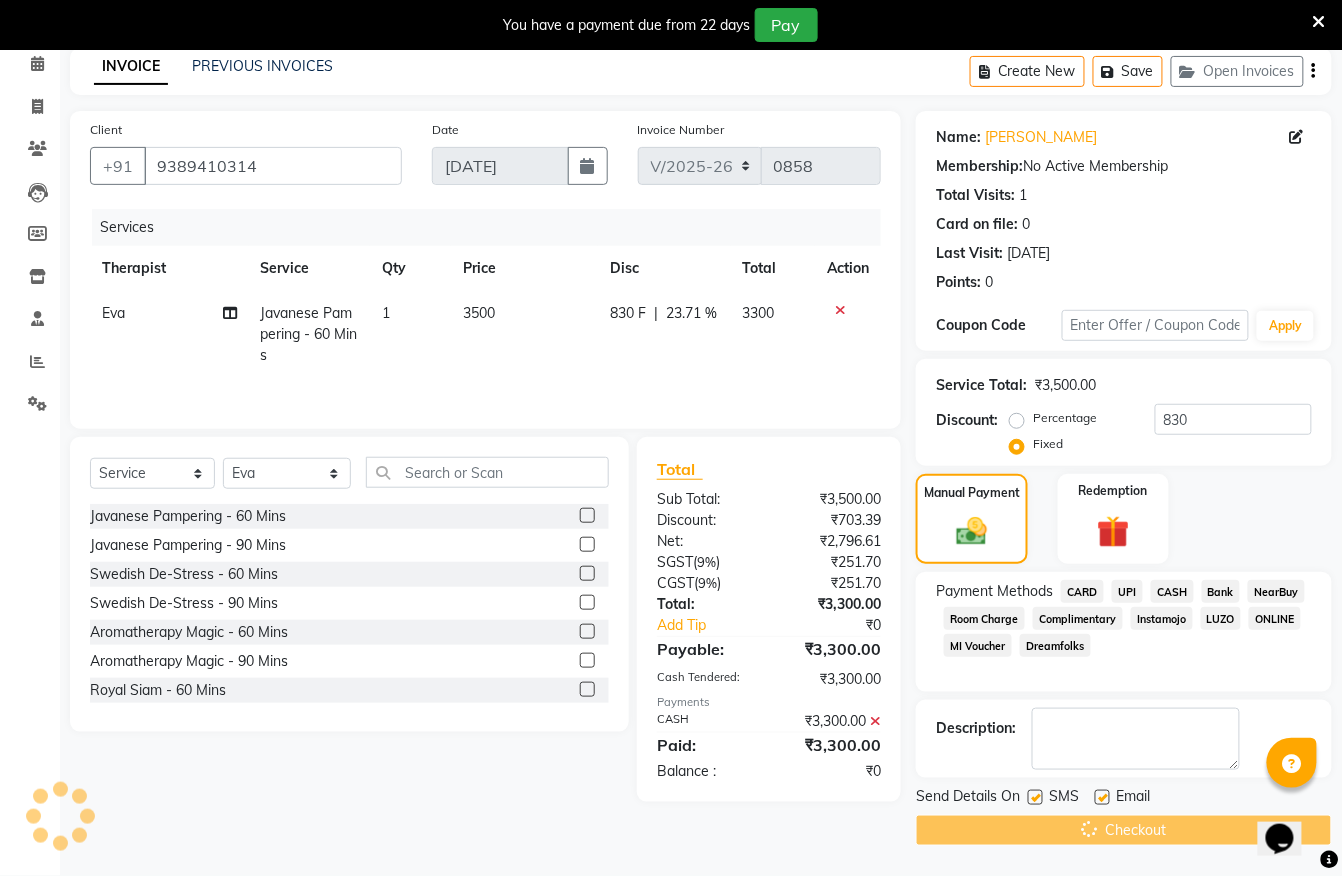 scroll, scrollTop: 50, scrollLeft: 0, axis: vertical 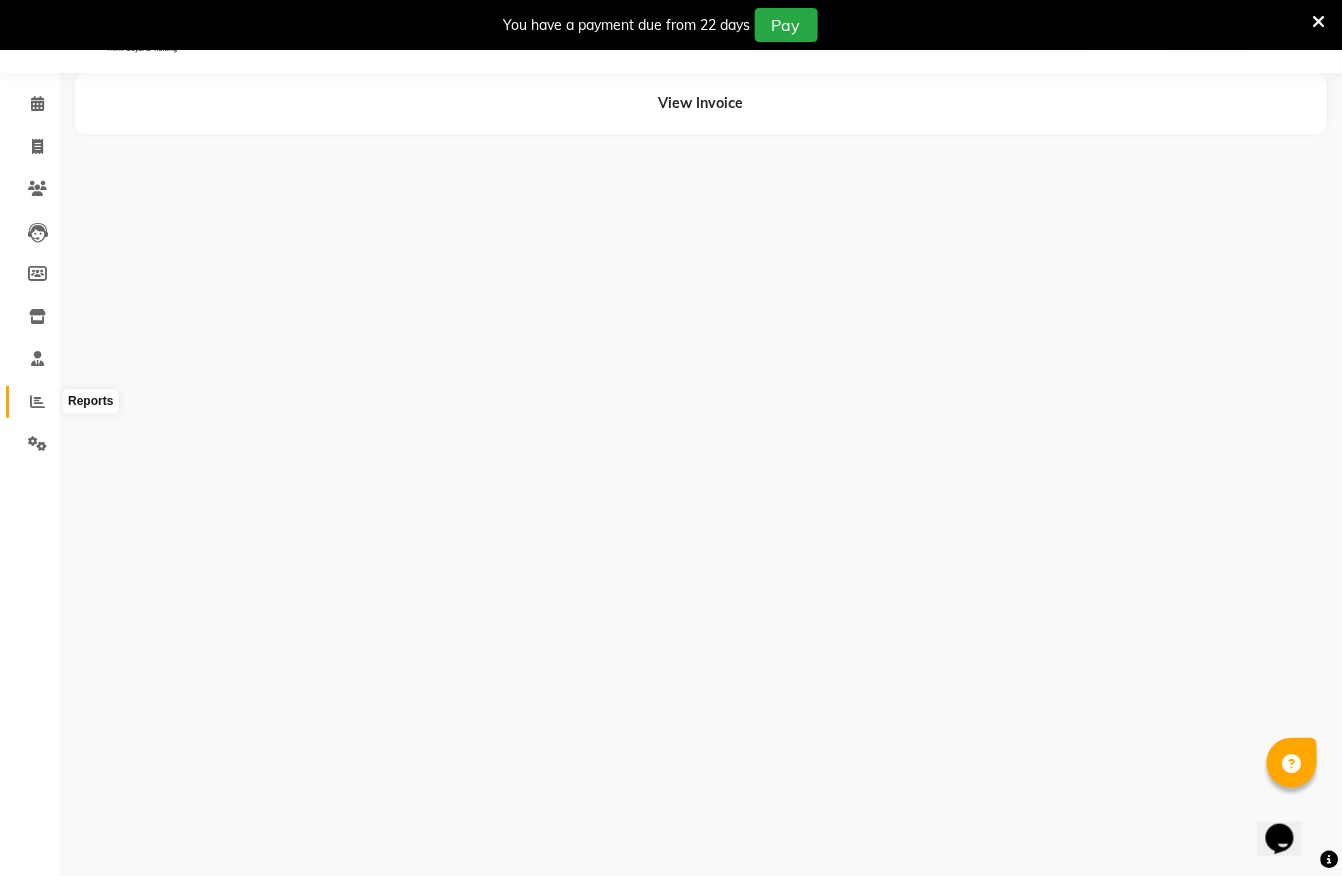 click 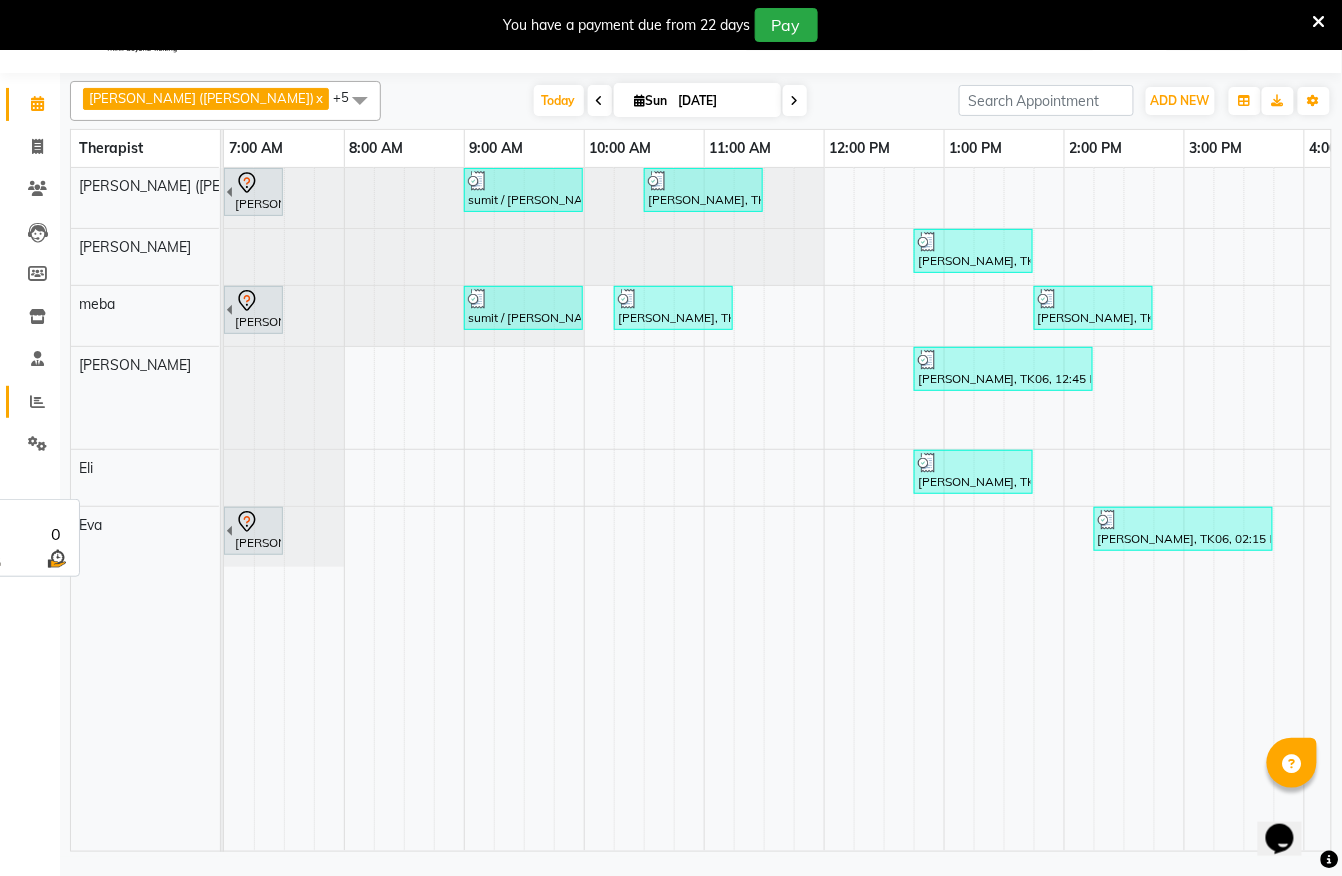scroll, scrollTop: 50, scrollLeft: 0, axis: vertical 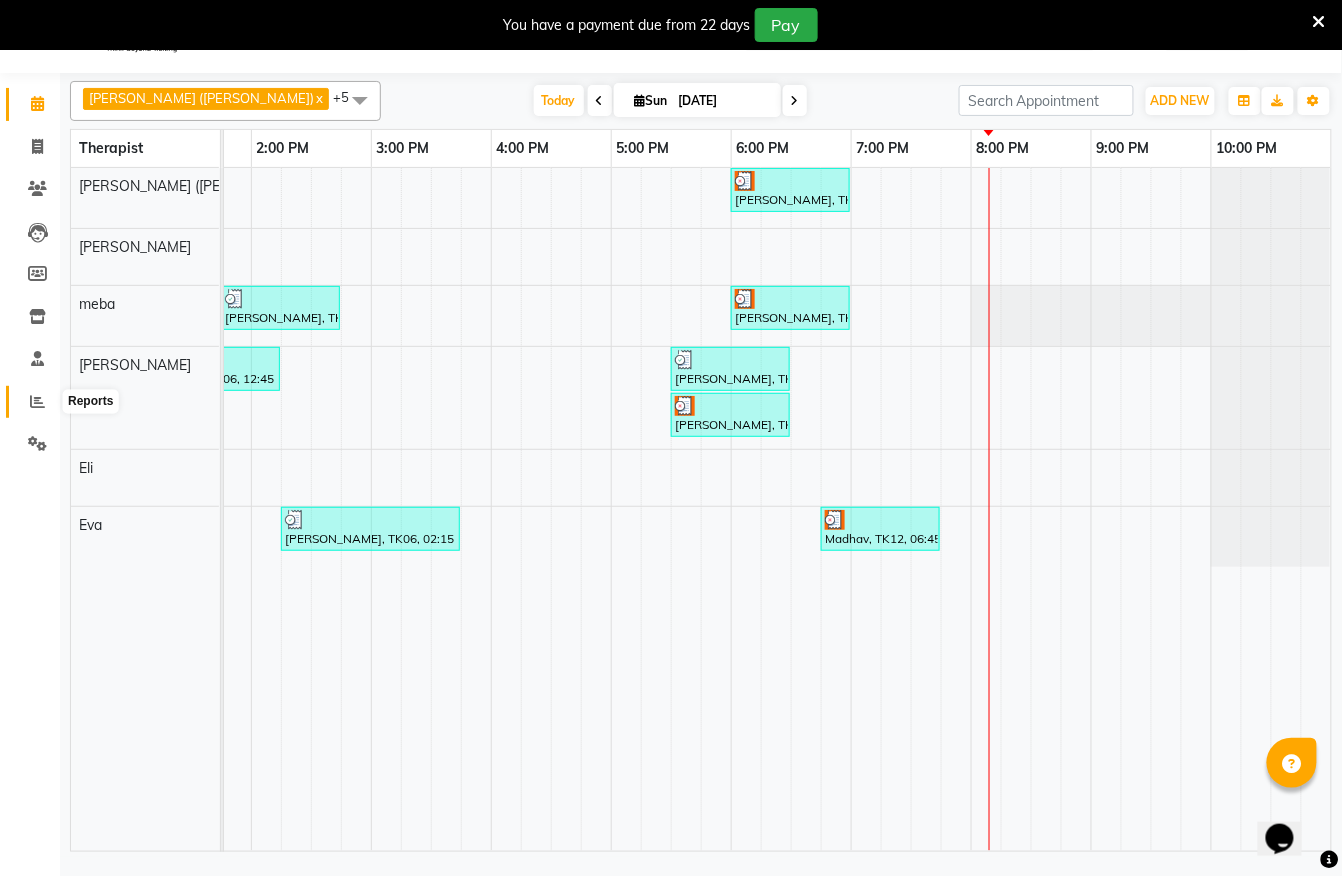 click 